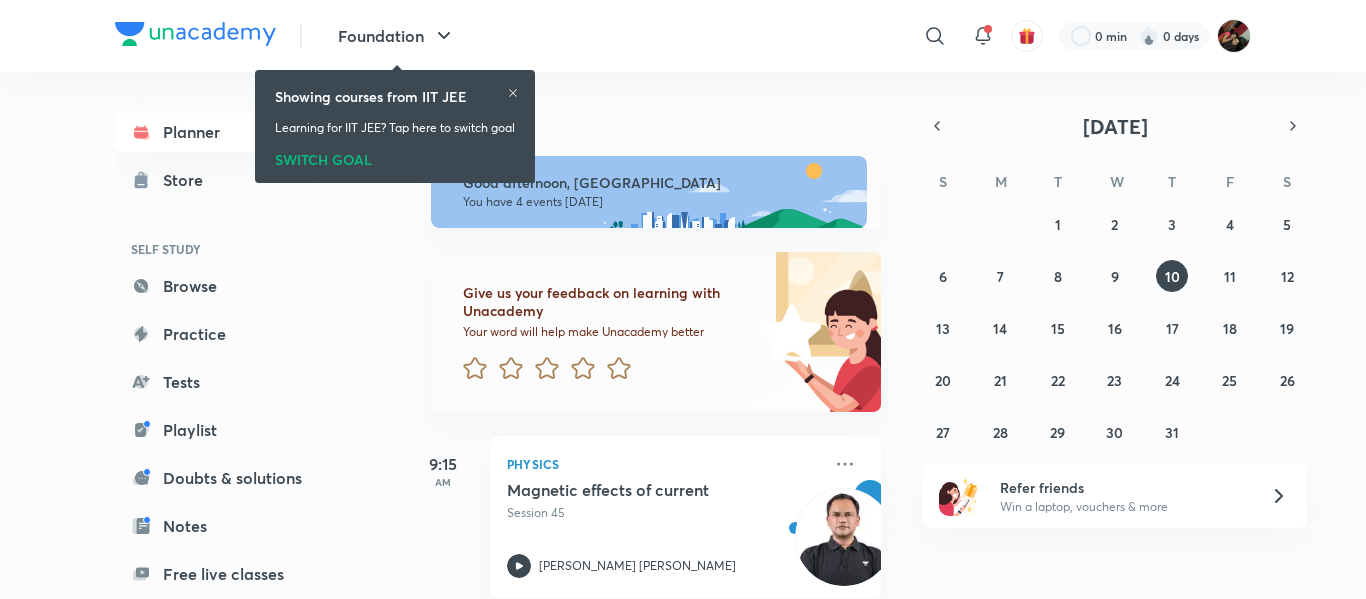 scroll, scrollTop: 0, scrollLeft: 0, axis: both 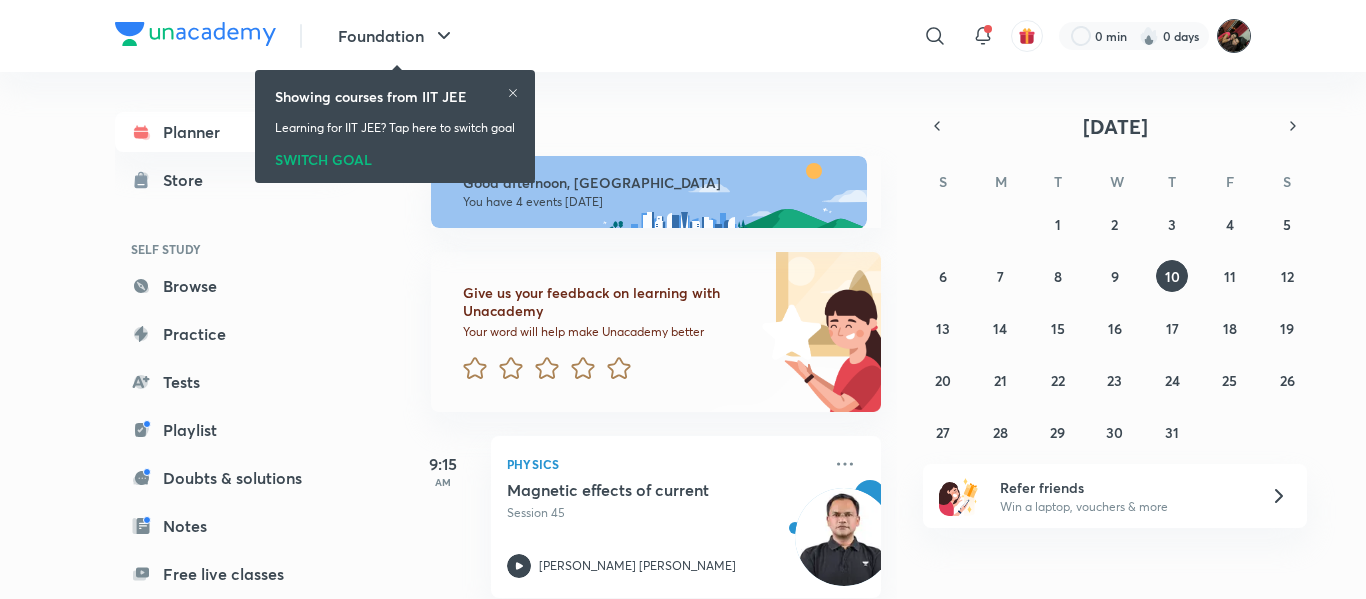 click at bounding box center (1234, 36) 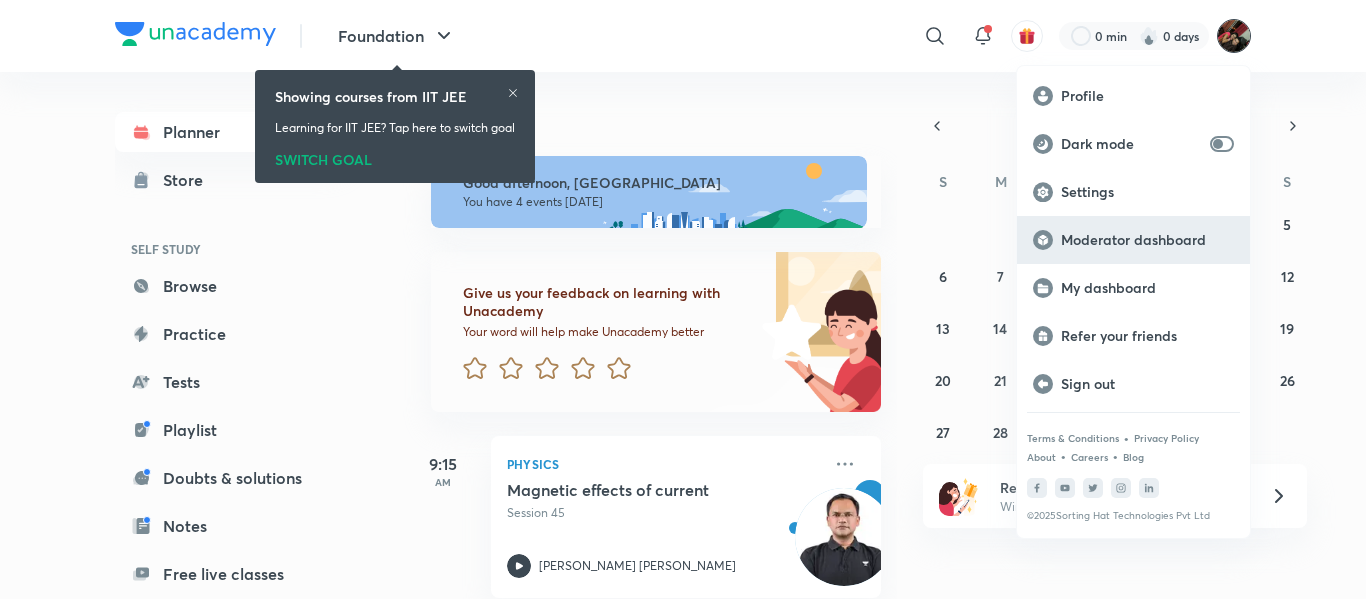 click on "Moderator dashboard" at bounding box center [1147, 240] 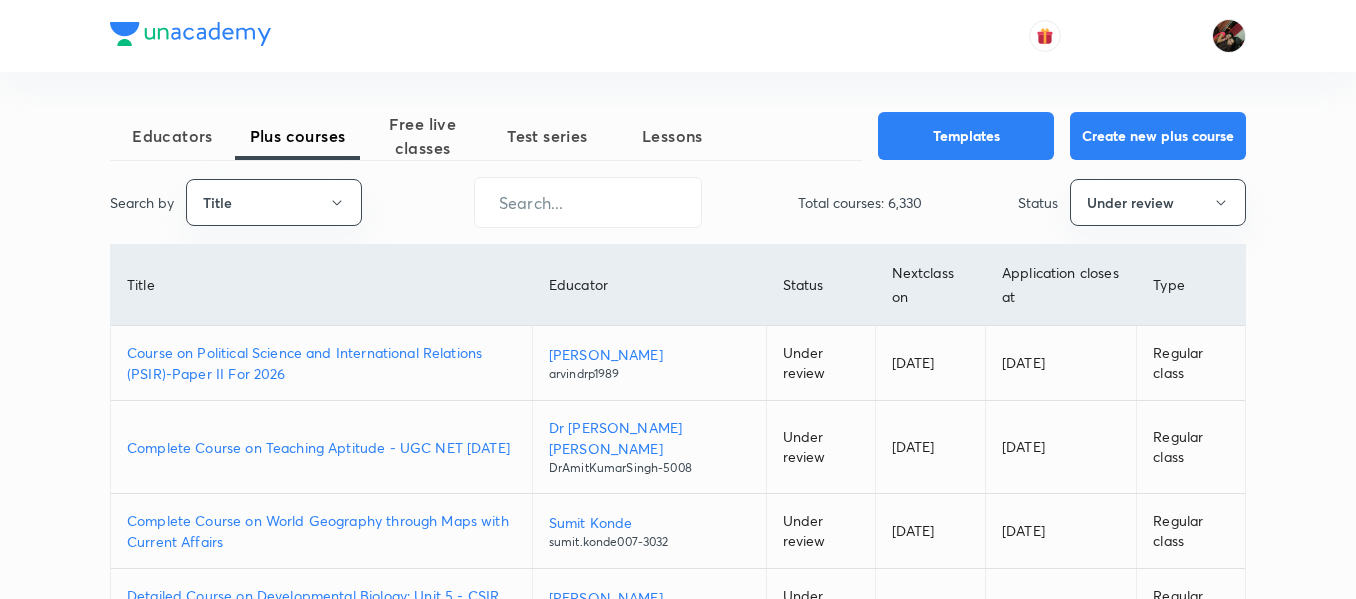 scroll, scrollTop: 0, scrollLeft: 0, axis: both 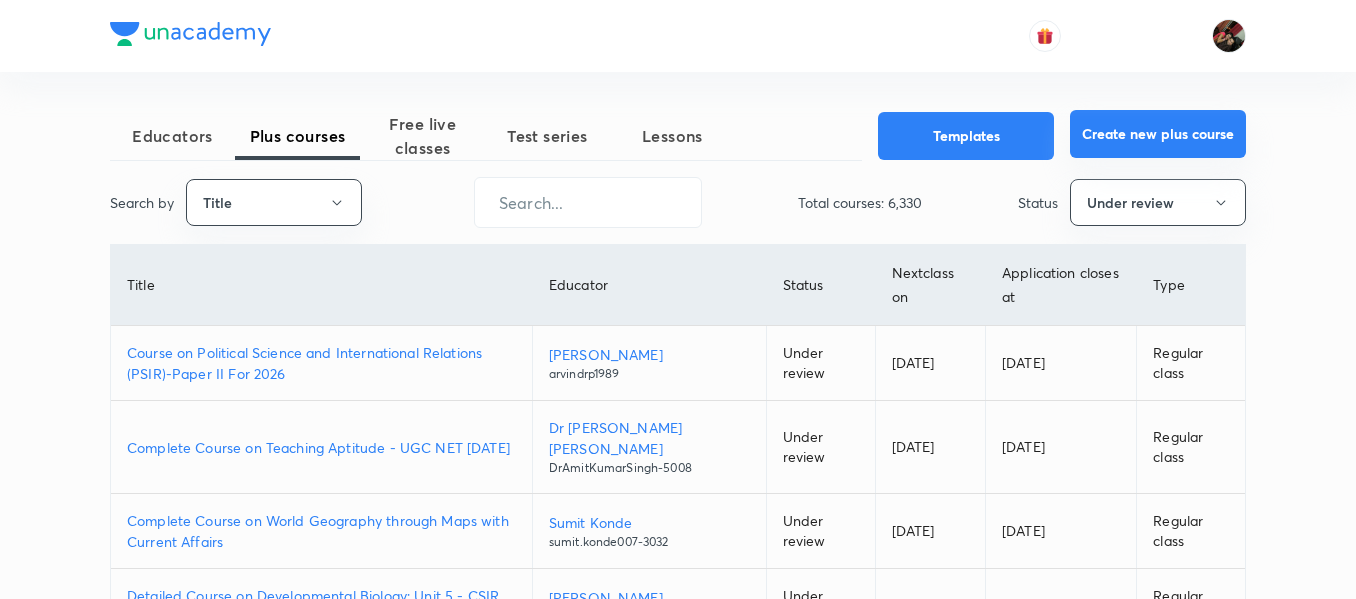 click on "Create new plus course" at bounding box center [1158, 134] 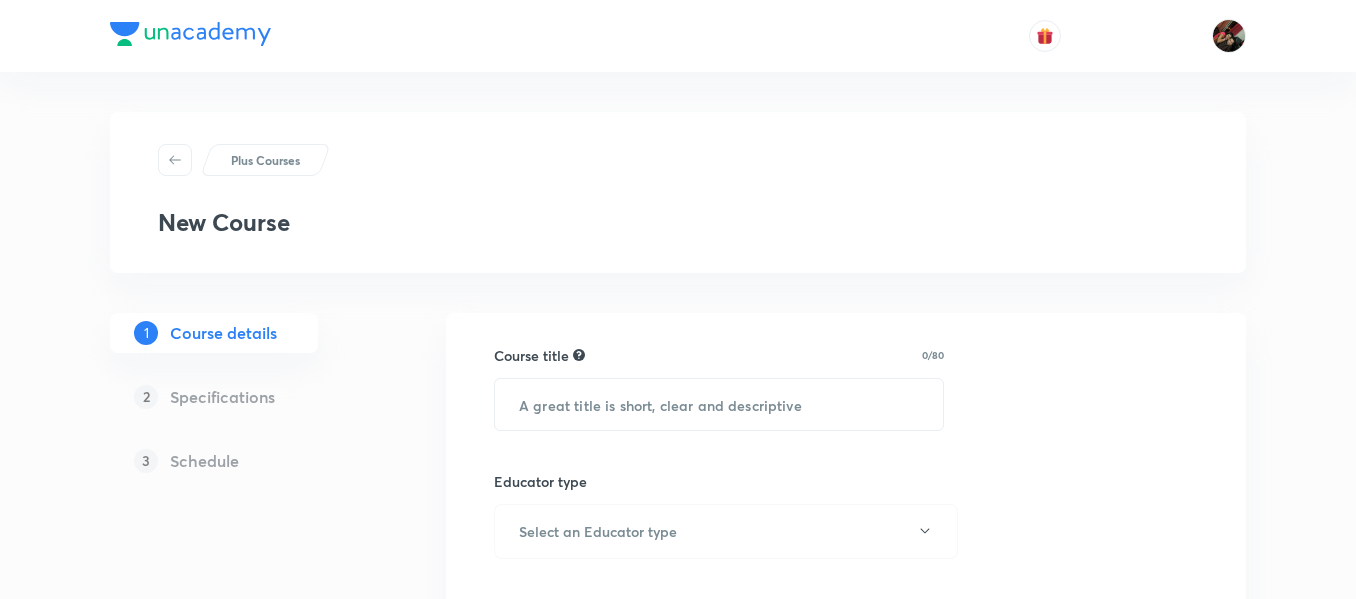 scroll, scrollTop: 0, scrollLeft: 0, axis: both 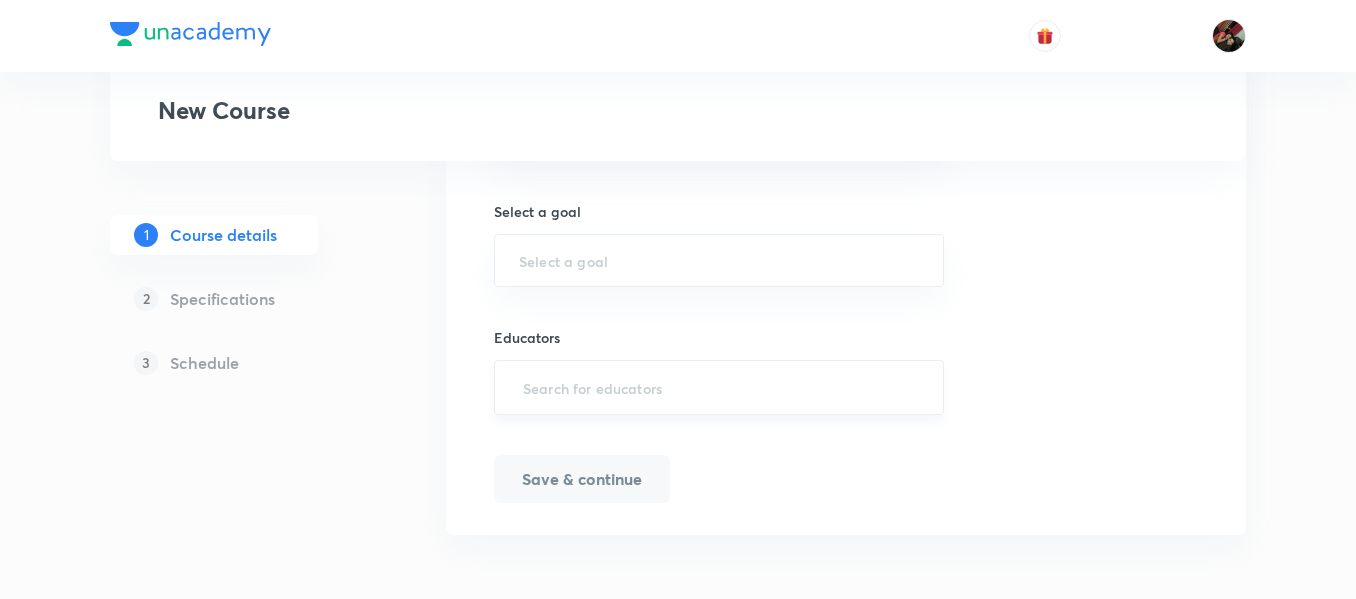 paste on "FTP_SunilSingh" 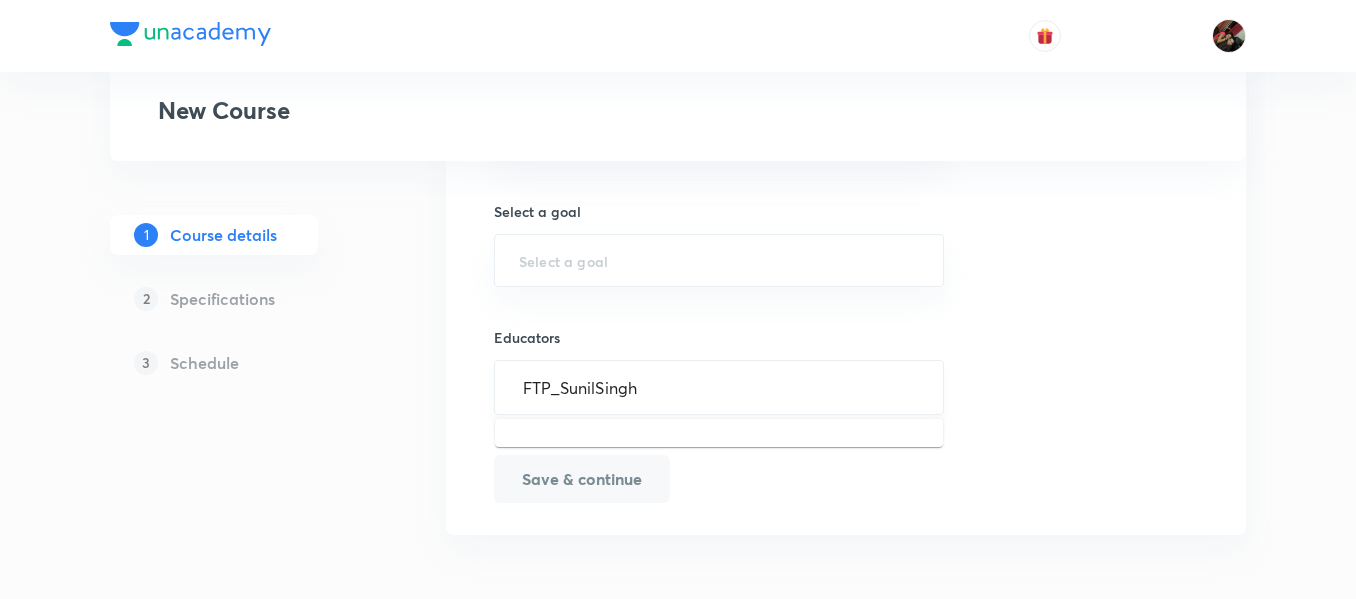 click on "FTP_SunilSingh" at bounding box center (719, 387) 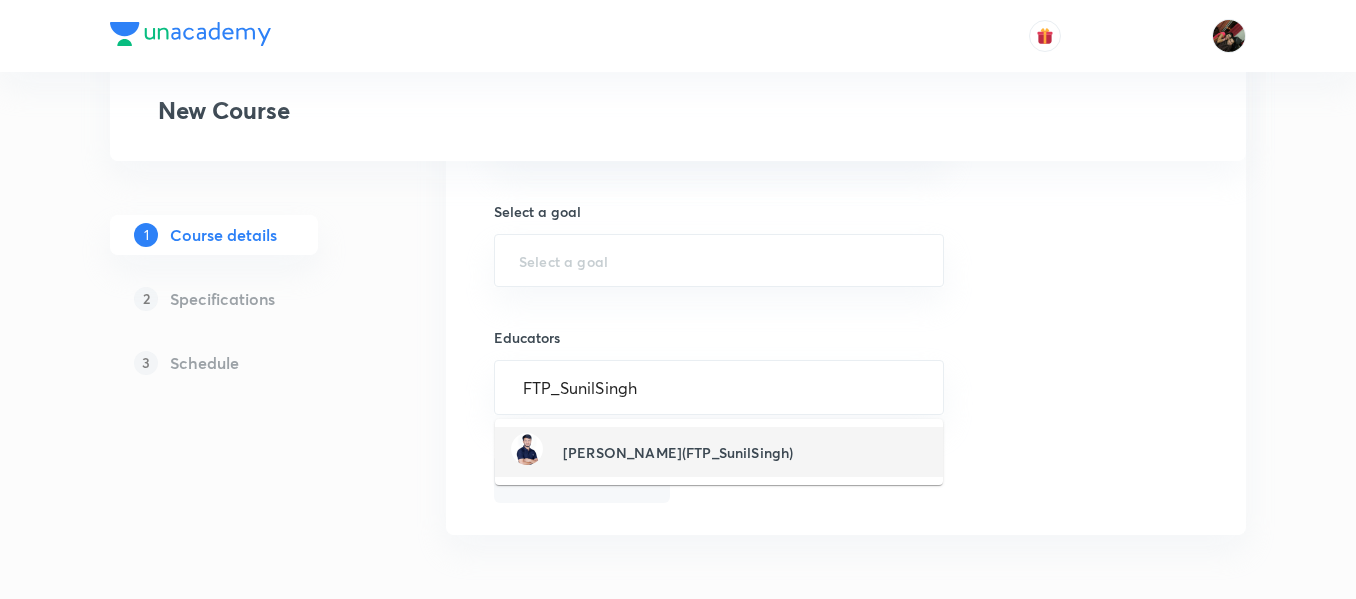 click on "Sunil Singh(FTP_SunilSingh)" at bounding box center (719, 452) 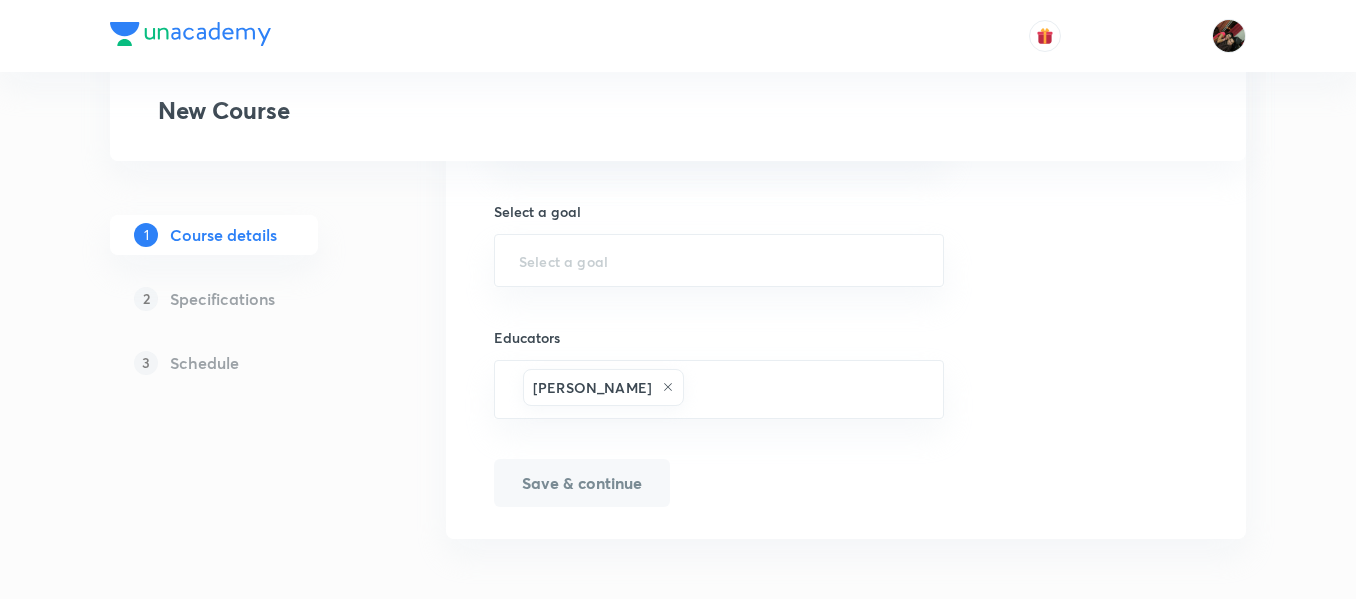 click on "Course title 0/80 ​ Educator type Select an Educator type   Course type Online only Hybrid (Unacademy centre) Hybrid (non-offline) Only select if both recorded and live classes would be added to the course Course description 0/500 ​ Spoken Language Select a language Written Content/Slide Language ​ Select a goal ​ Educators Sunil Singh ​ Save & continue" at bounding box center [846, -135] 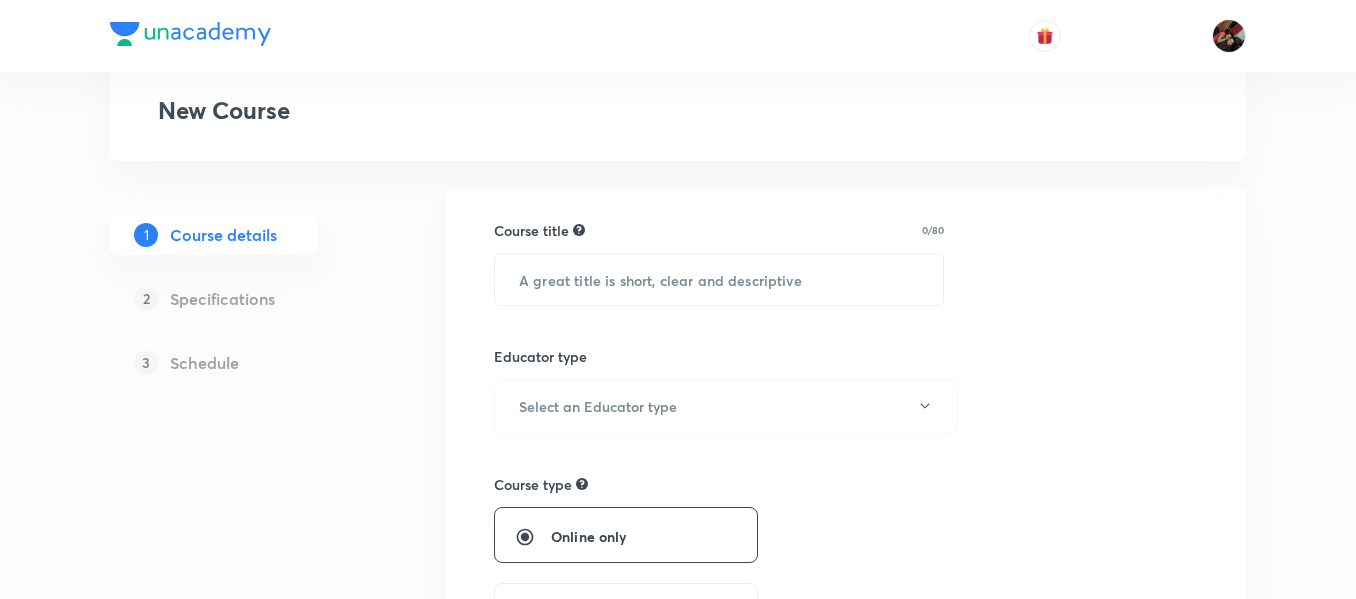 scroll, scrollTop: 0, scrollLeft: 0, axis: both 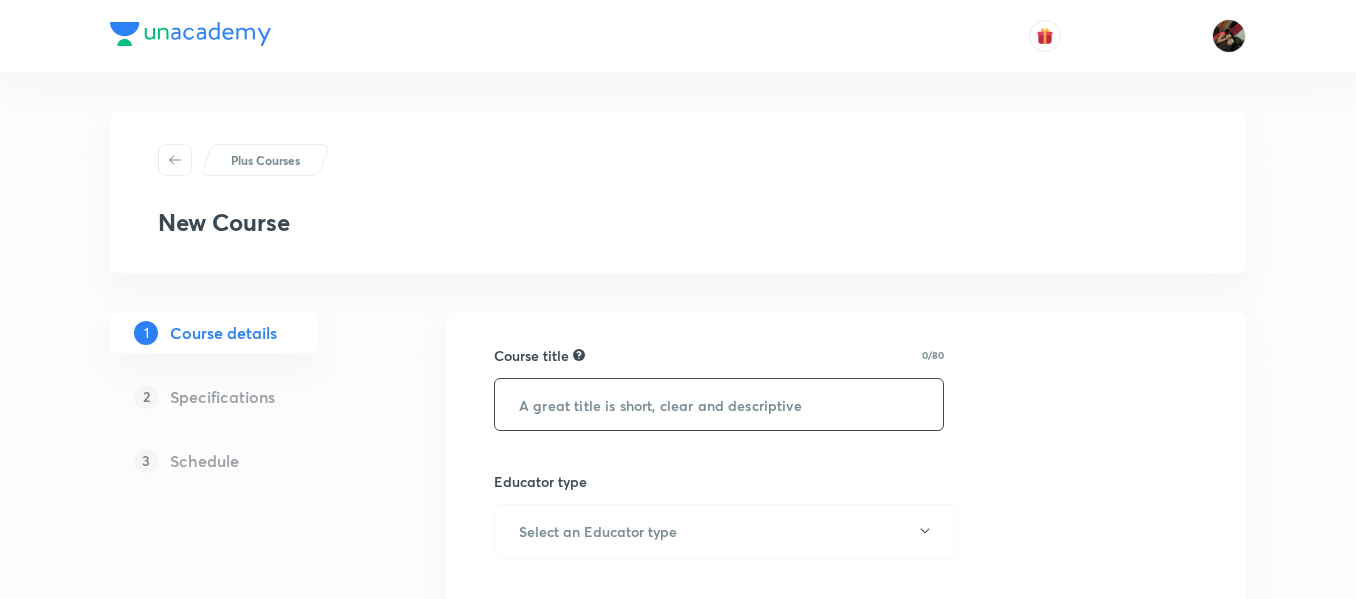click at bounding box center [719, 404] 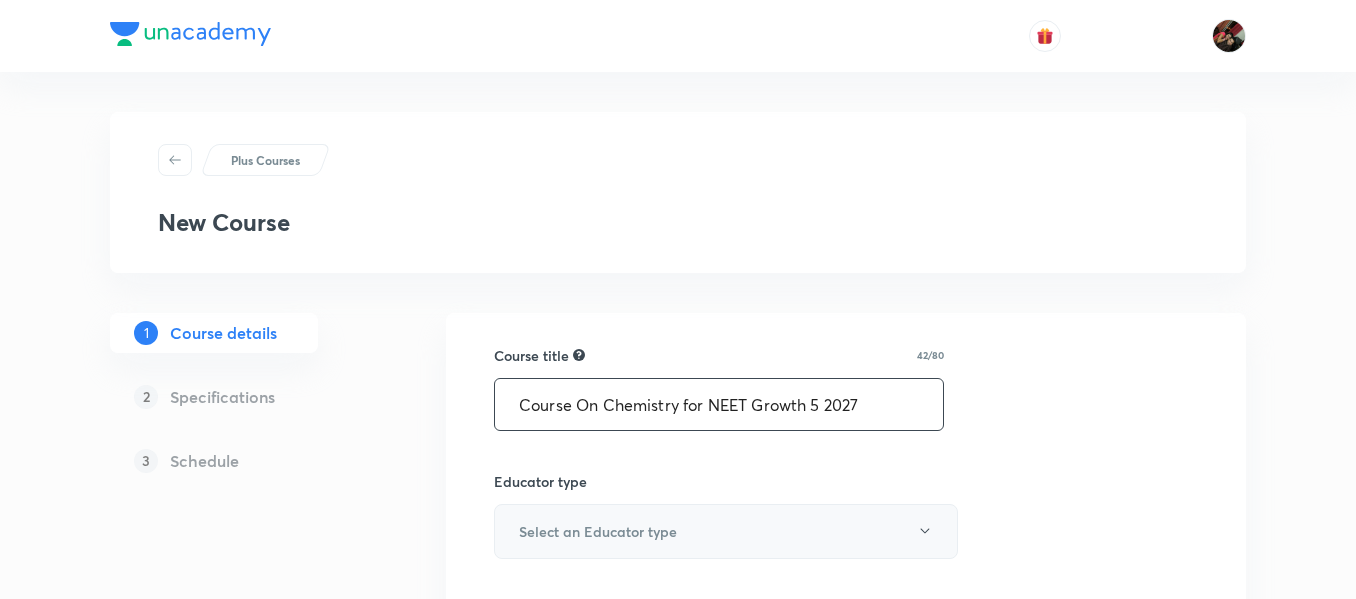 scroll, scrollTop: 82, scrollLeft: 0, axis: vertical 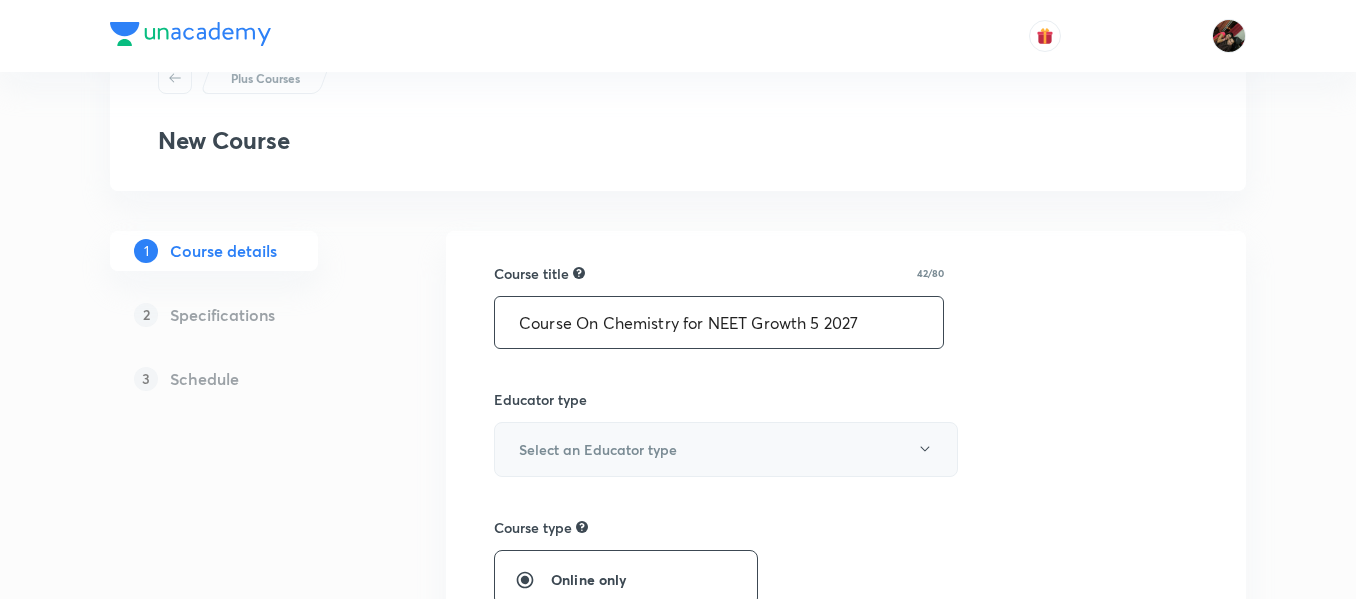 type on "Course On Chemistry for NEET Growth 5 2027" 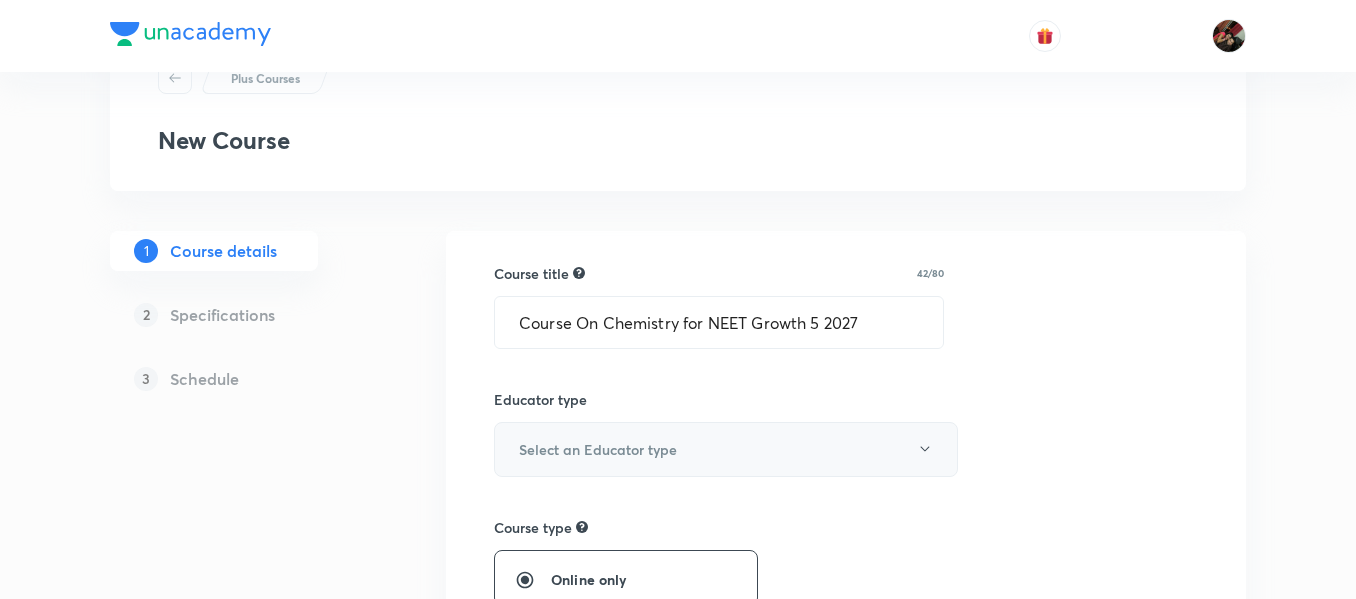 click on "Select an Educator type" at bounding box center [726, 449] 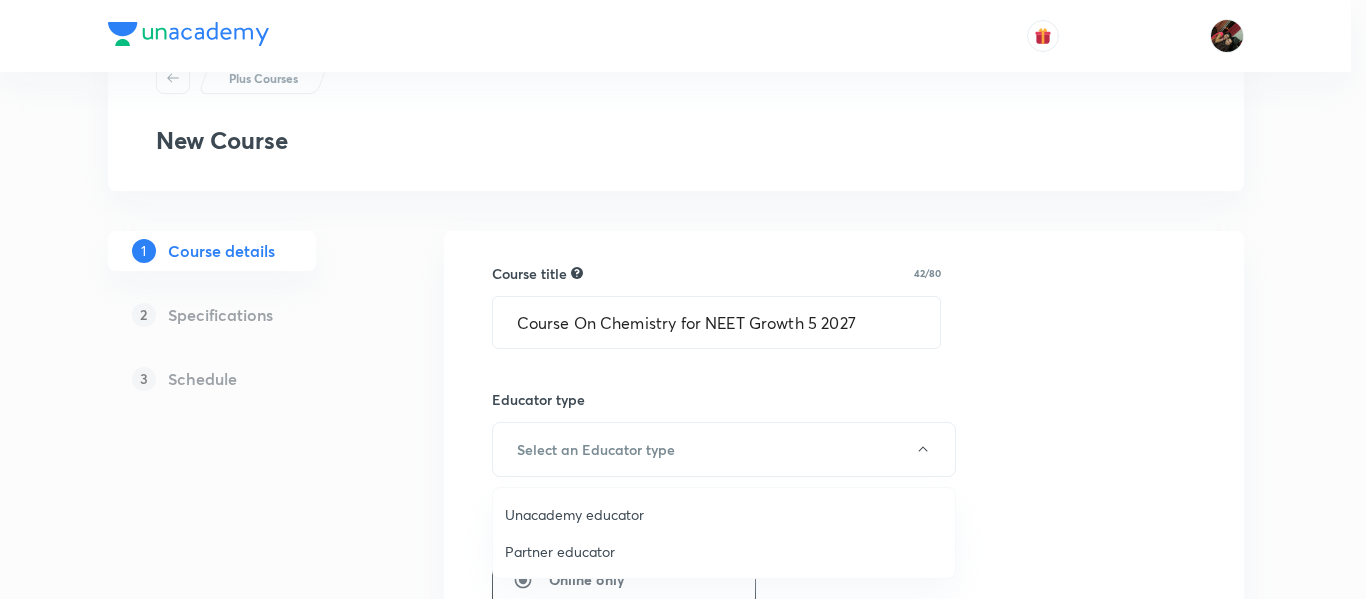 click on "Unacademy educator" at bounding box center (724, 514) 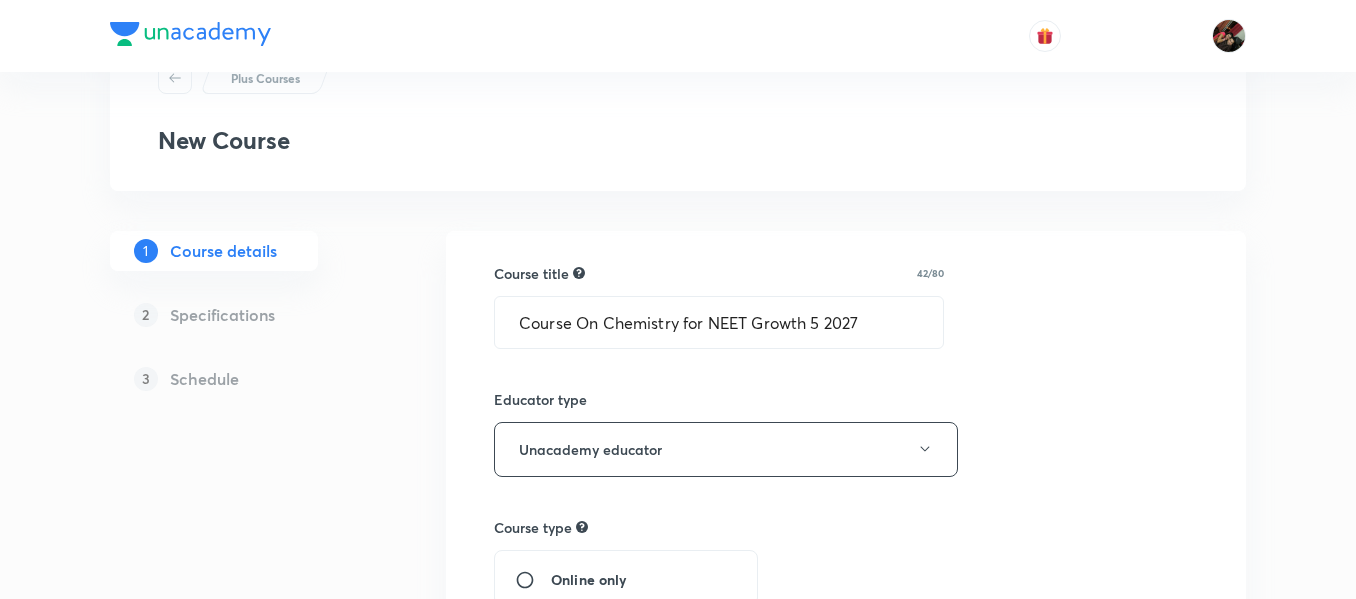 type 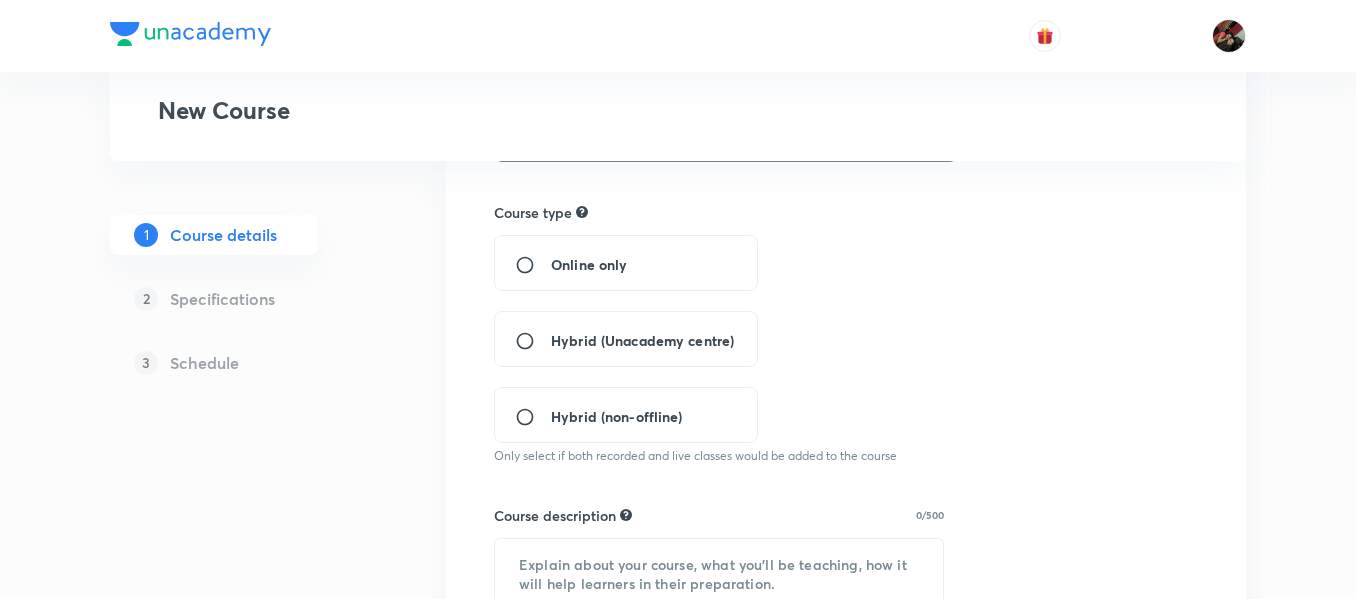 scroll, scrollTop: 402, scrollLeft: 0, axis: vertical 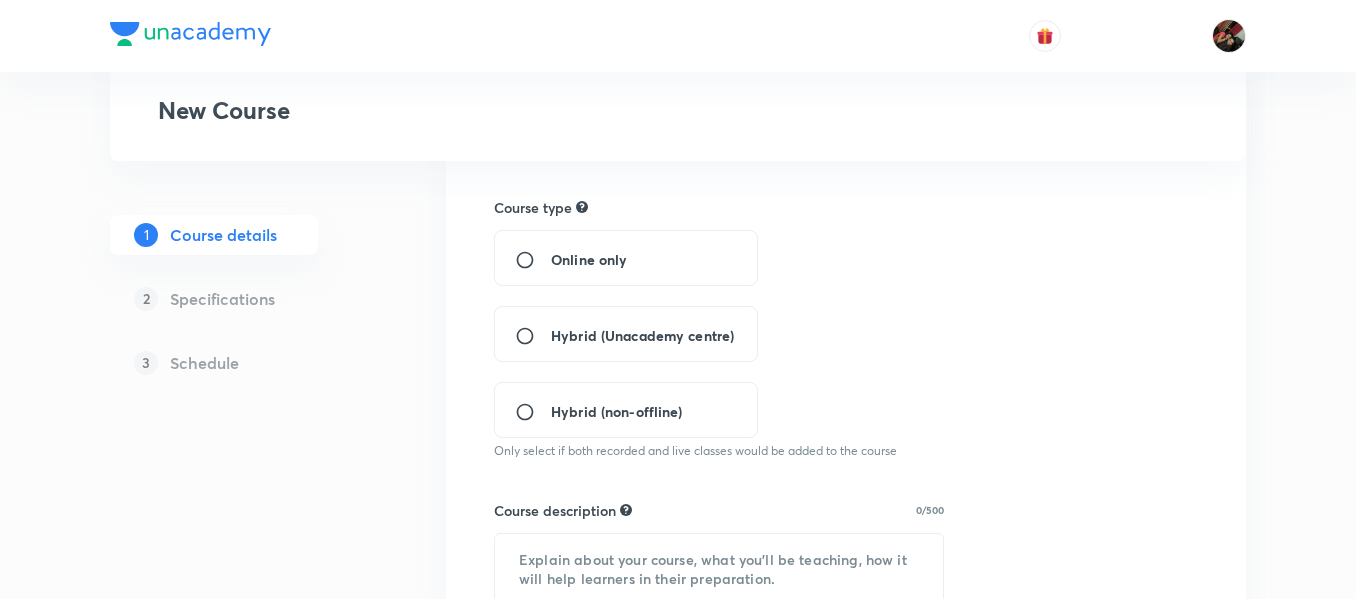 click on "Hybrid (Unacademy centre)" at bounding box center [626, 334] 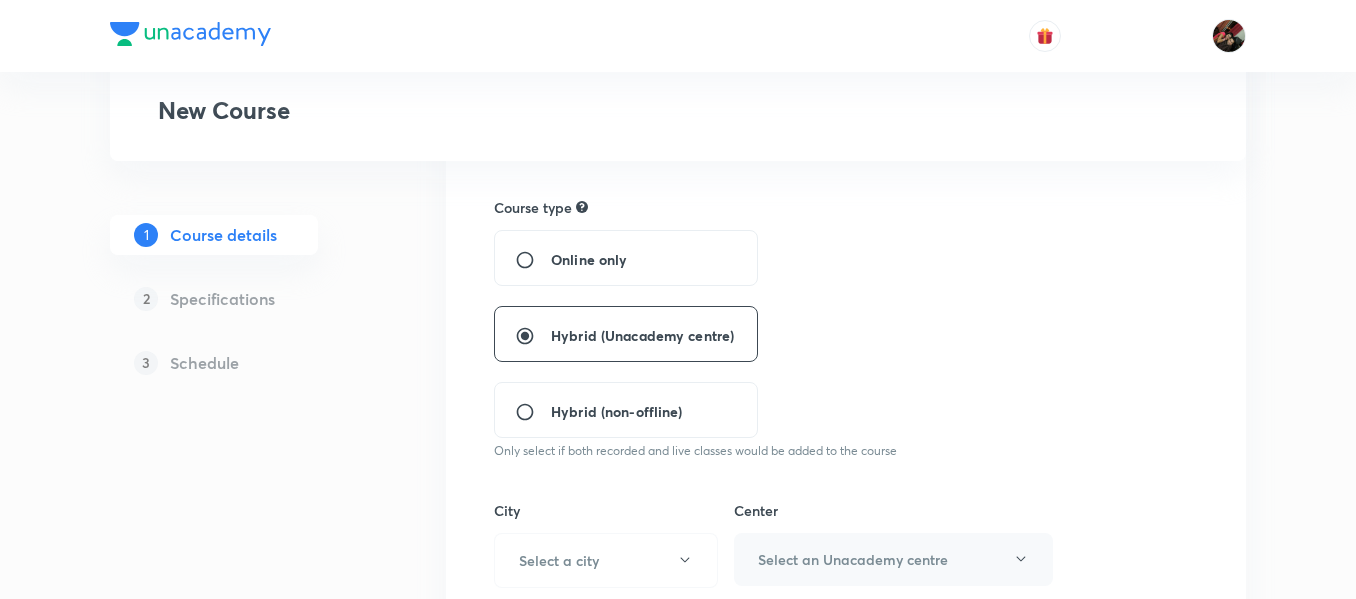click on "Online only Hybrid (Unacademy centre) Hybrid (non-offline)" at bounding box center (761, 334) 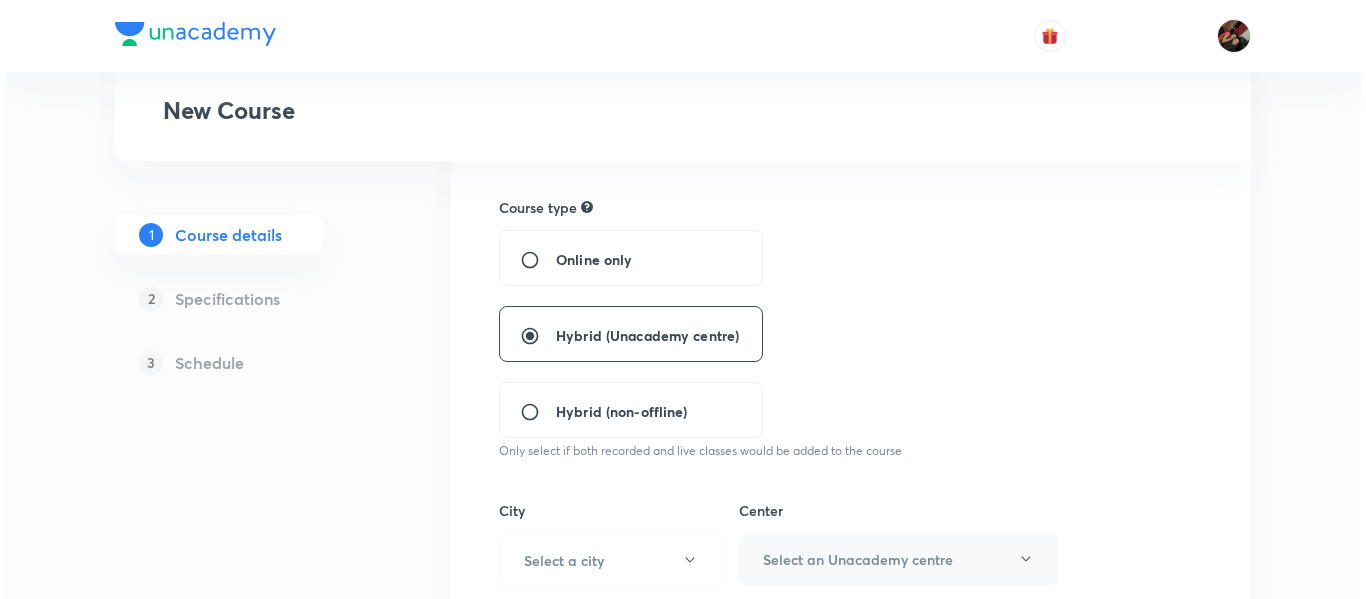 scroll, scrollTop: 525, scrollLeft: 0, axis: vertical 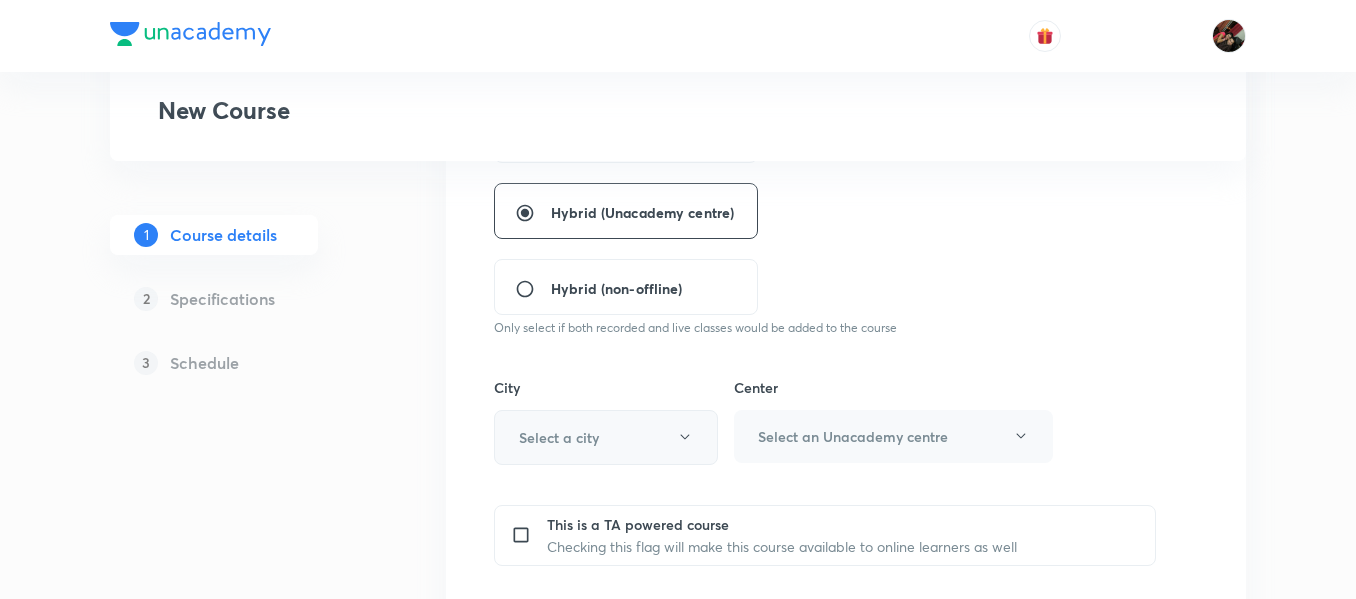 click on "Select a city" at bounding box center (559, 437) 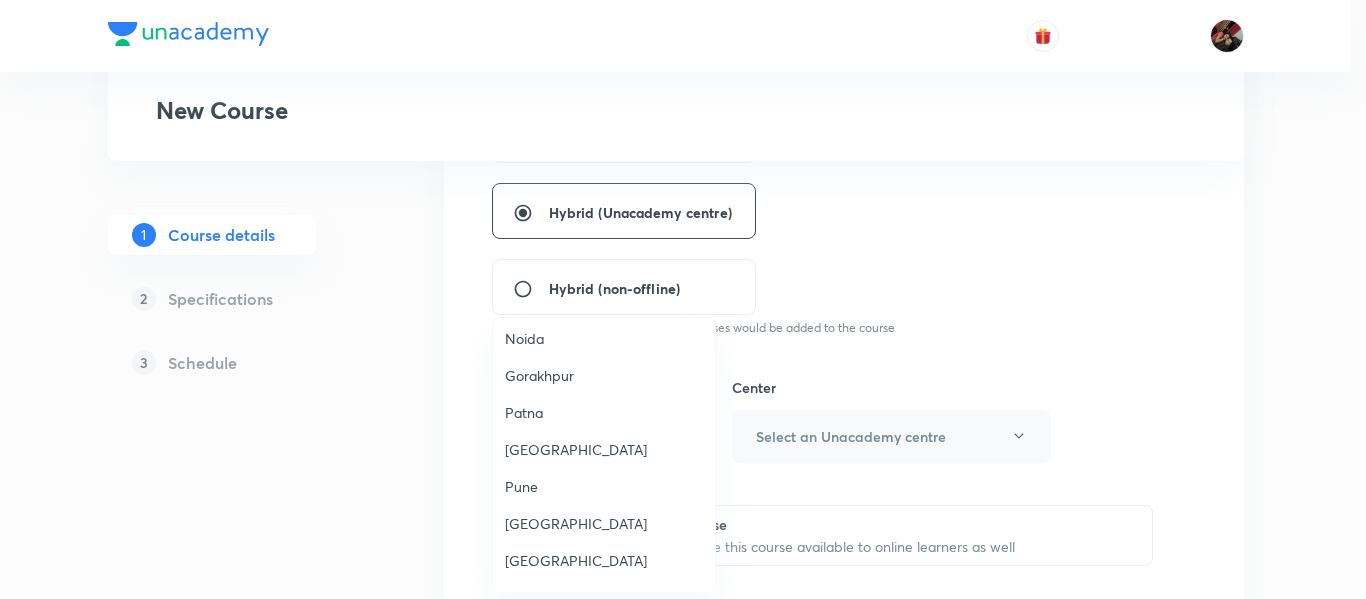 scroll, scrollTop: 1508, scrollLeft: 0, axis: vertical 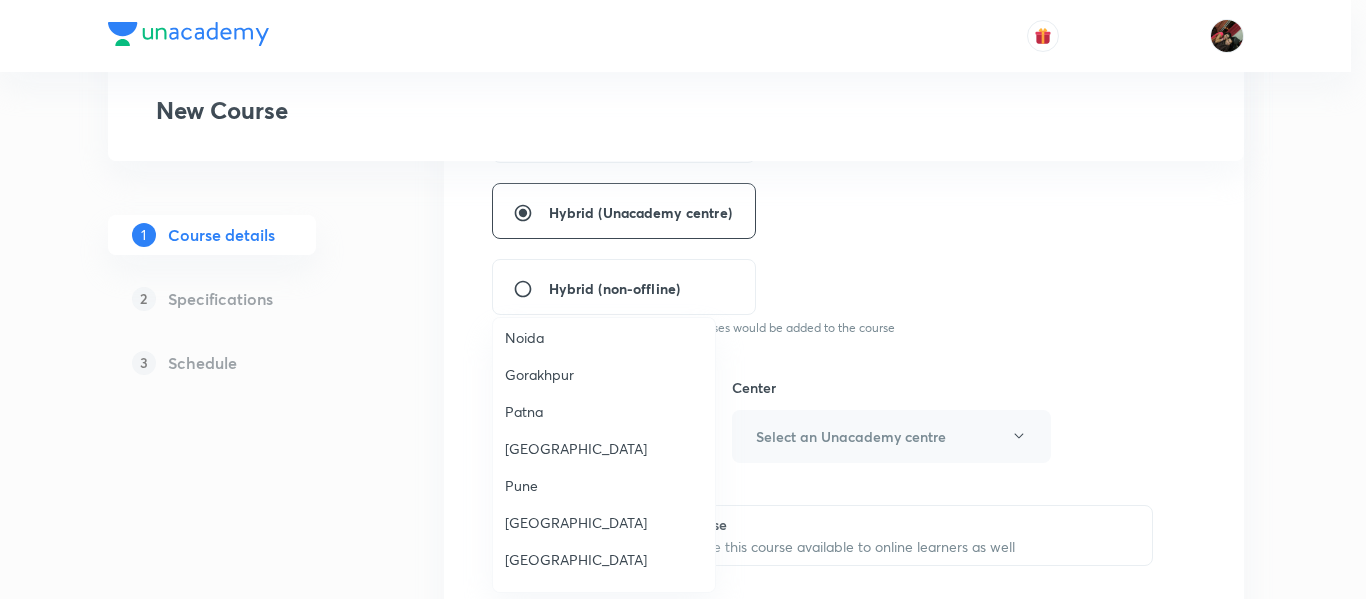 click on "Pune" at bounding box center (604, 485) 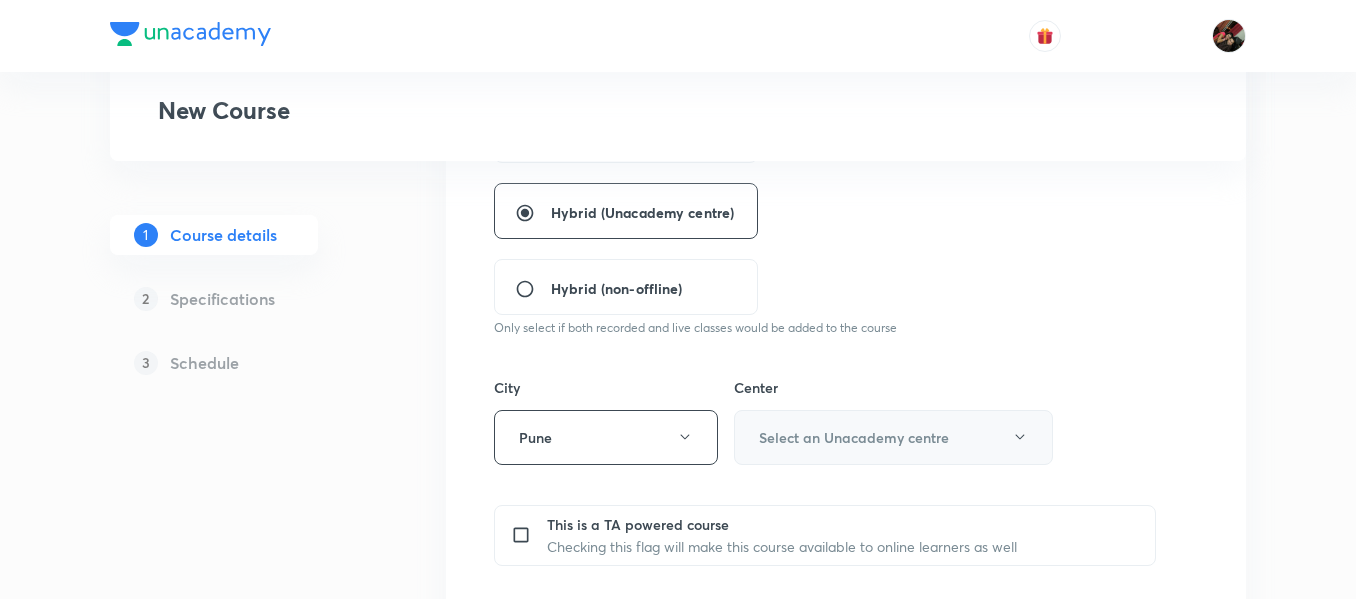 click on "Select an Unacademy centre" at bounding box center [854, 437] 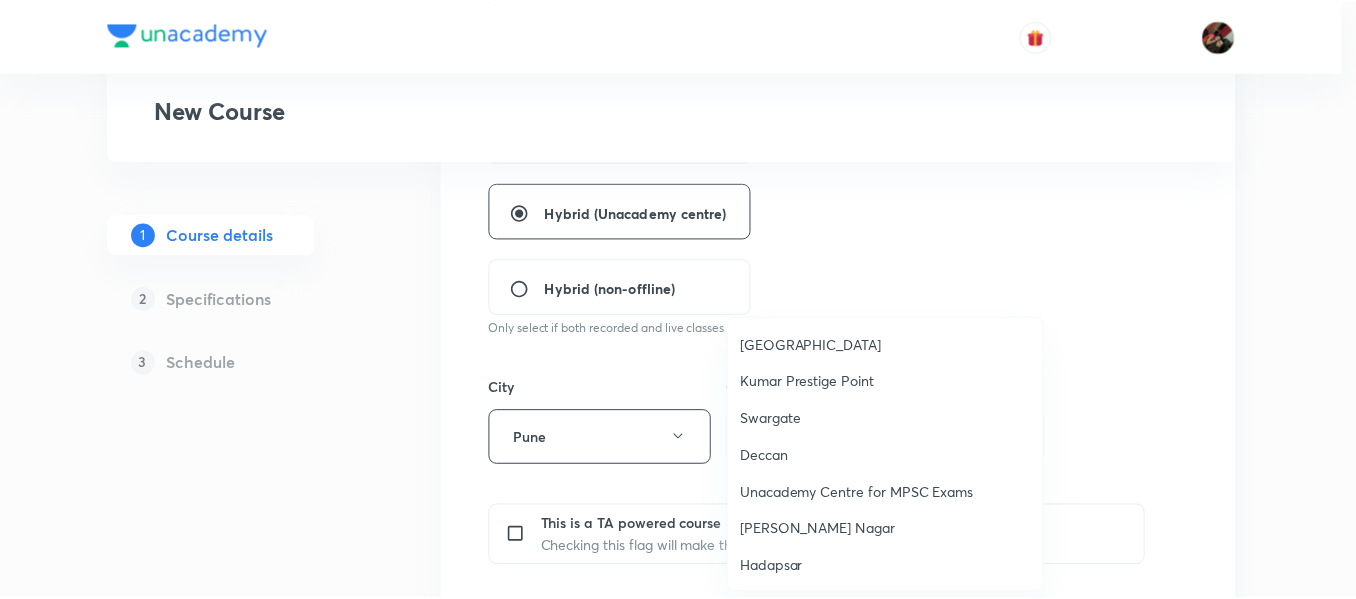 scroll, scrollTop: 1, scrollLeft: 0, axis: vertical 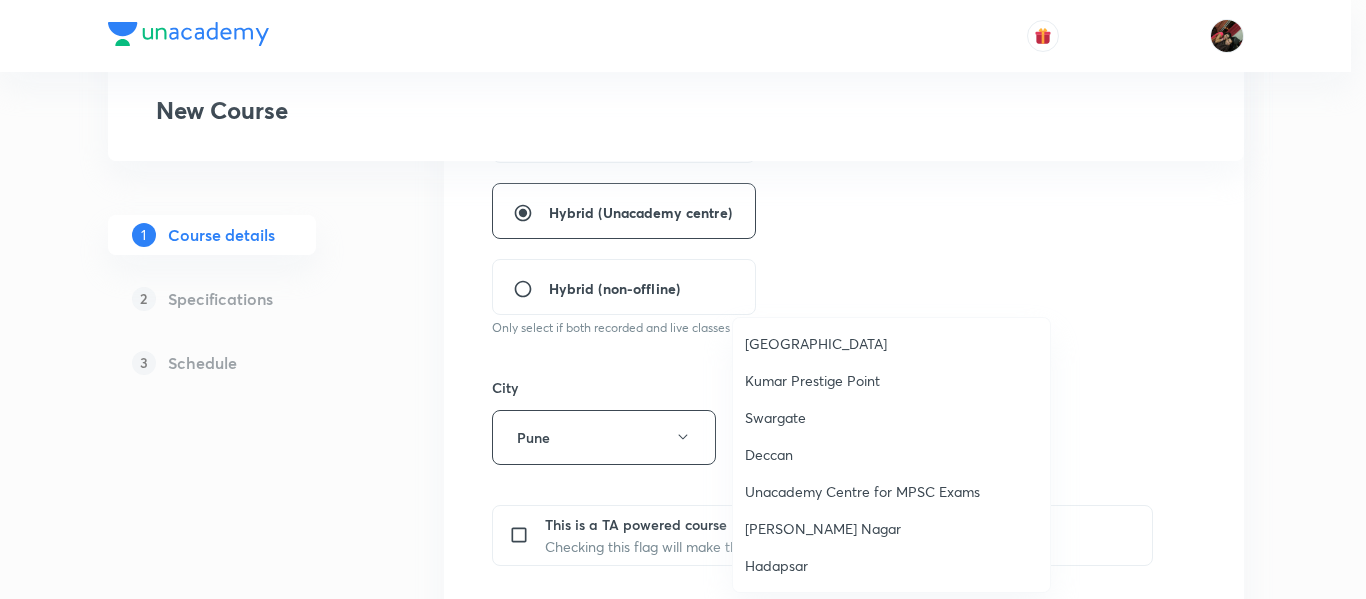 click on "[GEOGRAPHIC_DATA]" at bounding box center [891, 343] 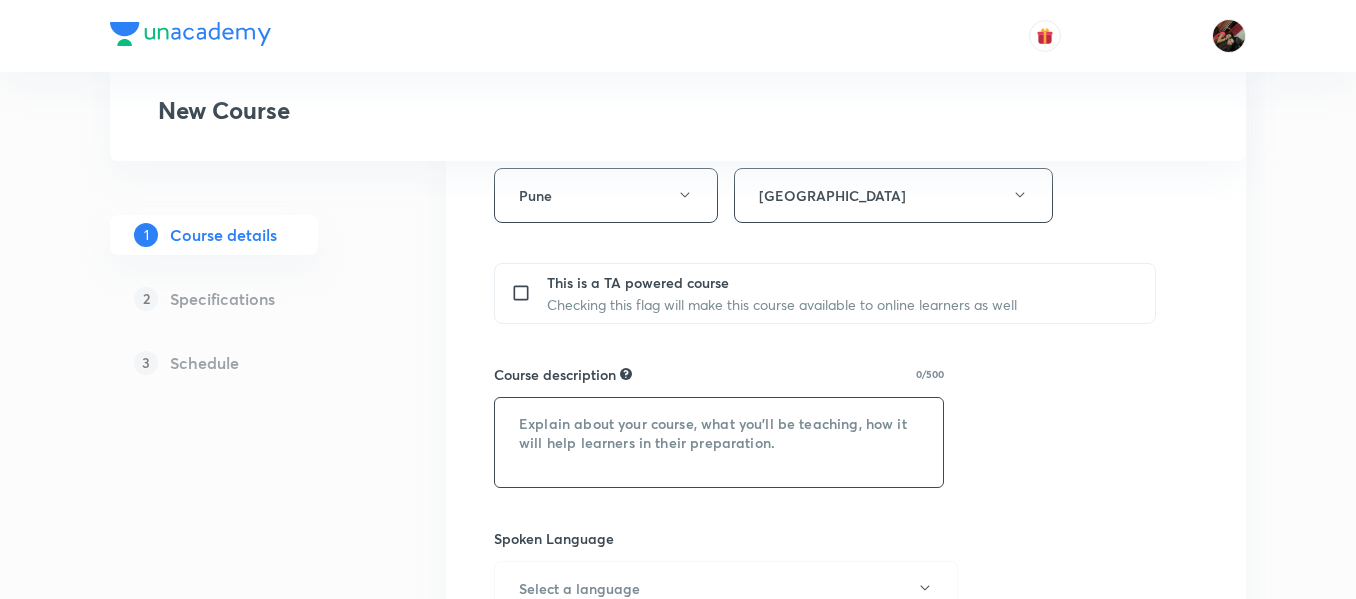 scroll, scrollTop: 768, scrollLeft: 0, axis: vertical 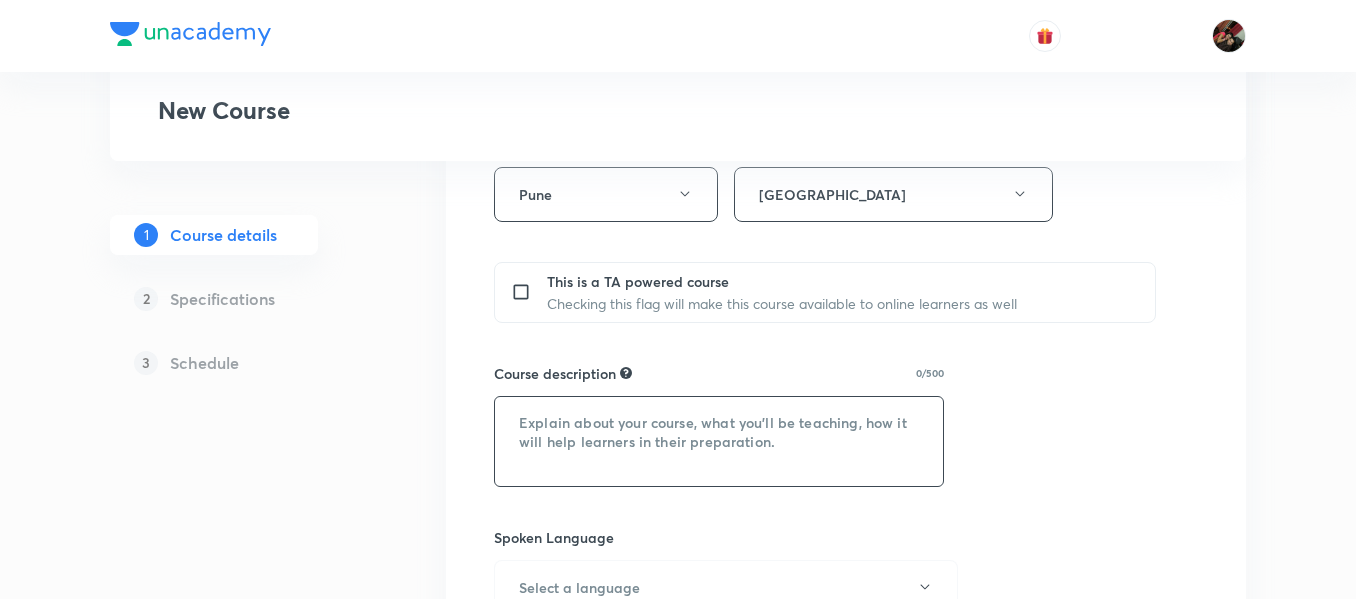 click at bounding box center (719, 441) 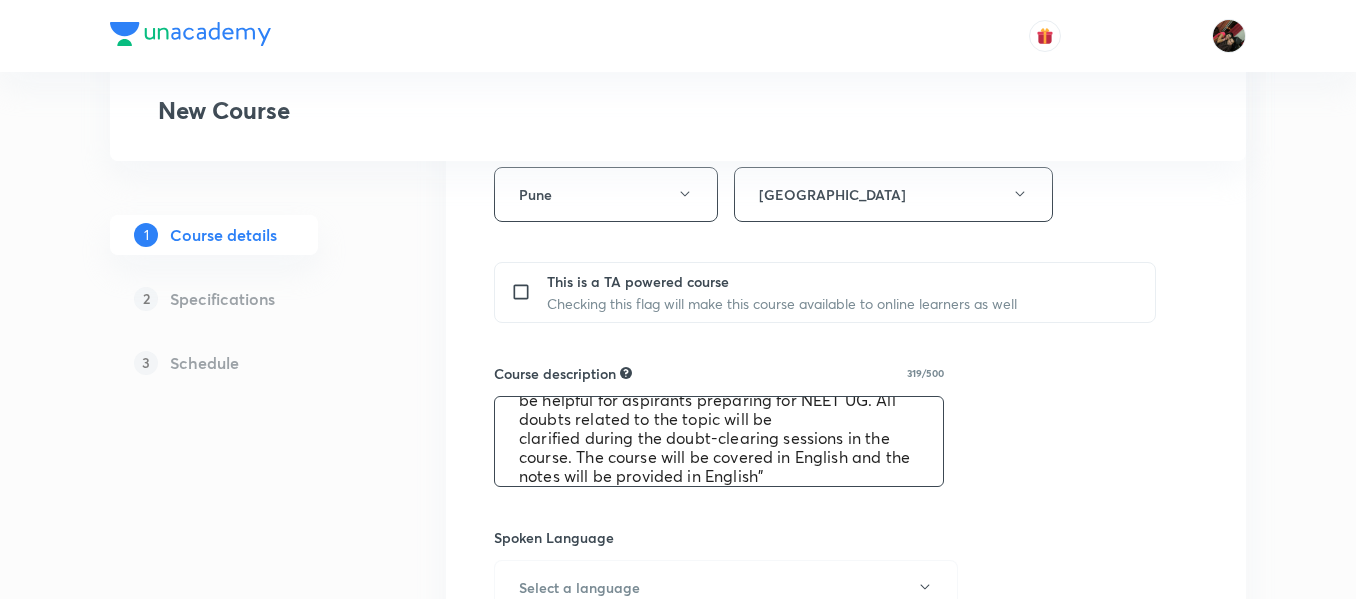 click on ""In this course, Sunil Singh will provide in-depth knowledge of Chemistry. The course will
be helpful for aspirants preparing for NEET UG. All doubts related to the topic will be
clarified during the doubt-clearing sessions in the course. The course will be covered in English and the notes will be provided in English"" at bounding box center [719, 441] 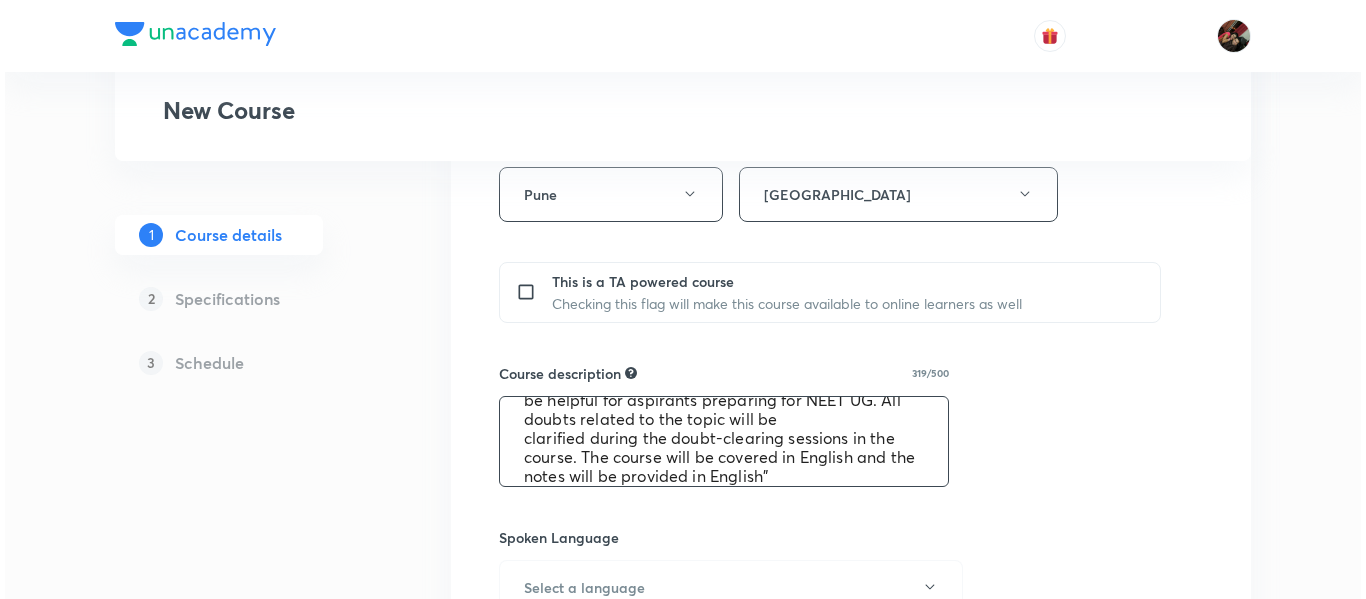 scroll, scrollTop: 76, scrollLeft: 0, axis: vertical 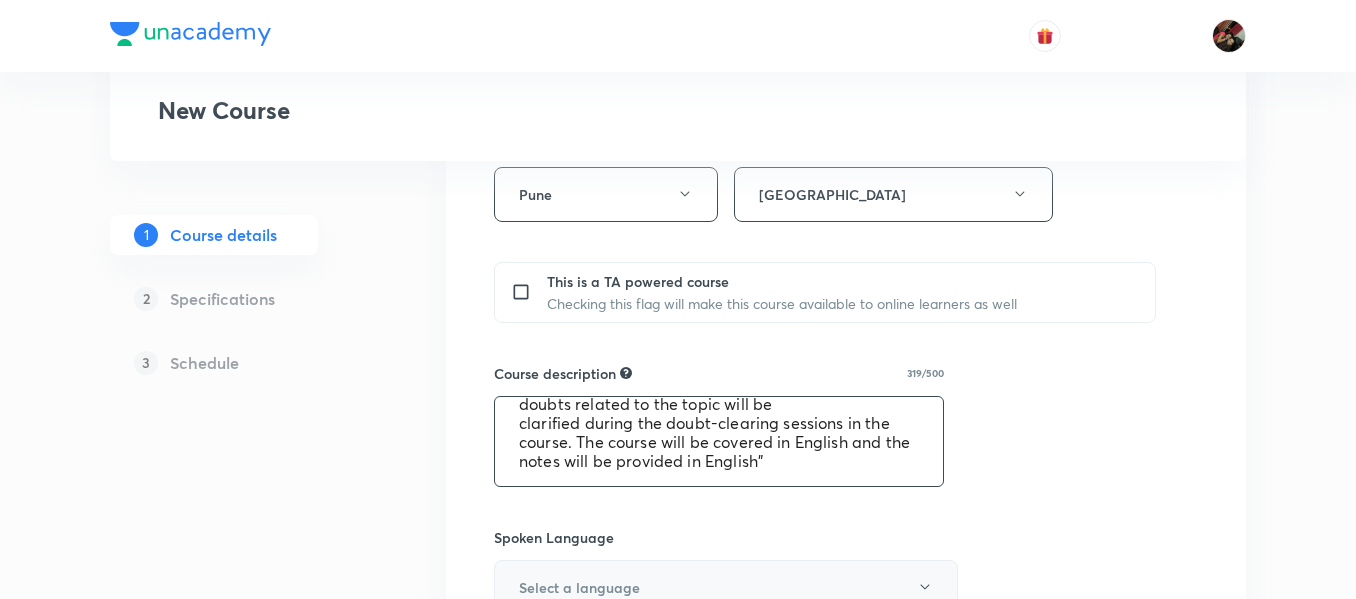 type on ""In this course, Sunil Singh will provide in-depth knowledge of Chemistry. The course will
be helpful for aspirants preparing for NEET UG. All doubts related to the topic will be
clarified during the doubt-clearing sessions in the course. The course will be covered in English and the notes will be provided in English"" 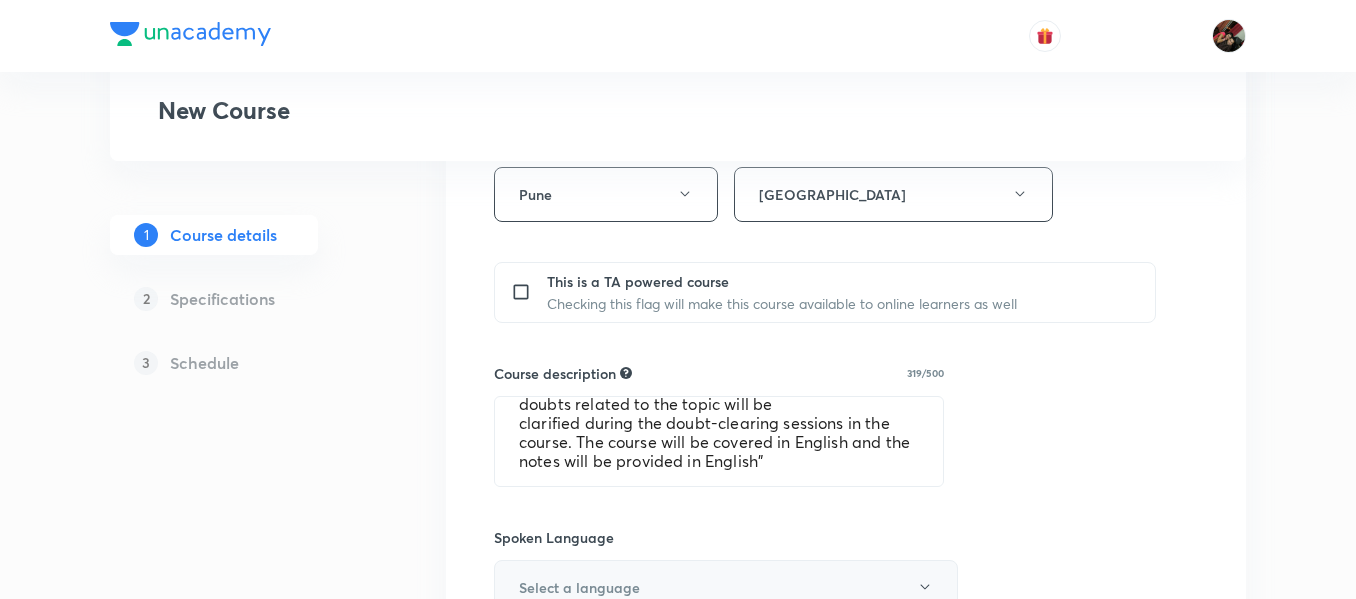 click on "Select a language" at bounding box center (726, 587) 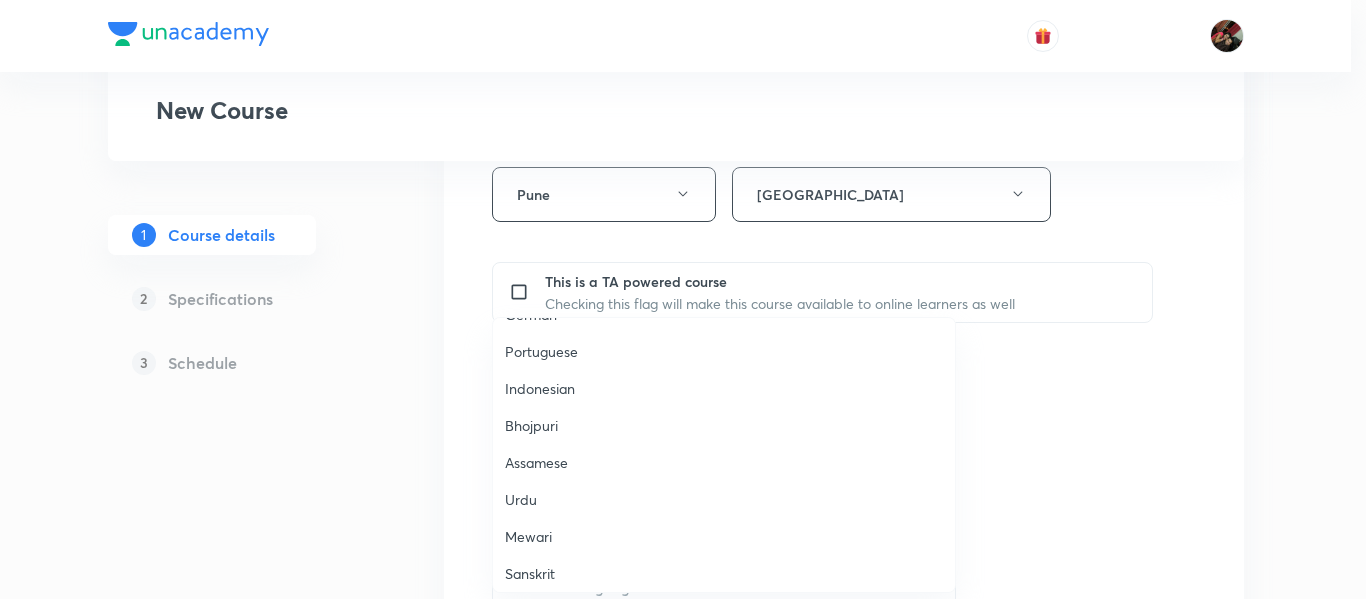 scroll, scrollTop: 593, scrollLeft: 0, axis: vertical 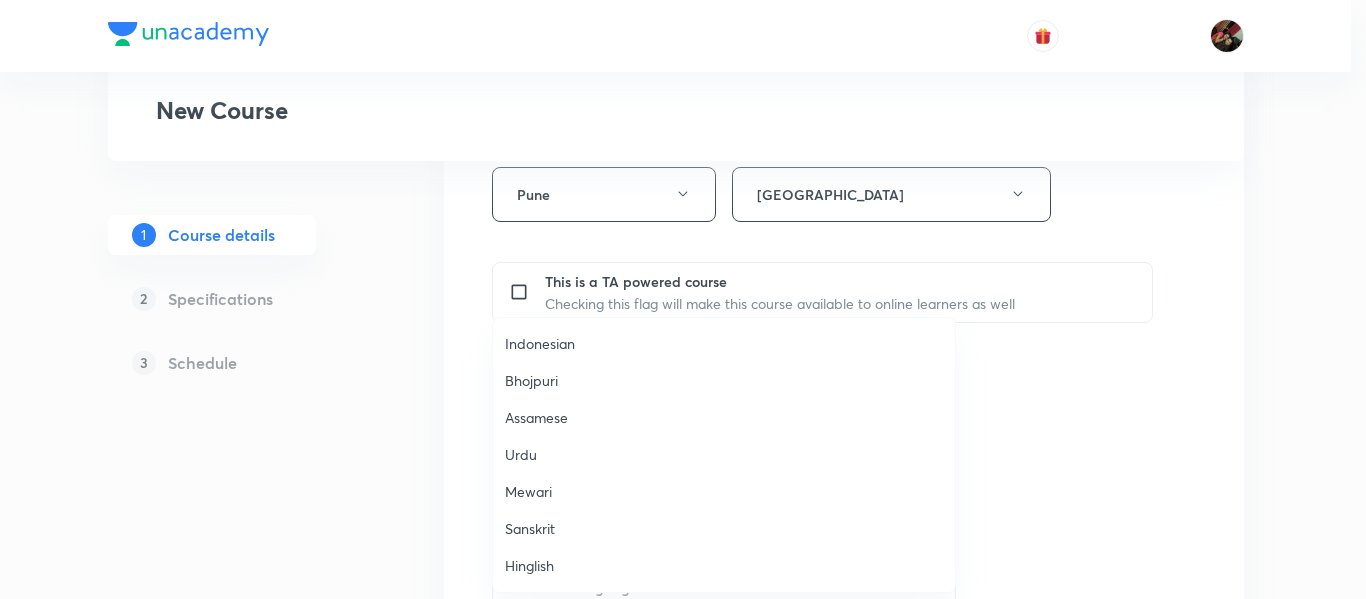 click on "Hinglish" at bounding box center (724, 565) 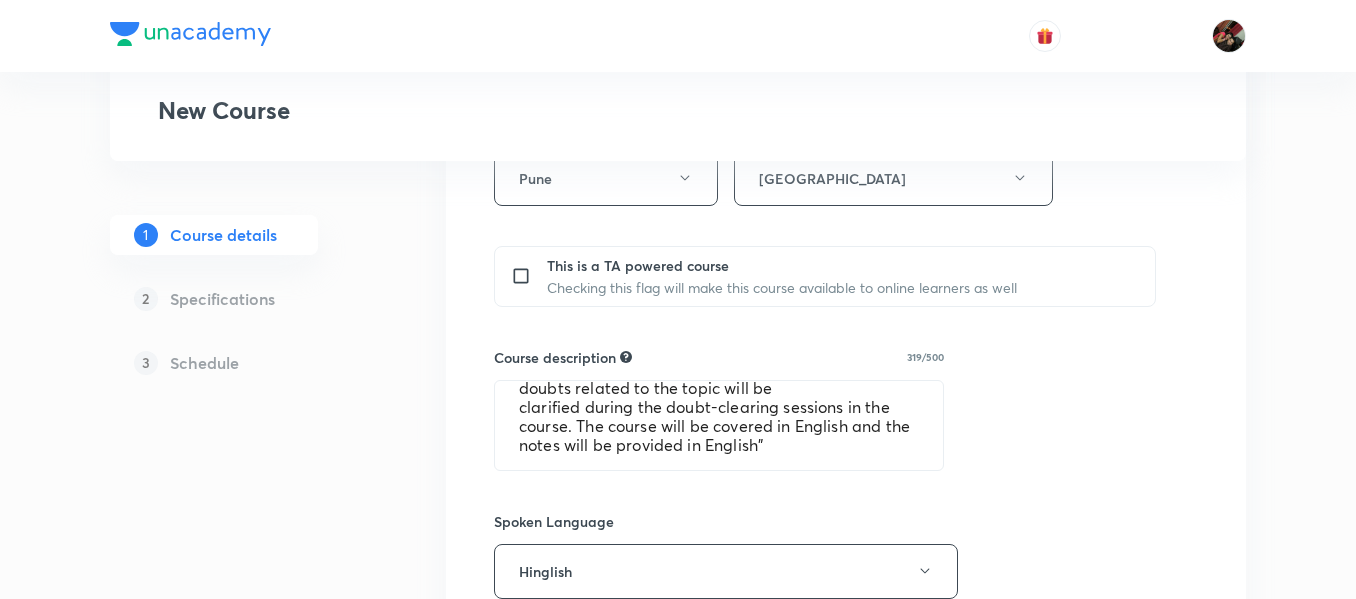 click on "Plus Courses New Course 1 Course details 2 Specifications 3 Schedule Course title 42/80 Course On Chemistry for NEET Growth 5 2027 ​ Educator type Unacademy educator   Course type Online only Hybrid (Unacademy centre) Hybrid (non-offline) Only select if both recorded and live classes would be added to the course City Pune Center Pimpri Center This is a TA powered course Checking this flag will make this course available to online learners as well Course description 319/500 "In this course, Sunil Singh will provide in-depth knowledge of Chemistry. The course will
be helpful for aspirants preparing for NEET UG. All doubts related to the topic will be
clarified during the doubt-clearing sessions in the course. The course will be covered in English and the notes will be provided in English" ​ Spoken Language Hinglish Written Content/Slide Language ​ Select a goal ​ Educators Sunil Singh ​ Save & continue" at bounding box center [678, 230] 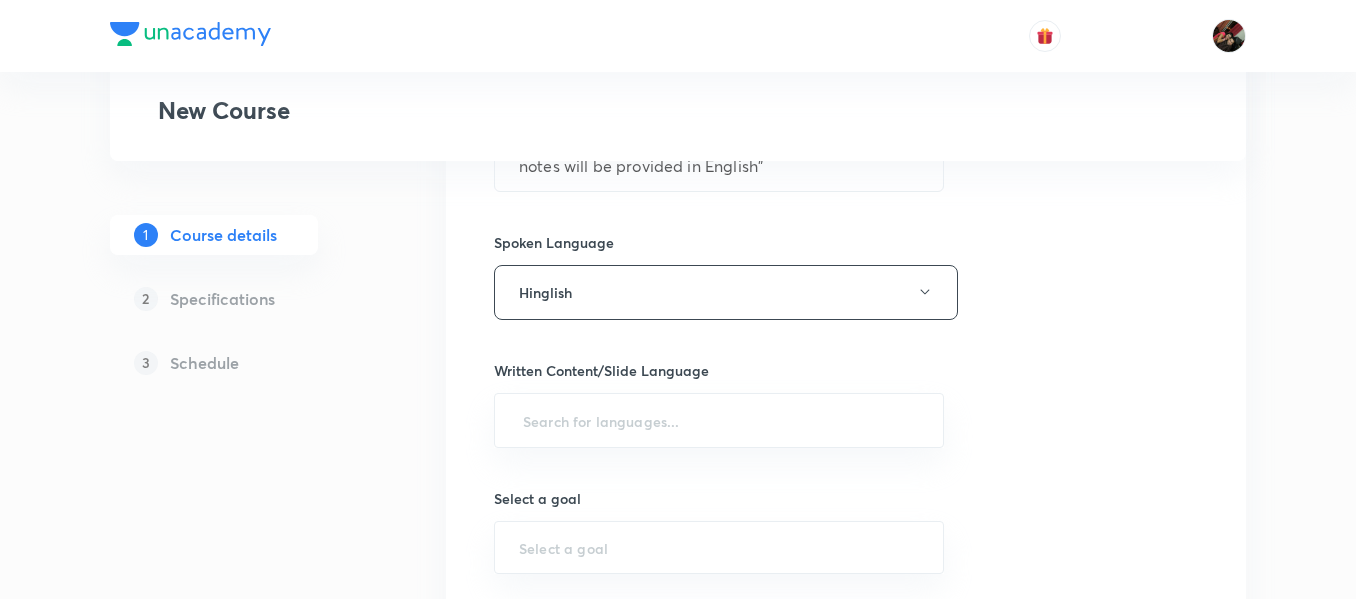 scroll, scrollTop: 1083, scrollLeft: 0, axis: vertical 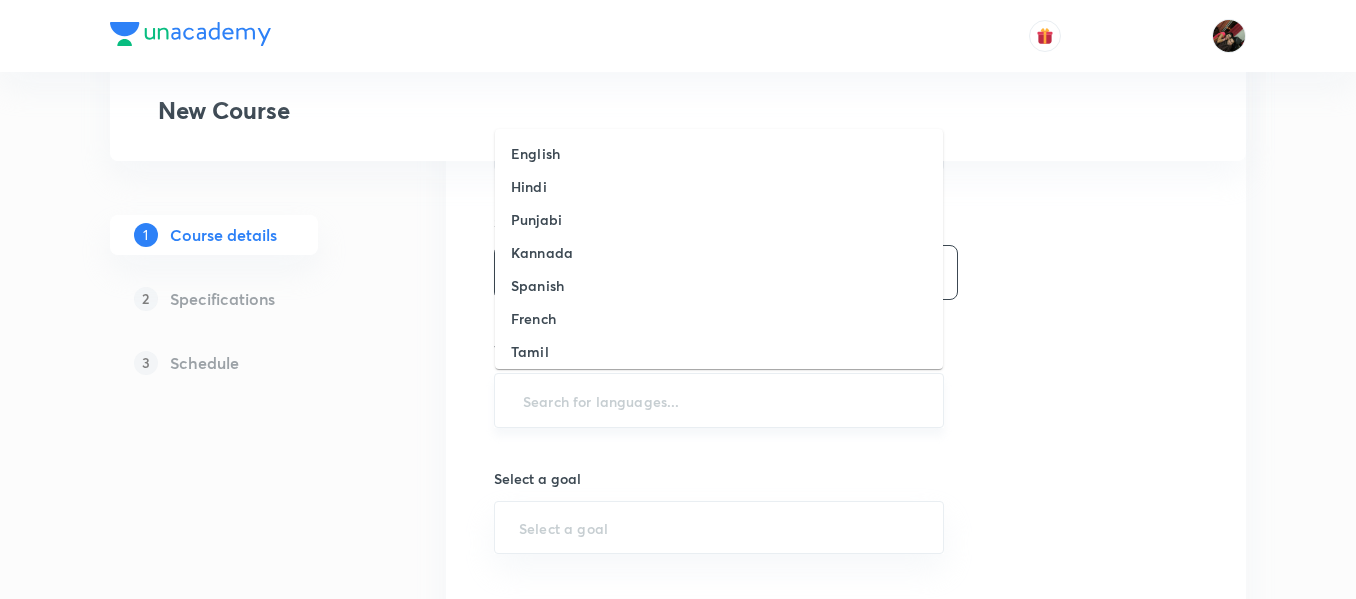 click at bounding box center (719, 400) 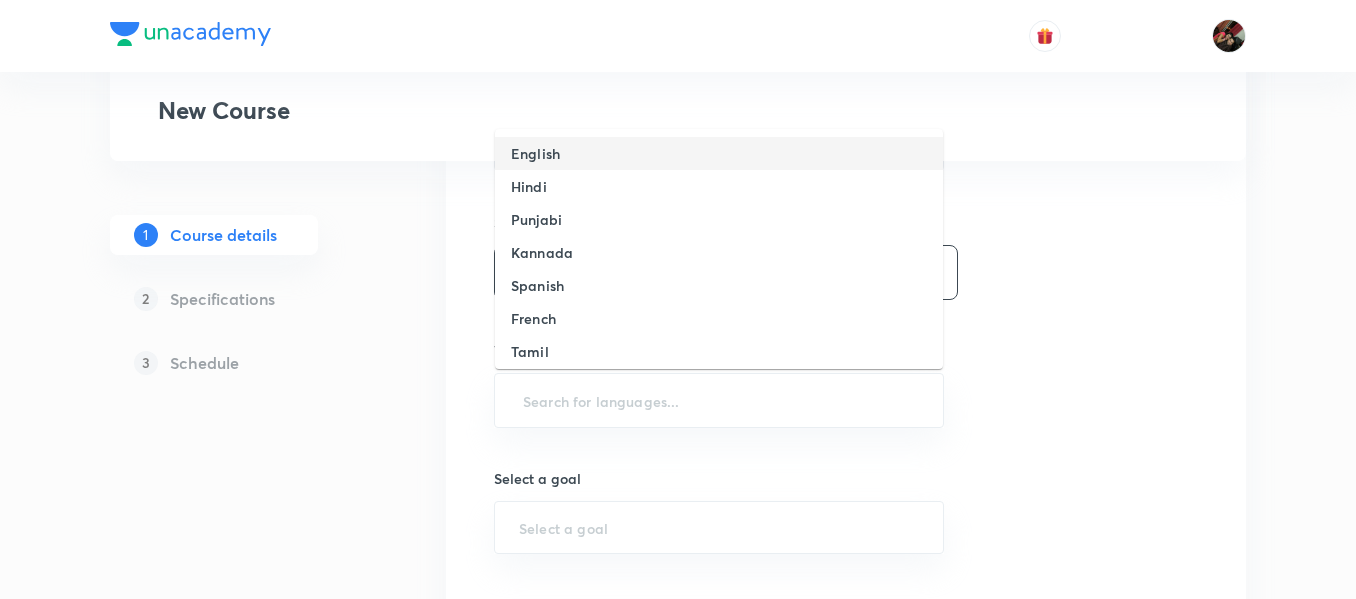 click on "English" at bounding box center (719, 153) 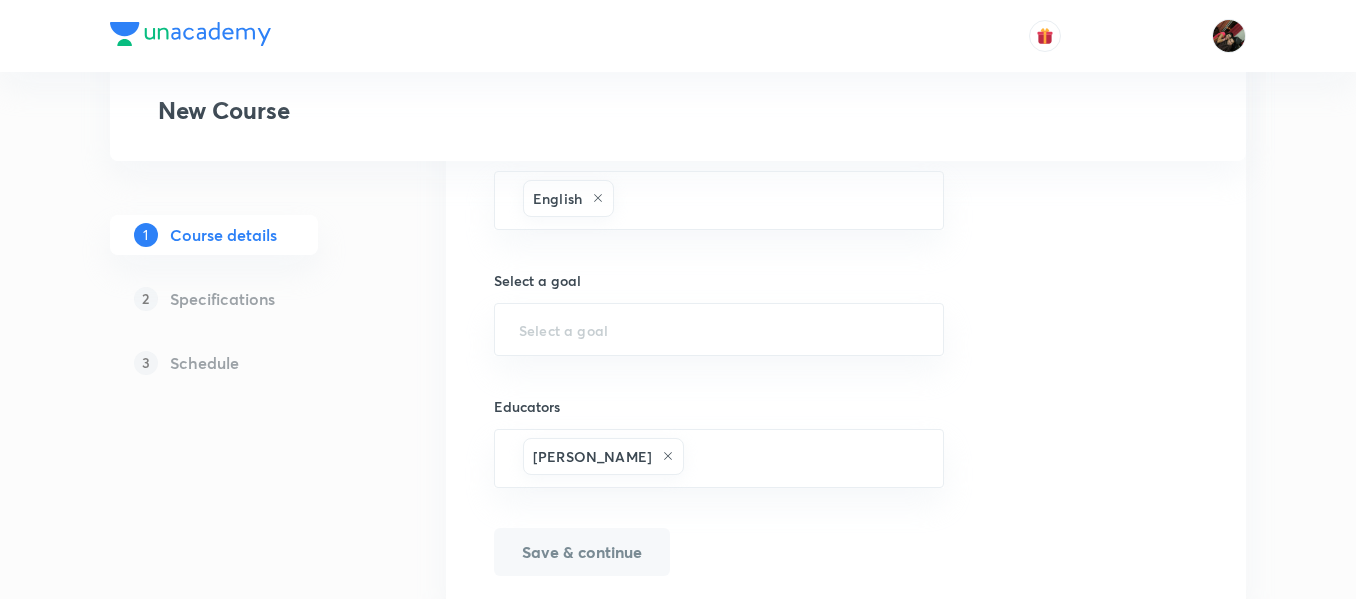 scroll, scrollTop: 1286, scrollLeft: 0, axis: vertical 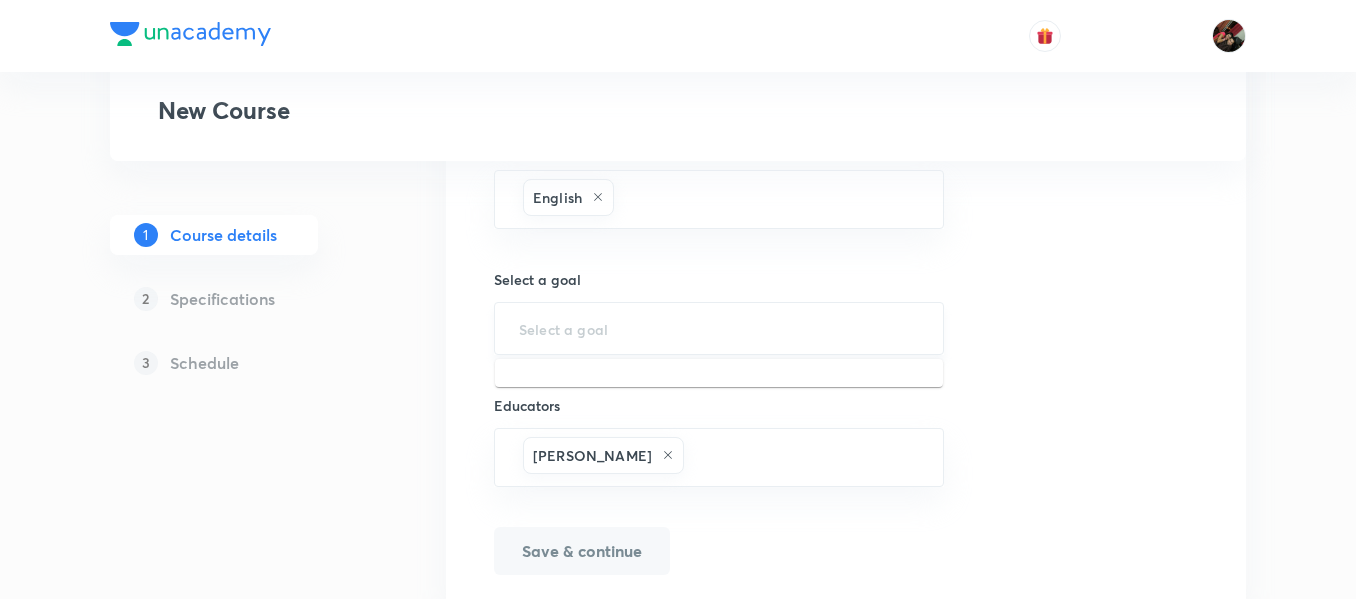 click at bounding box center [719, 328] 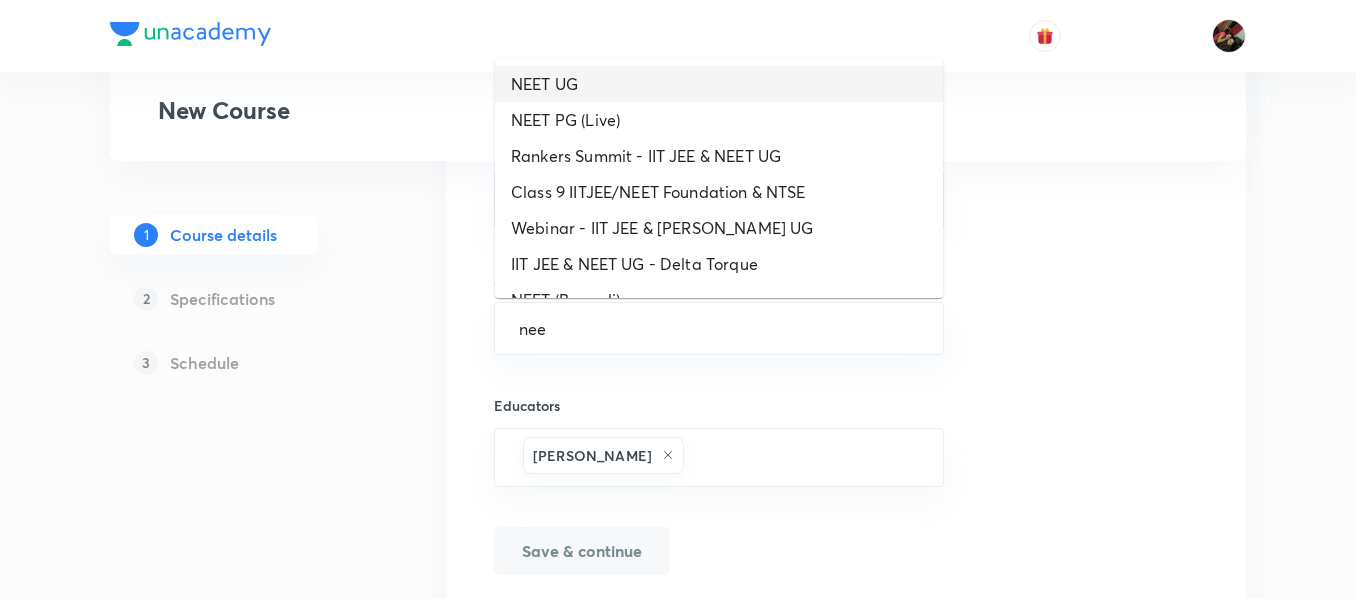 click on "NEET UG" at bounding box center (719, 84) 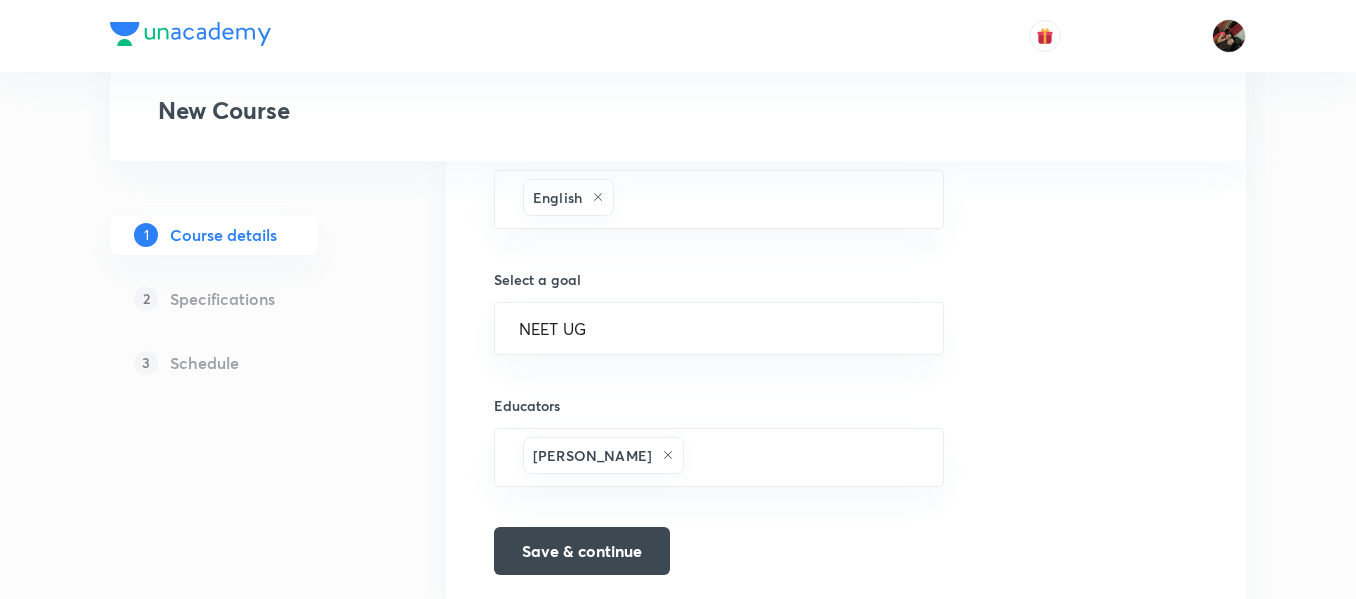 scroll, scrollTop: 1358, scrollLeft: 0, axis: vertical 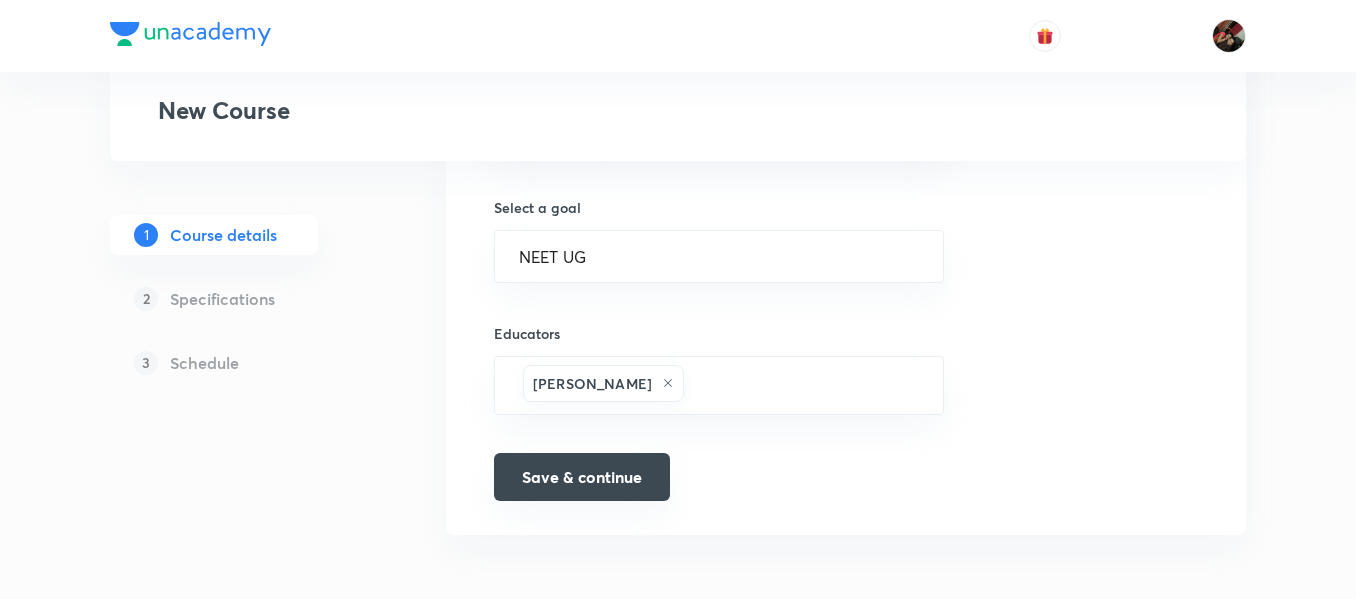 click on "Save & continue" at bounding box center (582, 477) 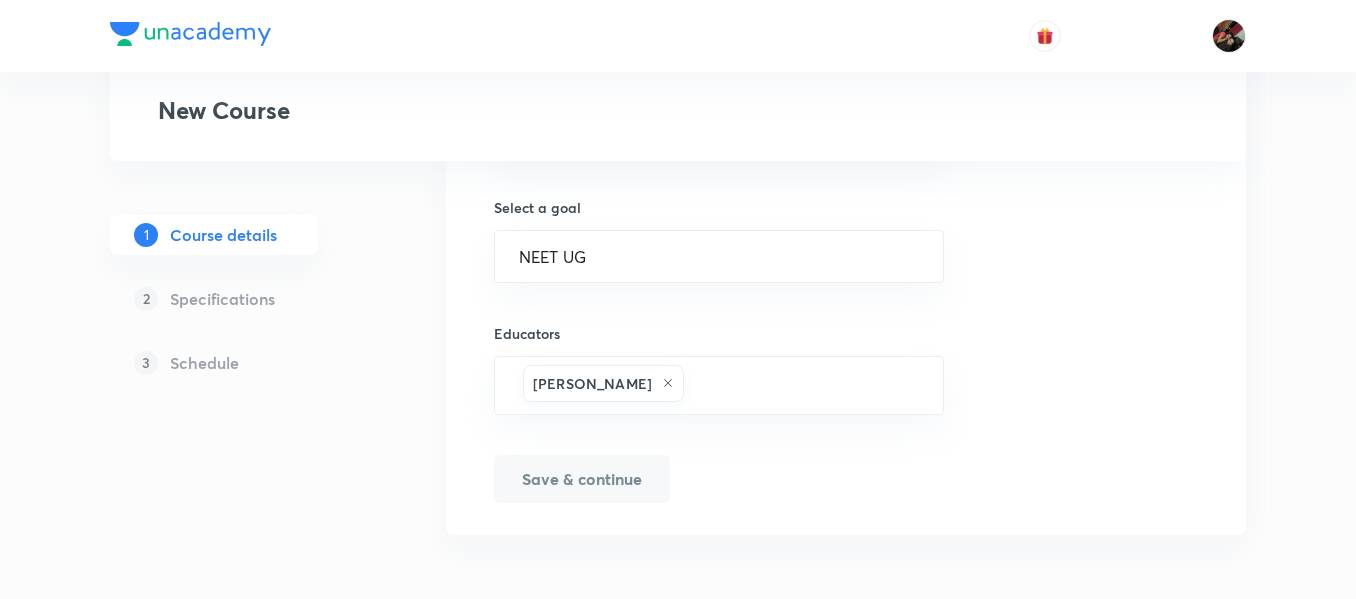 type 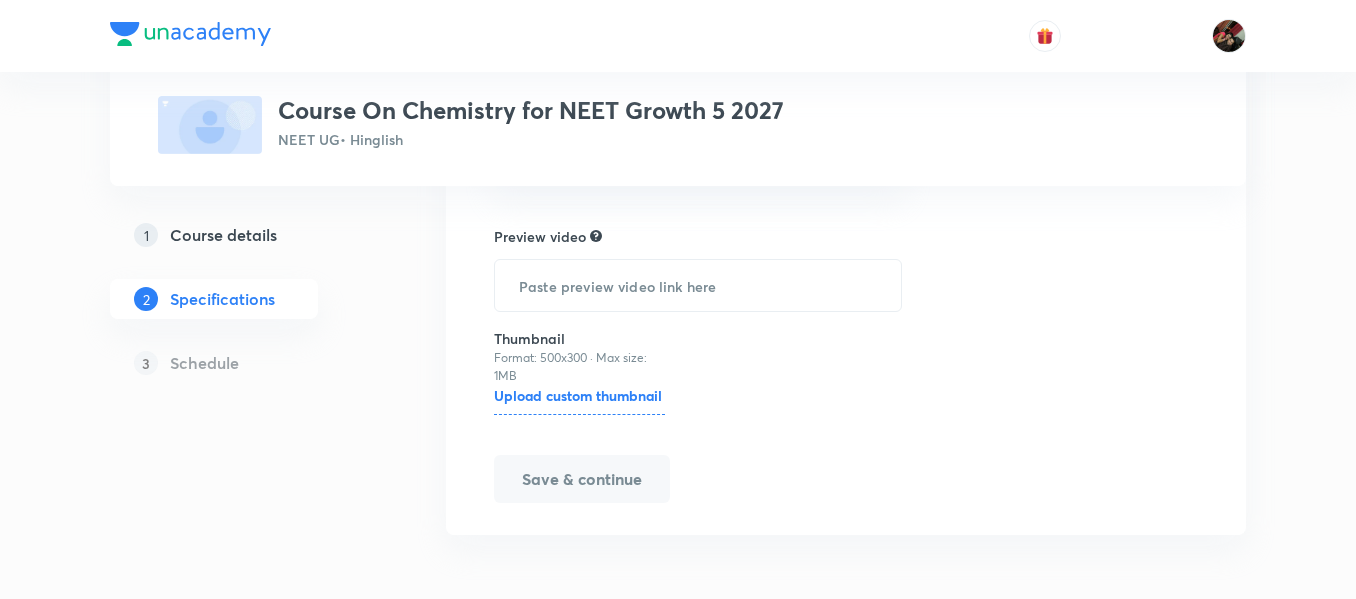 scroll, scrollTop: 0, scrollLeft: 0, axis: both 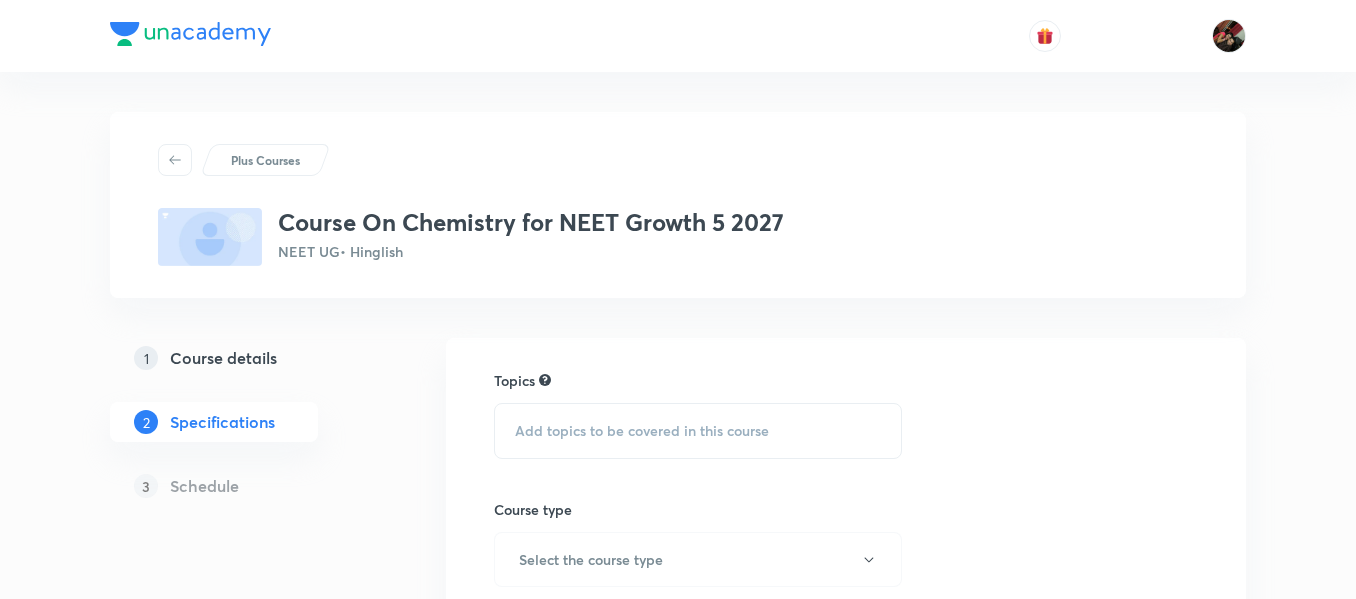 click on "Add topics to be covered in this course" at bounding box center (698, 431) 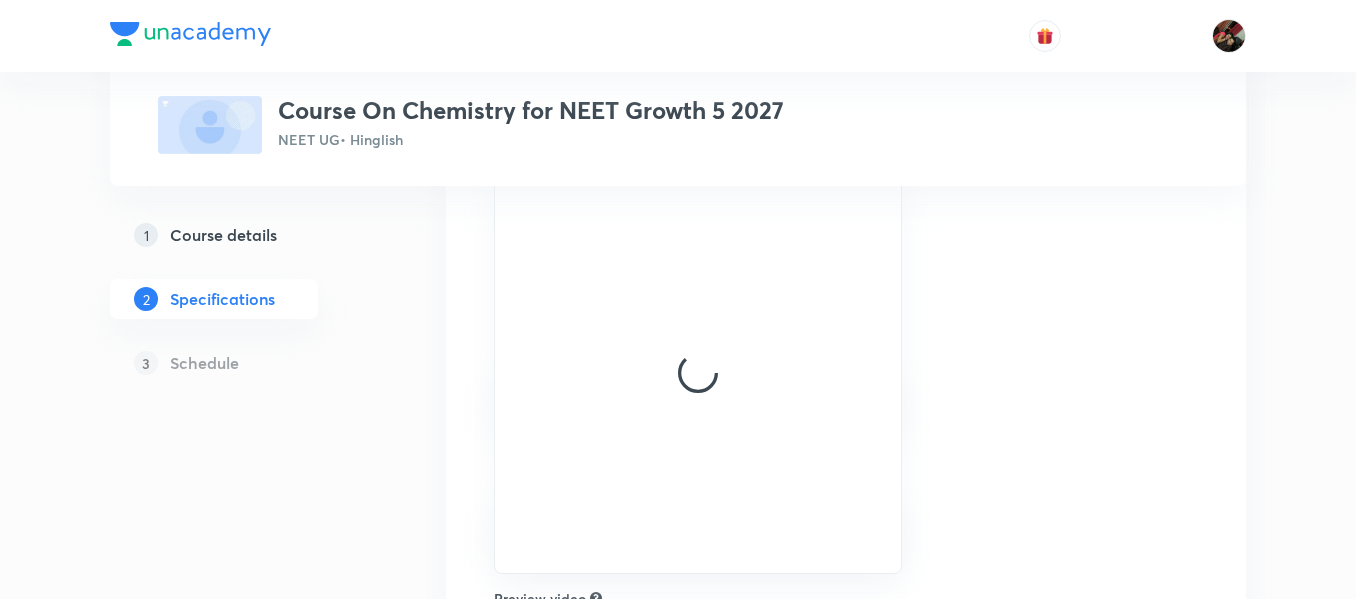scroll, scrollTop: 367, scrollLeft: 0, axis: vertical 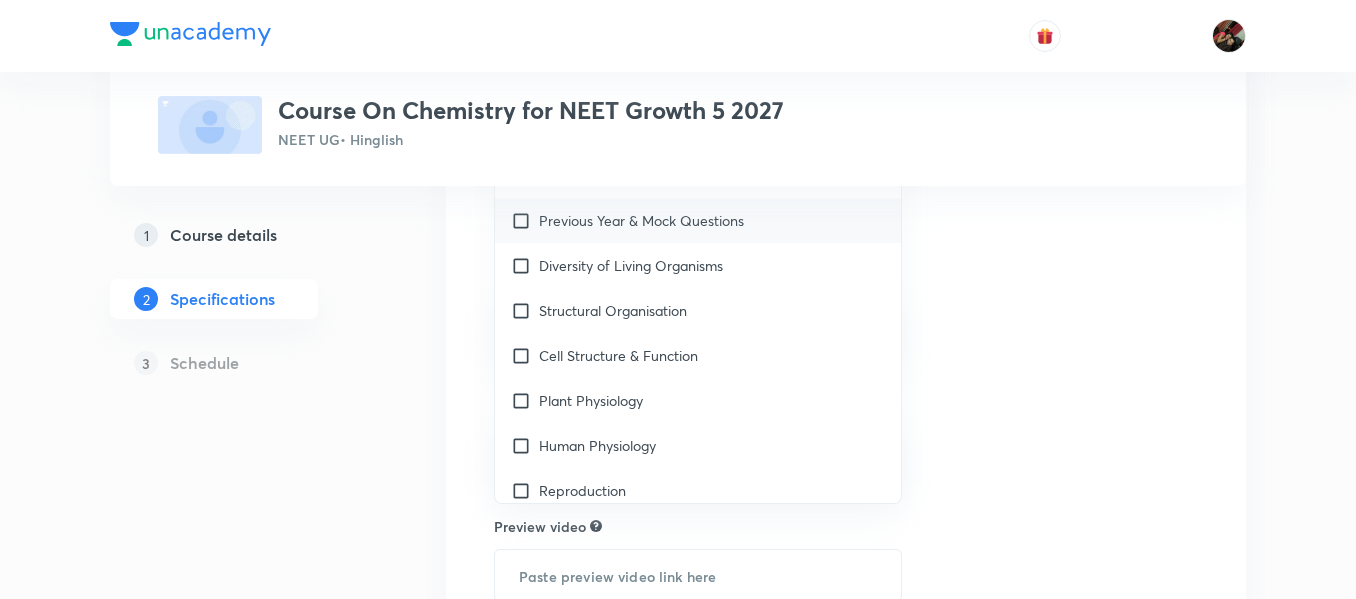 click on "Previous Year & Mock Questions" at bounding box center [698, 220] 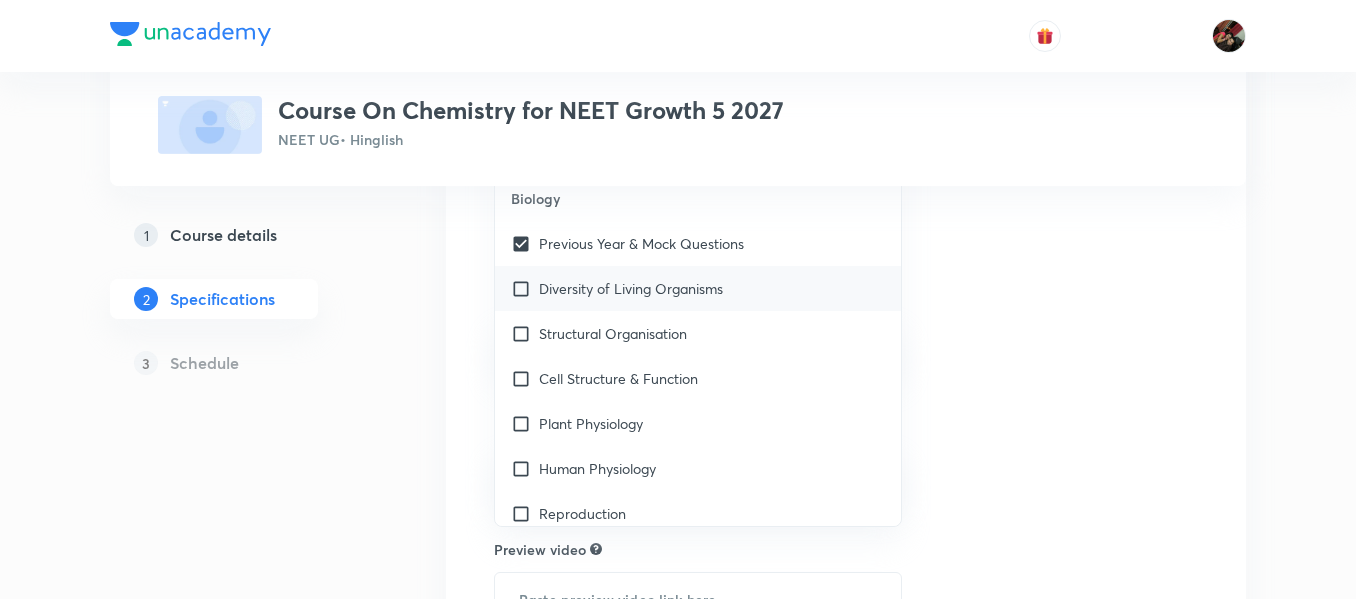 click on "Diversity of Living Organisms" at bounding box center [631, 288] 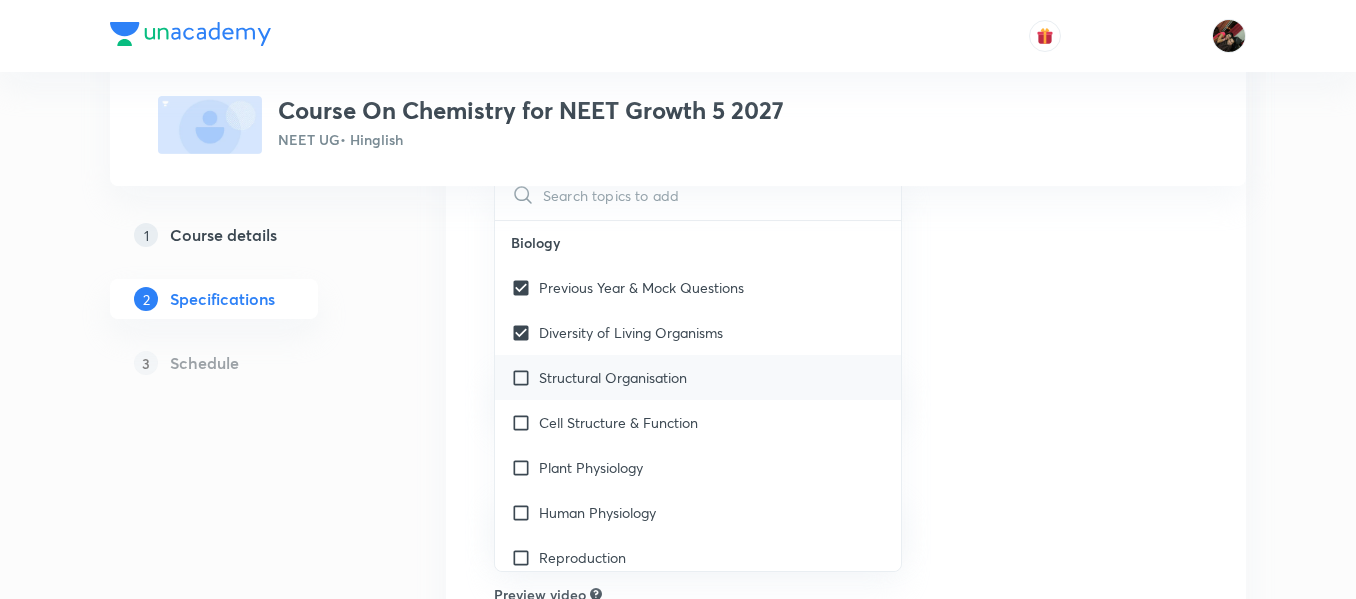 scroll, scrollTop: 1, scrollLeft: 0, axis: vertical 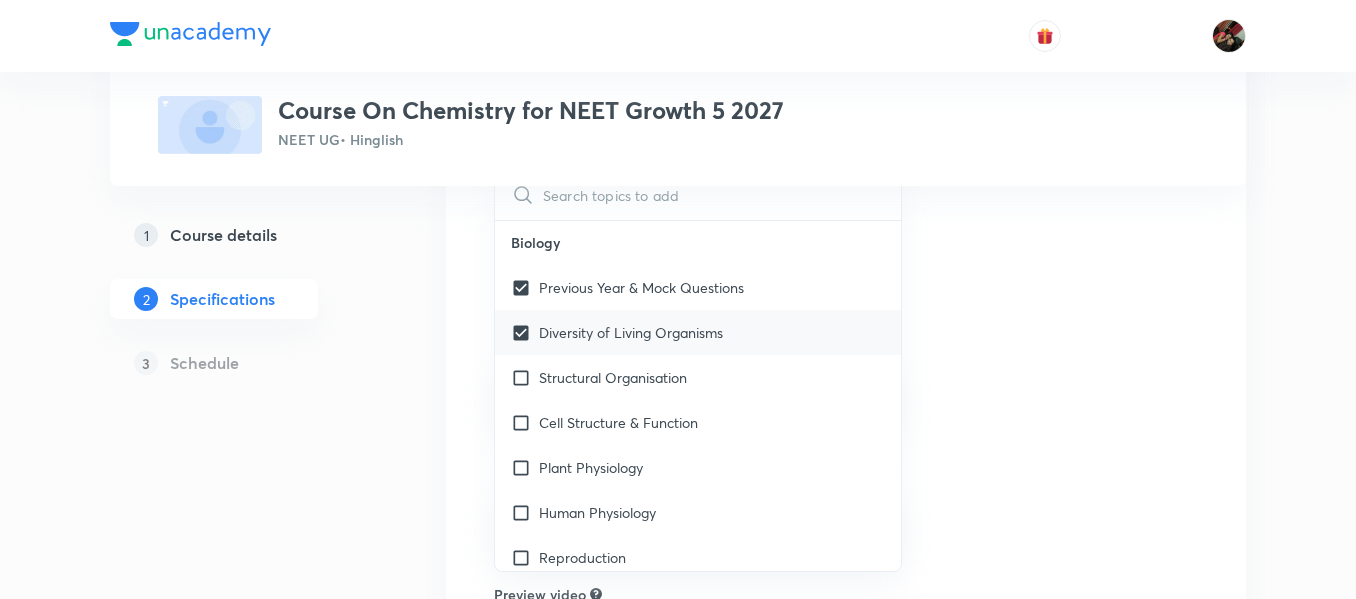 click on "Diversity of Living Organisms" at bounding box center (631, 332) 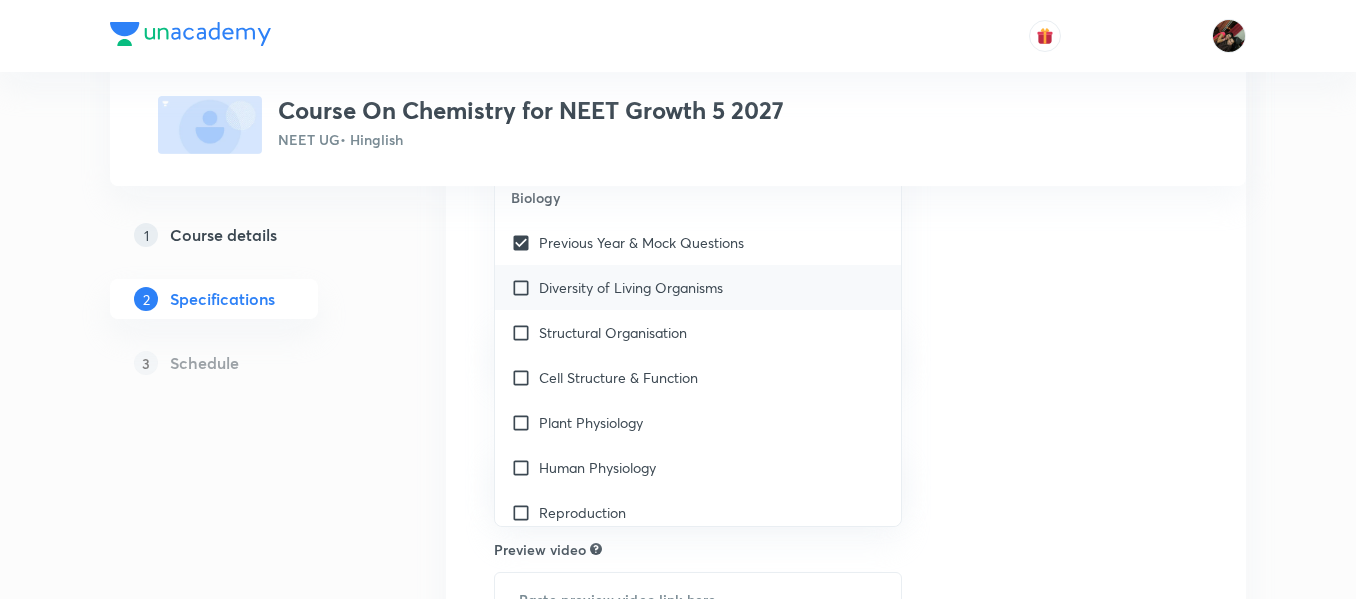 click on "Diversity of Living Organisms" at bounding box center (698, 287) 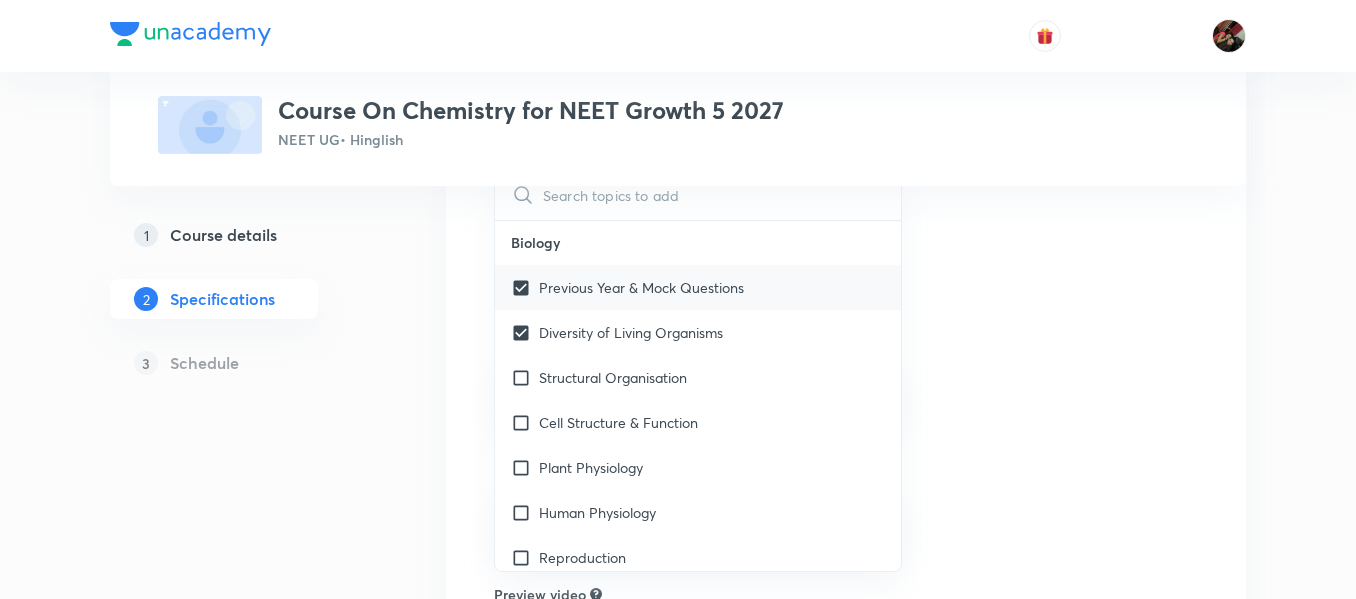 click on "Previous Year & Mock Questions" at bounding box center (641, 287) 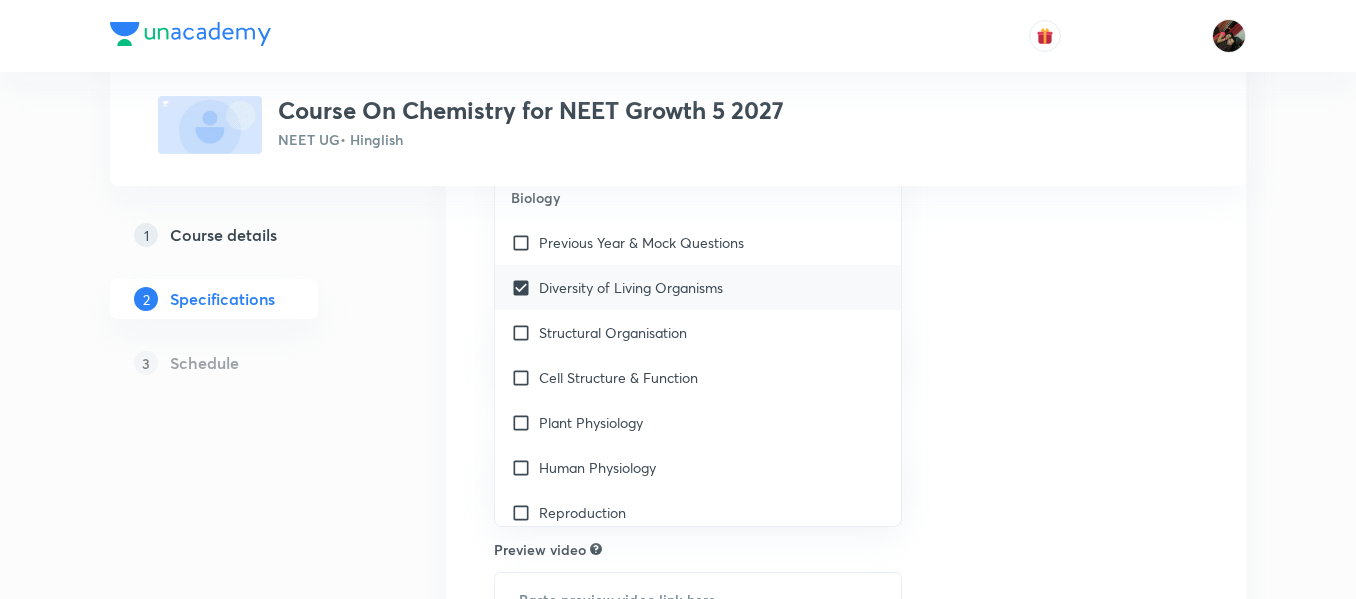 click on "Diversity of Living Organisms" at bounding box center [698, 287] 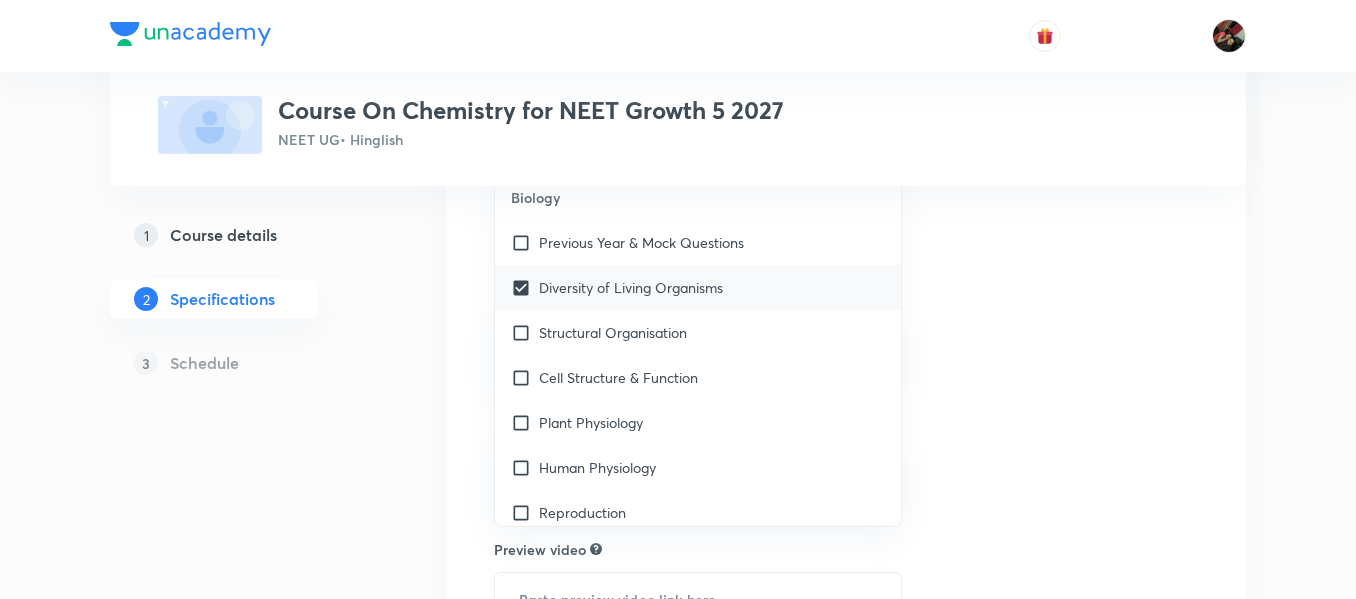 checkbox on "false" 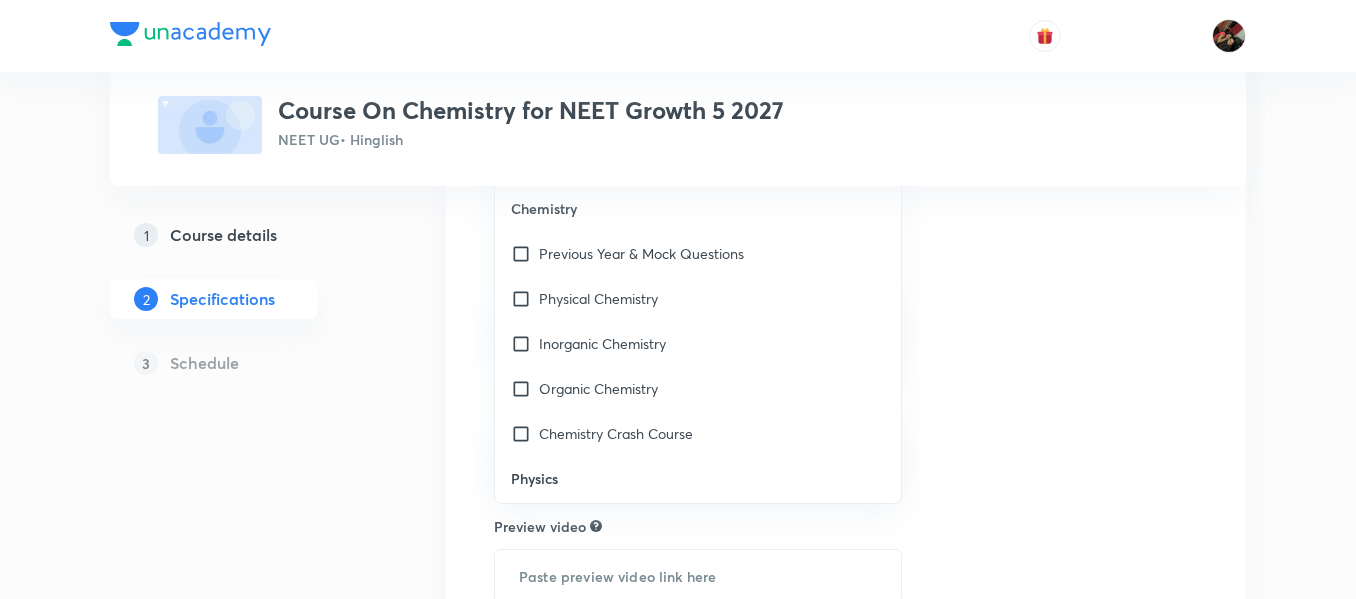 scroll, scrollTop: 2891, scrollLeft: 0, axis: vertical 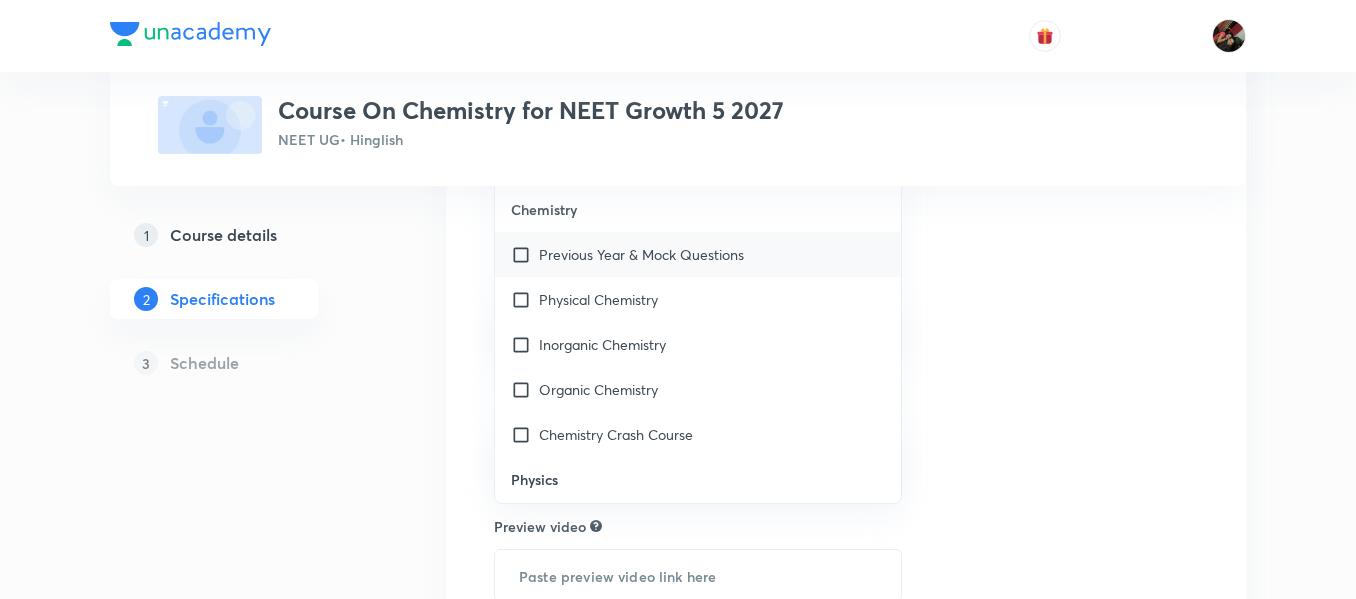 click on "Previous Year & Mock Questions" at bounding box center (641, 254) 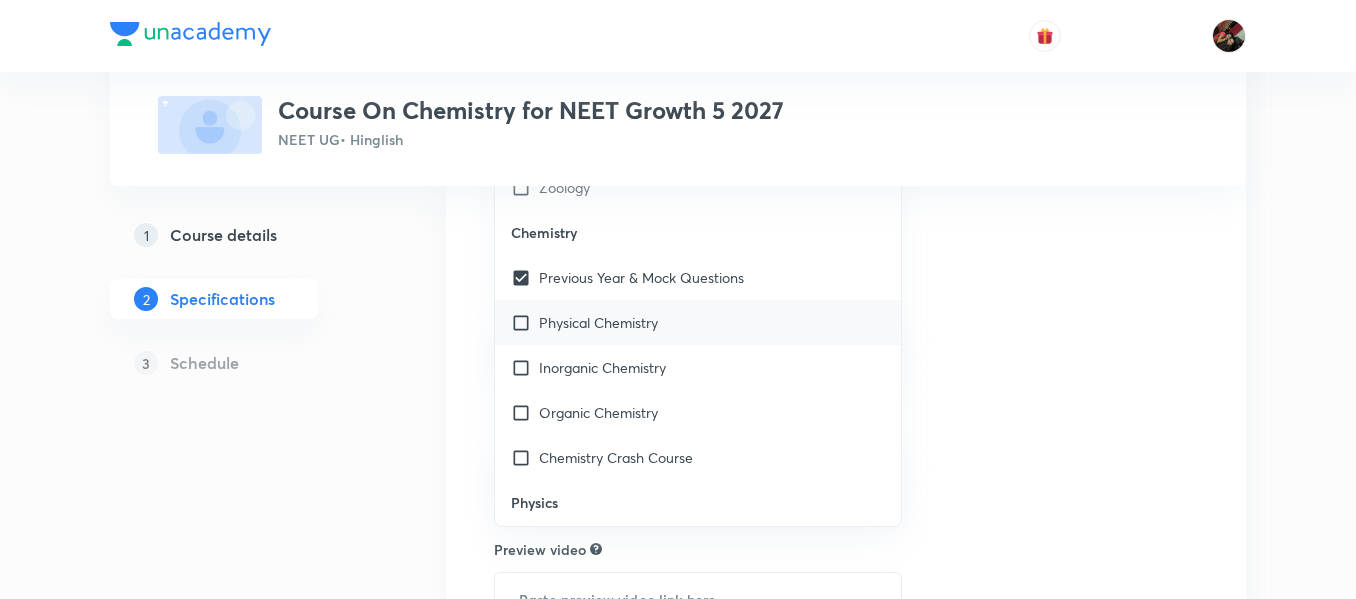click on "Physical Chemistry" at bounding box center [598, 322] 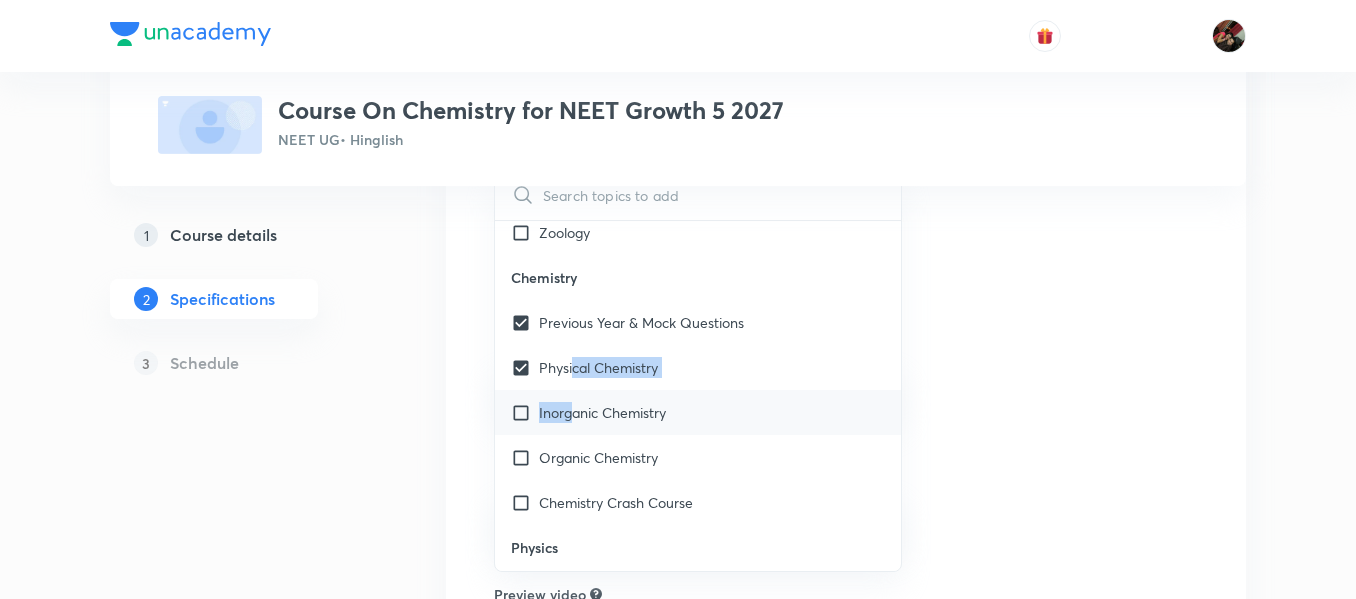 drag, startPoint x: 575, startPoint y: 370, endPoint x: 575, endPoint y: 405, distance: 35 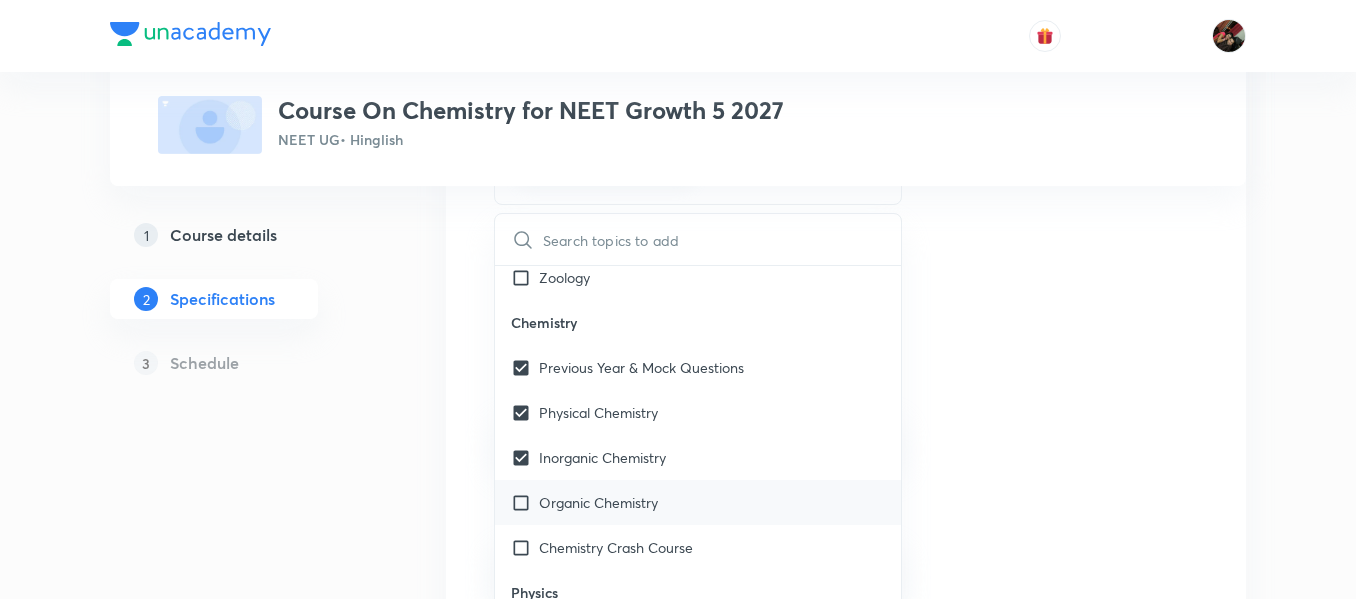 click on "Organic Chemistry" at bounding box center [698, 502] 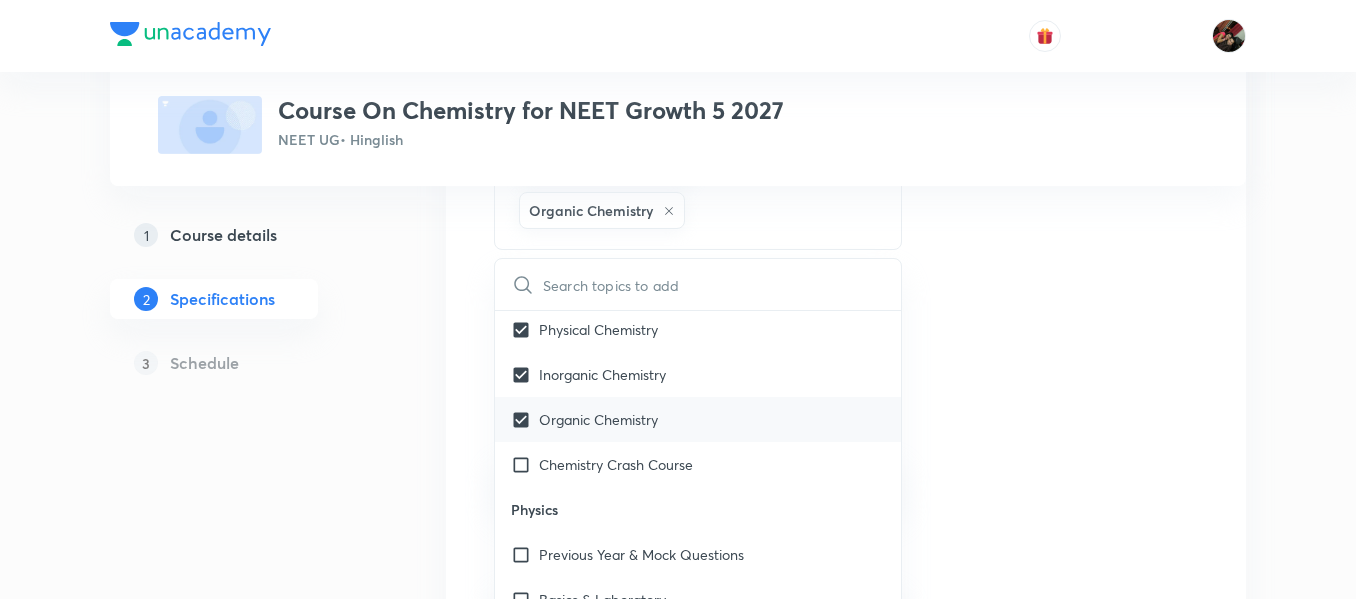 scroll, scrollTop: 3022, scrollLeft: 0, axis: vertical 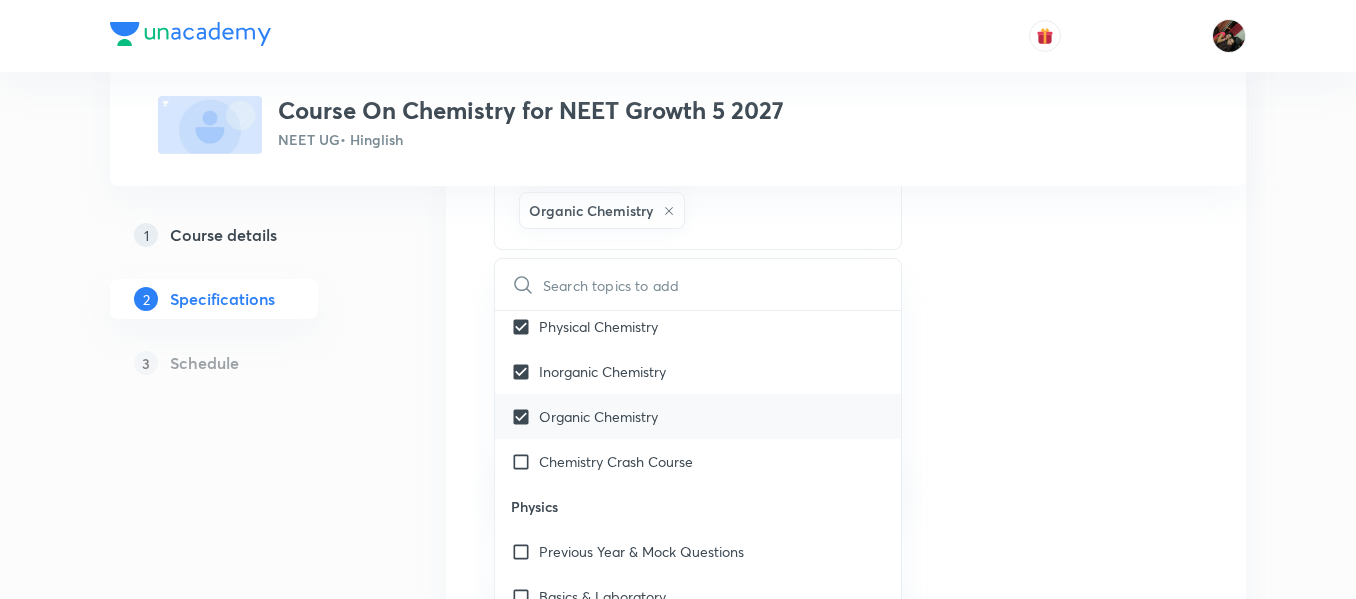 click on "Chemistry Crash Course" at bounding box center (698, 461) 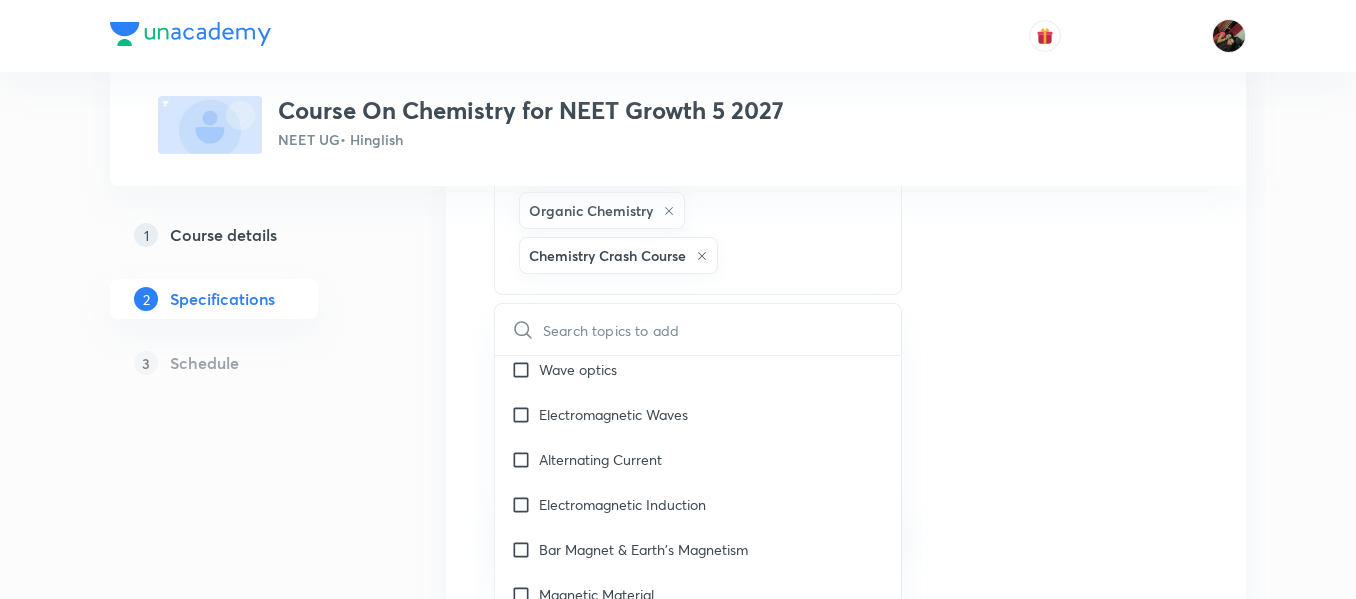scroll, scrollTop: 4005, scrollLeft: 0, axis: vertical 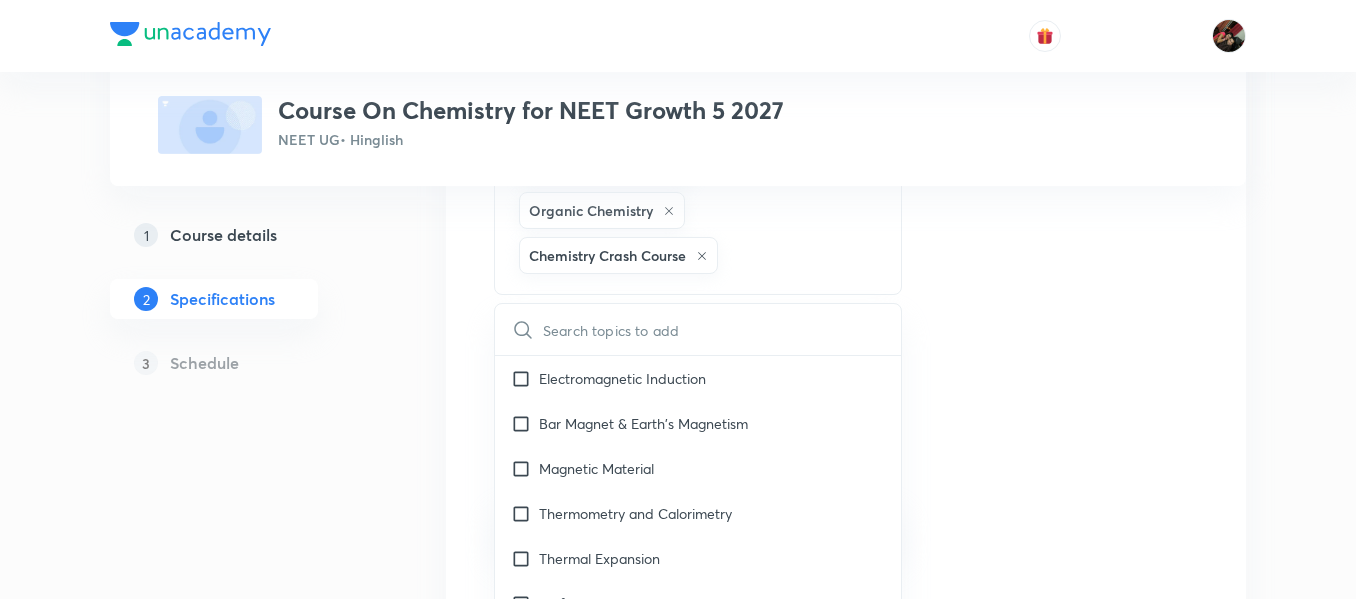 click on "Topics Previous Year & Mock Questions Physical Chemistry Inorganic Chemistry Organic Chemistry Chemistry Crash Course CLEAR ​ Biology Previous Year & Mock Questions Diversity of Living Organisms Structural Organisation Cell Structure & Function Plant Physiology Human Physiology Reproduction Genetics & Evolution Biology & Human Welfare Biotechnology & Applications Environment & Ecology Cell - The Unit of Life Crash Course Reproduction in Organisms Biological Classification The Living World Cell Cycle and Cell Division Plant Kingdom Principles of Inheritance and Variation (Genetics) Sexual Reproduction in Flowering plants Reproductive Health Human Reproduction Morphology of Flowering Plants Respiration in Plants Photosynthesis in Higher Plants Mineral Nutrition Transport in Plants Anatomy of Flowering Plants Environmental Issues Biodiversity and Conservation Ecosystem Organism, Population and Community Microbes in Human Welfare Strategies for Enhancement in Food Production Molecular Basis of Inheritance Frog" at bounding box center [846, 499] 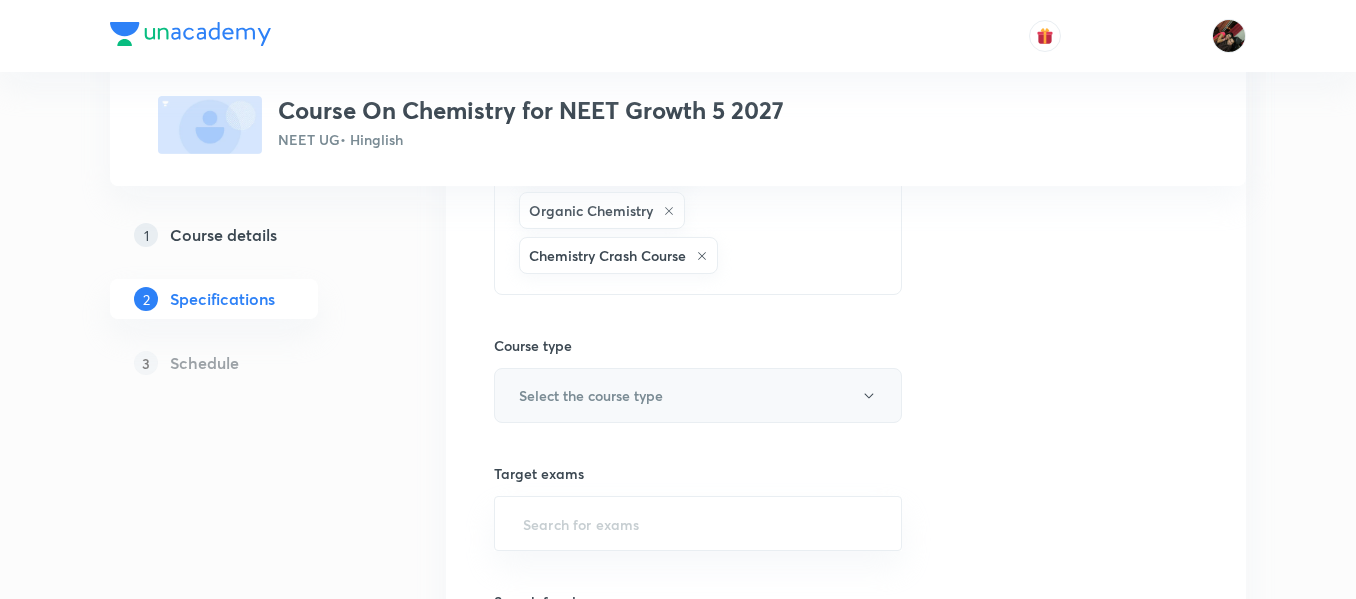 click on "Select the course type" at bounding box center [698, 395] 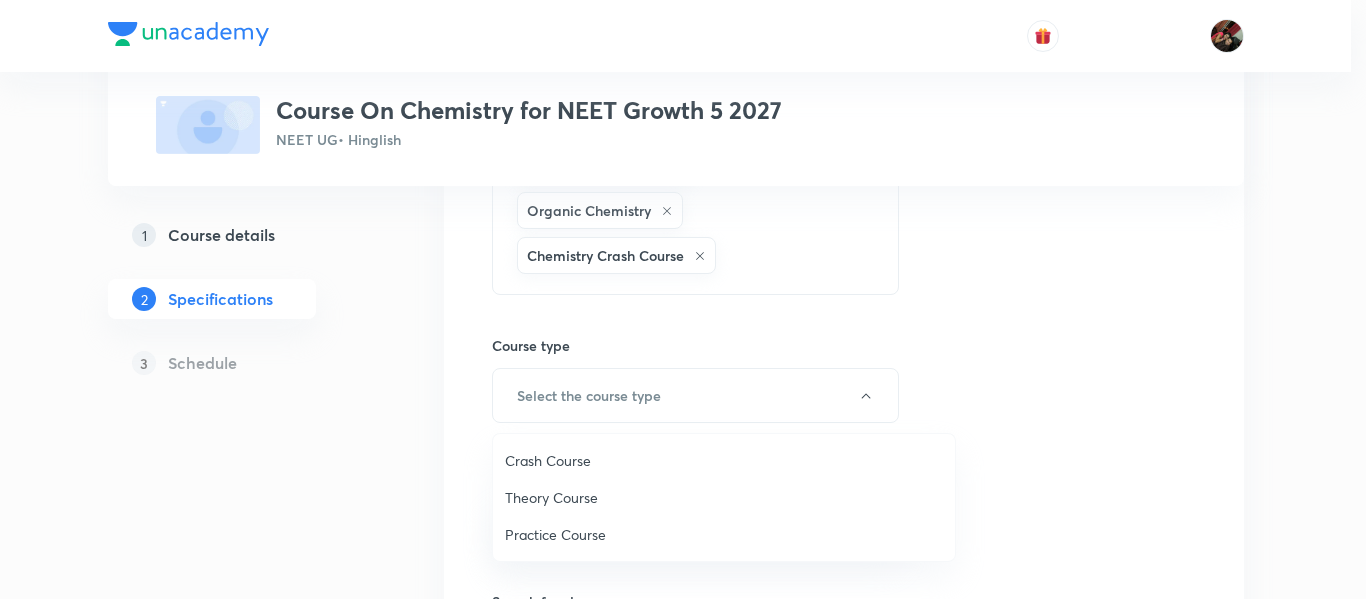 click on "Theory Course" at bounding box center (724, 497) 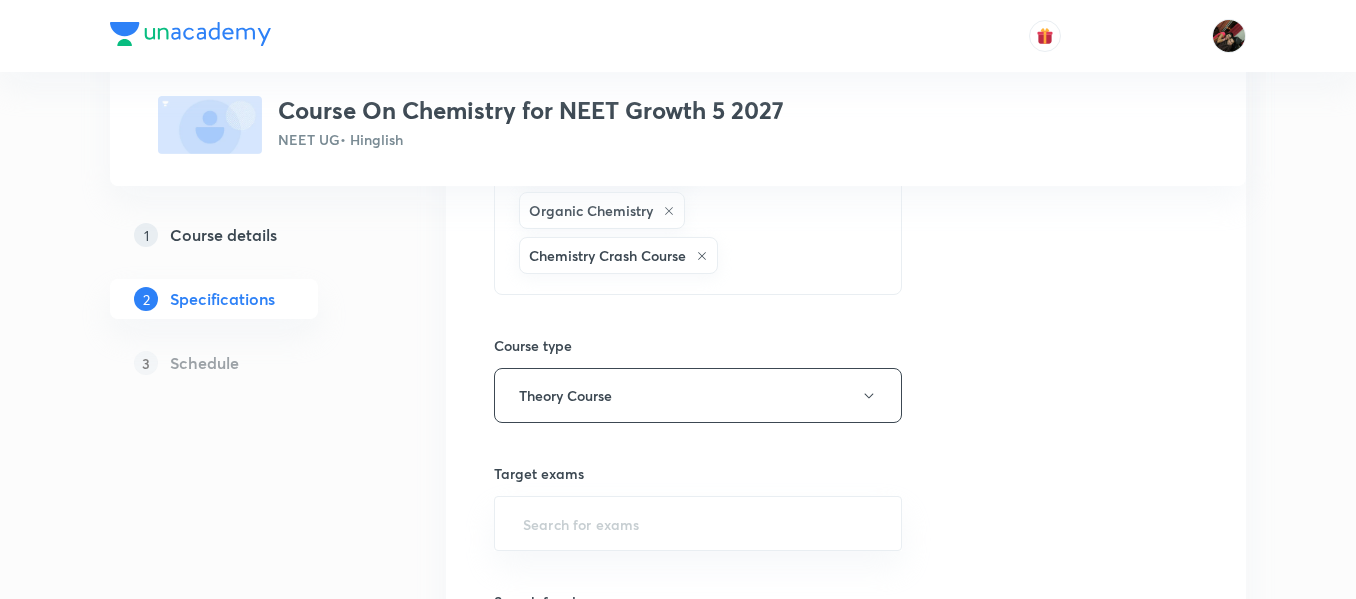 click on "Topics Previous Year & Mock Questions Physical Chemistry Inorganic Chemistry Organic Chemistry Chemistry Crash Course CLEAR Course type Theory Course Target exams ​ Search for classes ​ Preview video ​ Thumbnail Format: 500x300 · Max size: 1MB Upload custom thumbnail Save & continue" at bounding box center (846, 499) 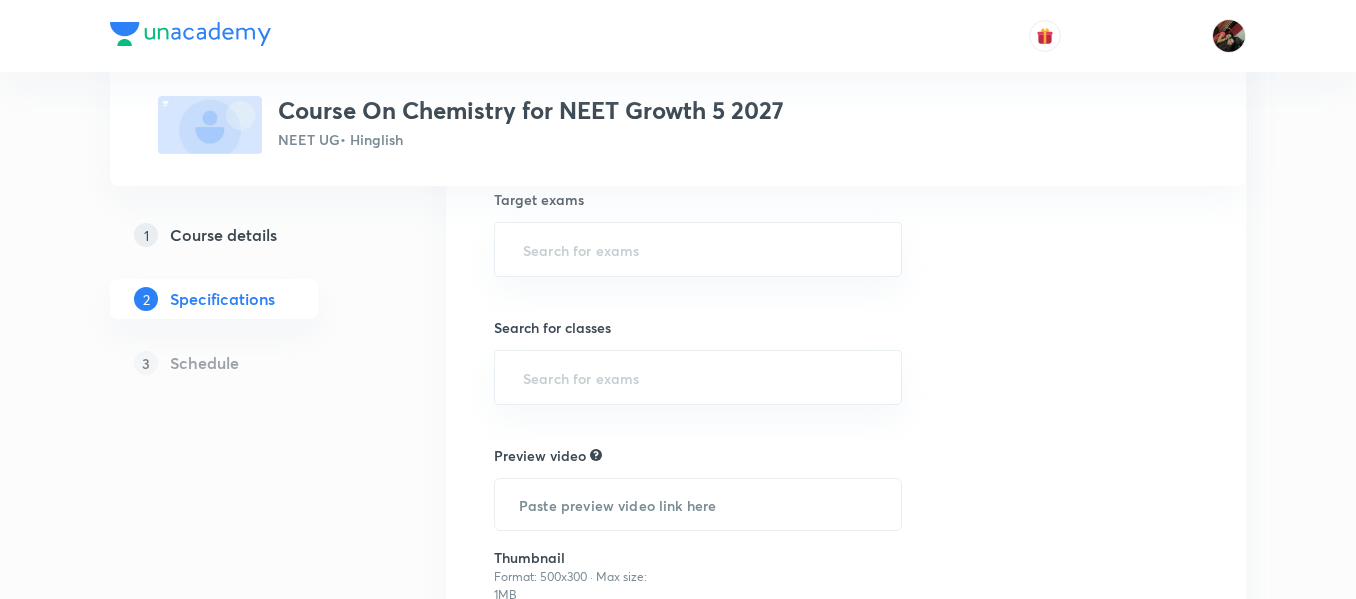 scroll, scrollTop: 657, scrollLeft: 0, axis: vertical 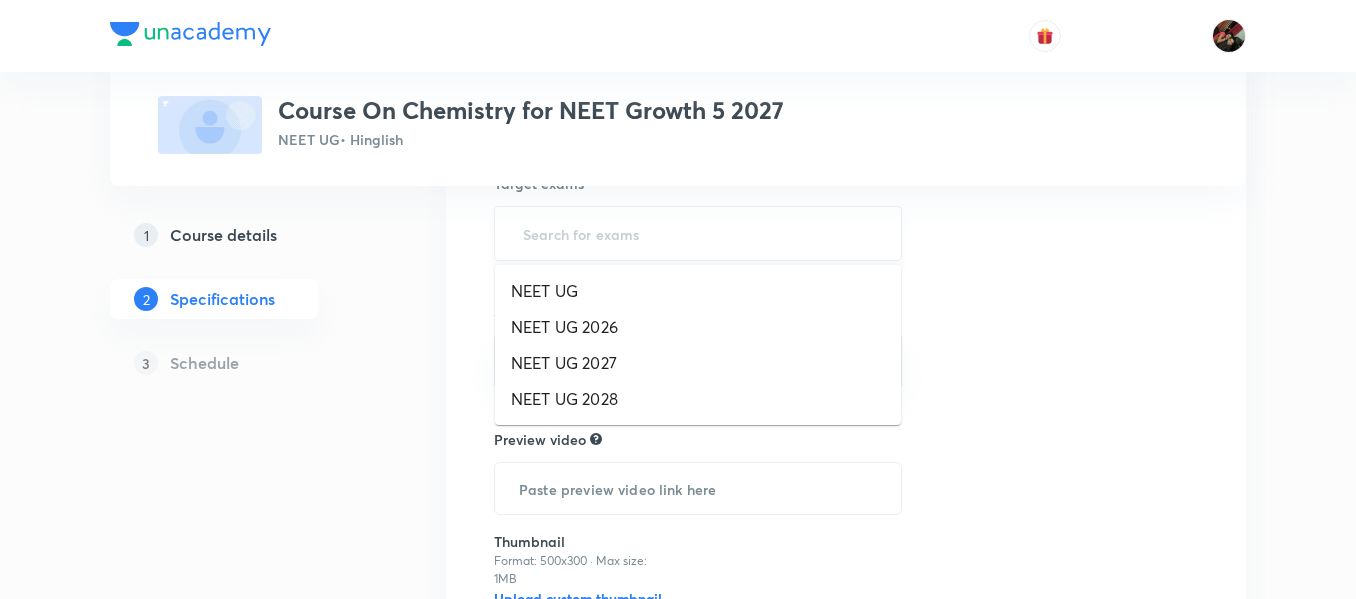 click at bounding box center (698, 233) 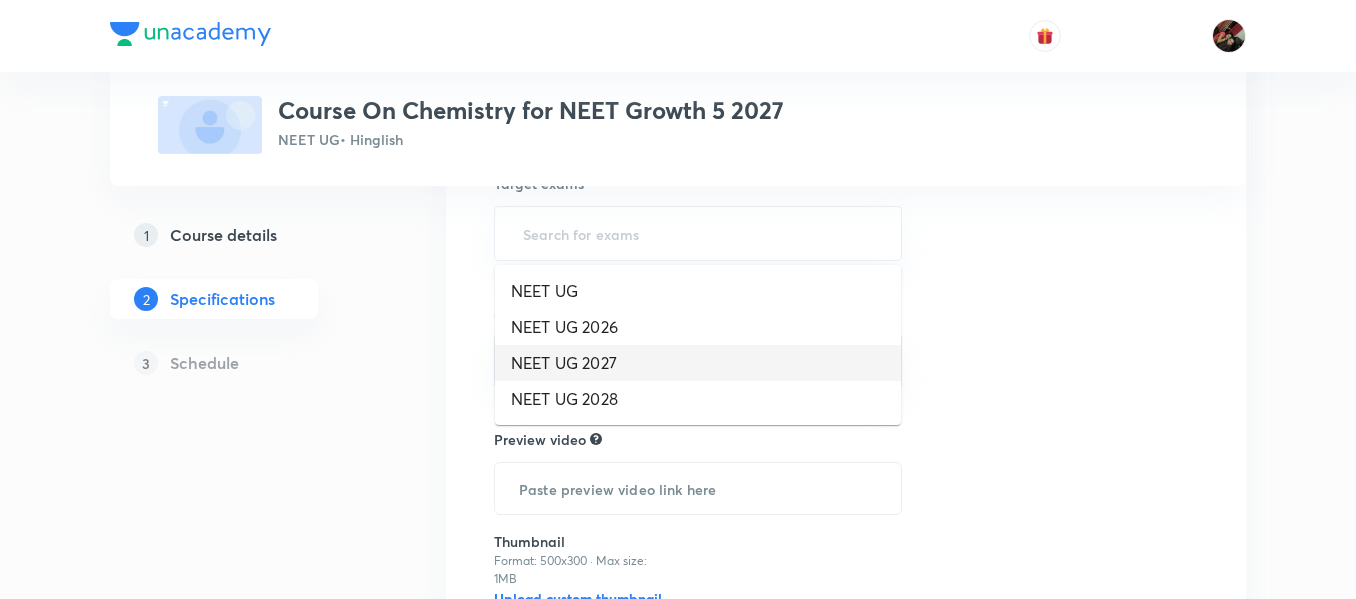 click on "NEET UG 2027" at bounding box center (698, 363) 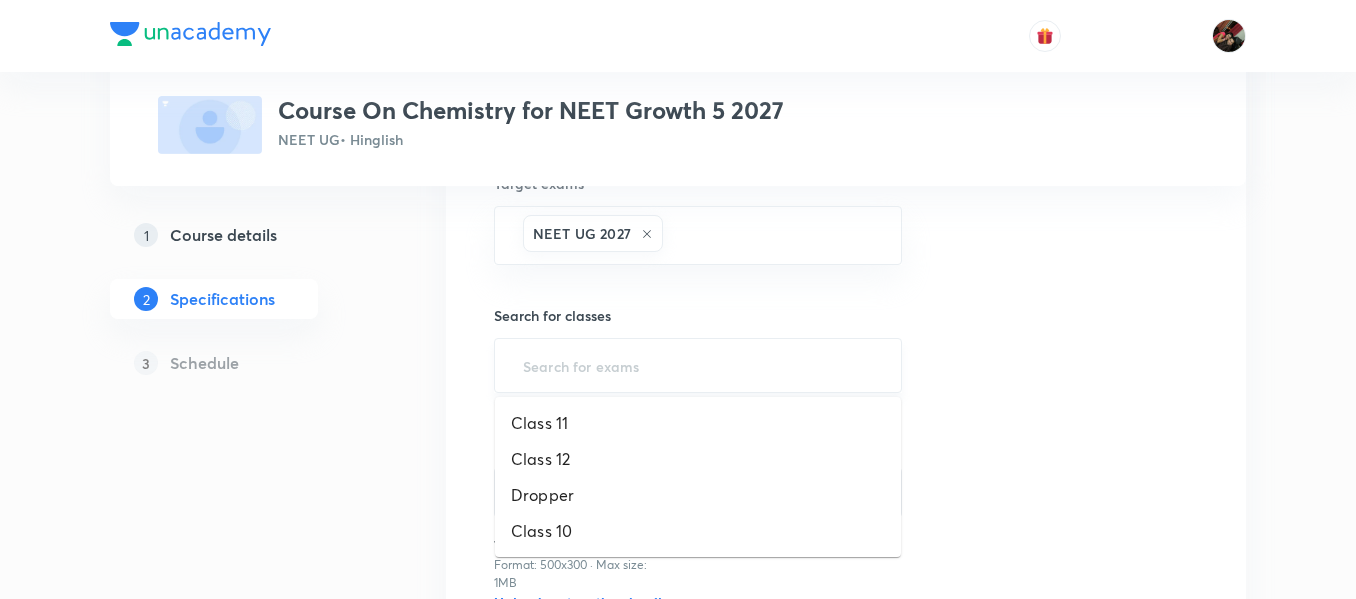 click at bounding box center [698, 365] 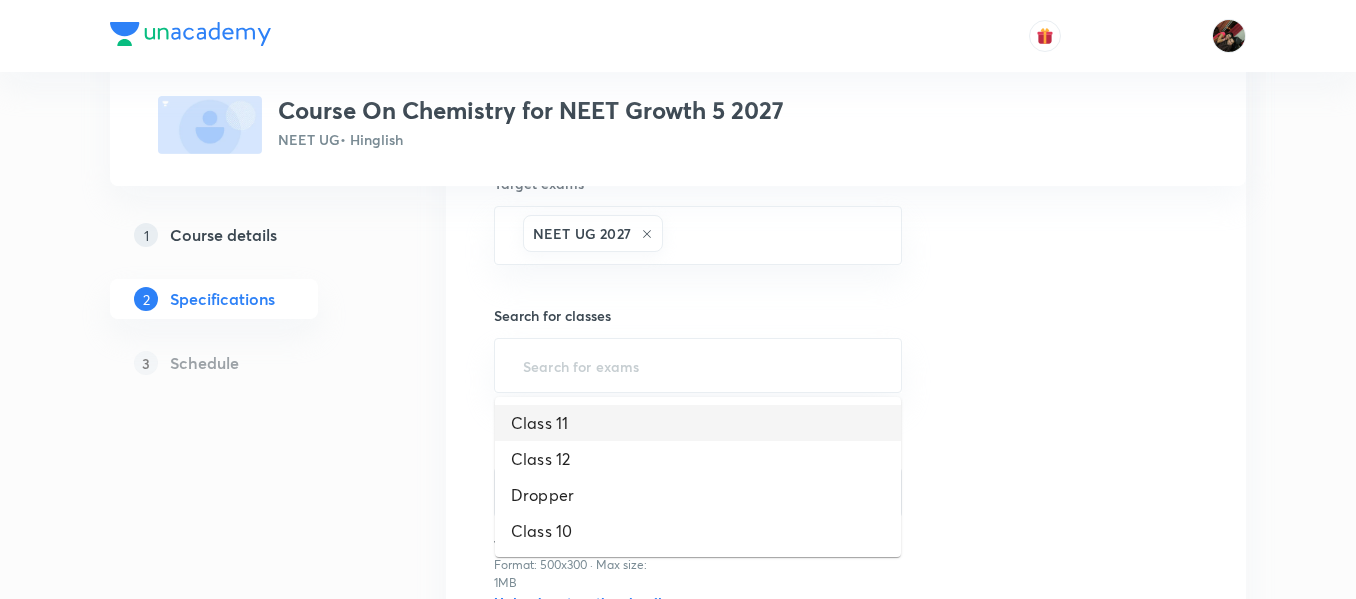 click on "Class 11" at bounding box center [698, 423] 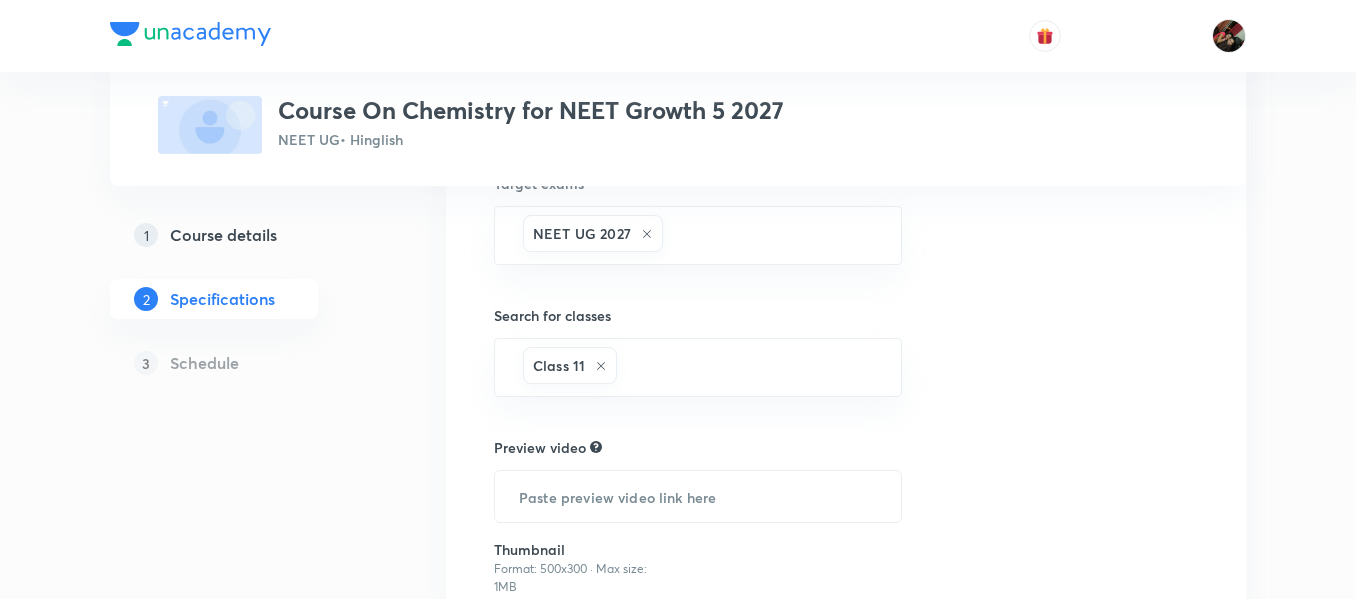 scroll, scrollTop: 868, scrollLeft: 0, axis: vertical 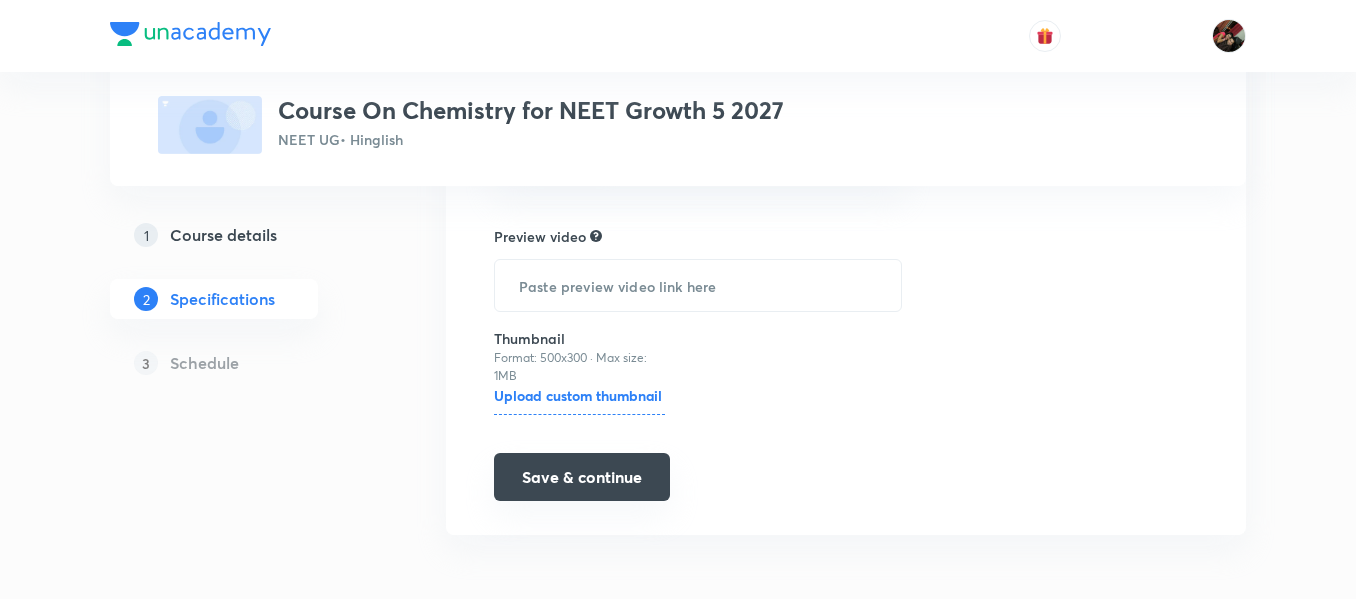 click on "Save & continue" at bounding box center [582, 477] 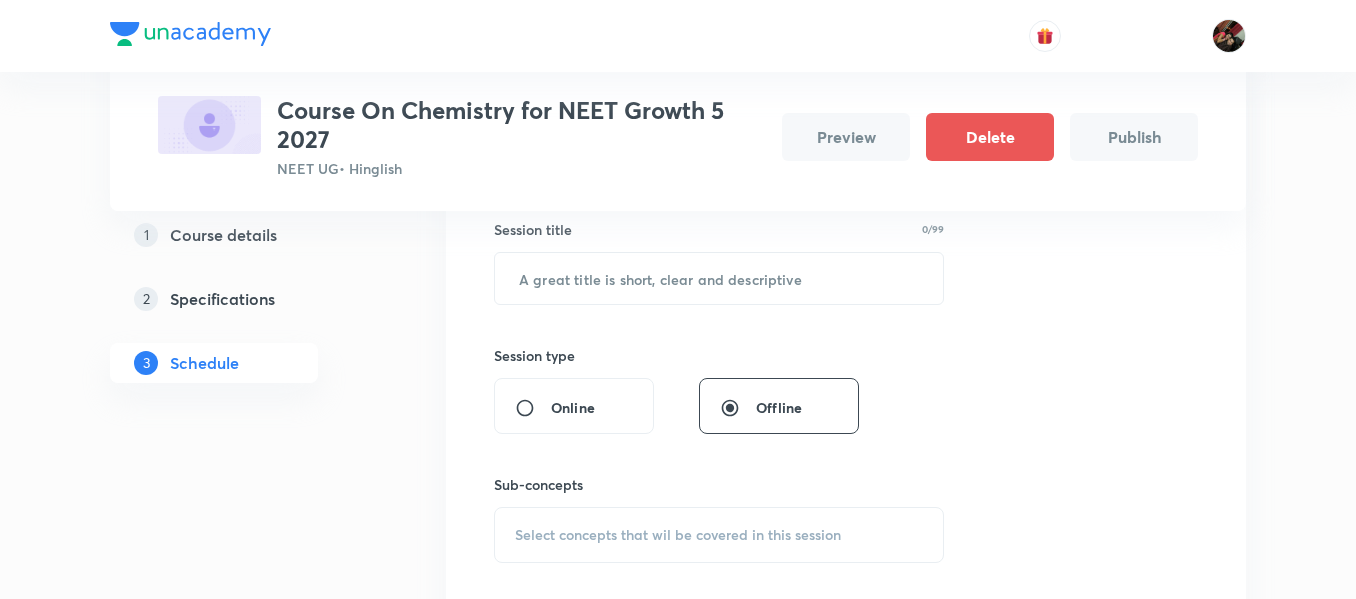 scroll, scrollTop: 378, scrollLeft: 0, axis: vertical 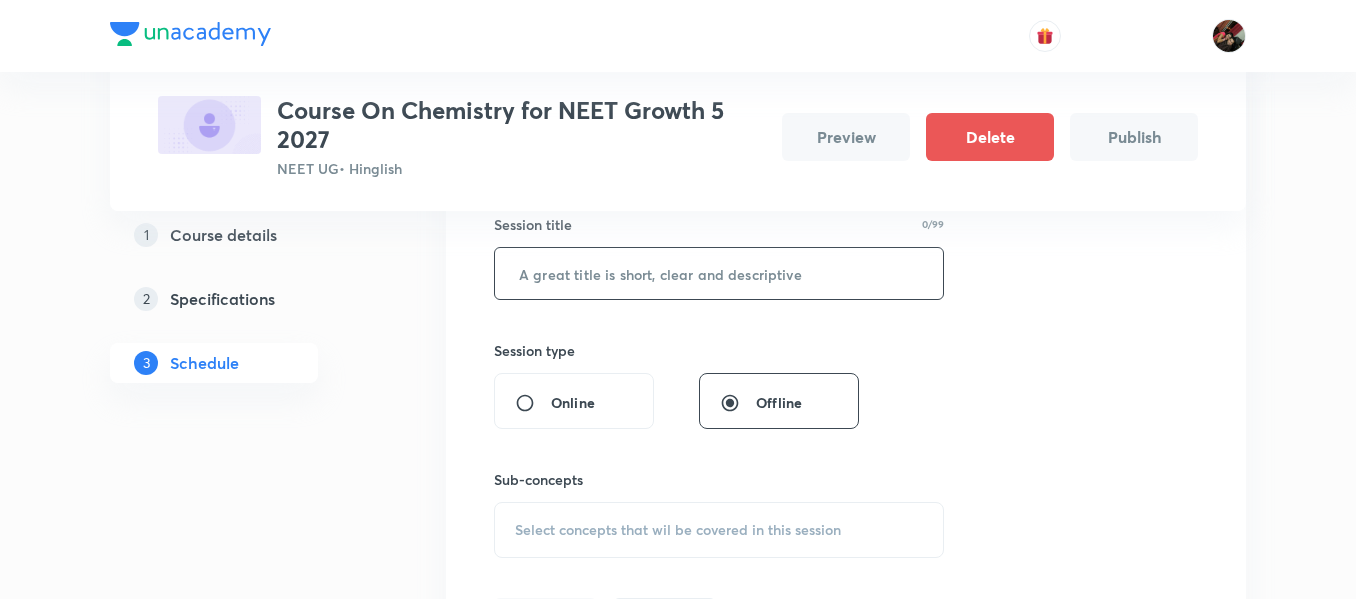click at bounding box center [719, 273] 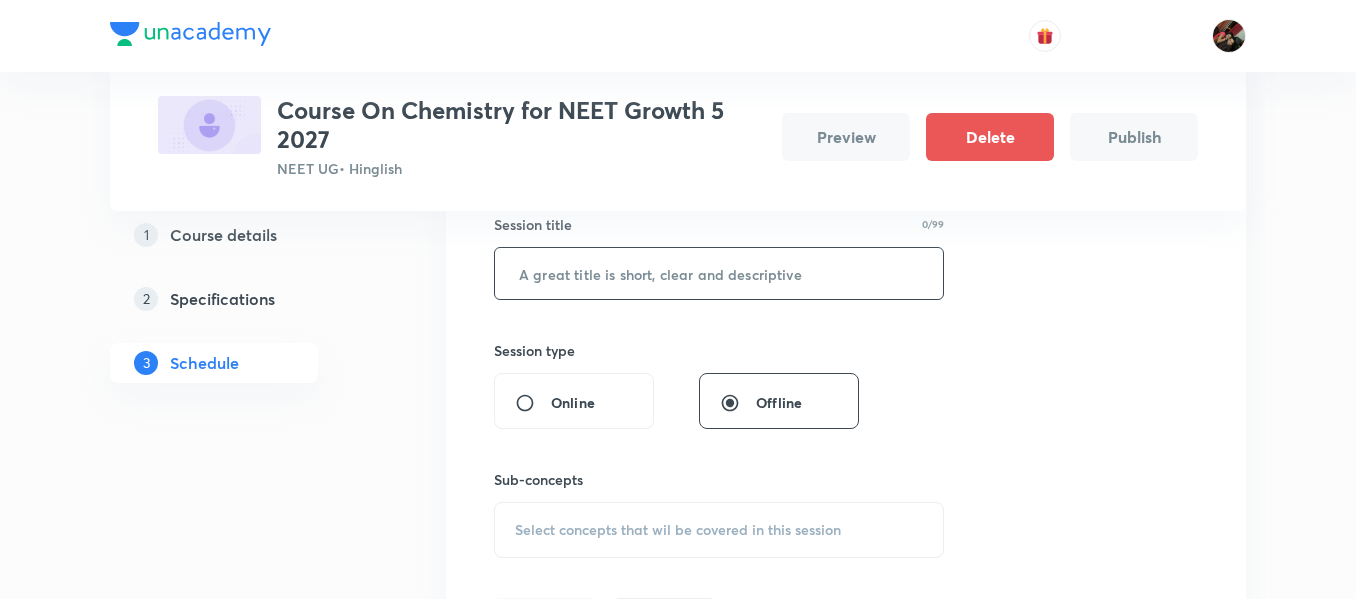 paste on "Some basic concepts of chemistry." 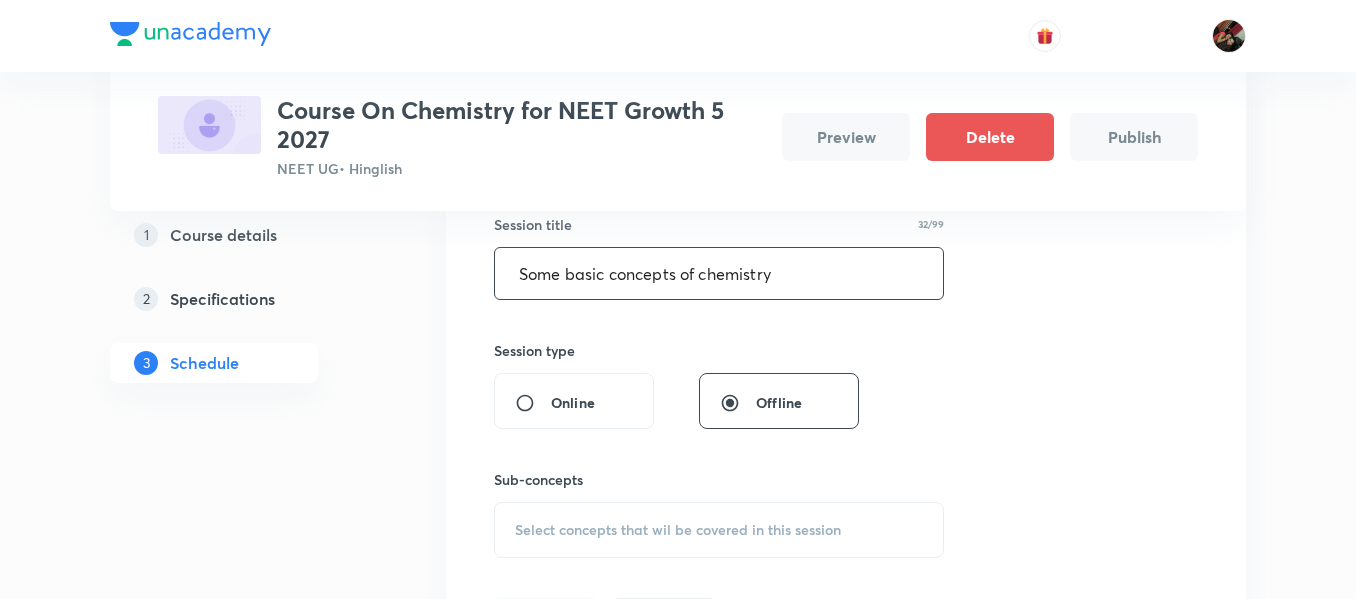 type on "Some basic concepts of chemistry" 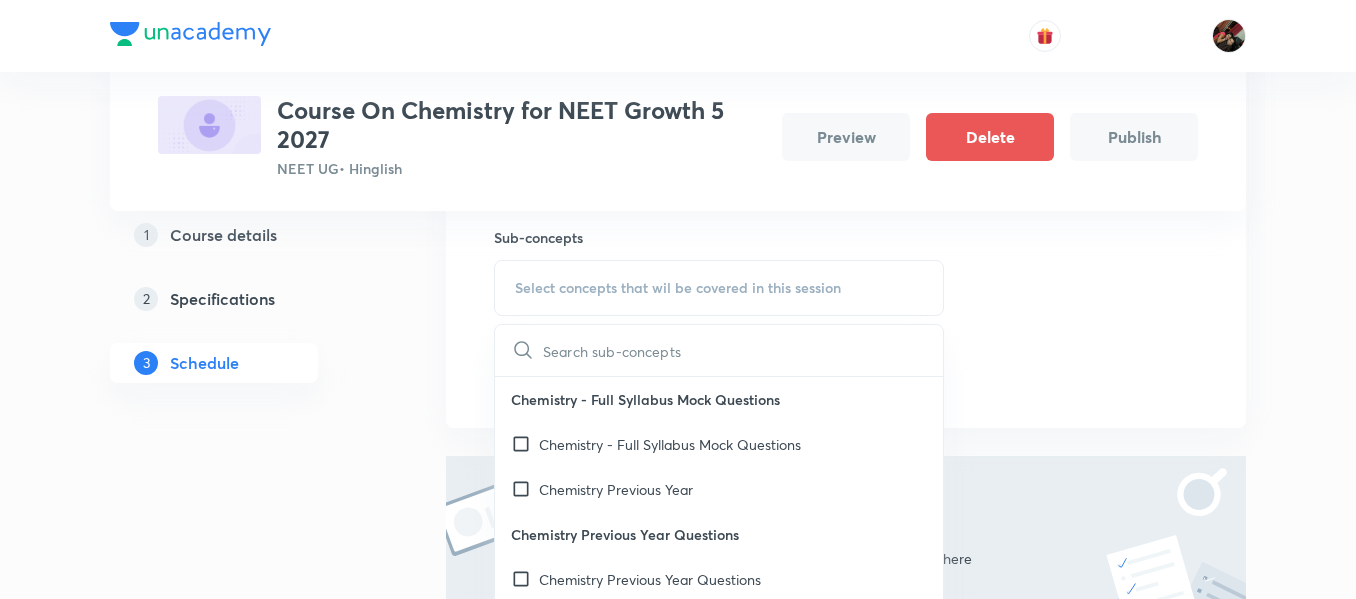 scroll, scrollTop: 619, scrollLeft: 0, axis: vertical 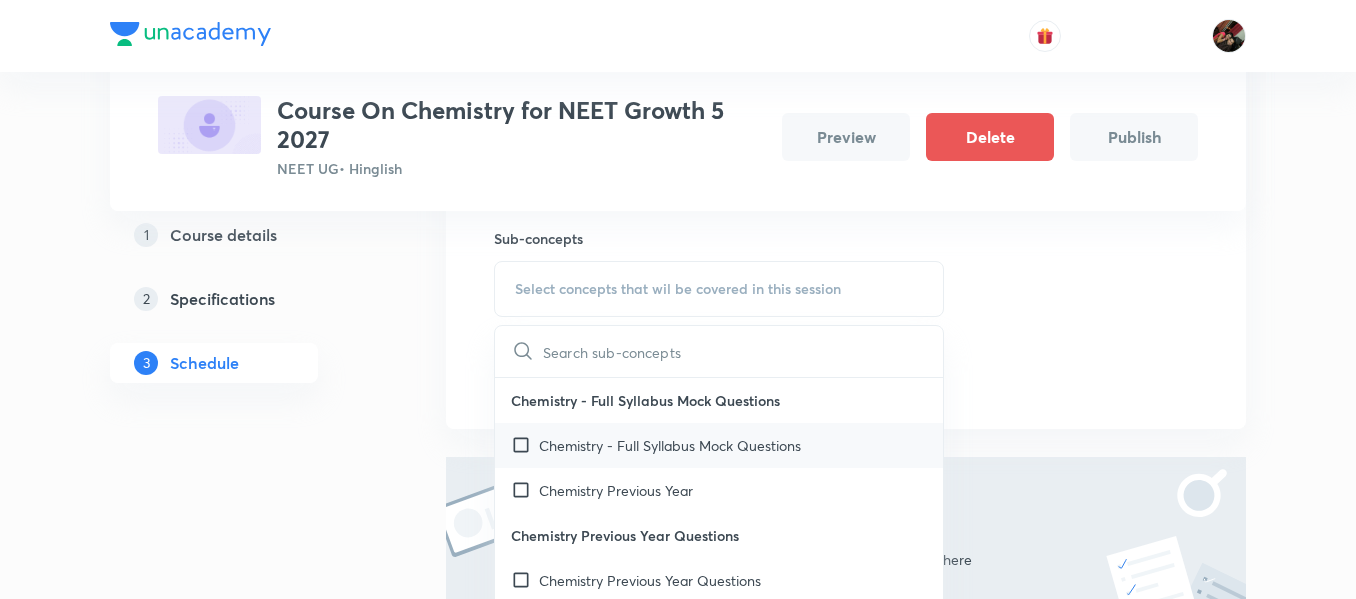 click on "Chemistry - Full Syllabus Mock Questions" at bounding box center (670, 445) 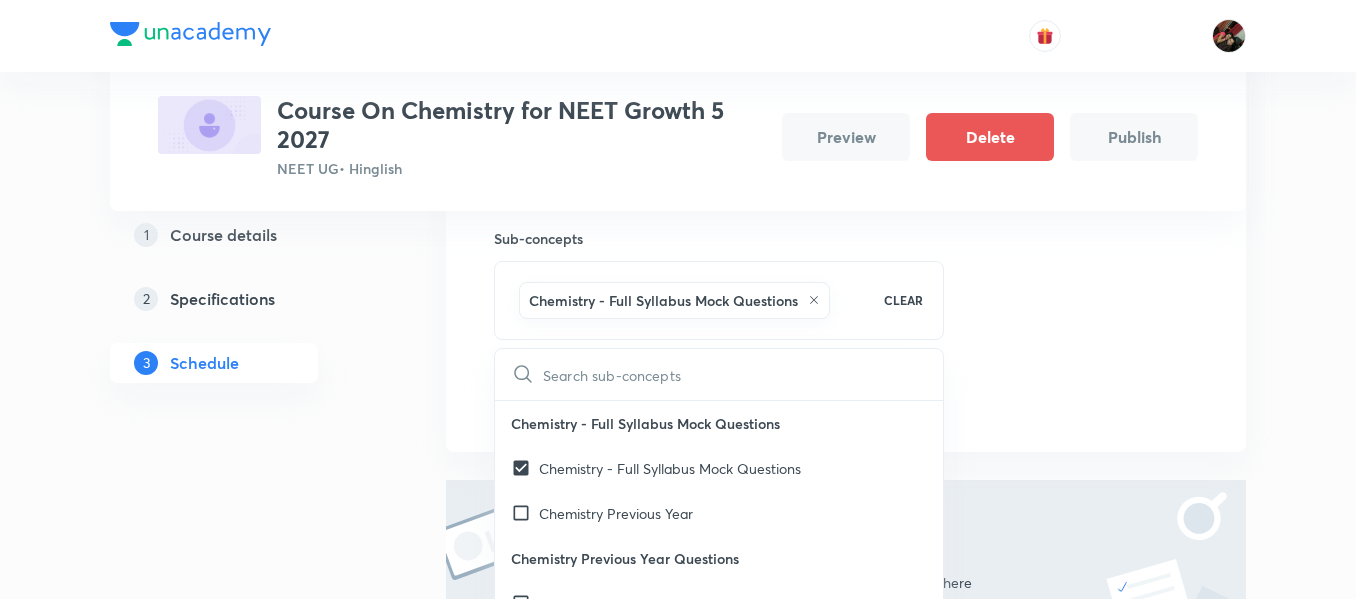 click on "Plus Courses Course On Chemistry for NEET Growth 5 2027 NEET UG  • Hinglish Preview Delete Publish 1 Course details 2 Specifications 3 Schedule Schedule Session  1 Live class Session title 32/99 Some basic concepts of chemistry ​   Session type Online Offline Sub-concepts Chemistry - Full Syllabus Mock Questions CLEAR ​ Chemistry - Full Syllabus Mock Questions Chemistry - Full Syllabus Mock Questions Chemistry Previous Year Chemistry Previous Year Questions Chemistry Previous Year Questions General Topics & Mole Concept Basic Concepts Mole – Basic Introduction Percentage Composition Stoichiometry Principle of Atom Conservation (POAC) Relation between Stoichiometric Quantities Application of Mole Concept: Gravimetric Analysis Electronic Configuration Of Atoms (Hund's rule)  Quantum Numbers (Magnetic Quantum no.) Quantum Numbers(Pauli's Exclusion law) Mean Molar Mass or Molecular Mass Variation of Conductivity with Concentration Mechanism of Corrosion Atomic Structure Discovery Of Electron Atomic Models" at bounding box center [678, 154] 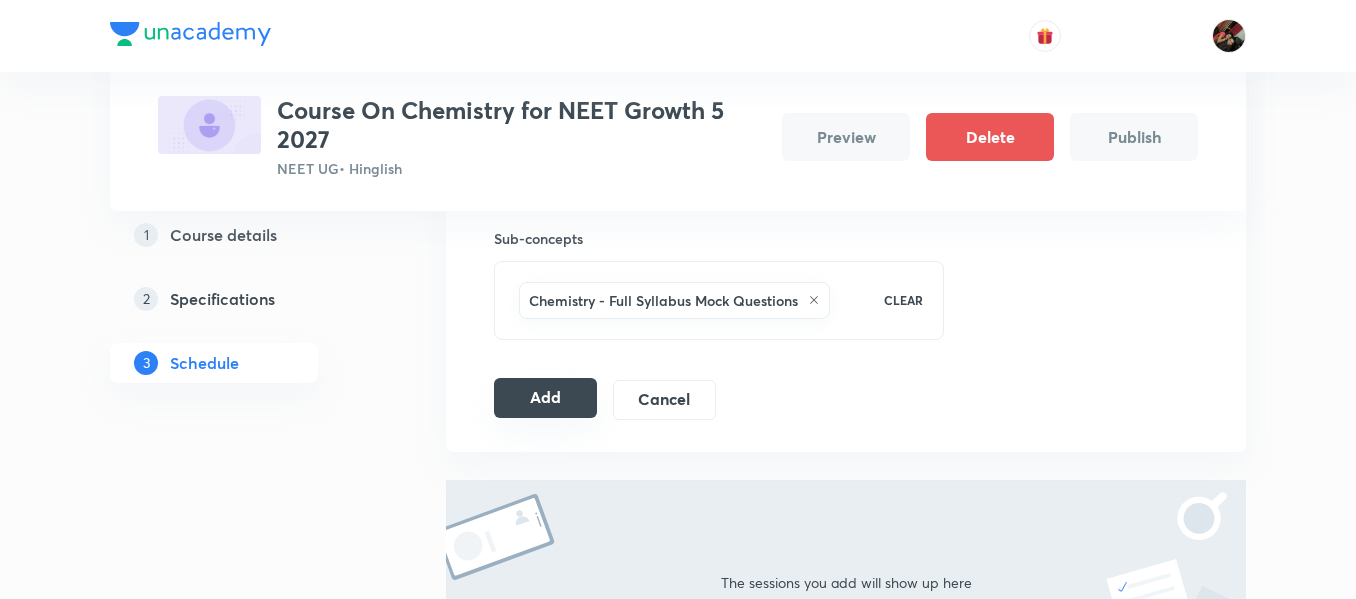click on "Add" at bounding box center [545, 398] 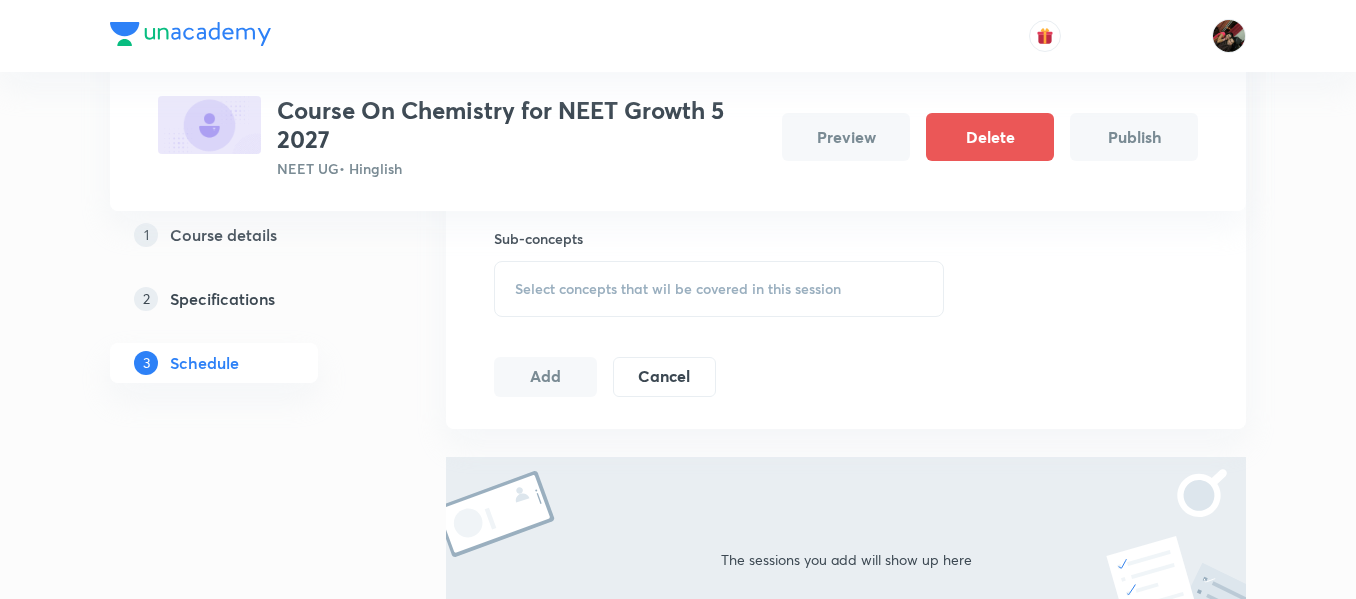 click on "Schedule Session  1 Live class Session title 32/99 Some basic concepts of chemistry ​   Session type Online Offline Sub-concepts Select concepts that wil be covered in this session Add Cancel The sessions you add will show up here" at bounding box center (846, 268) 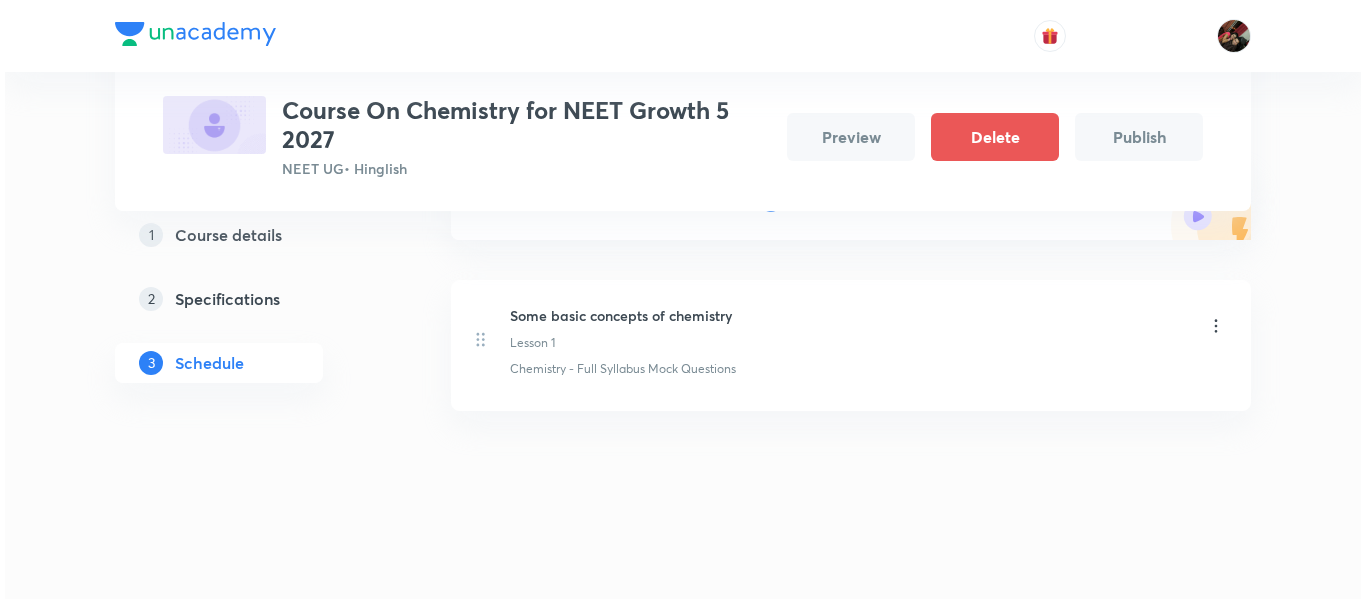 scroll, scrollTop: 0, scrollLeft: 0, axis: both 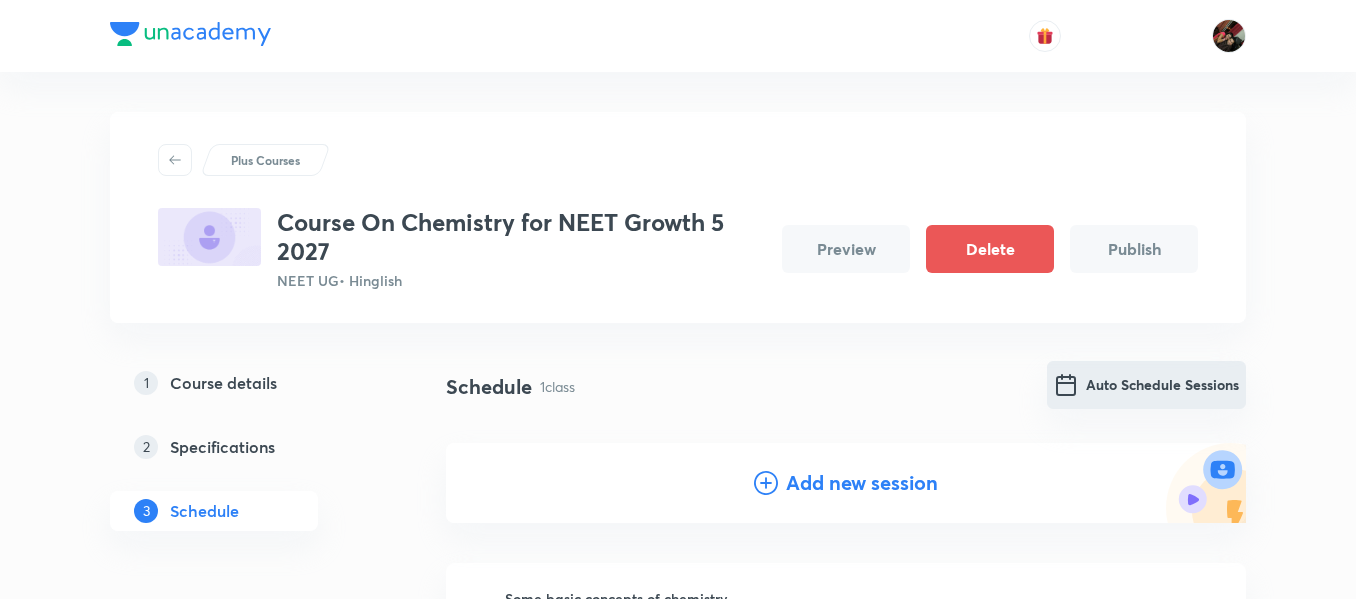 click on "Auto Schedule Sessions" at bounding box center [1146, 385] 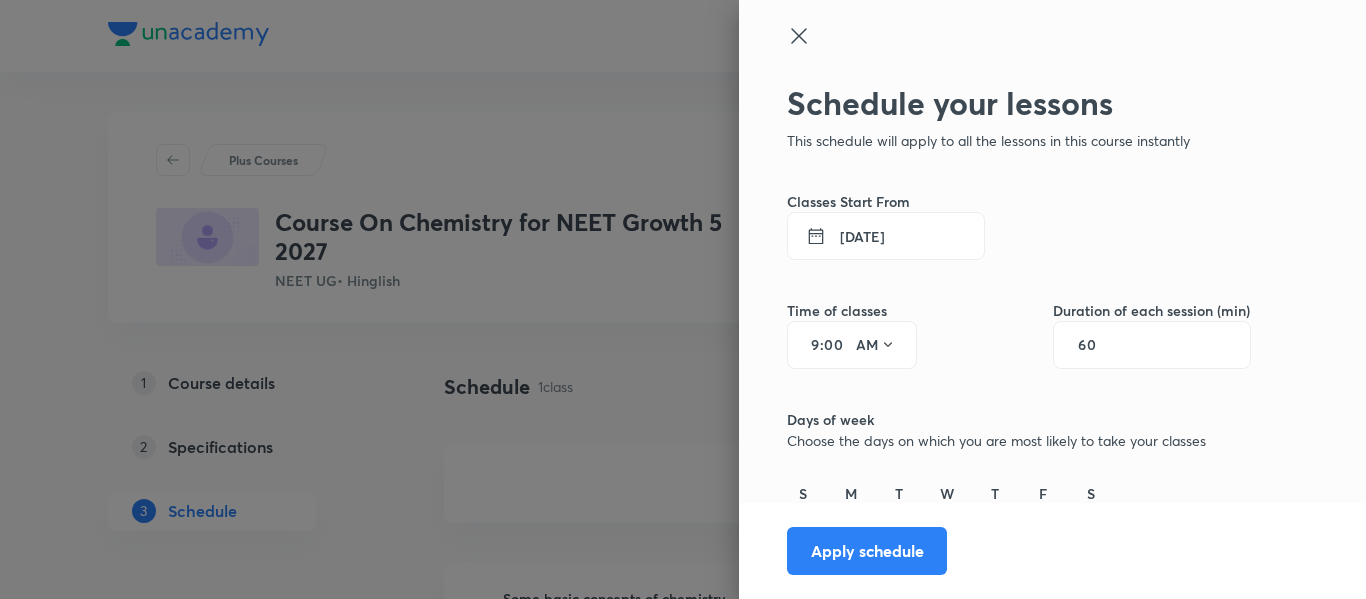 click on "[DATE]" at bounding box center (886, 236) 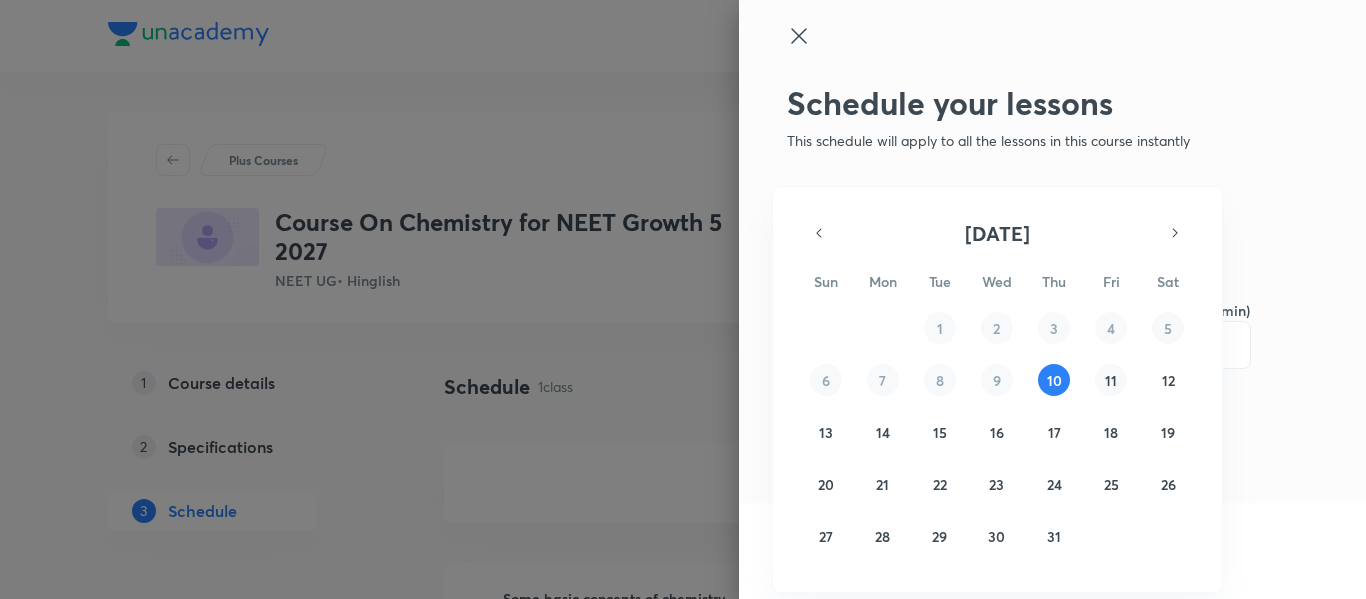 click on "11" at bounding box center (1111, 380) 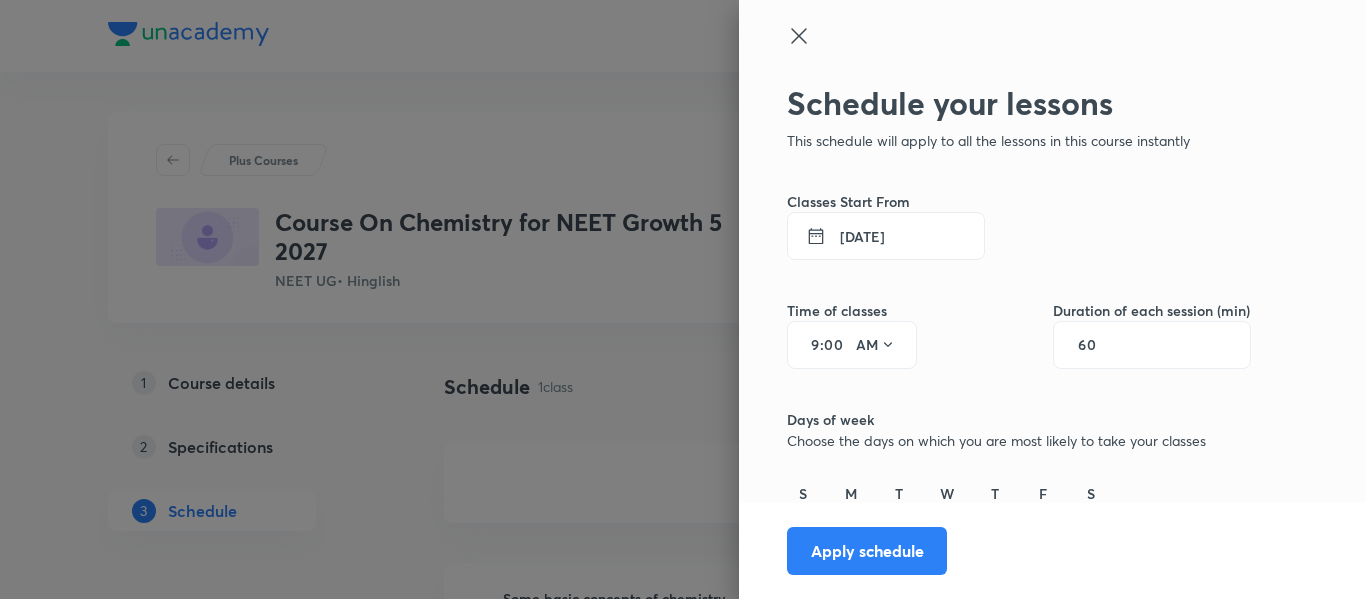 click on "9" at bounding box center [808, 345] 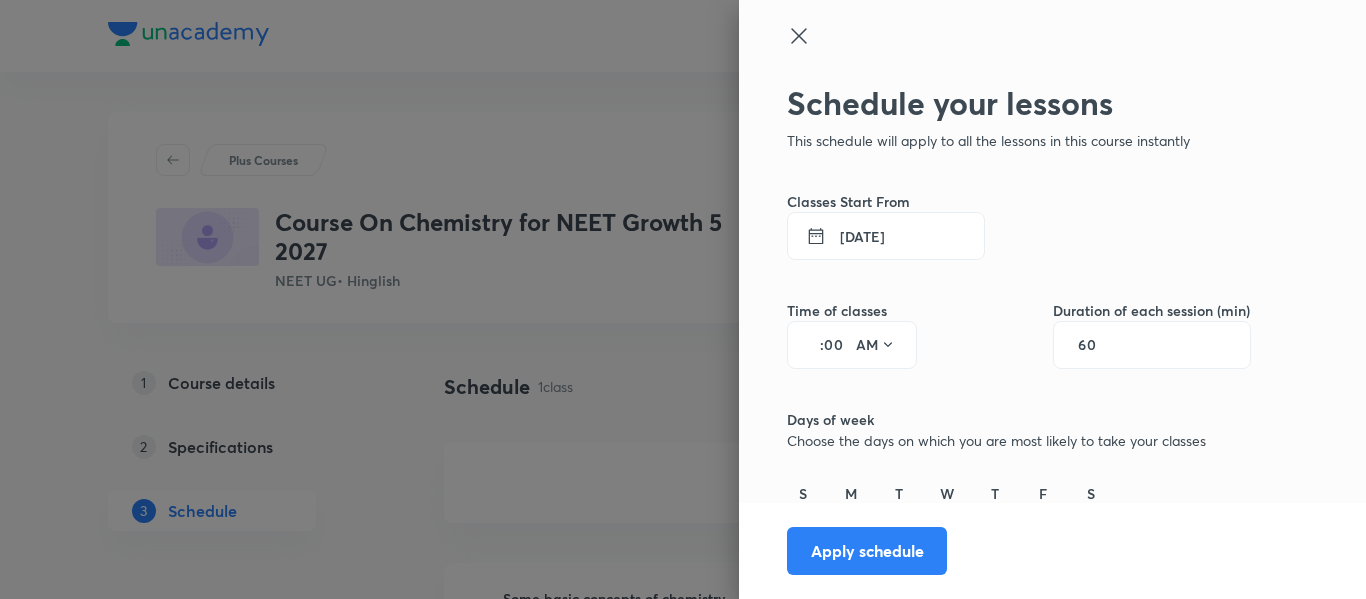 type on "4" 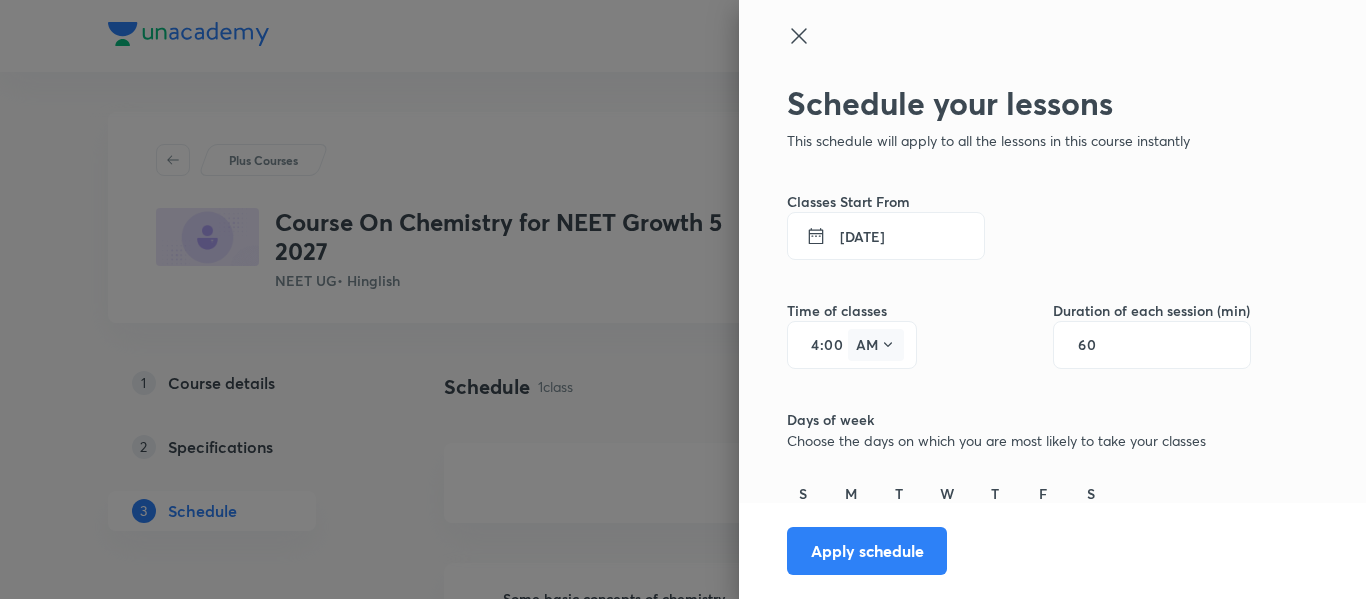 click on "AM" at bounding box center (876, 345) 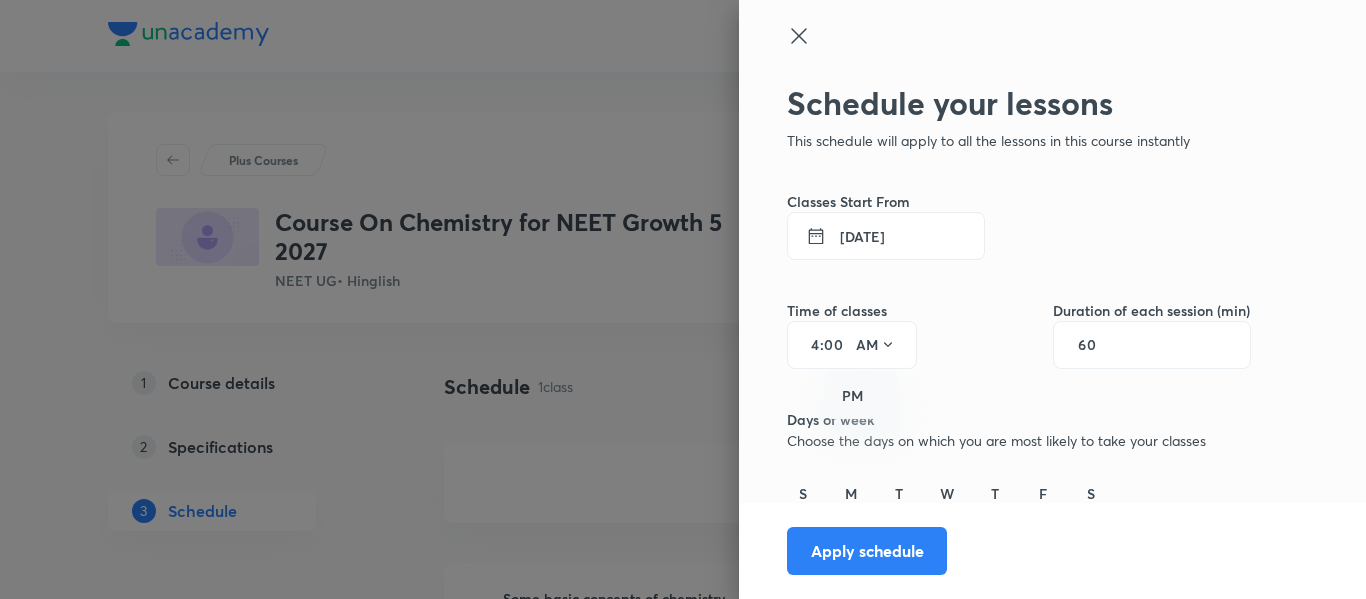 click on "PM" at bounding box center (862, 396) 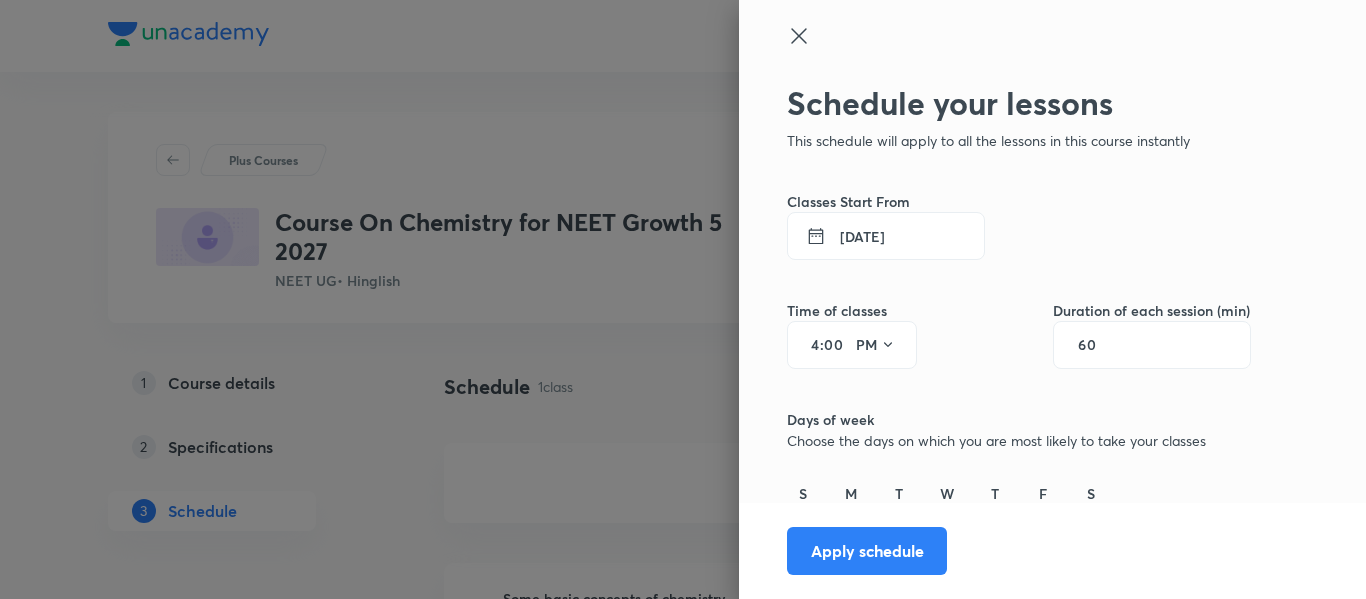 click on "60" at bounding box center (1152, 345) 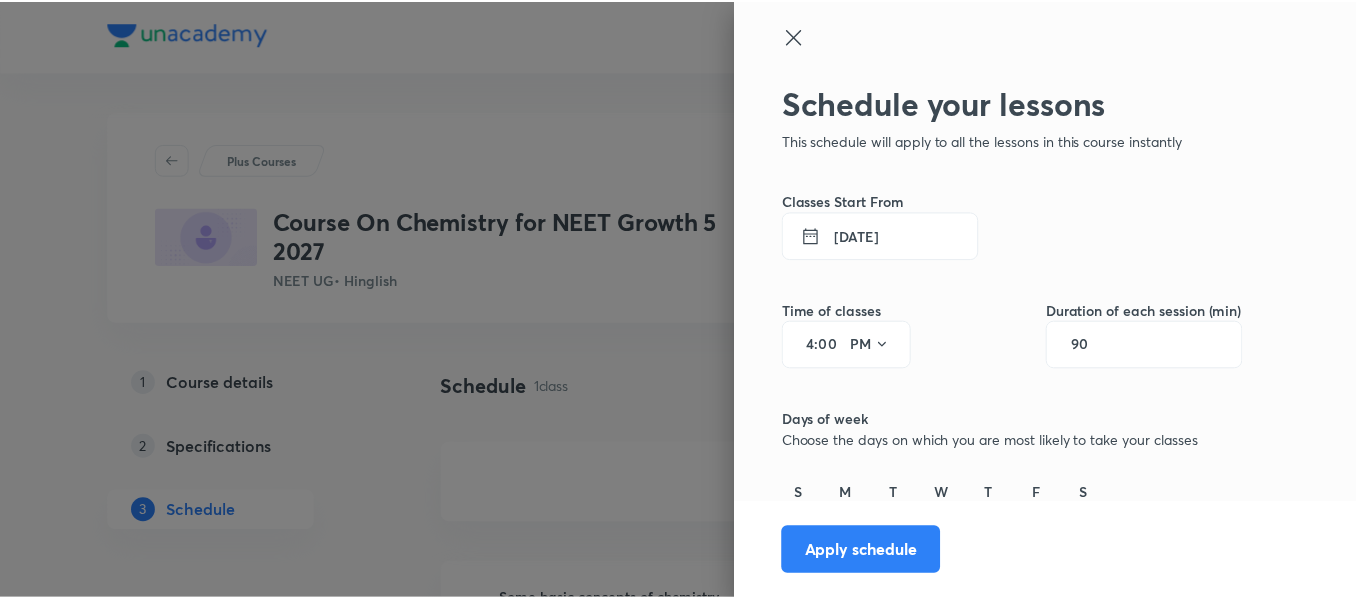 scroll, scrollTop: 141, scrollLeft: 0, axis: vertical 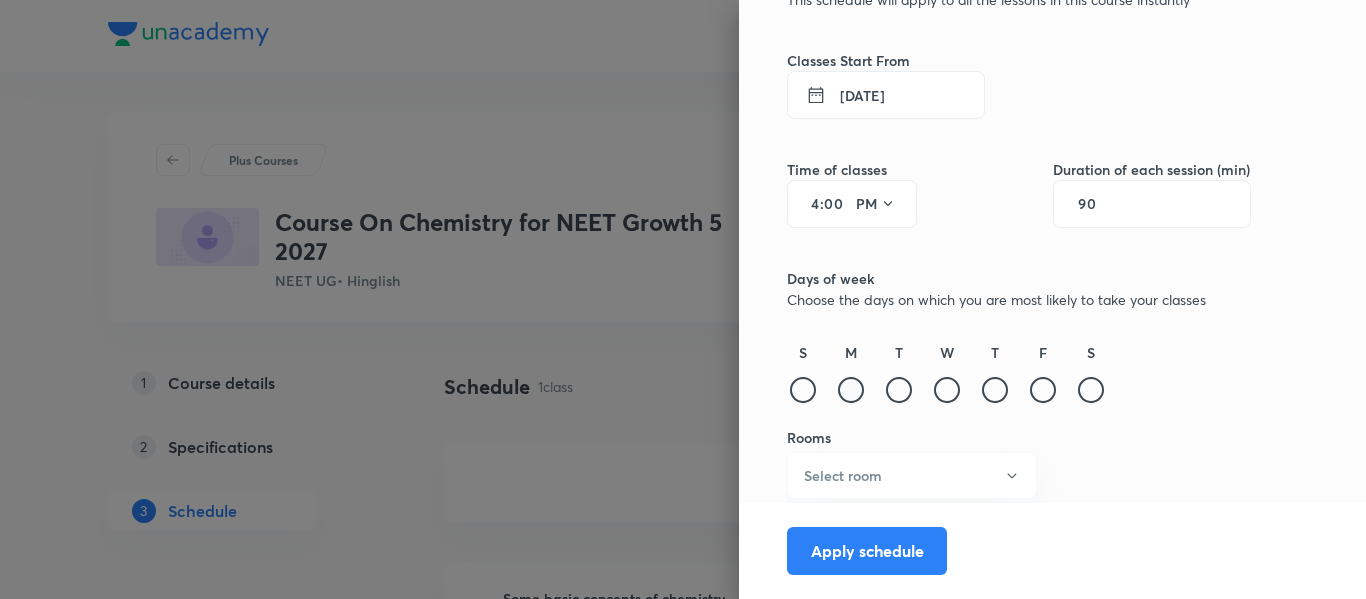 type on "90" 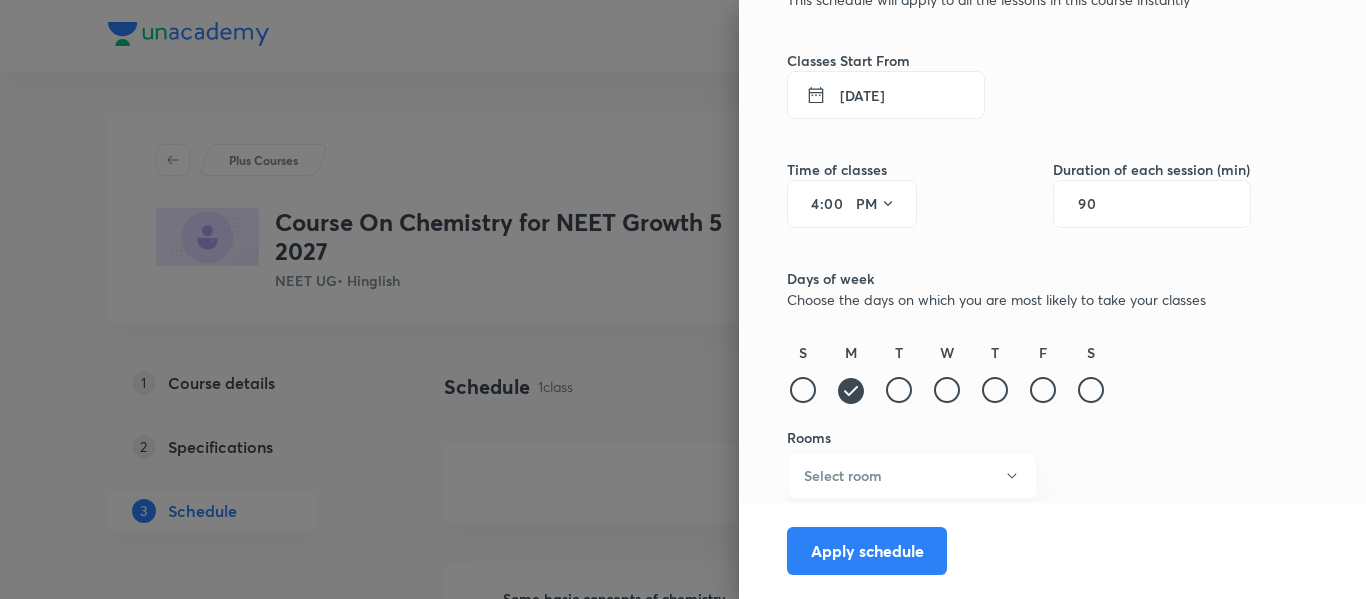 click on "T" at bounding box center [899, 374] 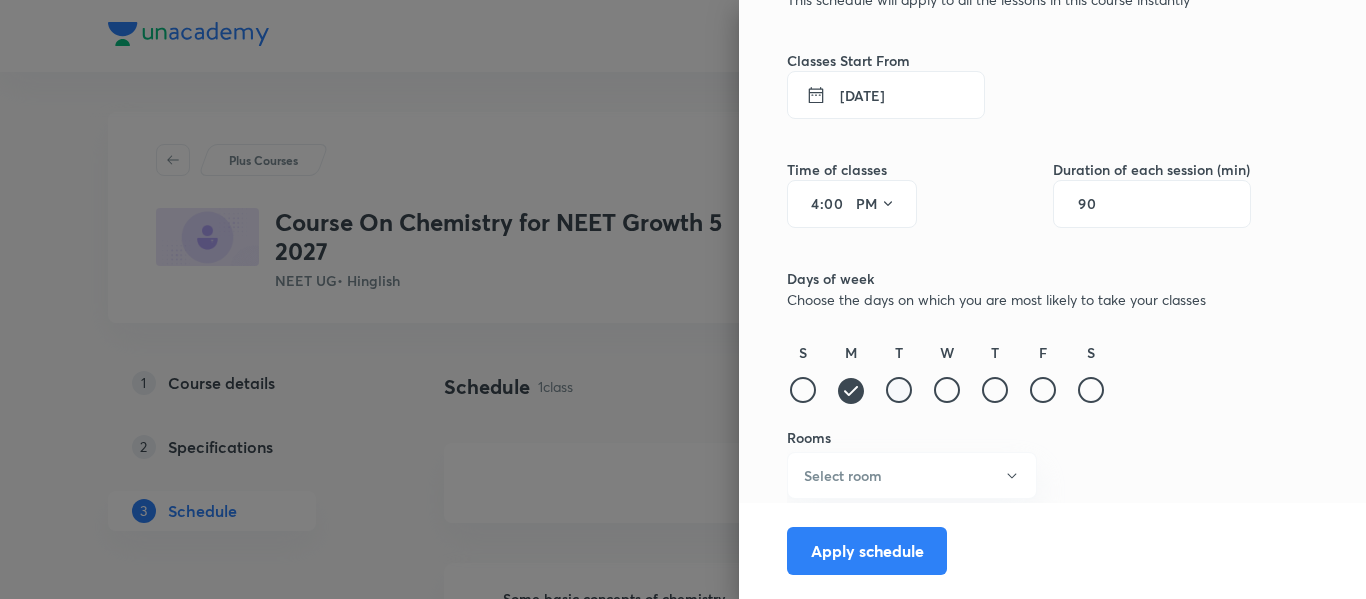 click at bounding box center (899, 390) 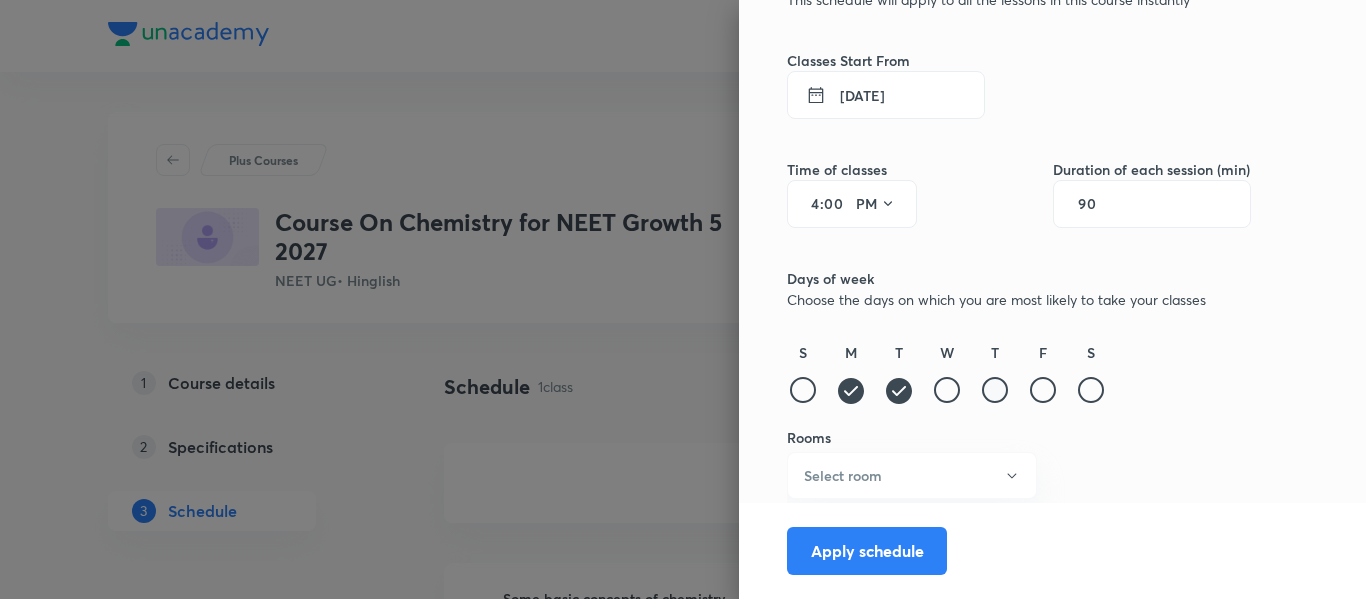 click at bounding box center (995, 390) 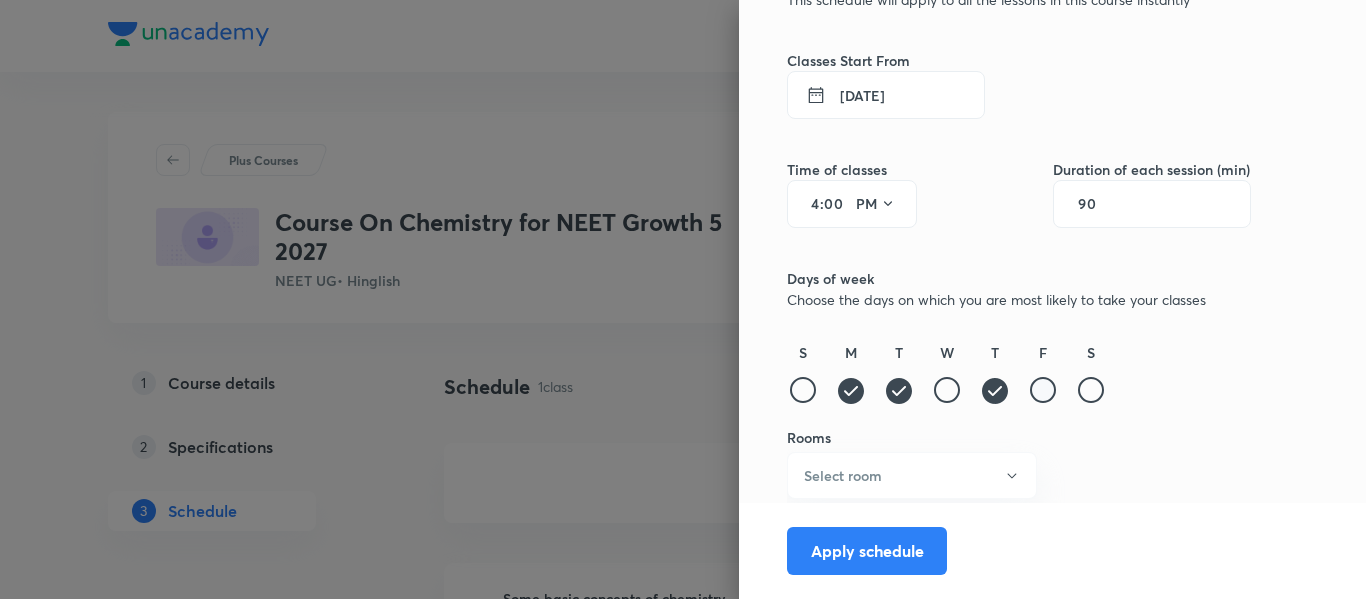 click at bounding box center [1043, 390] 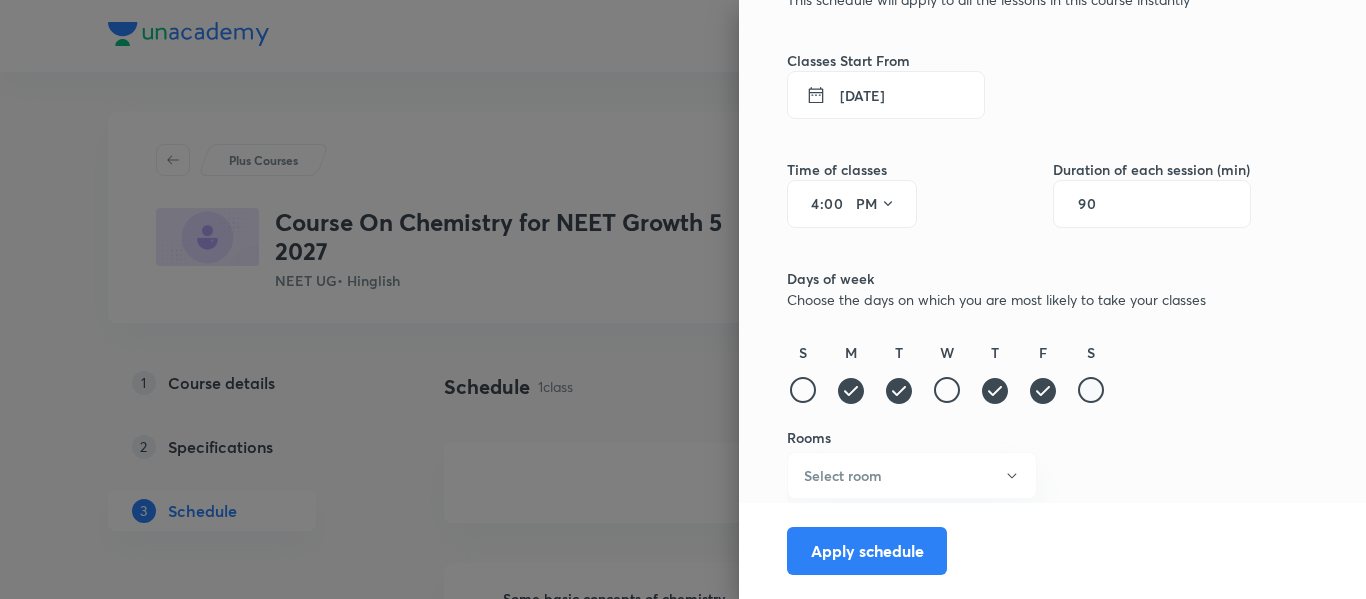 click at bounding box center [1091, 390] 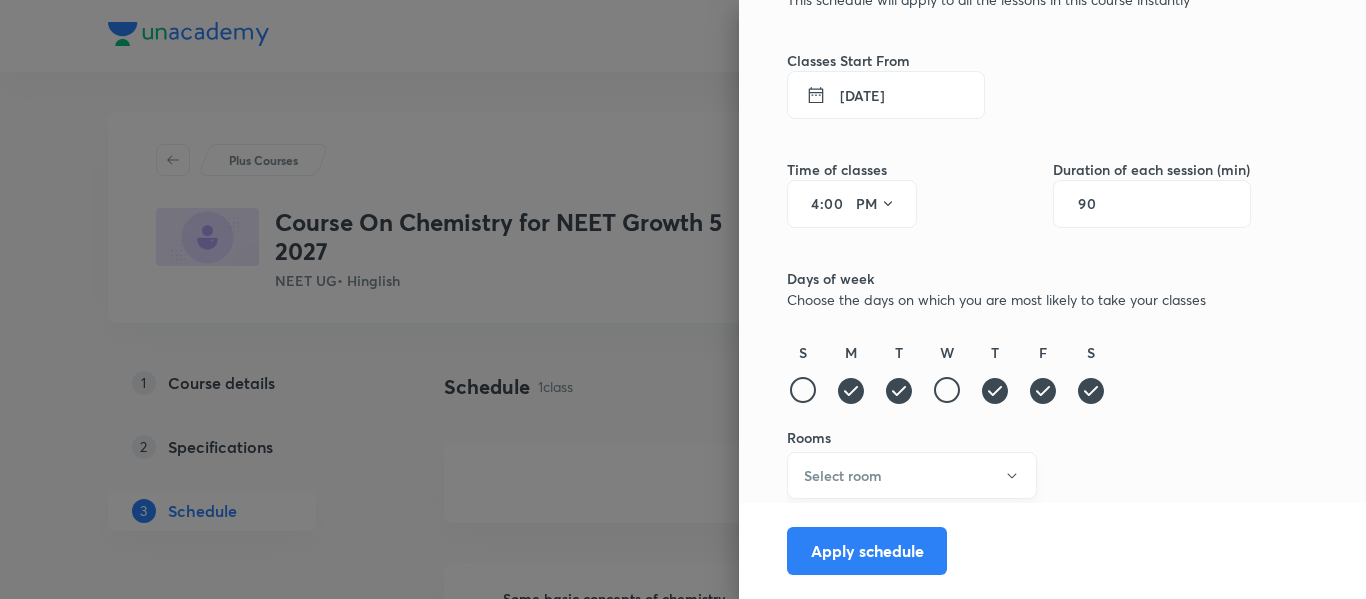 click on "Select room" at bounding box center [912, 475] 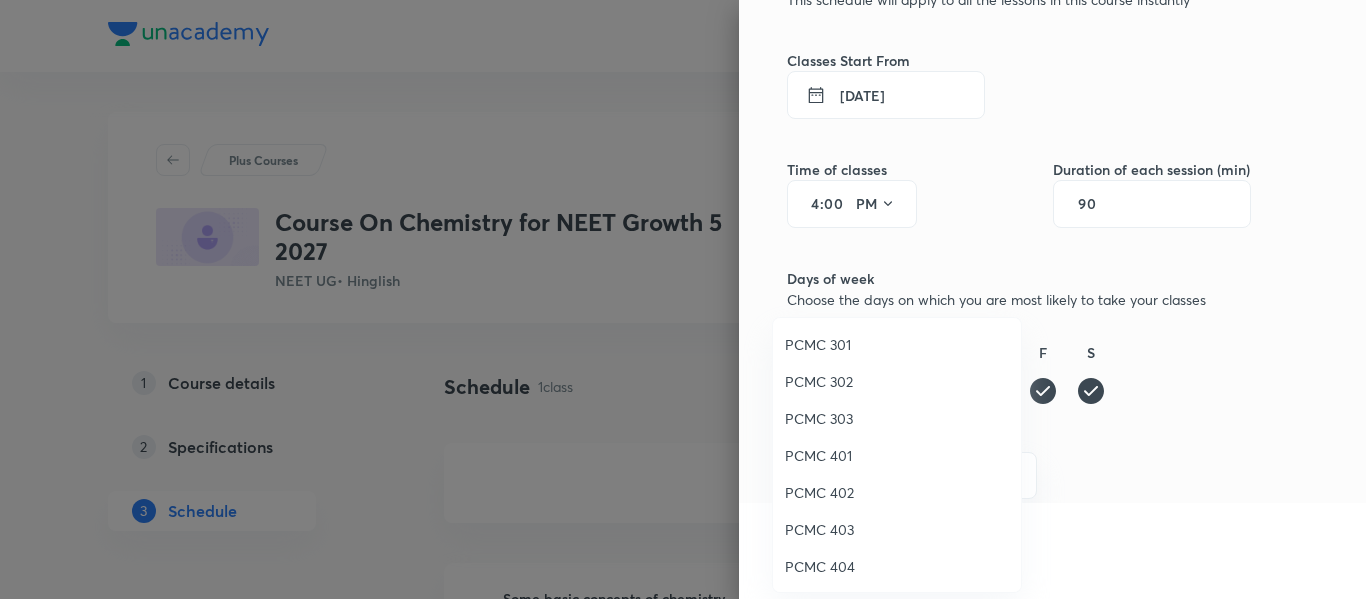 click on "PCMC 302" at bounding box center (897, 381) 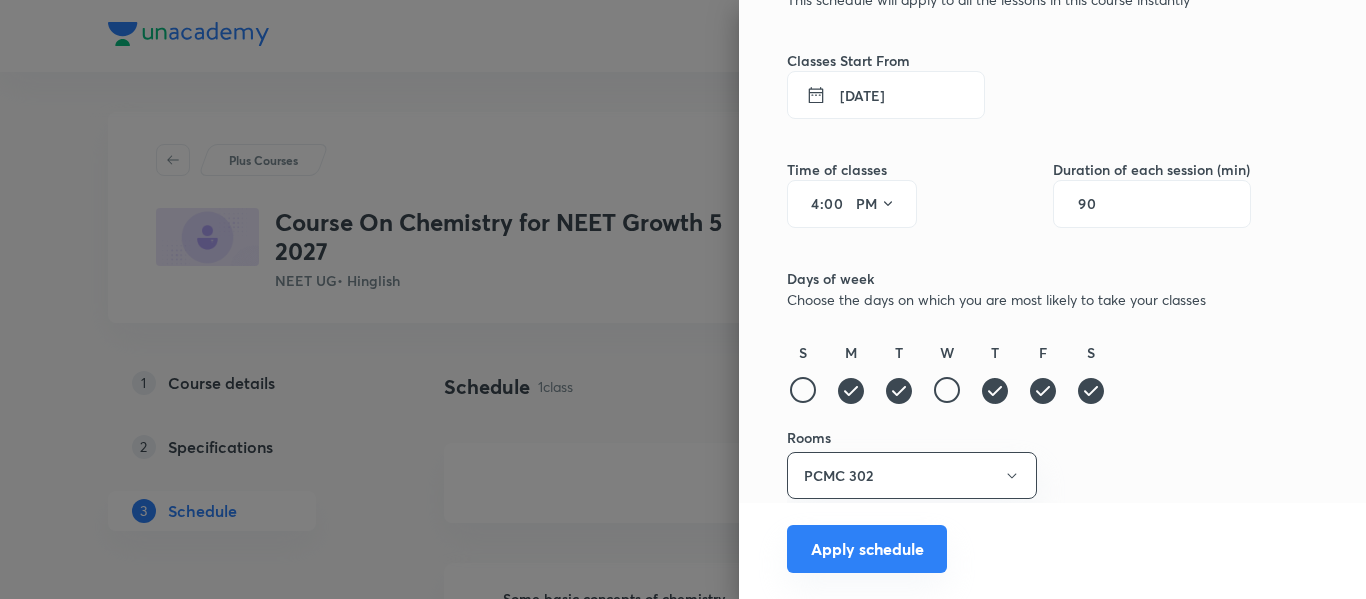 click on "Apply schedule" at bounding box center (867, 549) 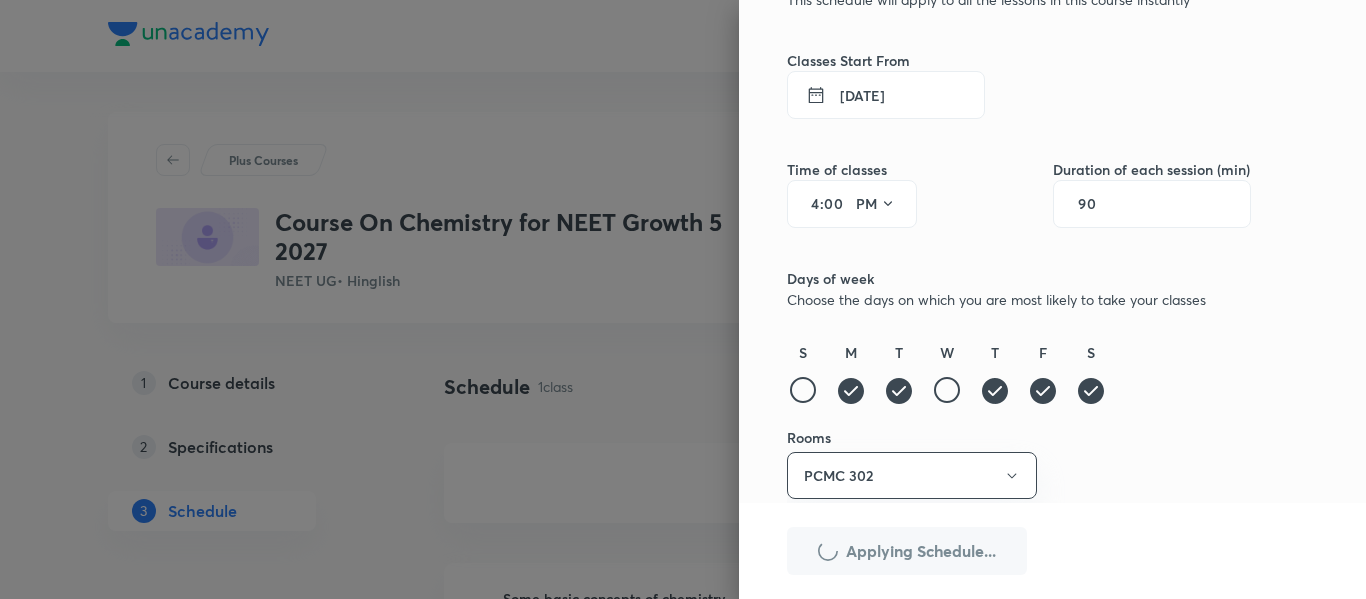 type 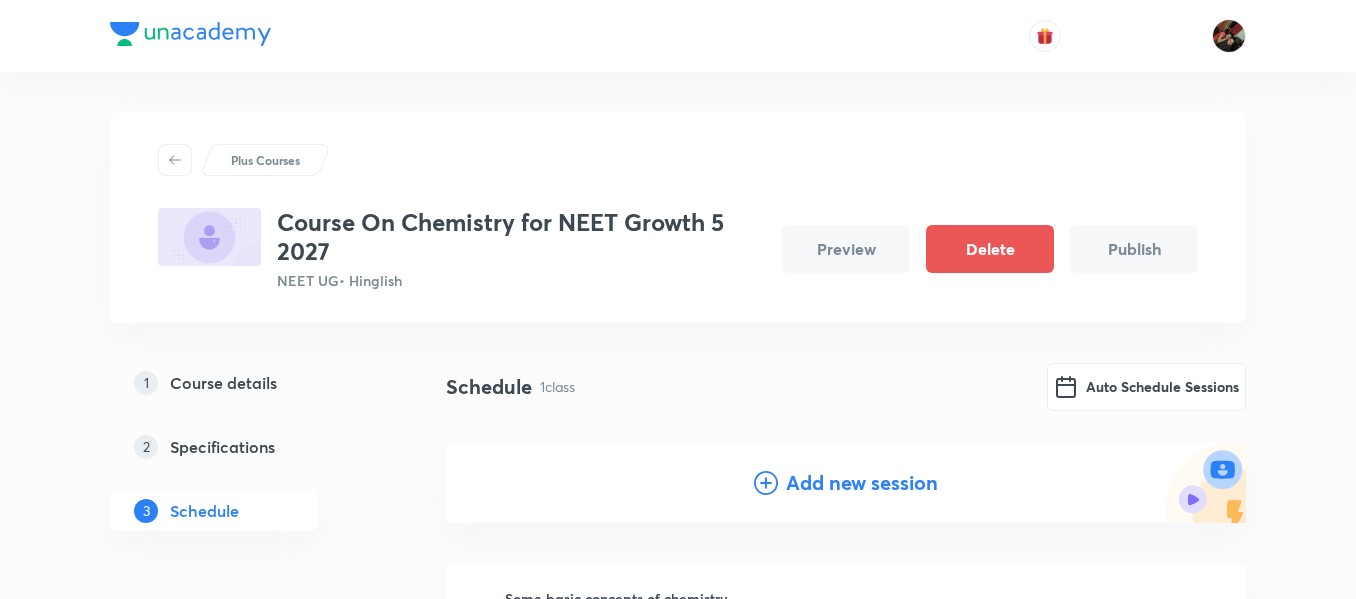 type 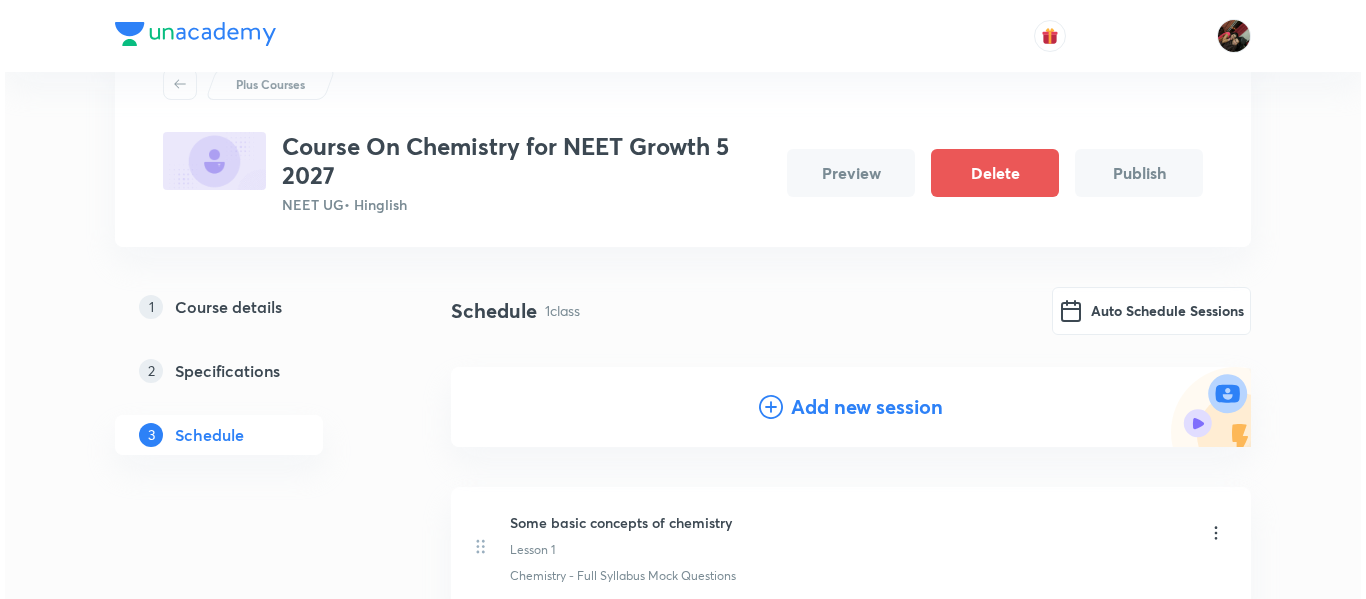 scroll, scrollTop: 61, scrollLeft: 0, axis: vertical 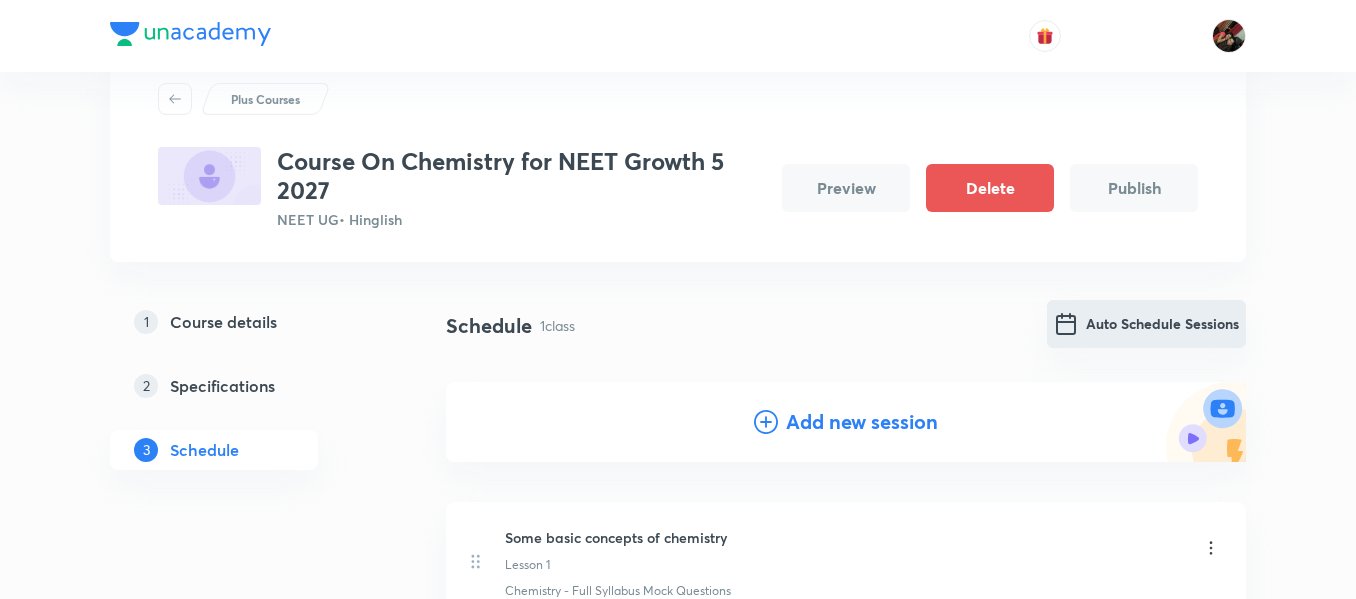 click on "Auto Schedule Sessions" at bounding box center (1146, 324) 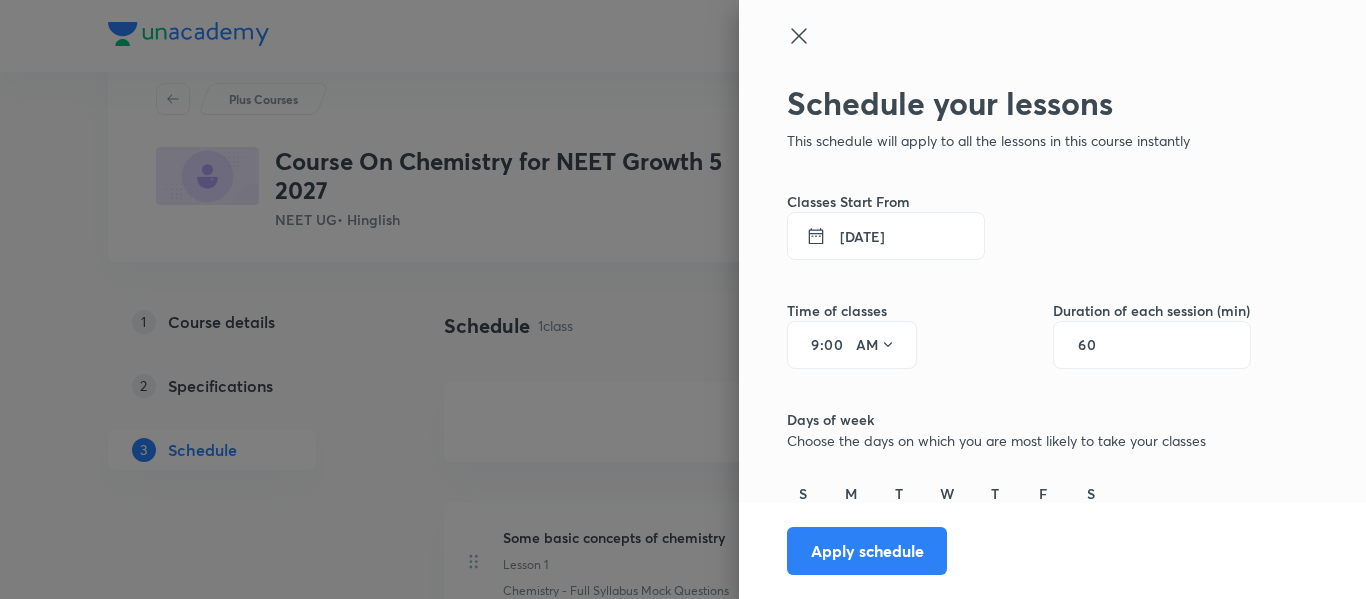 scroll, scrollTop: 141, scrollLeft: 0, axis: vertical 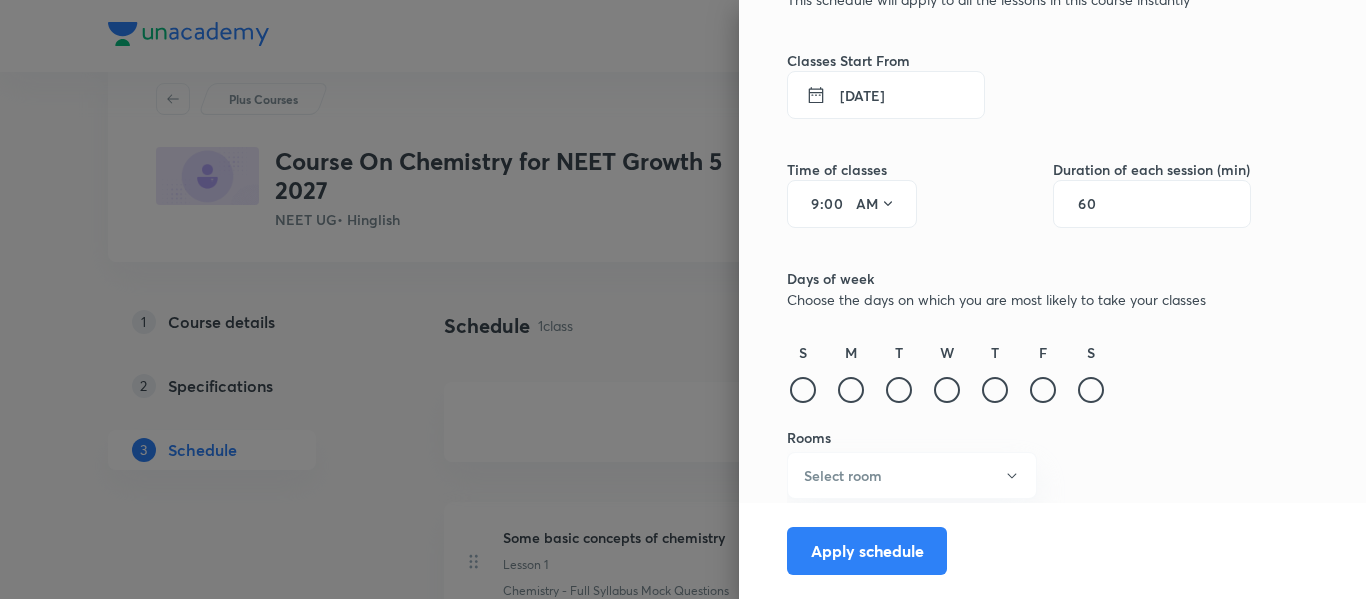 click on "[DATE]" at bounding box center (886, 95) 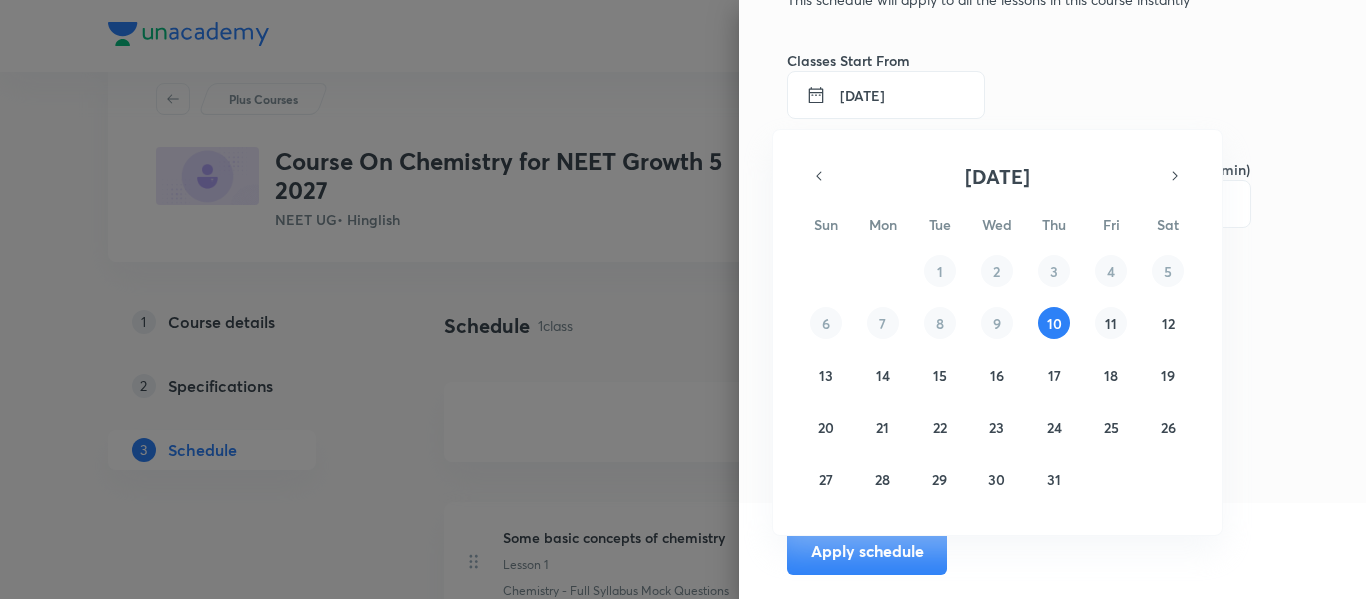 click on "11" at bounding box center [1111, 323] 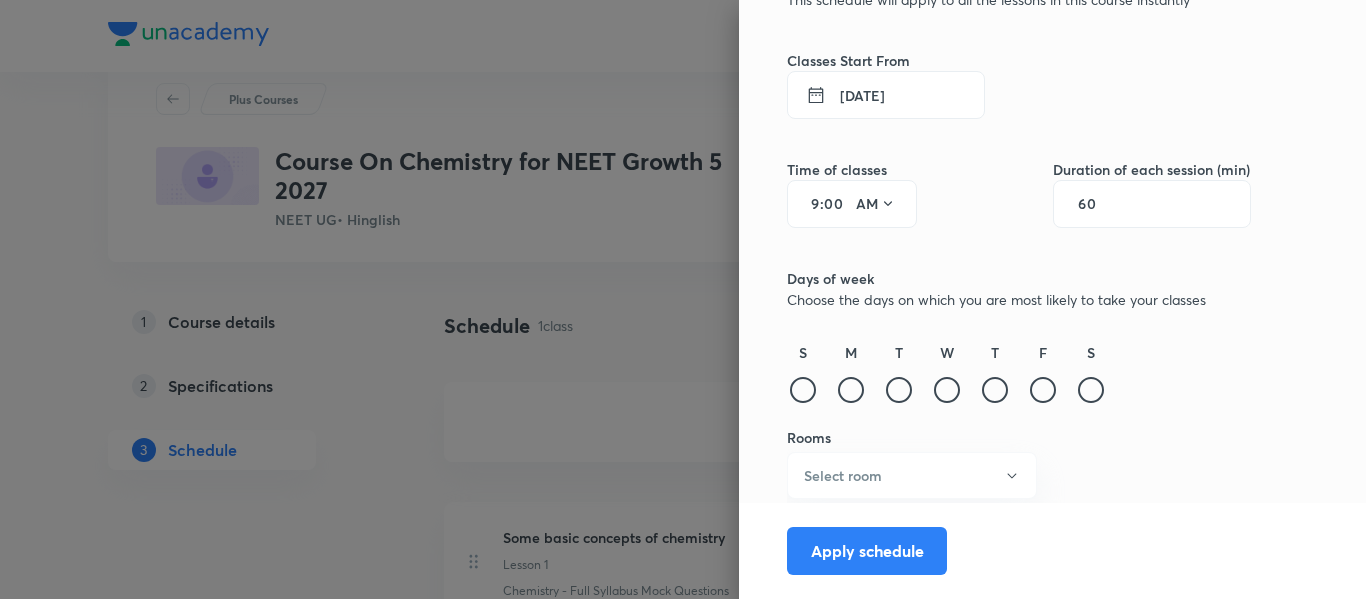 click on "9" at bounding box center (808, 204) 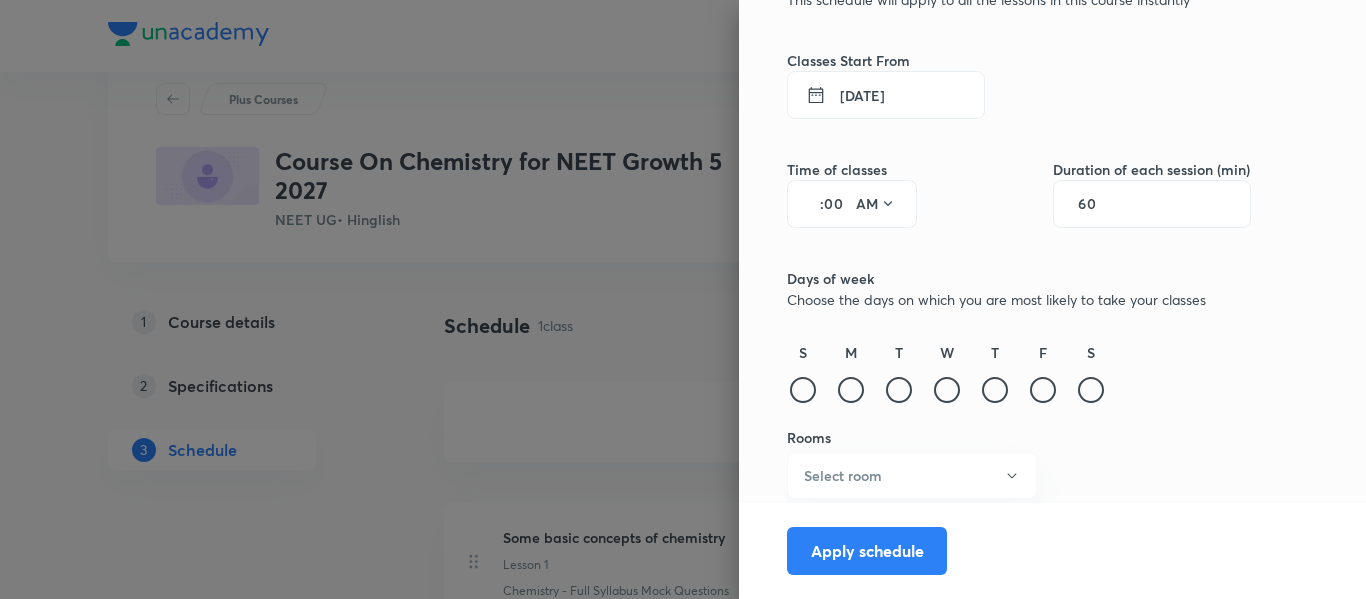 type on "9" 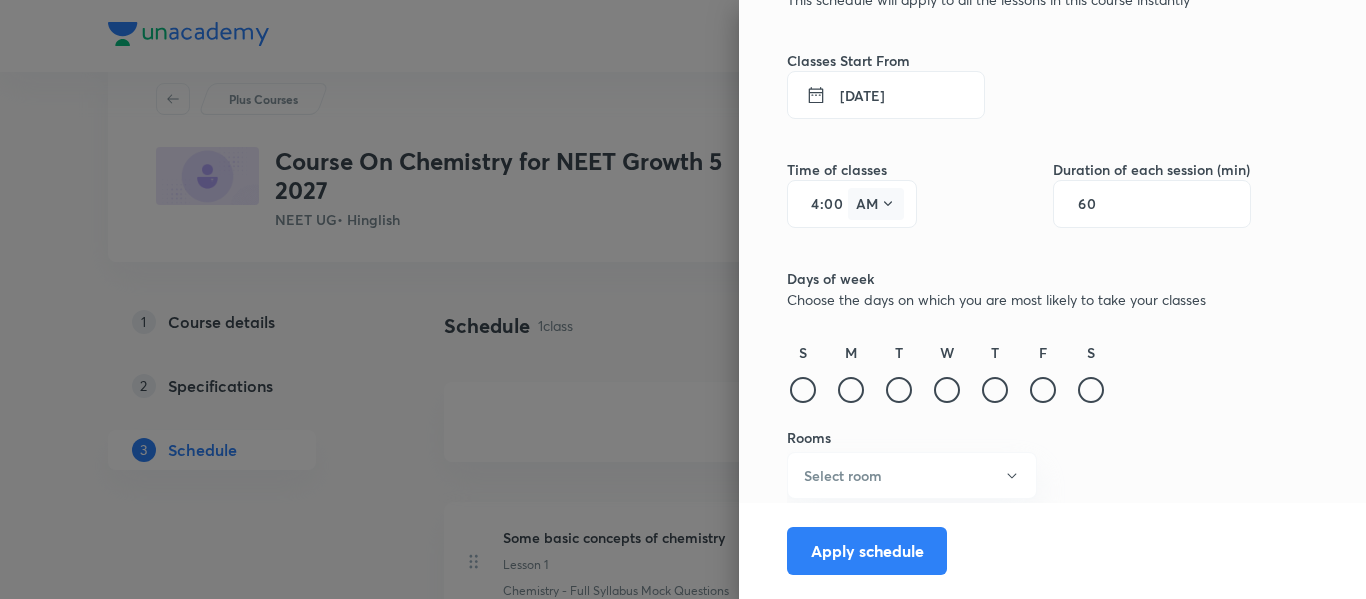 click on "AM" at bounding box center (876, 204) 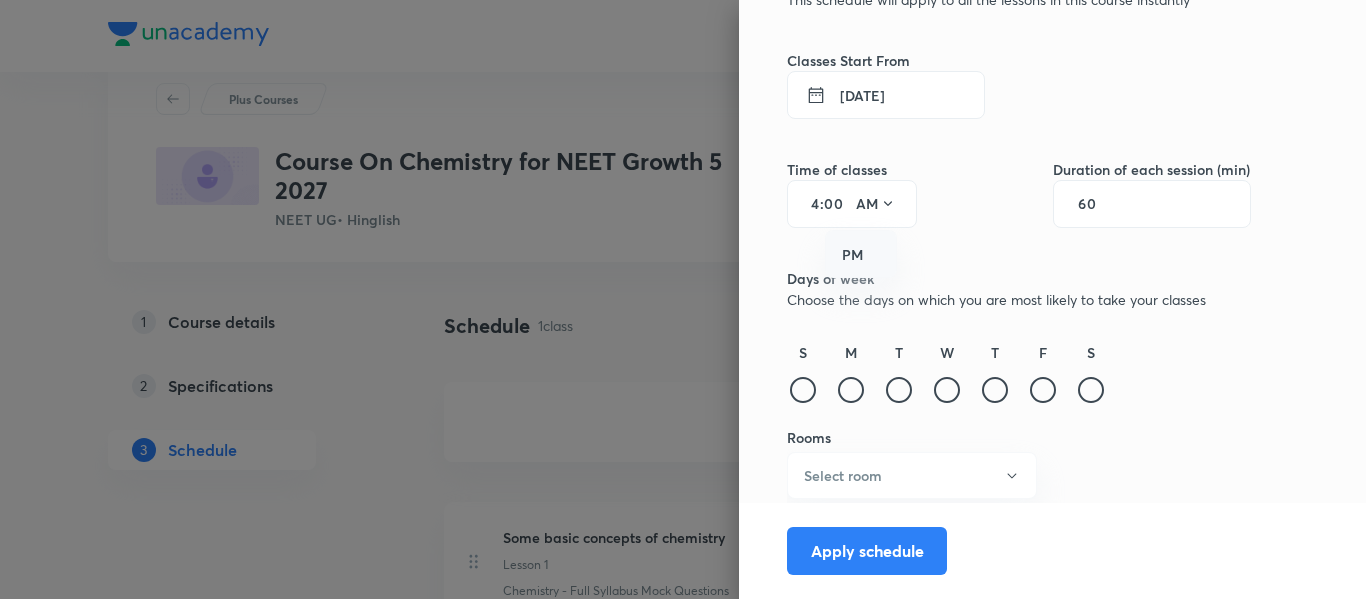 click on "PM" at bounding box center (862, 255) 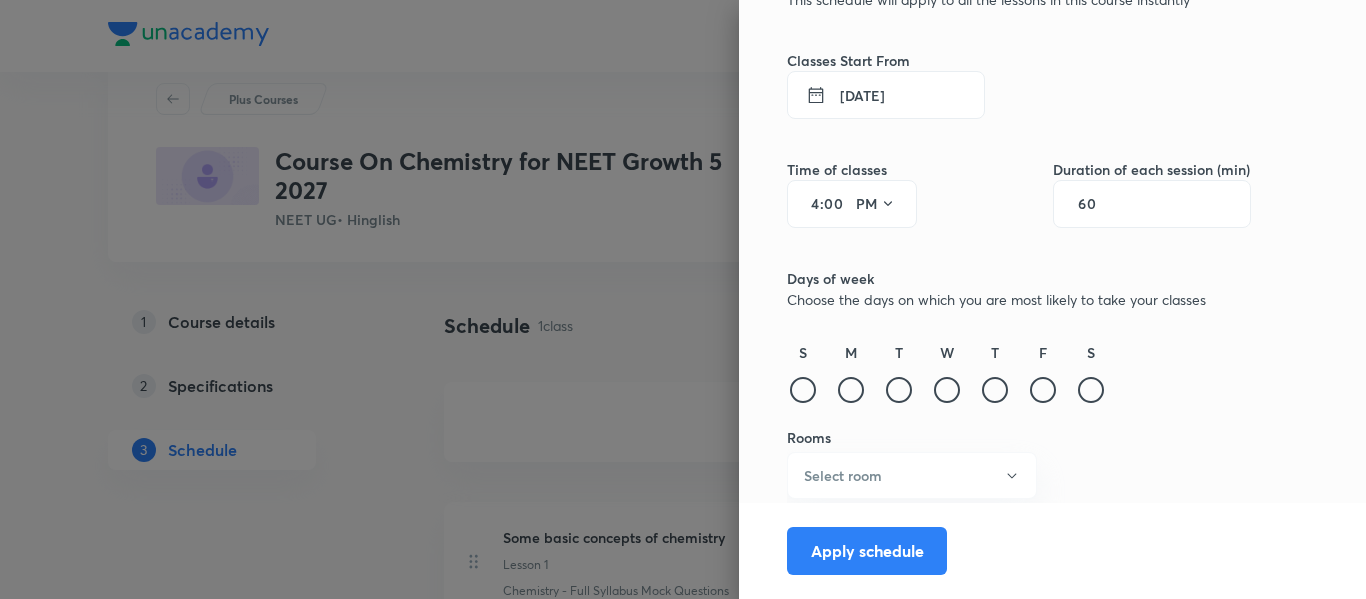 click on "60" at bounding box center [1152, 204] 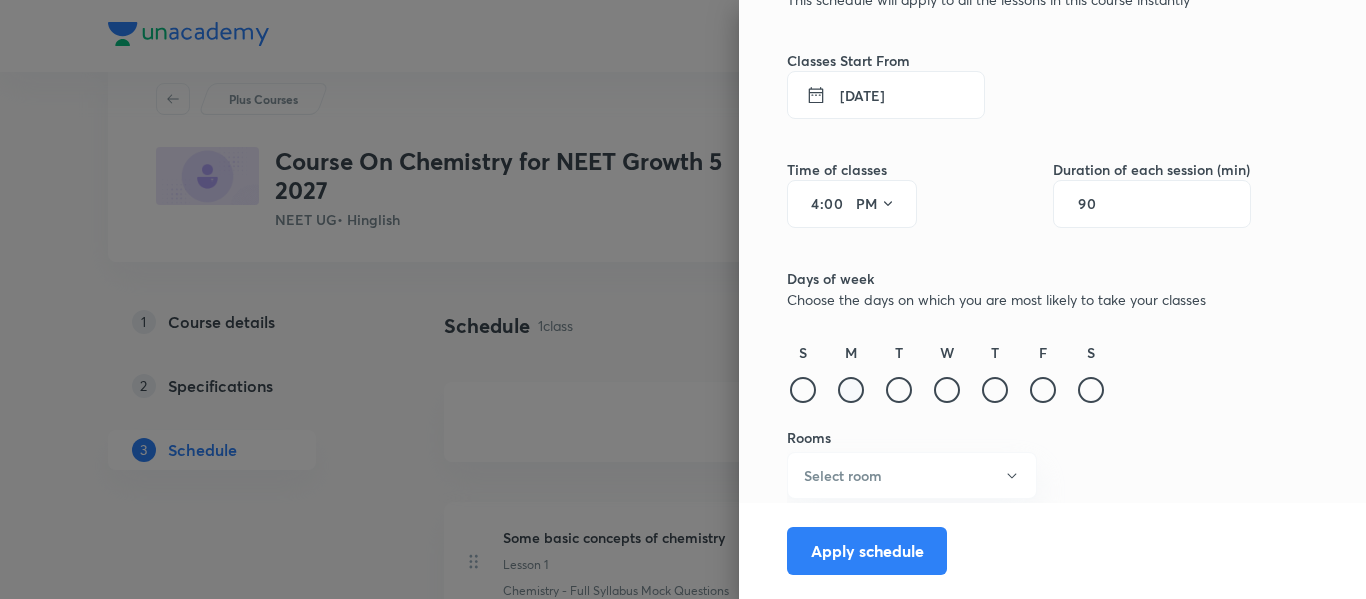 type on "90" 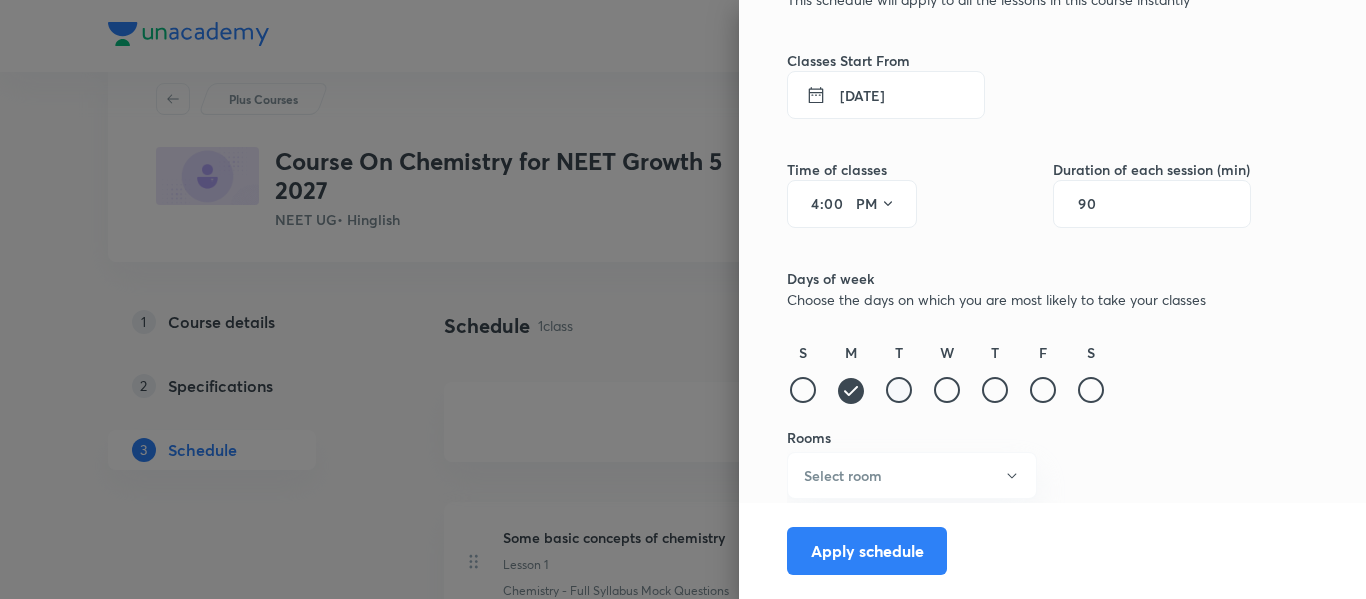 click at bounding box center (899, 390) 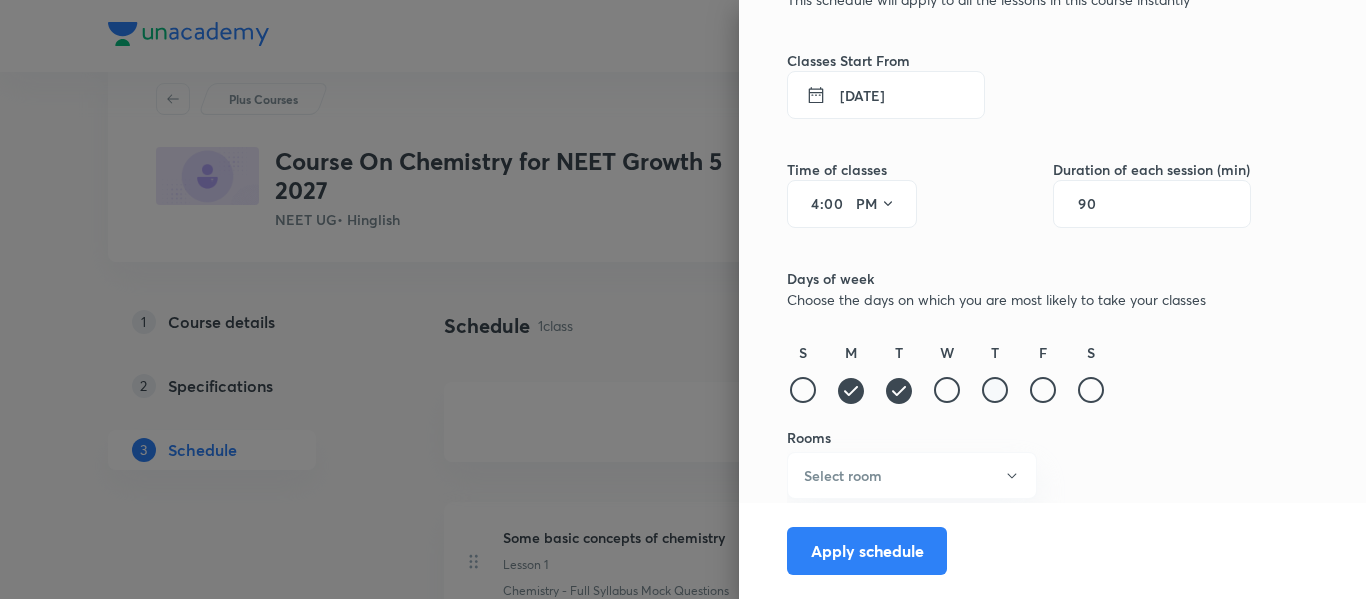 click at bounding box center (995, 390) 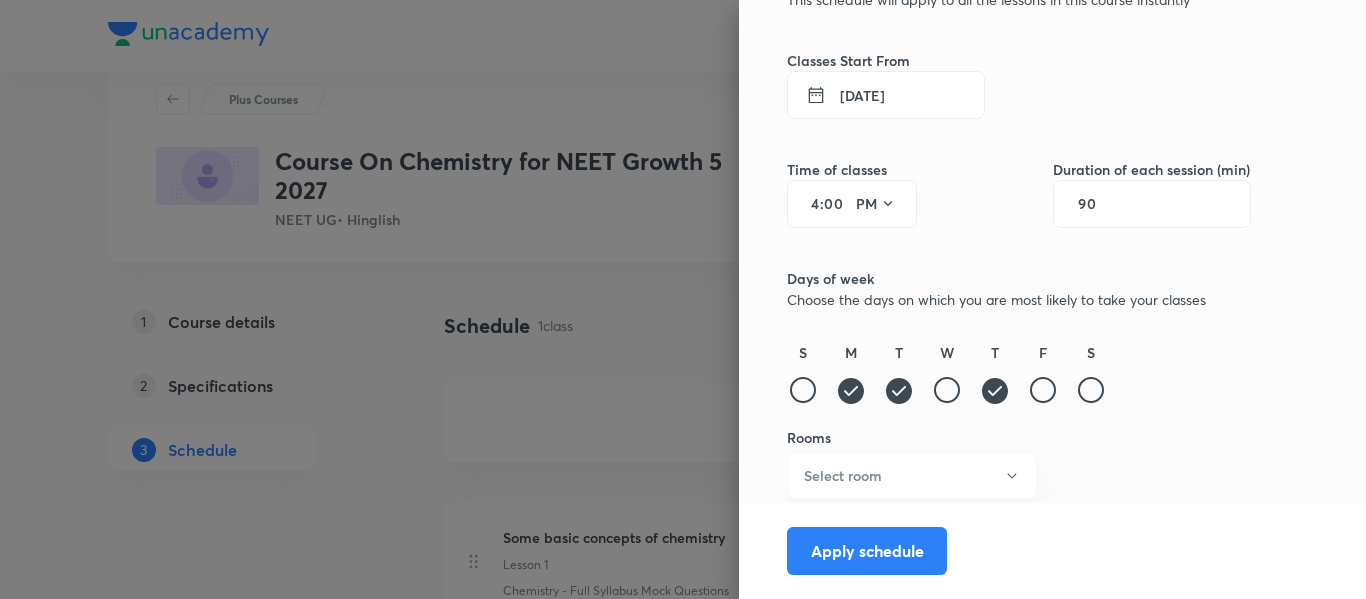 click on "F" at bounding box center (1043, 374) 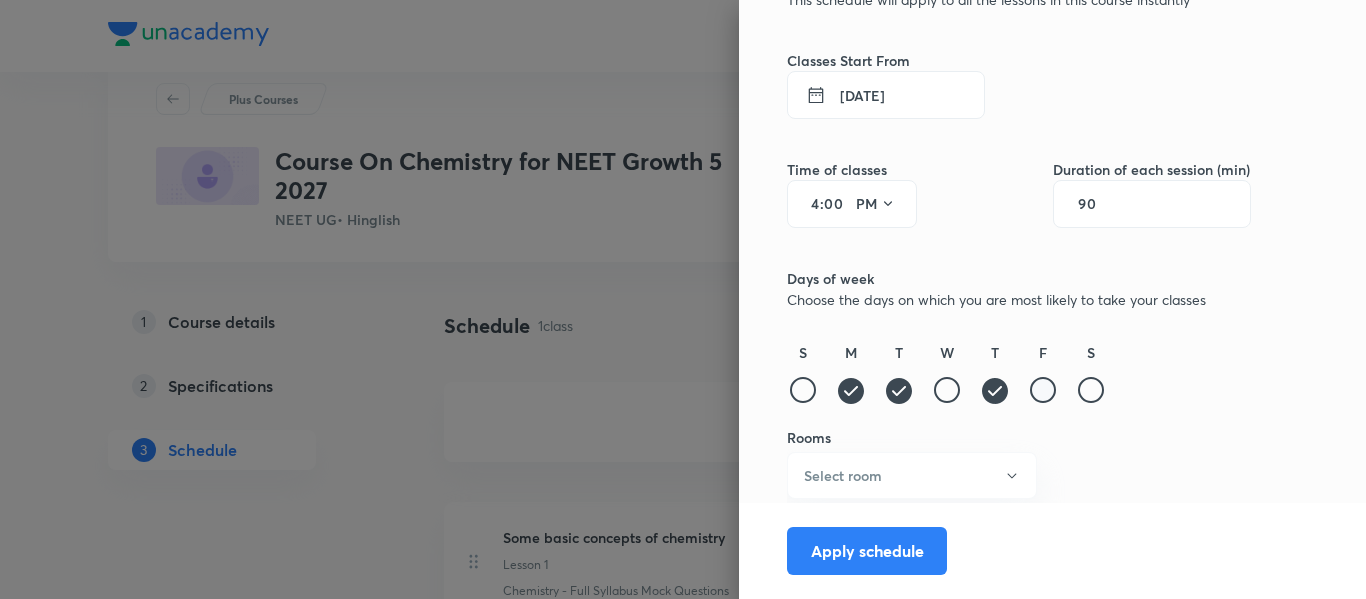 click at bounding box center [1043, 390] 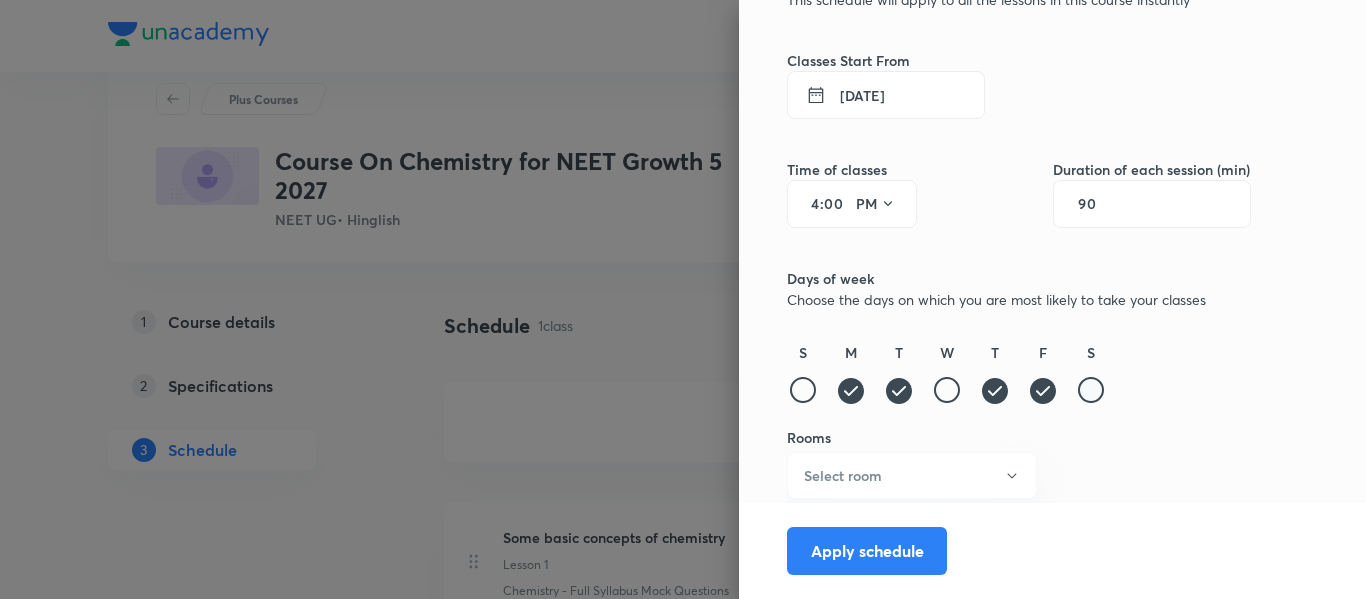 click at bounding box center (1091, 390) 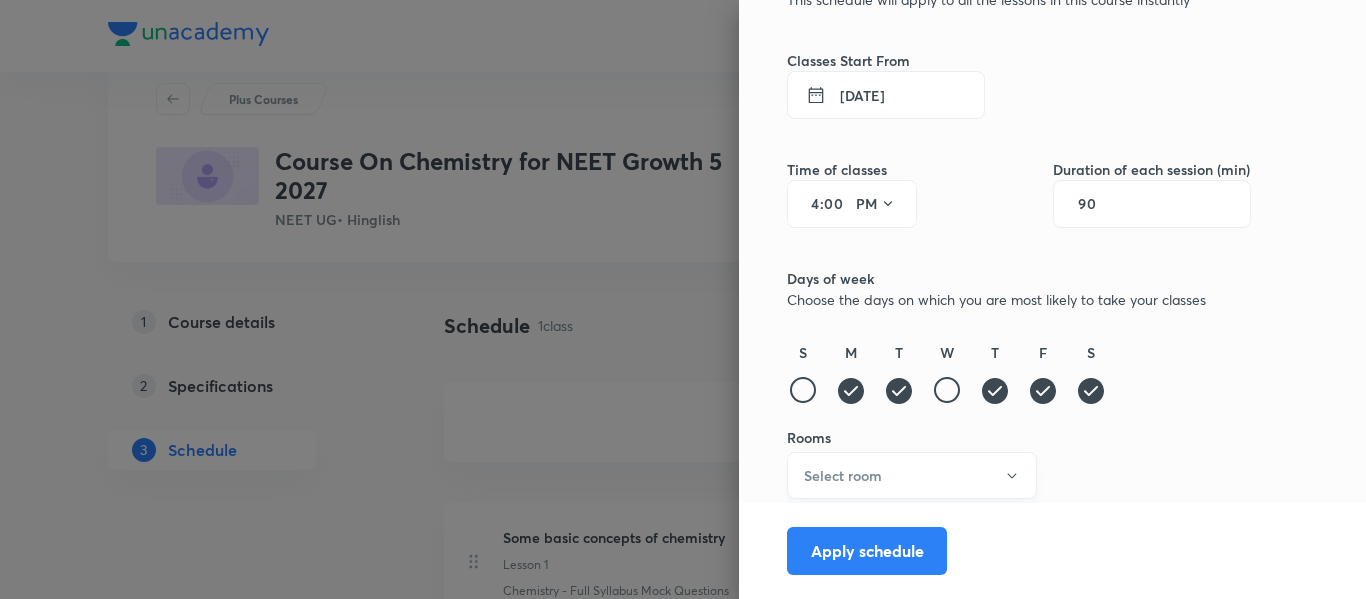 click on "Select room" at bounding box center (912, 475) 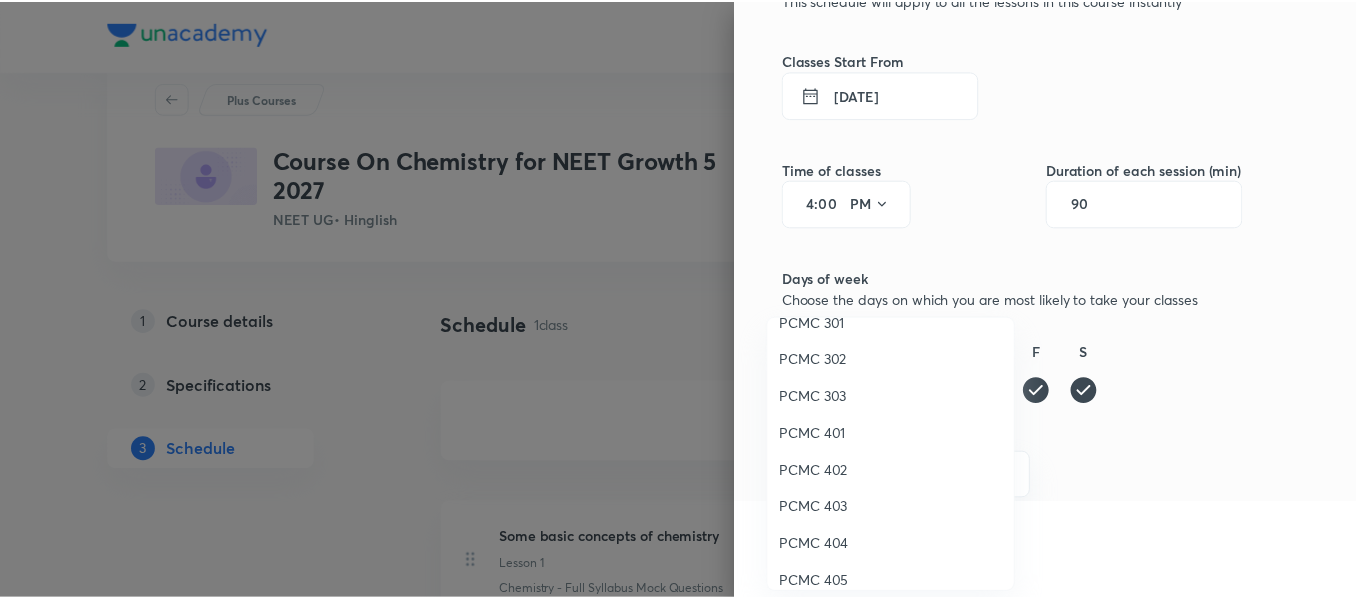 scroll, scrollTop: 23, scrollLeft: 0, axis: vertical 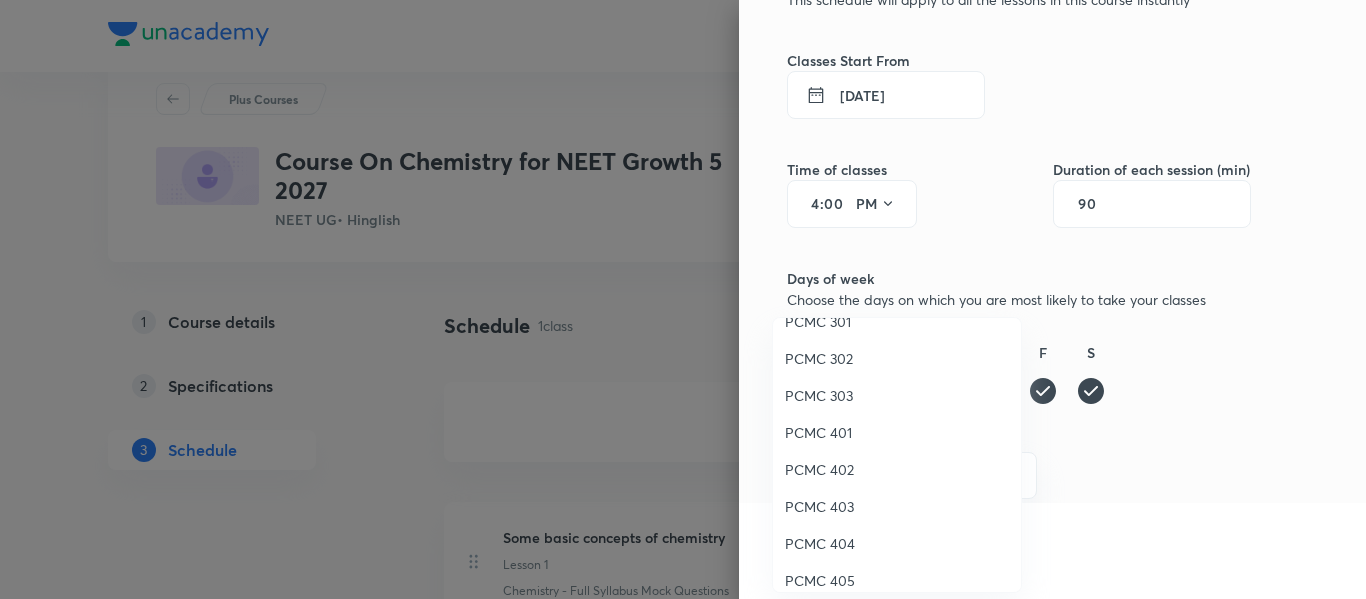 click on "PCMC 302" at bounding box center [897, 358] 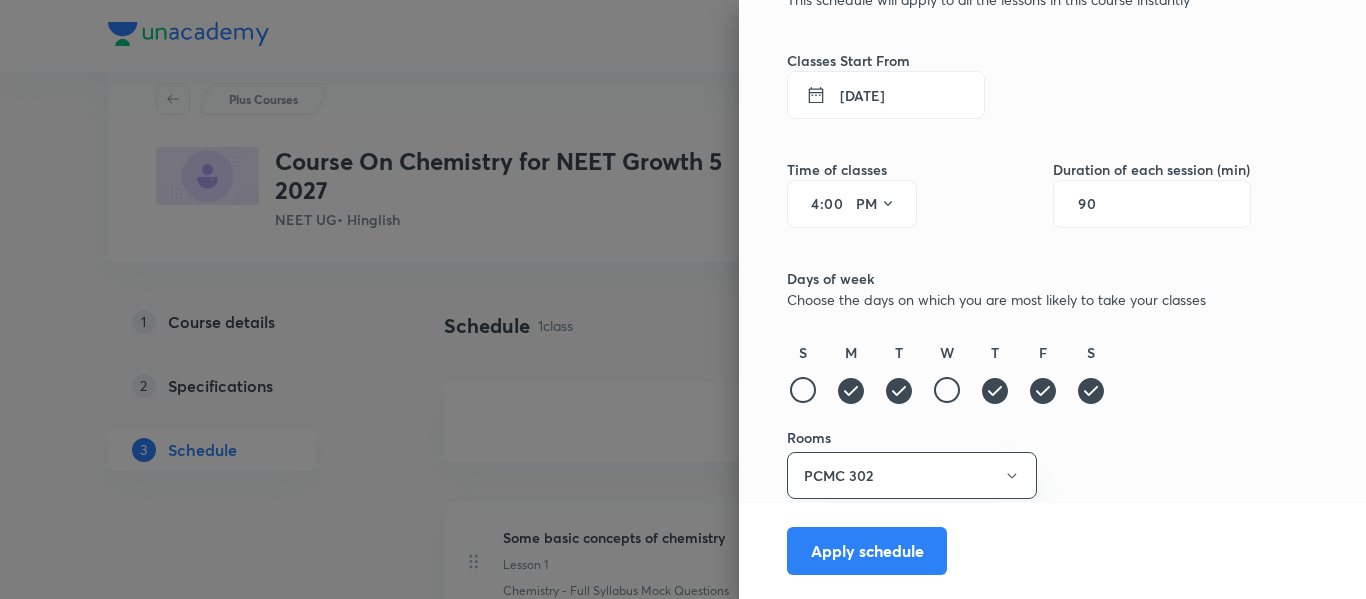 click on "Rooms" at bounding box center [1019, 437] 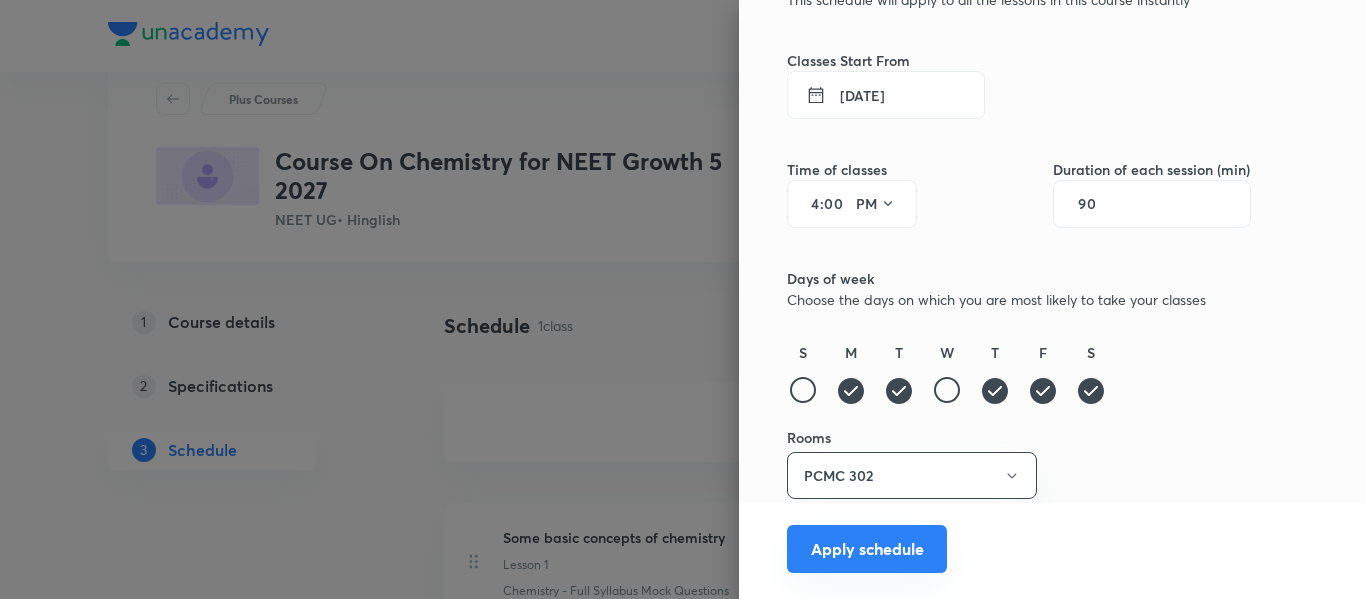 click on "Apply schedule" at bounding box center (867, 549) 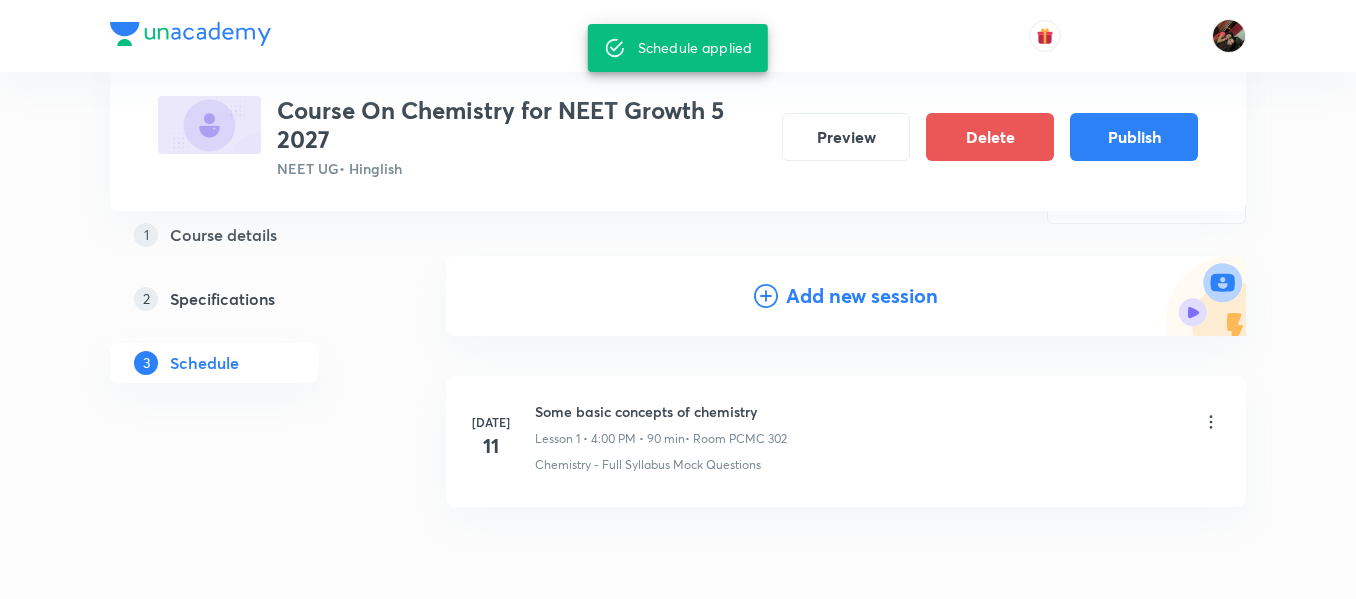 scroll, scrollTop: 191, scrollLeft: 0, axis: vertical 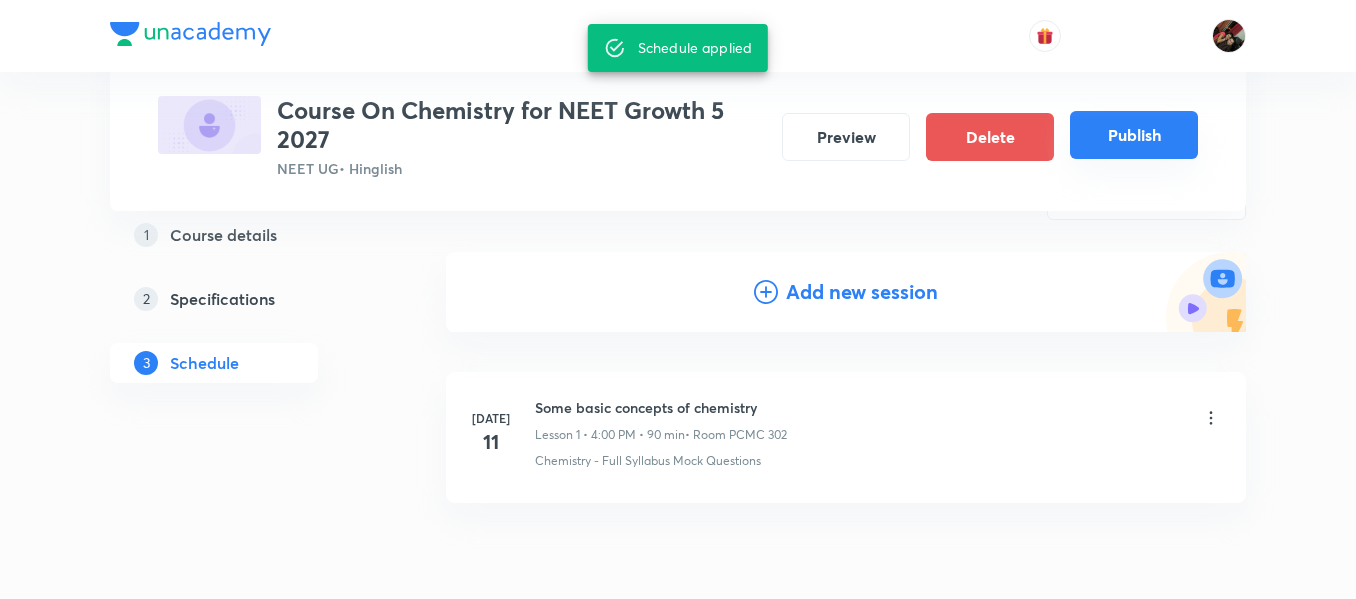 click on "Publish" at bounding box center [1134, 135] 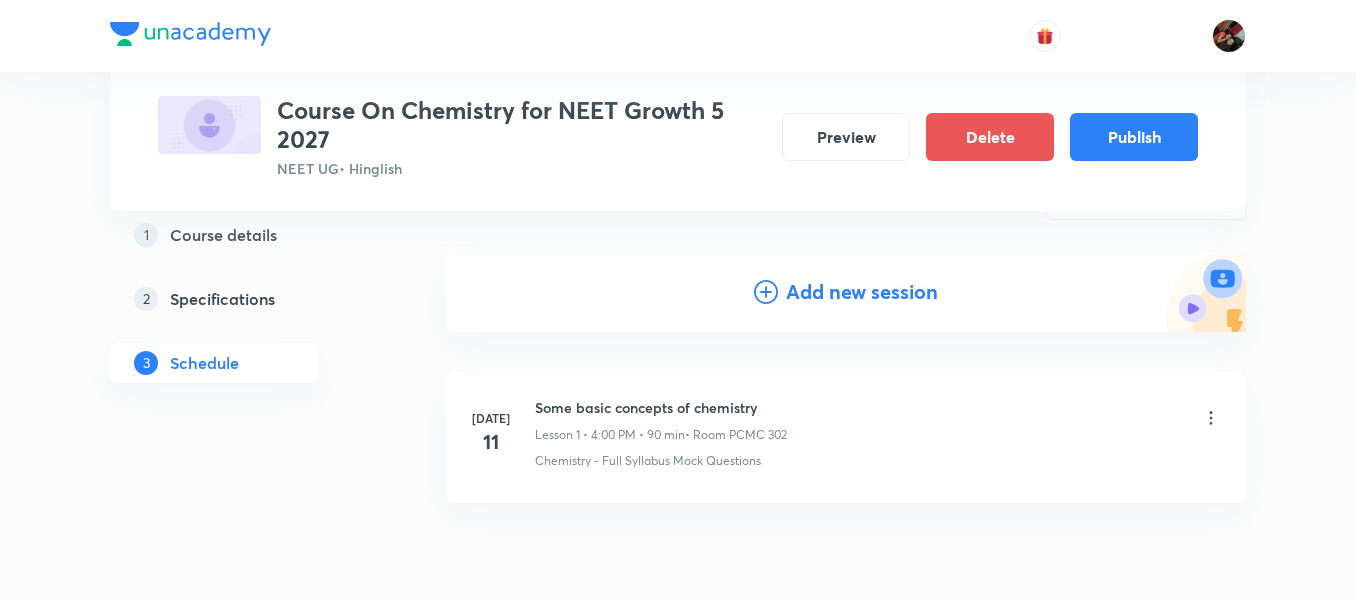 scroll, scrollTop: 166, scrollLeft: 0, axis: vertical 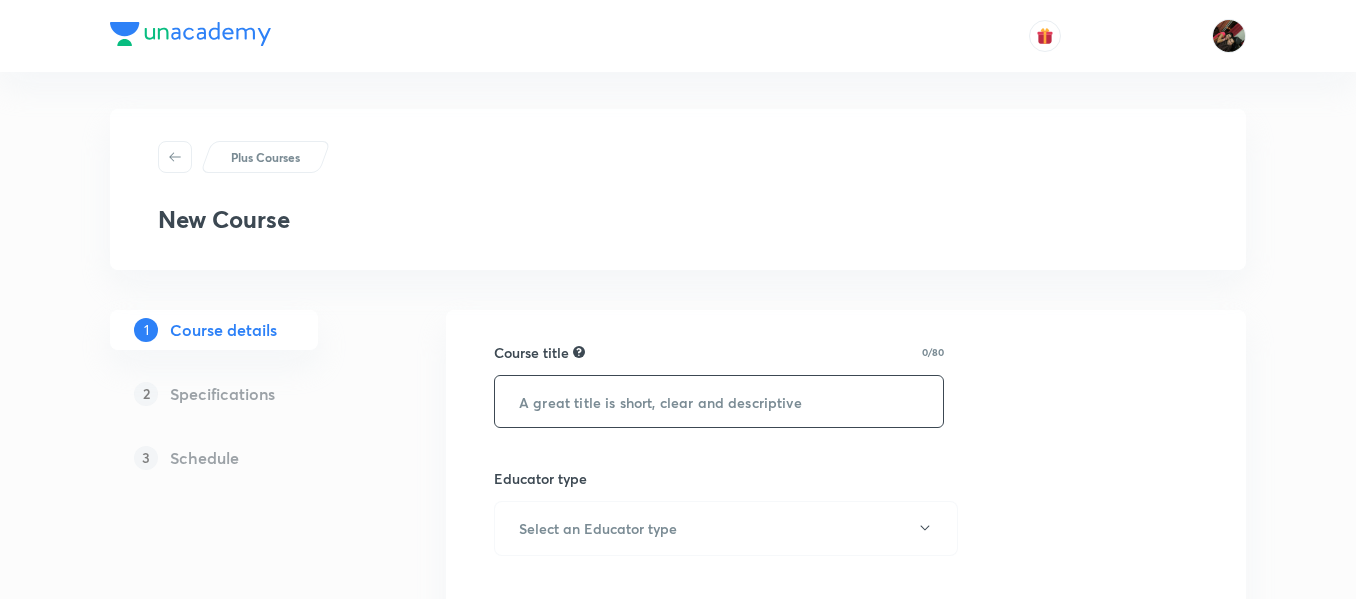 paste on "Course On Zoology for NEET Growth 5 2027" 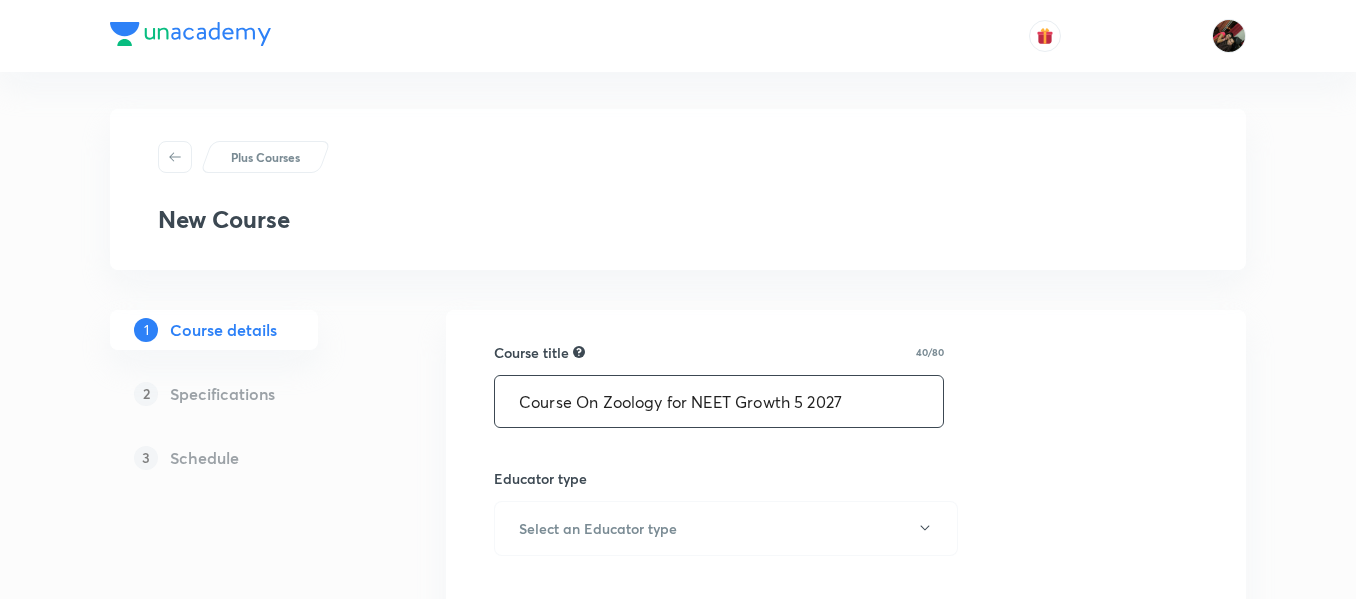click on "Course On Zoology for NEET Growth 5 2027" at bounding box center (719, 401) 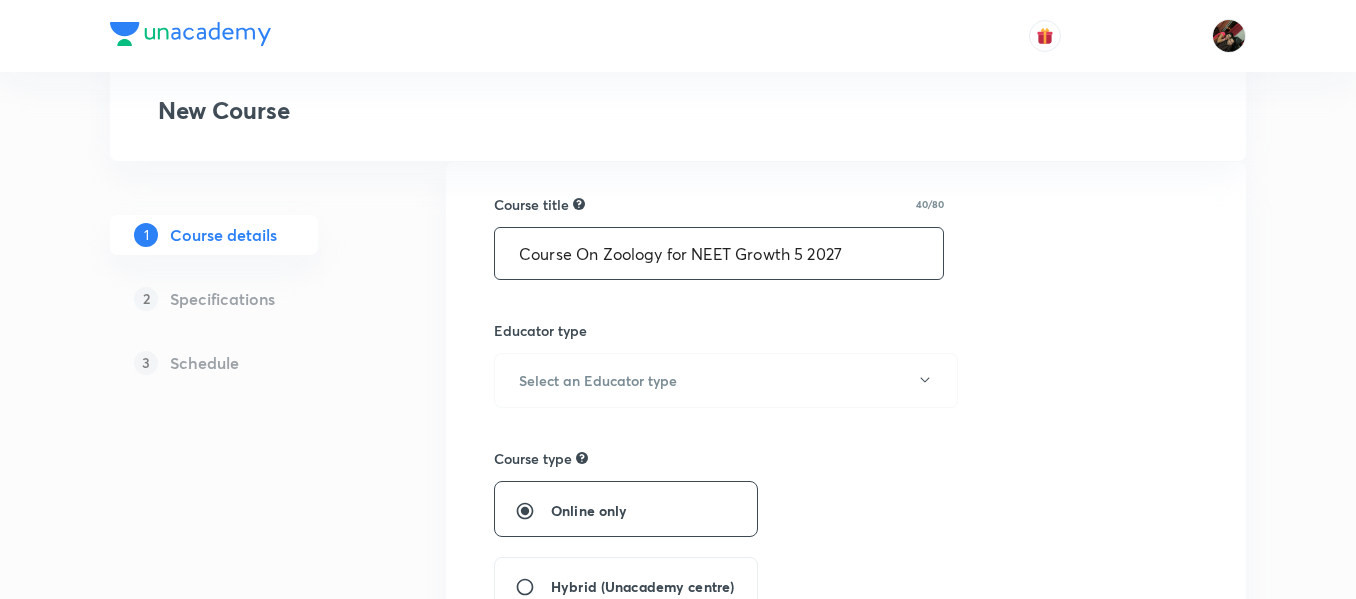 scroll, scrollTop: 152, scrollLeft: 0, axis: vertical 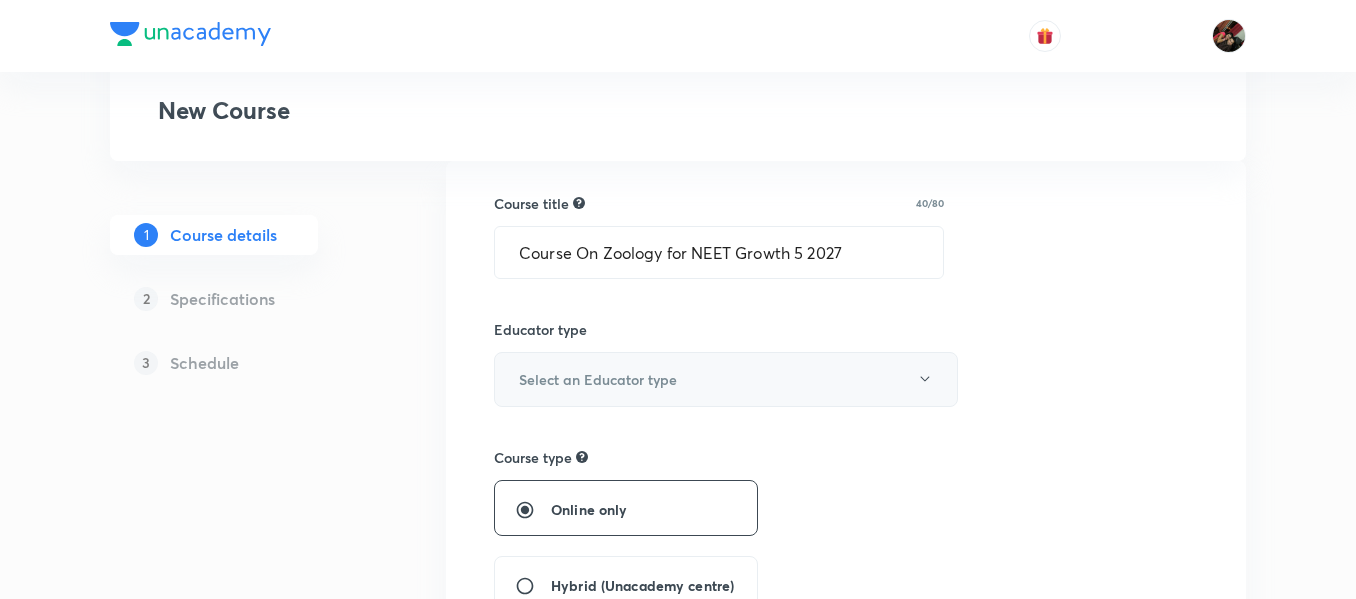click on "Select an Educator type" at bounding box center (726, 379) 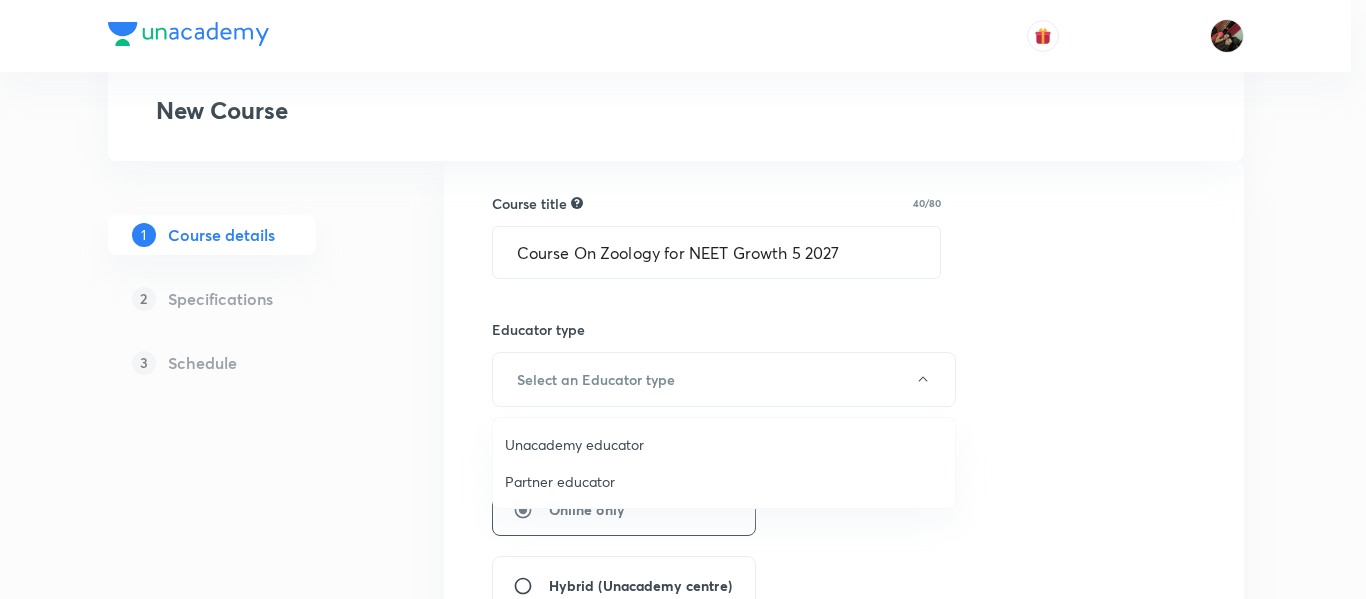 click on "Partner educator" at bounding box center [724, 481] 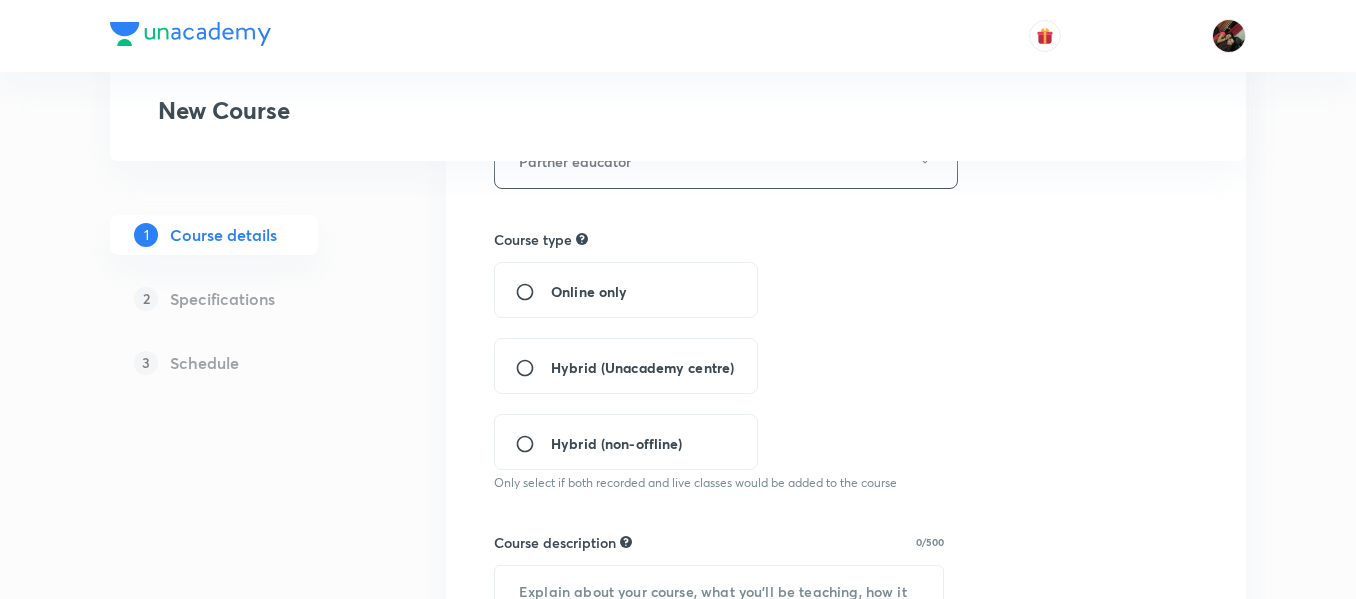 scroll, scrollTop: 371, scrollLeft: 0, axis: vertical 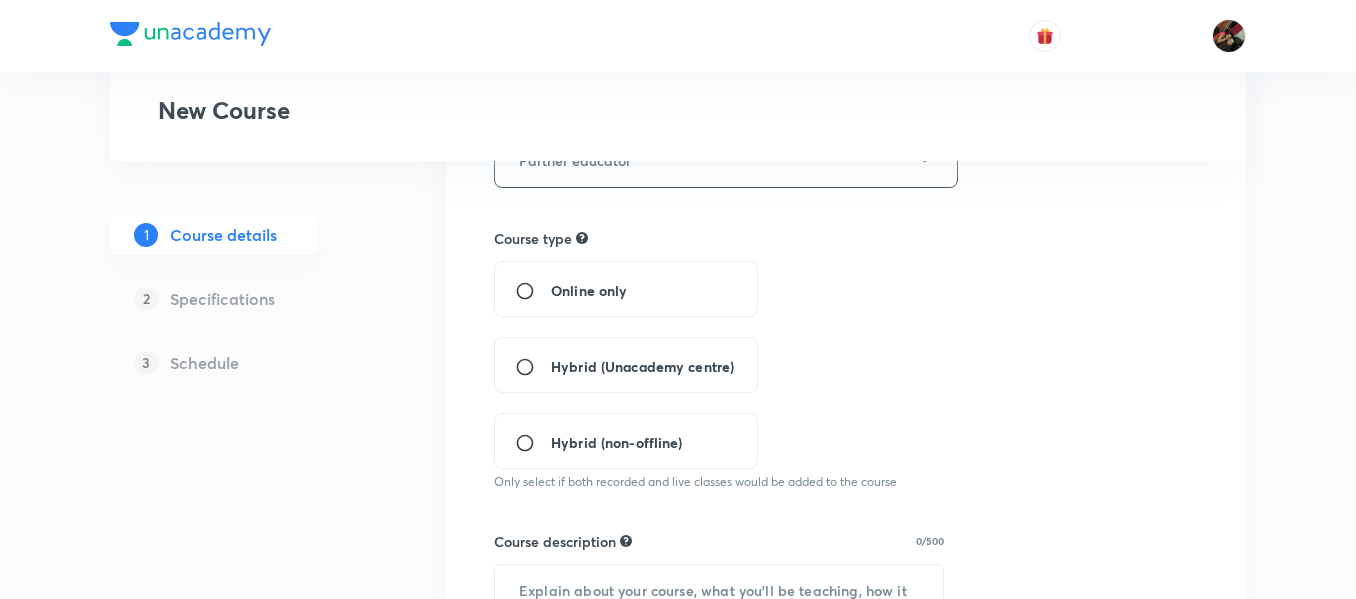 click on "Hybrid (Unacademy centre)" at bounding box center (626, 365) 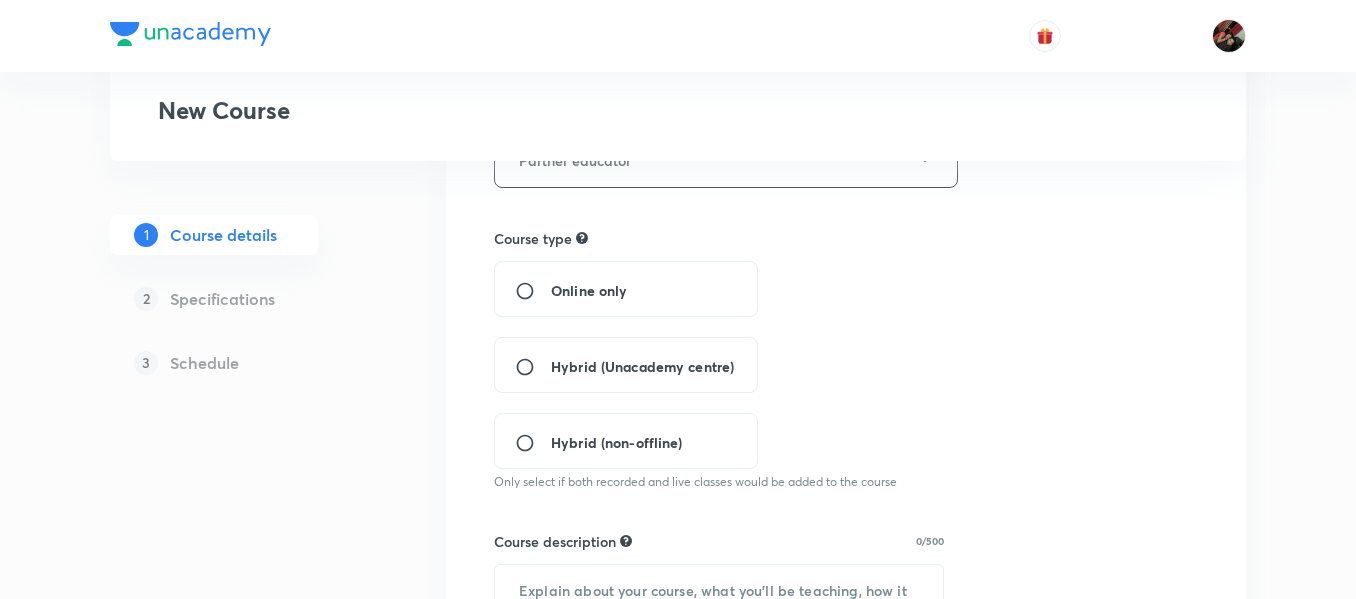 click on "Hybrid (Unacademy centre)" at bounding box center (533, 367) 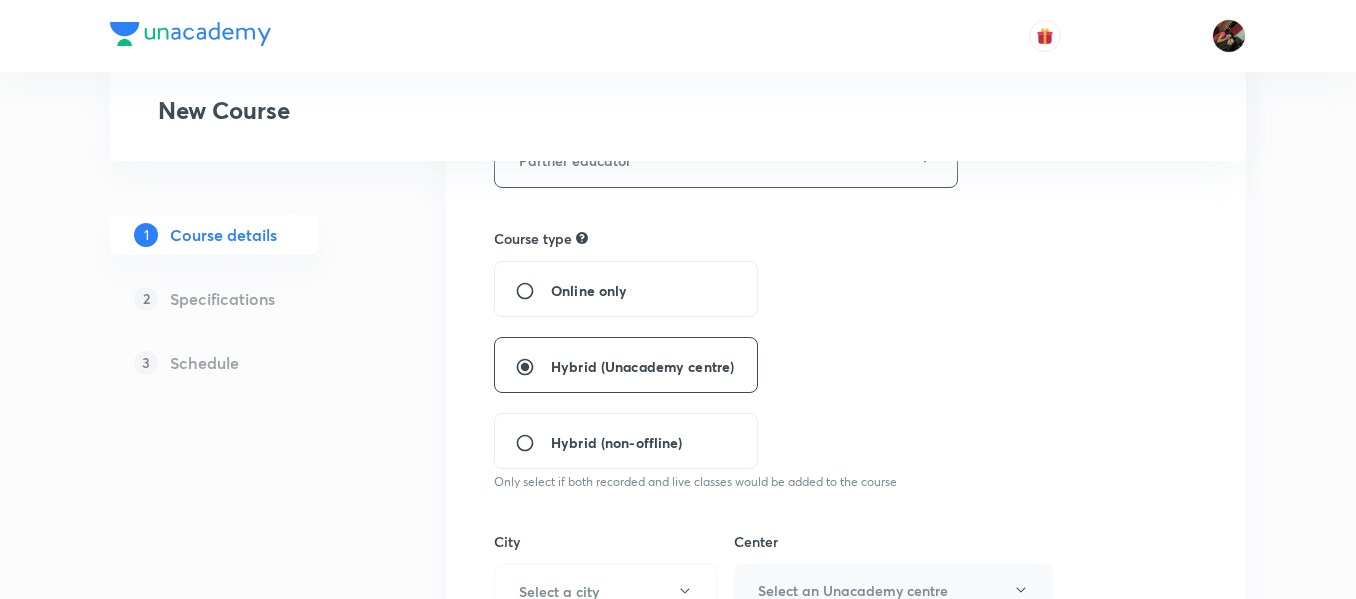 click on "Online only Hybrid (Unacademy centre) Hybrid (non-offline)" at bounding box center [761, 365] 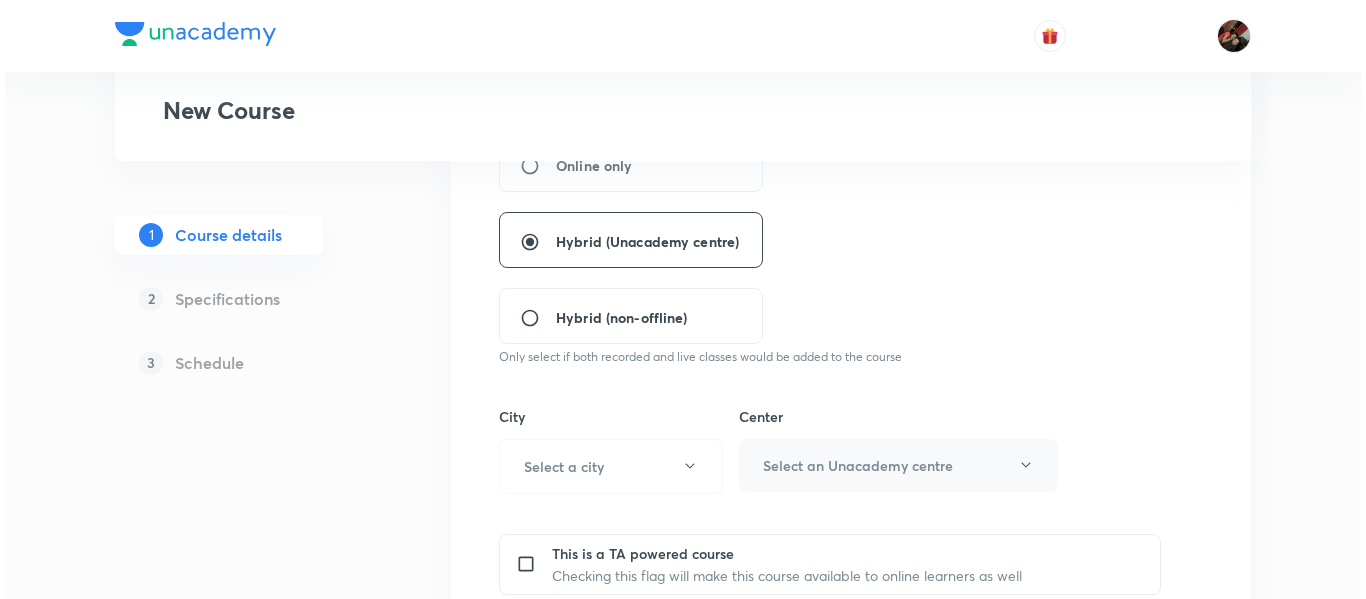 scroll, scrollTop: 498, scrollLeft: 0, axis: vertical 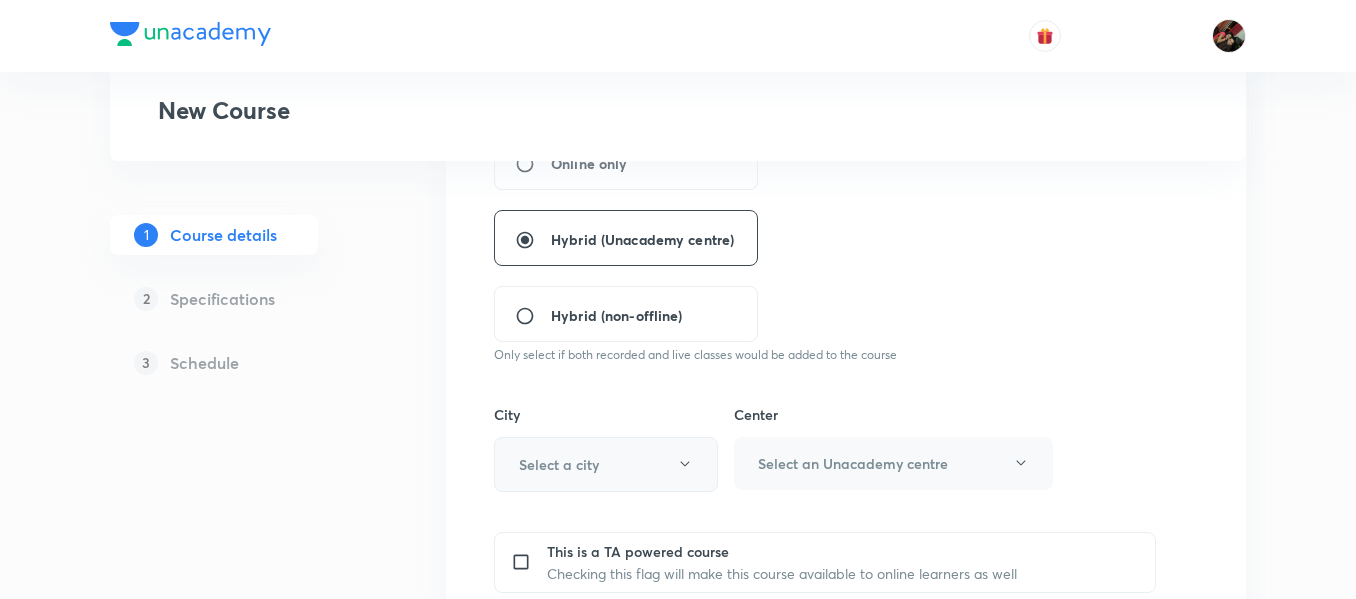 click on "Select a city" at bounding box center (606, 464) 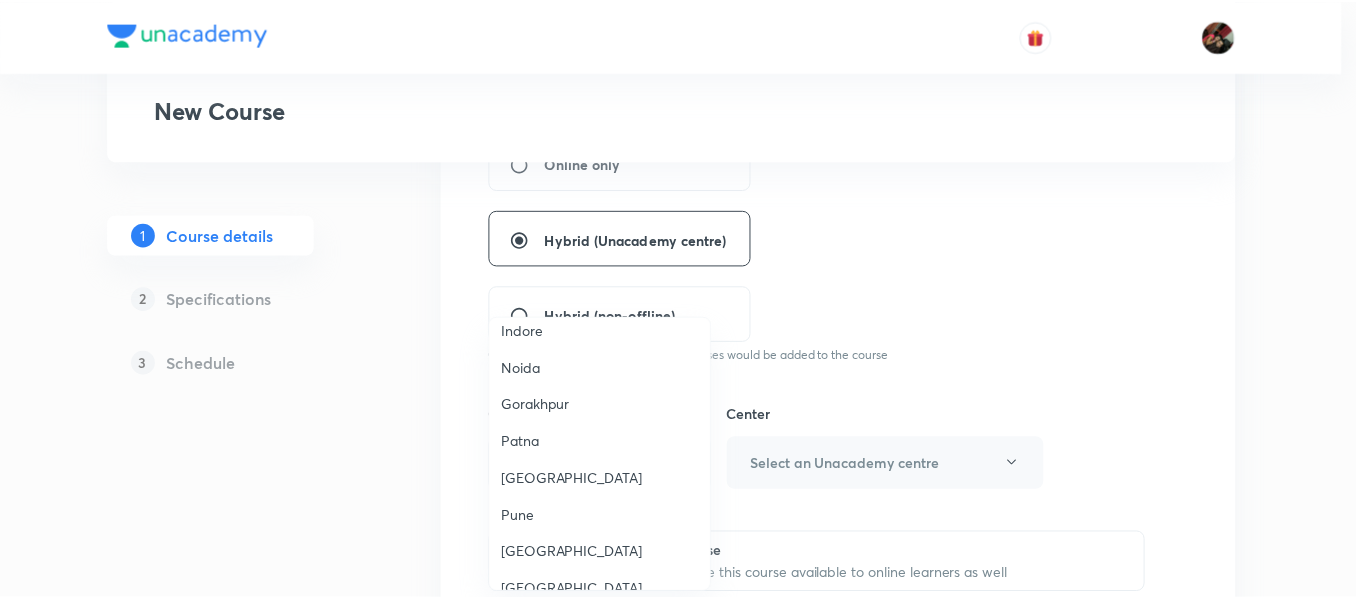 scroll, scrollTop: 1478, scrollLeft: 0, axis: vertical 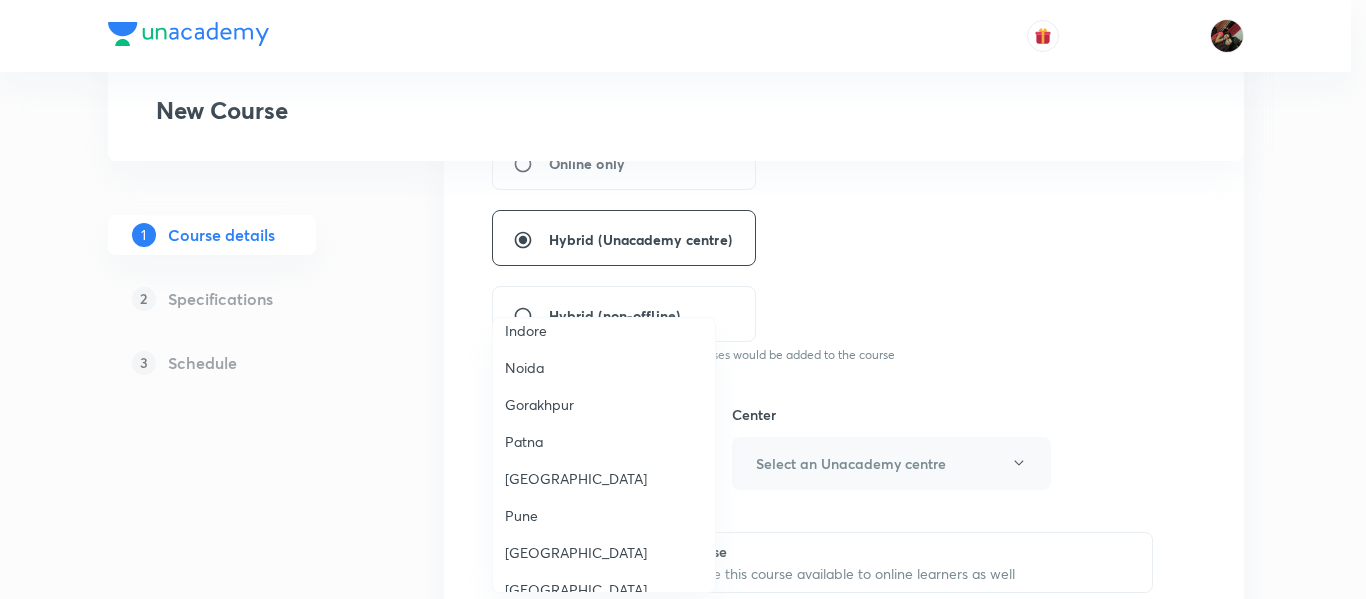 click on "Pune" at bounding box center [604, 515] 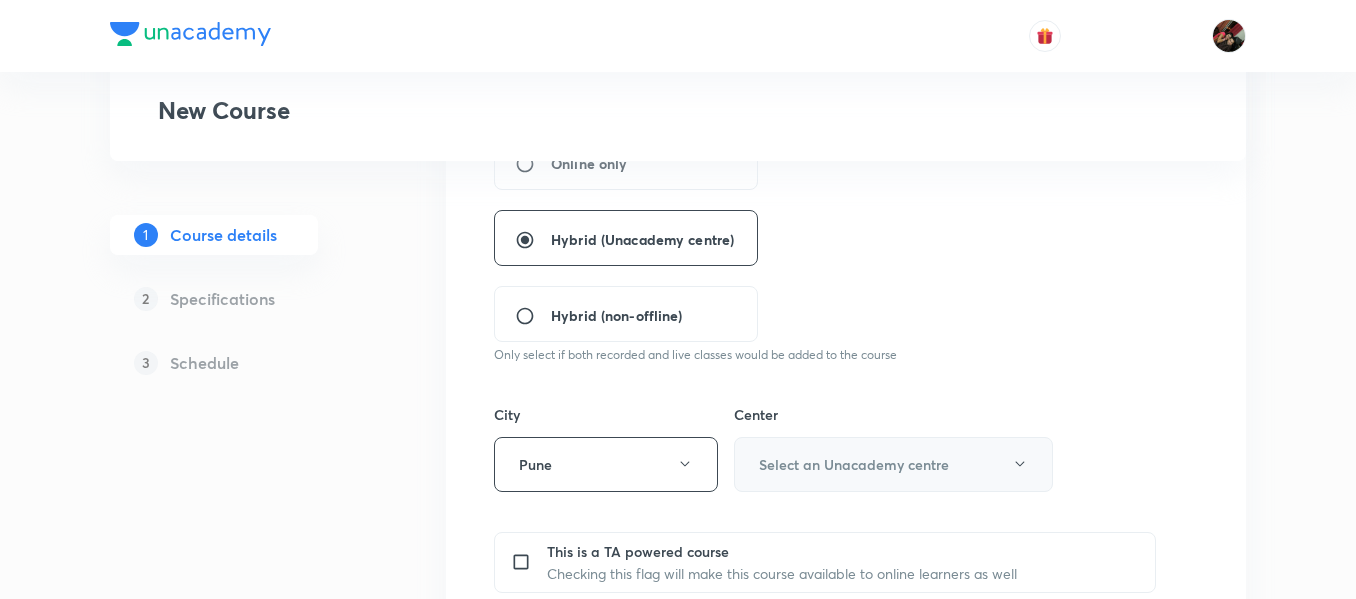 click on "Select an Unacademy centre" at bounding box center [854, 464] 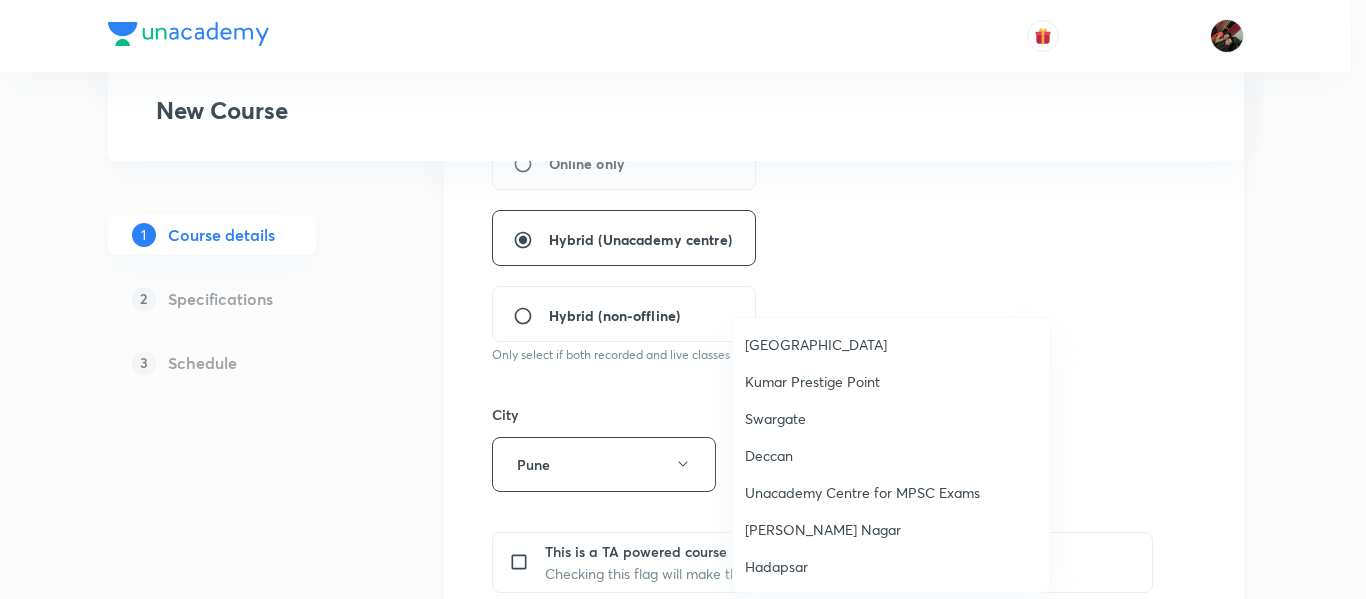 click on "[GEOGRAPHIC_DATA]" at bounding box center [891, 344] 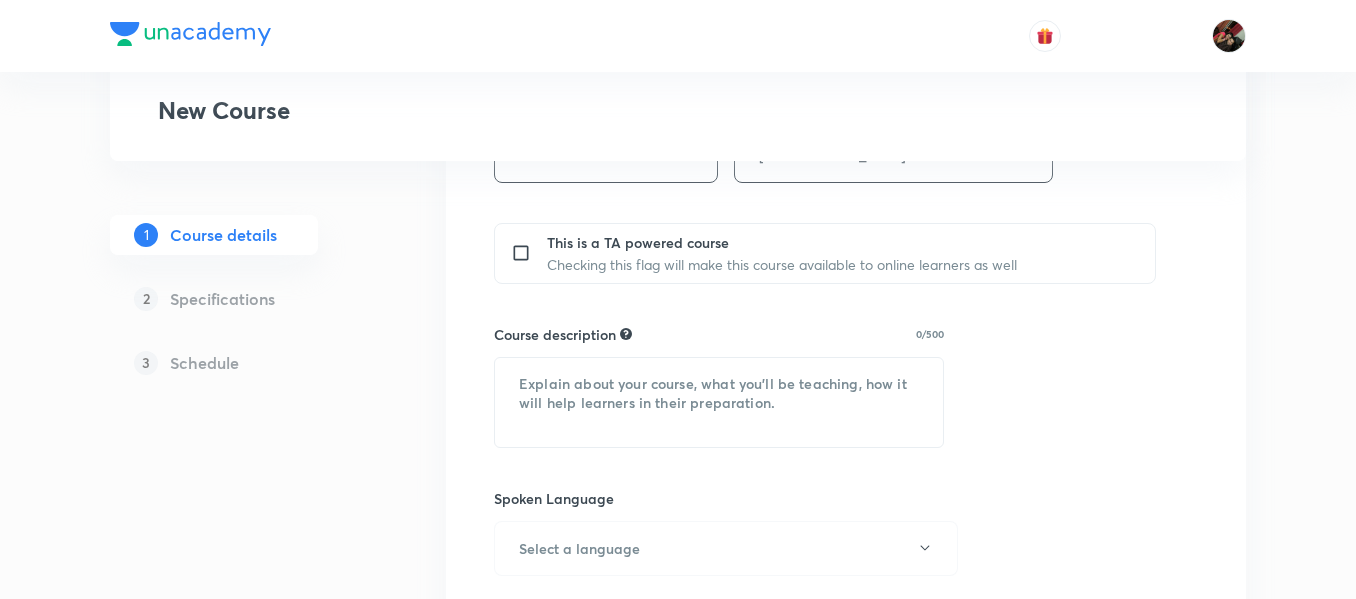 scroll, scrollTop: 808, scrollLeft: 0, axis: vertical 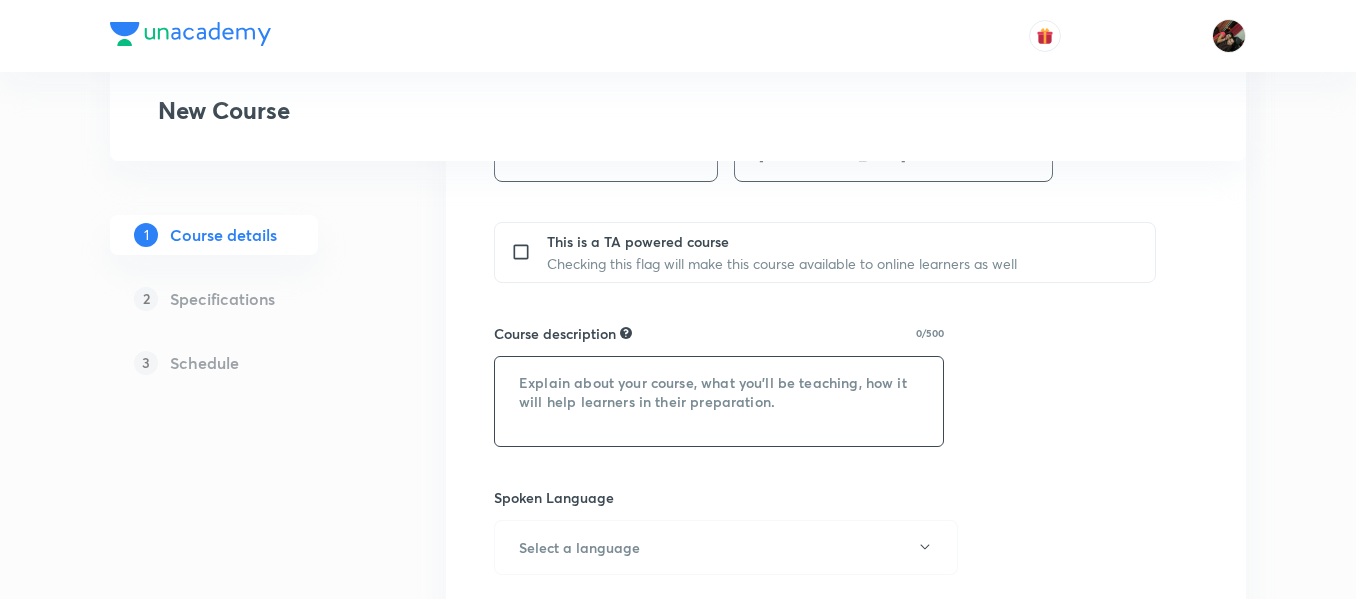 click at bounding box center [719, 401] 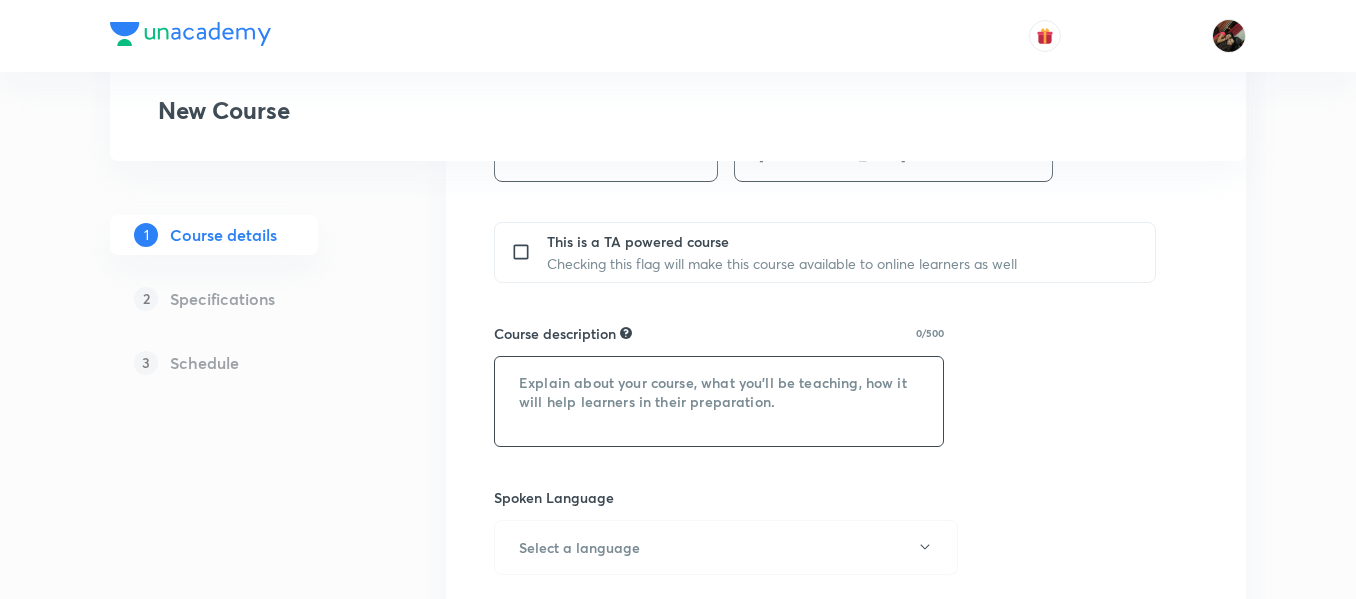 paste on ""In this course, [PERSON_NAME] will provide in-depth knowledge of Zoology. The course will
be helpful for aspirants preparing for NEET UG. All doubts related to the topic will be
clarified during the doubt-clearing sessions in the course. The course will be covered in English and the notes will be provided in English"" 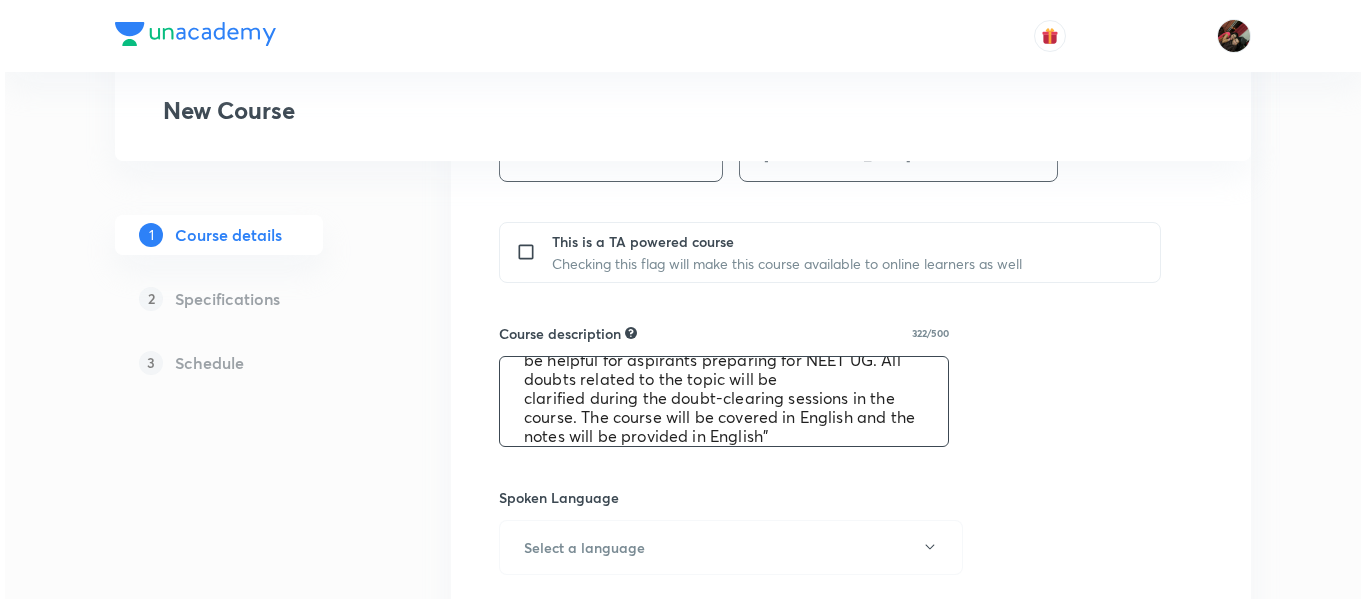 scroll, scrollTop: 76, scrollLeft: 0, axis: vertical 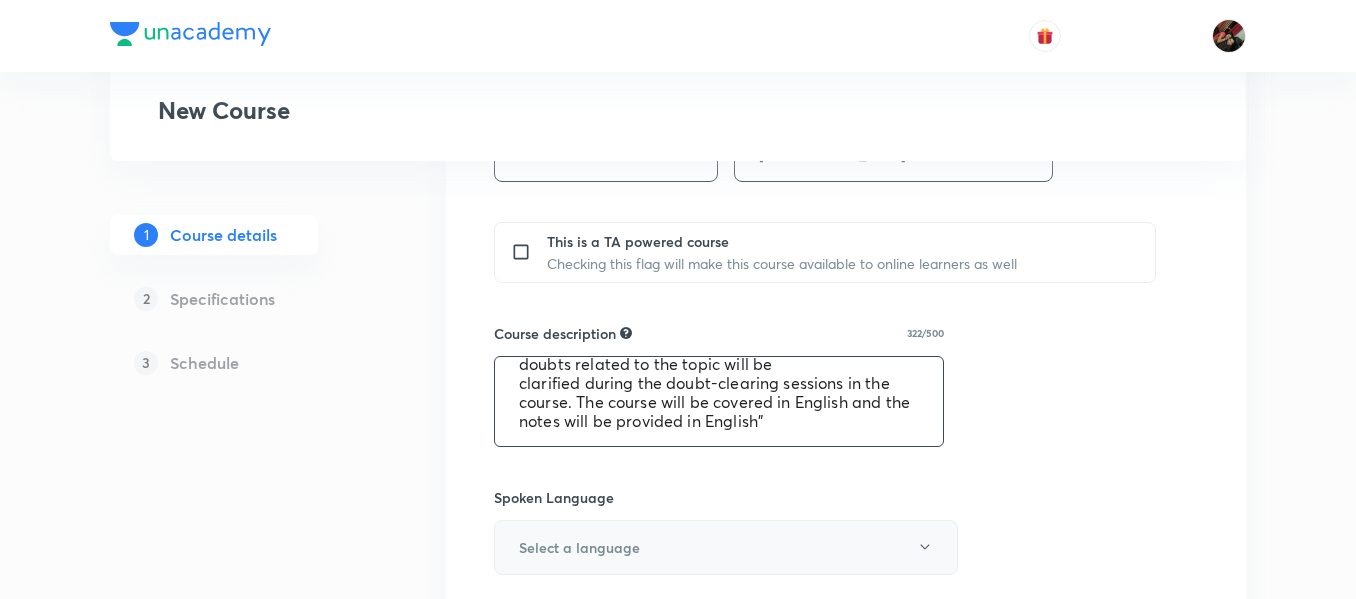 type on ""In this course, [PERSON_NAME] will provide in-depth knowledge of Zoology. The course will
be helpful for aspirants preparing for NEET UG. All doubts related to the topic will be
clarified during the doubt-clearing sessions in the course. The course will be covered in English and the notes will be provided in English"" 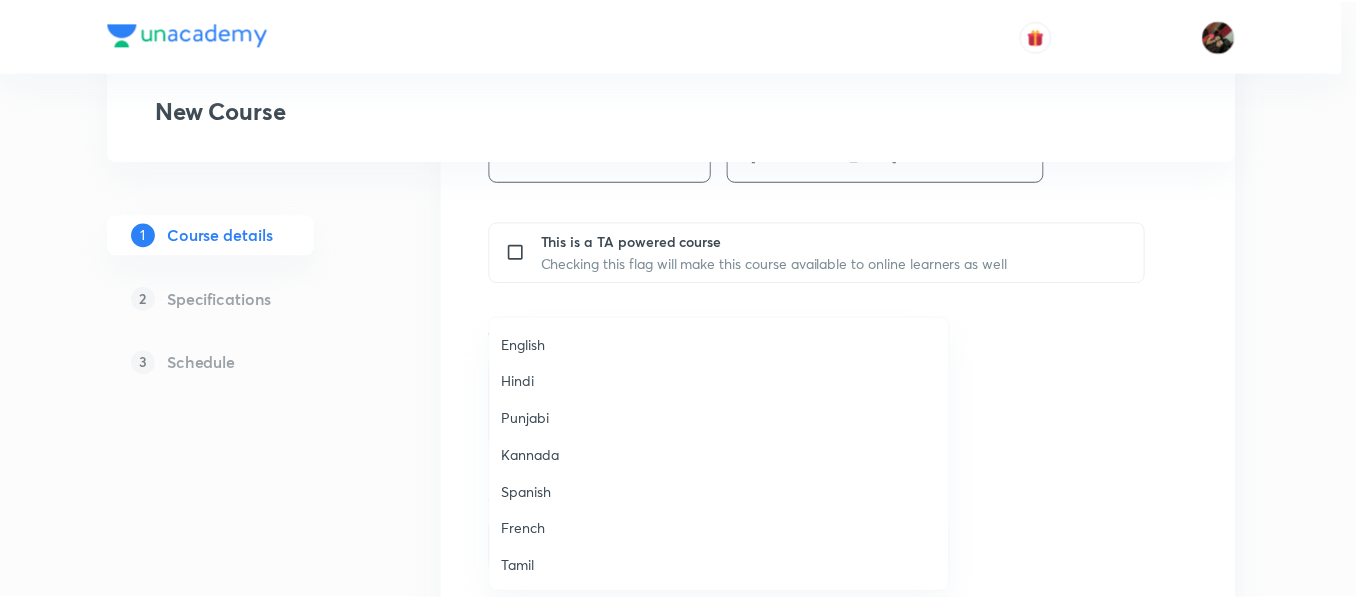 scroll, scrollTop: 593, scrollLeft: 0, axis: vertical 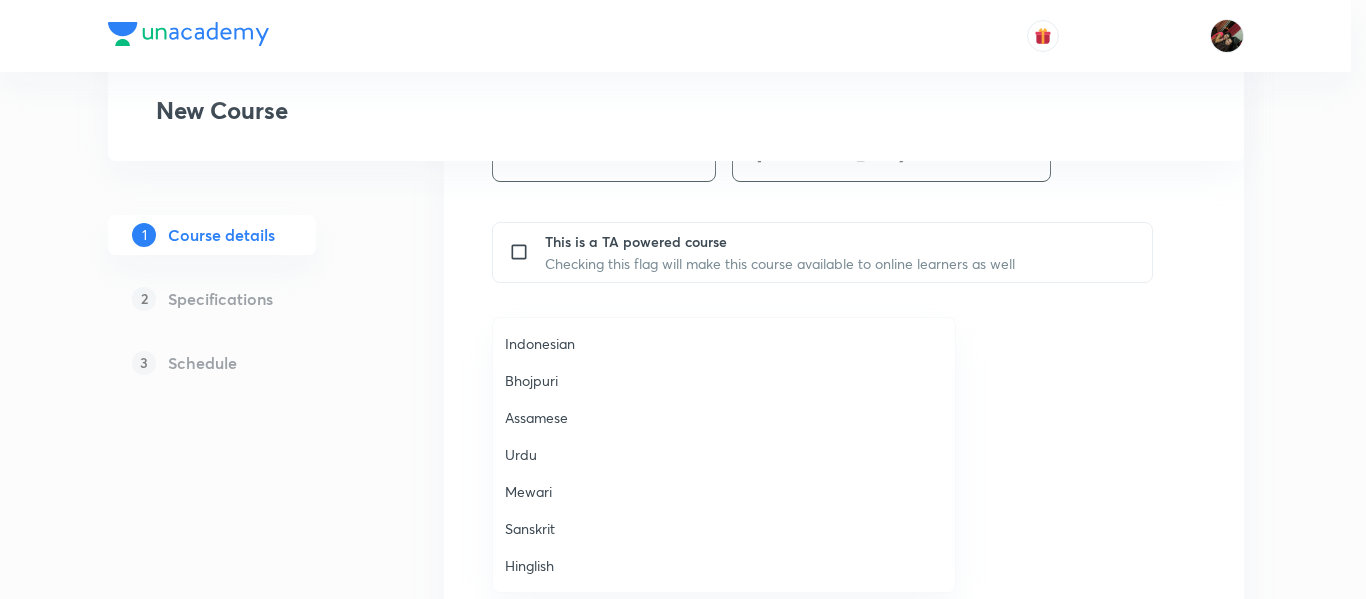 click on "Hinglish" at bounding box center [724, 565] 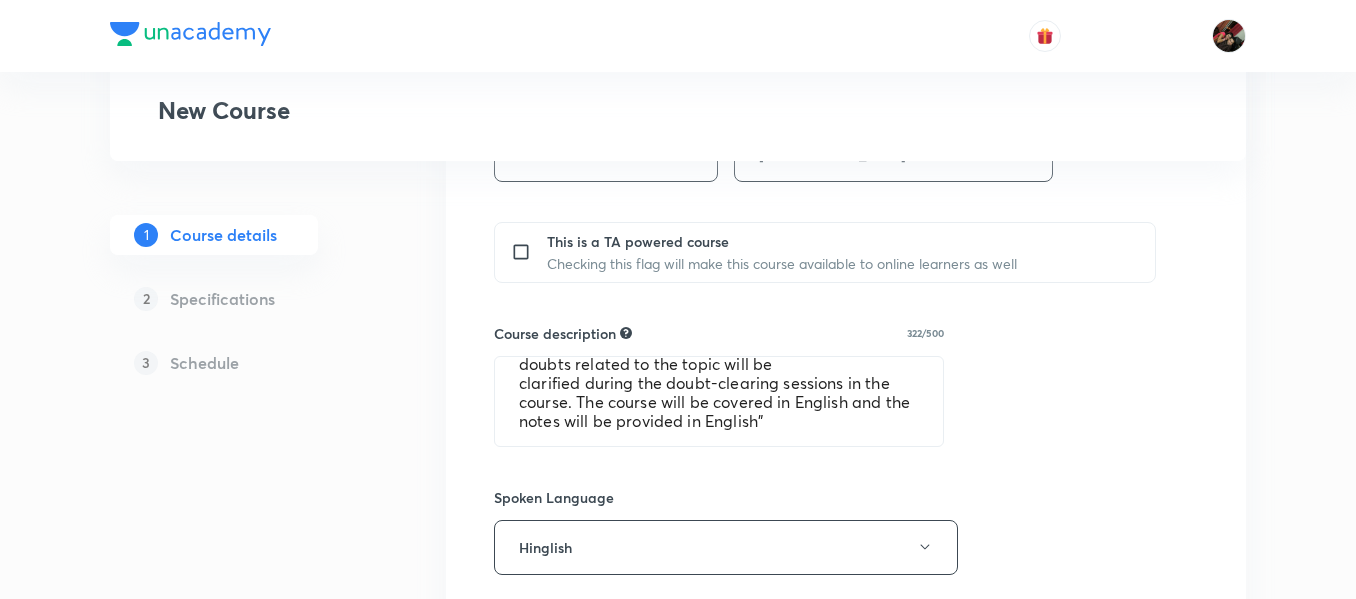 click on "Plus Courses New Course 1 Course details 2 Specifications 3 Schedule Course title 40/80 Course On Zoology for NEET Growth 5 2027 ​ Educator type Partner educator   Course type Online only Hybrid (Unacademy centre) Hybrid (non-offline) Only select if both recorded and live classes would be added to the course City Pune Center Pimpri Center This is a TA powered course Checking this flag will make this course available to online learners as well Course description 322/500 "In this course, Chandani Tehlani will provide in-depth knowledge of Zoology. The course will
be helpful for aspirants preparing for NEET UG. All doubts related to the topic will be
clarified during the doubt-clearing sessions in the course. The course will be covered in English and the notes will be provided in English" ​ Spoken Language Hinglish Written Content/Slide Language ​ Select a goal ​ Educators ​ Save & continue" at bounding box center [678, 204] 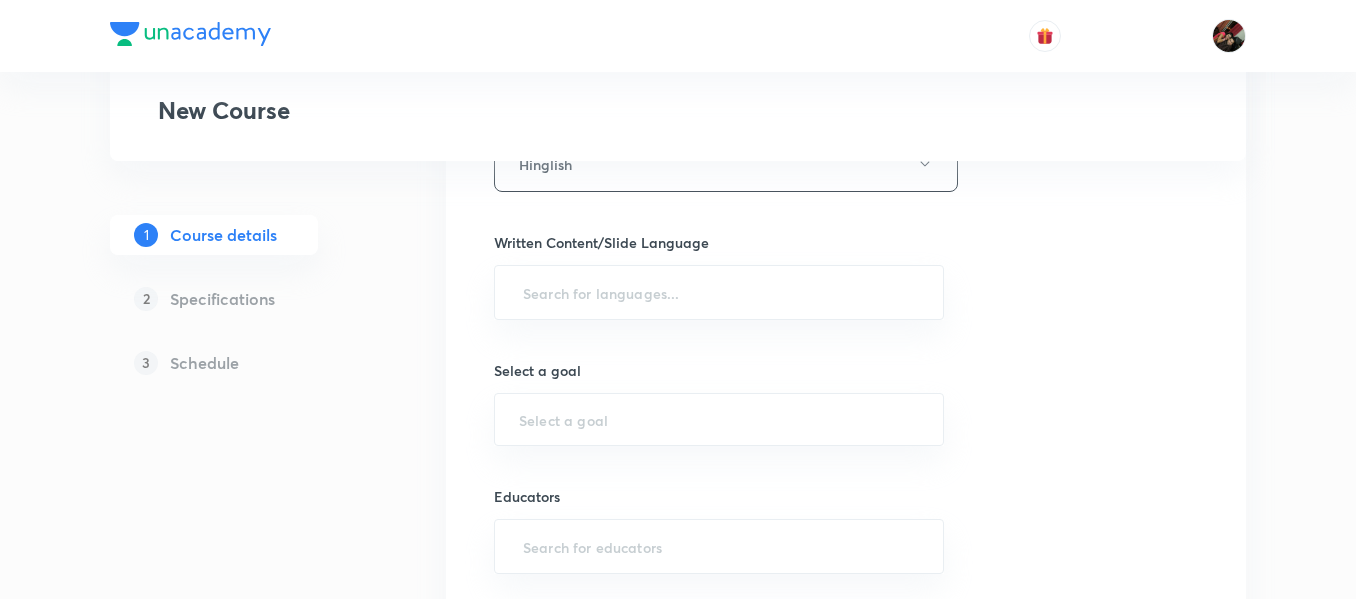 scroll, scrollTop: 1202, scrollLeft: 0, axis: vertical 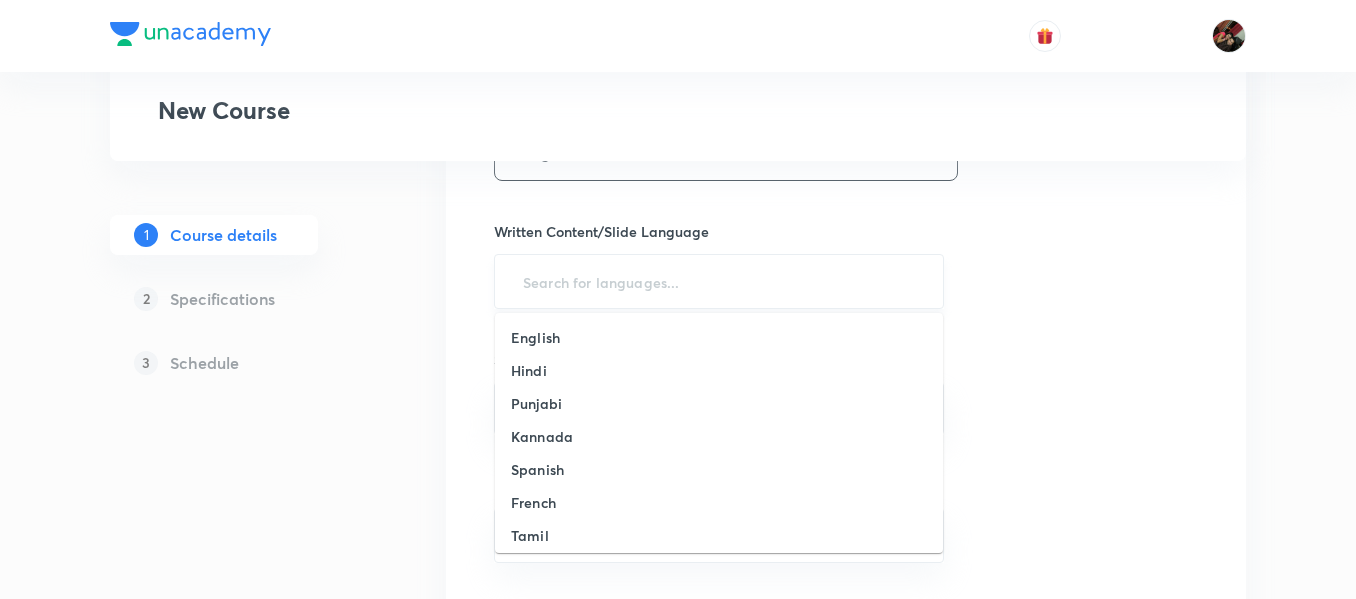 click at bounding box center (719, 281) 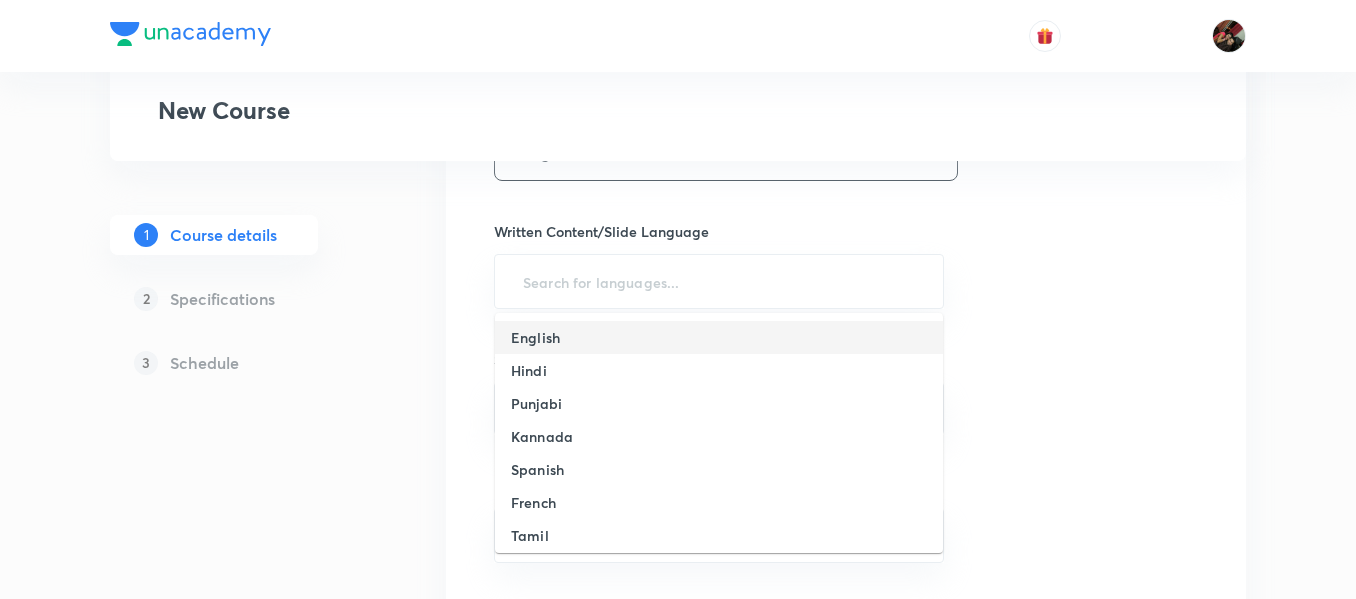 click on "English" at bounding box center (719, 337) 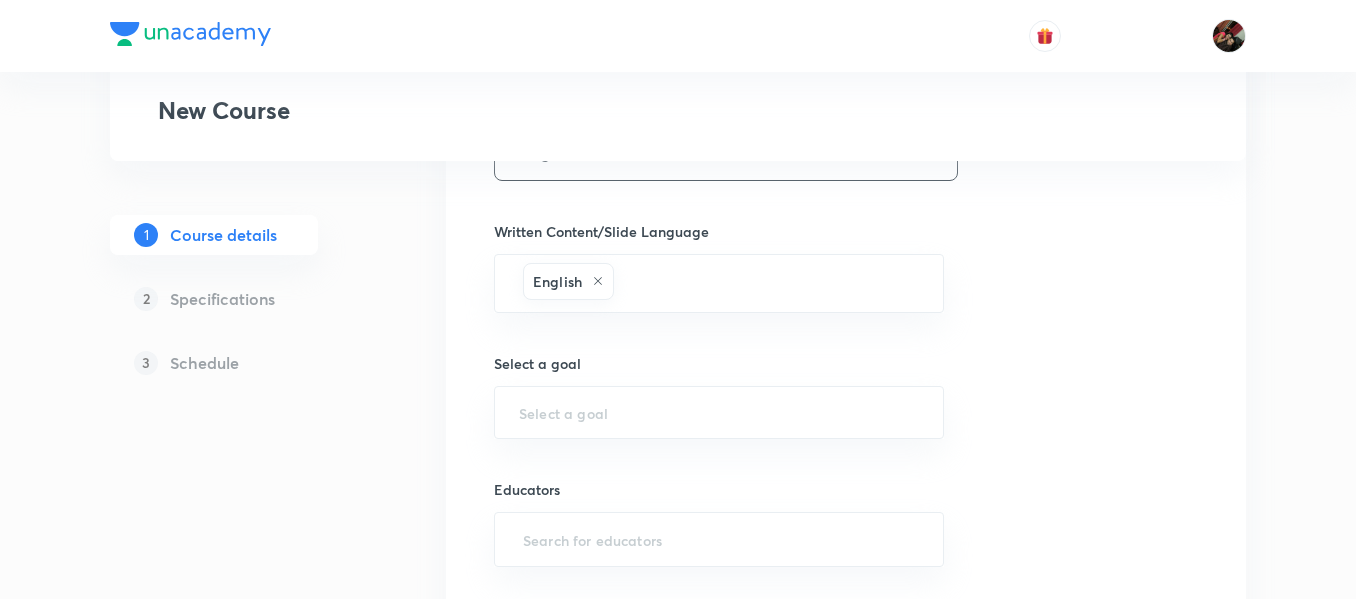 click on "Plus Courses New Course 1 Course details 2 Specifications 3 Schedule Course title 40/80 Course On Zoology for NEET Growth 5 2027 ​ Educator type Partner educator   Course type Online only Hybrid (Unacademy centre) Hybrid (non-offline) Only select if both recorded and live classes would be added to the course City Pune Center Pimpri Center This is a TA powered course Checking this flag will make this course available to online learners as well Course description 322/500 "In this course, Chandani Tehlani will provide in-depth knowledge of Zoology. The course will
be helpful for aspirants preparing for NEET UG. All doubts related to the topic will be
clarified during the doubt-clearing sessions in the course. The course will be covered in English and the notes will be provided in English" ​ Spoken Language Hinglish Written Content/Slide Language English ​ Select a goal ​ Educators ​ Save & continue" at bounding box center (678, -188) 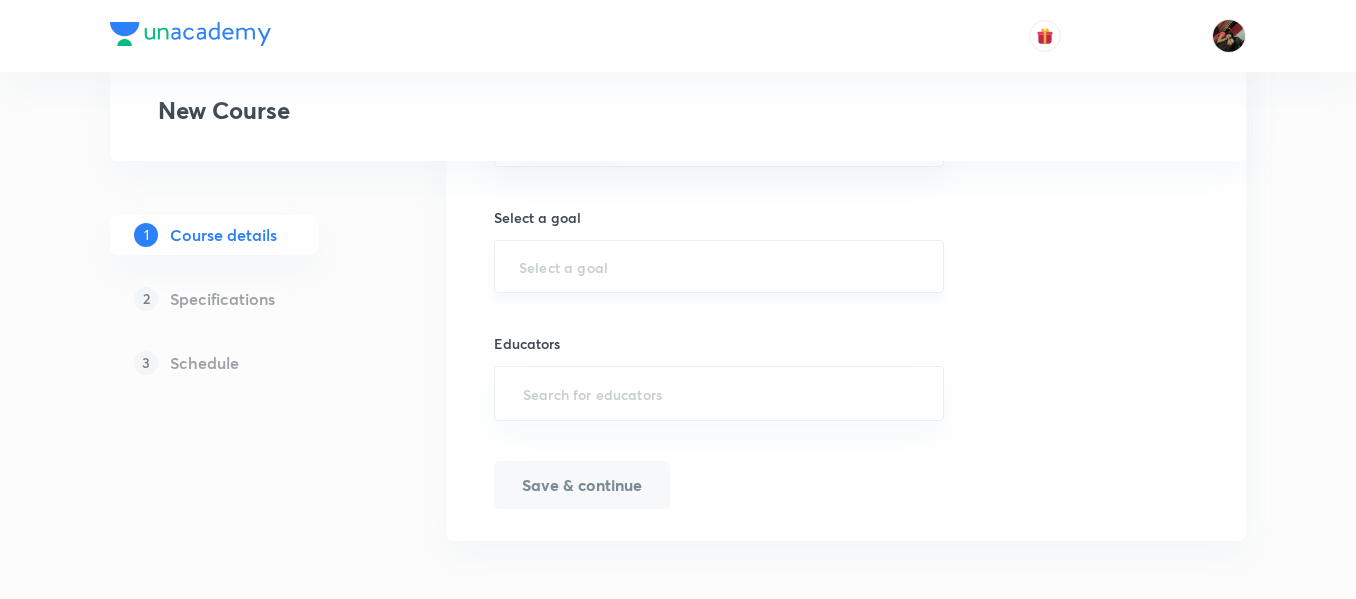 scroll, scrollTop: 1349, scrollLeft: 0, axis: vertical 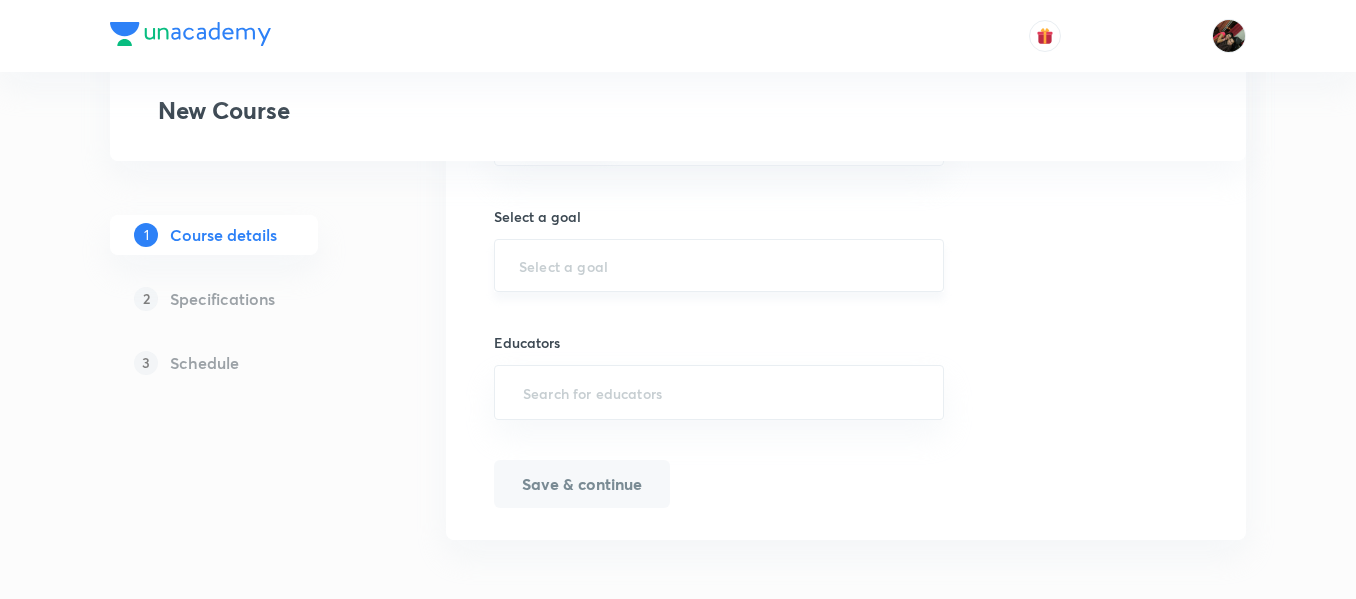 click on "​" at bounding box center [719, 265] 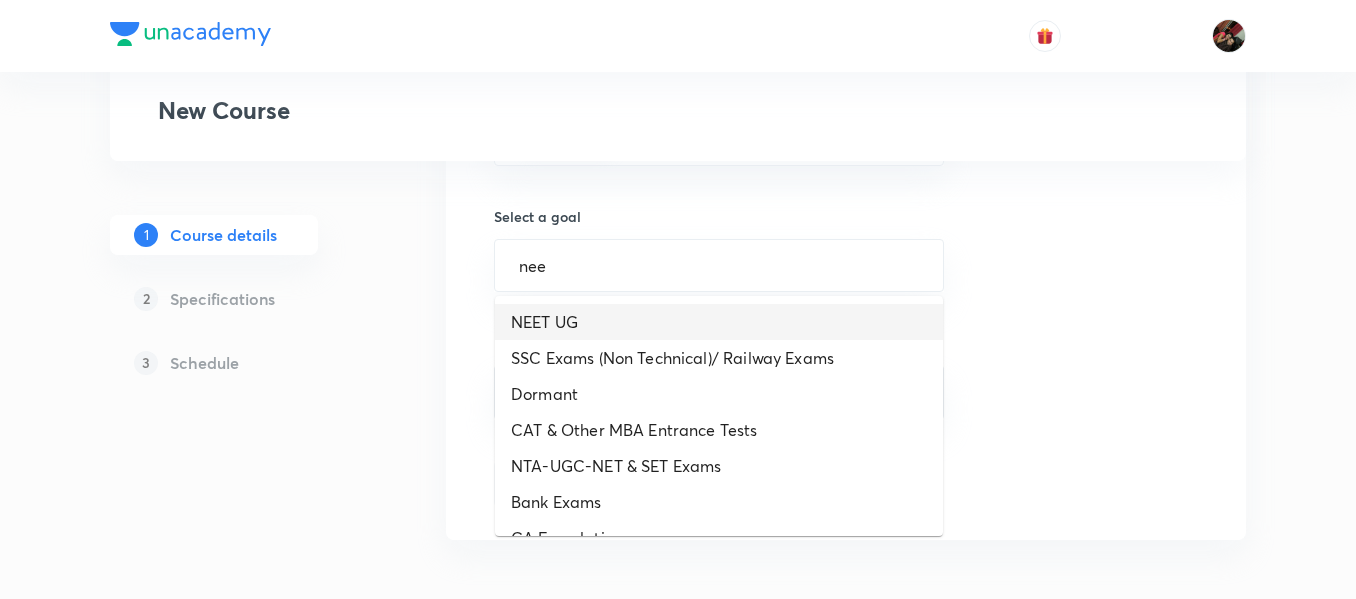 click on "NEET UG" at bounding box center (719, 322) 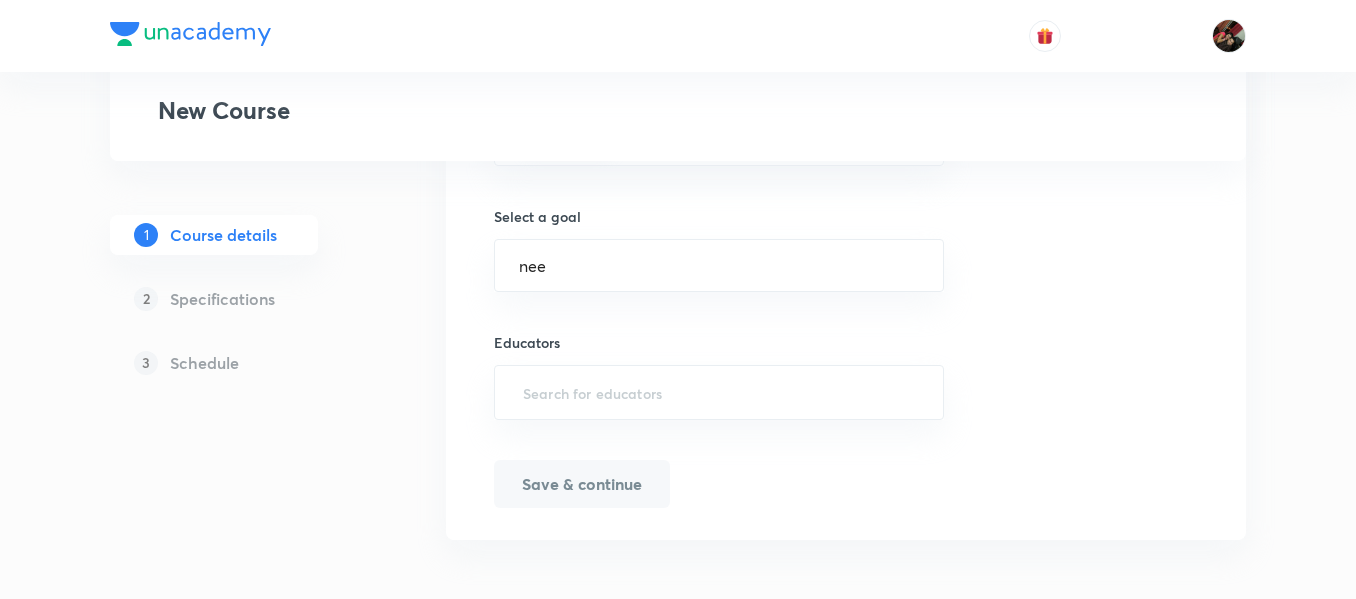 type on "NEET UG" 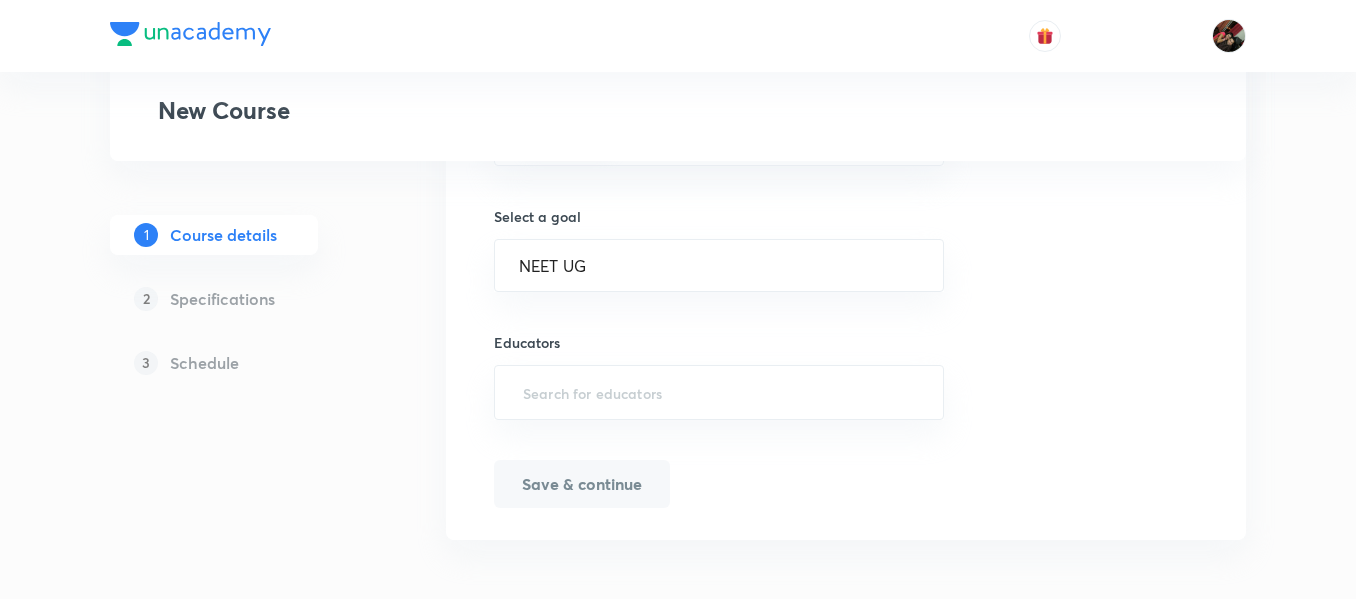 click on "Course title 40/80 Course On Zoology for NEET Growth 5 2027 ​ Educator type Partner educator   Course type Online only Hybrid (Unacademy centre) Hybrid (non-offline) Only select if both recorded and live classes would be added to the course City Pune Center Pimpri Center This is a TA powered course Checking this flag will make this course available to online learners as well Course description 322/500 "In this course, Chandani Tehlani will provide in-depth knowledge of Zoology. The course will
be helpful for aspirants preparing for NEET UG. All doubts related to the topic will be
clarified during the doubt-clearing sessions in the course. The course will be covered in English and the notes will be provided in English" ​ Spoken Language Hinglish Written Content/Slide Language English ​ Select a goal NEET UG ​ Educators ​ Save & continue" at bounding box center (846, -248) 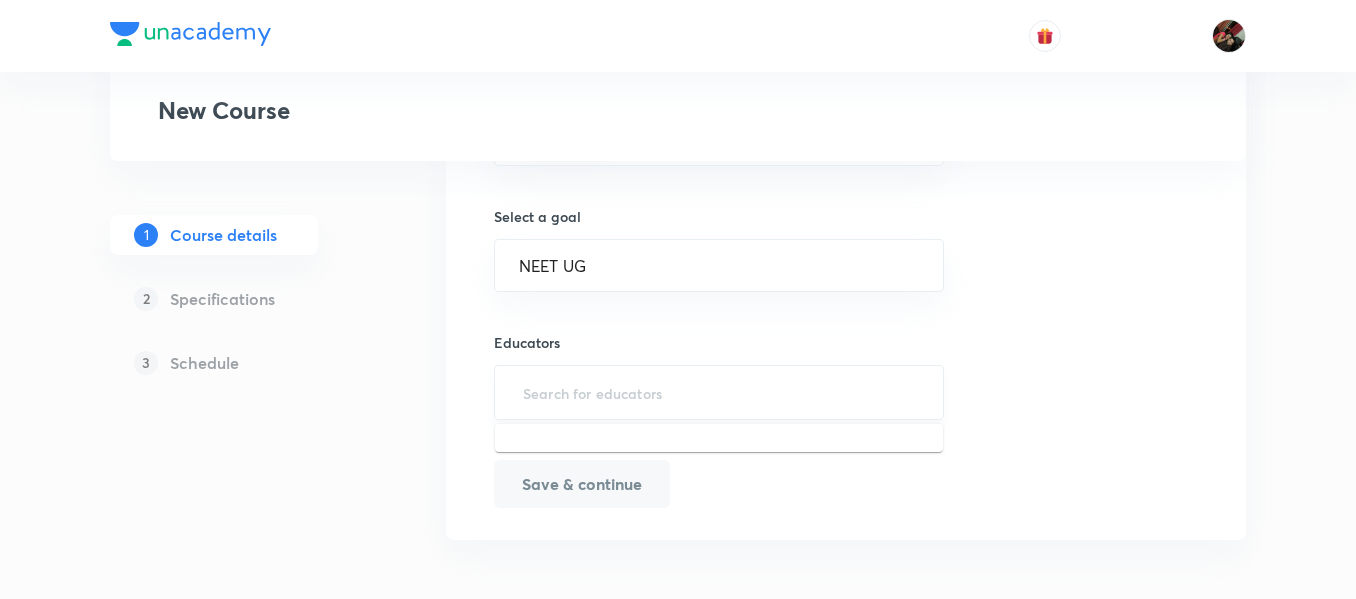 click at bounding box center (719, 392) 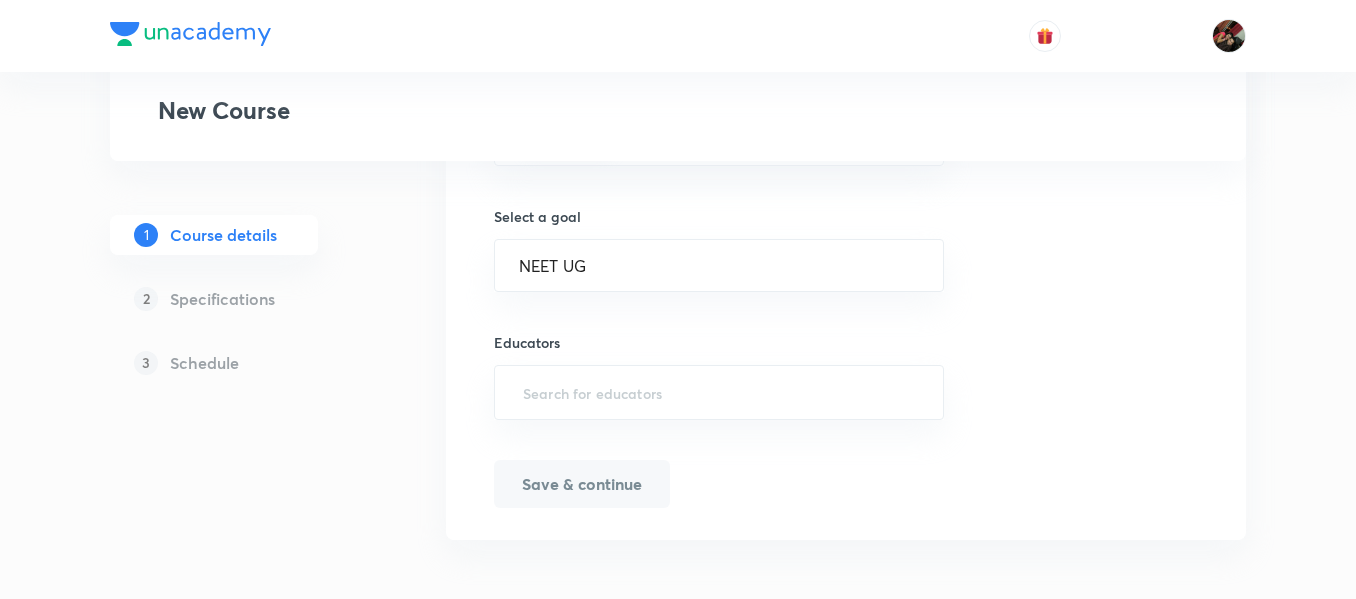 paste on "chandanitehalani-5381" 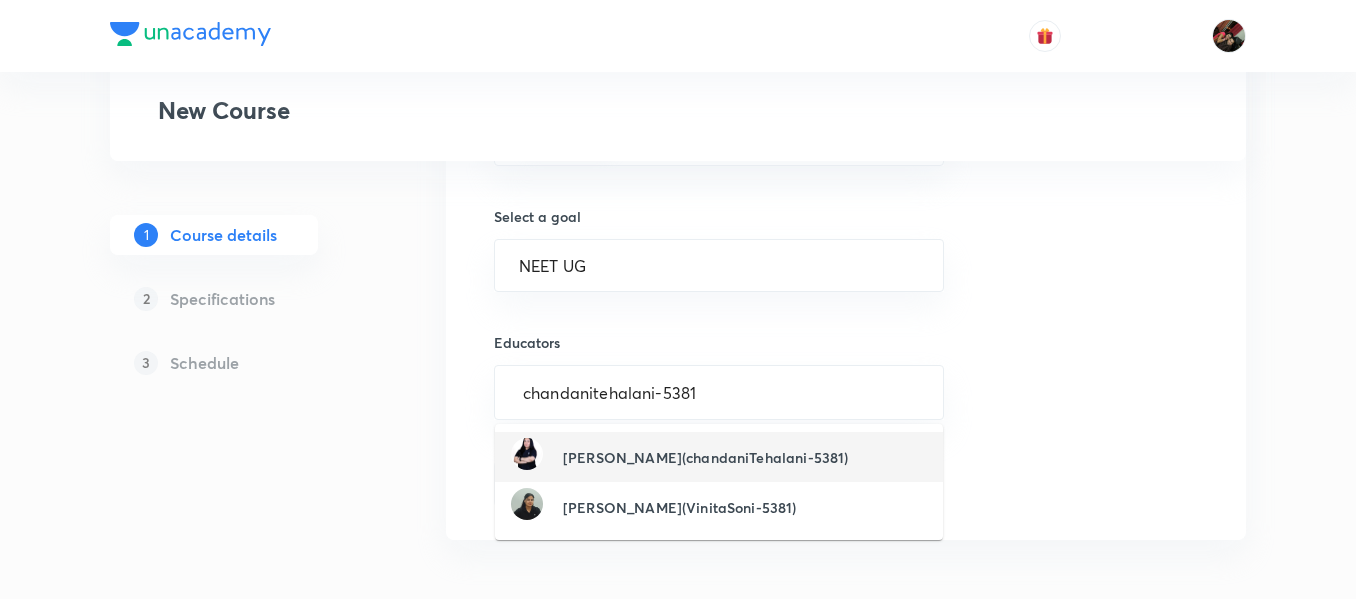 click on "Chandani Tehalani(chandaniTehalani-5381)" at bounding box center (705, 457) 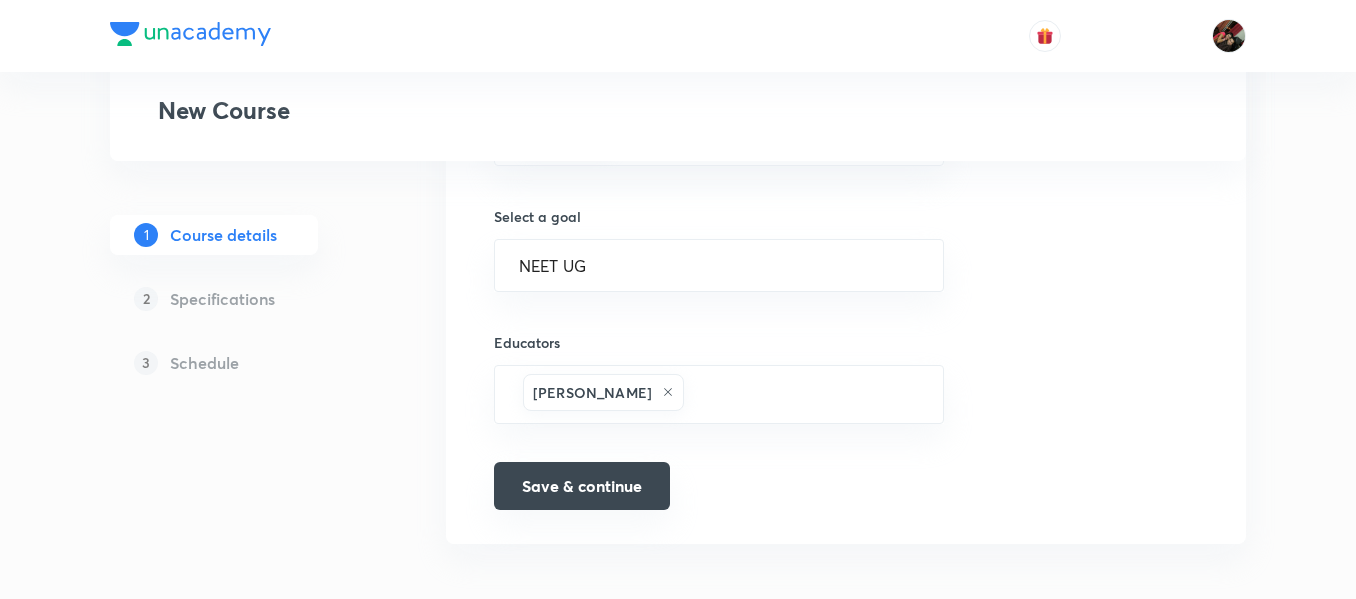 click on "Save & continue" at bounding box center [582, 486] 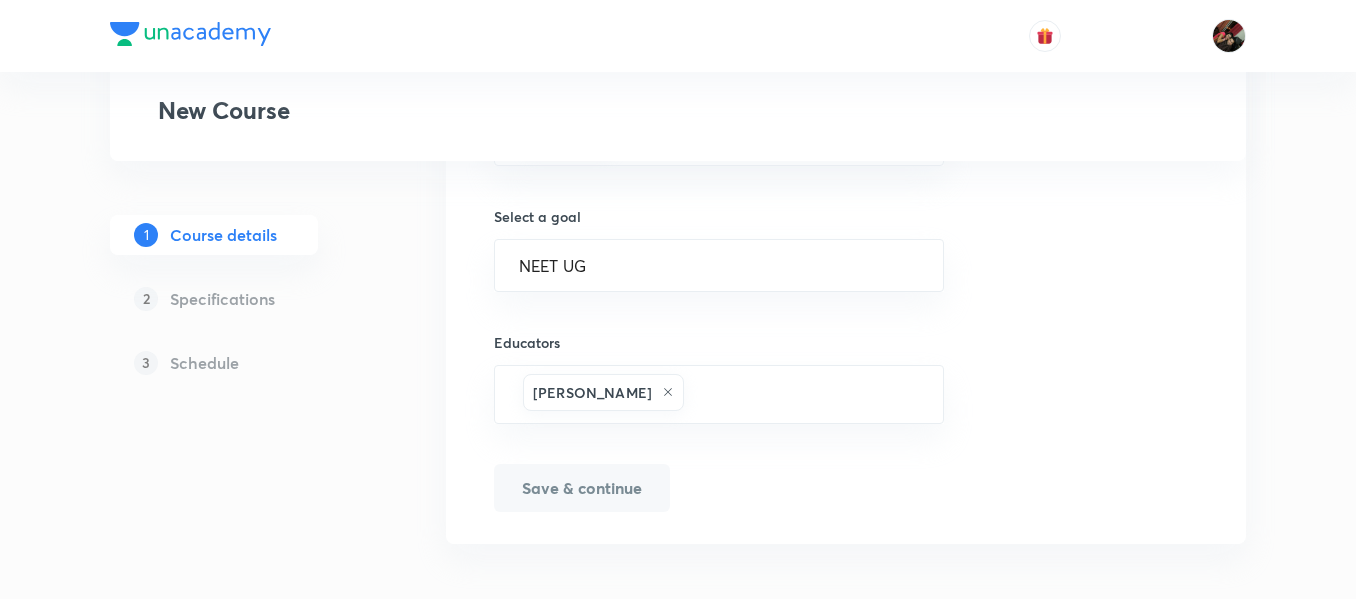 type 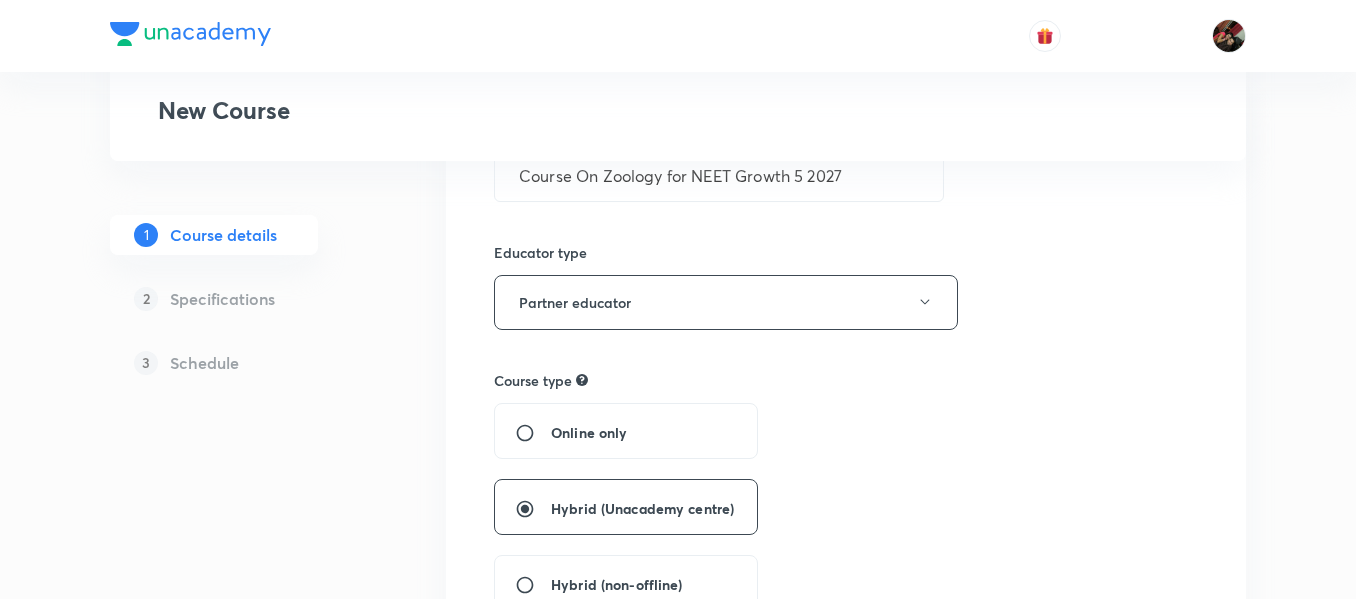 scroll, scrollTop: 227, scrollLeft: 0, axis: vertical 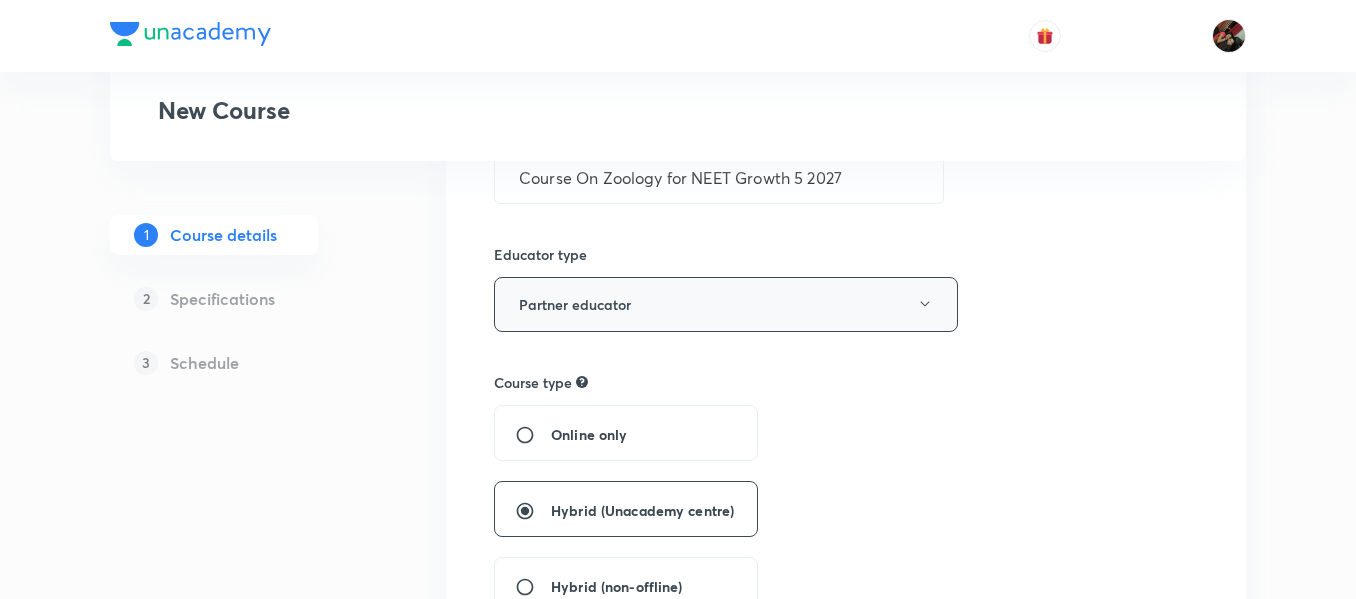 click on "Partner educator" at bounding box center (726, 304) 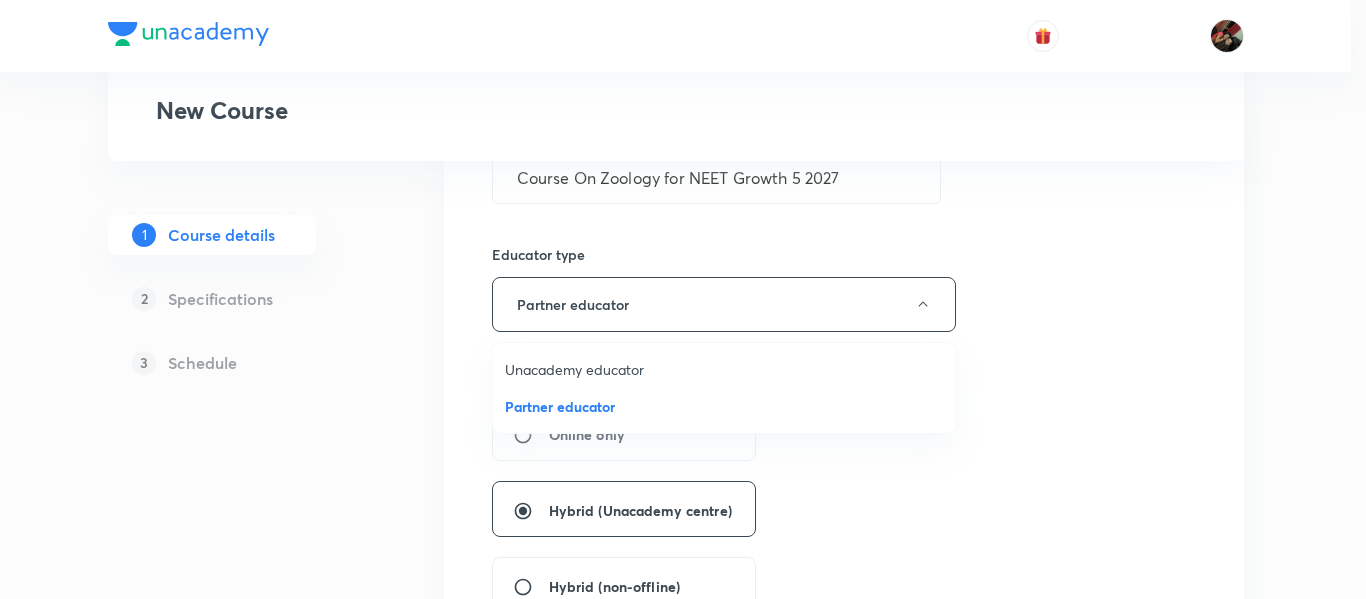 click on "Unacademy educator" at bounding box center [724, 369] 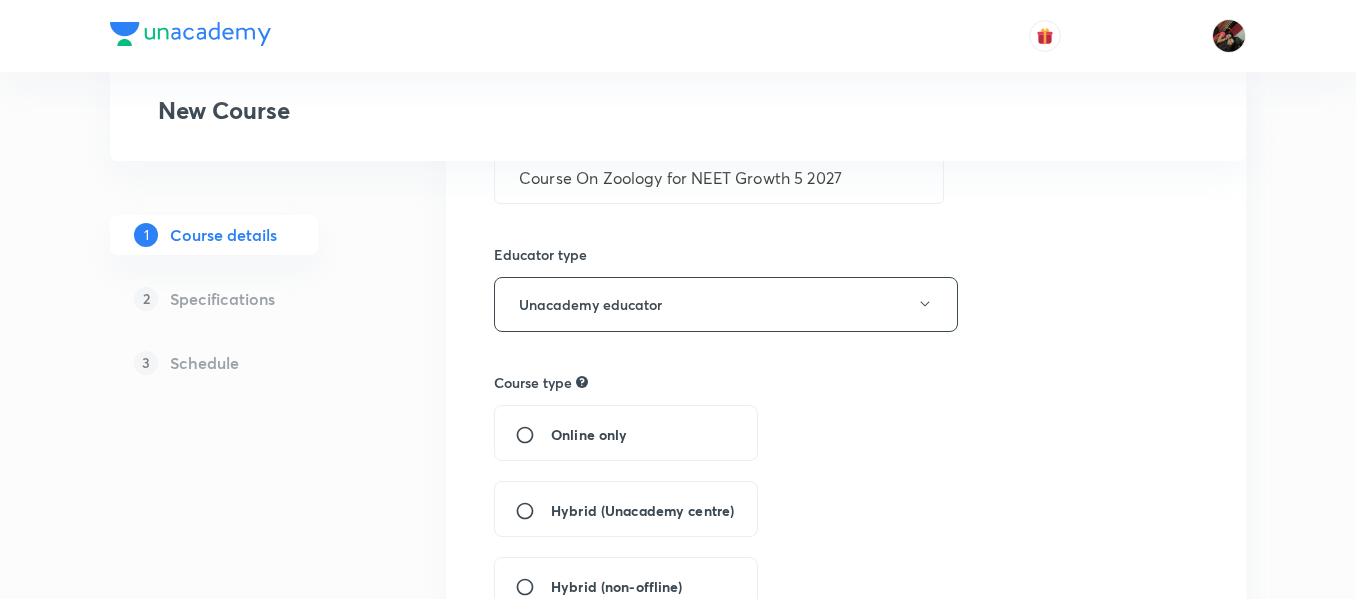 click on "Plus Courses New Course 1 Course details 2 Specifications 3 Schedule Course title 40/80 Course On Zoology for NEET Growth 5 2027 ​ Educator type Unacademy educator   Course type Online only Hybrid (Unacademy centre) Hybrid (non-offline) Only select if both recorded and live classes would be added to the course Course description 322/500 "In this course, Chandani Tehlani will provide in-depth knowledge of Zoology. The course will
be helpful for aspirants preparing for NEET UG. All doubts related to the topic will be
clarified during the doubt-clearing sessions in the course. The course will be covered in English and the notes will be provided in English" ​ Spoken Language Hinglish Written Content/Slide Language English ​ Select a goal NEET UG ​ Educators Chandani Tehalani ​ Save & continue" at bounding box center (678, 675) 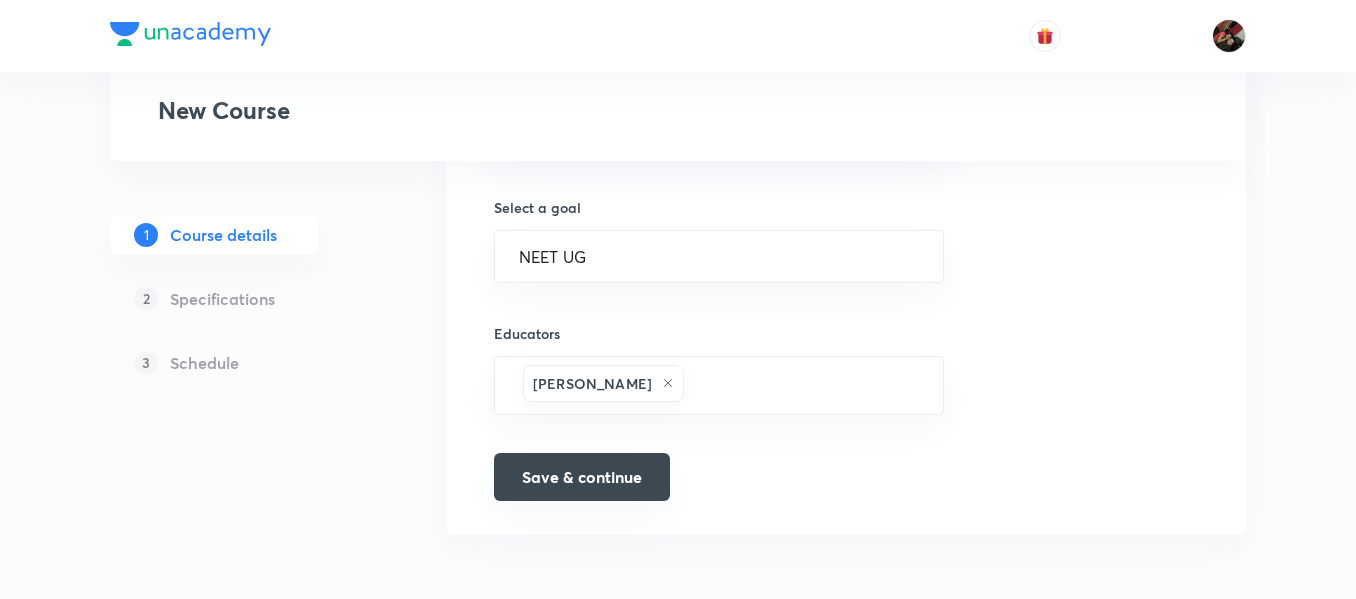 click on "Save & continue" at bounding box center (582, 477) 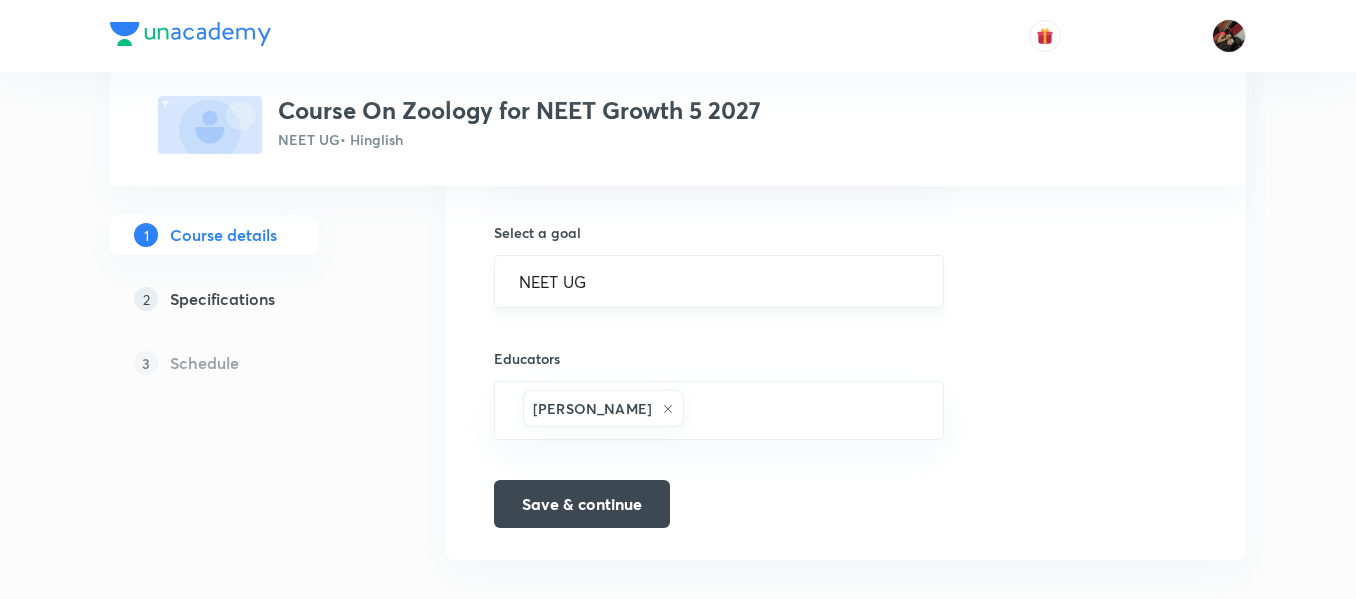 scroll, scrollTop: 1154, scrollLeft: 0, axis: vertical 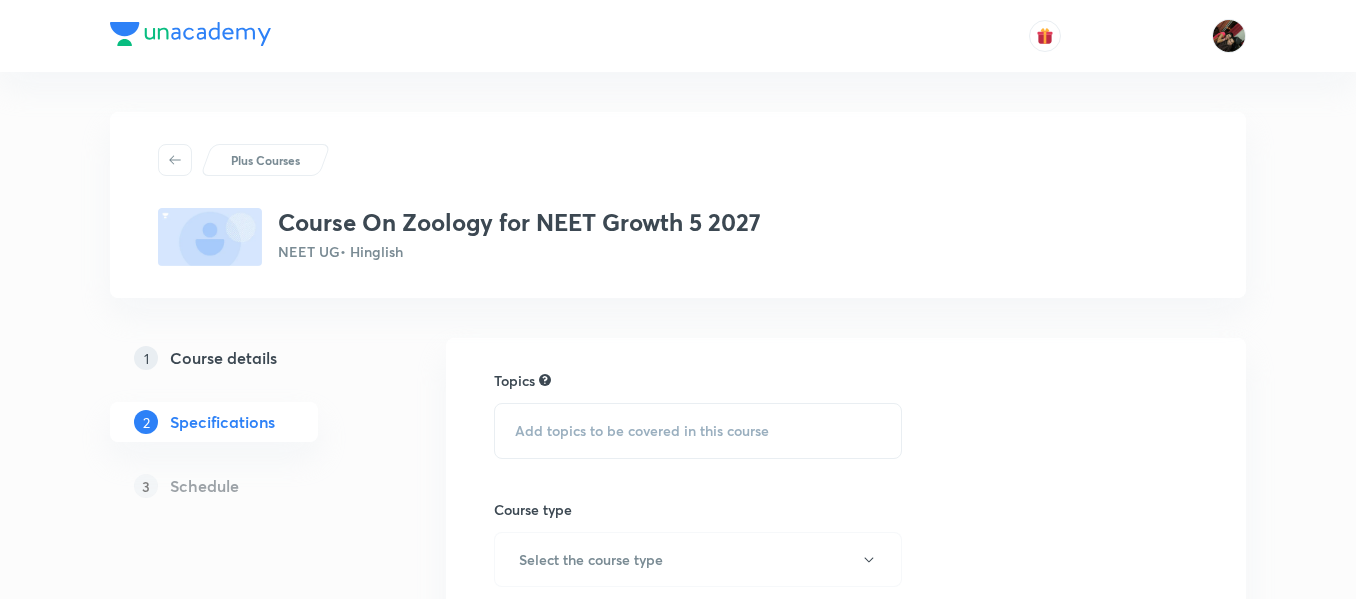 click on "Add topics to be covered in this course" at bounding box center (642, 431) 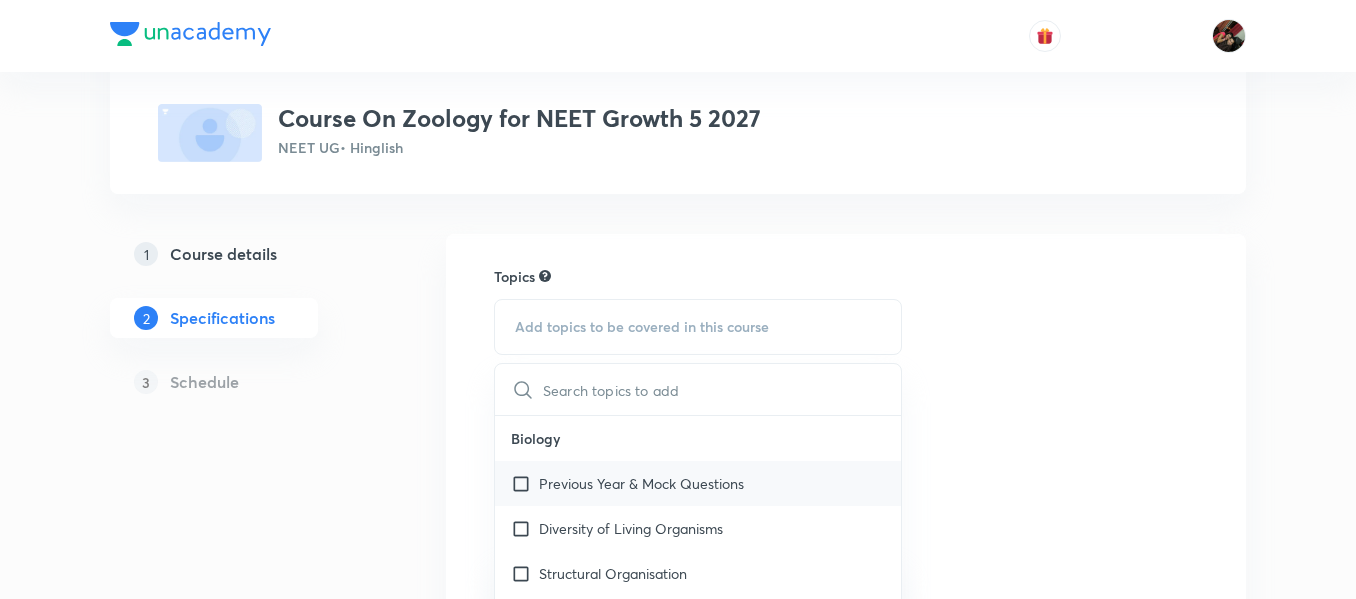 scroll, scrollTop: 105, scrollLeft: 0, axis: vertical 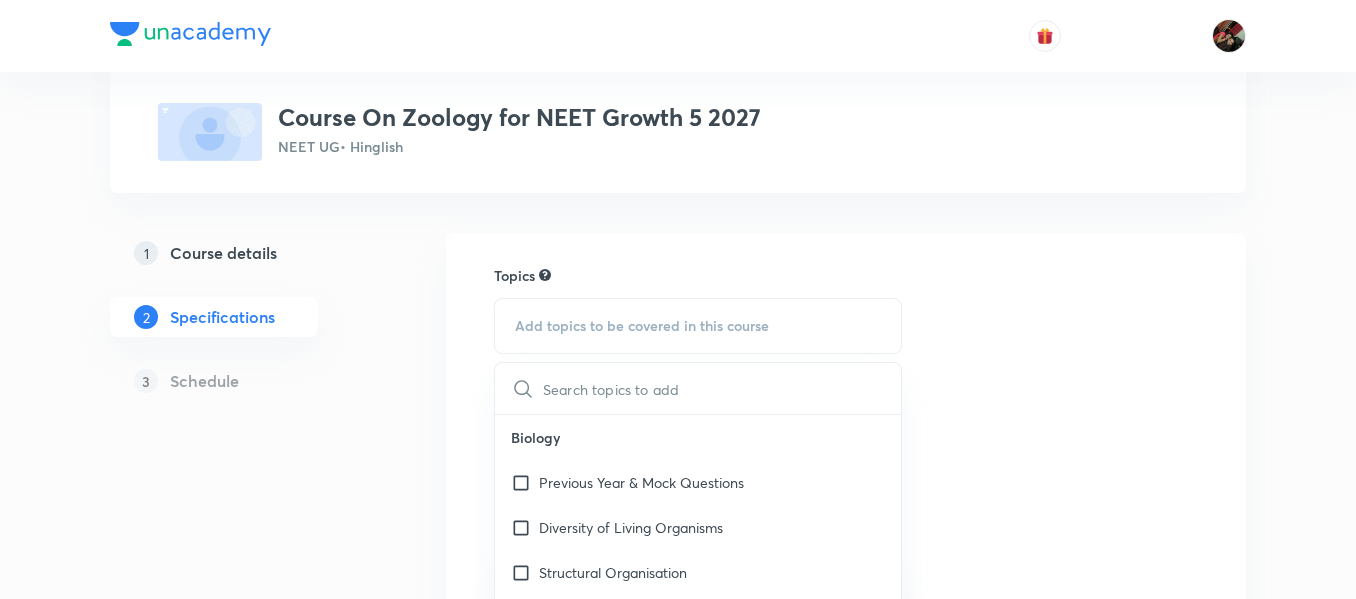 click on "Add topics to be covered in this course" at bounding box center [642, 326] 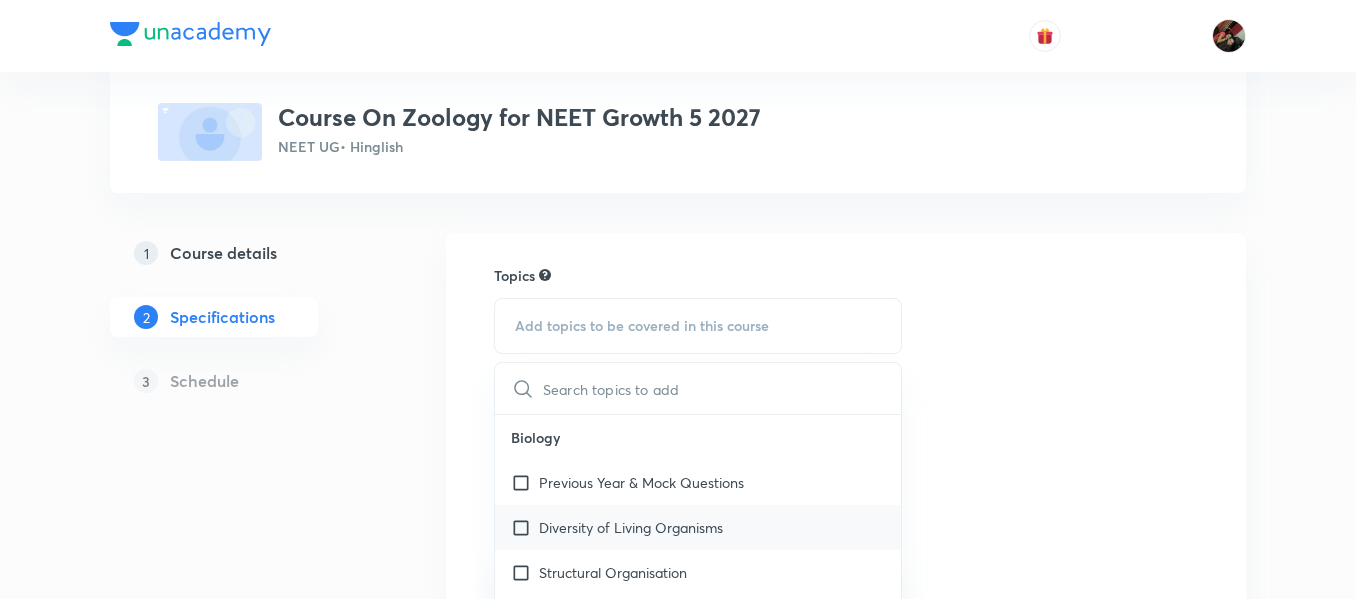 click on "Diversity of Living Organisms" at bounding box center [631, 527] 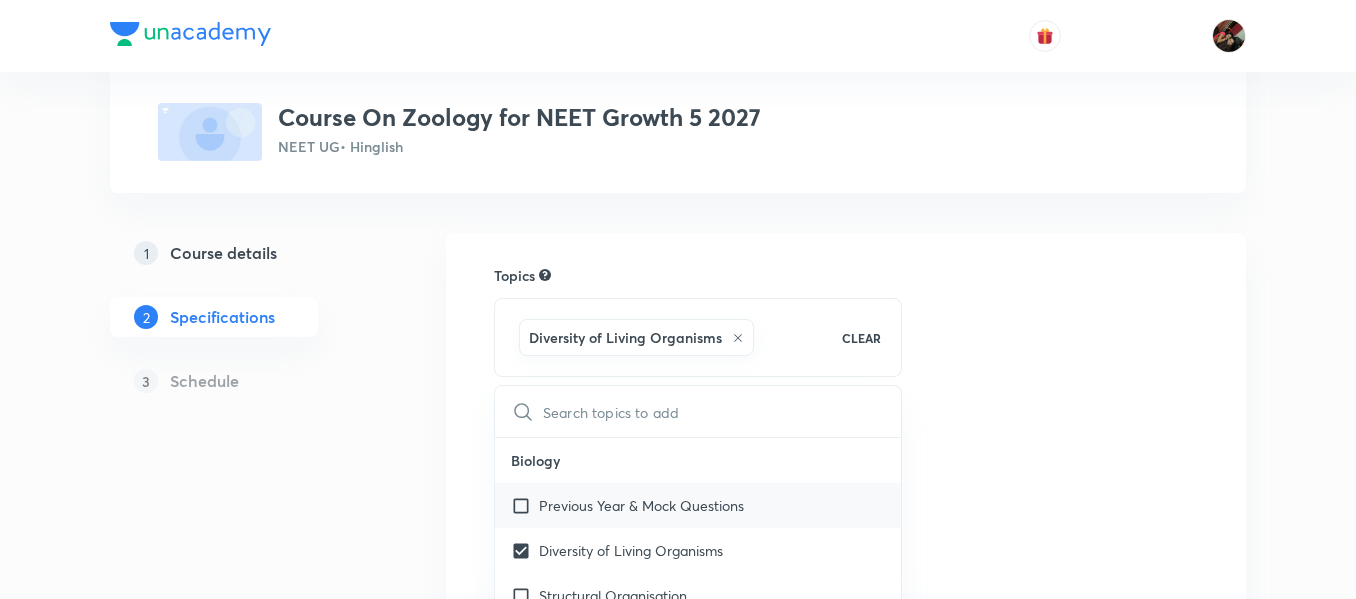 click on "Previous Year & Mock Questions" at bounding box center [641, 505] 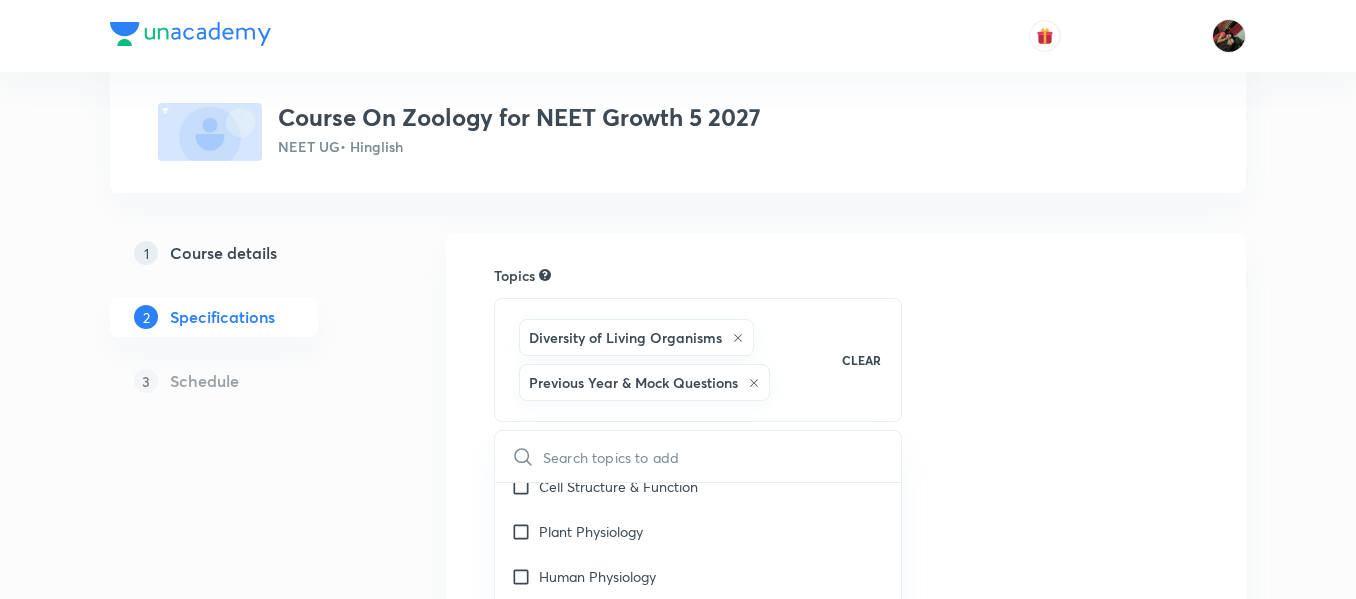 scroll, scrollTop: 200, scrollLeft: 0, axis: vertical 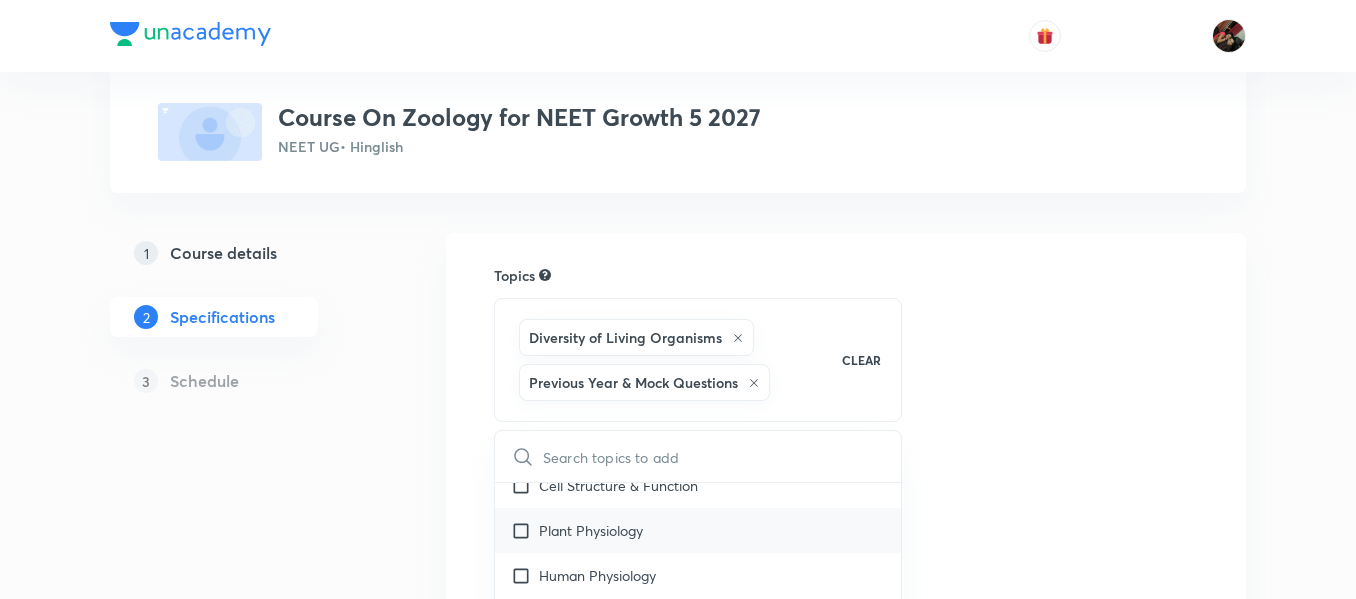 click on "Plant Physiology" at bounding box center [698, 530] 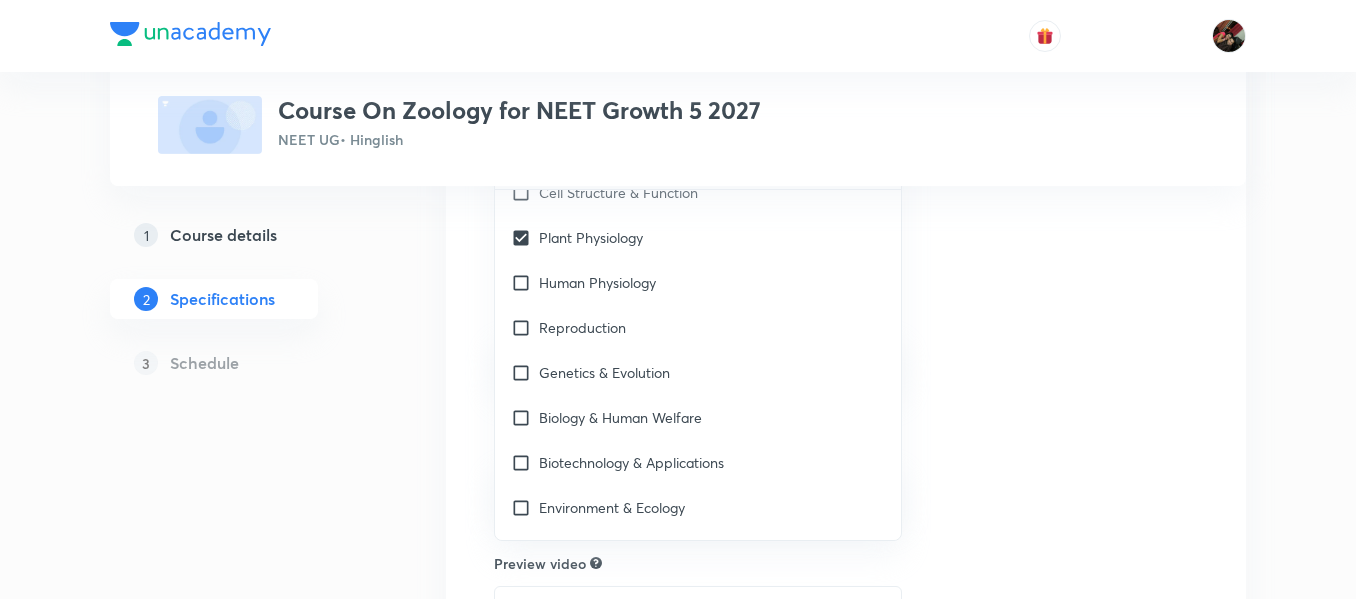 scroll, scrollTop: 446, scrollLeft: 0, axis: vertical 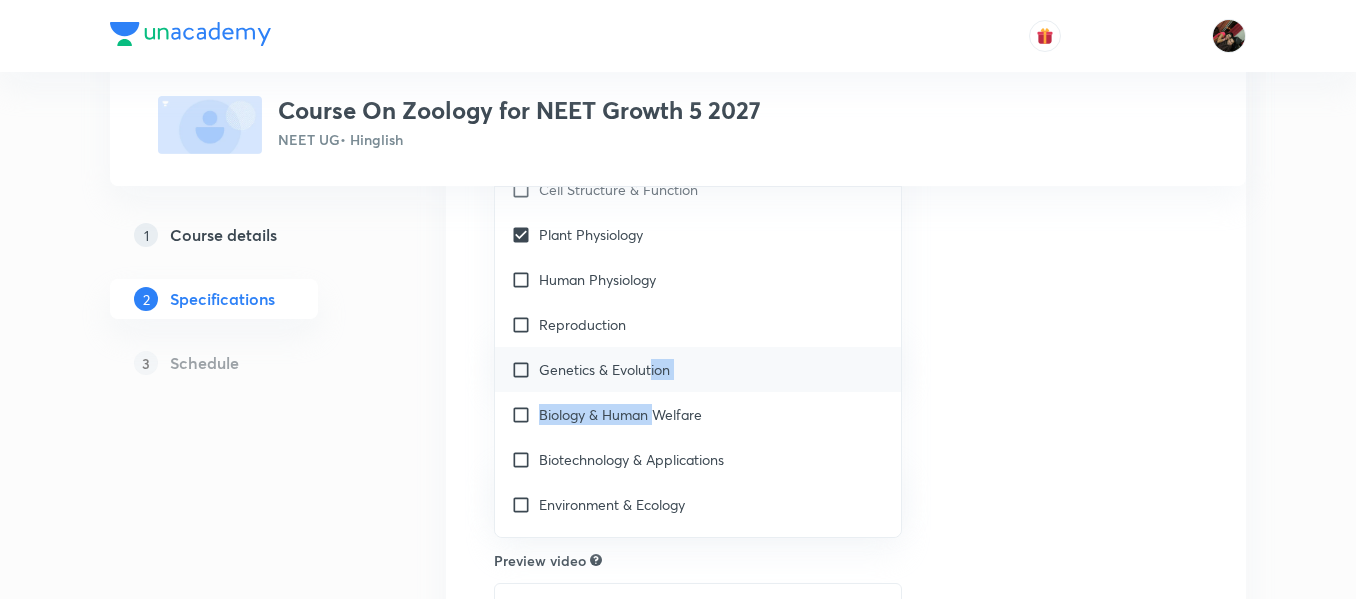 drag, startPoint x: 653, startPoint y: 399, endPoint x: 651, endPoint y: 376, distance: 23.086792 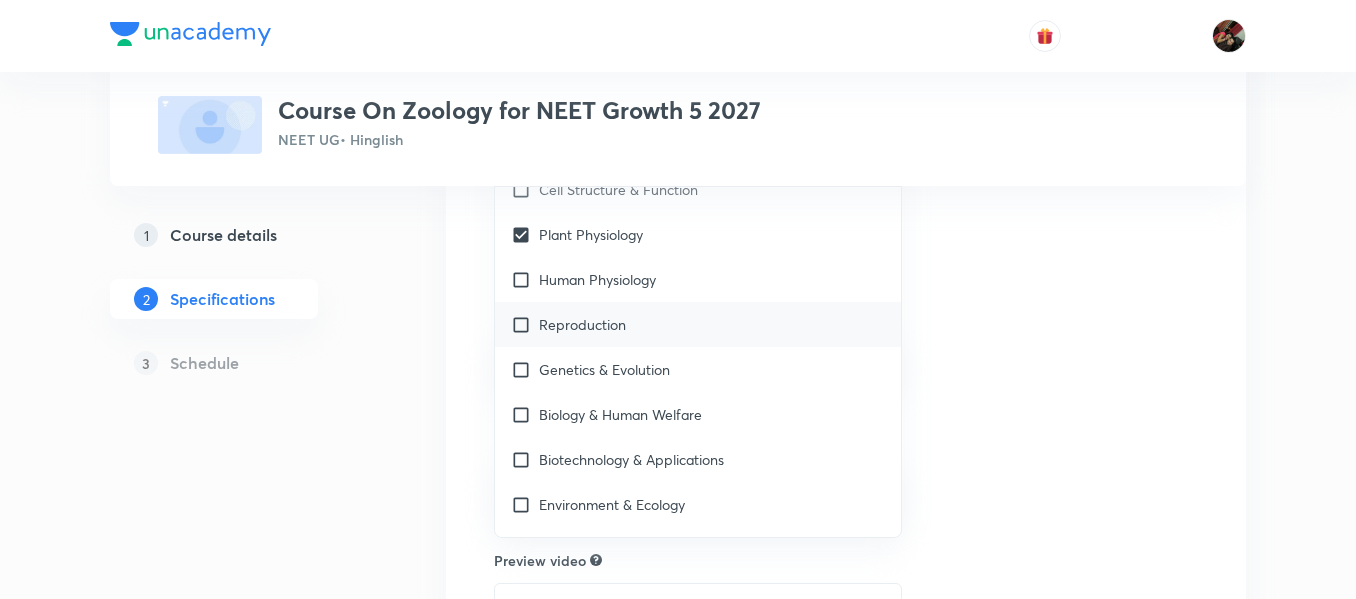 click on "Reproduction" at bounding box center [582, 324] 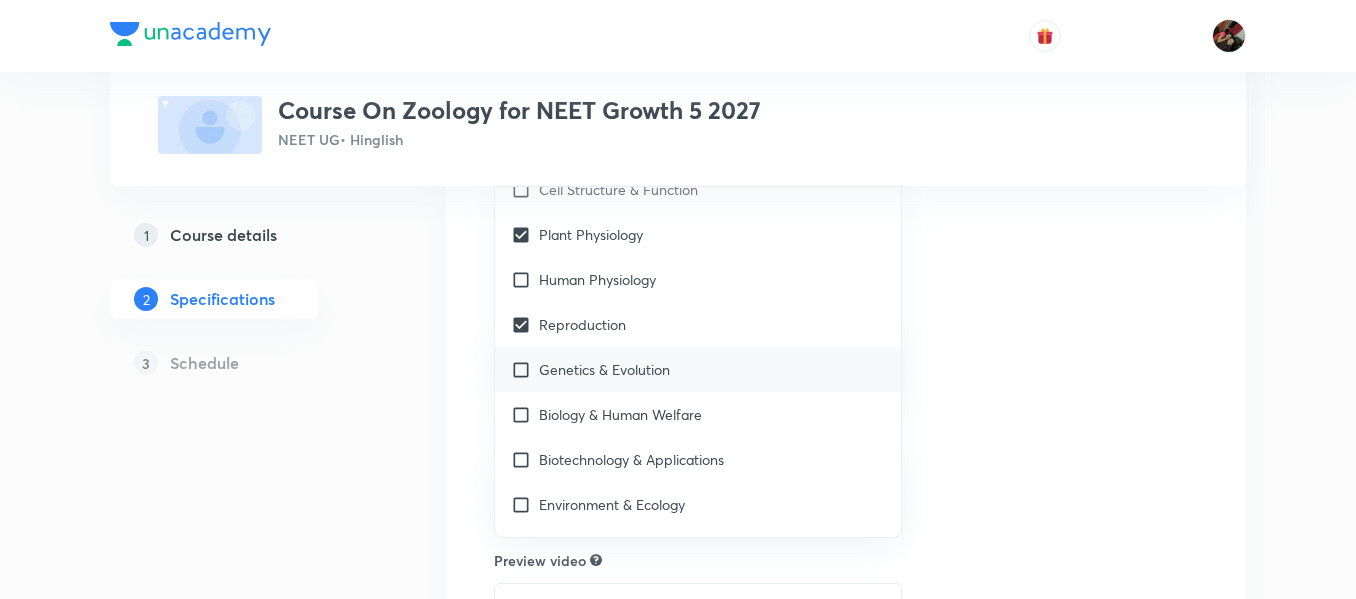click on "Genetics & Evolution" at bounding box center [698, 369] 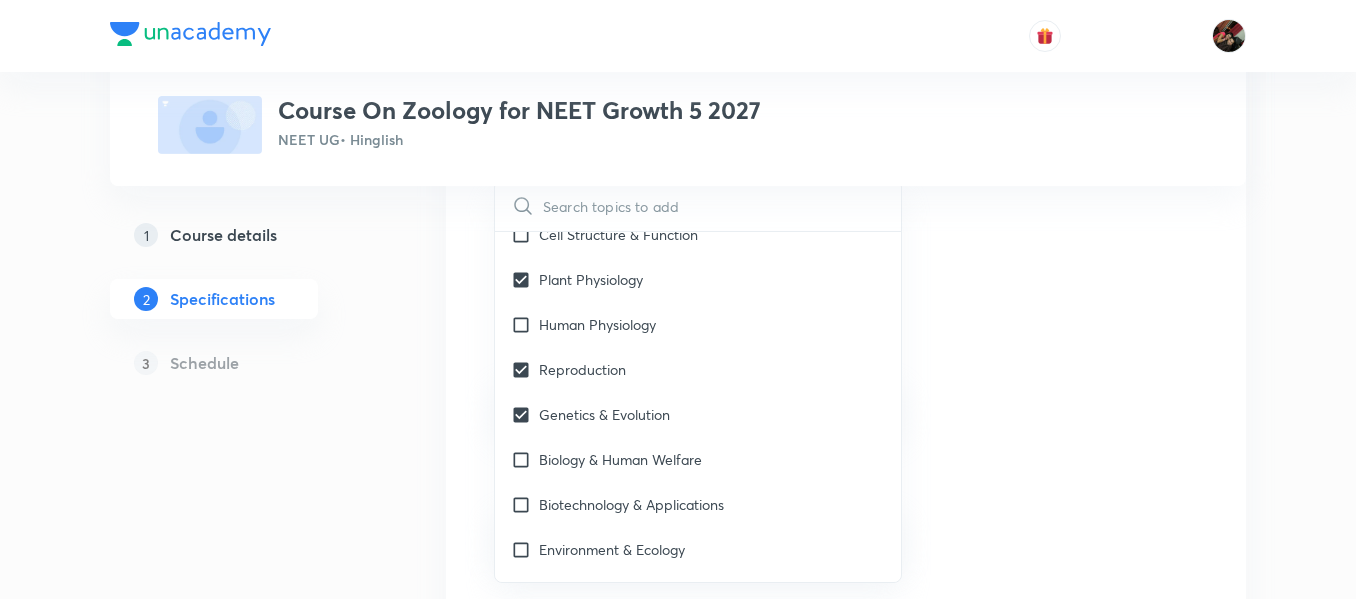 click on "Topics Diversity of Living Organisms Previous Year & Mock Questions Plant Physiology Reproduction Genetics & Evolution CLEAR ​ Biology Previous Year & Mock Questions Diversity of Living Organisms Structural Organisation Cell Structure & Function Plant Physiology Human Physiology Reproduction Genetics & Evolution Biology & Human Welfare Biotechnology & Applications Environment & Ecology Cell - The Unit of Life Crash Course Reproduction in Organisms Biological Classification The Living World Cell Cycle and Cell Division Plant Kingdom Principles of Inheritance and Variation (Genetics) Sexual Reproduction in Flowering plants Reproductive Health Human Reproduction Morphology of Flowering Plants Respiration in Plants Photosynthesis in Higher Plants Mineral Nutrition Transport in Plants Anatomy of Flowering Plants Environmental Issues Biodiversity and Conservation Ecosystem Organism, Population and Community Microbes in Human Welfare Strategies for Enhancement in Food Production Molecular Basis of Inheritance Frog" at bounding box center [846, 398] 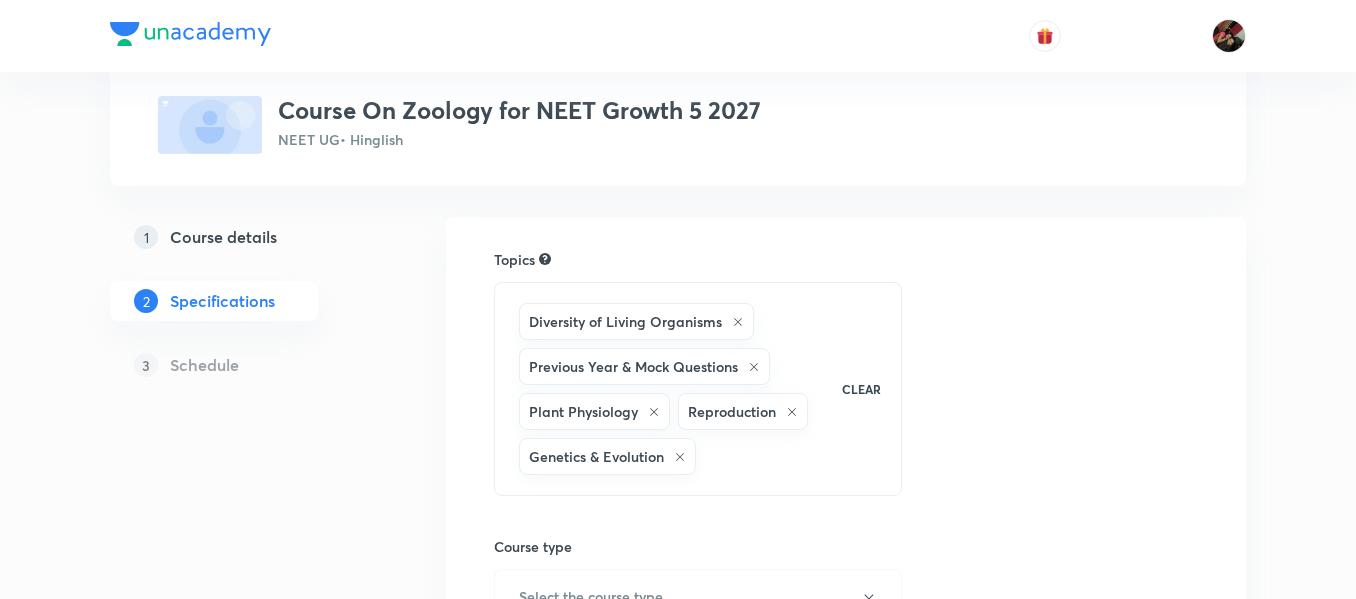 scroll, scrollTop: 122, scrollLeft: 0, axis: vertical 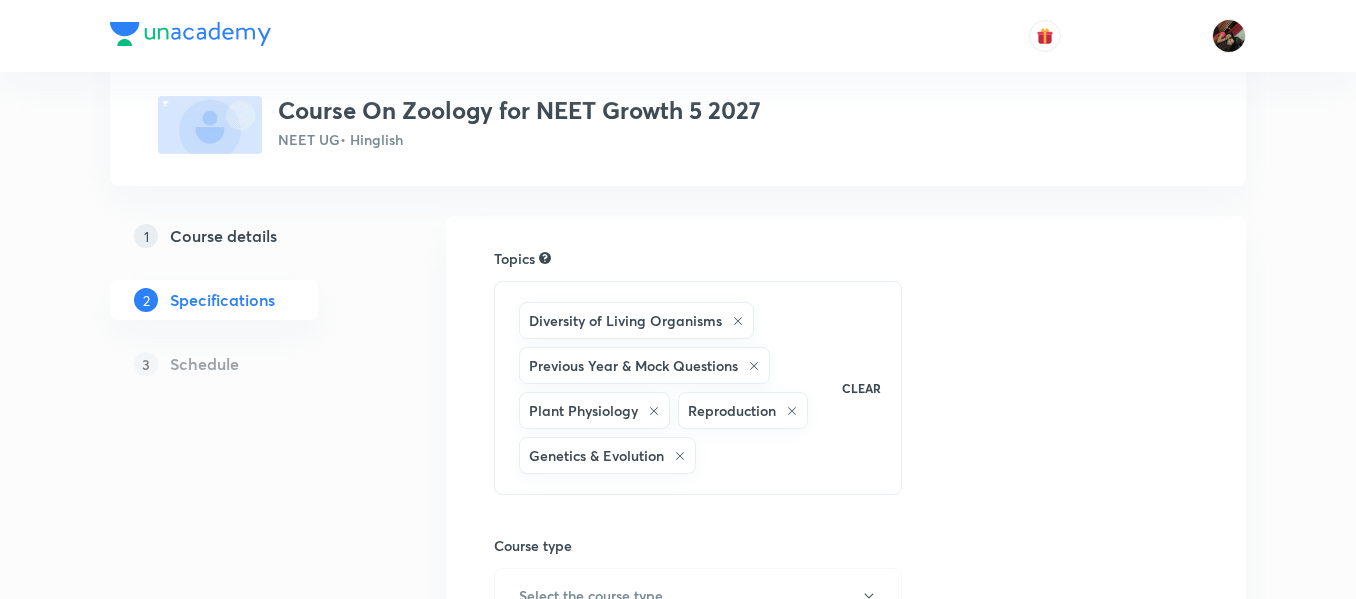 click 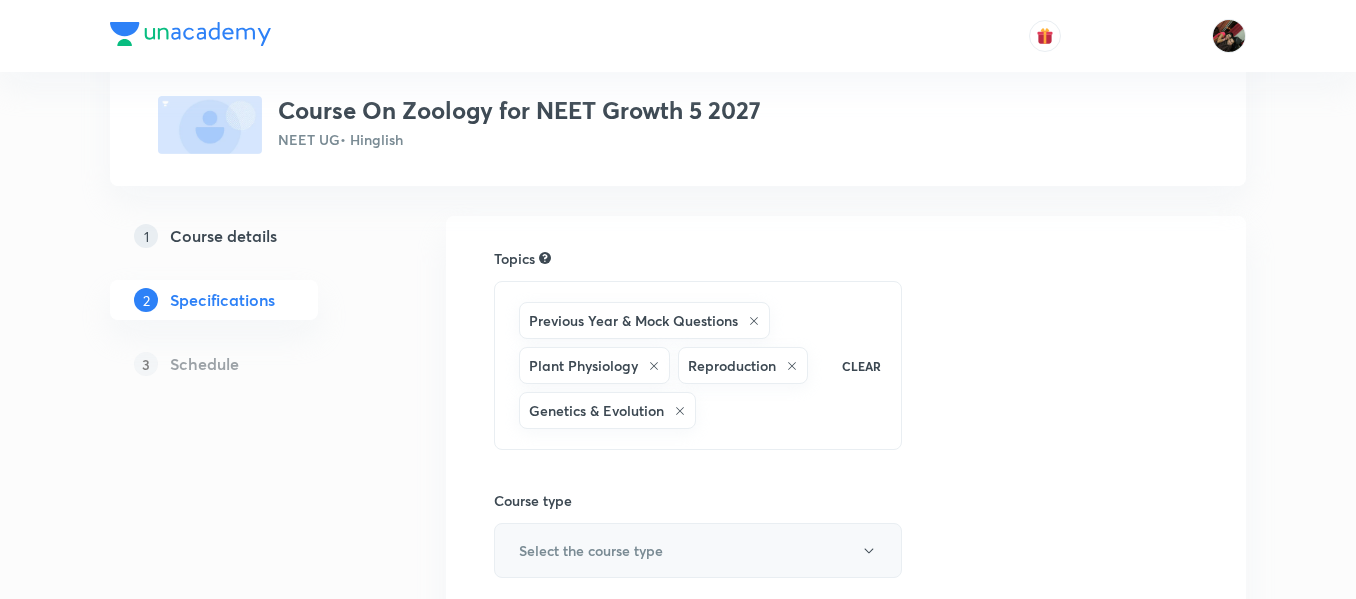 click on "Select the course type" at bounding box center [698, 550] 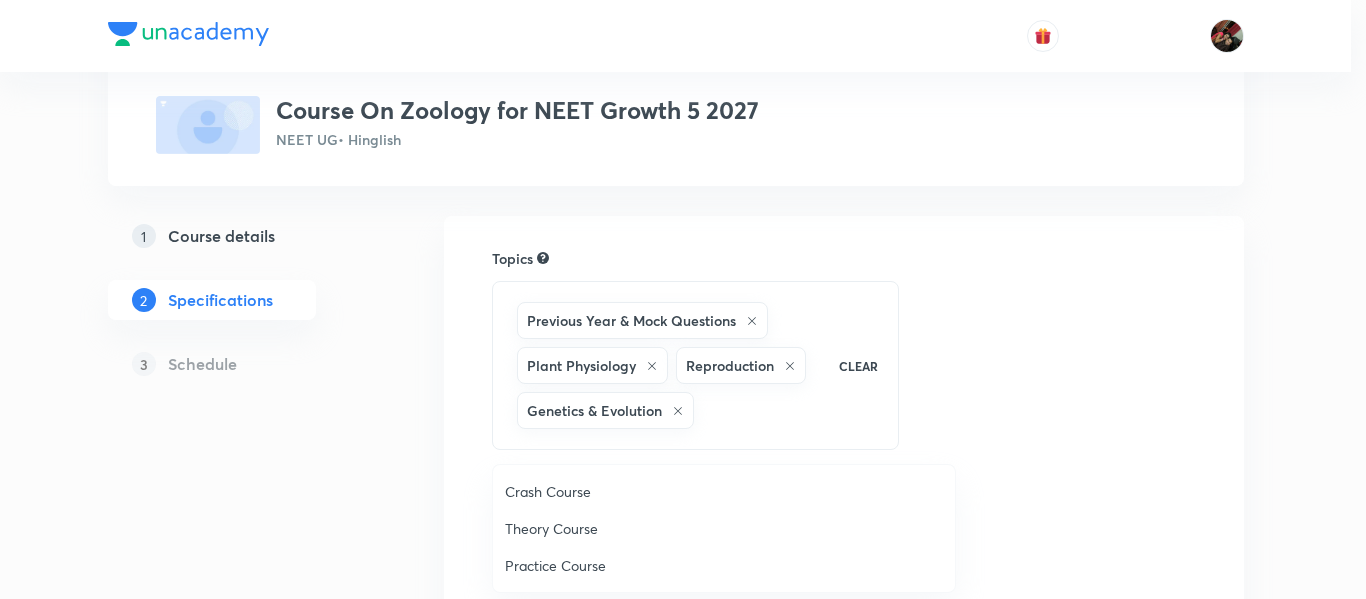 click on "Theory Course" at bounding box center (724, 528) 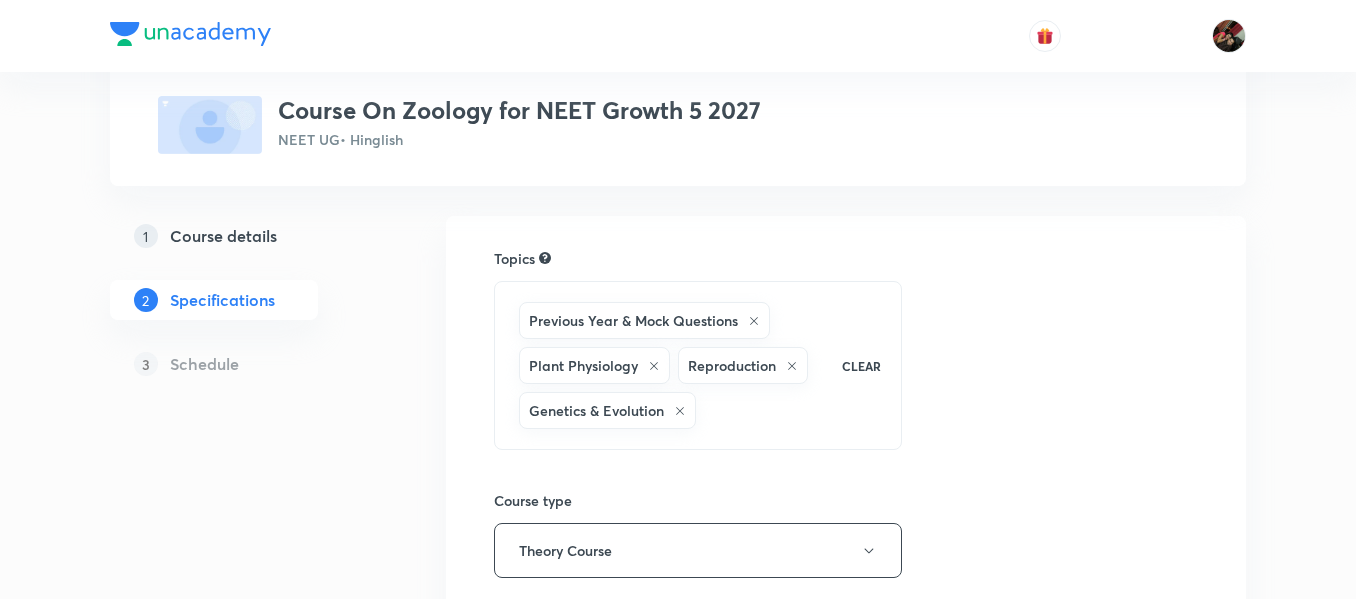 click on "Plus Courses Course On Zoology for NEET Growth 5 2027 NEET UG  • Hinglish 1 Course details 2 Specifications 3 Schedule Topics Previous Year & Mock Questions Plant Physiology Reproduction Genetics & Evolution CLEAR Course type Theory Course Target exams ​ Search for classes ​ Preview video ​ Thumbnail Format: 500x300 · Max size: 1MB Upload custom thumbnail Save & continue" at bounding box center [678, 600] 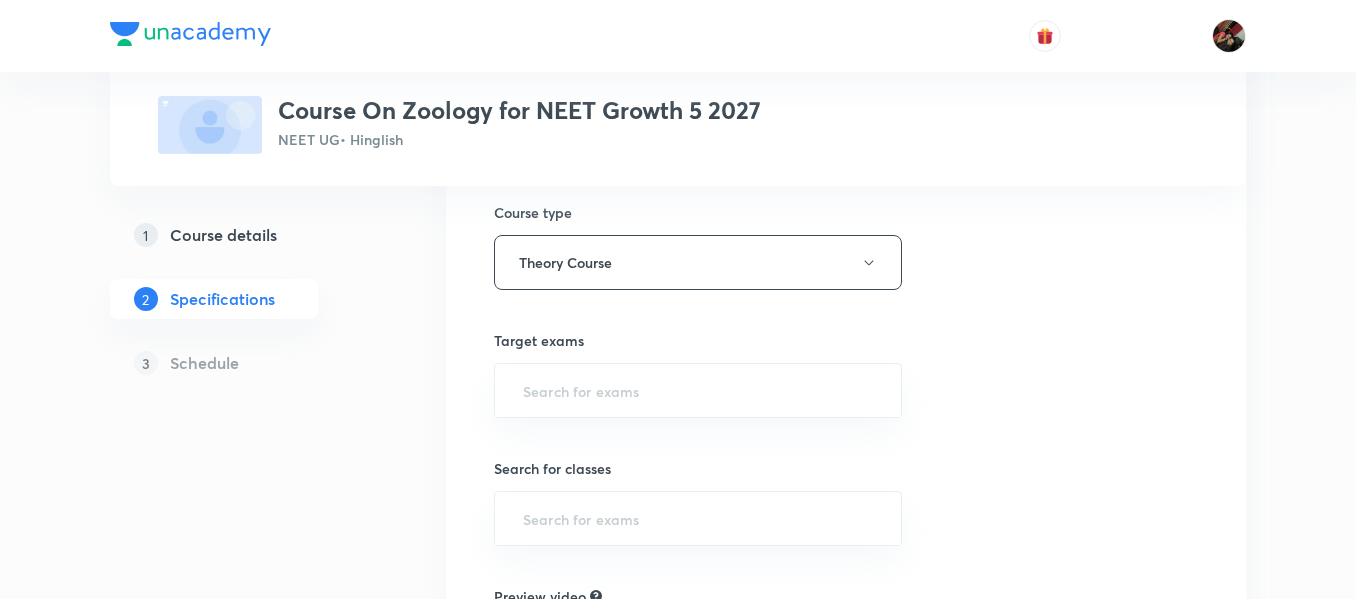 scroll, scrollTop: 411, scrollLeft: 0, axis: vertical 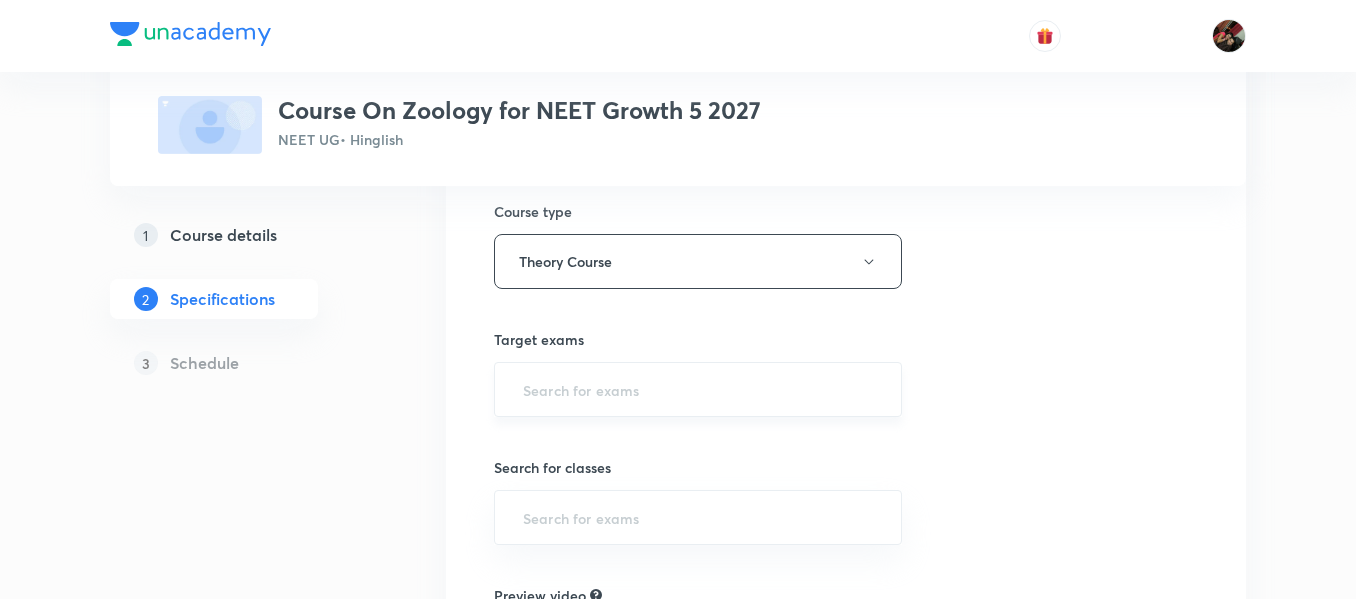 click at bounding box center [698, 389] 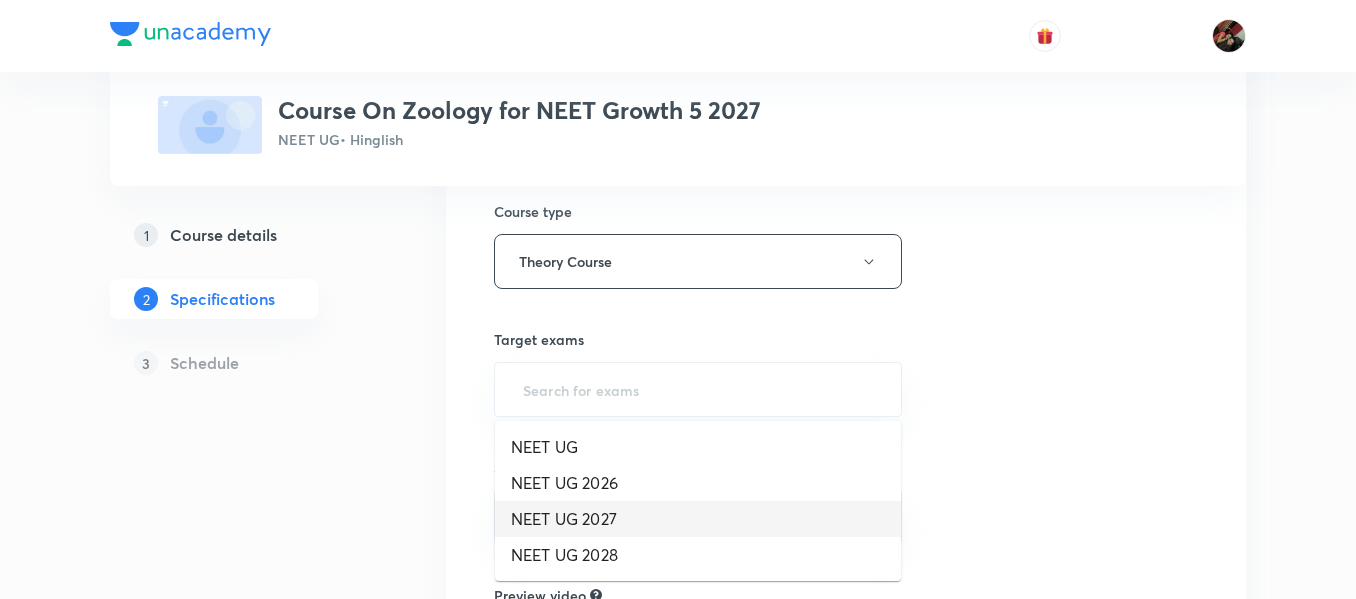click on "NEET UG 2027" at bounding box center (698, 519) 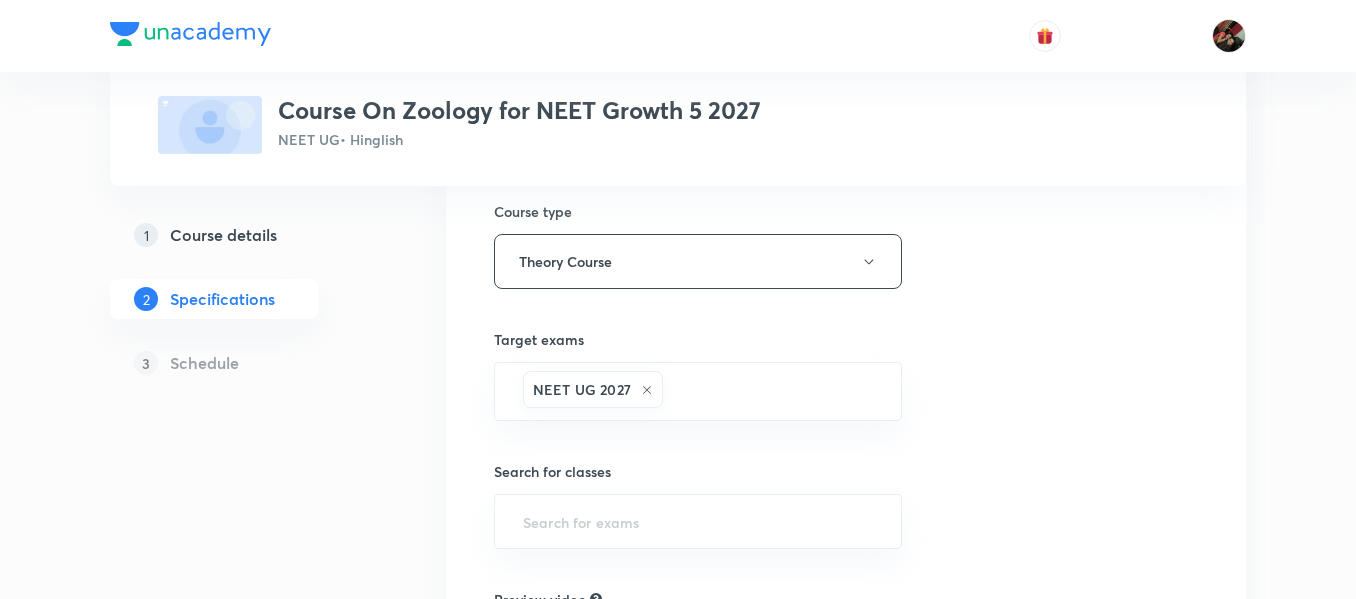 click on "Topics Previous Year & Mock Questions Plant Physiology Reproduction Genetics & Evolution CLEAR Course type Theory Course Target exams NEET UG 2027 ​ Search for classes ​ Preview video ​ Thumbnail Format: 500x300 · Max size: 1MB Upload custom thumbnail Save & continue" at bounding box center [846, 412] 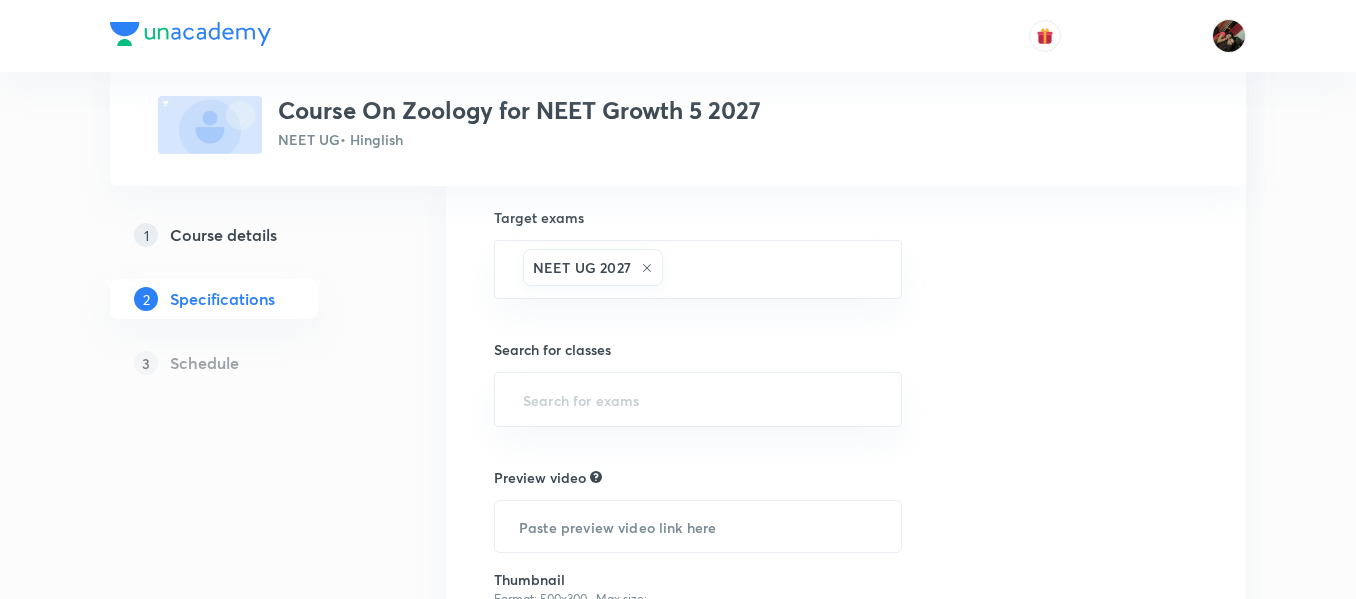 scroll, scrollTop: 560, scrollLeft: 0, axis: vertical 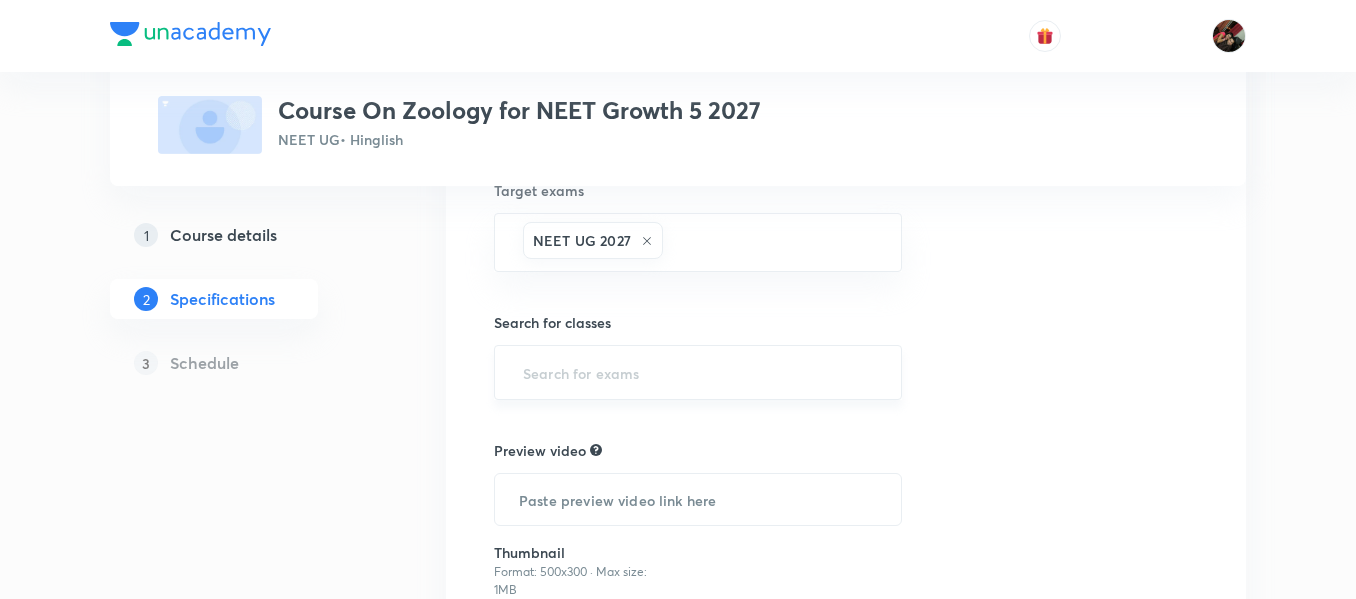 click on "​" at bounding box center [698, 372] 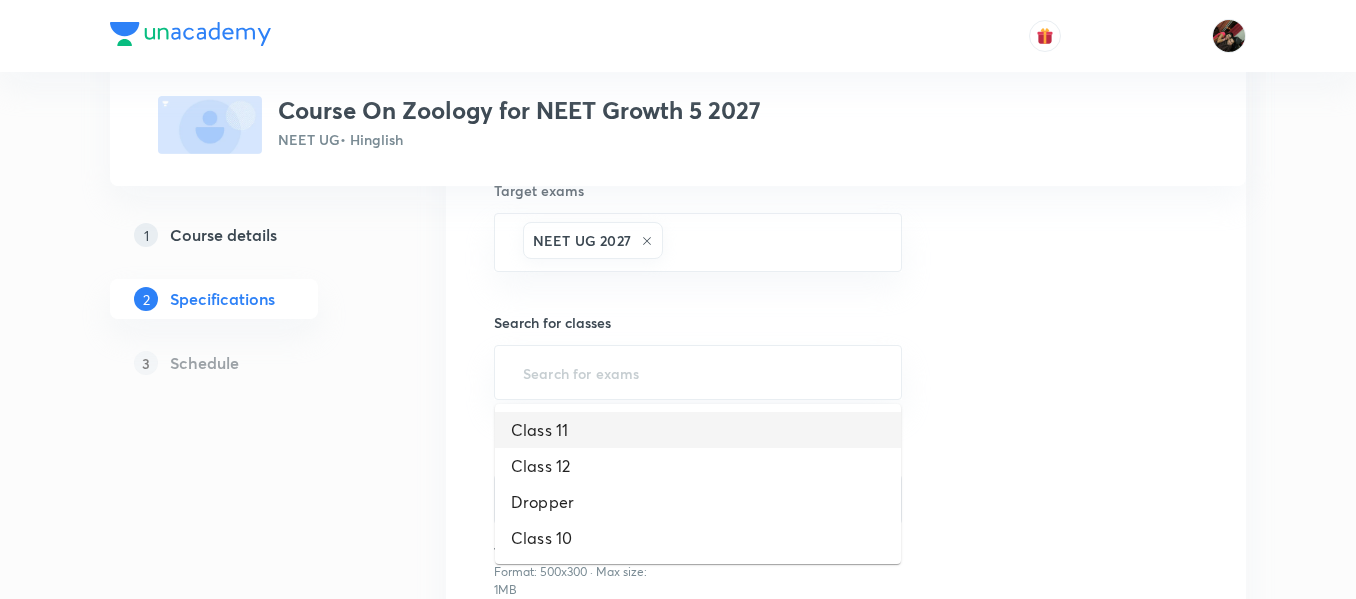 click on "Class 11" at bounding box center [698, 430] 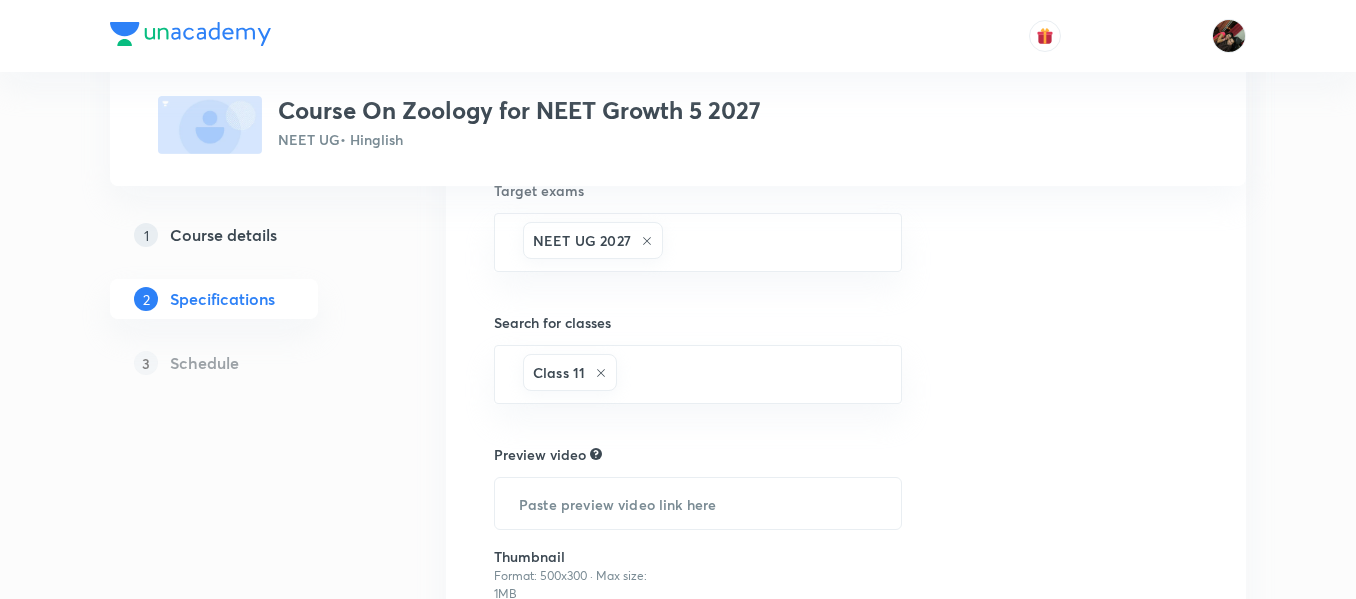 click on "Plus Courses Course On Zoology for NEET Growth 5 2027 NEET UG  • Hinglish 1 Course details 2 Specifications 3 Schedule Topics Previous Year & Mock Questions Plant Physiology Reproduction Genetics & Evolution CLEAR Course type Theory Course Target exams NEET UG 2027 ​ Search for classes Class 11 ​ Preview video ​ Thumbnail Format: 500x300 · Max size: 1MB Upload custom thumbnail Save & continue" at bounding box center (678, 166) 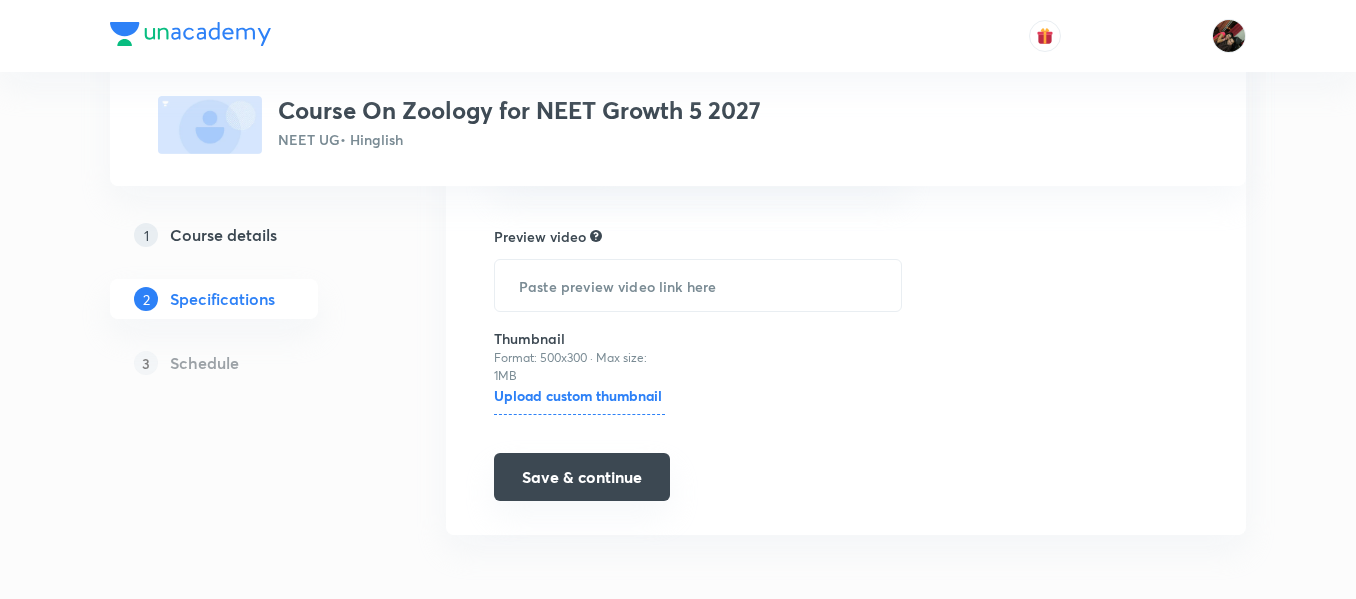 click on "Save & continue" at bounding box center [582, 477] 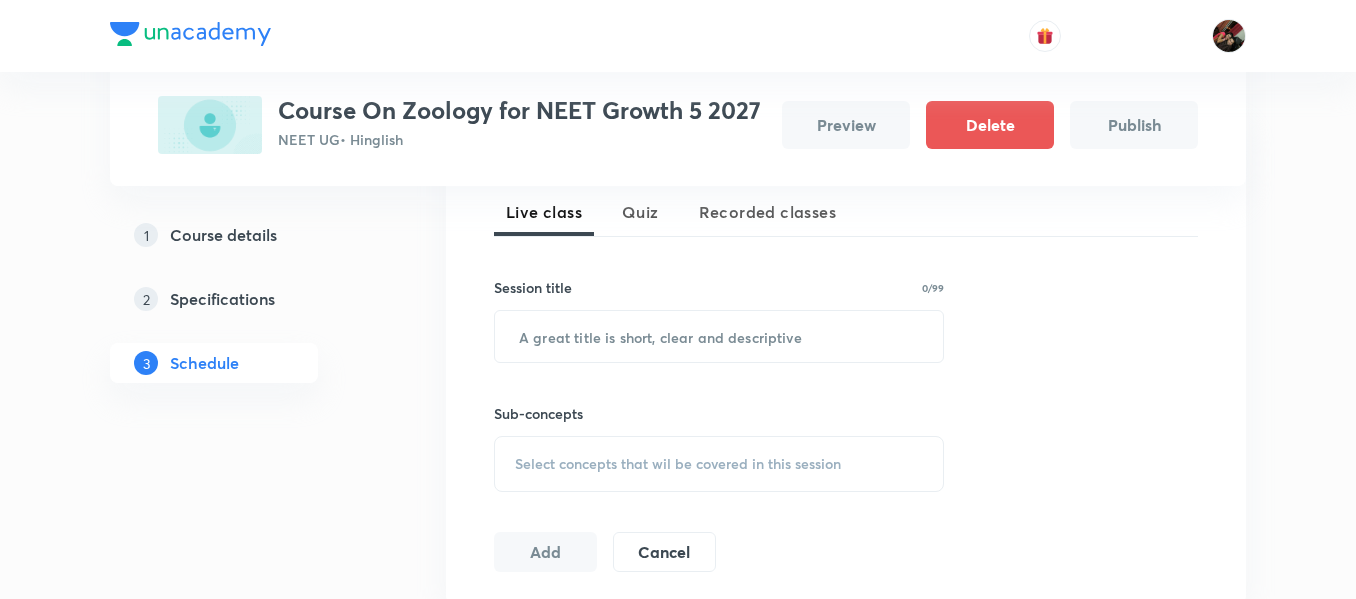 scroll, scrollTop: 288, scrollLeft: 0, axis: vertical 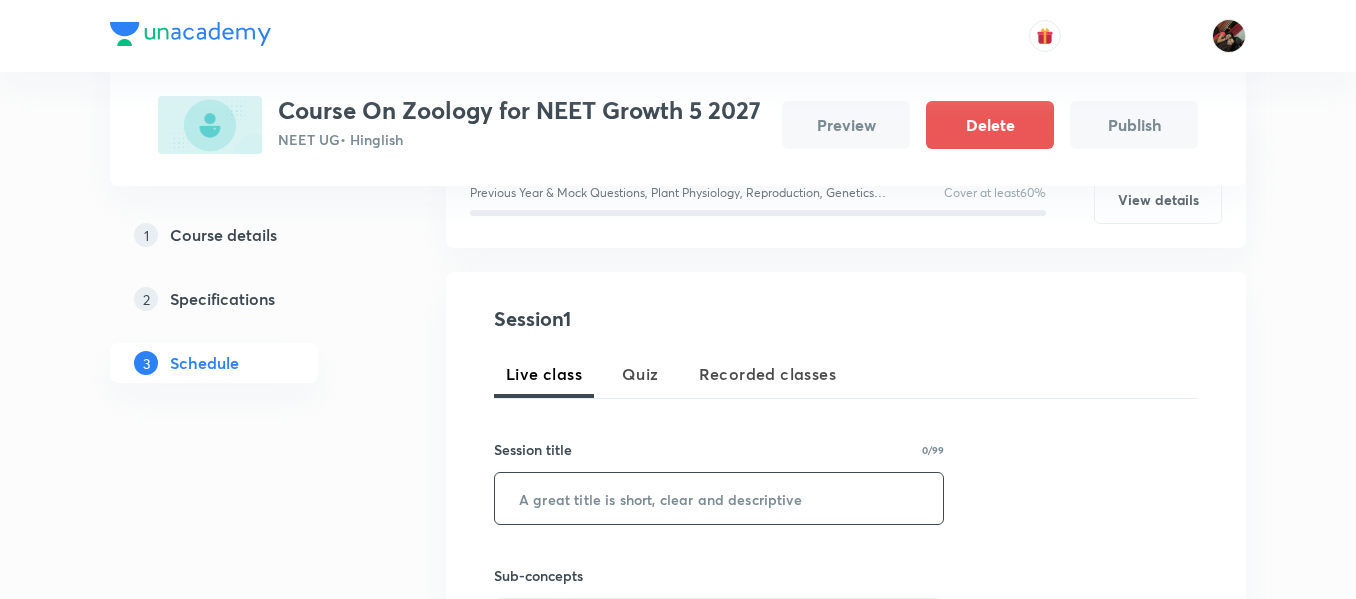 click on "Session  1" at bounding box center (676, 319) 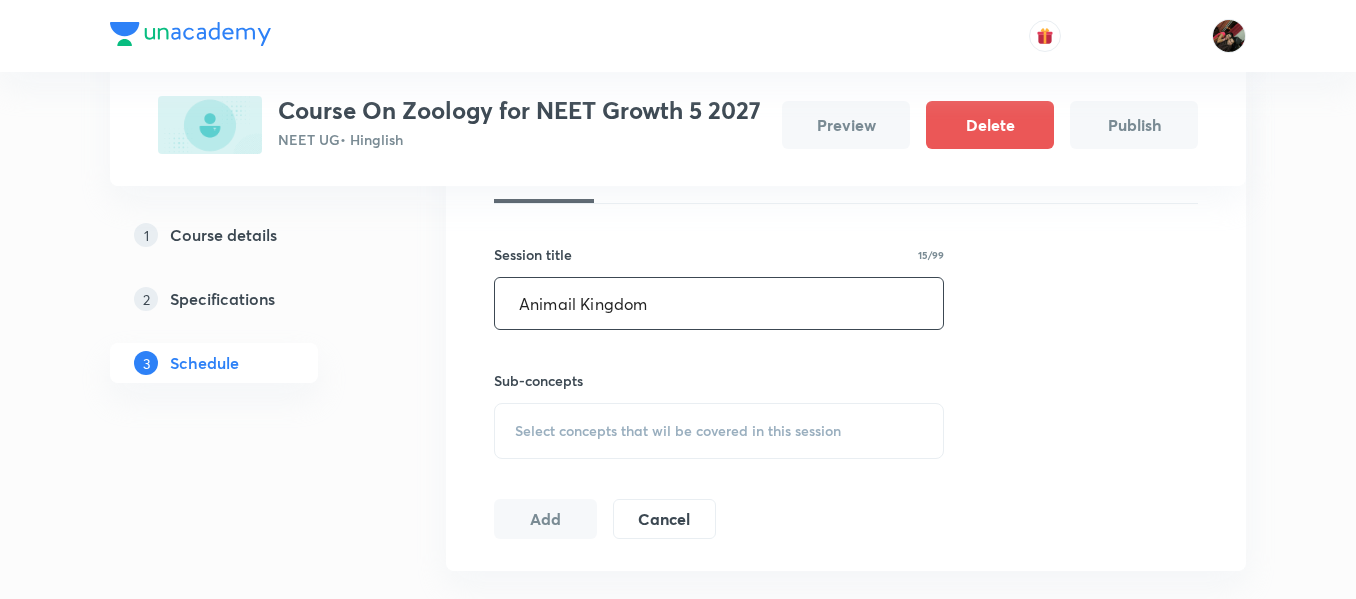 scroll, scrollTop: 484, scrollLeft: 0, axis: vertical 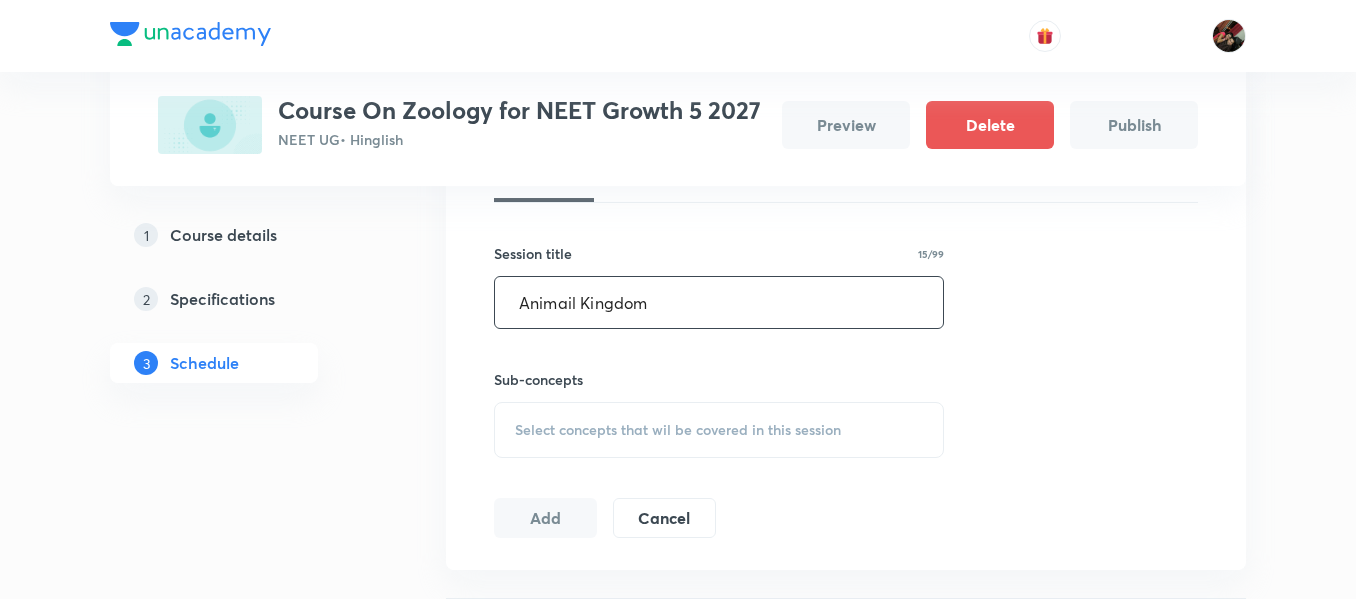 type on "Animail Kingdom" 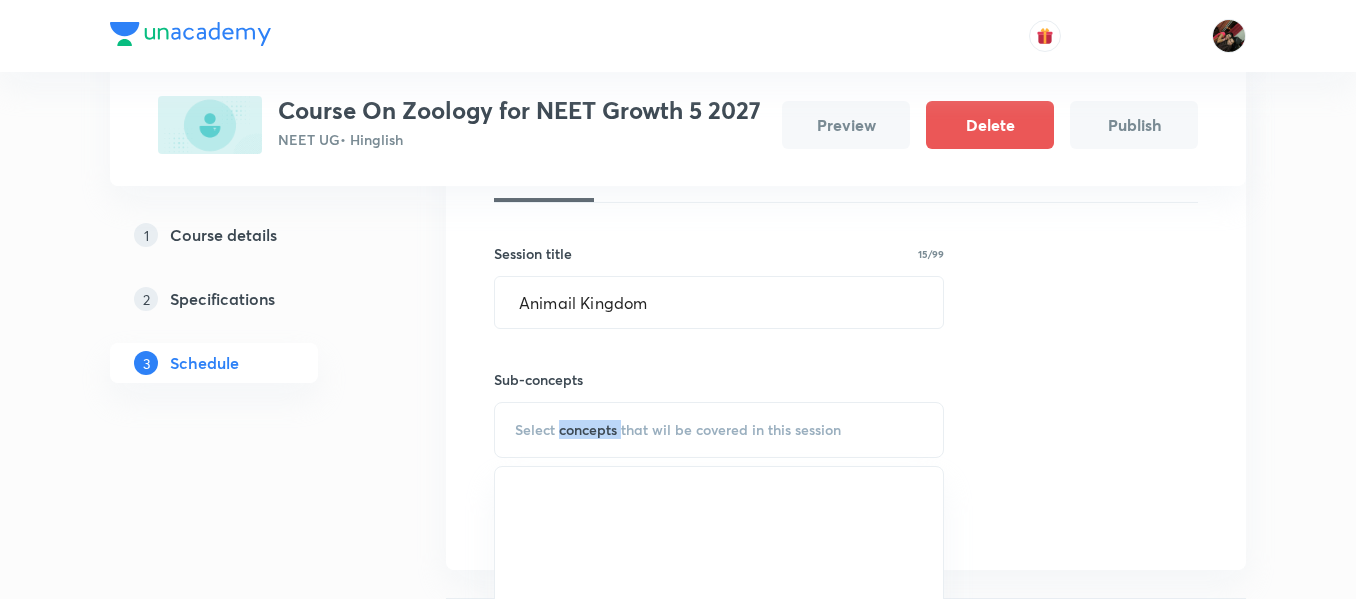 click on "Select concepts that wil be covered in this session" at bounding box center (719, 430) 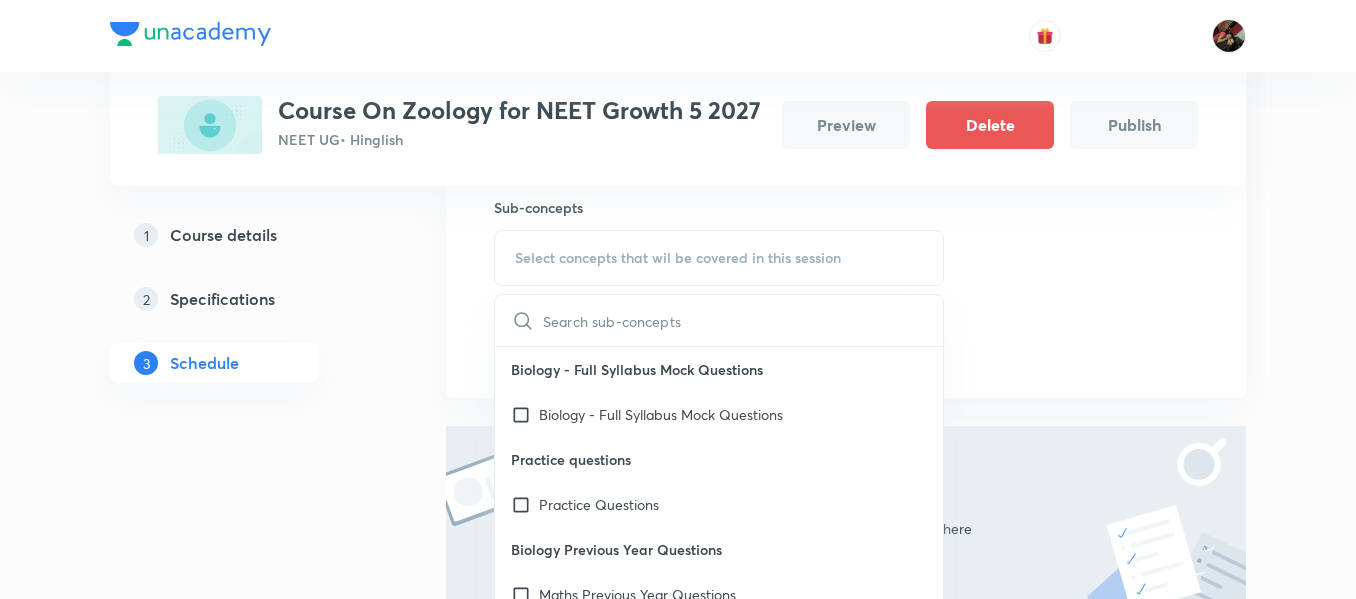 scroll, scrollTop: 661, scrollLeft: 0, axis: vertical 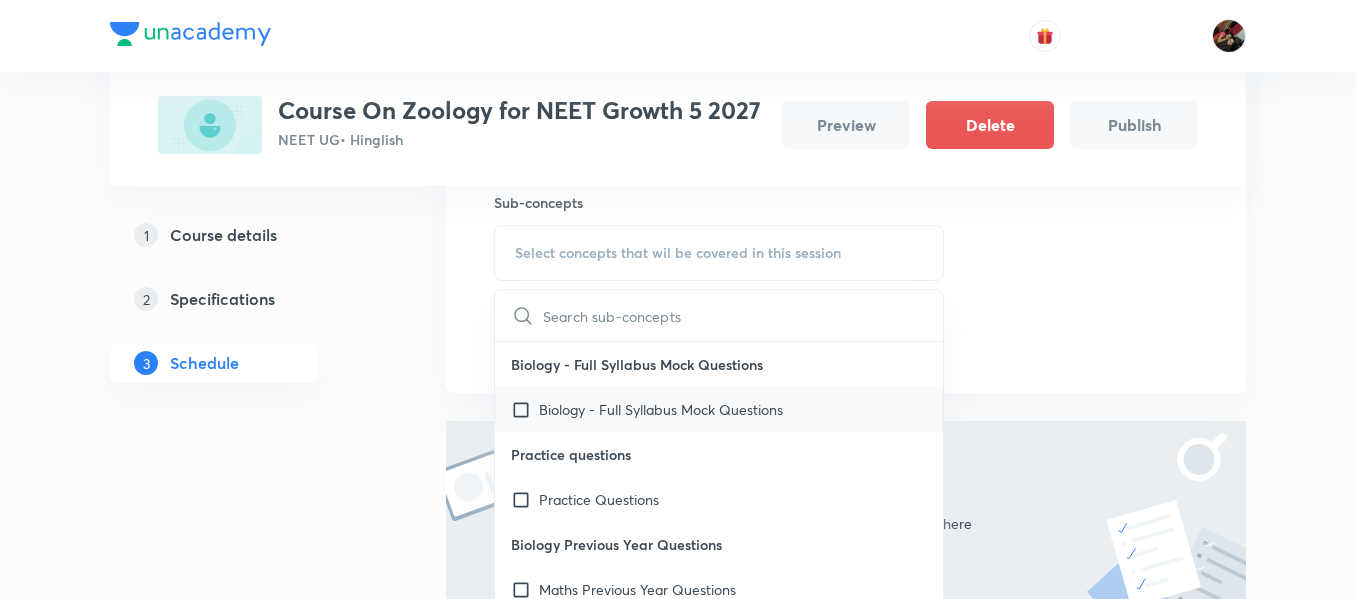 click on "Biology - Full Syllabus Mock Questions" at bounding box center (661, 409) 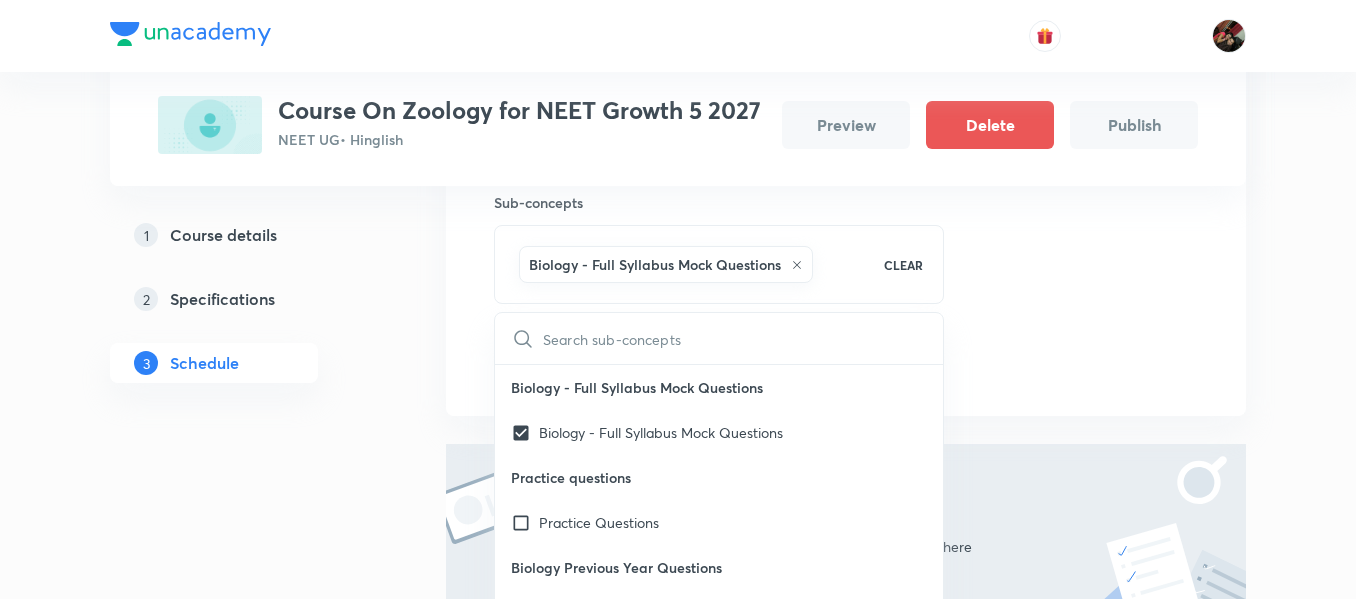 click on "Session  1 Live class Quiz Recorded classes Session title 15/99 Animail Kingdom ​ Sub-concepts Biology - Full Syllabus Mock Questions CLEAR ​ Biology - Full Syllabus Mock Questions Biology - Full Syllabus Mock Questions Practice questions Practice Questions Biology Previous Year Questions Maths Previous Year Questions Transport in Plants Means Of Transport Plant-Water Relations Long Distance Transport Of Water Transpiration Uptake And Transport Of Mineral Nutrients Phloem Transport: Flow From Source To Sink Guttation Bleeding Phloem Transport (Food Transport) Mineral Nutrition Methods To Study The Mineral Requirements Of Plants Classification Of Mineral Nutrients Macroelements (Macronutrients) Microelements ( Micronutrients) Non-Essential Mineral Elements Essential Mineral Elements Mechanism Of Absorption Of Elements Translocation Of Solutes Soil As Reservoir Of Essential Elements Metabolism Of Nitrogen Mineral Toxicity Hydroponics( Goerick) Nitrogen Assimilation Photosynthesis What Do We Know? Glycolysis" at bounding box center (846, 157) 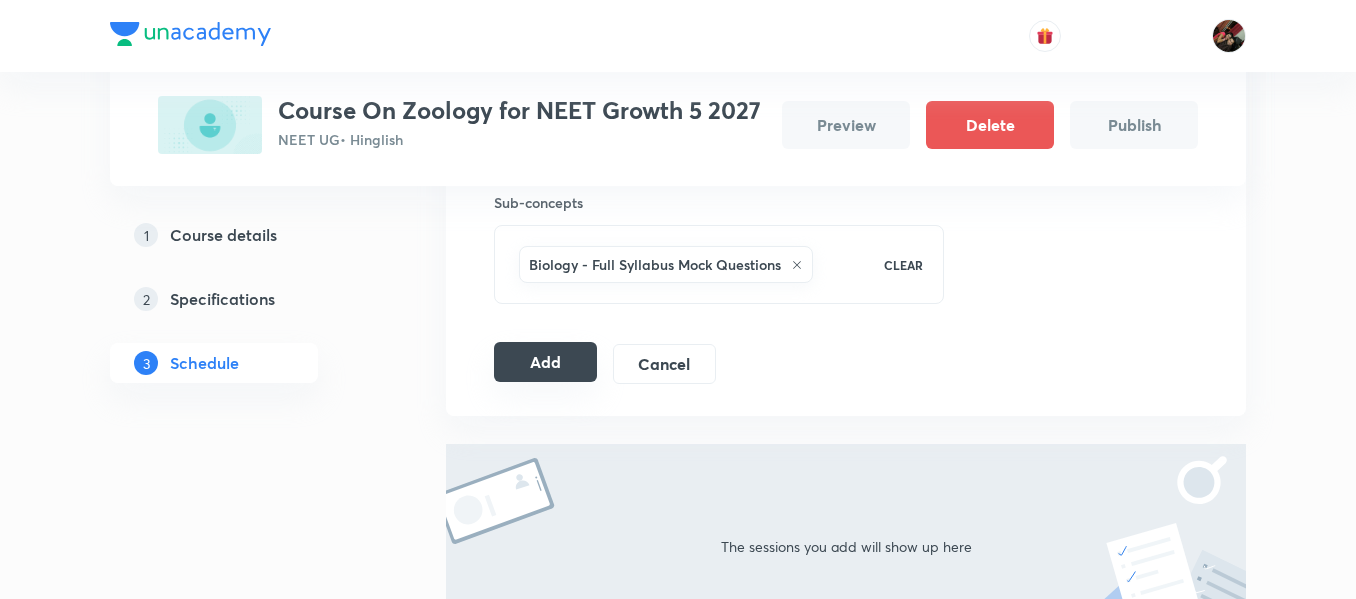click on "Add" at bounding box center (545, 362) 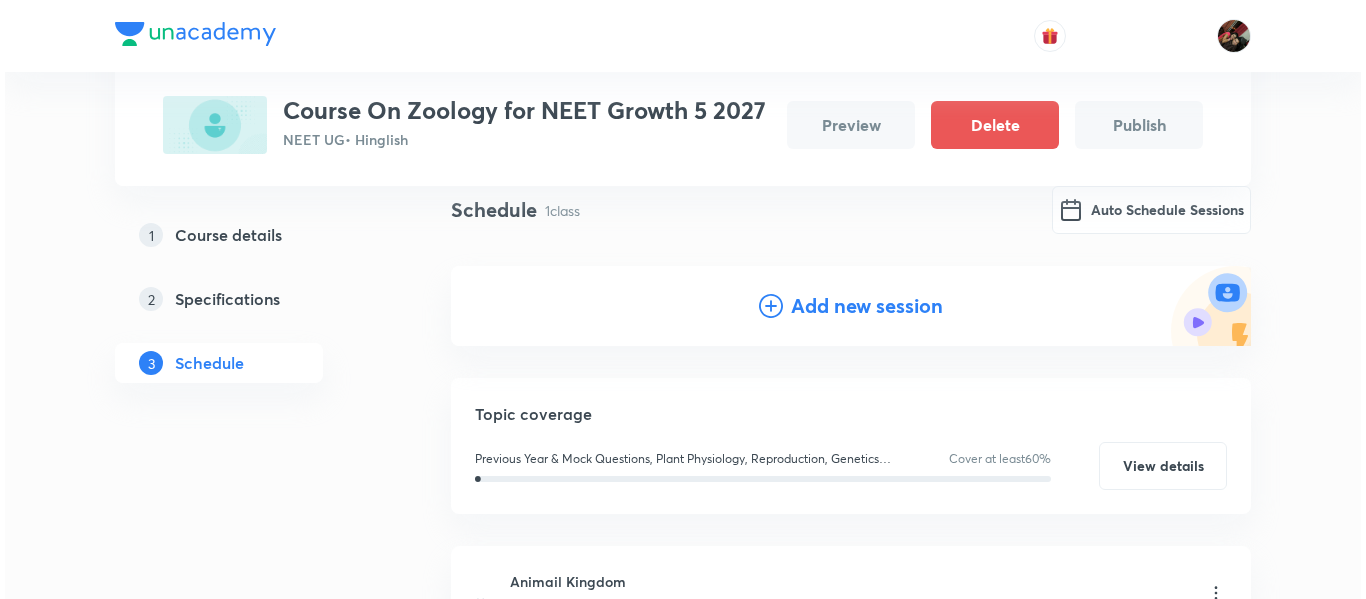 scroll, scrollTop: 148, scrollLeft: 0, axis: vertical 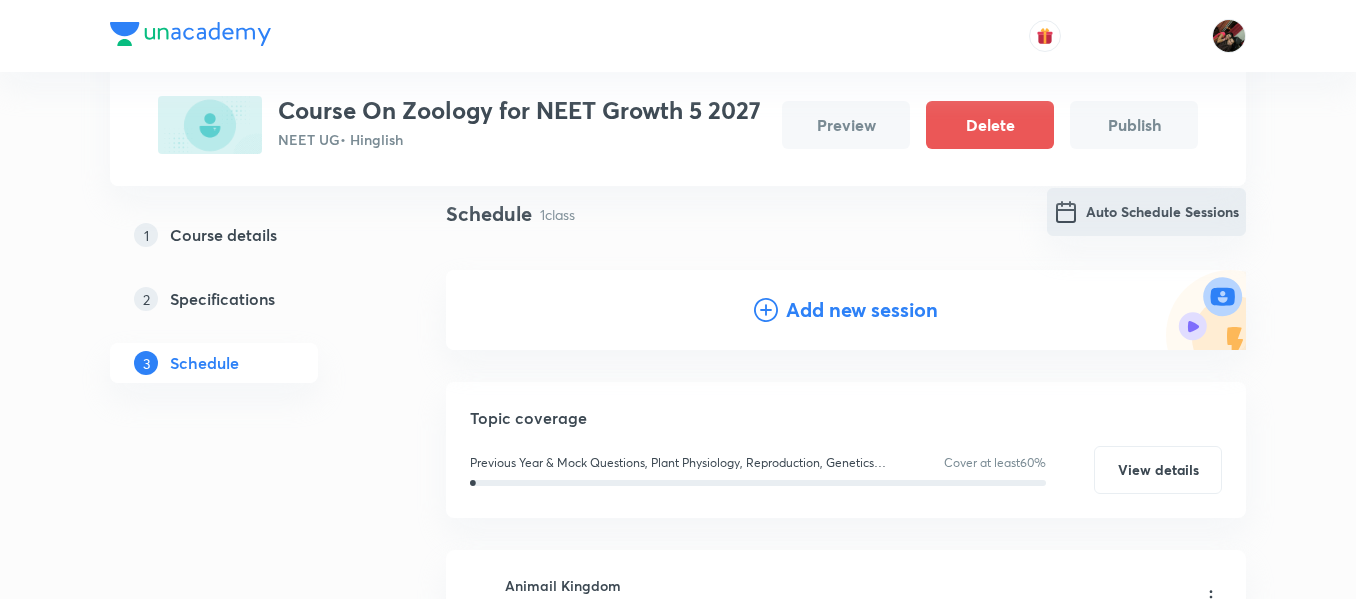 click on "Auto Schedule Sessions" at bounding box center (1146, 212) 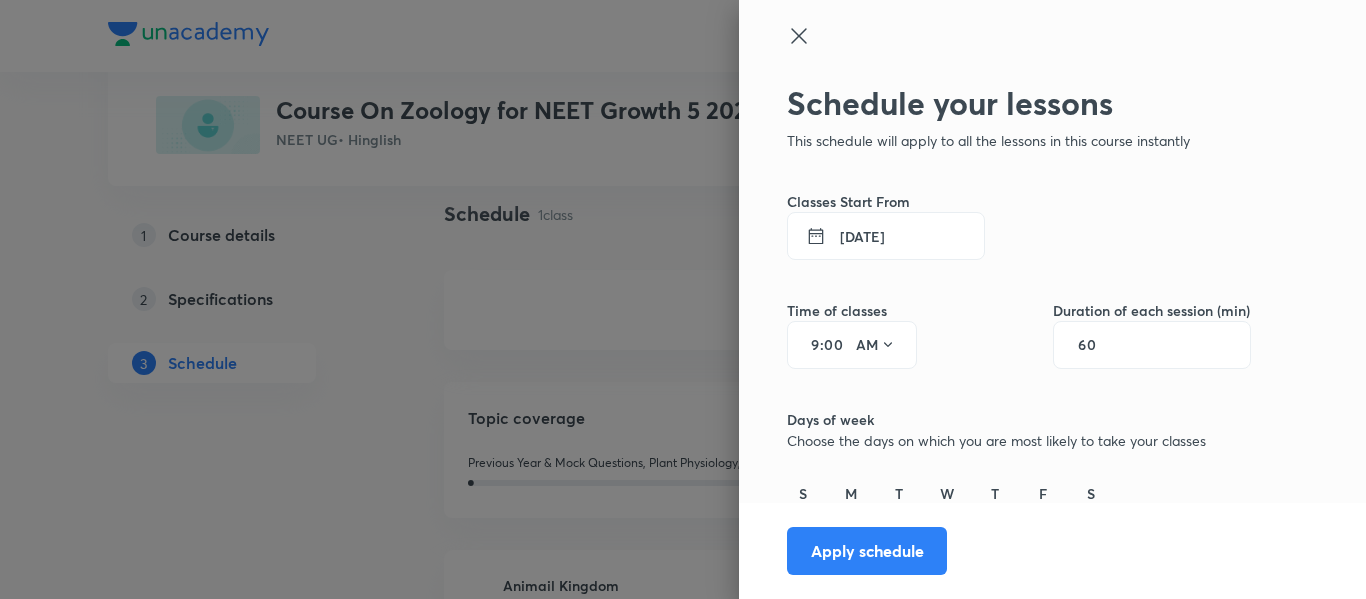 click on "[DATE]" at bounding box center (886, 236) 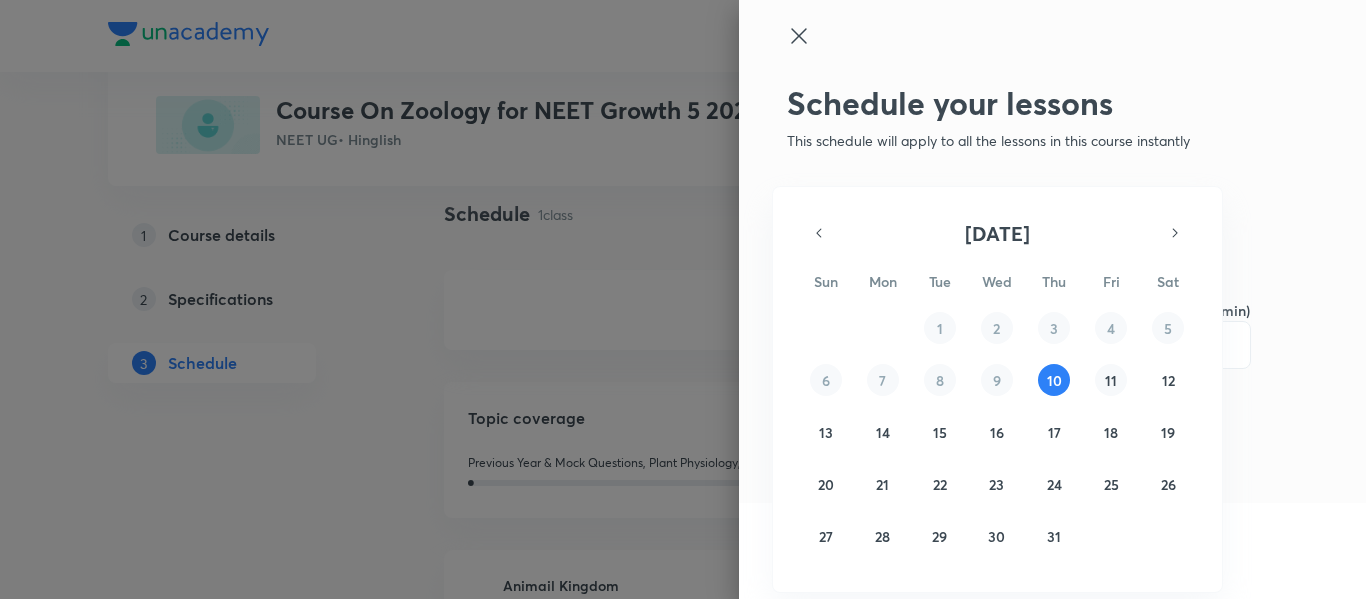 click on "11" at bounding box center (1111, 380) 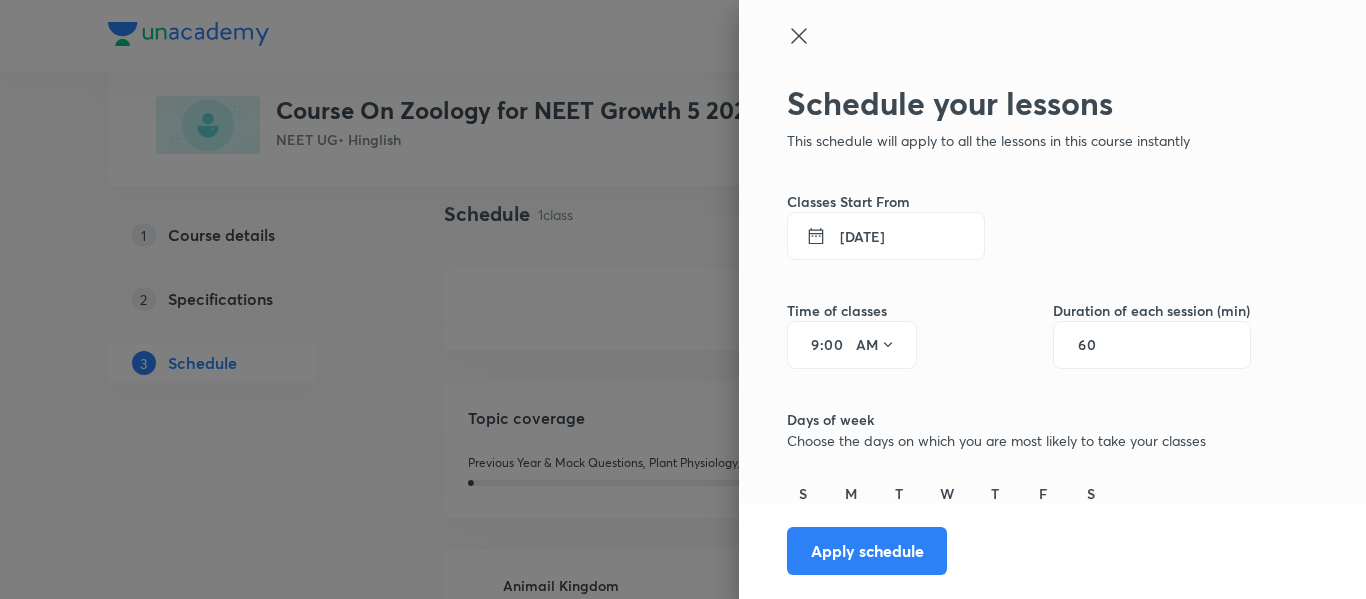 click on "9   : 00 AM" at bounding box center (852, 345) 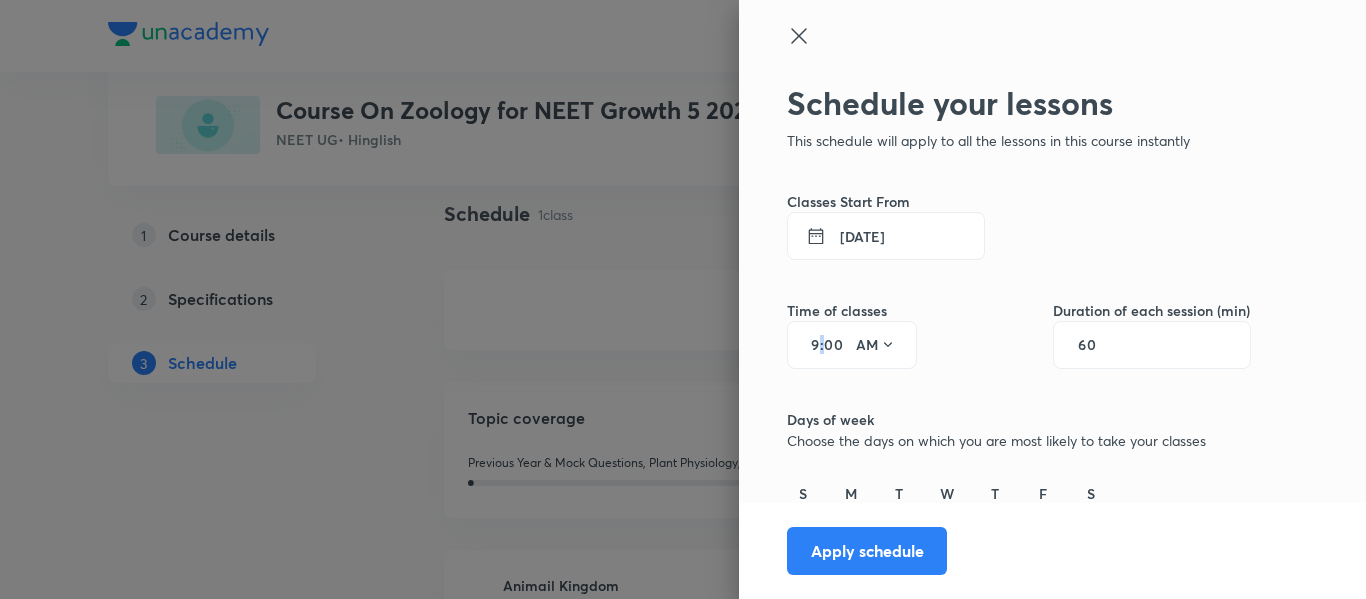 click on "9   : 00 AM" at bounding box center [852, 345] 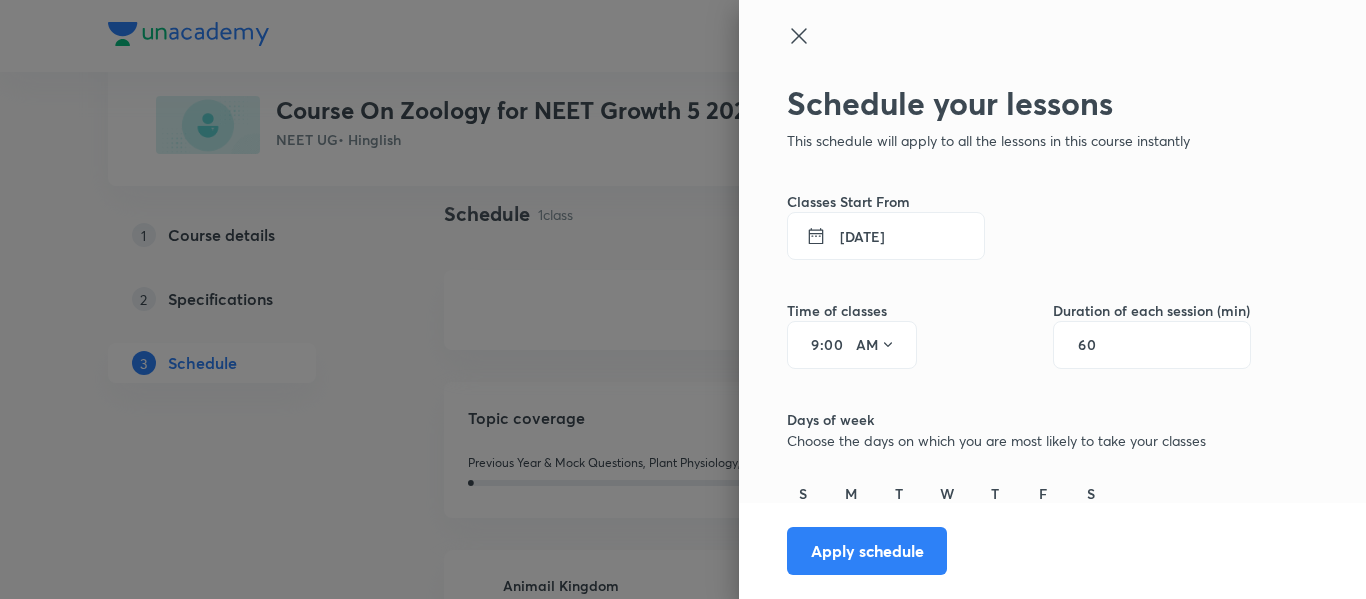 click on "00" at bounding box center [836, 345] 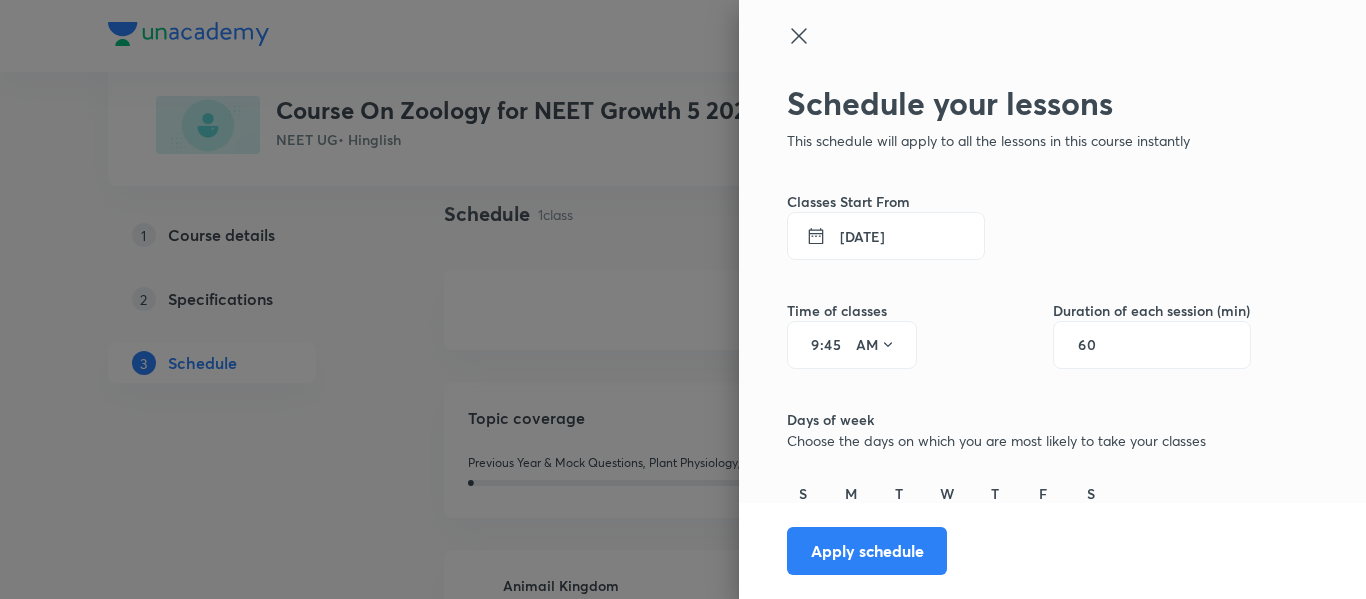 type on "45" 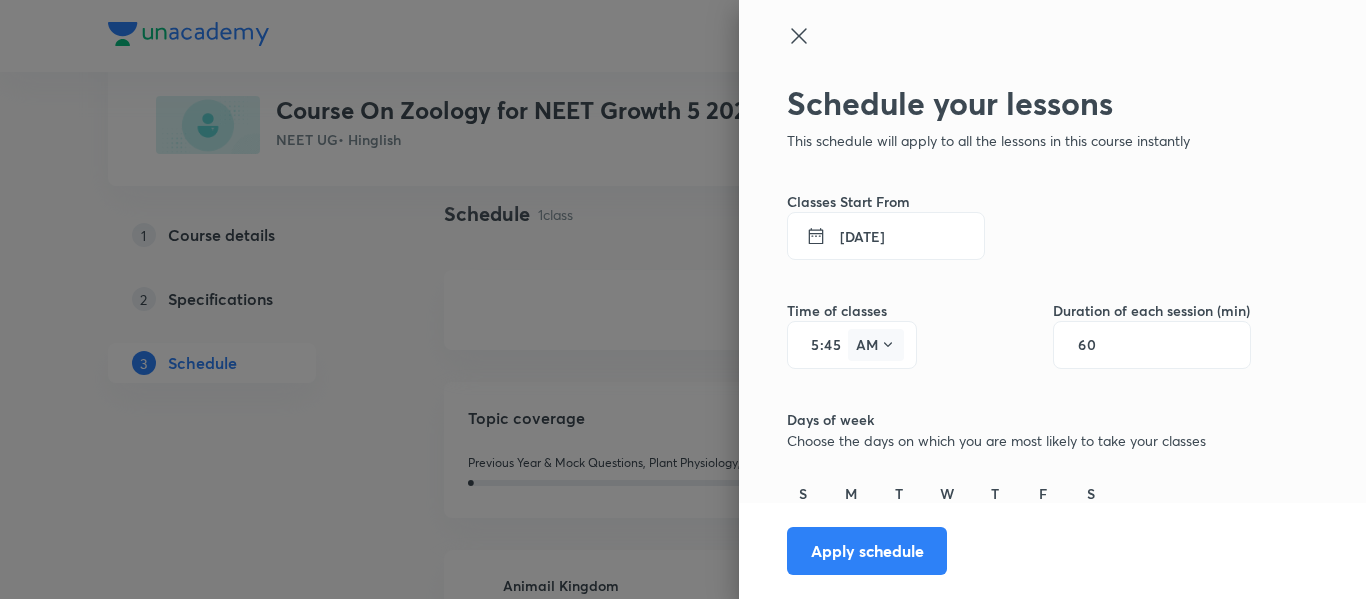 click on "AM" at bounding box center (876, 345) 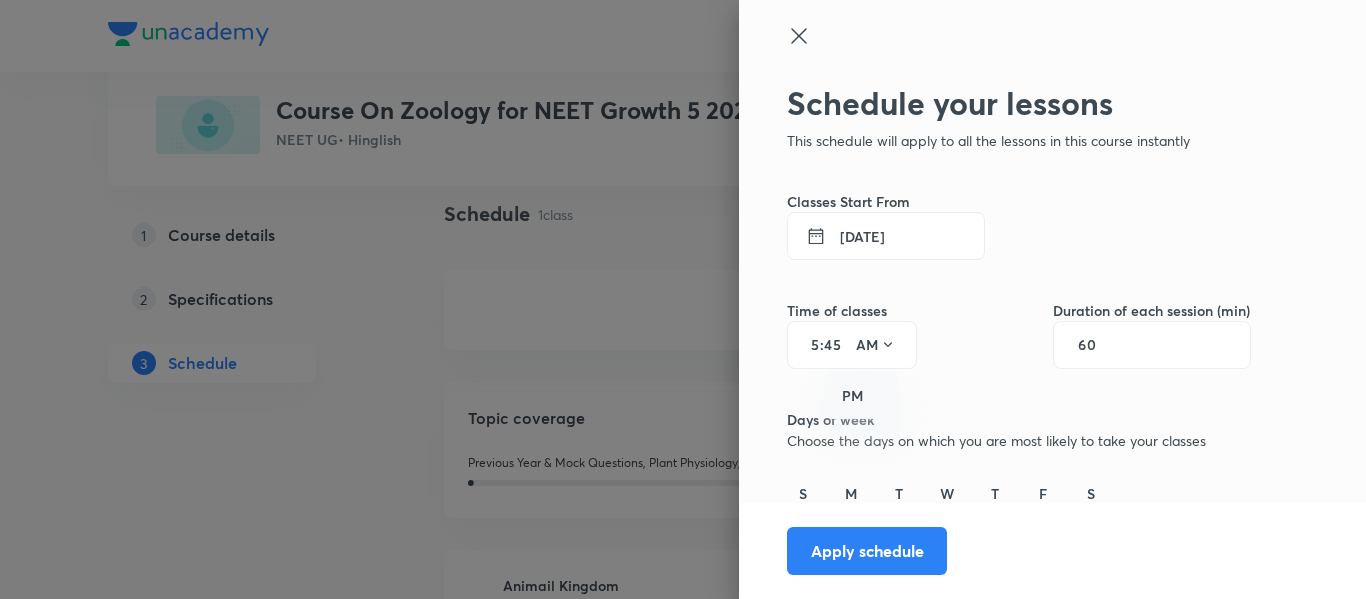 click on "PM" at bounding box center (862, 396) 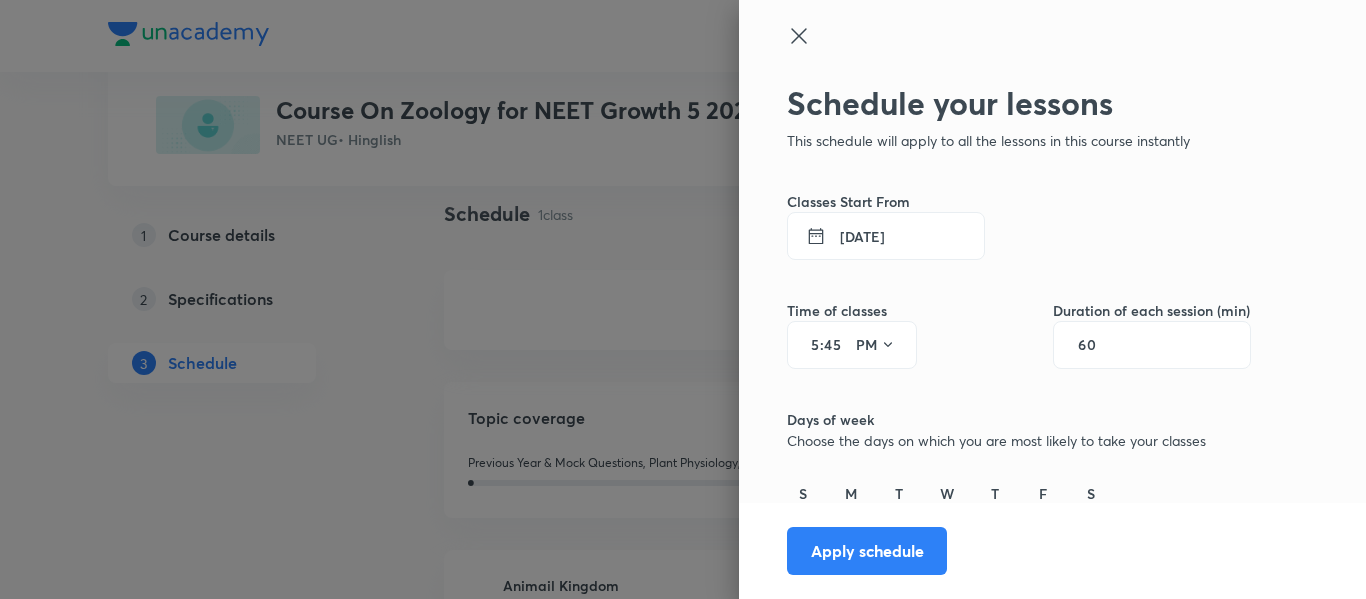 click on "60" at bounding box center (1152, 345) 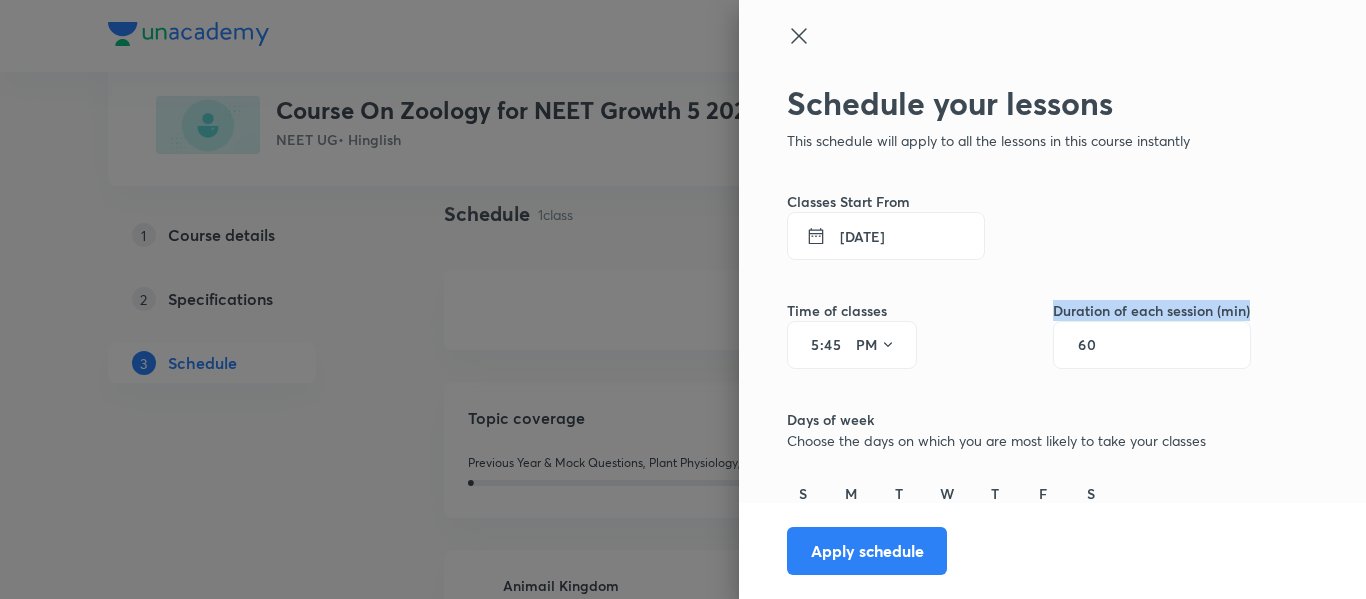 drag, startPoint x: 1088, startPoint y: 357, endPoint x: 967, endPoint y: 344, distance: 121.69634 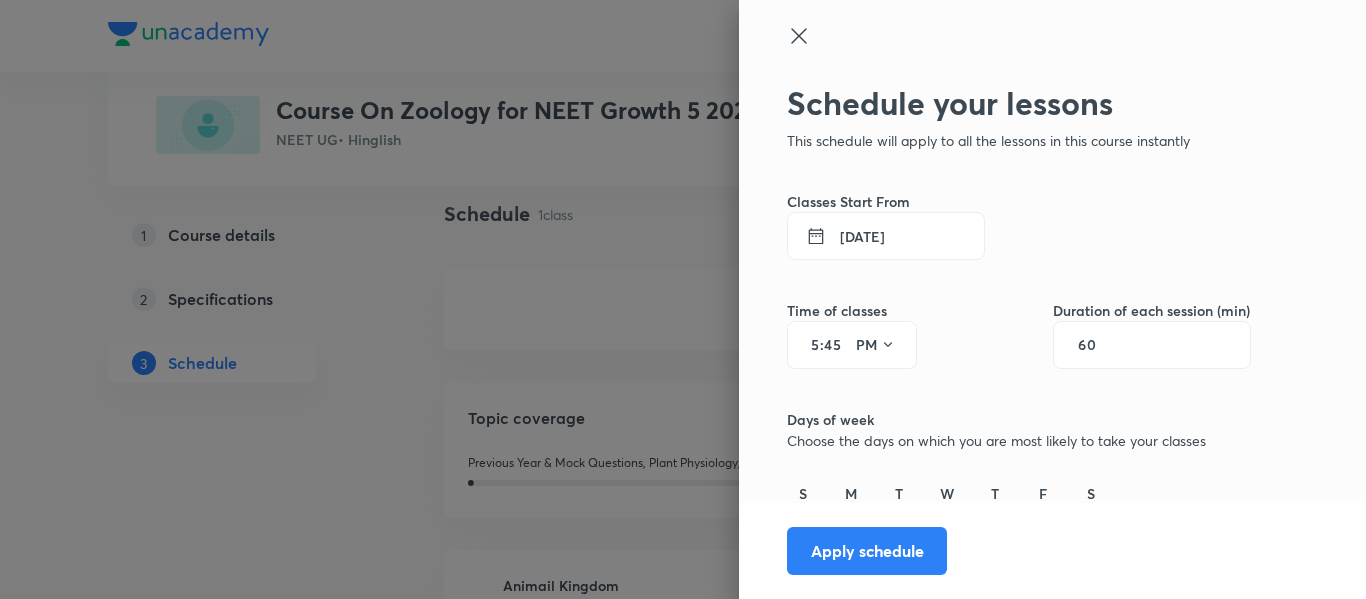 click on "60" at bounding box center (1097, 345) 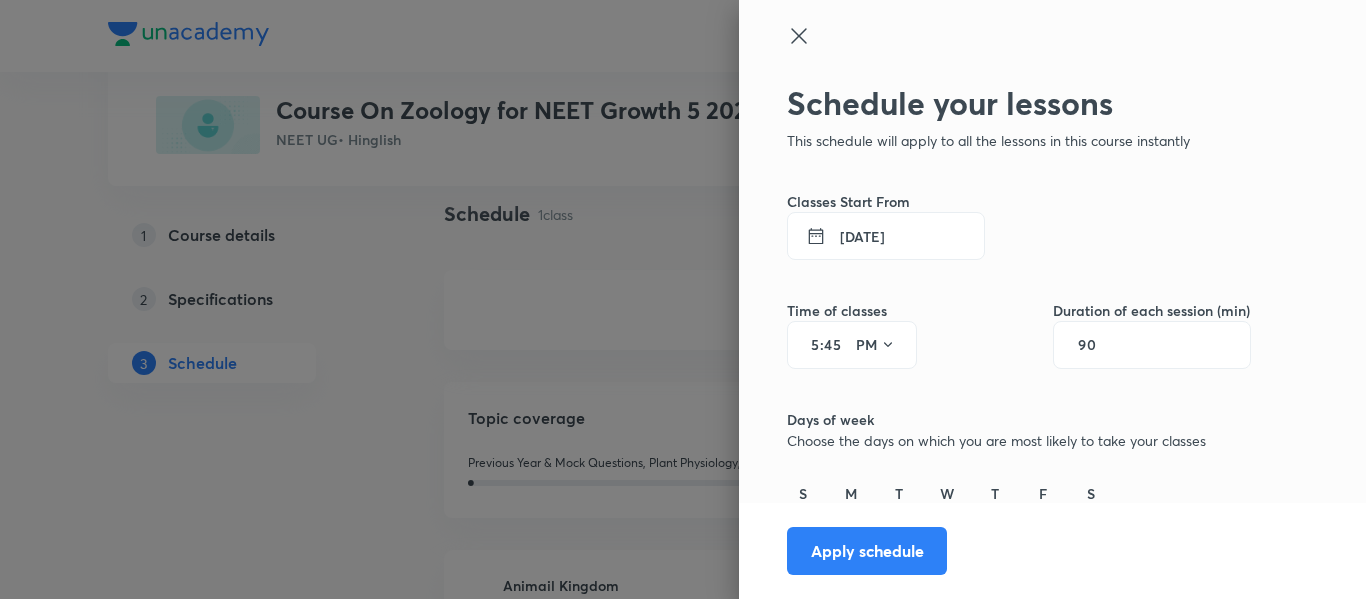 scroll, scrollTop: 49, scrollLeft: 0, axis: vertical 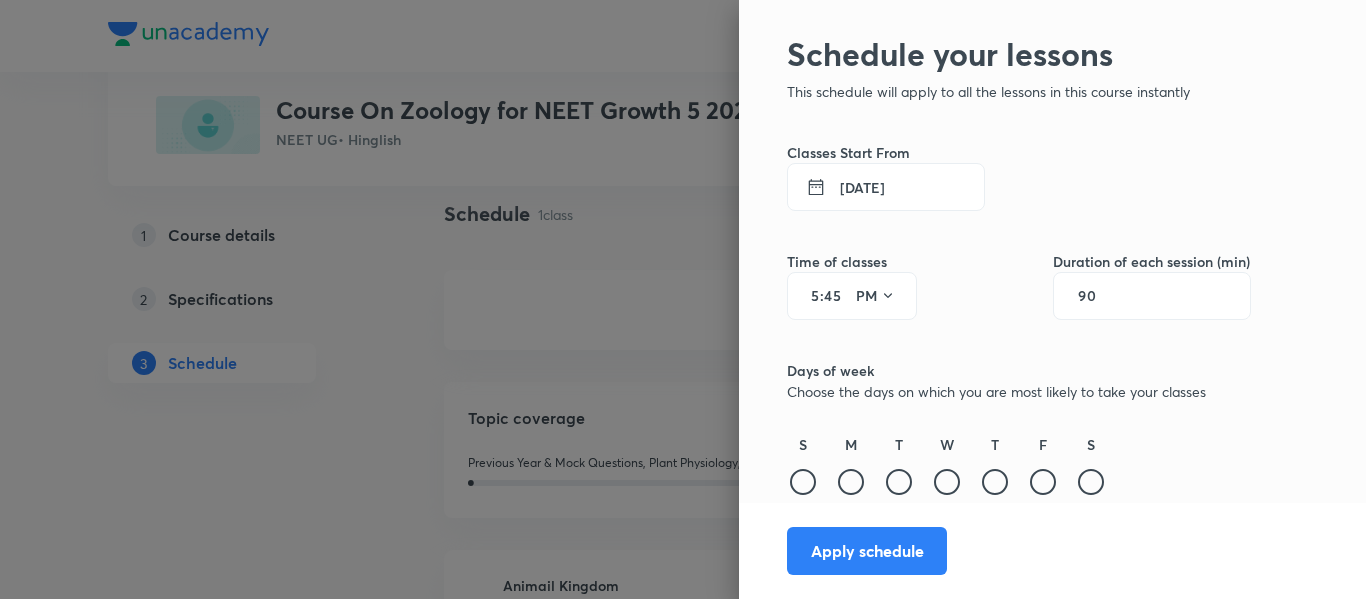 type on "90" 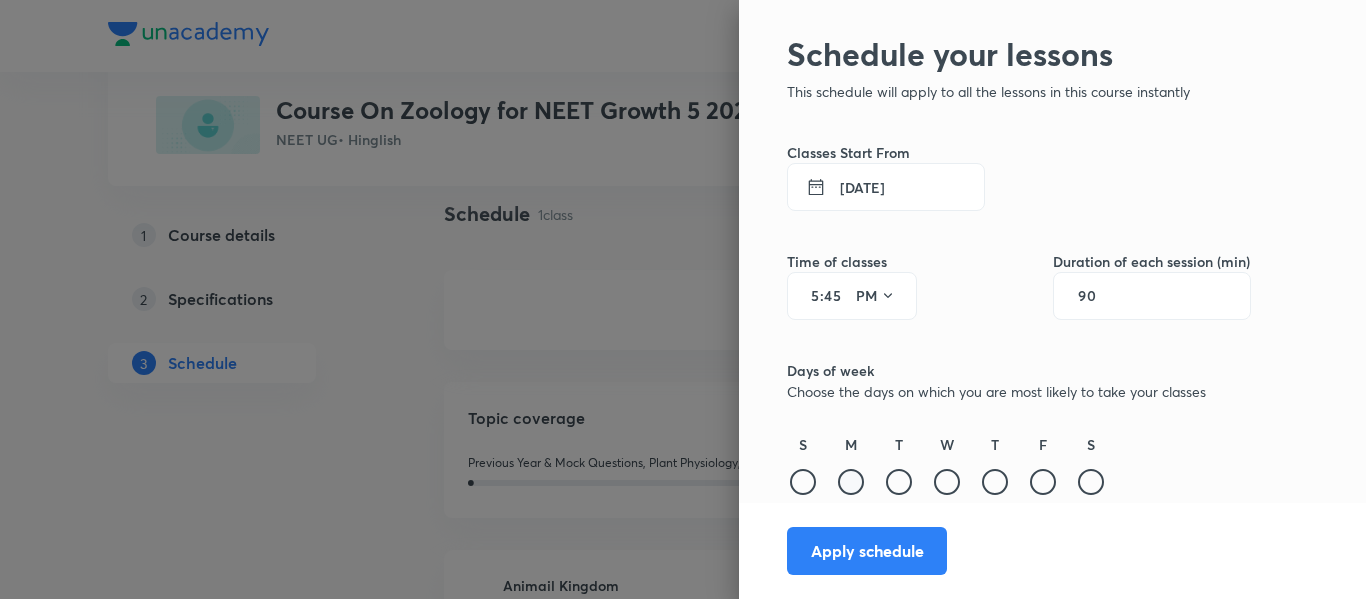 click at bounding box center (851, 482) 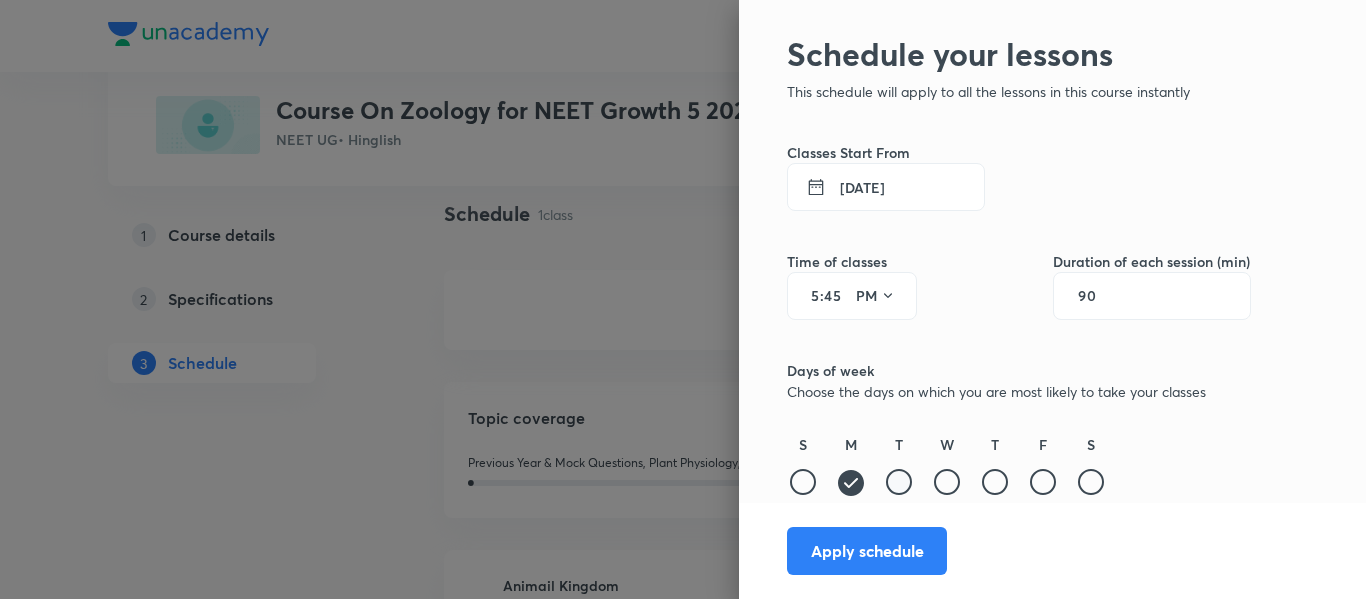 click at bounding box center (899, 482) 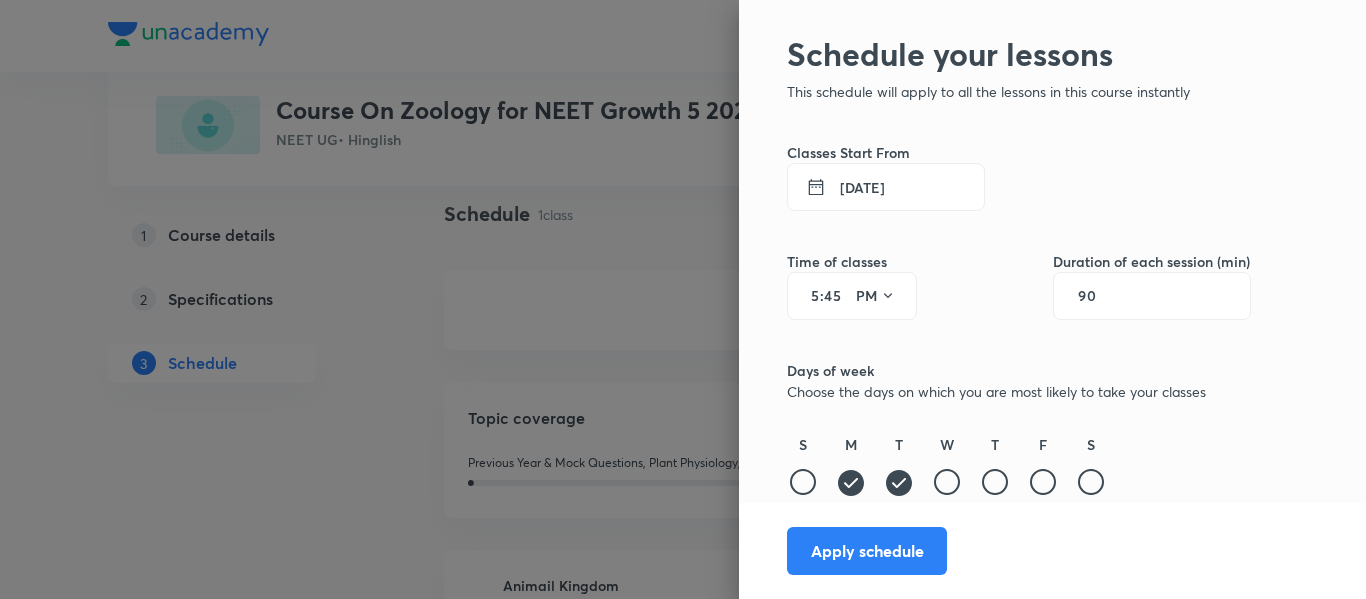 click on "S M T W T F S" at bounding box center [1019, 466] 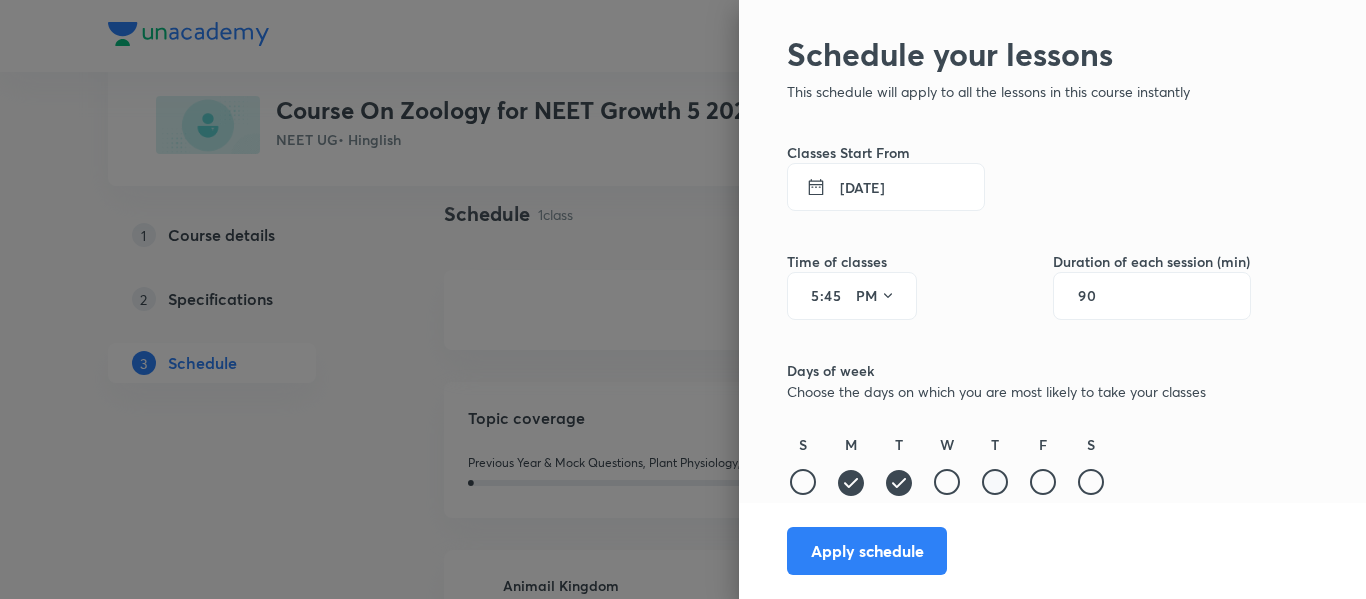 click at bounding box center (995, 482) 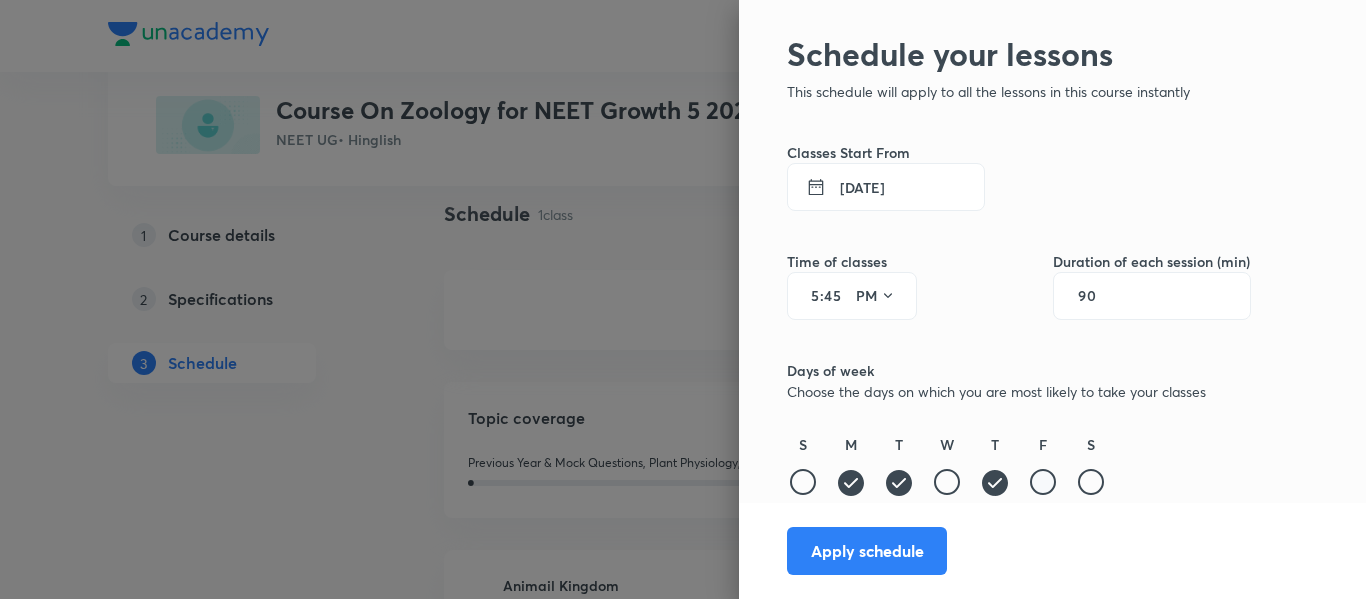 click at bounding box center (1043, 482) 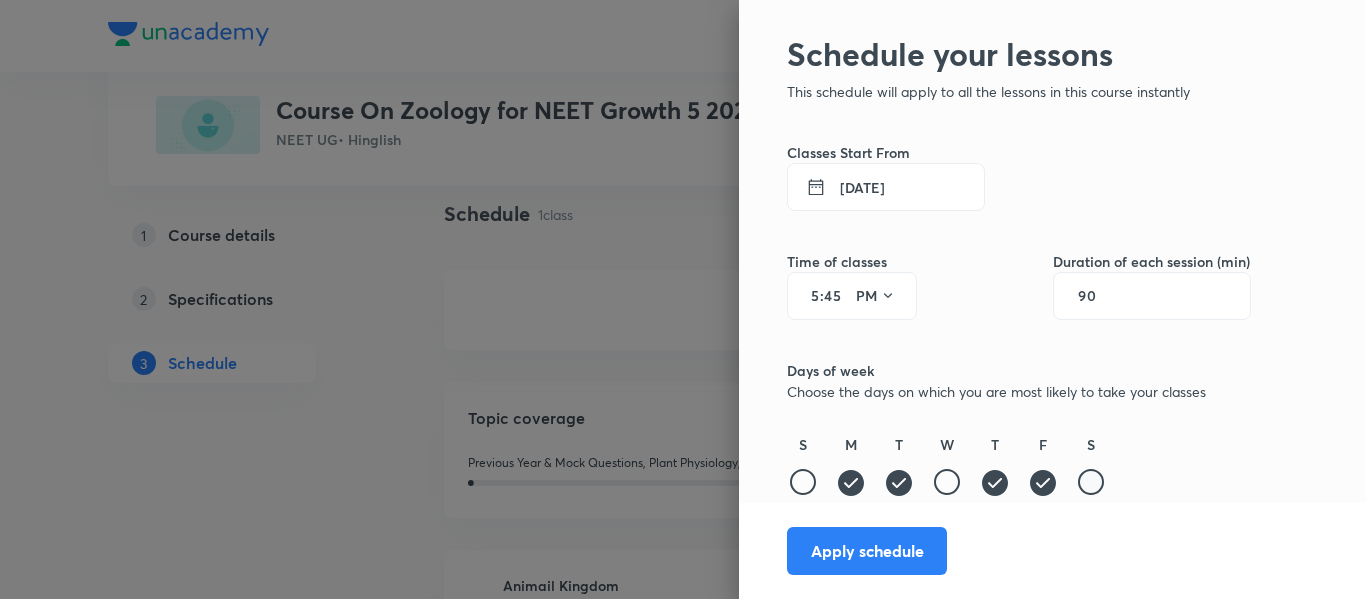 click at bounding box center (1091, 482) 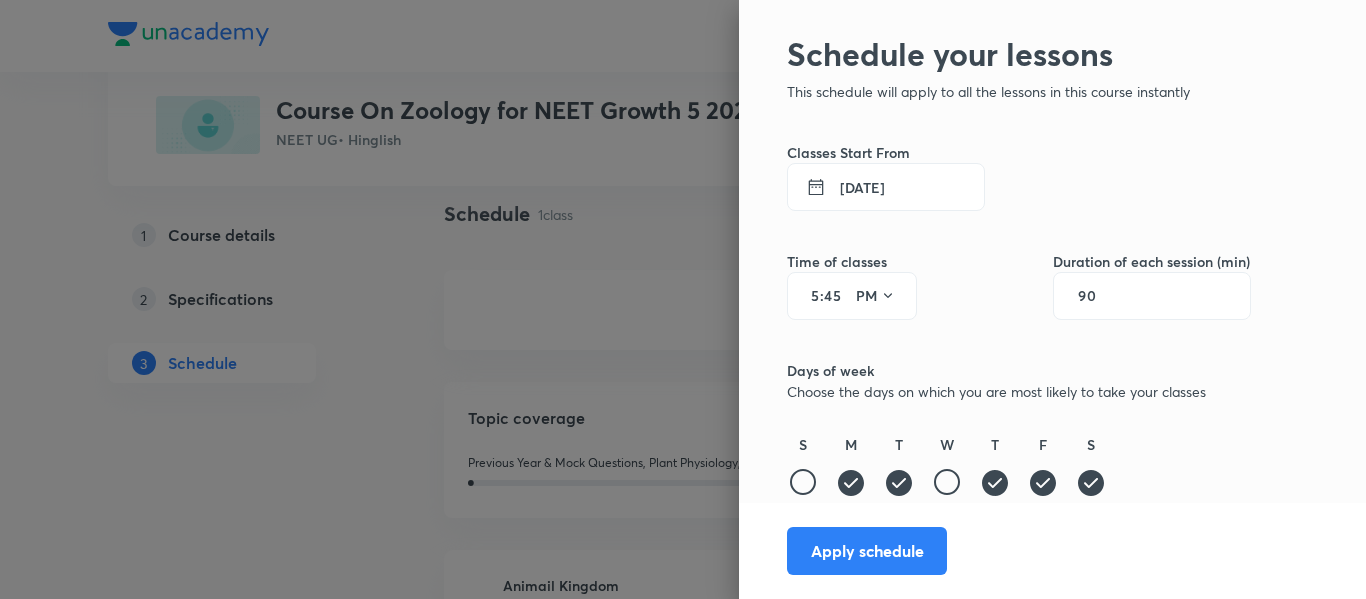 click on "Schedule your lessons  This schedule will apply to all the lessons in this course instantly Classes Start From 11 Jul 2025 Time of classes 5   : 45 PM   Duration of each session (min) 90 Days of week Choose the days on which you are most likely to take your classes S M T W T F S Apply schedule" at bounding box center (1019, 317) 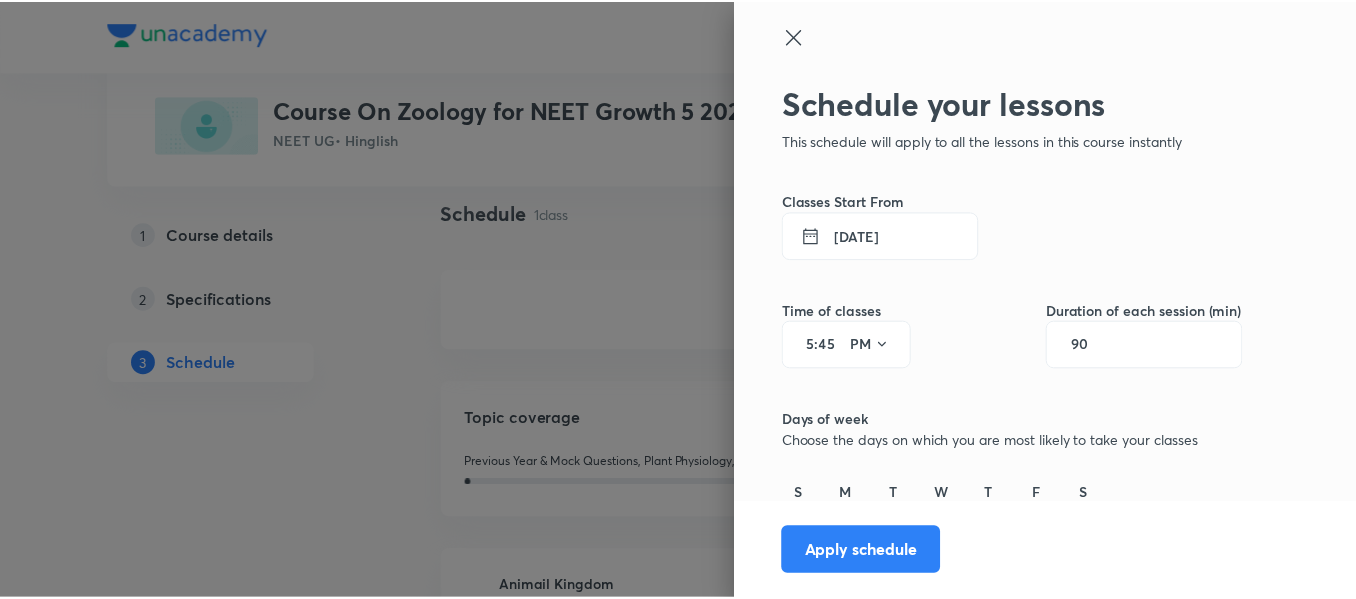 scroll, scrollTop: 49, scrollLeft: 0, axis: vertical 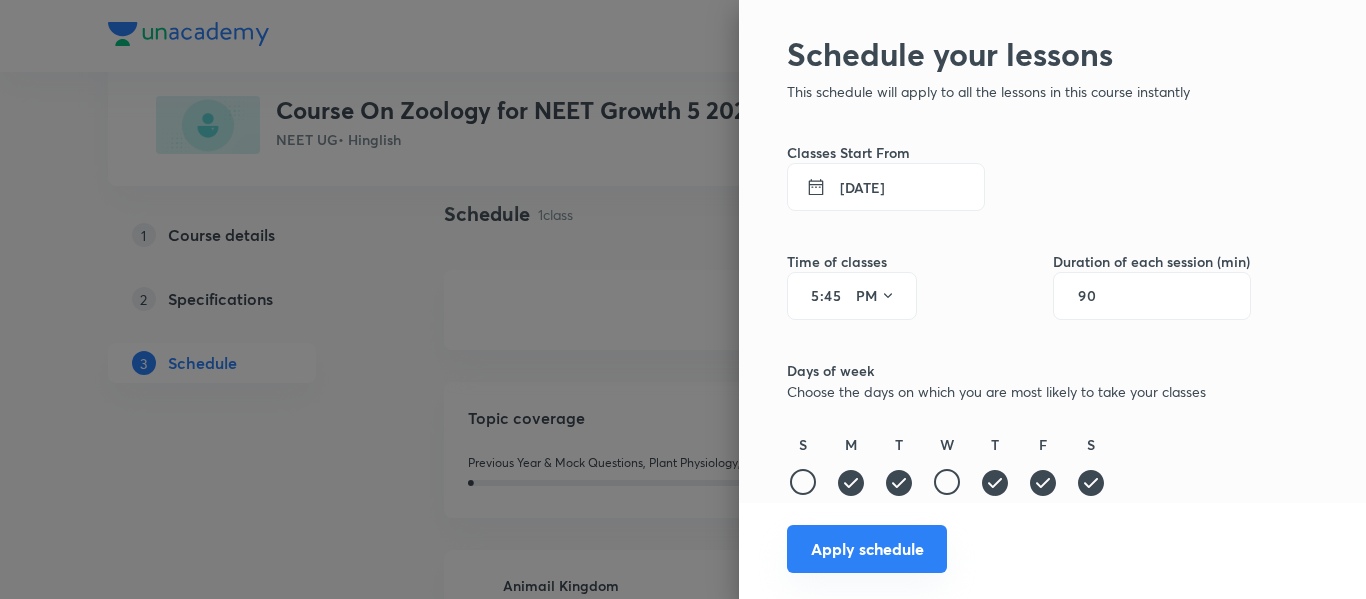 click on "Apply schedule" at bounding box center (867, 549) 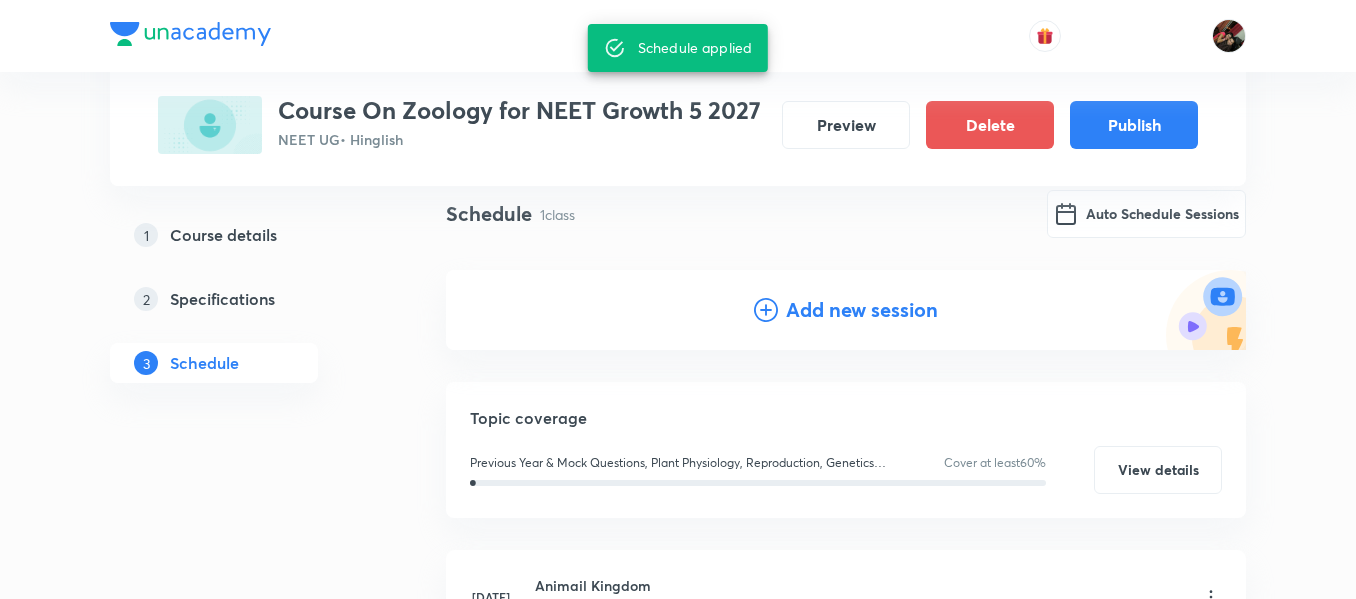scroll, scrollTop: 418, scrollLeft: 0, axis: vertical 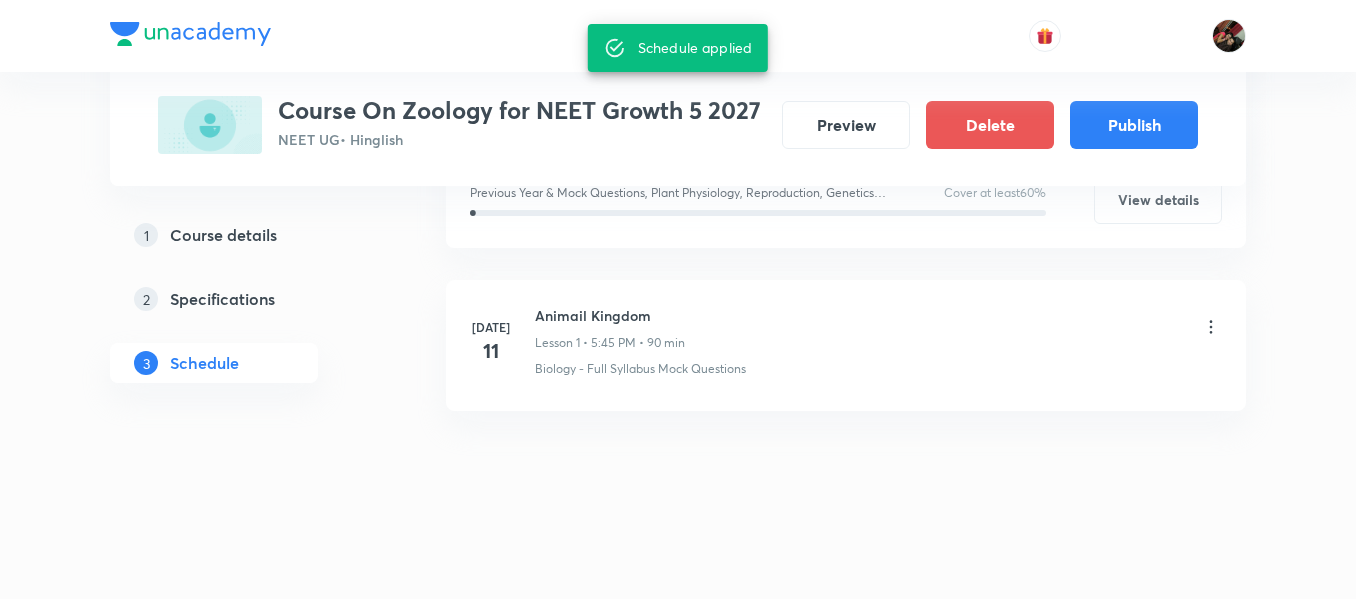 click 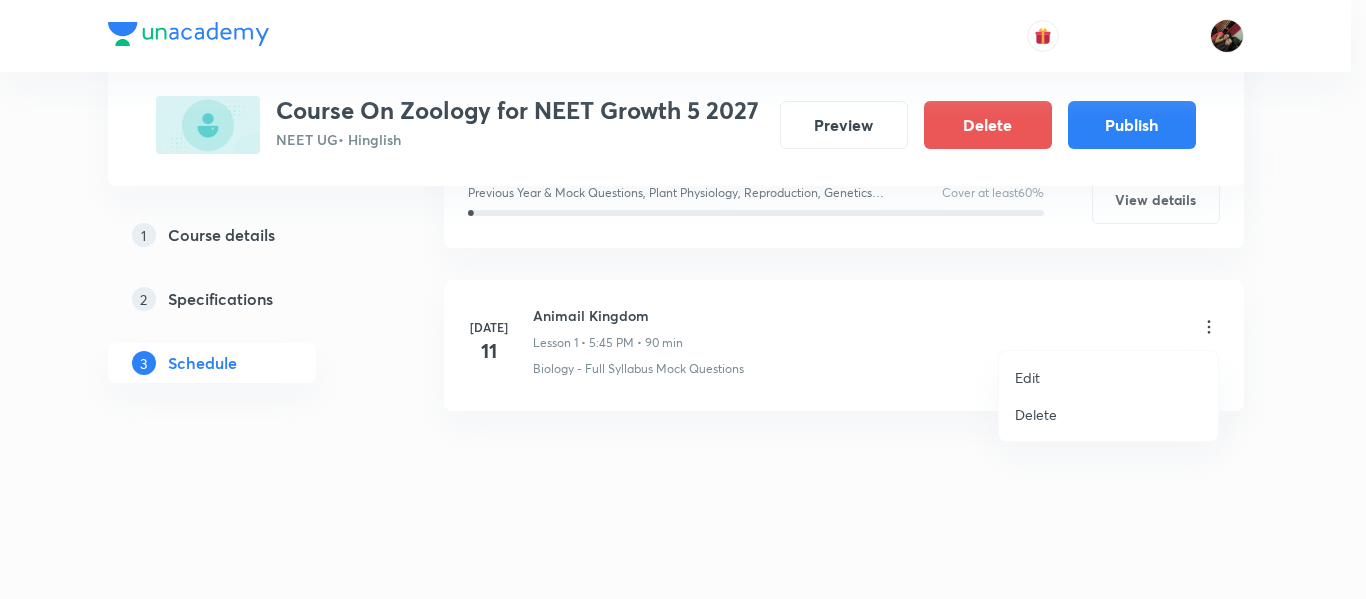 click on "Edit" at bounding box center [1027, 377] 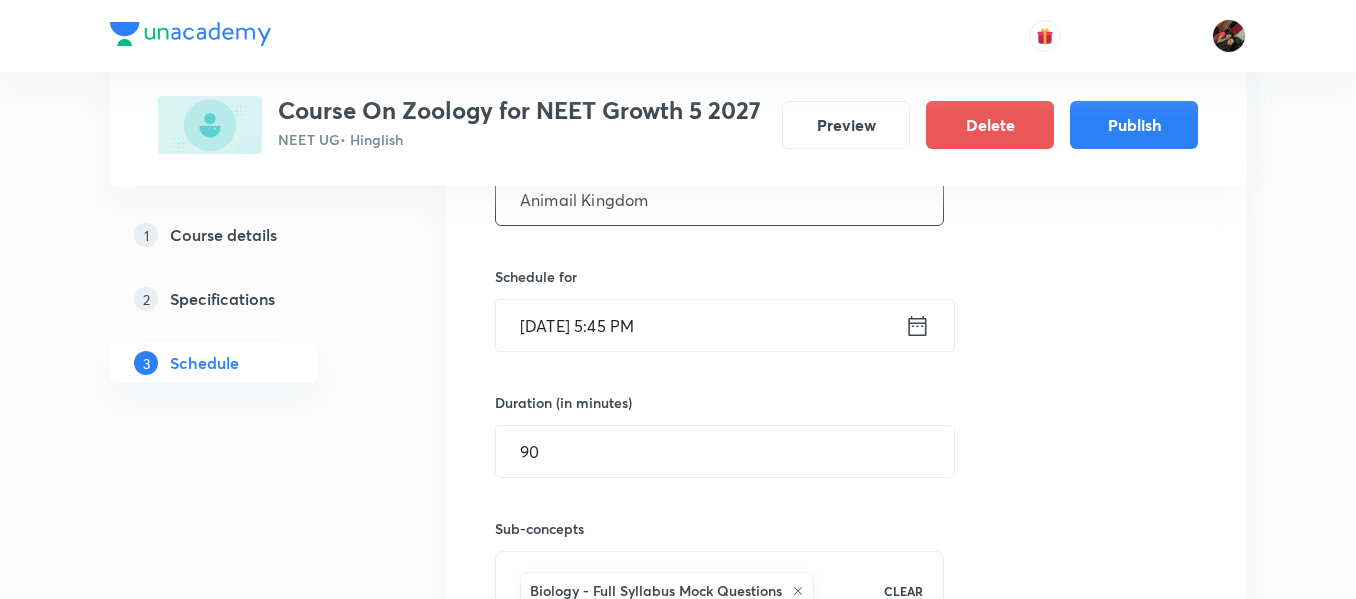 scroll, scrollTop: 603, scrollLeft: 0, axis: vertical 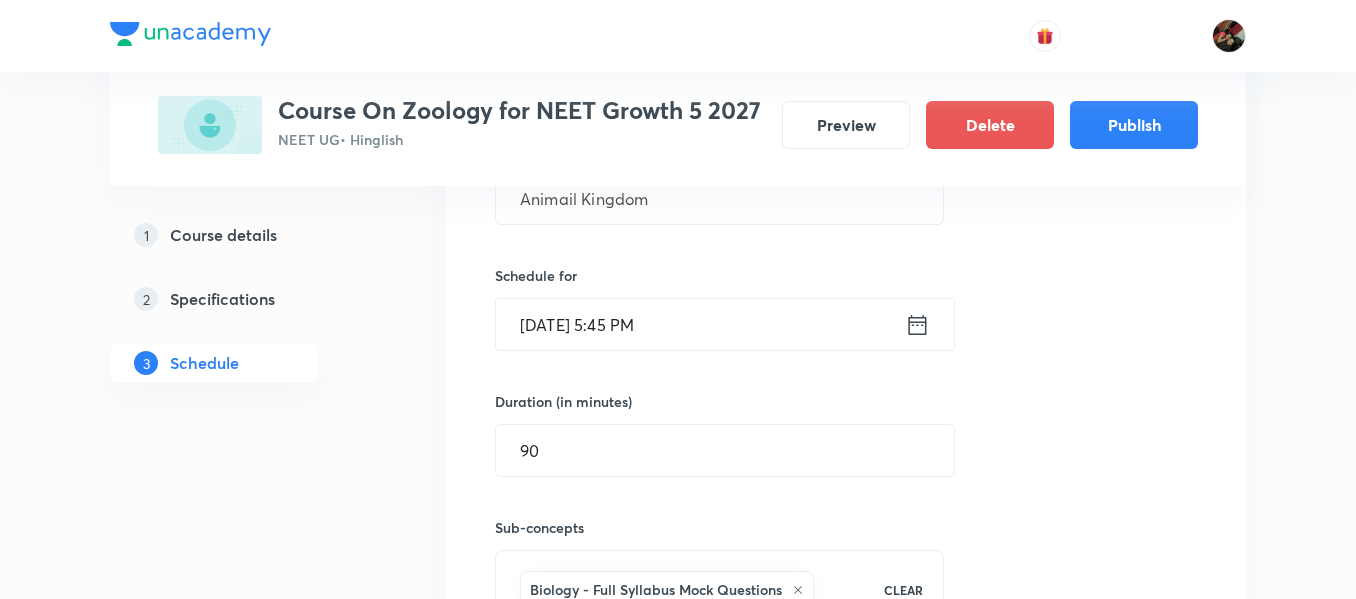 drag, startPoint x: 220, startPoint y: 320, endPoint x: 220, endPoint y: 309, distance: 11 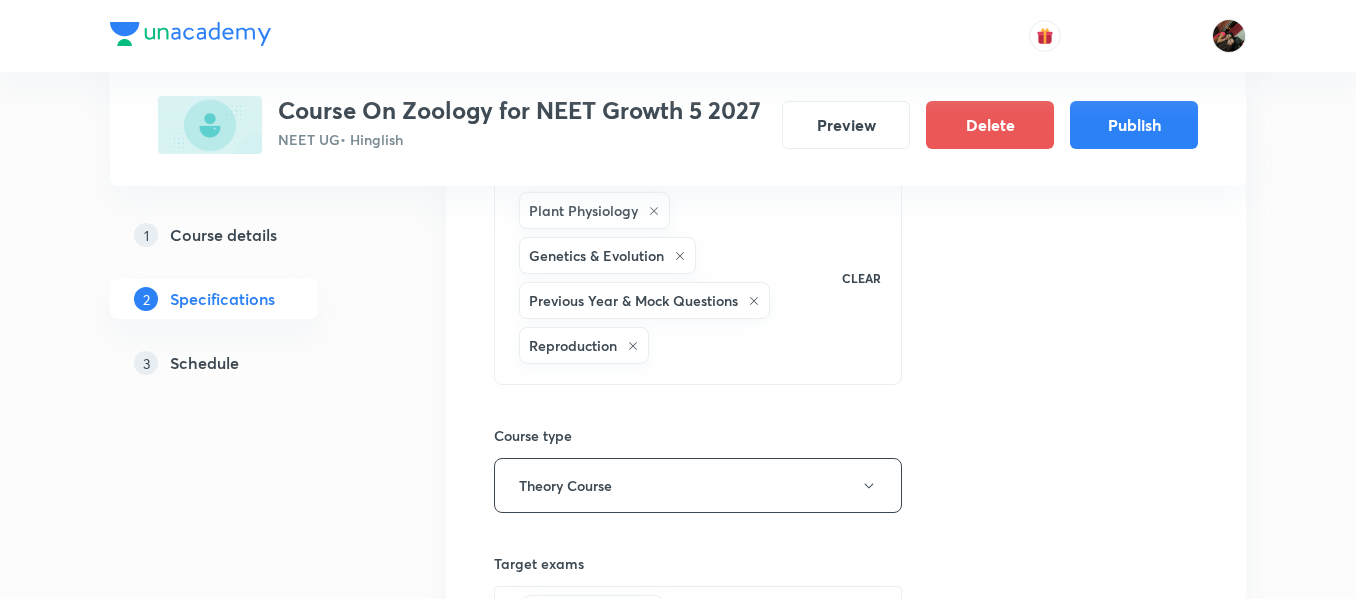 scroll, scrollTop: 55, scrollLeft: 0, axis: vertical 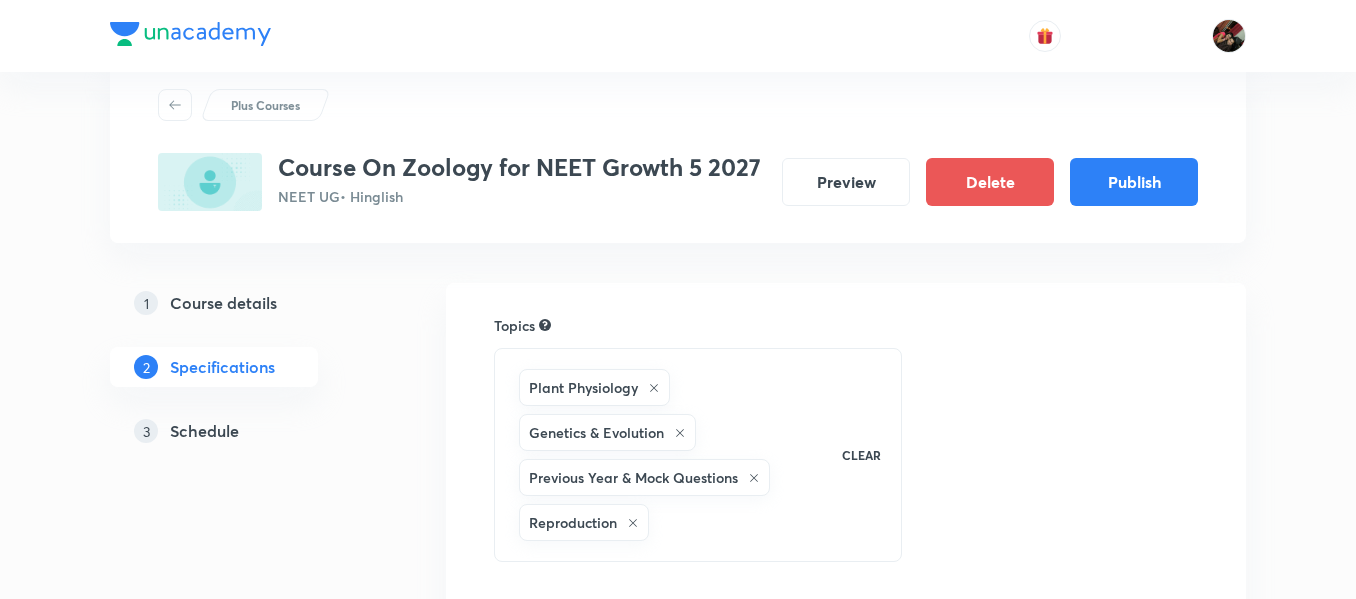 click on "Course details" at bounding box center [223, 303] 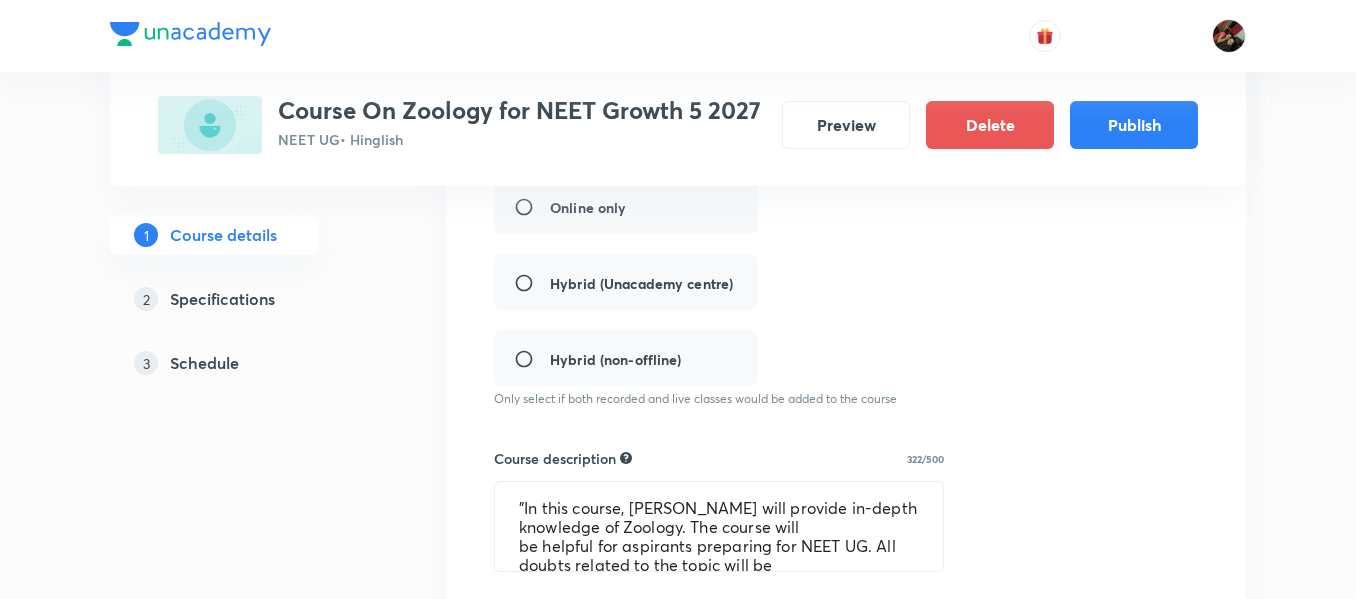 scroll, scrollTop: 480, scrollLeft: 0, axis: vertical 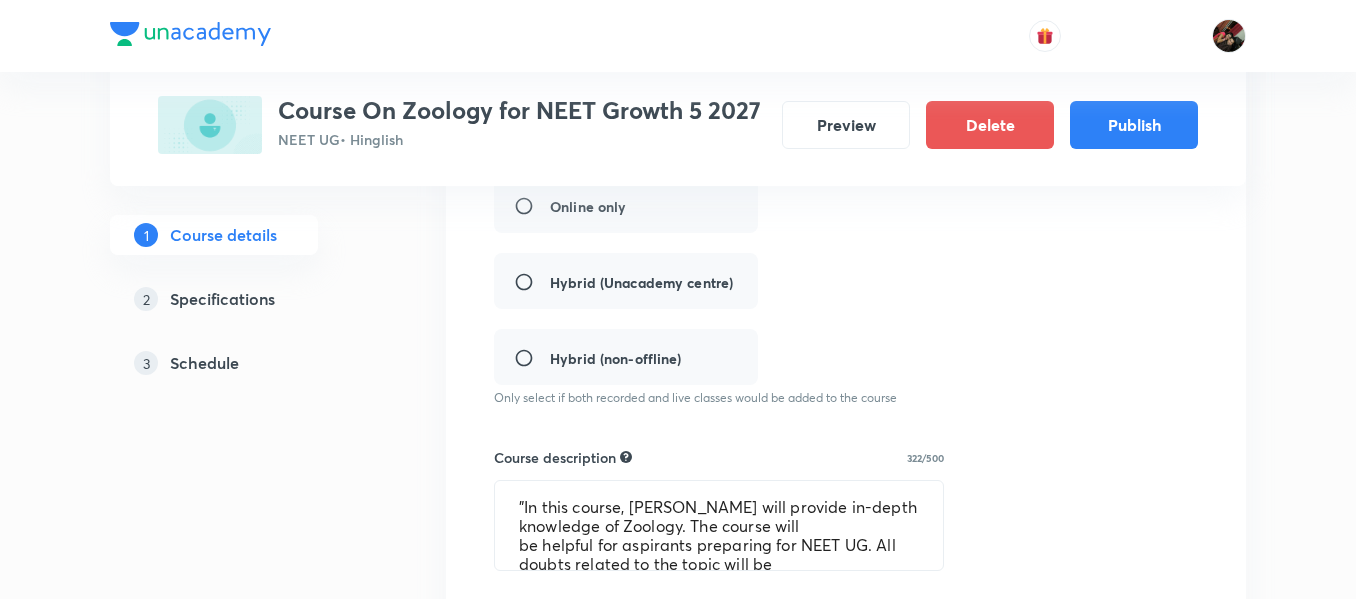 click on "Online only Hybrid (Unacademy centre) Hybrid (non-offline)" at bounding box center (761, 281) 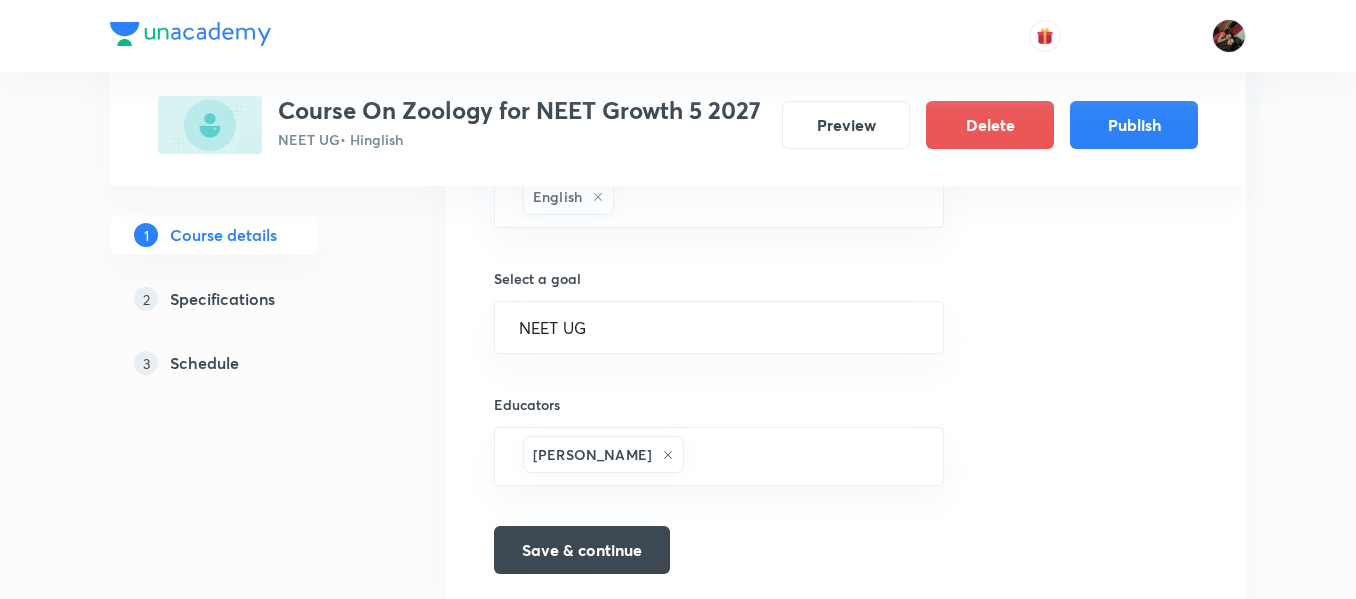 scroll, scrollTop: 1154, scrollLeft: 0, axis: vertical 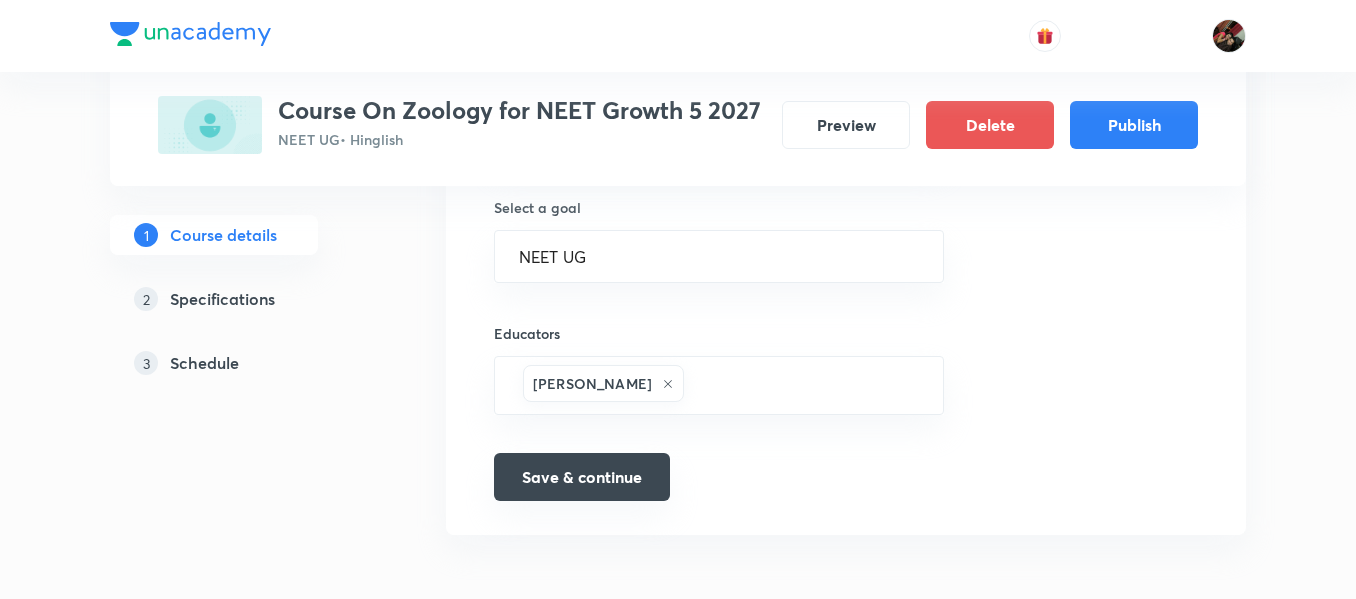click on "Save & continue" at bounding box center [582, 477] 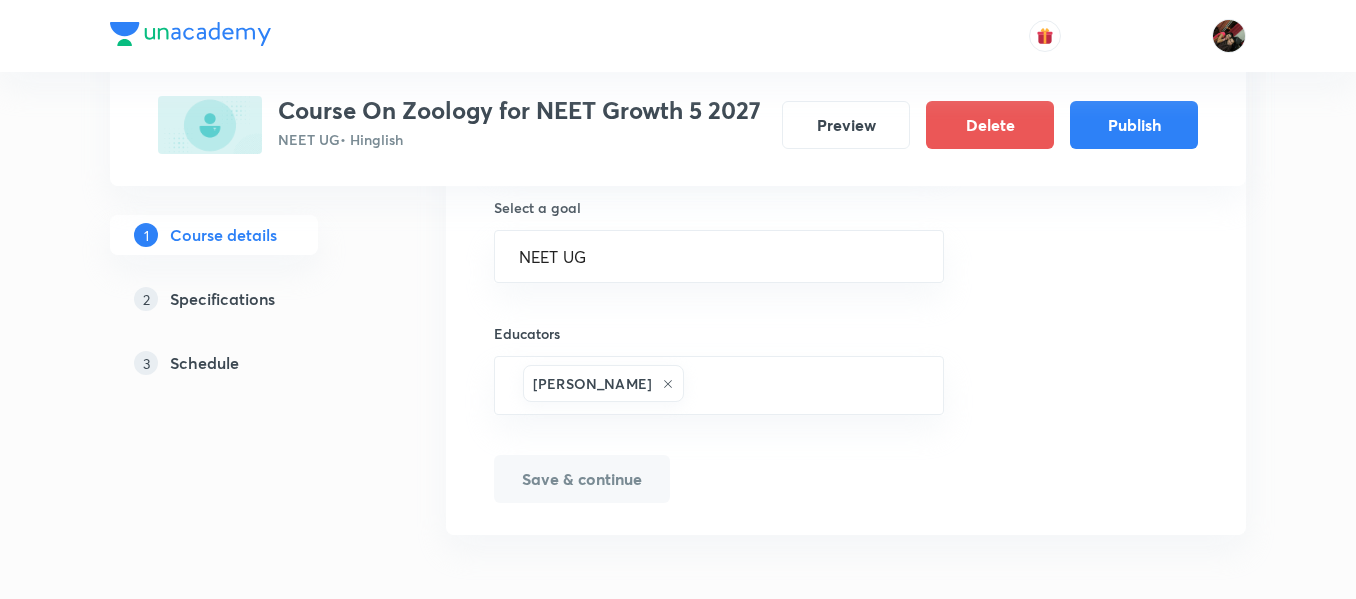 click on "Schedule" at bounding box center [204, 363] 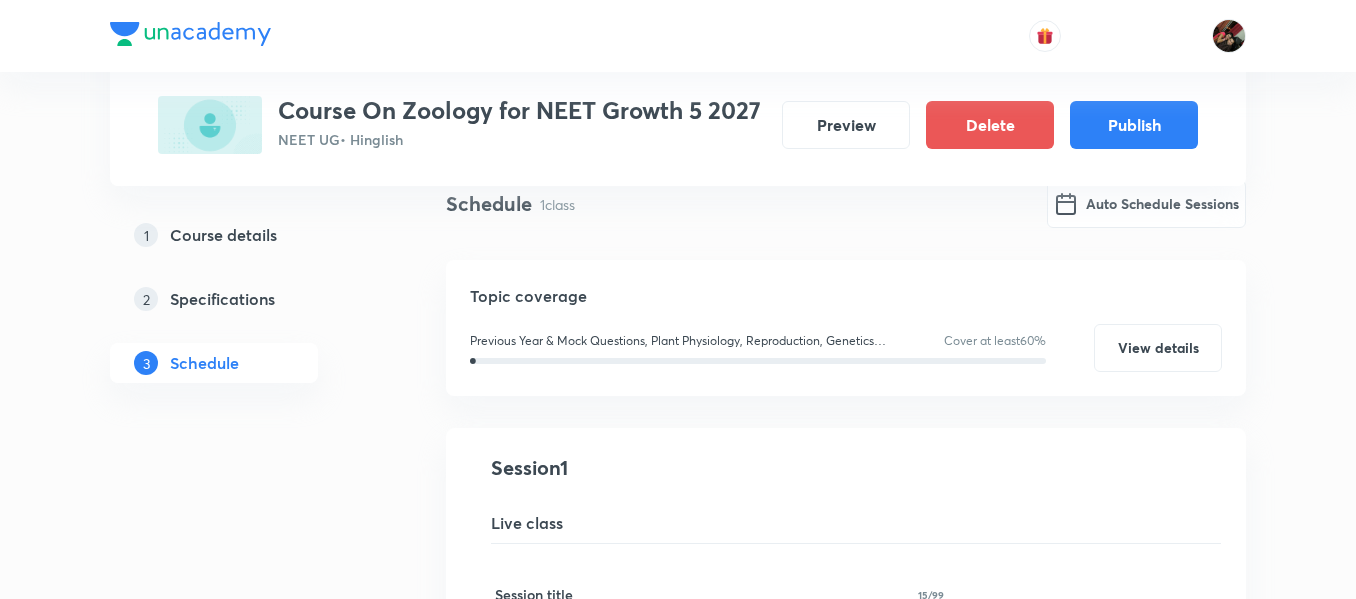scroll, scrollTop: 159, scrollLeft: 0, axis: vertical 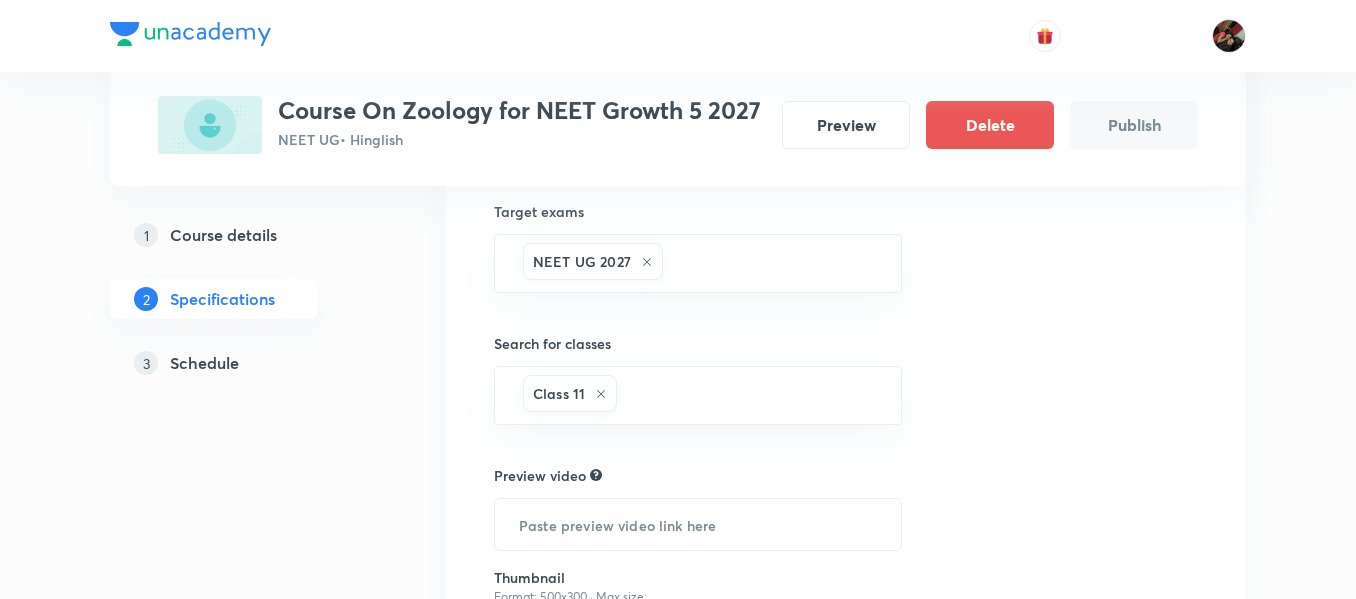 click on "Schedule" at bounding box center (204, 363) 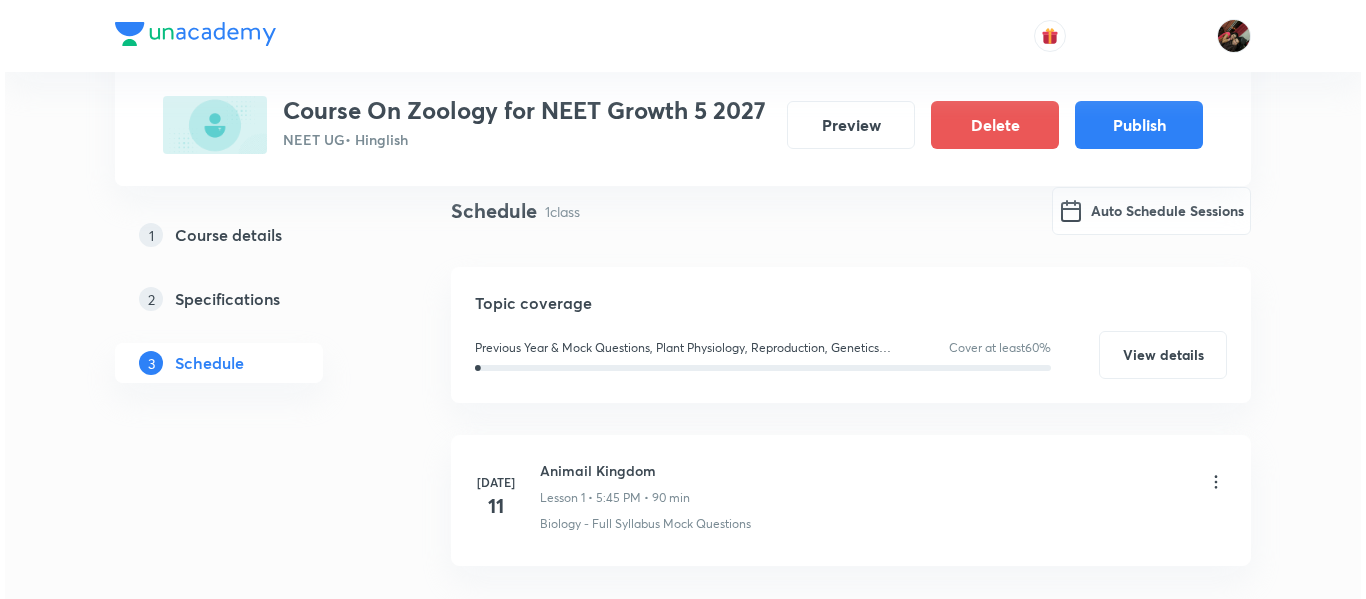 scroll, scrollTop: 63, scrollLeft: 0, axis: vertical 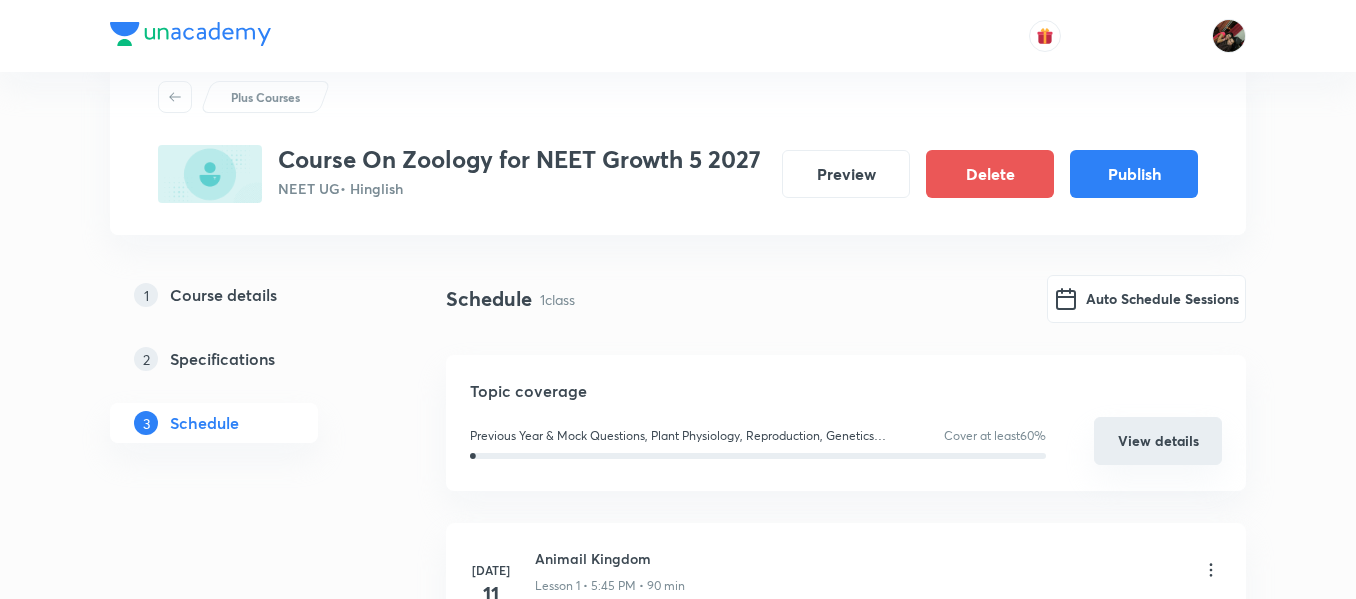 click on "View details" at bounding box center (1158, 441) 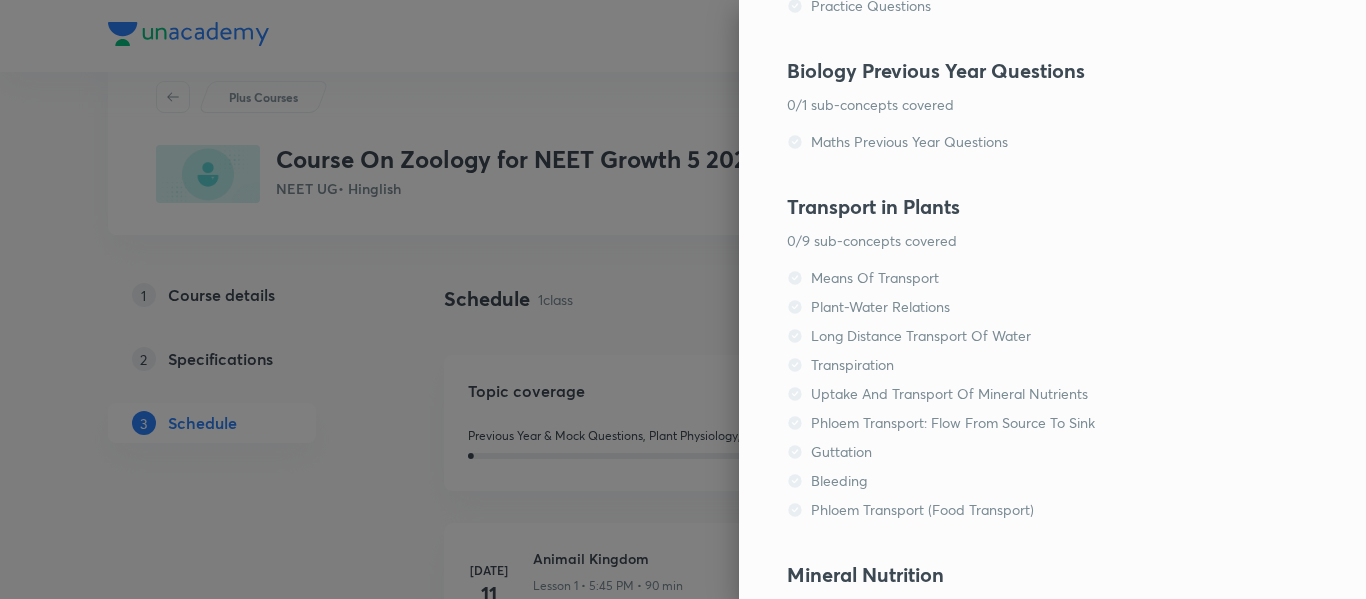 scroll, scrollTop: 519, scrollLeft: 0, axis: vertical 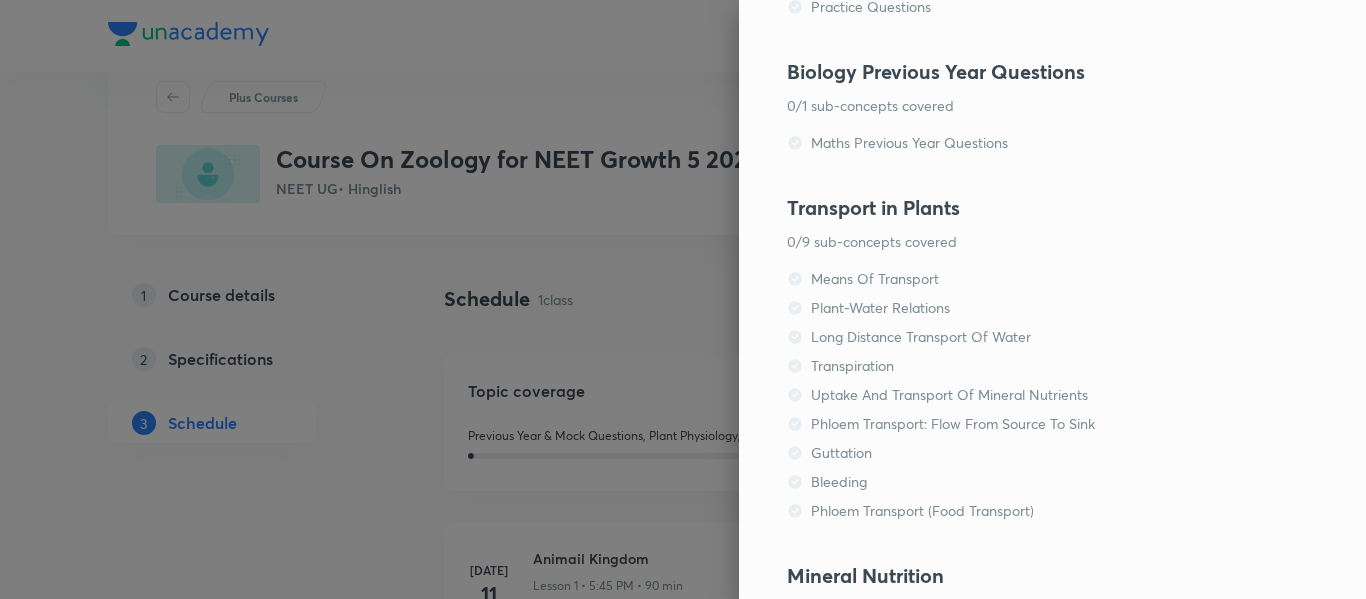 click 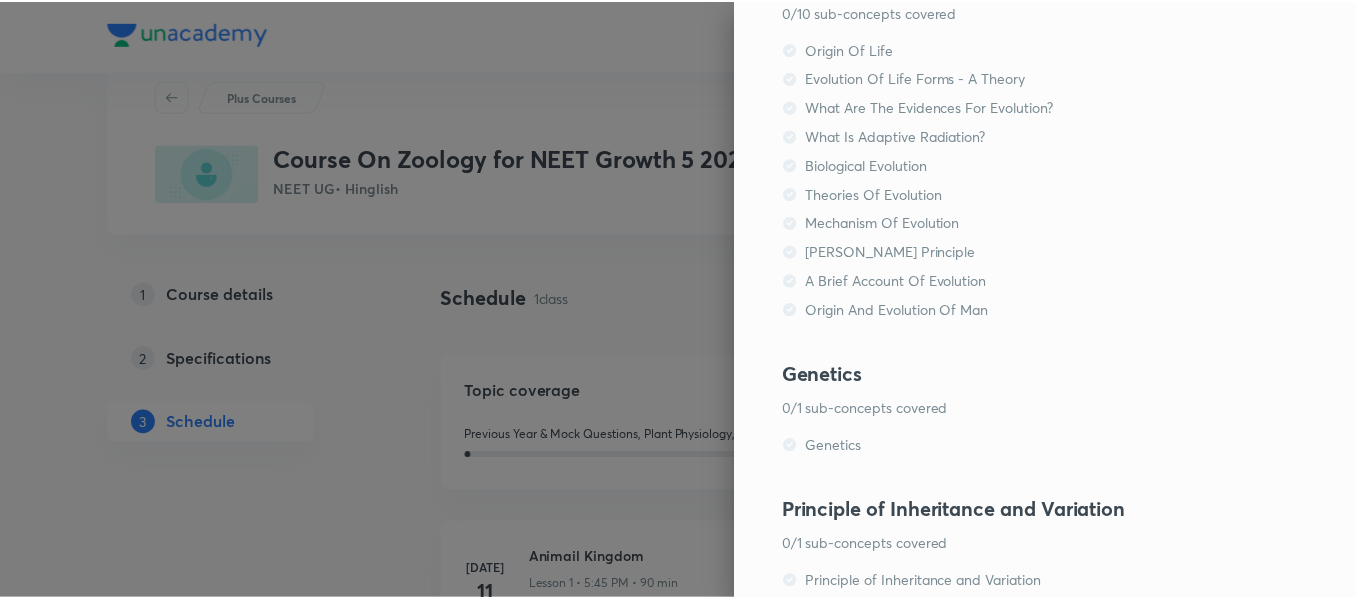 scroll, scrollTop: 6978, scrollLeft: 0, axis: vertical 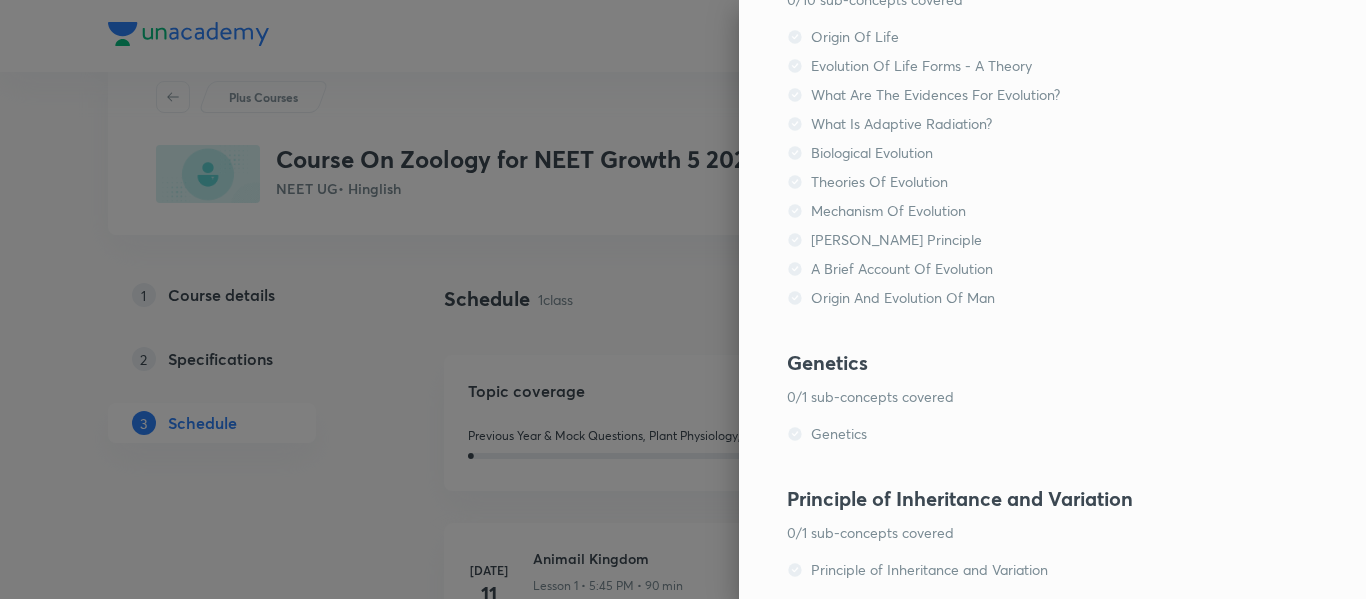 click at bounding box center (683, 299) 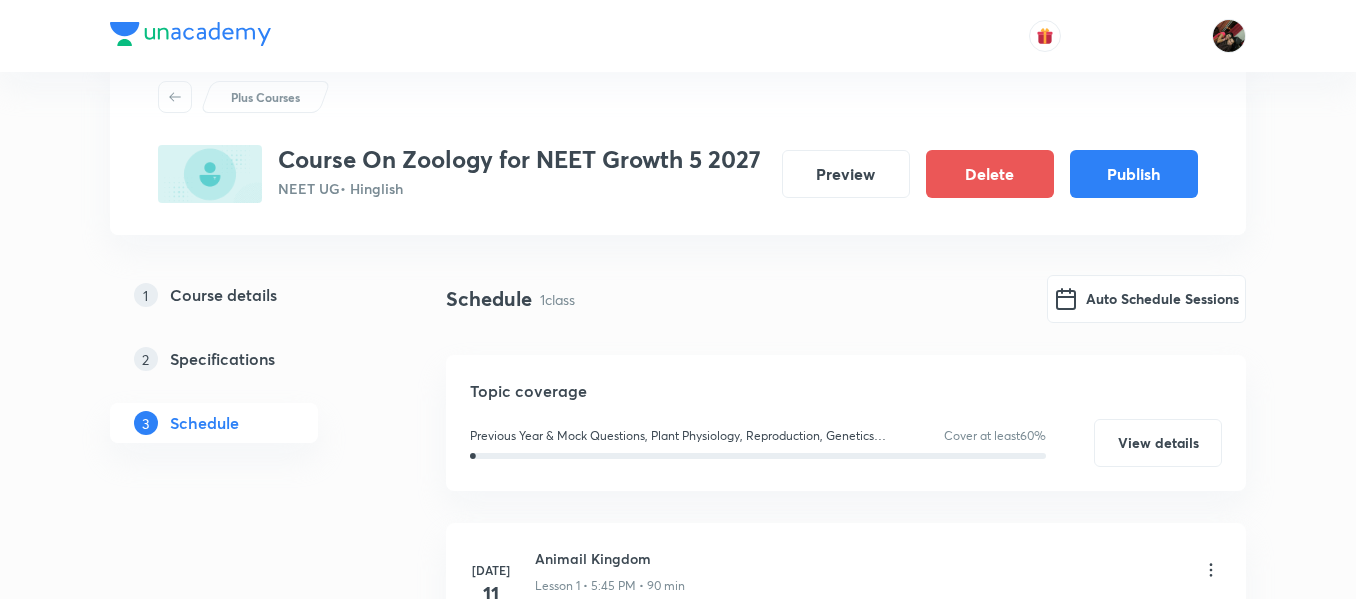 scroll, scrollTop: 306, scrollLeft: 0, axis: vertical 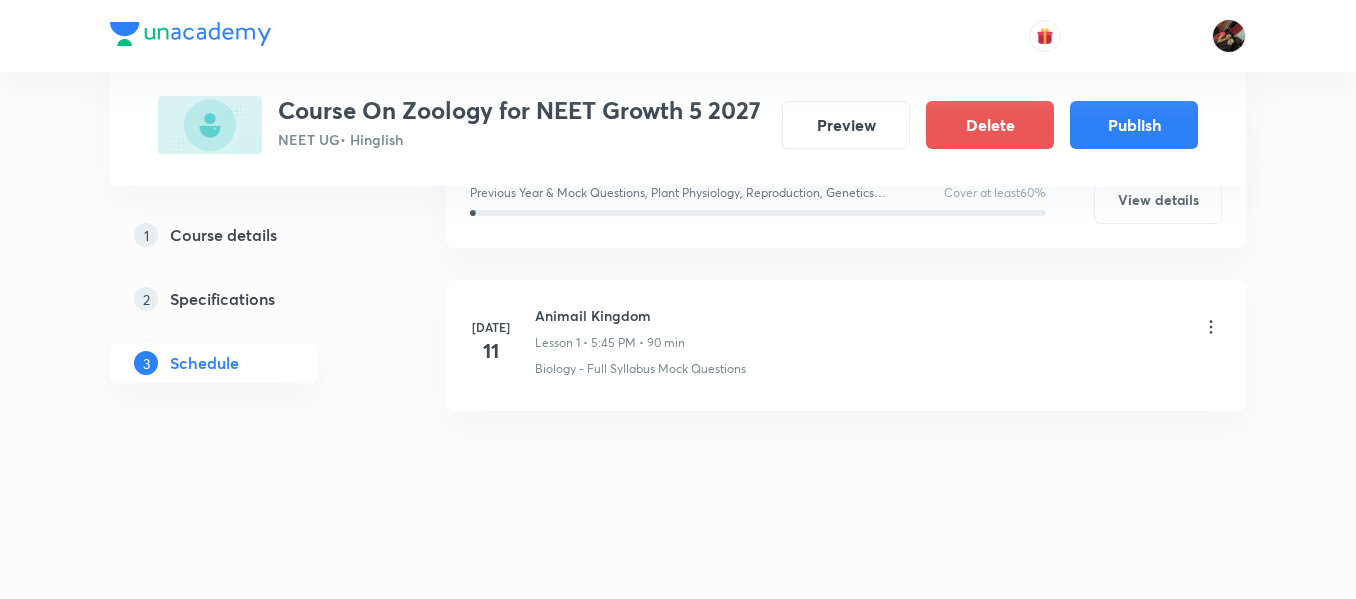 click 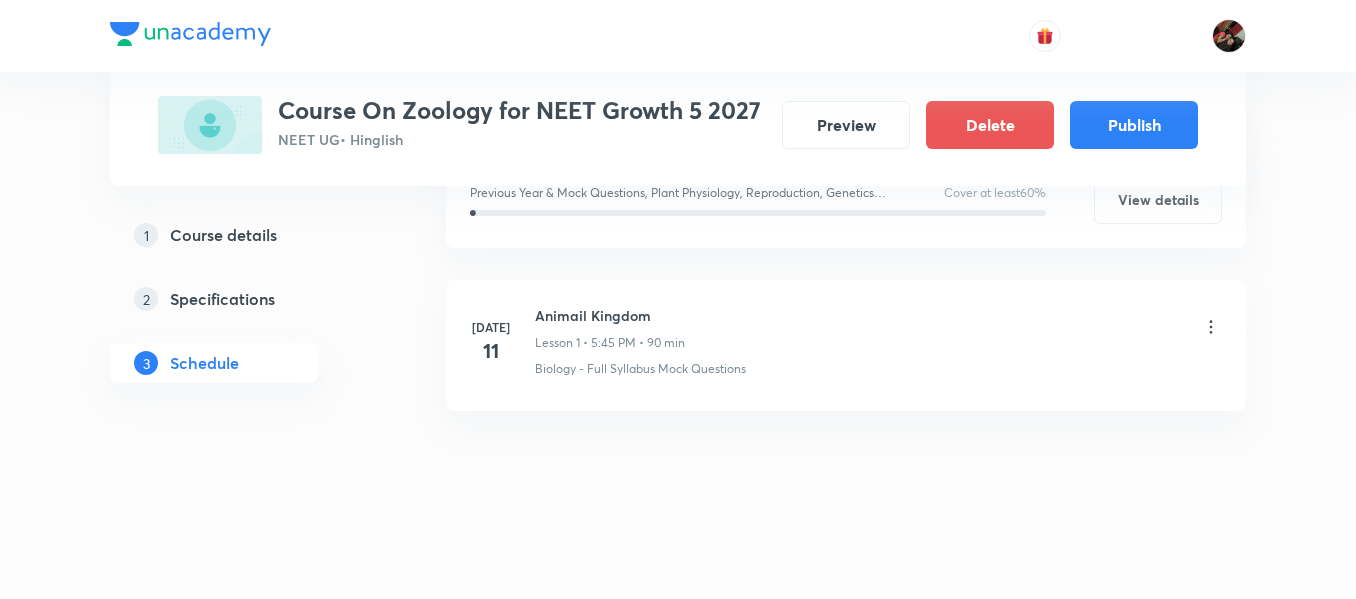 click 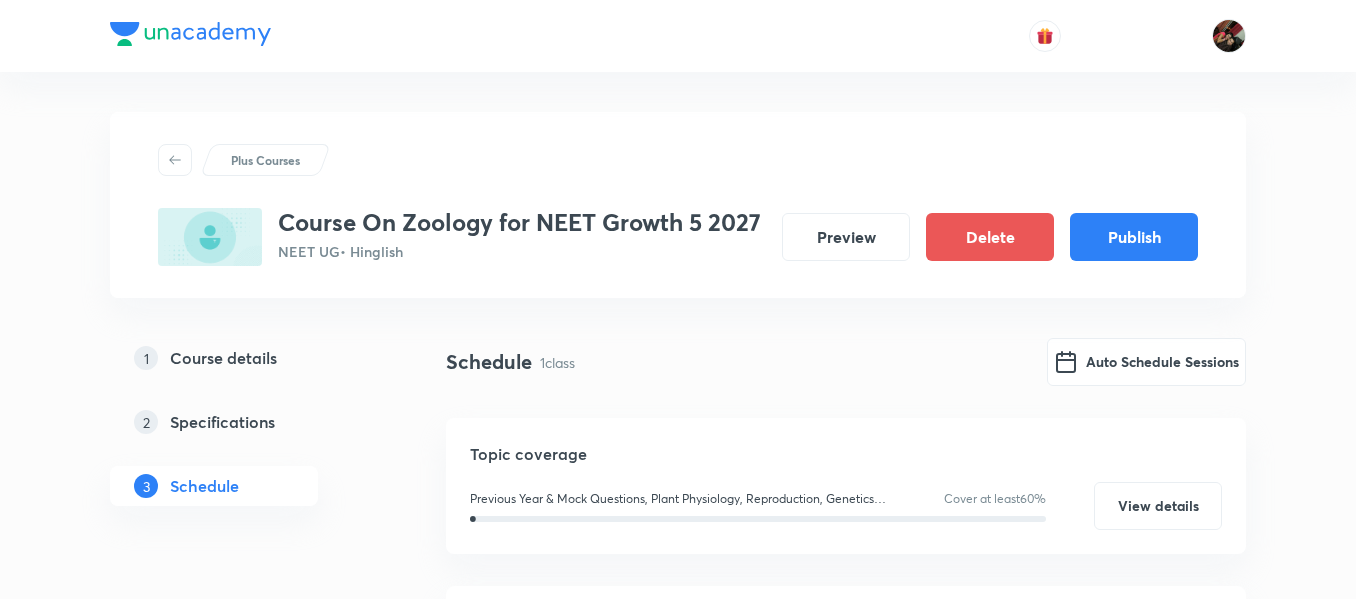 scroll, scrollTop: 306, scrollLeft: 0, axis: vertical 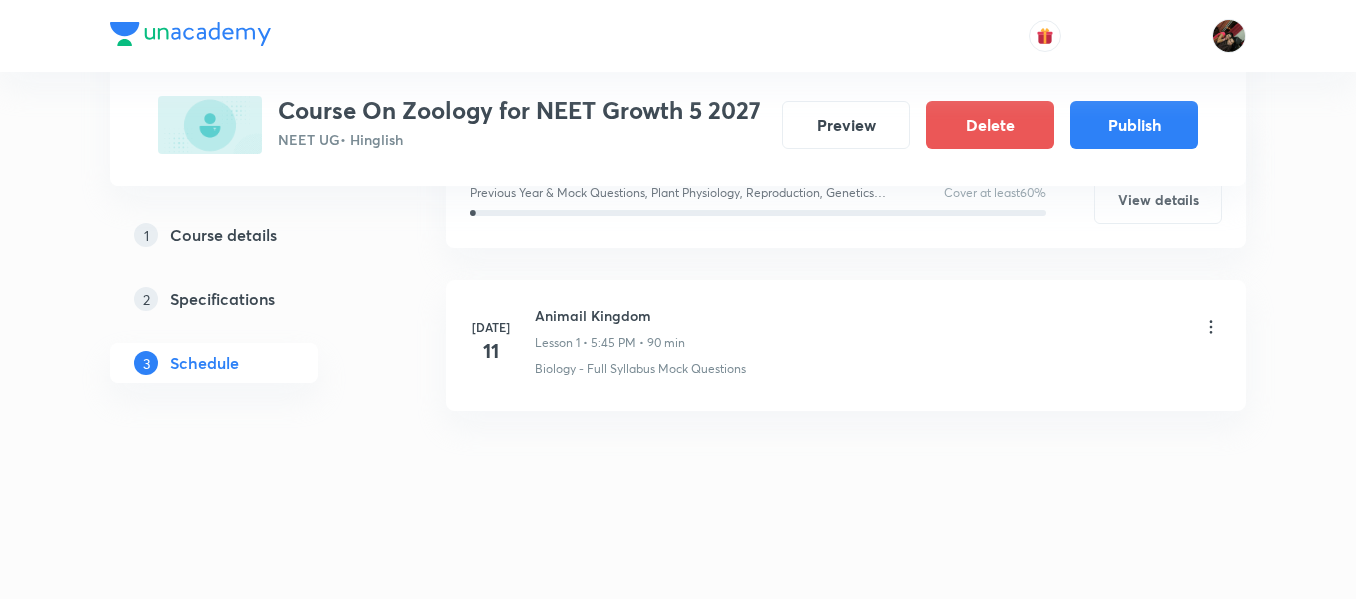 click 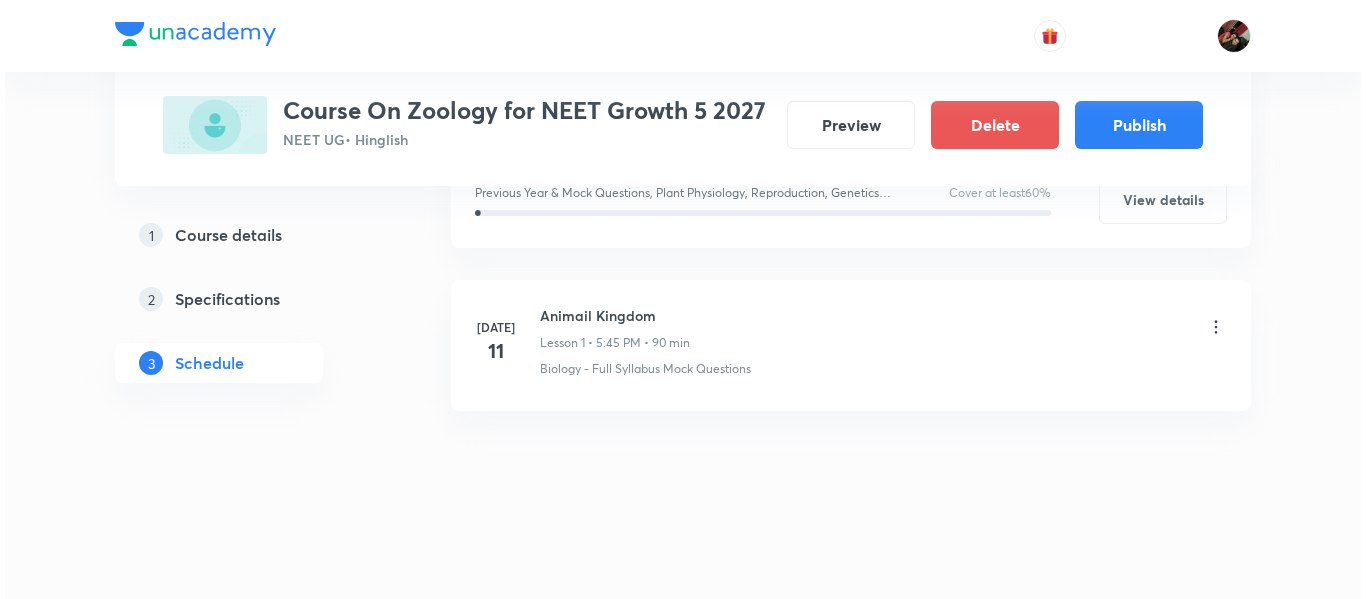 scroll, scrollTop: 0, scrollLeft: 0, axis: both 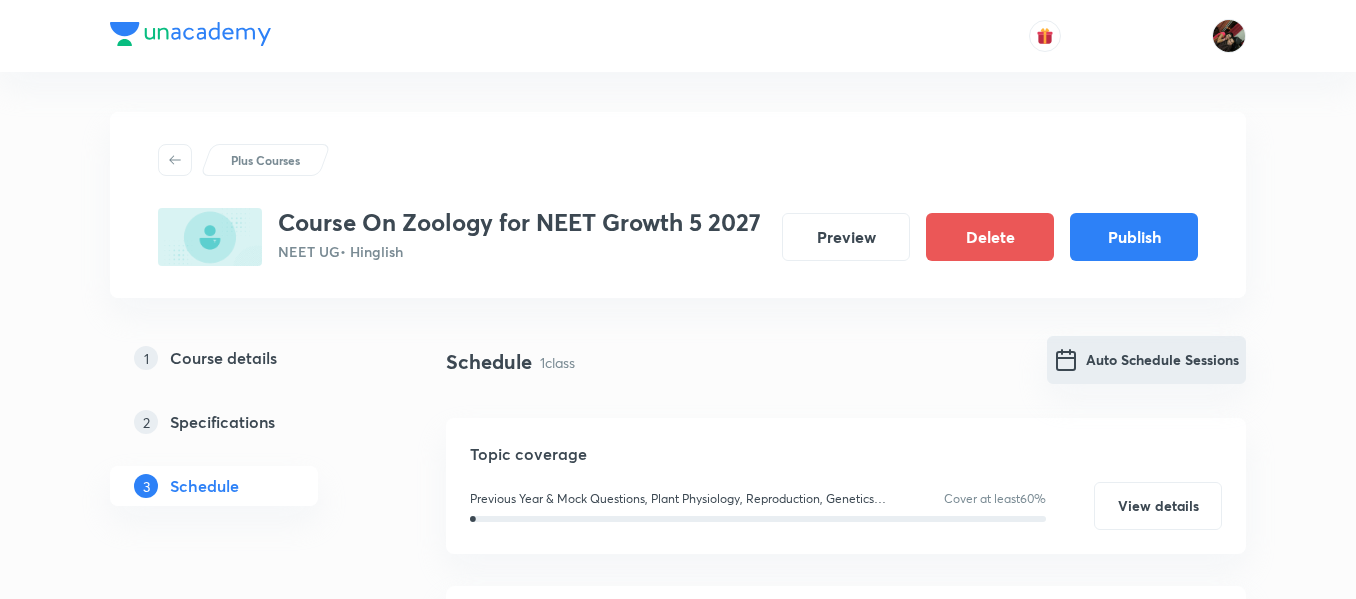click on "Auto Schedule Sessions" at bounding box center (1146, 360) 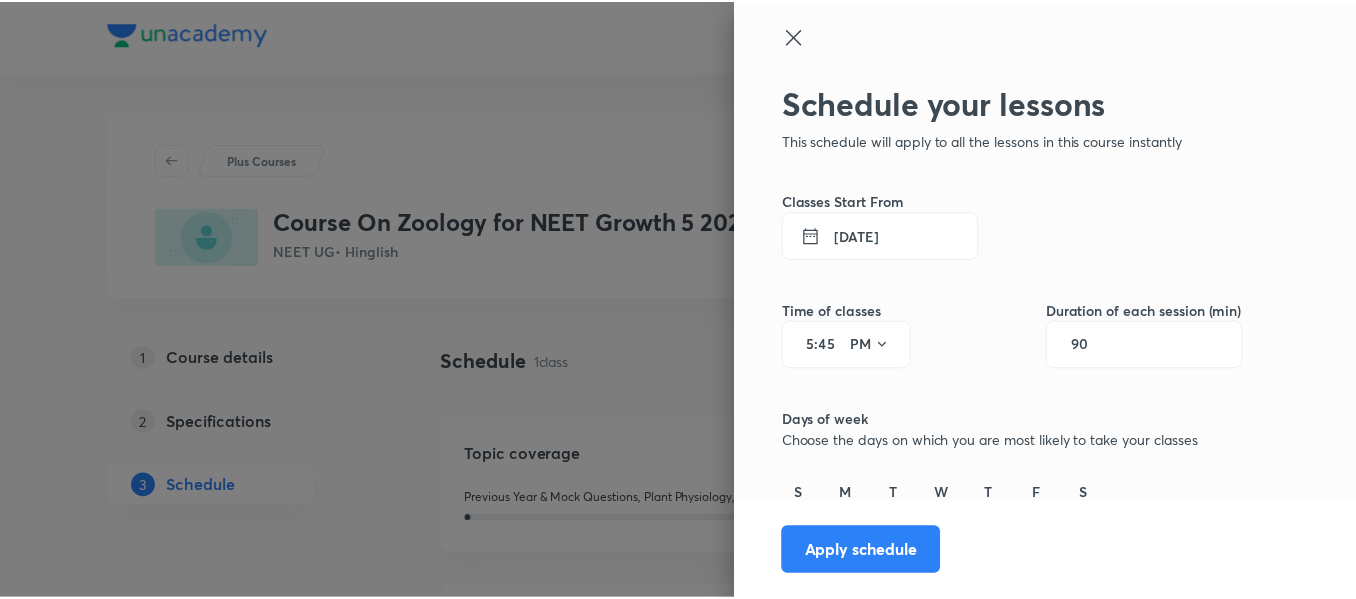 scroll, scrollTop: 49, scrollLeft: 0, axis: vertical 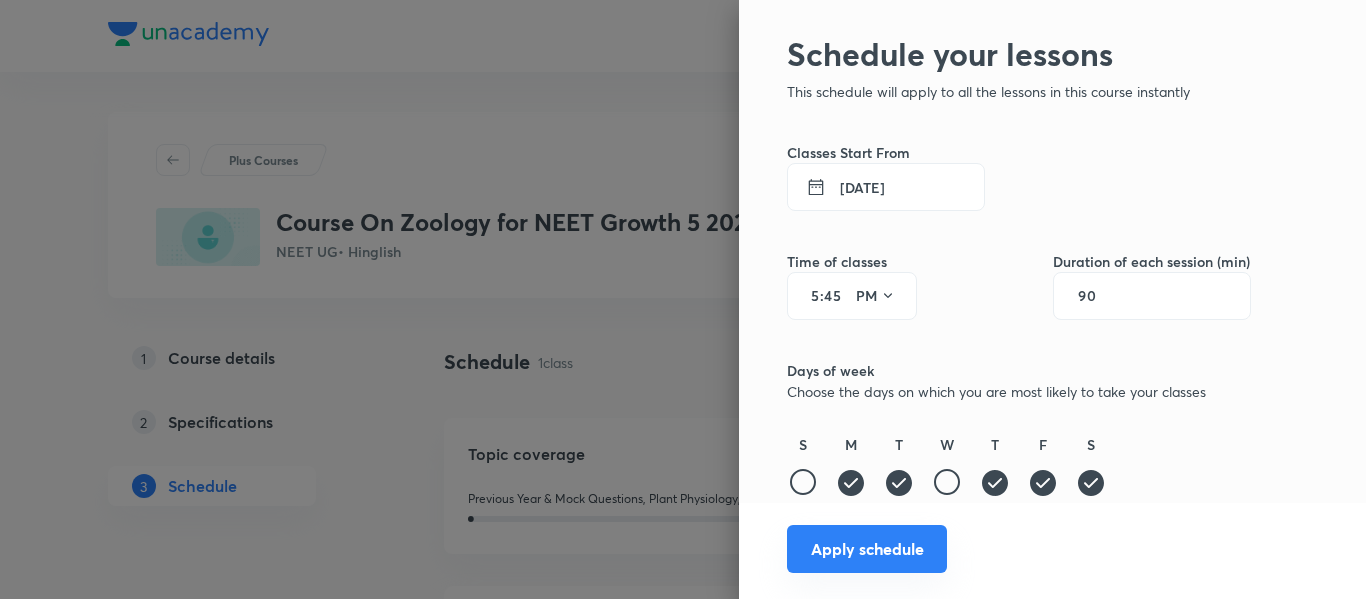 click on "Apply schedule" at bounding box center [867, 549] 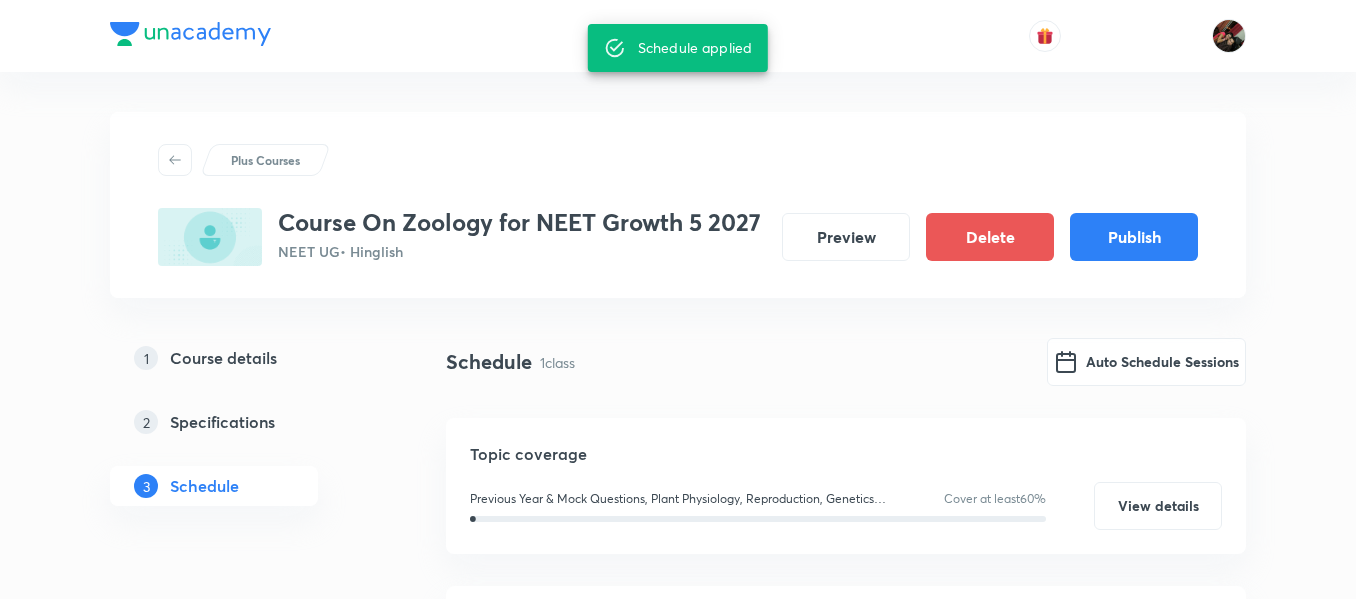 scroll, scrollTop: 306, scrollLeft: 0, axis: vertical 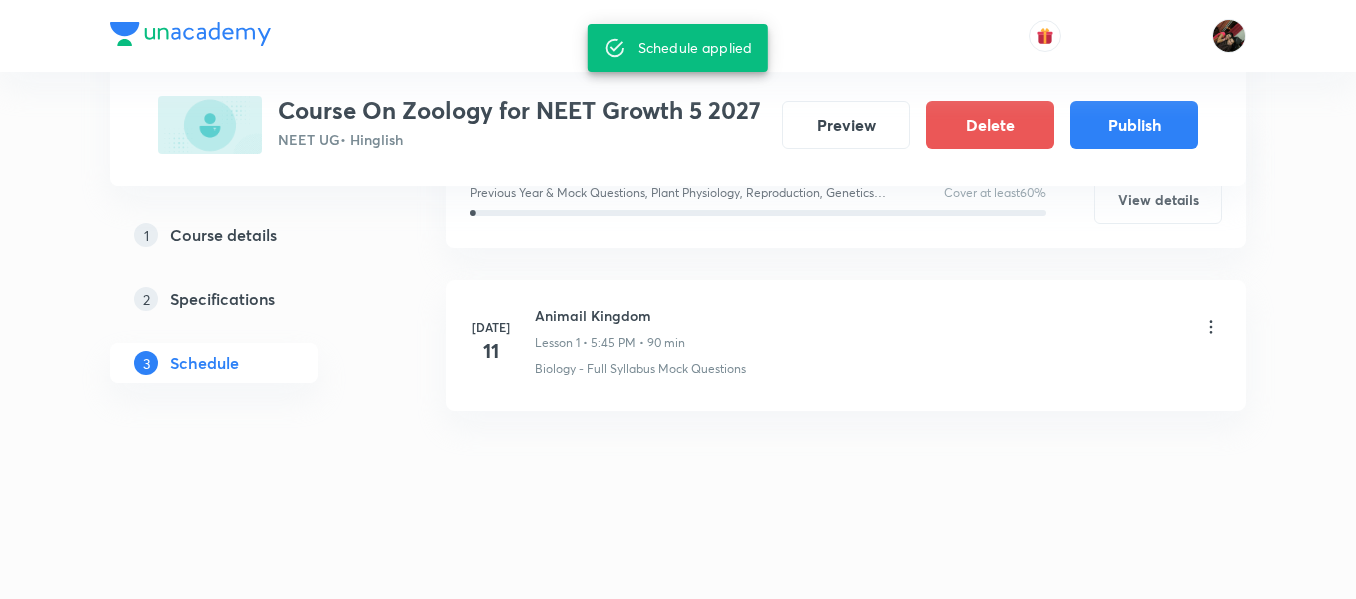 click on "Lesson 1 • 5:45 PM • 90 min" at bounding box center [610, 343] 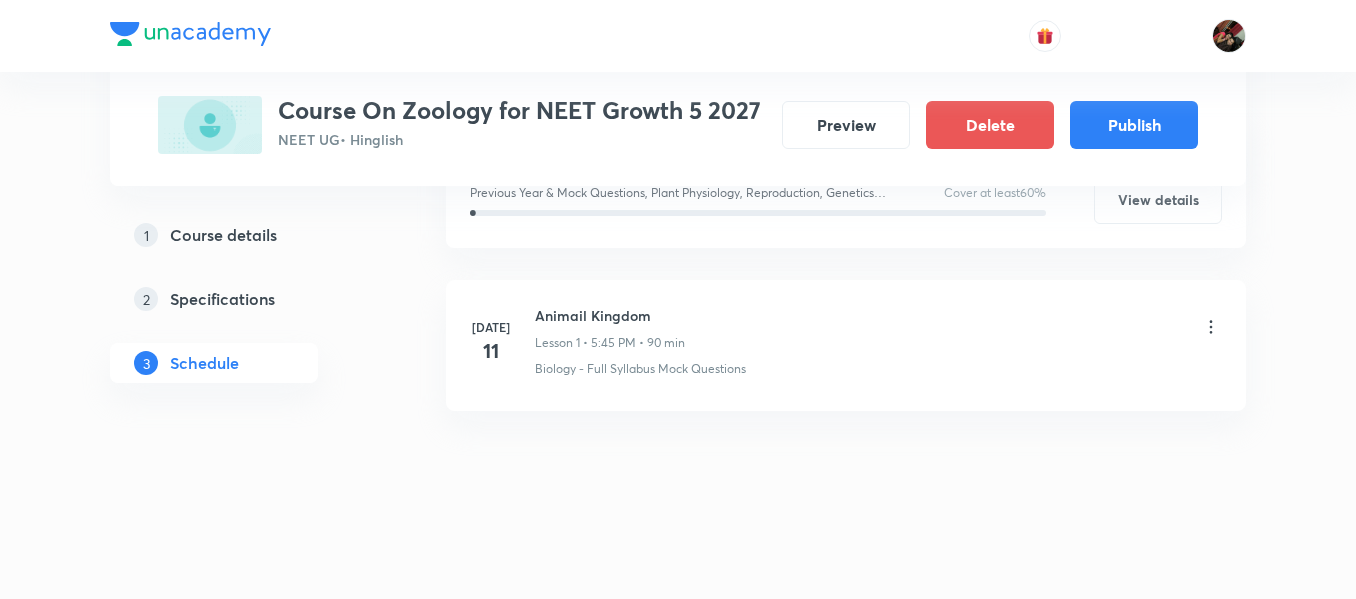 click 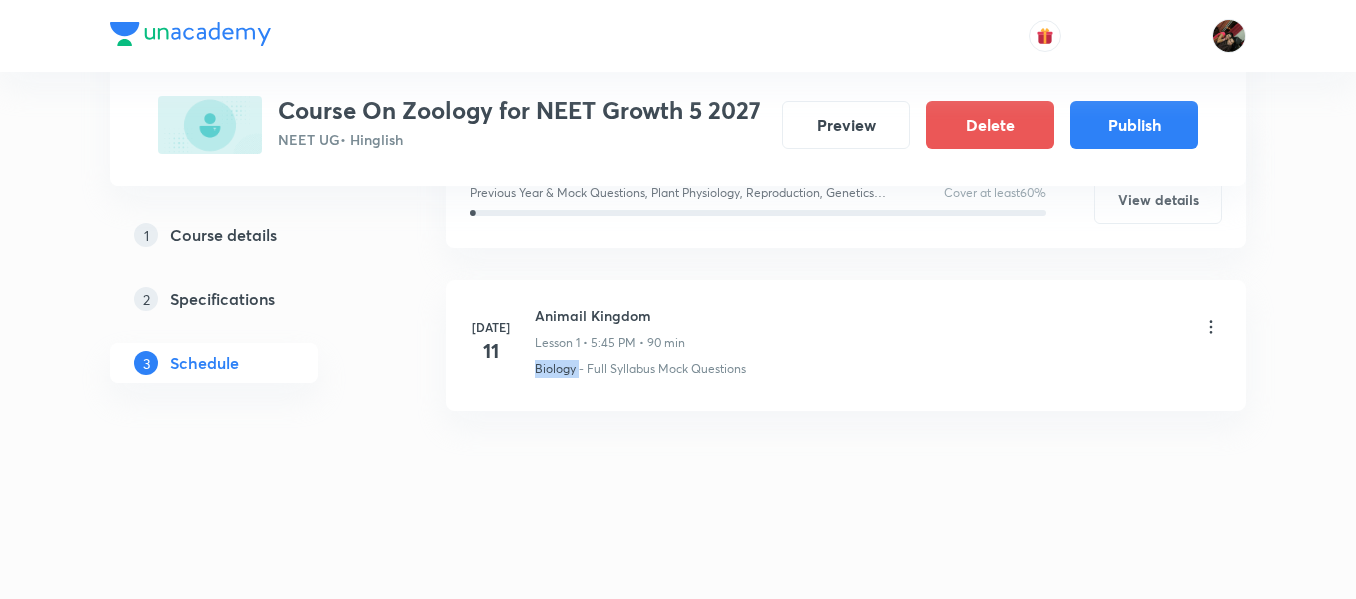 click 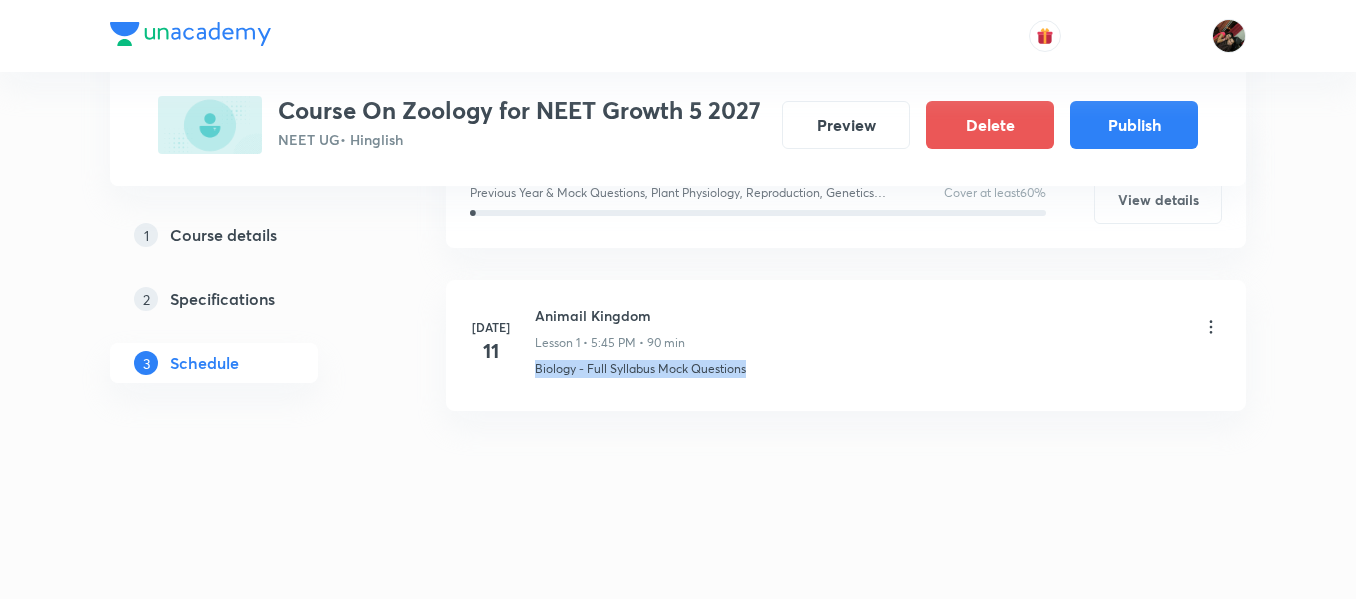 click 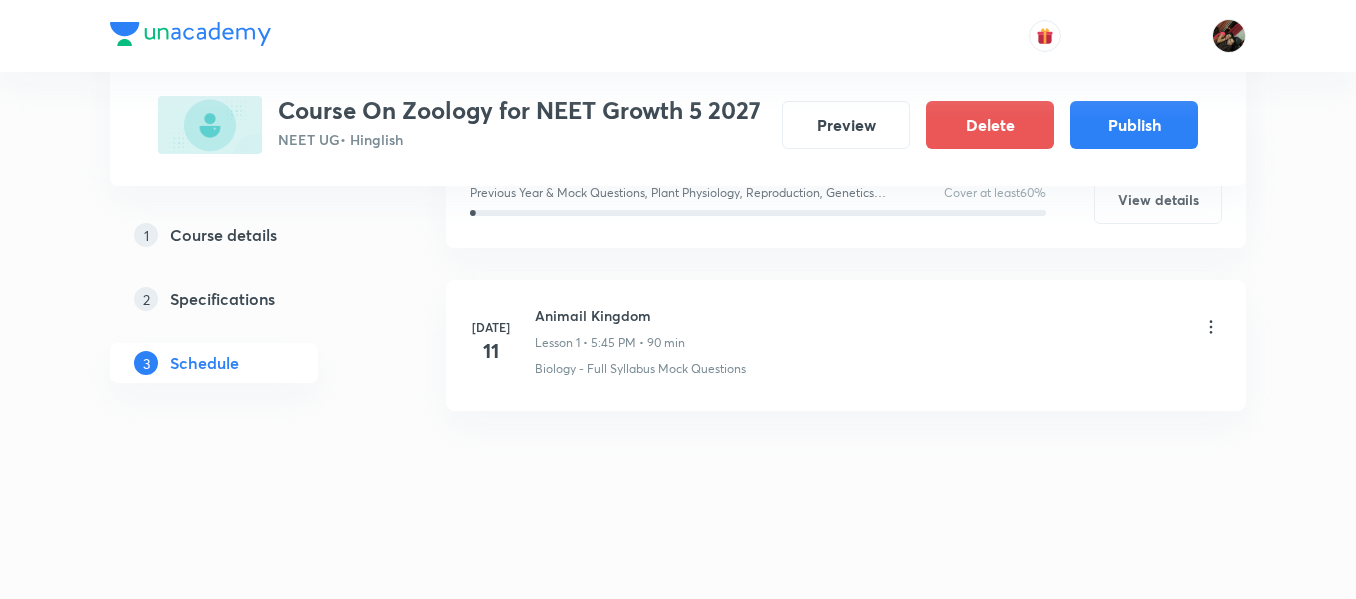 click on "Specifications" at bounding box center [222, 299] 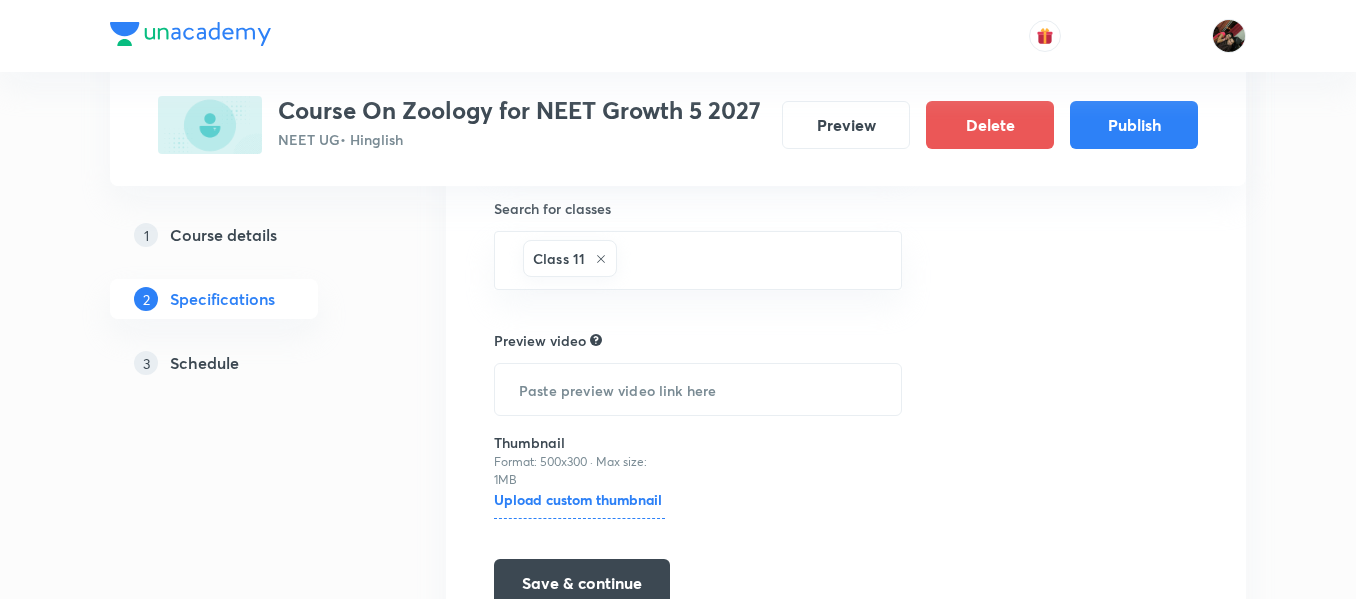 scroll, scrollTop: 710, scrollLeft: 0, axis: vertical 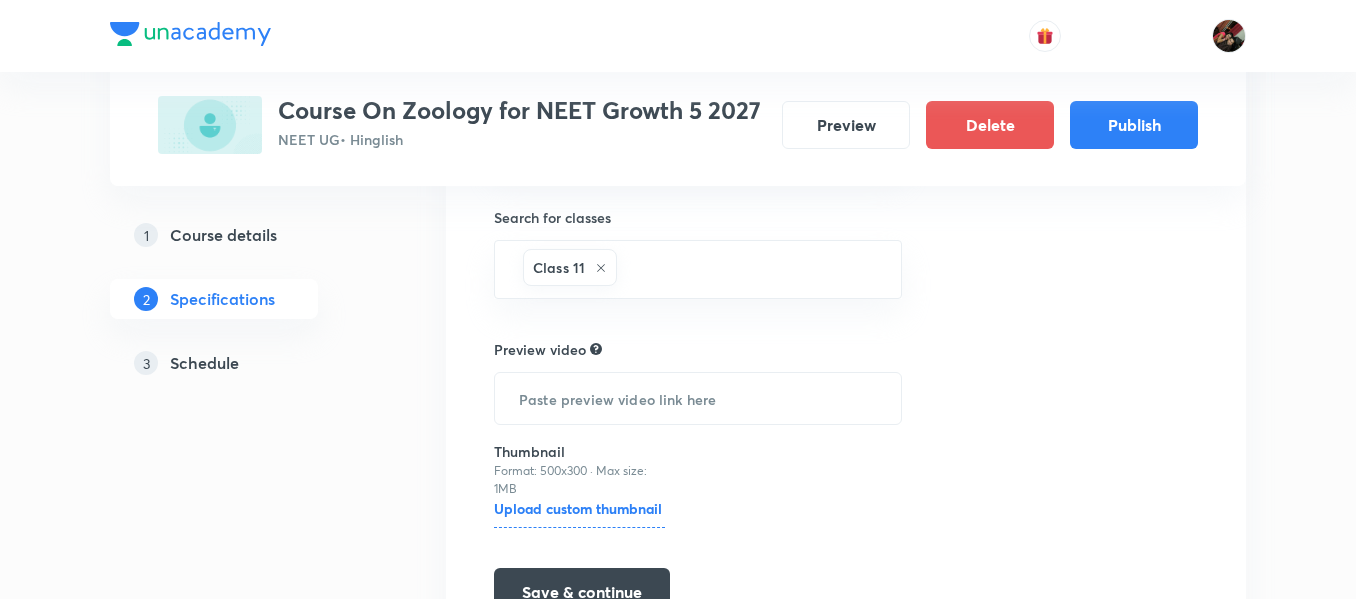 click on "1 Course details" at bounding box center (246, 235) 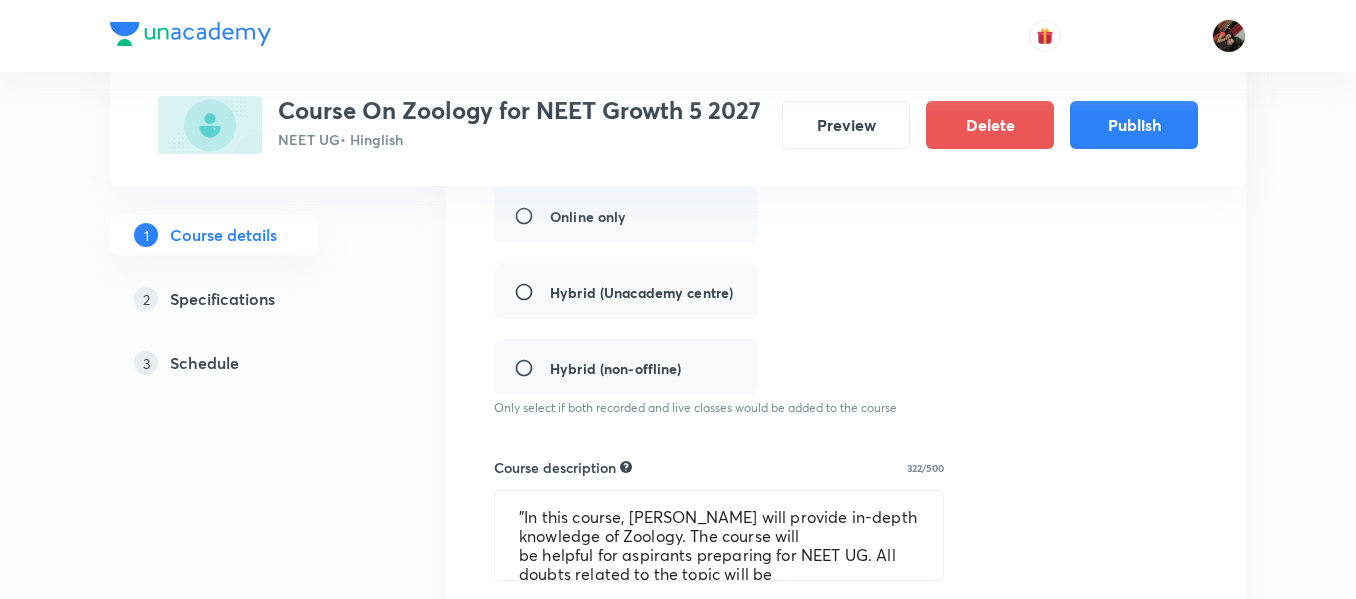 scroll, scrollTop: 471, scrollLeft: 0, axis: vertical 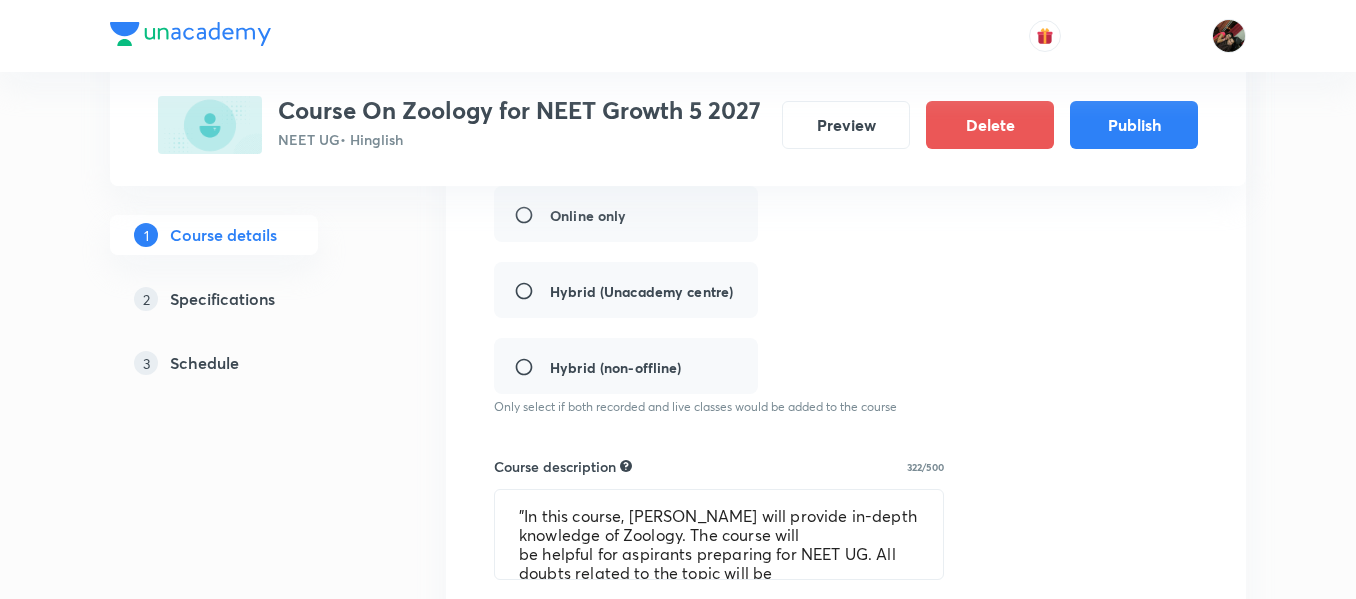 click on "Online only Hybrid (Unacademy centre) Hybrid (non-offline)" at bounding box center (761, 290) 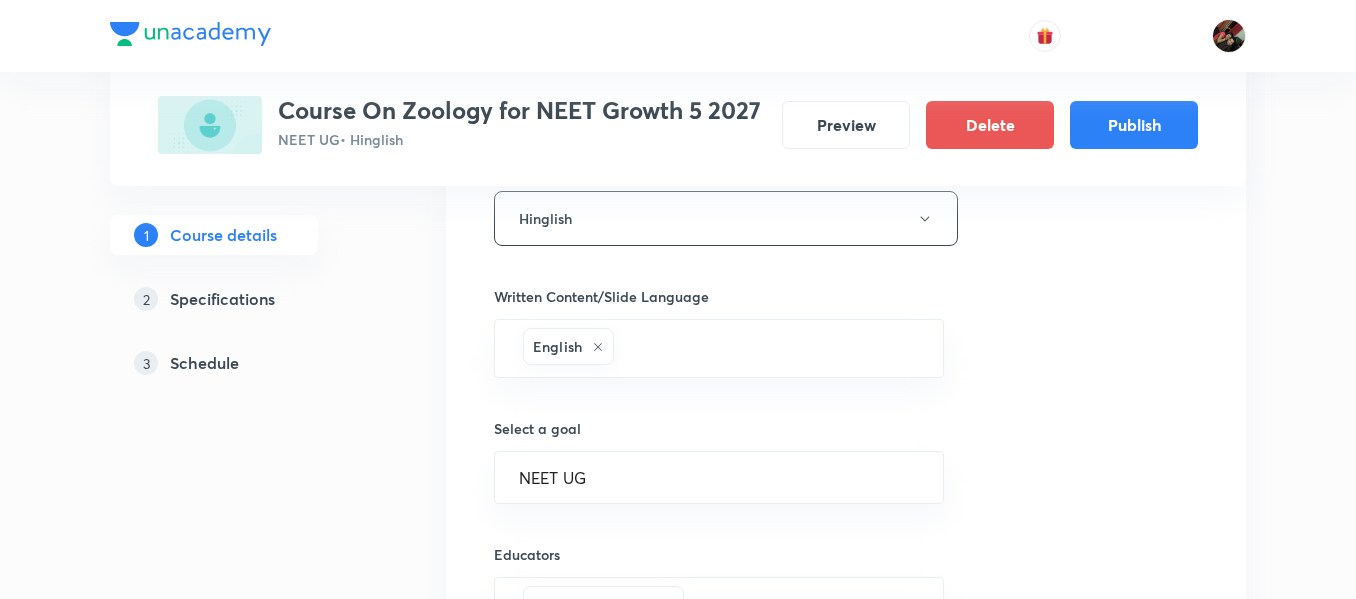 scroll, scrollTop: 619, scrollLeft: 0, axis: vertical 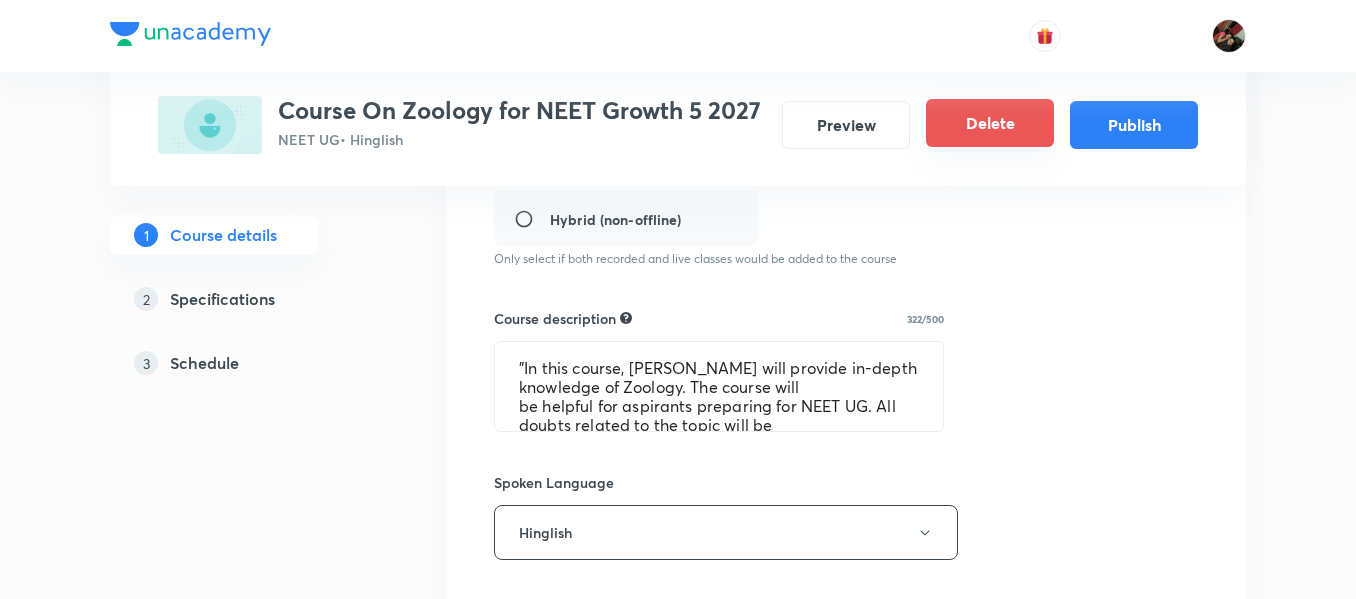 click on "Delete" at bounding box center [990, 123] 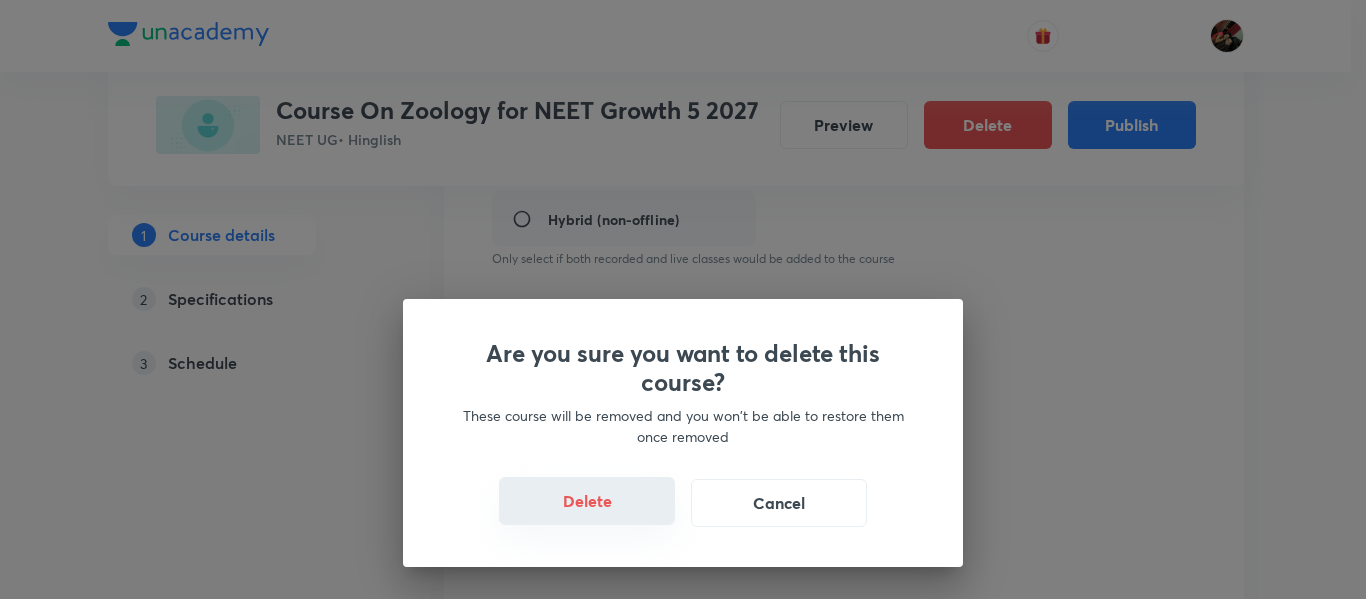 click on "Delete" at bounding box center (587, 501) 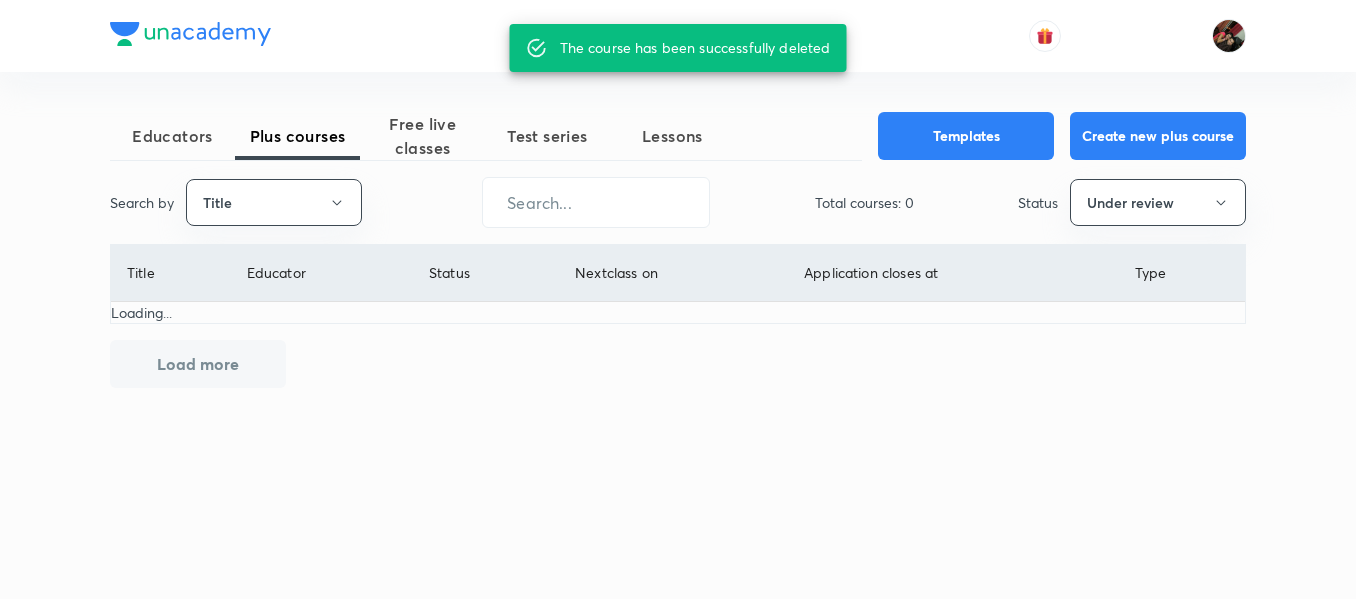 scroll, scrollTop: 0, scrollLeft: 0, axis: both 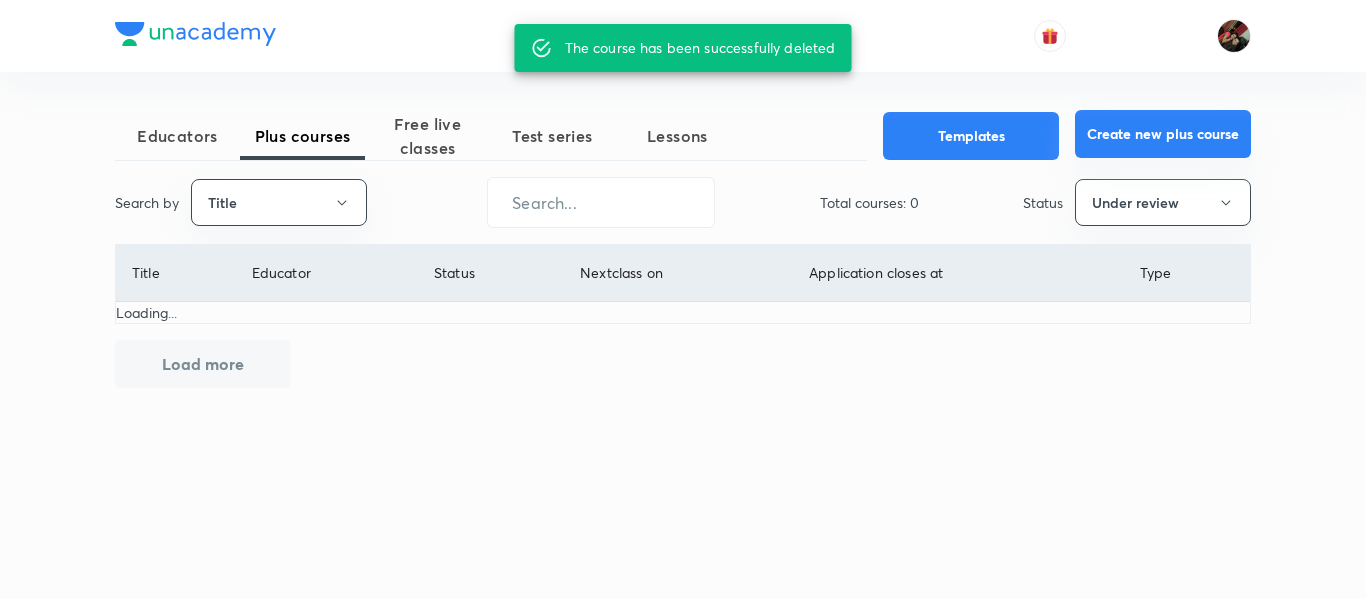 click on "Create new plus course" at bounding box center [1163, 134] 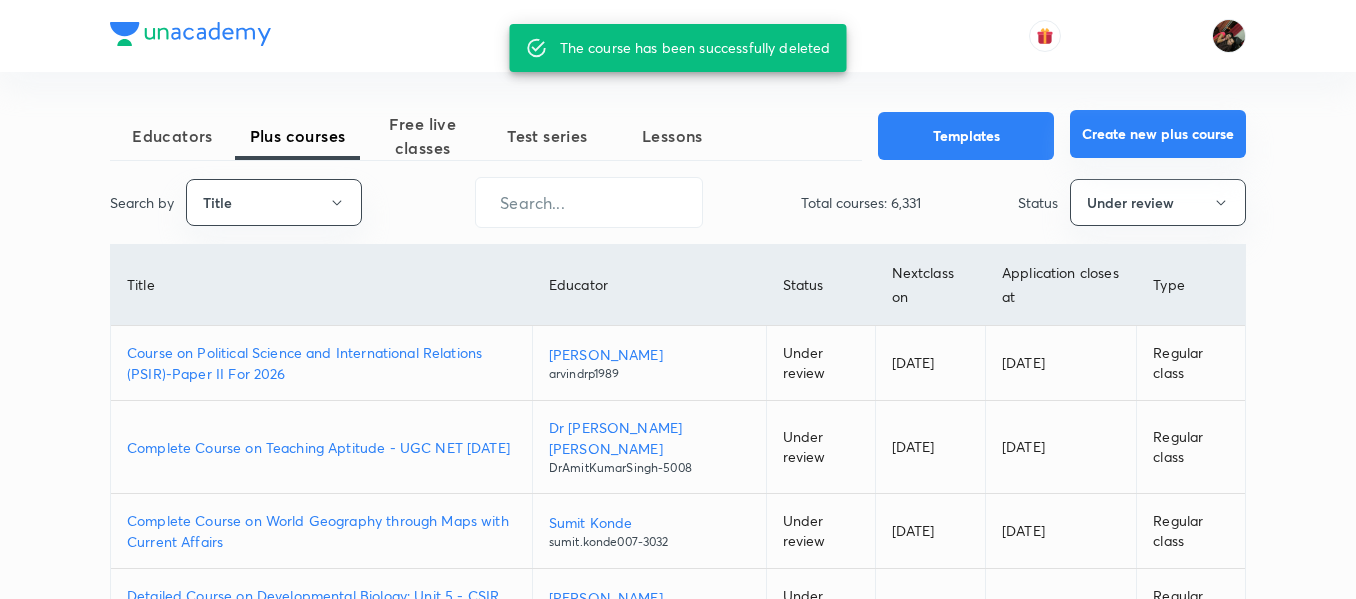 click on "Create new plus course" at bounding box center (1158, 134) 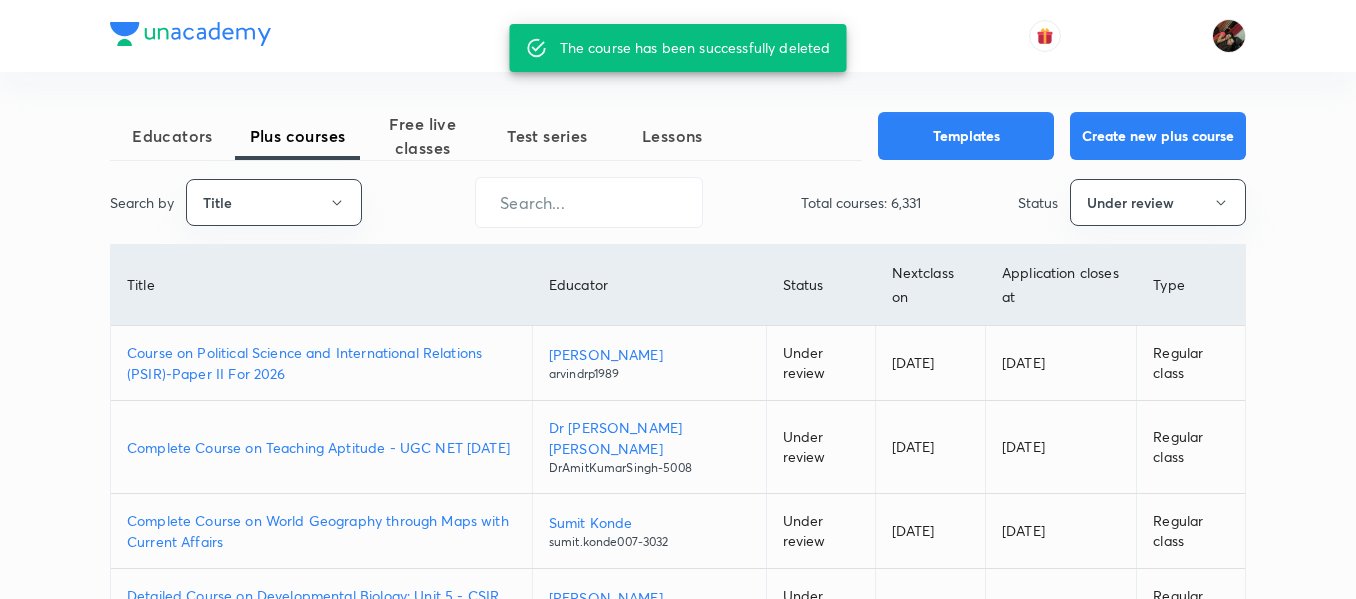 type 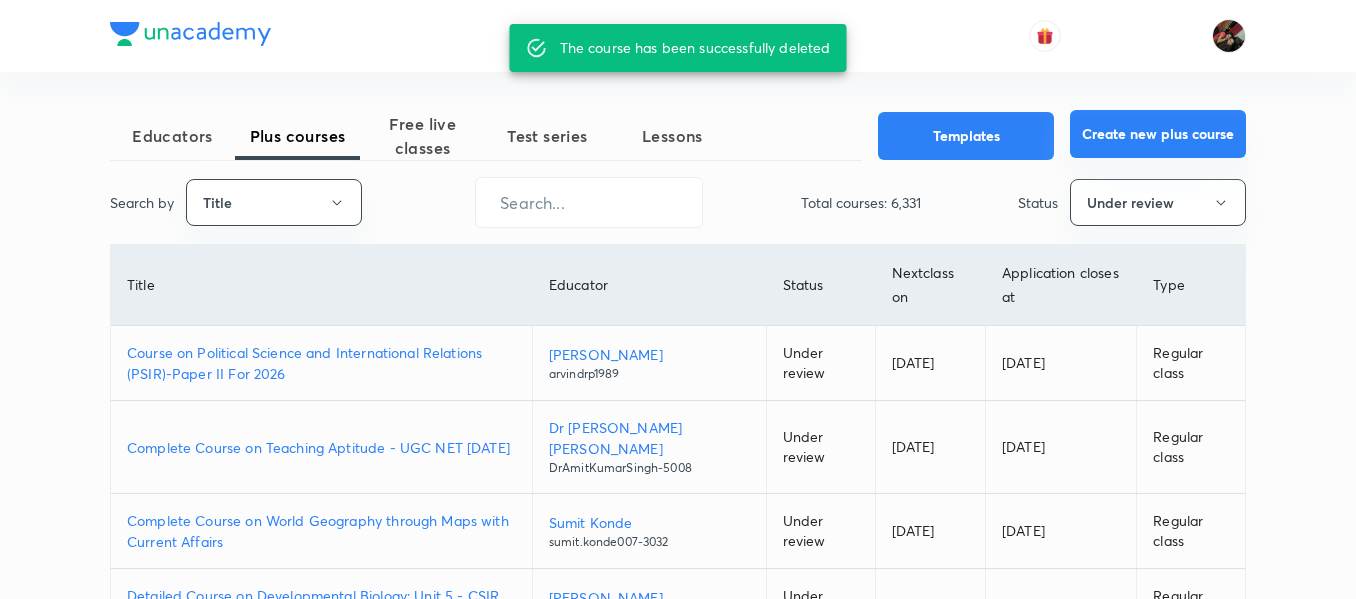 click on "Create new plus course" at bounding box center (1158, 134) 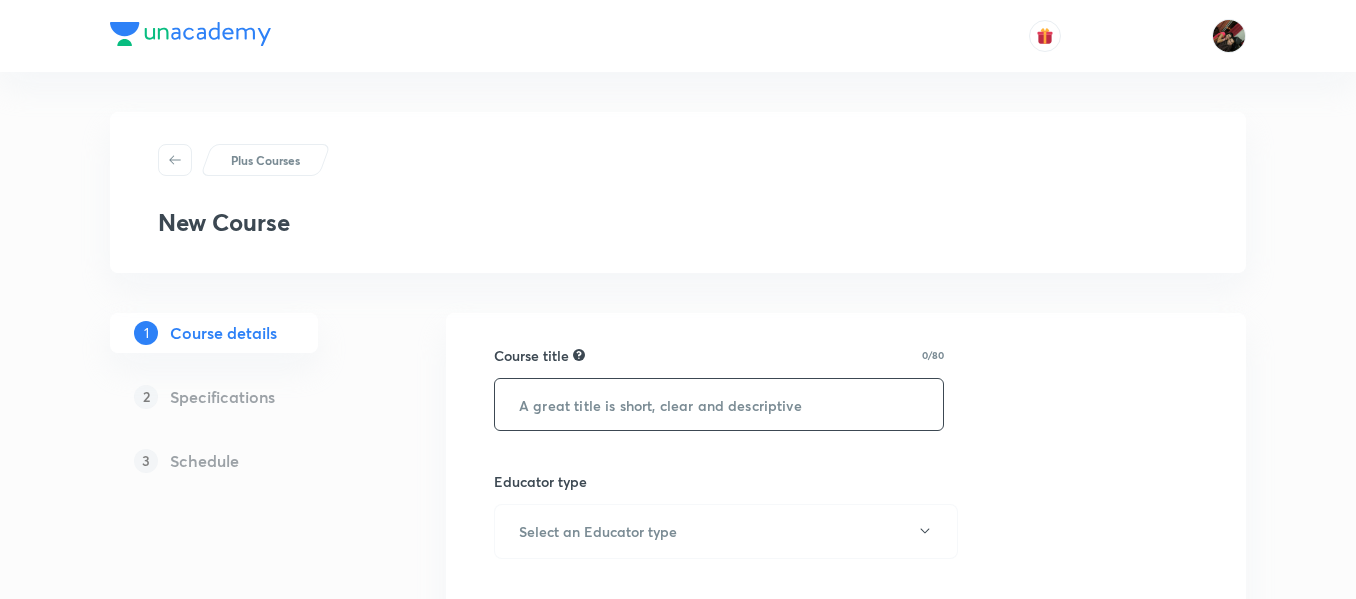 scroll, scrollTop: 0, scrollLeft: 0, axis: both 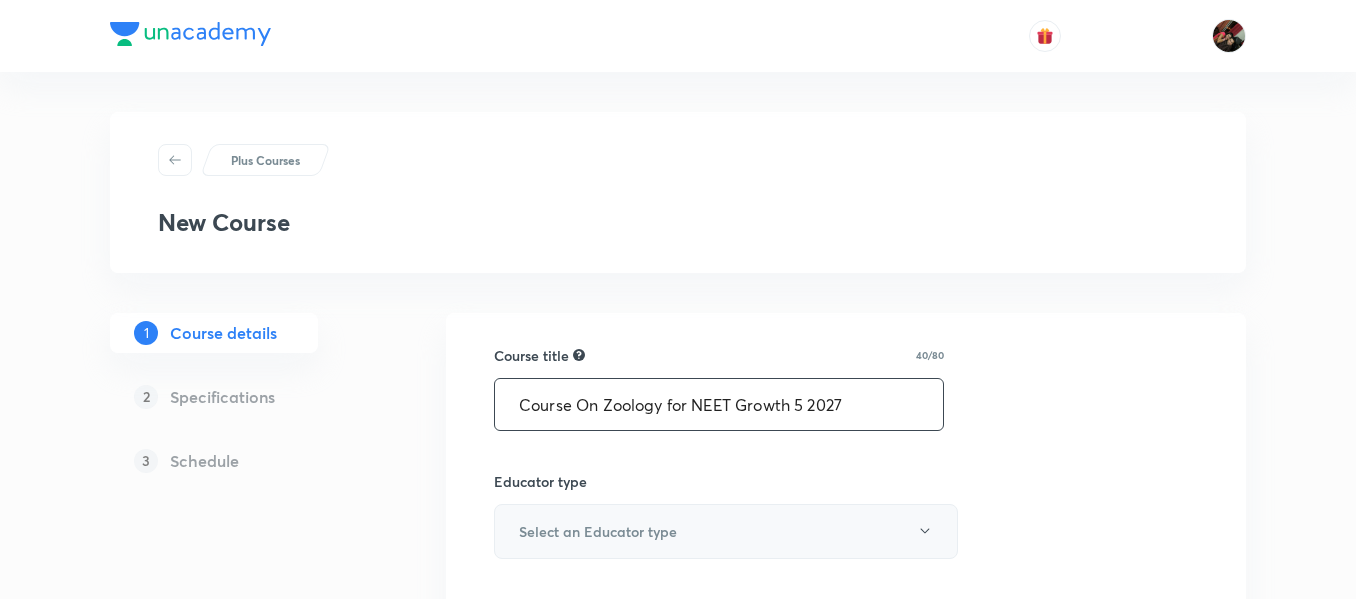 type on "Course On Zoology for NEET Growth 5 2027" 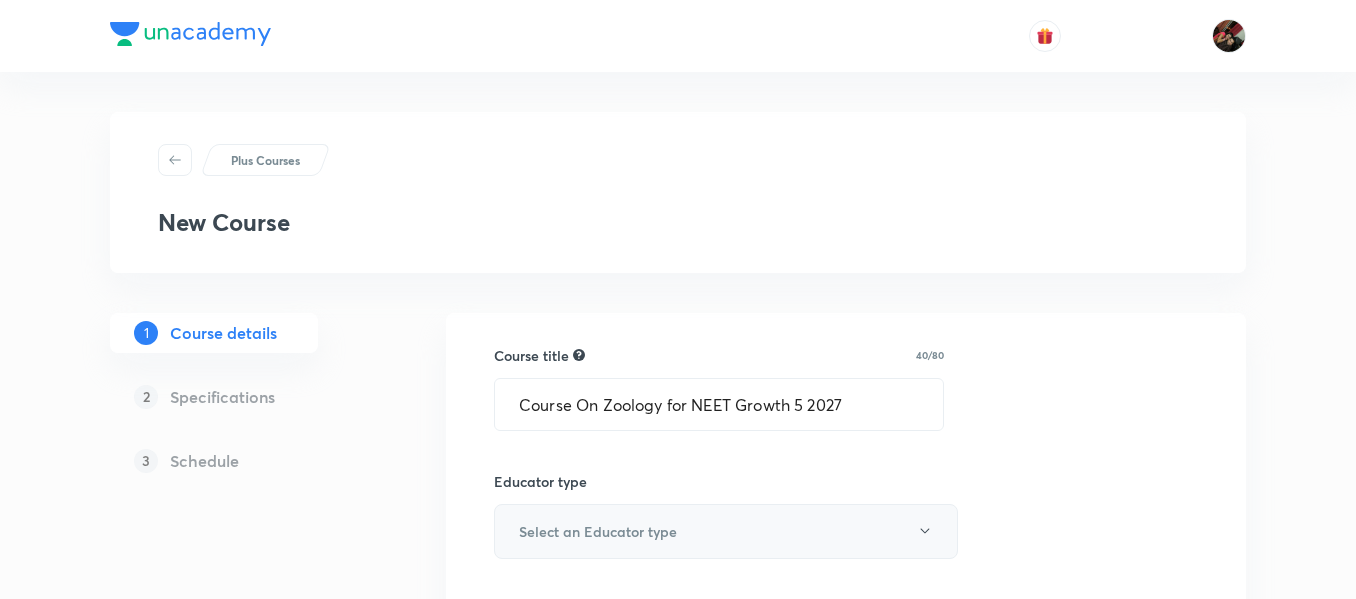 click on "Select an Educator type" at bounding box center [726, 531] 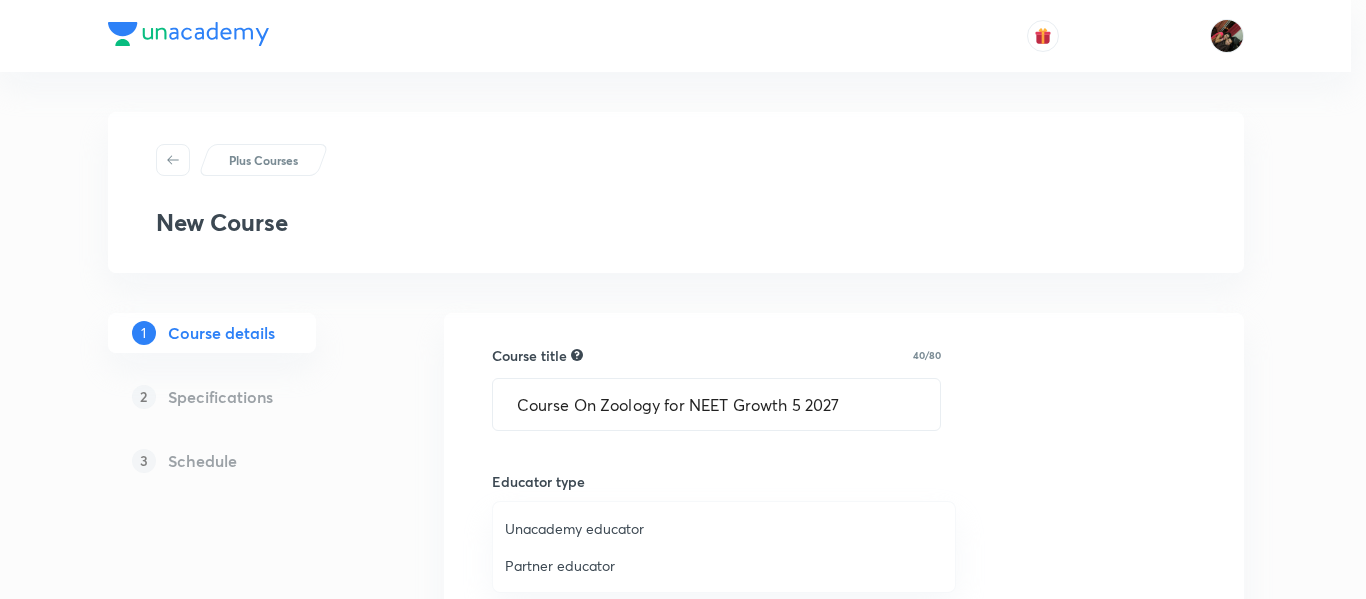click on "Unacademy educator" at bounding box center (724, 528) 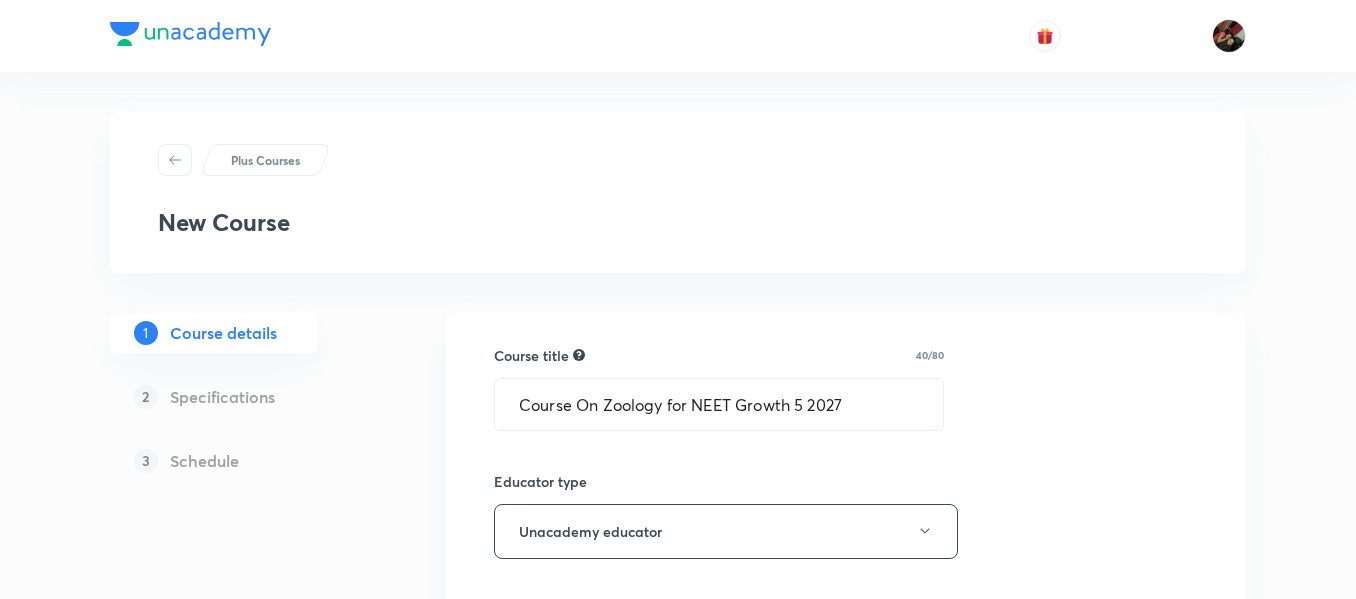 click on "1 Course details 2 Specifications 3 Schedule" at bounding box center (246, 998) 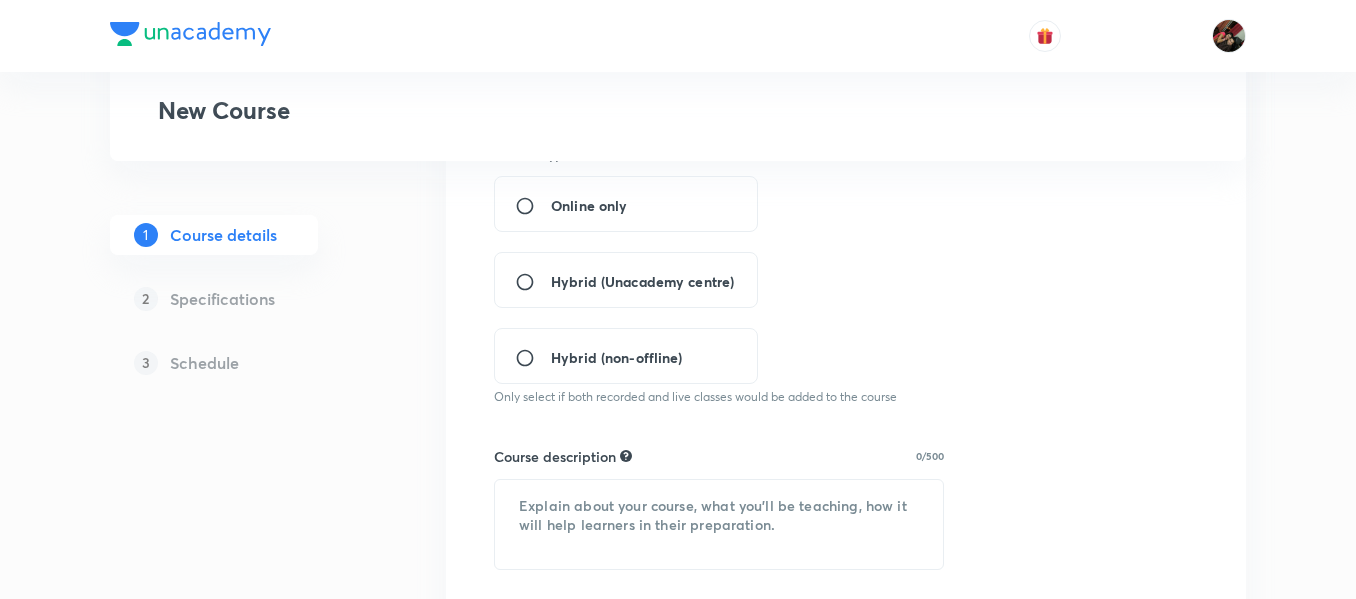 scroll, scrollTop: 457, scrollLeft: 0, axis: vertical 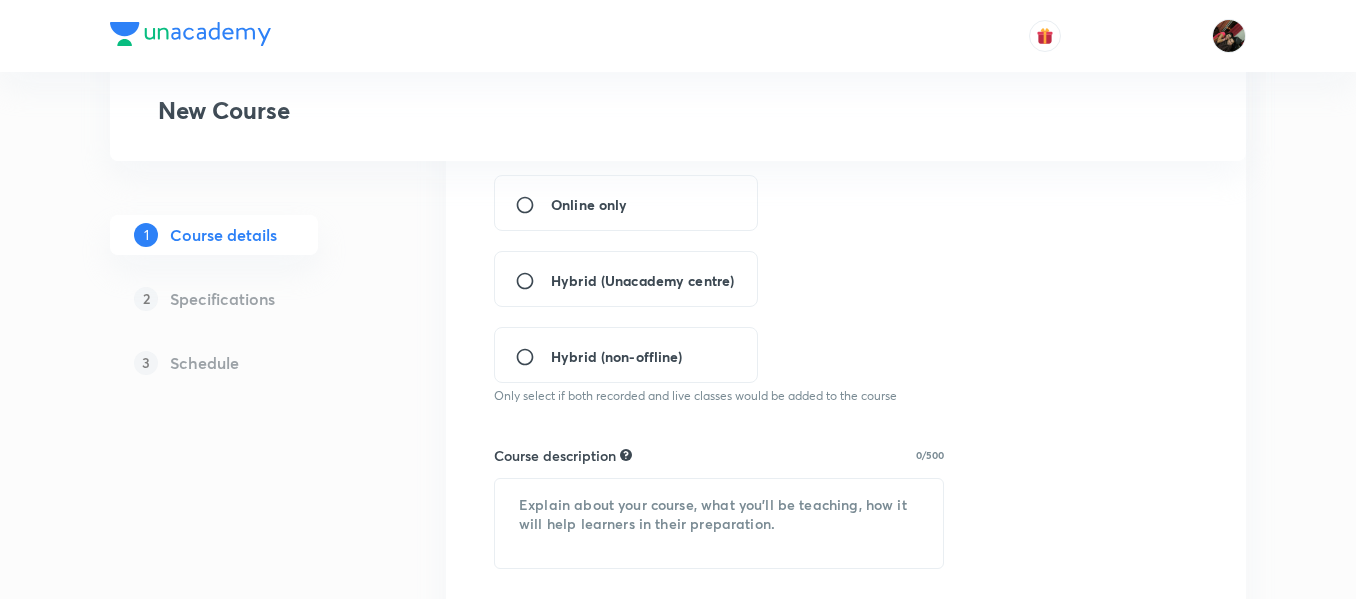 click on "Hybrid (Unacademy centre)" at bounding box center (533, 281) 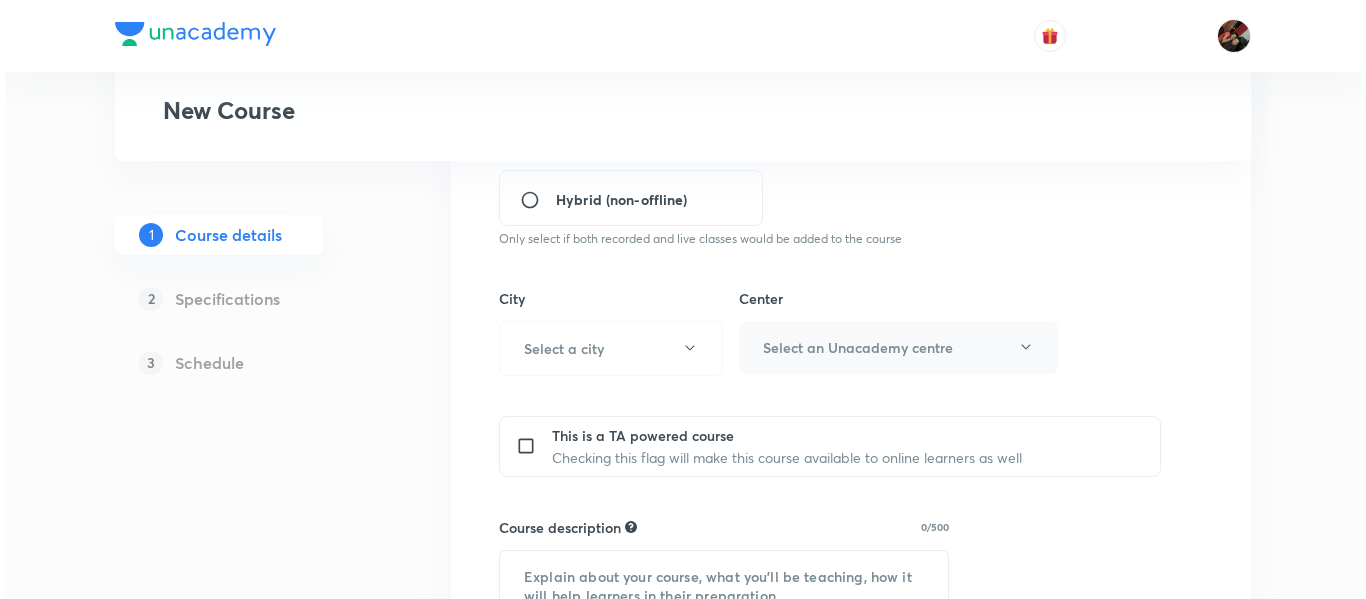 scroll, scrollTop: 623, scrollLeft: 0, axis: vertical 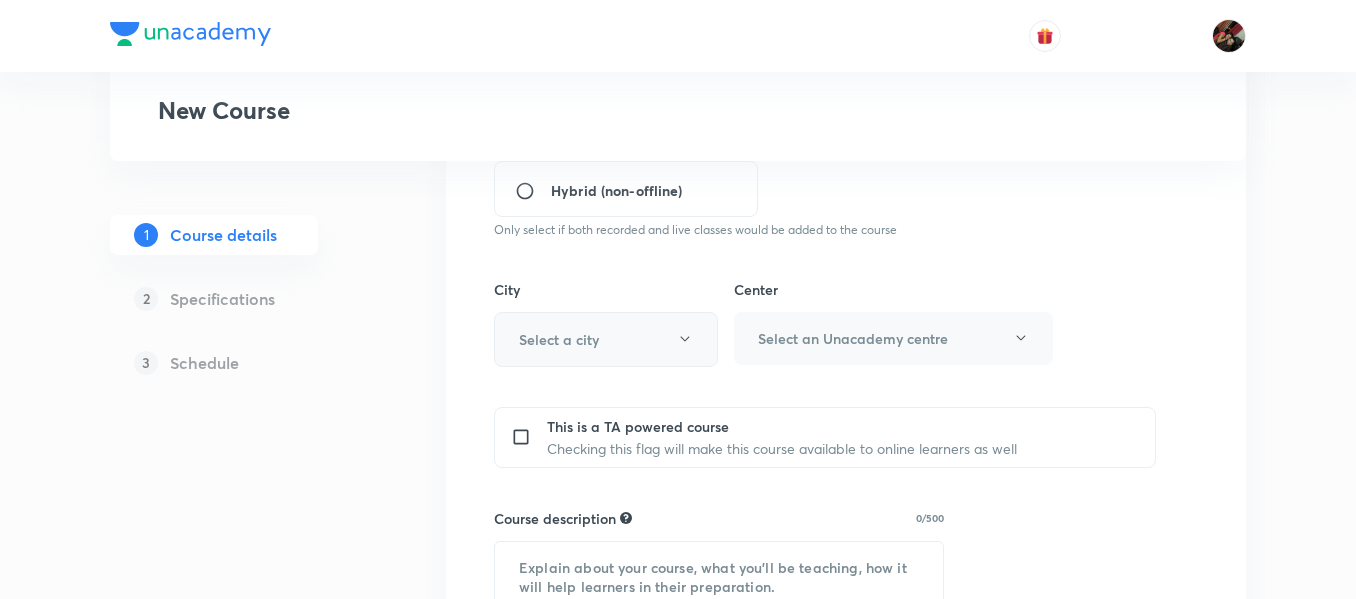 click on "Select a city" at bounding box center (606, 339) 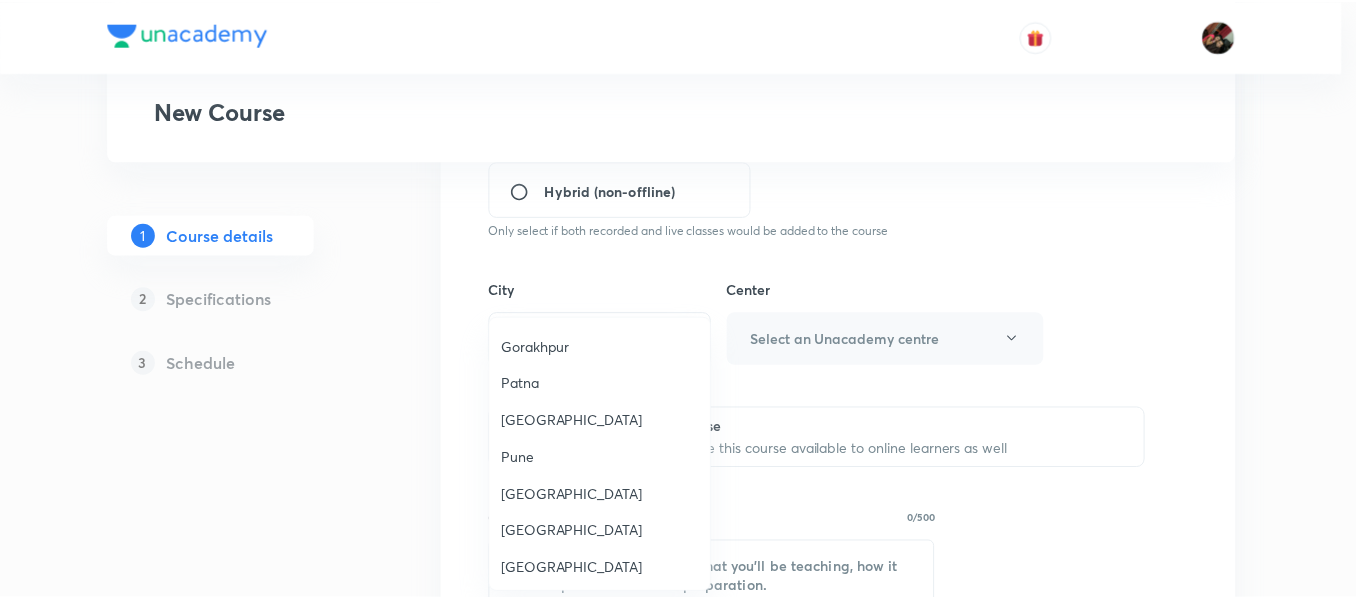 scroll, scrollTop: 1514, scrollLeft: 0, axis: vertical 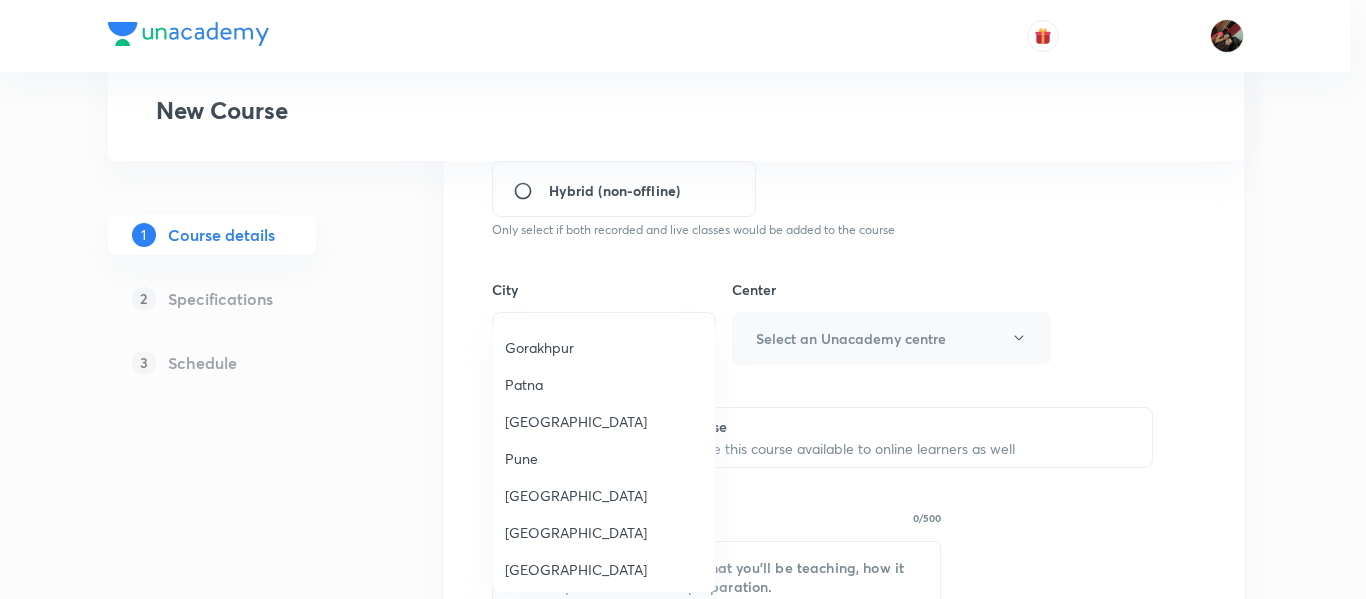click on "Pune" at bounding box center (604, 458) 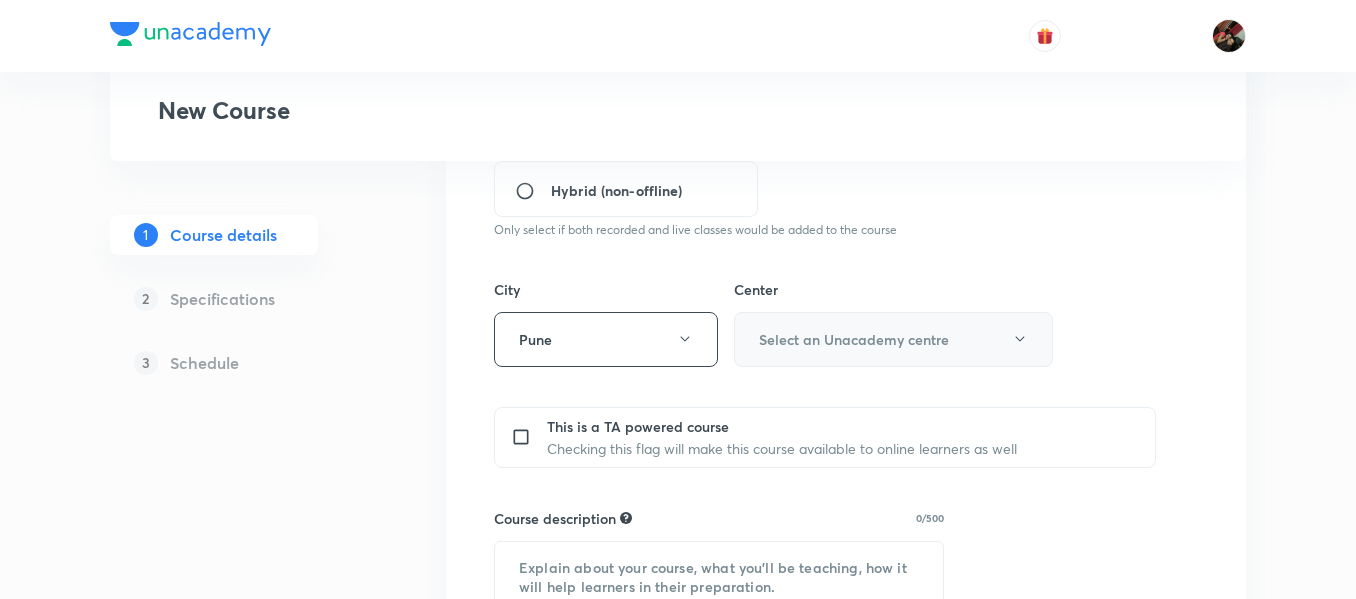 click on "Select an Unacademy centre" at bounding box center (893, 339) 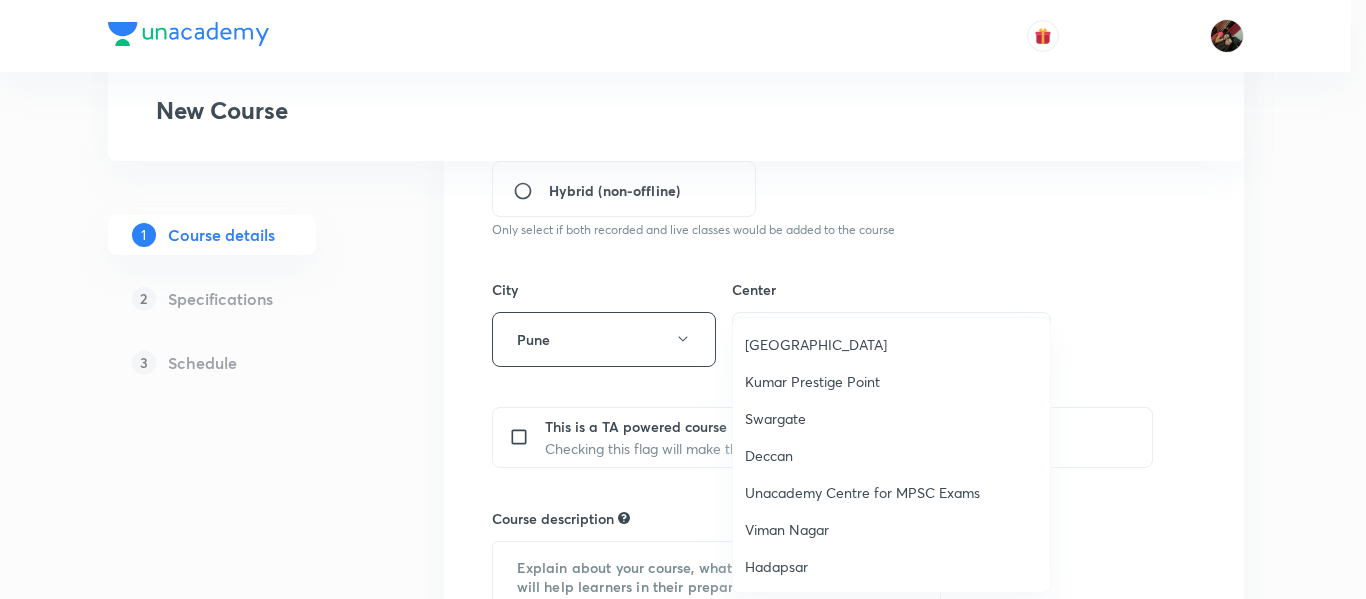 click on "[GEOGRAPHIC_DATA]" at bounding box center (891, 344) 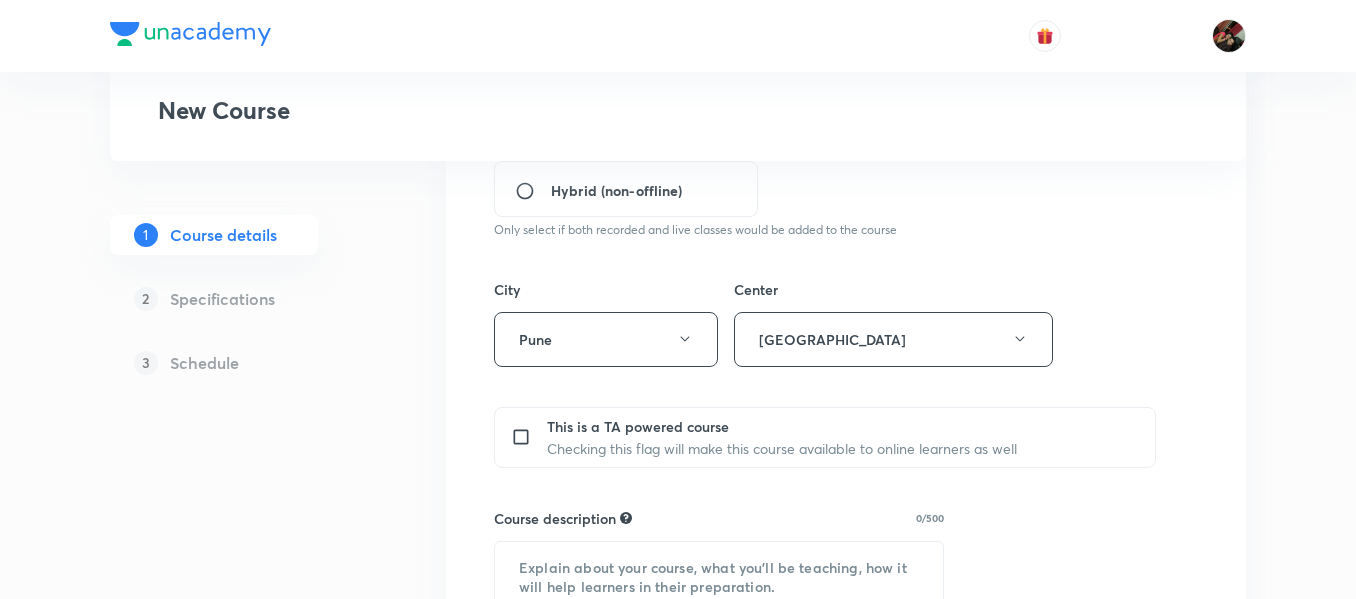 click on "1 Course details 2 Specifications 3 Schedule" at bounding box center (246, 490) 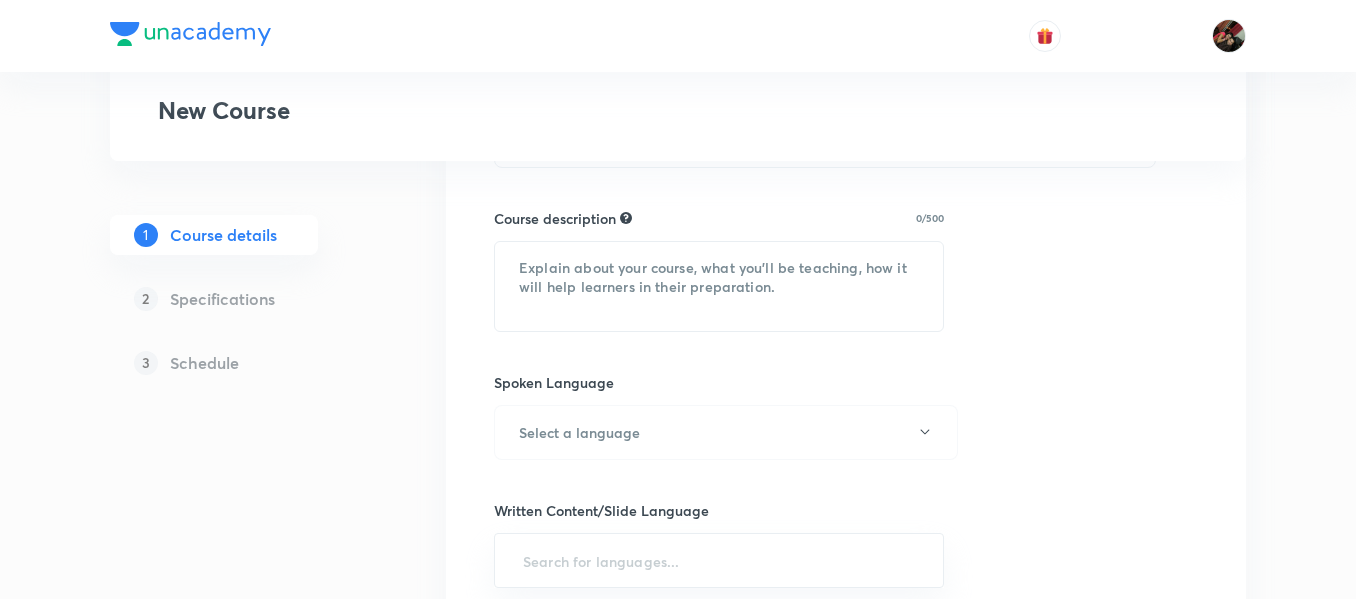 scroll, scrollTop: 931, scrollLeft: 0, axis: vertical 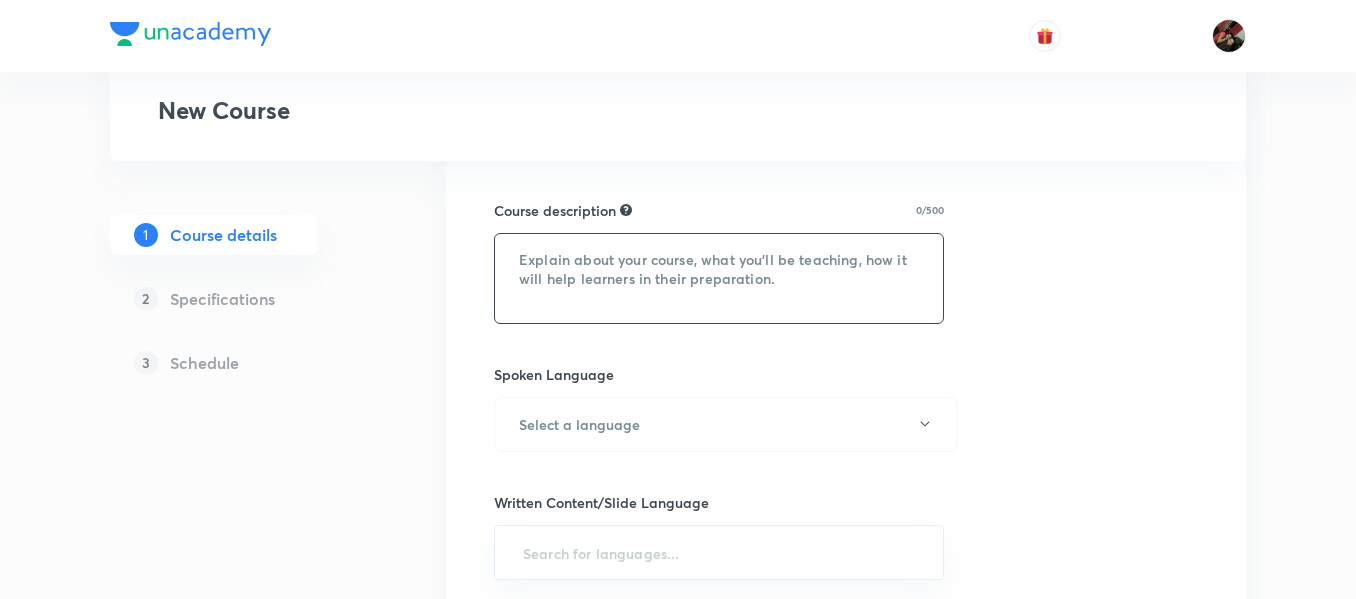 click at bounding box center (719, 278) 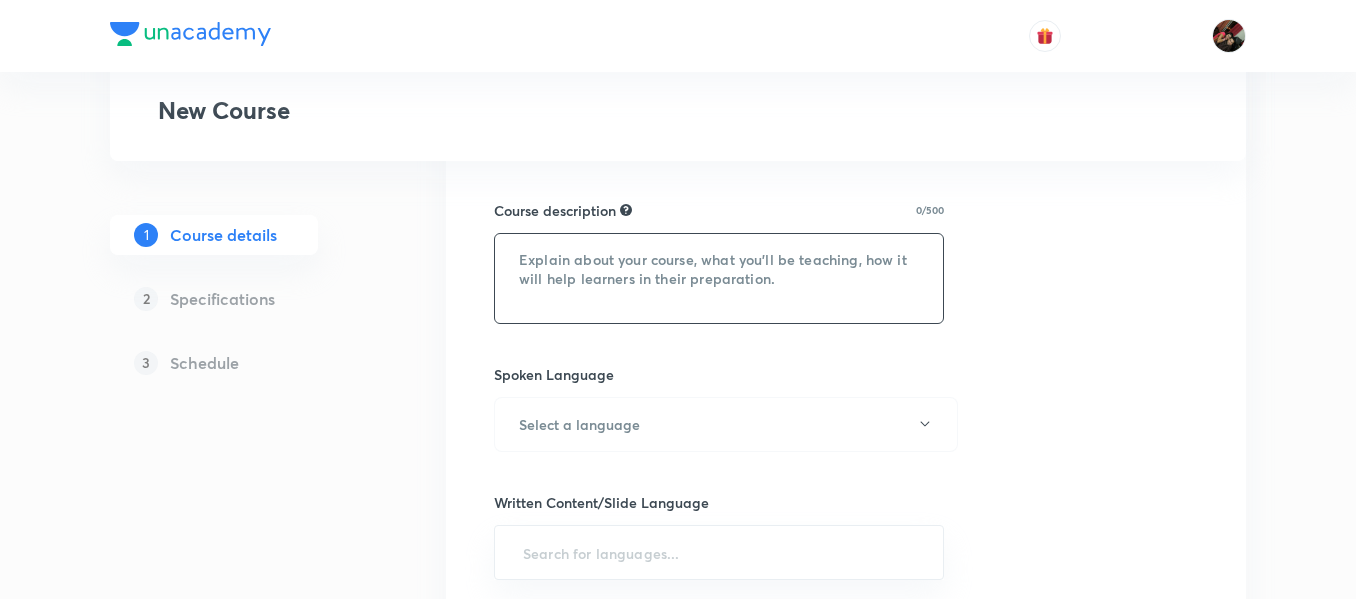 paste 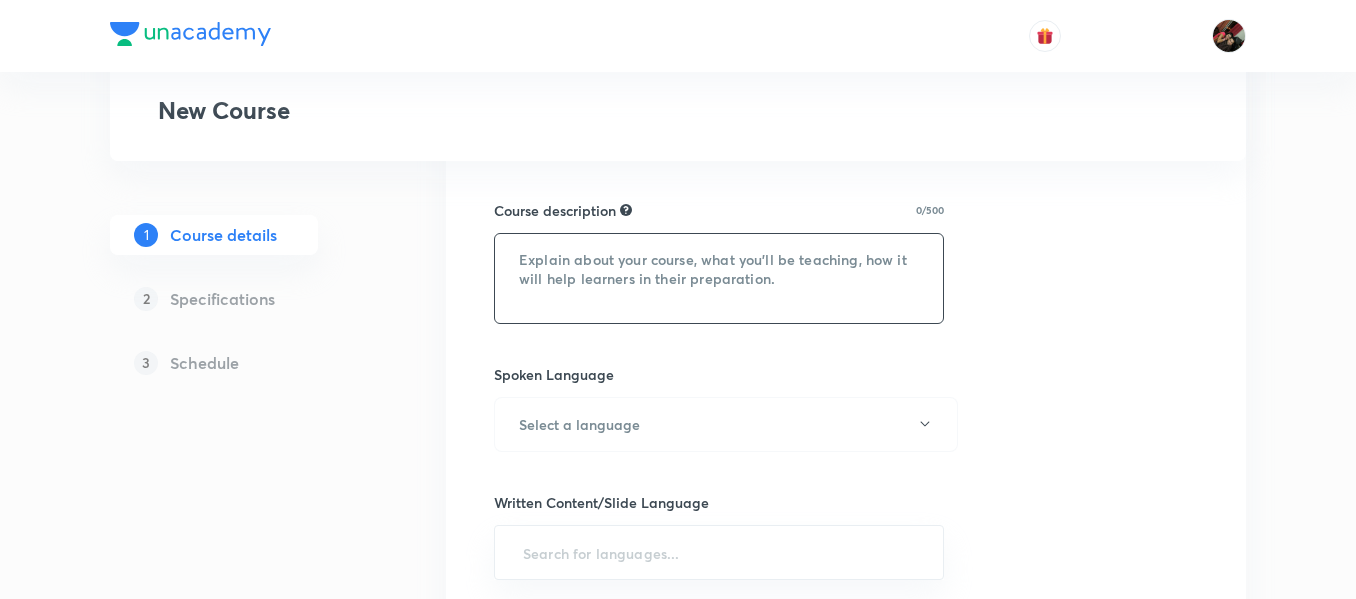 click at bounding box center [719, 278] 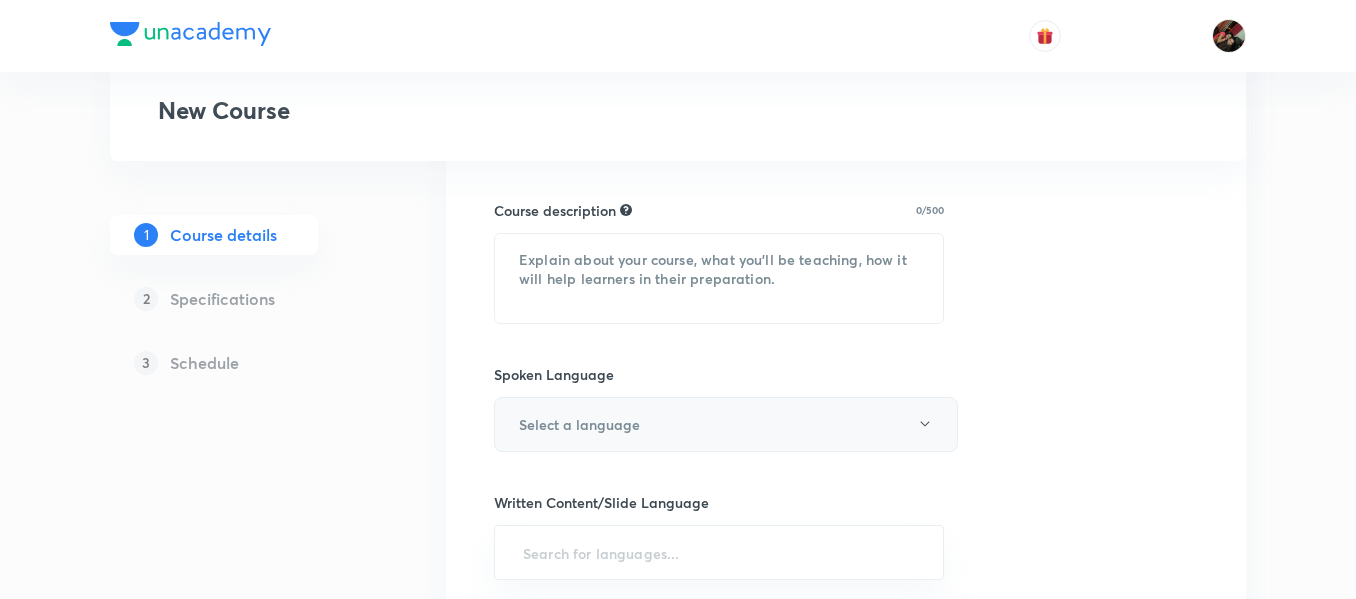 click on "Select a language" at bounding box center [726, 424] 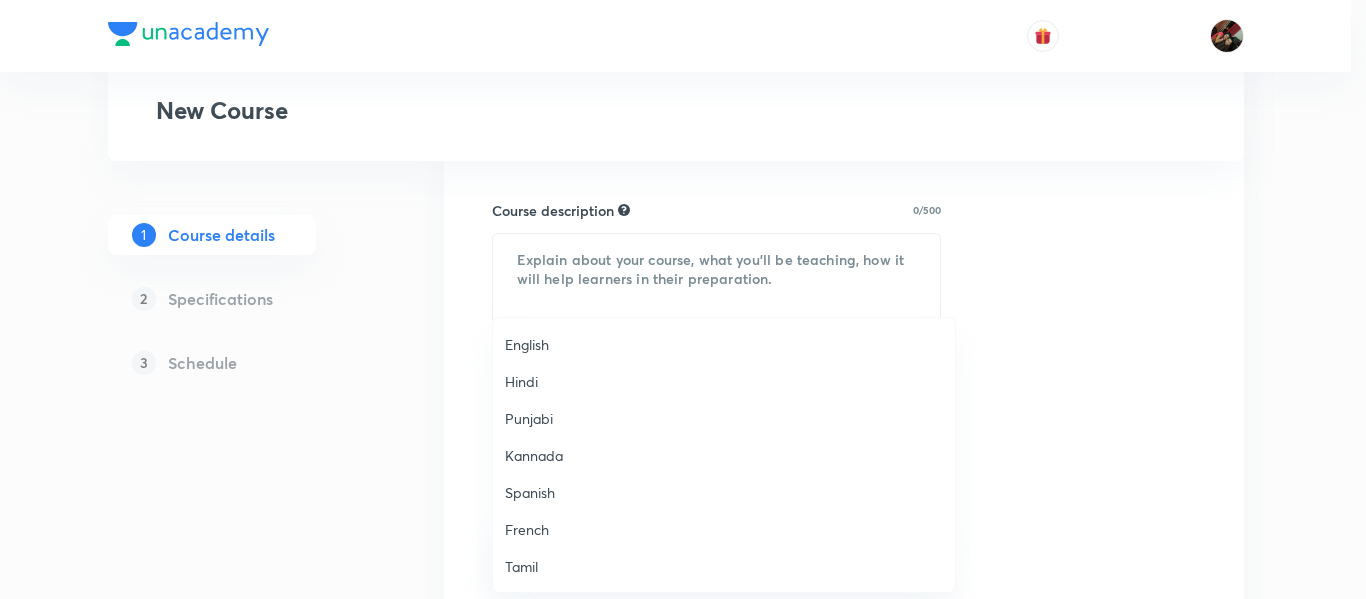 click on "English" at bounding box center [724, 344] 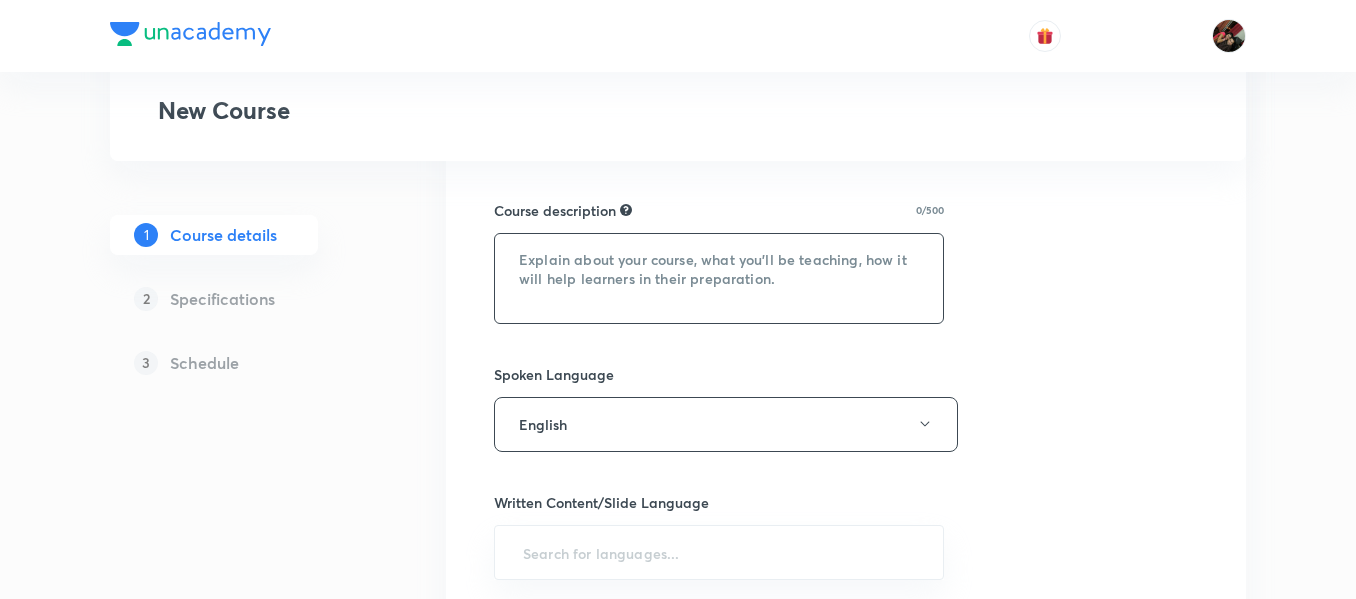 click at bounding box center (719, 278) 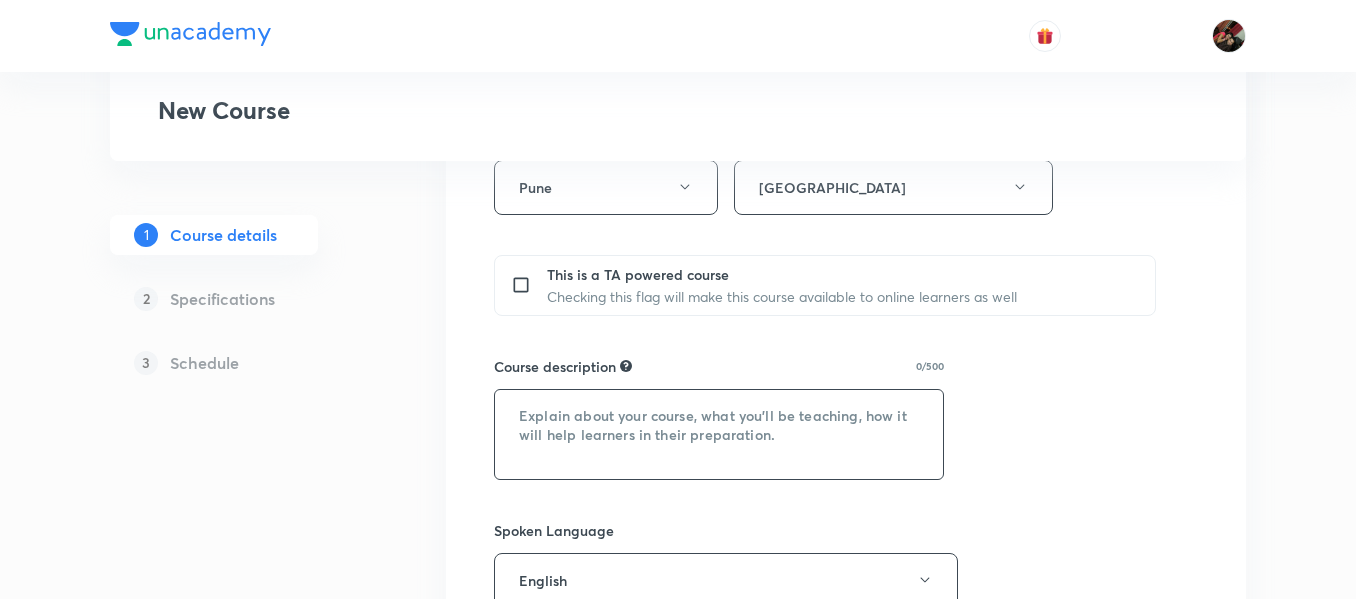 scroll, scrollTop: 782, scrollLeft: 0, axis: vertical 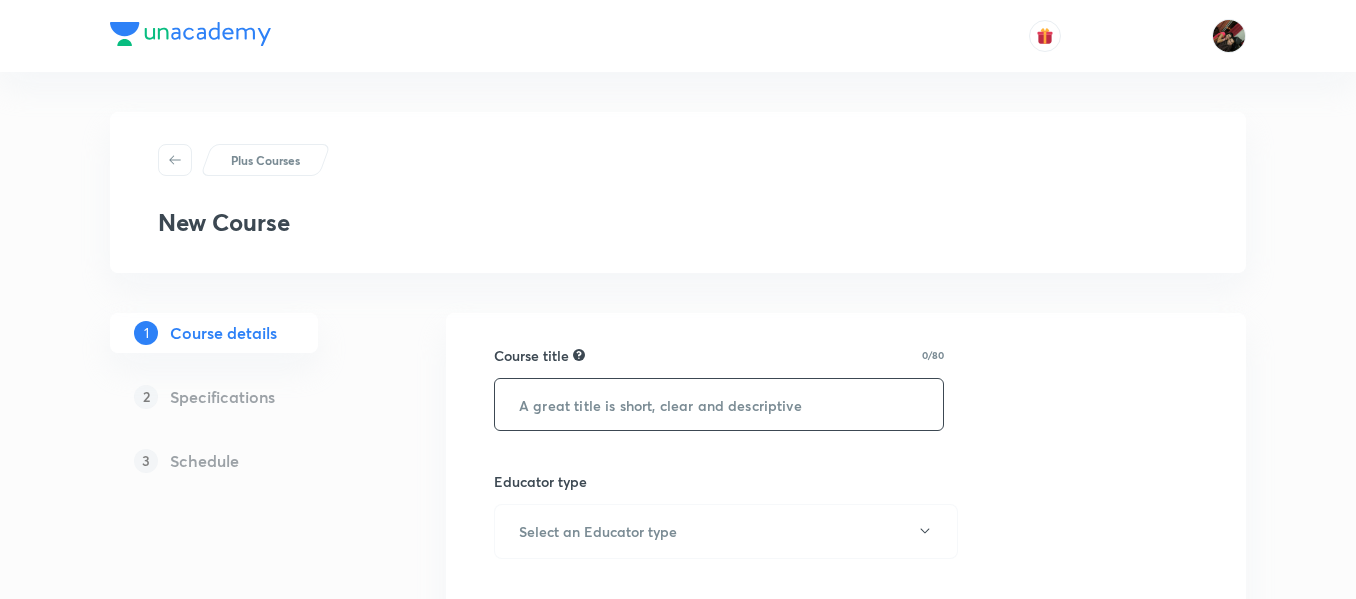 click at bounding box center (719, 404) 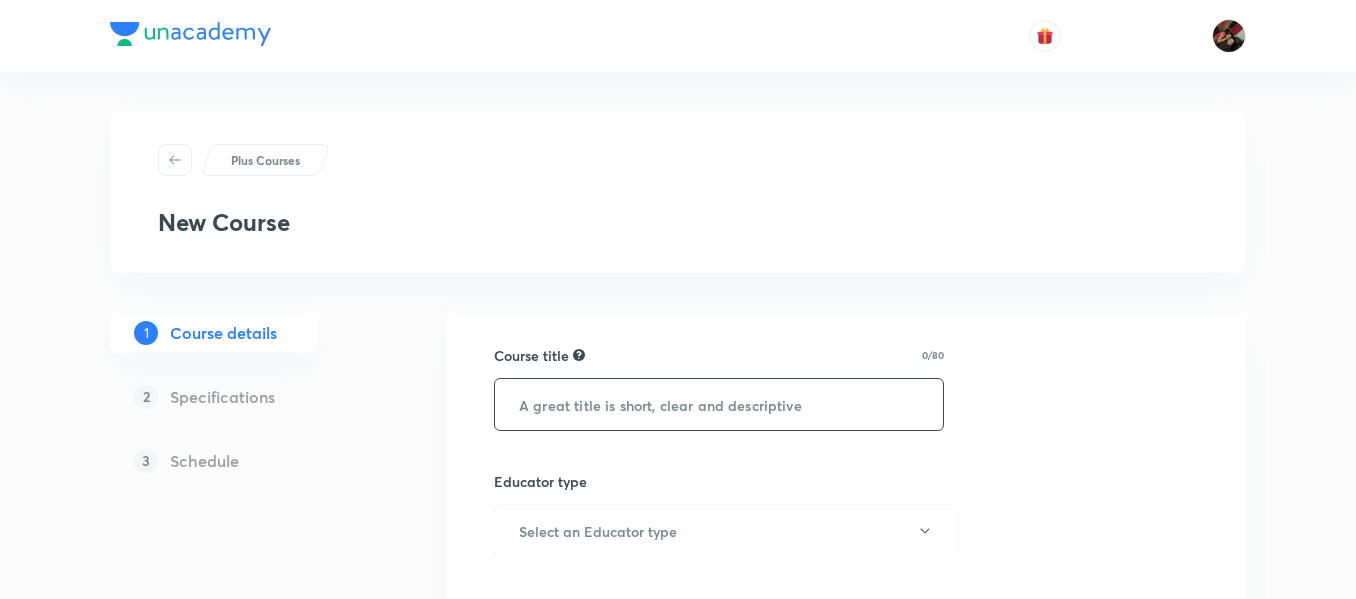 type on "v" 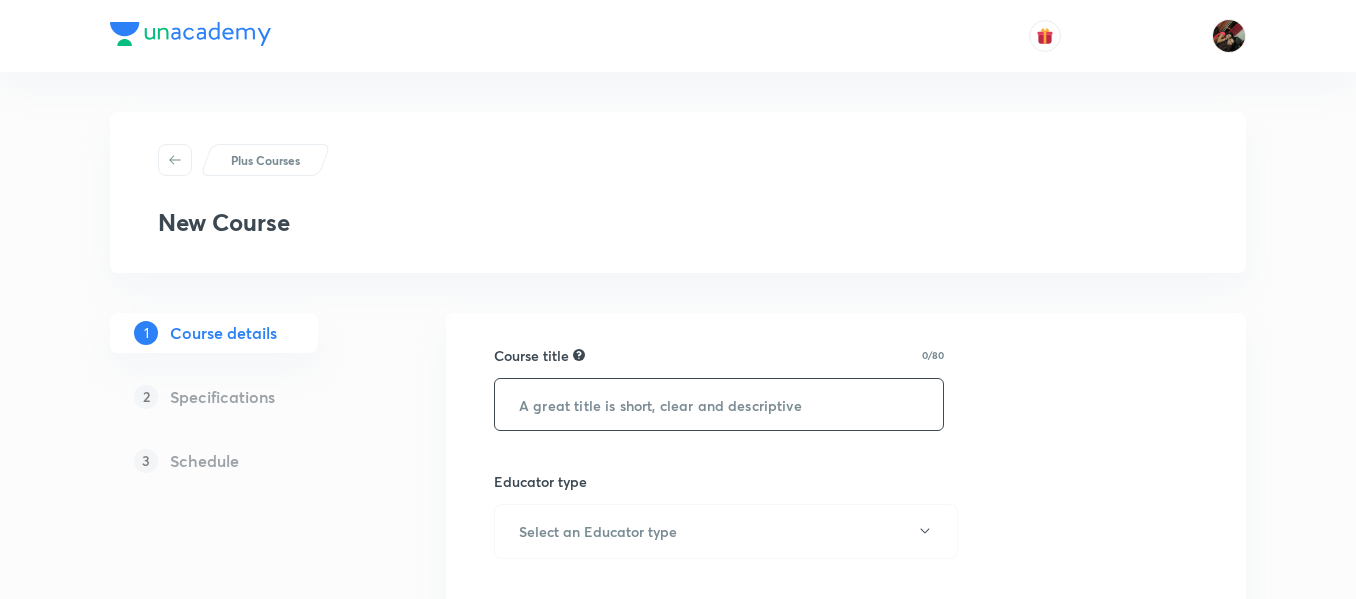paste on "Course On Zoology for NEET Growth 5 2027" 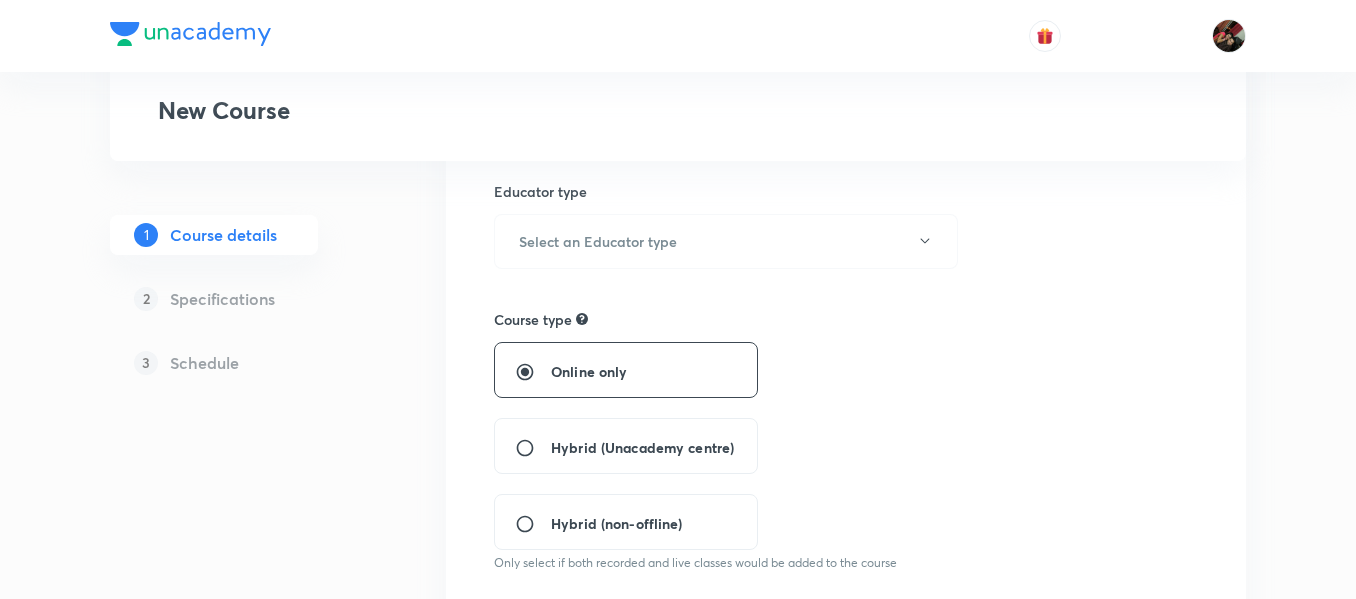 scroll, scrollTop: 291, scrollLeft: 0, axis: vertical 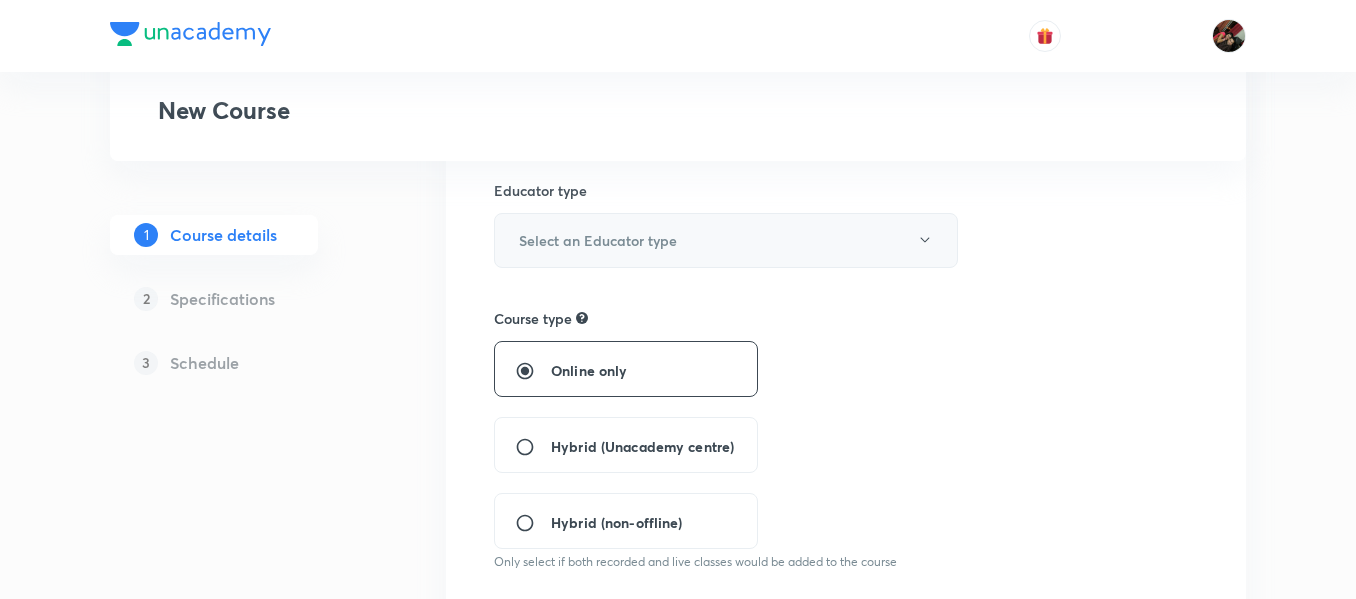 type on "Course On Zoology for NEET Growth 5 2027" 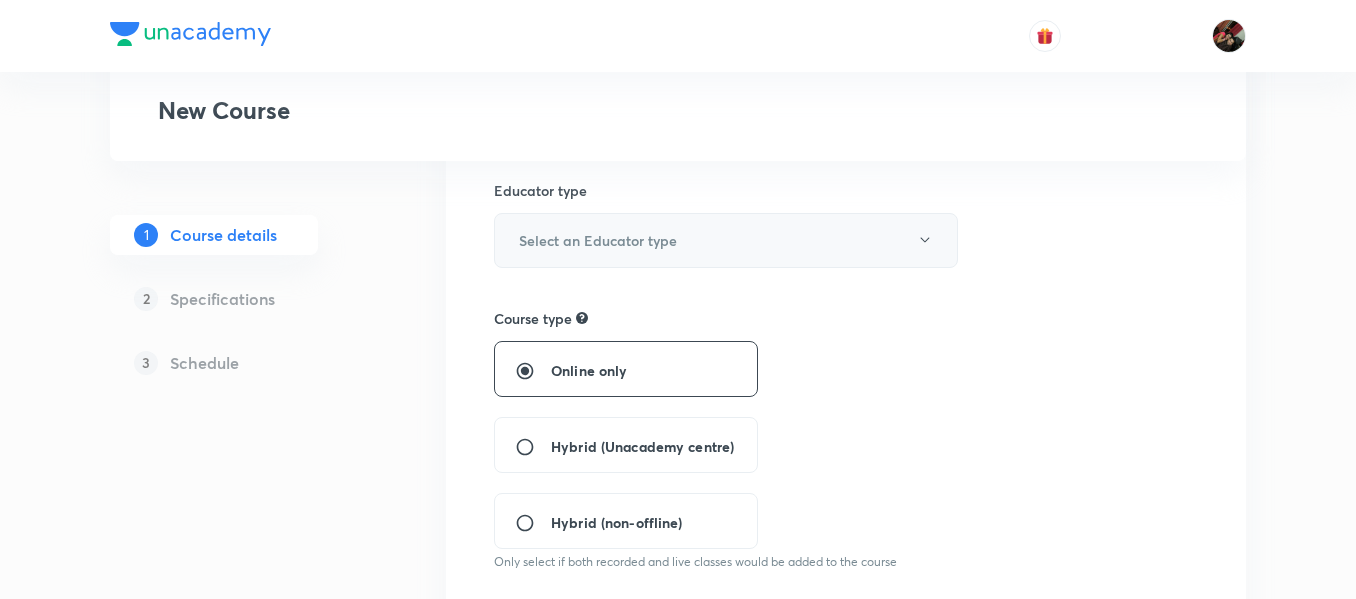 click on "Select an Educator type" at bounding box center [598, 240] 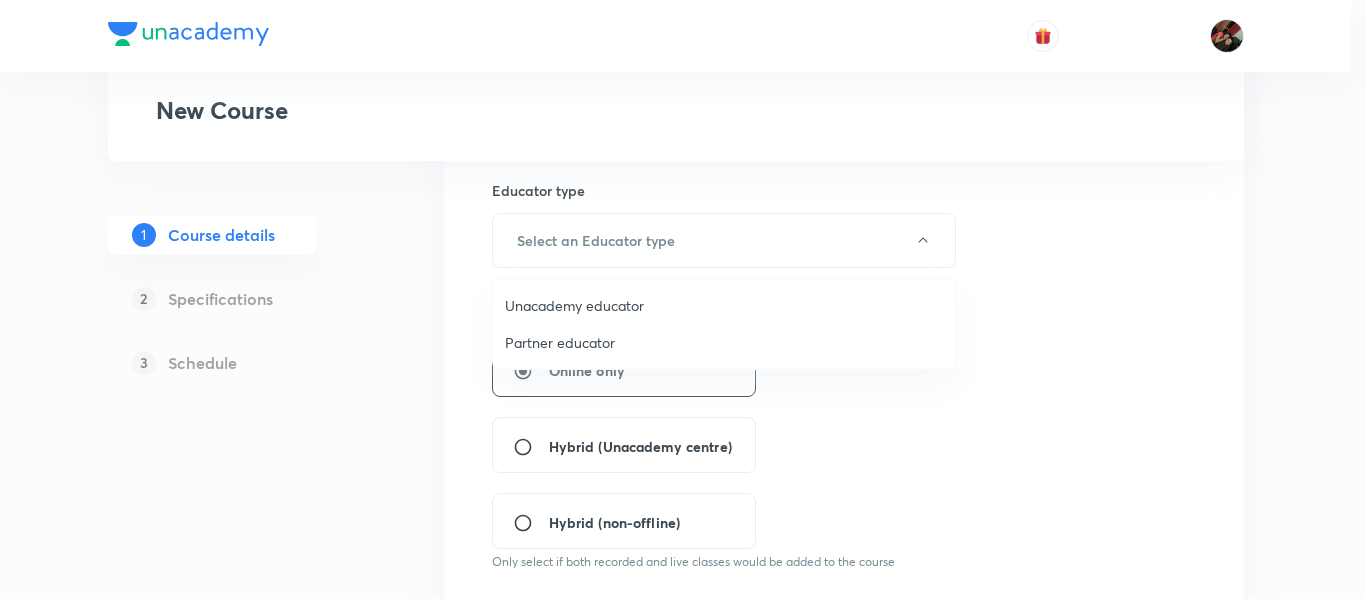 click on "Unacademy educator" at bounding box center (724, 305) 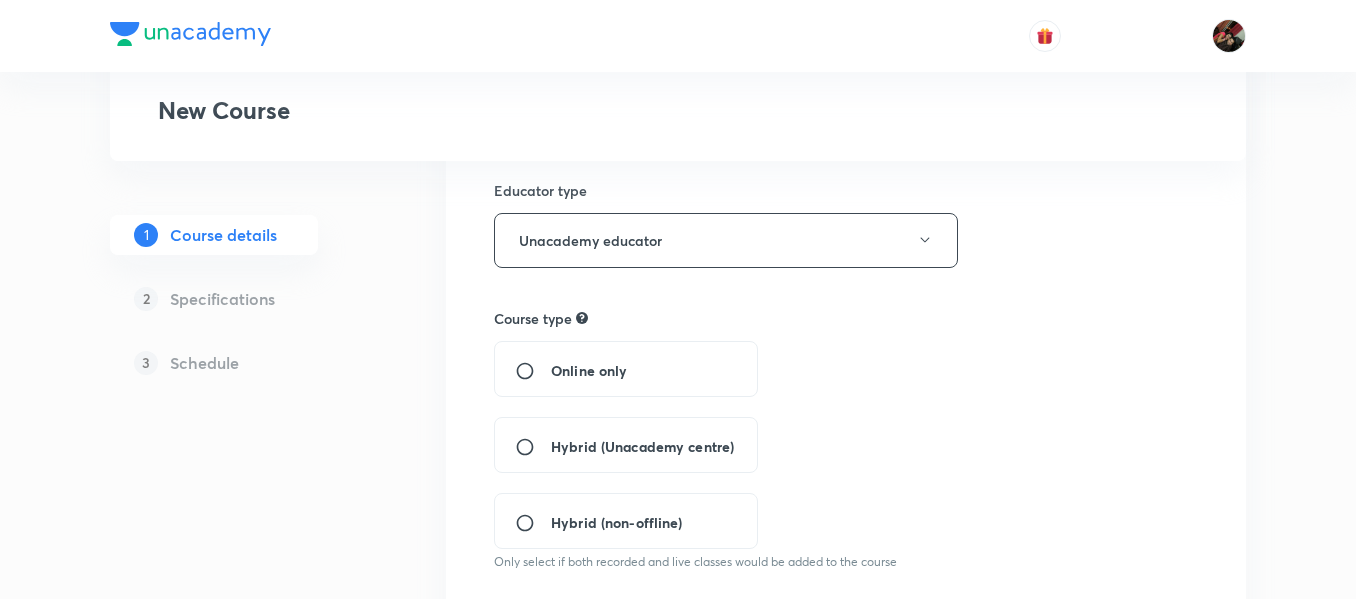 click on "Hybrid (Unacademy centre)" at bounding box center [533, 447] 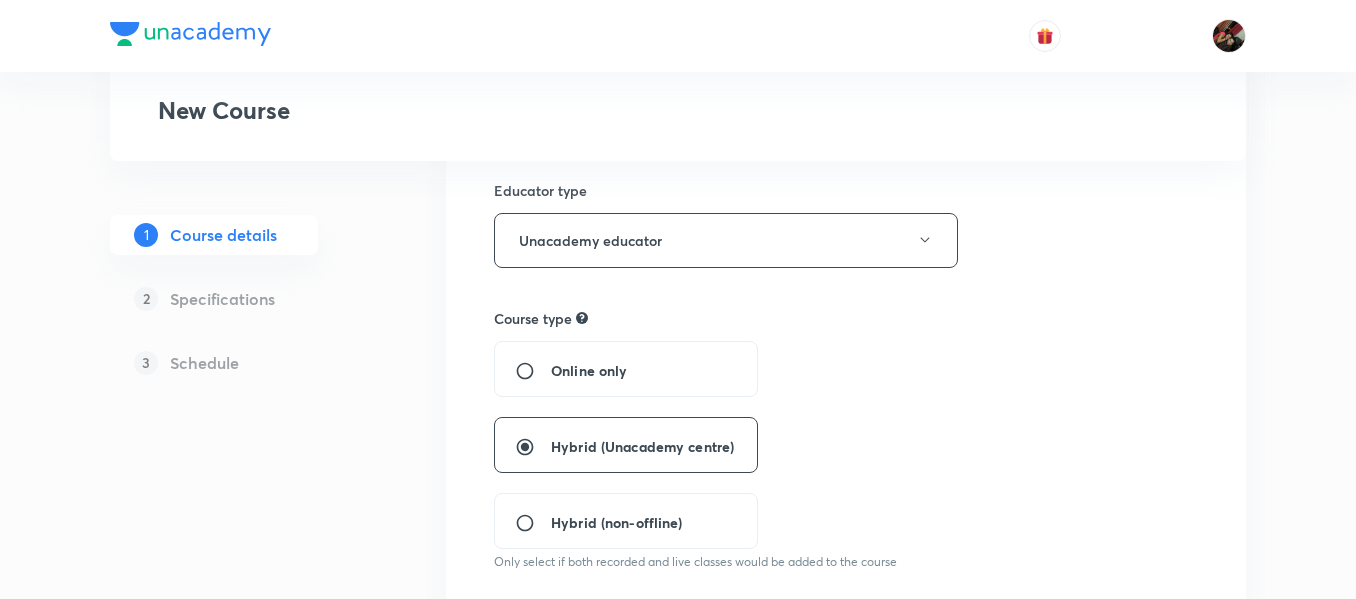click on "Online only Hybrid (Unacademy centre) Hybrid (non-offline)" at bounding box center (761, 445) 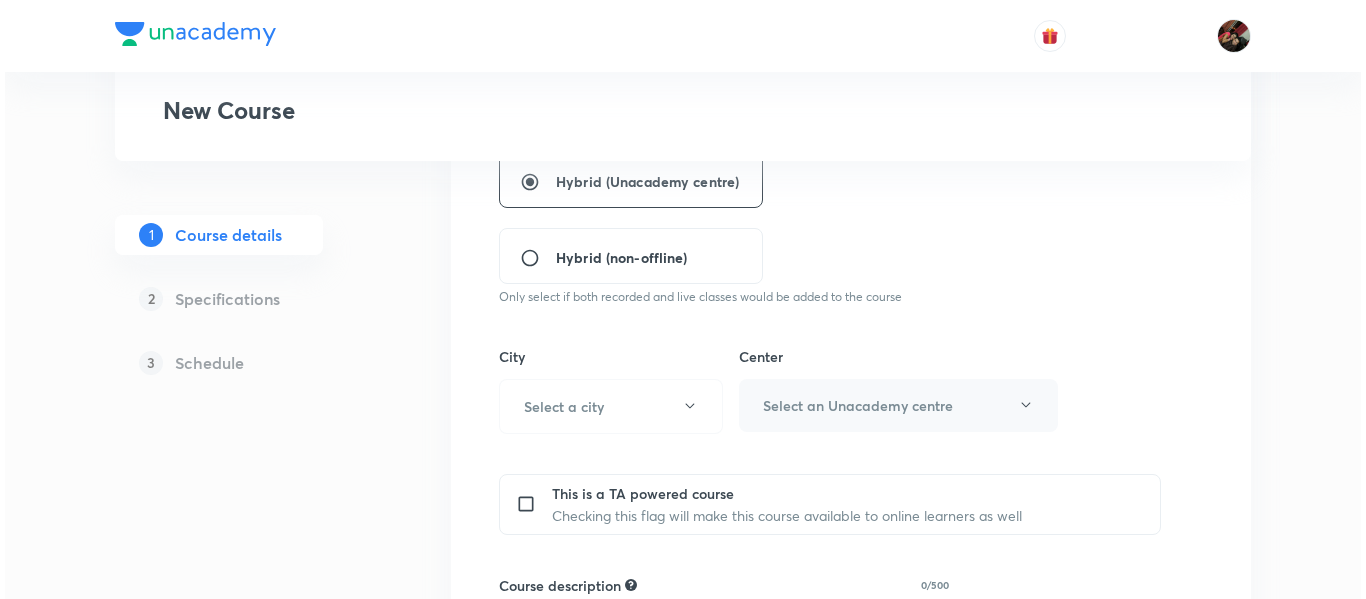 scroll, scrollTop: 560, scrollLeft: 0, axis: vertical 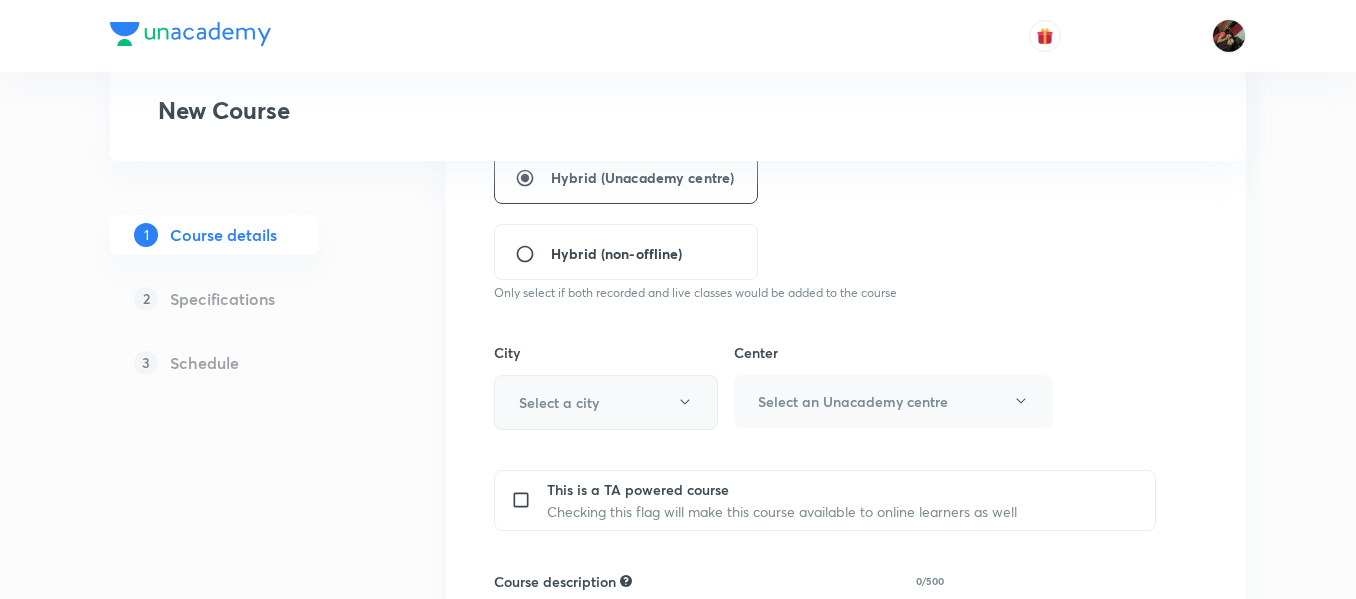click on "Select a city" at bounding box center (559, 402) 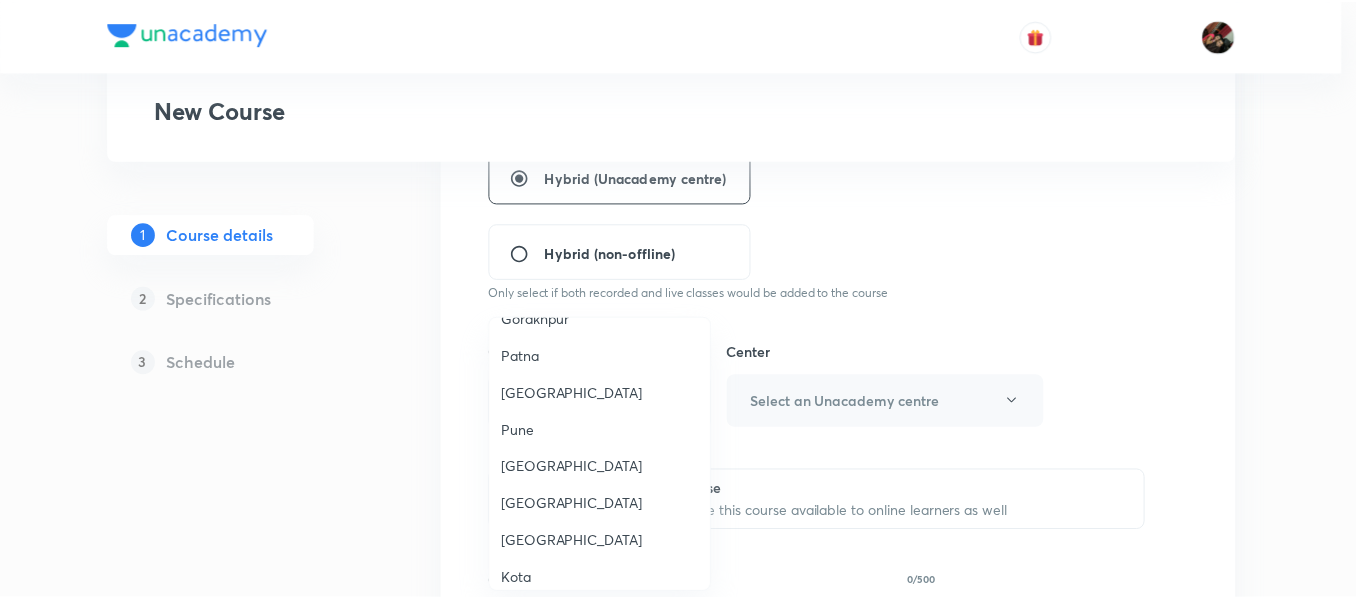 scroll, scrollTop: 1564, scrollLeft: 0, axis: vertical 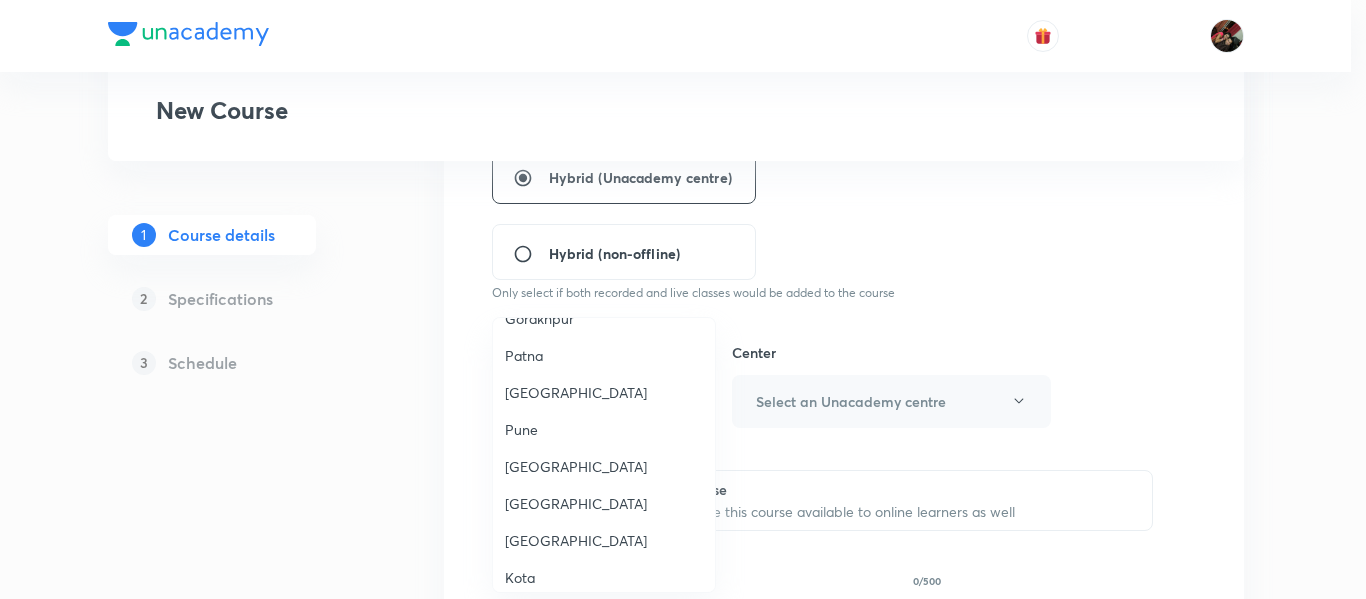click on "Pune" at bounding box center (604, 429) 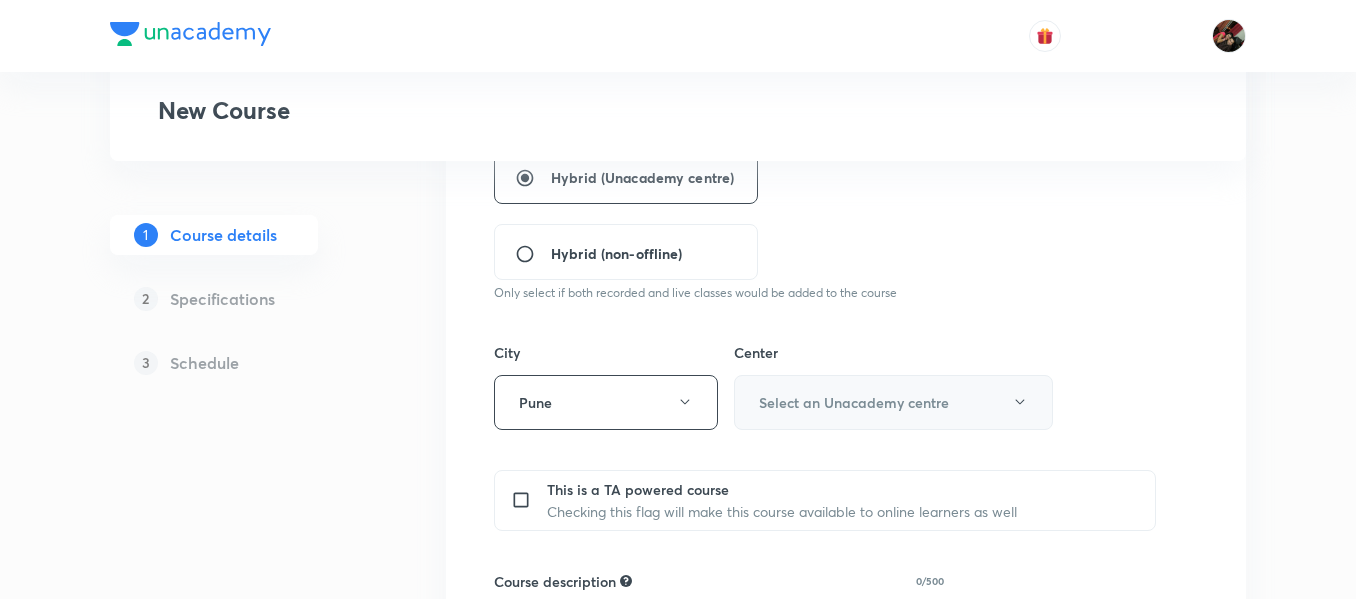 click on "Select an Unacademy centre" at bounding box center [893, 402] 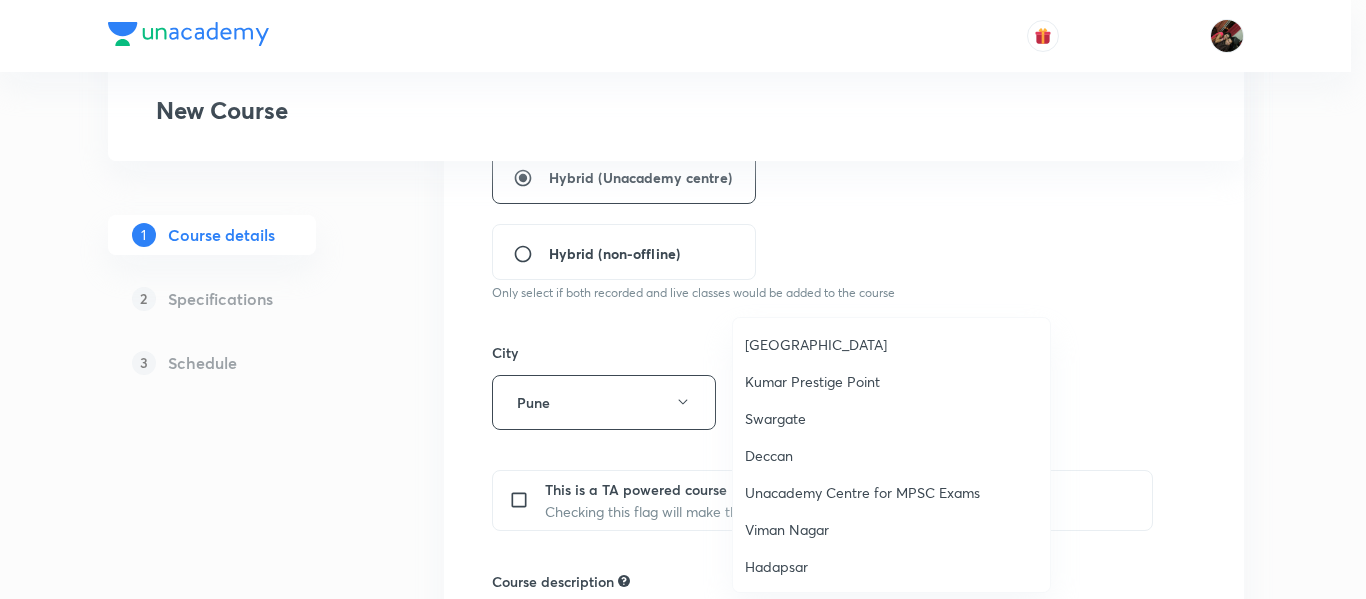 click on "[GEOGRAPHIC_DATA]" at bounding box center [891, 344] 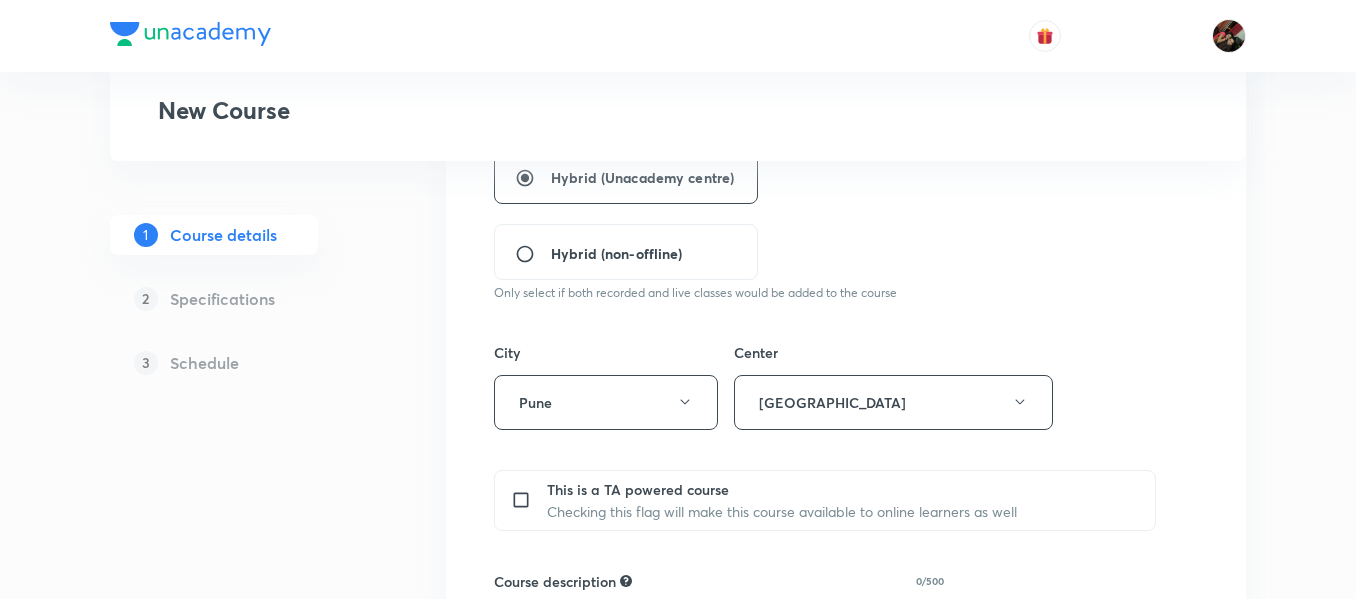 click on "1 Course details 2 Specifications 3 Schedule" at bounding box center [246, 553] 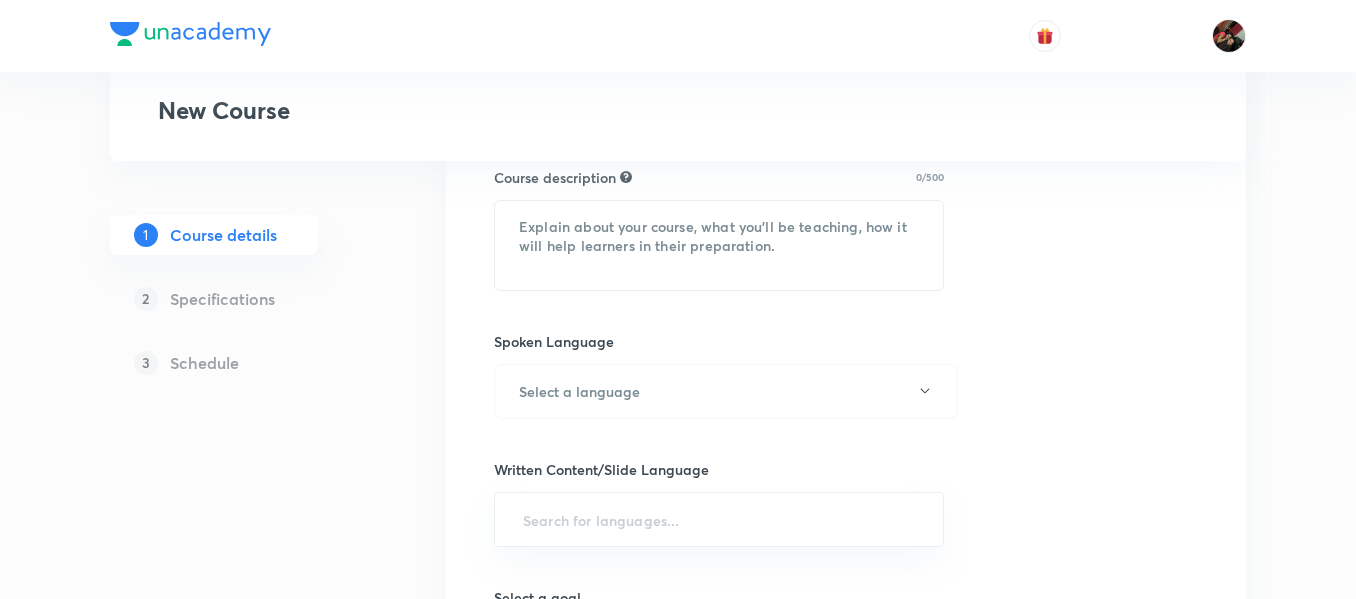 scroll, scrollTop: 975, scrollLeft: 0, axis: vertical 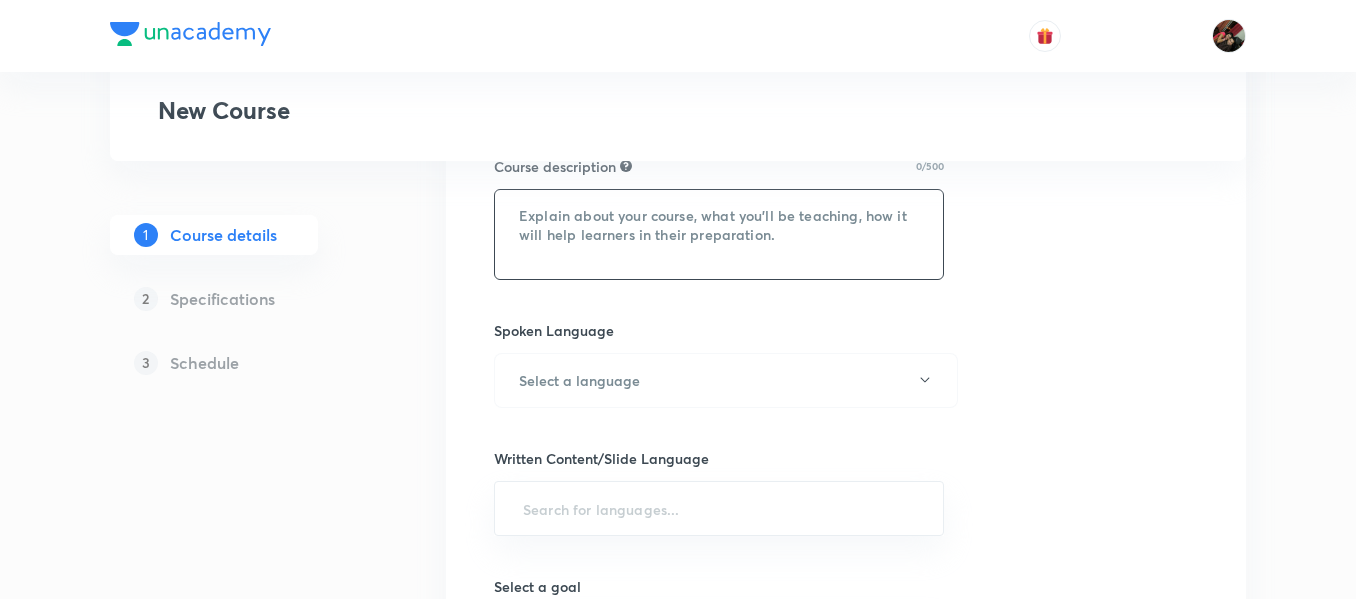 click at bounding box center (719, 234) 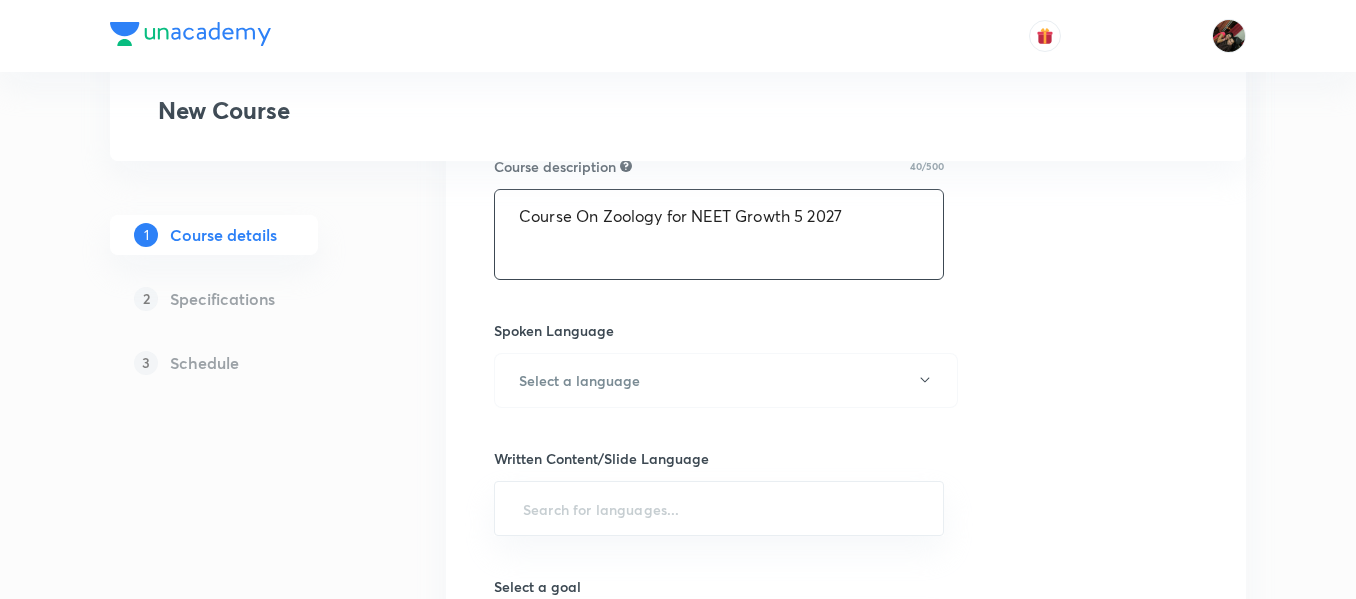 paste 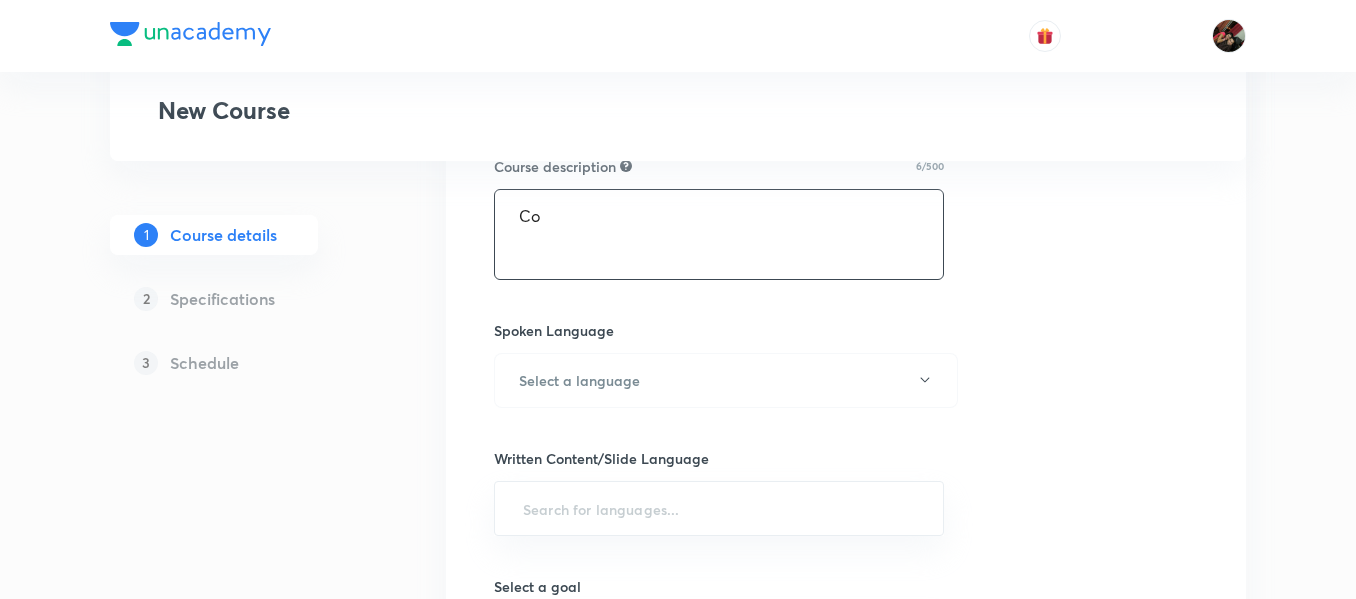 type on "C" 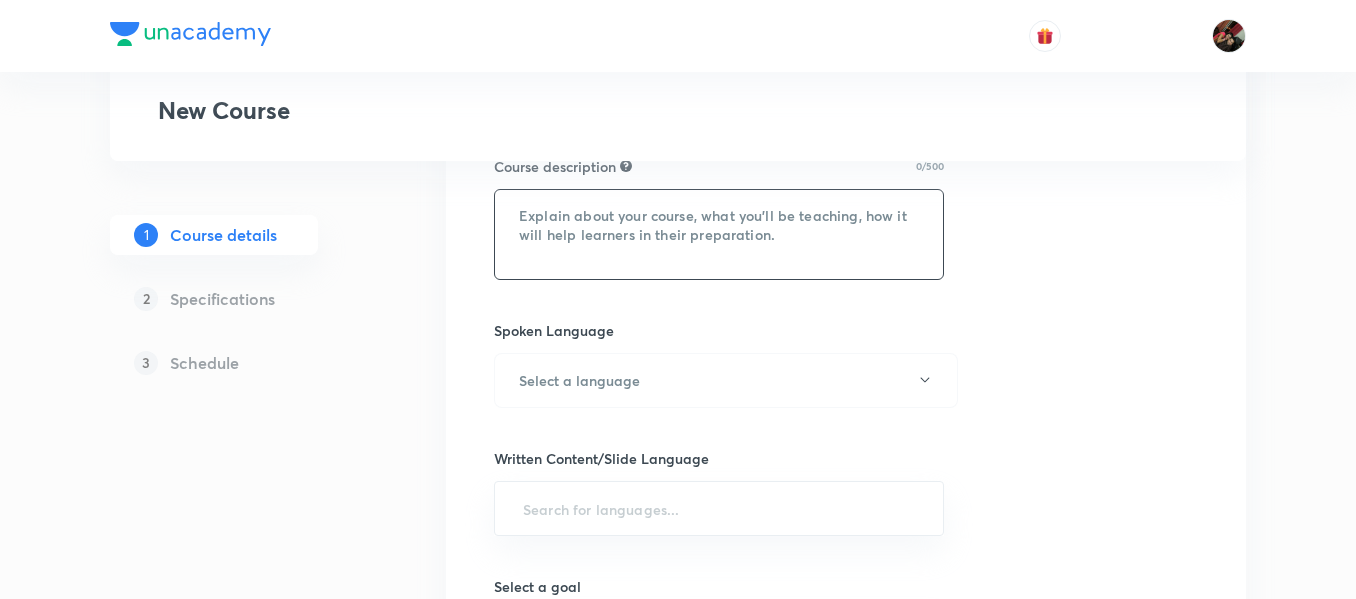 paste on ""In this course, [PERSON_NAME] will provide in-depth knowledge of Zoology. The course will
be helpful for aspirants preparing for NEET UG. All doubts related to the topic will be
clarified during the doubt-clearing sessions in the course. The course will be covered in English and the notes will be provided in English"" 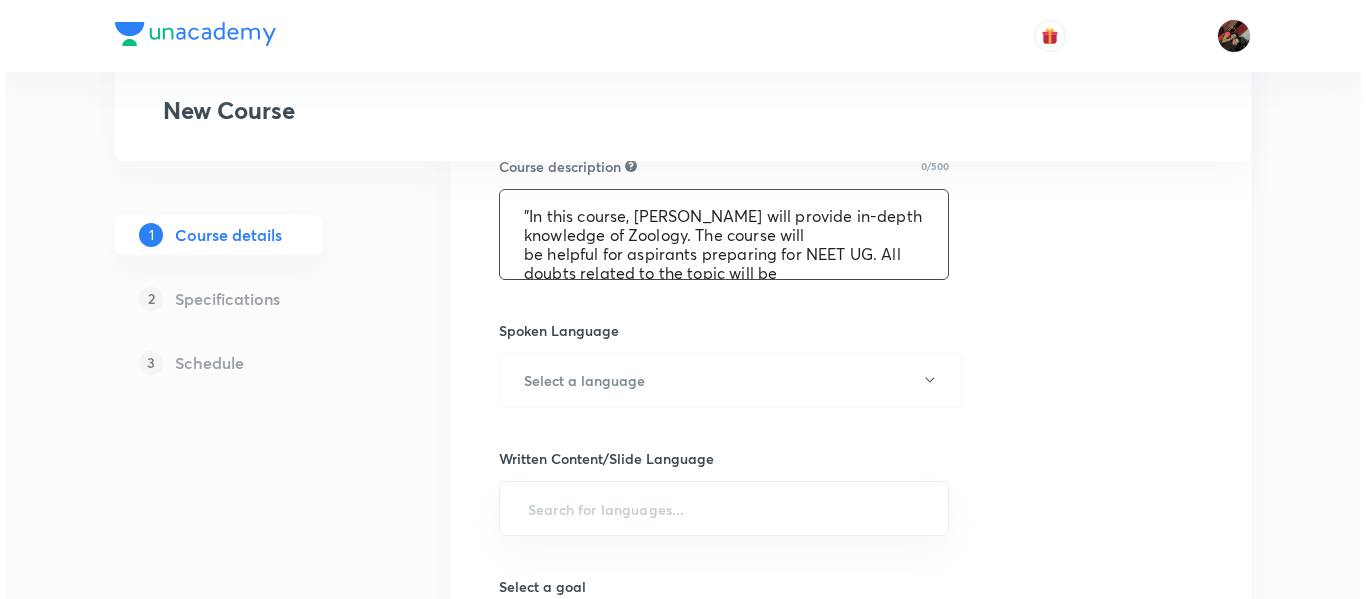 scroll, scrollTop: 61, scrollLeft: 0, axis: vertical 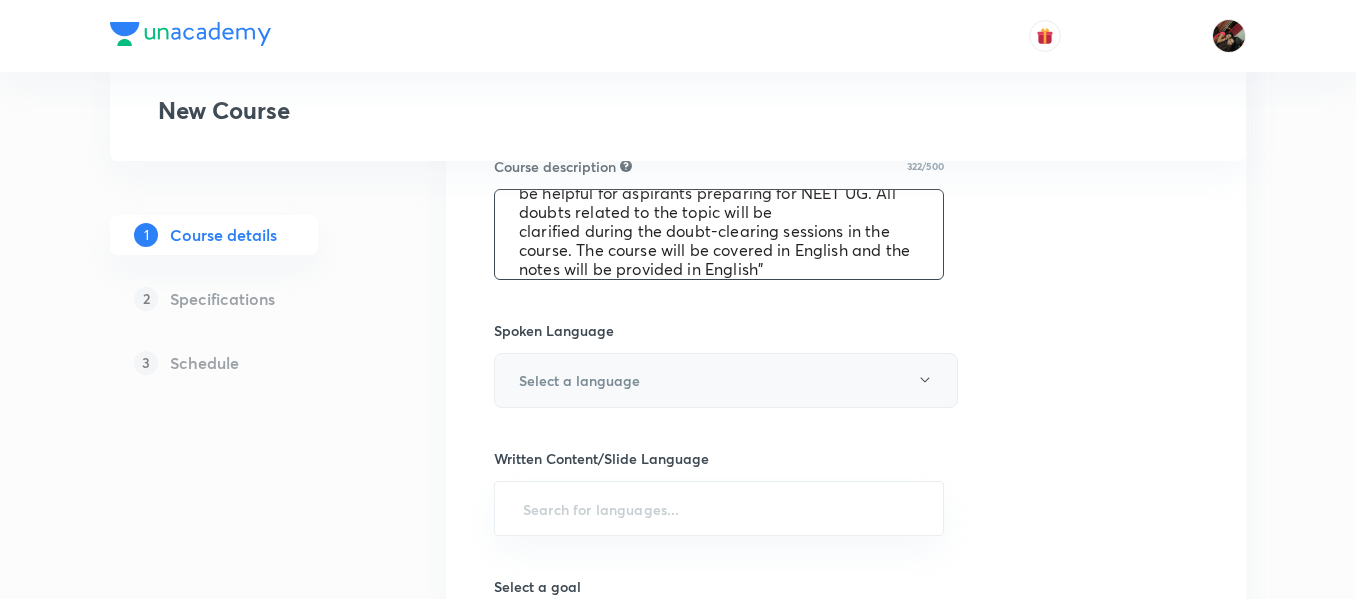 type on ""In this course, [PERSON_NAME] will provide in-depth knowledge of Zoology. The course will
be helpful for aspirants preparing for NEET UG. All doubts related to the topic will be
clarified during the doubt-clearing sessions in the course. The course will be covered in English and the notes will be provided in English"" 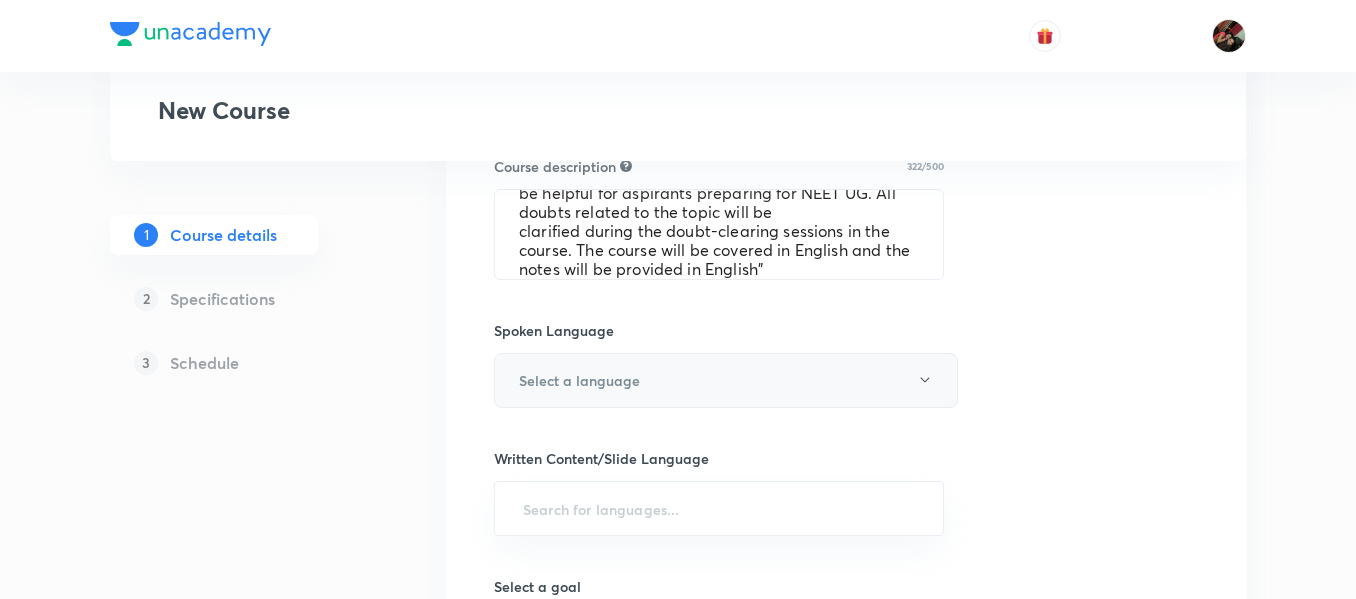 click on "Select a language" at bounding box center [726, 380] 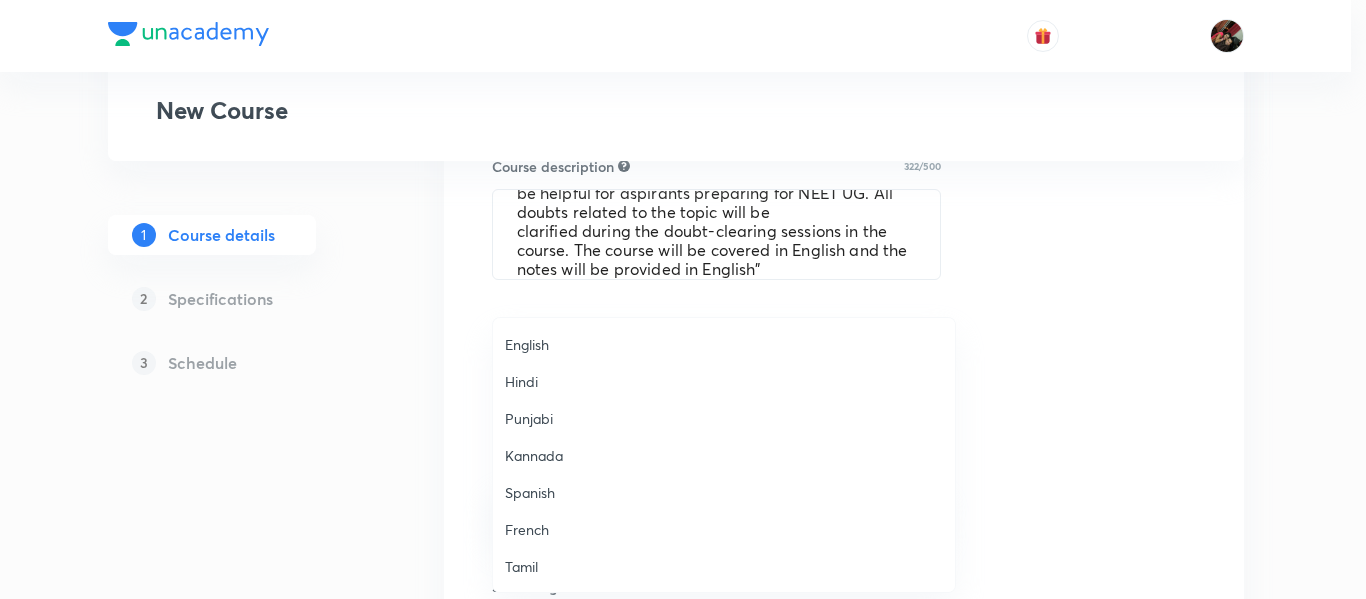 click on "English" at bounding box center (724, 344) 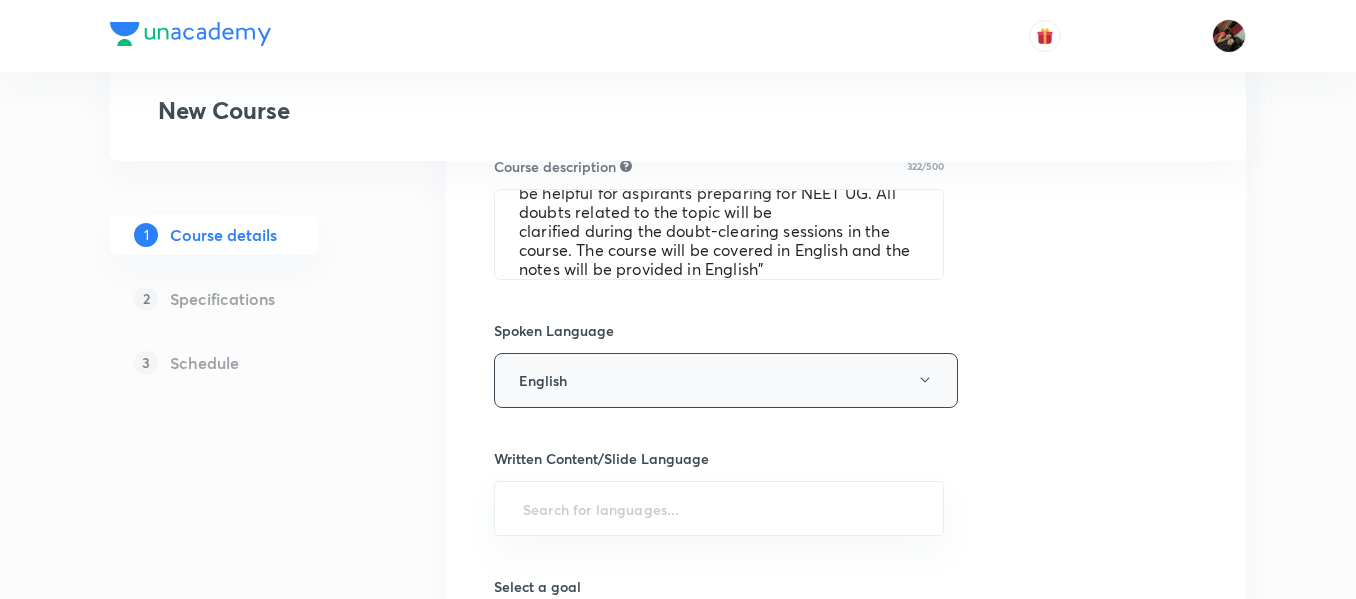 click on "English" at bounding box center (726, 380) 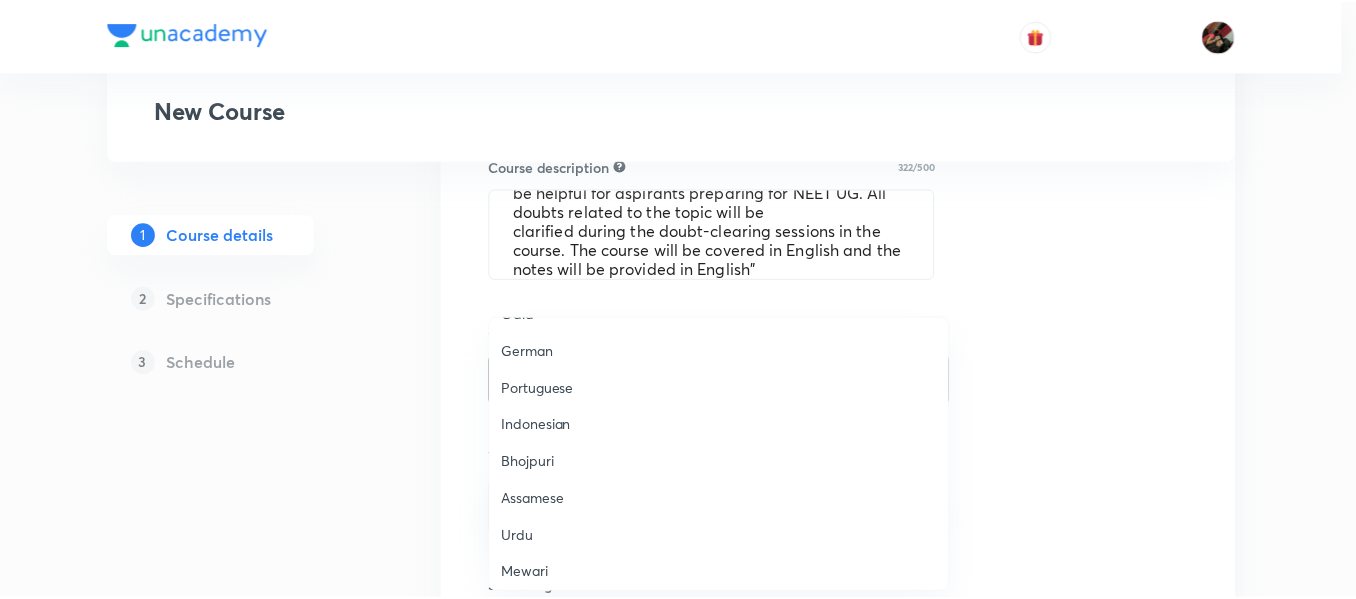 scroll, scrollTop: 593, scrollLeft: 0, axis: vertical 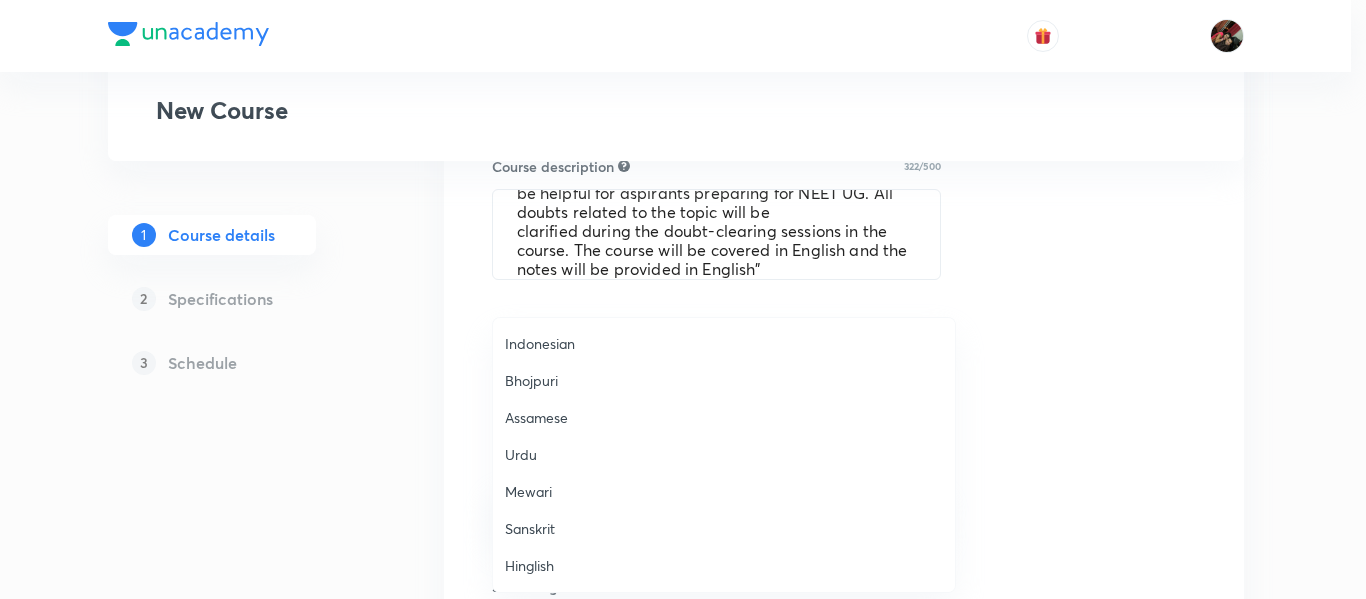 click on "Hinglish" at bounding box center [724, 565] 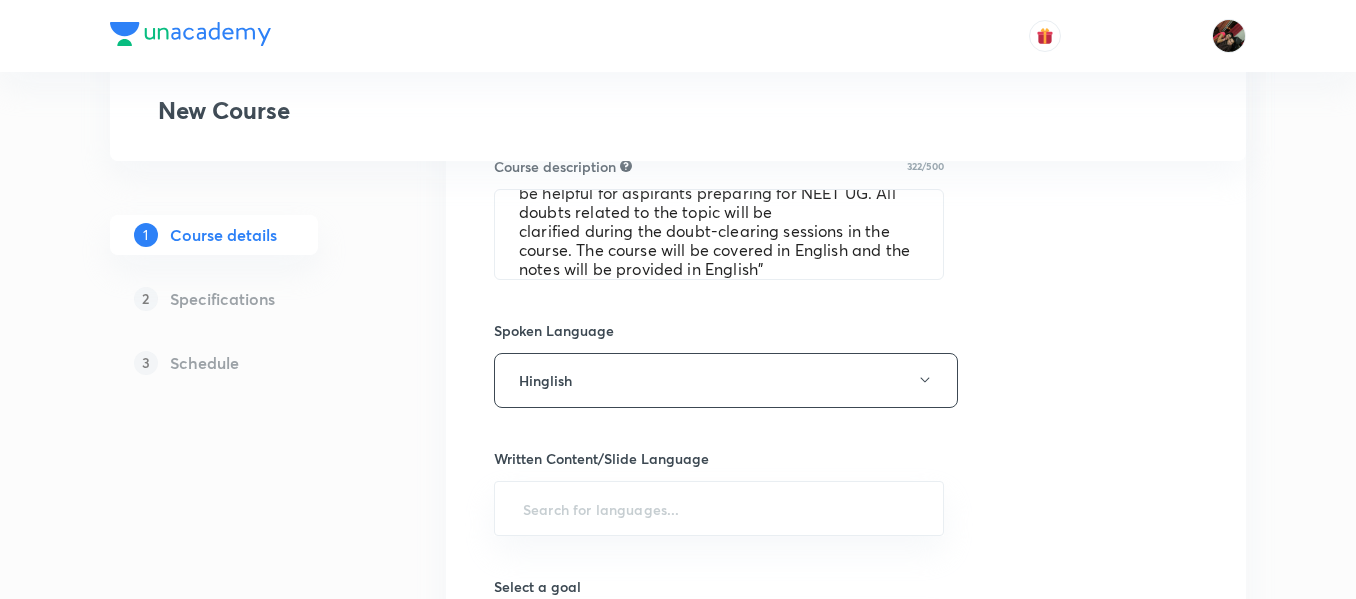click on "Plus Courses New Course 1 Course details 2 Specifications 3 Schedule Course title 40/80 Course On Zoology for NEET Growth 5 2027 ​ Educator type Unacademy educator   Course type Online only Hybrid (Unacademy centre) Hybrid (non-offline) Only select if both recorded and live classes would be added to the course City [GEOGRAPHIC_DATA] [GEOGRAPHIC_DATA] This is a TA powered course Checking this flag will make this course available to online learners as well Course description 322/500 "In this course, [PERSON_NAME] will provide in-depth knowledge of Zoology. The course will
be helpful for aspirants preparing for NEET UG. All doubts related to the topic will be
clarified during the doubt-clearing sessions in the course. The course will be covered in English and the notes will be provided in English" ​ Spoken Language Hinglish Written Content/Slide Language ​ Select a goal ​ Educators ​ Save & continue" at bounding box center (678, 37) 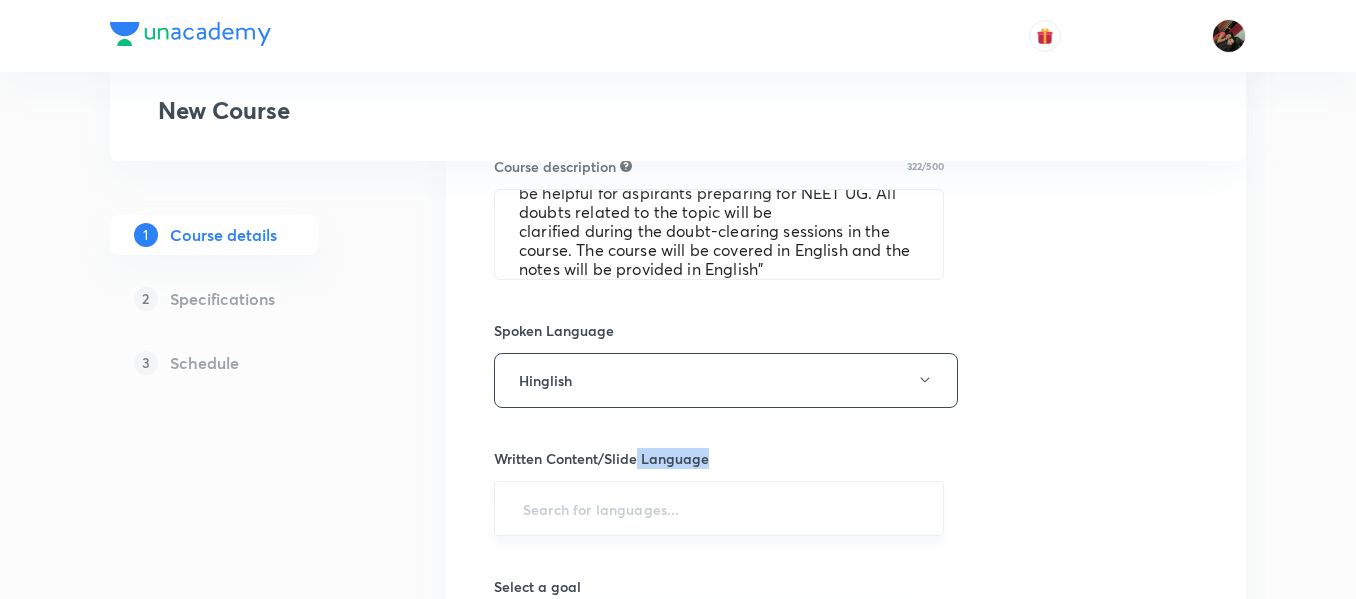 drag, startPoint x: 639, startPoint y: 466, endPoint x: 635, endPoint y: 491, distance: 25.317978 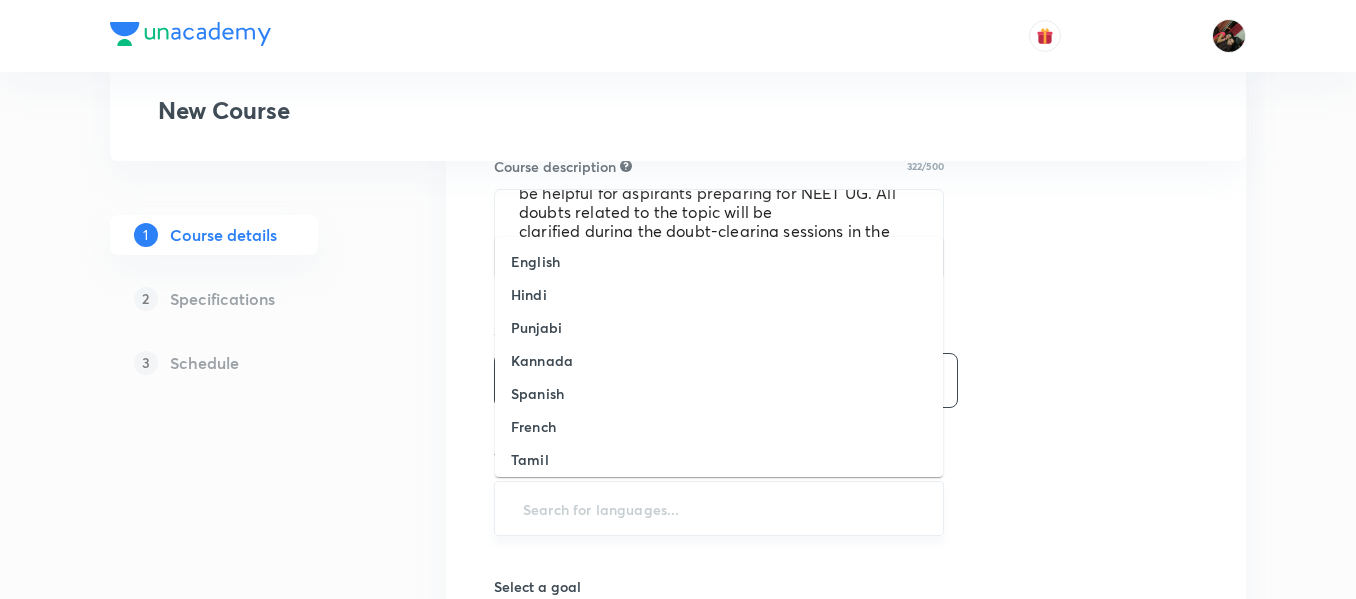 click at bounding box center [719, 508] 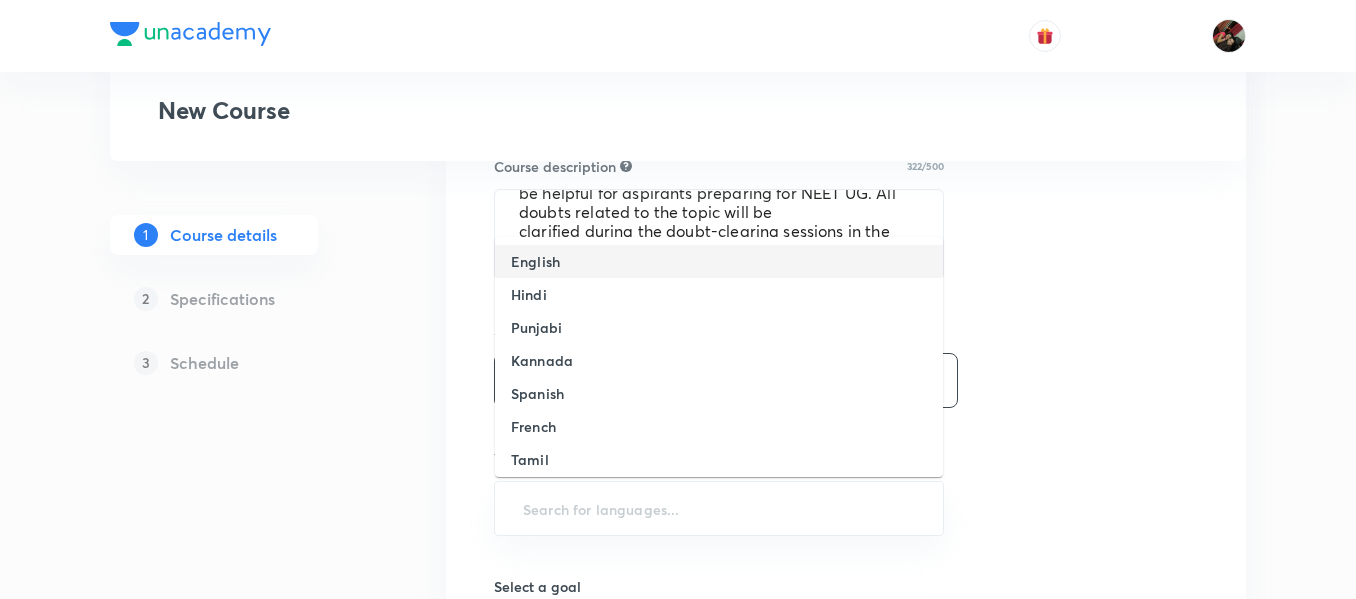 click on "English" at bounding box center (535, 261) 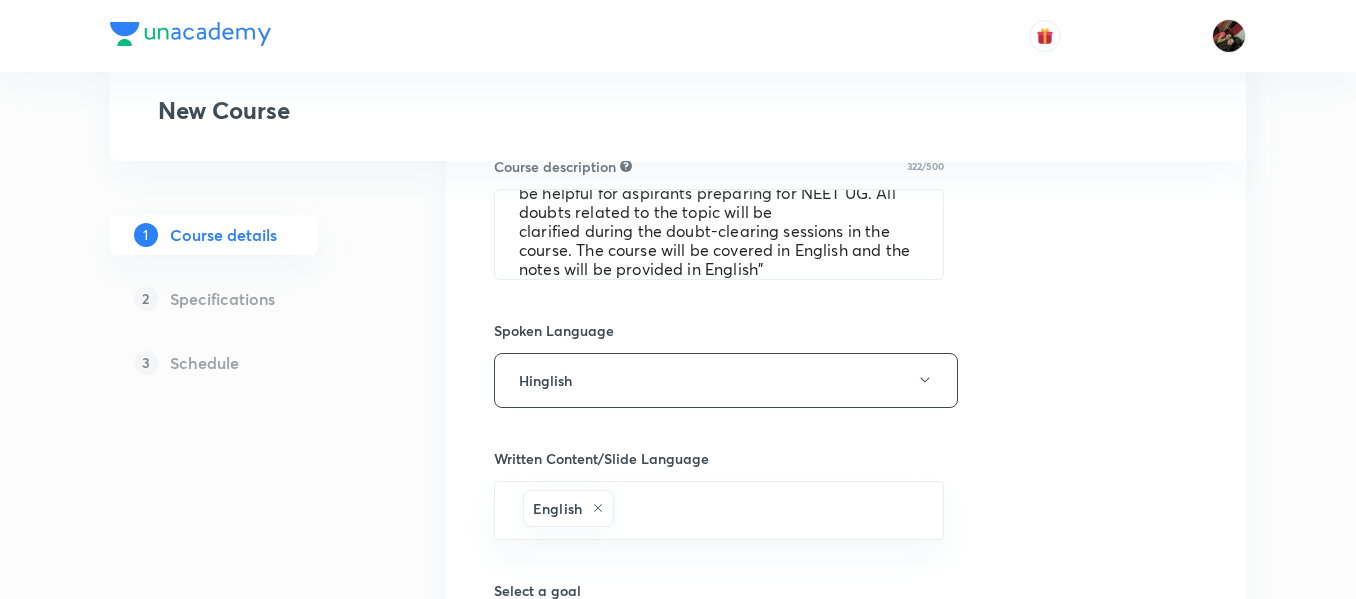 click on "Course title 40/80 Course On Zoology for NEET Growth 5 2027 ​ Educator type Unacademy educator   Course type Online only Hybrid (Unacademy centre) Hybrid (non-offline) Only select if both recorded and live classes would be added to the course City Pune Center Pimpri Center This is a TA powered course Checking this flag will make this course available to online learners as well Course description 322/500 "In this course, Chandani Tehlani will provide in-depth knowledge of Zoology. The course will
be helpful for aspirants preparing for NEET UG. All doubts related to the topic will be
clarified during the doubt-clearing sessions in the course. The course will be covered in English and the notes will be provided in English" ​ Spoken Language Hinglish Written Content/Slide Language English ​ Select a goal ​ Educators ​ Save & continue" at bounding box center [846, 126] 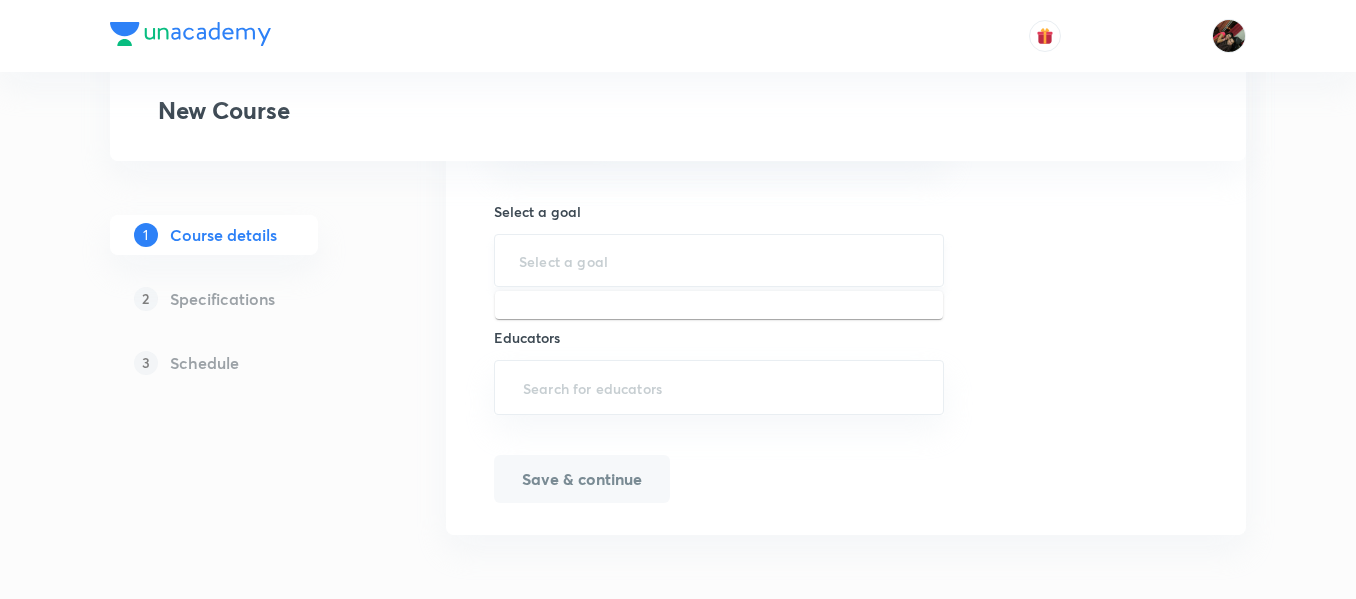 click at bounding box center (719, 260) 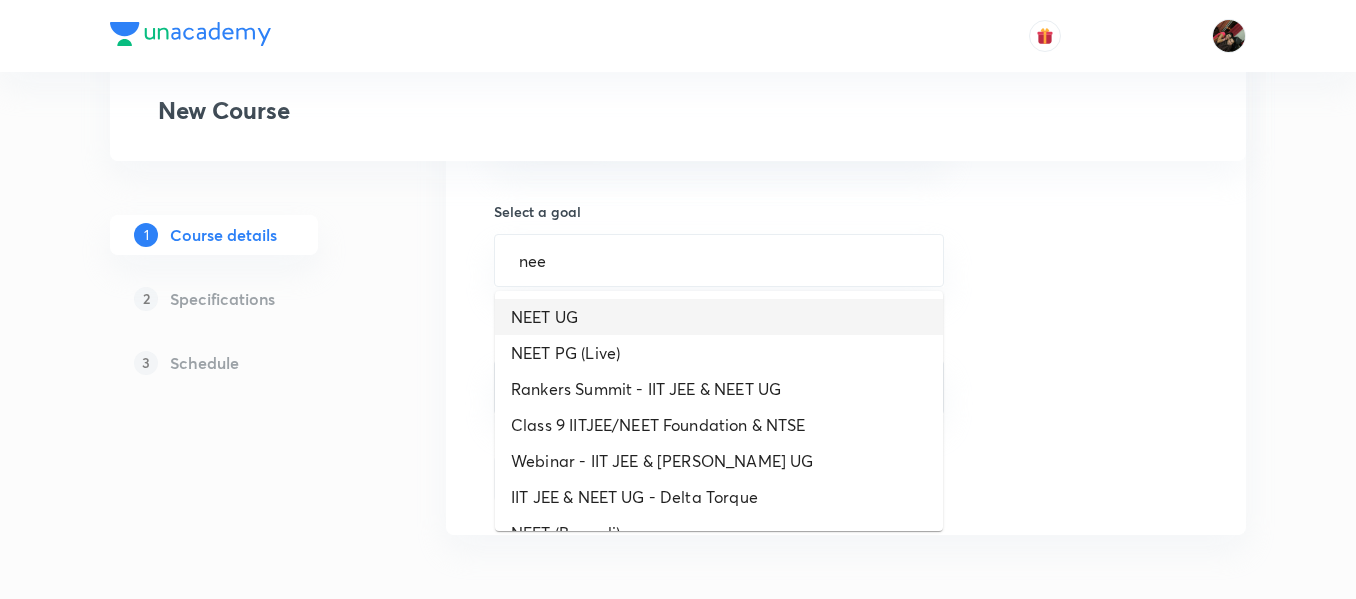 click on "NEET UG" at bounding box center (719, 317) 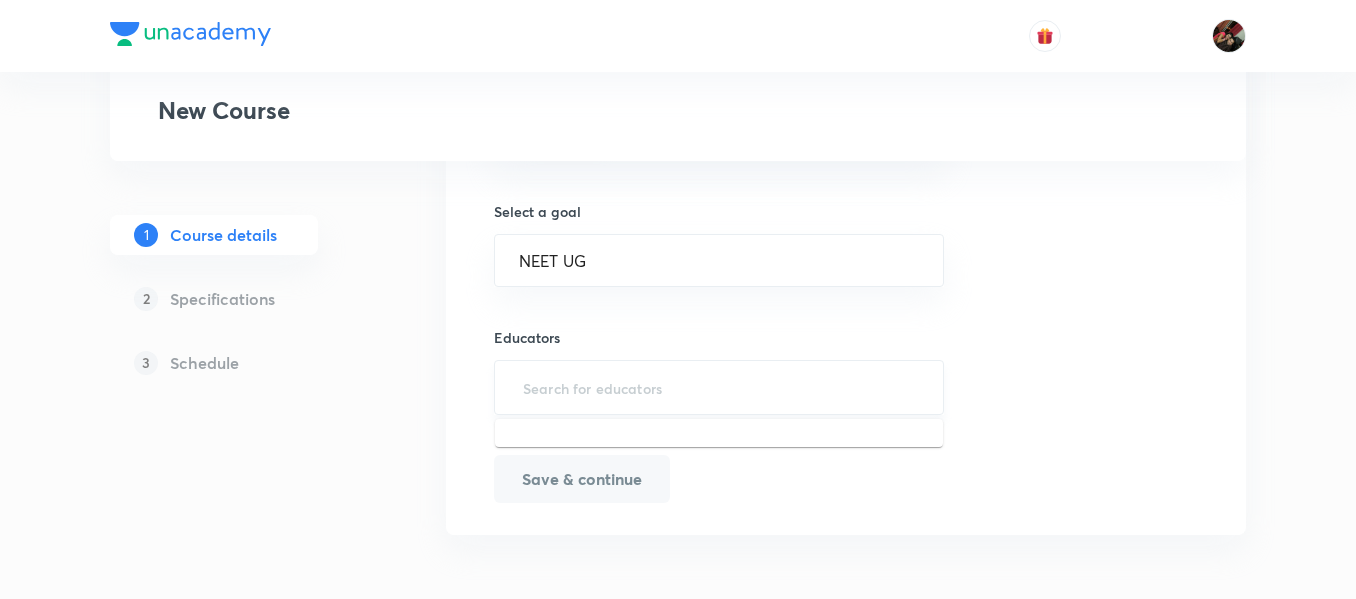 click at bounding box center (719, 387) 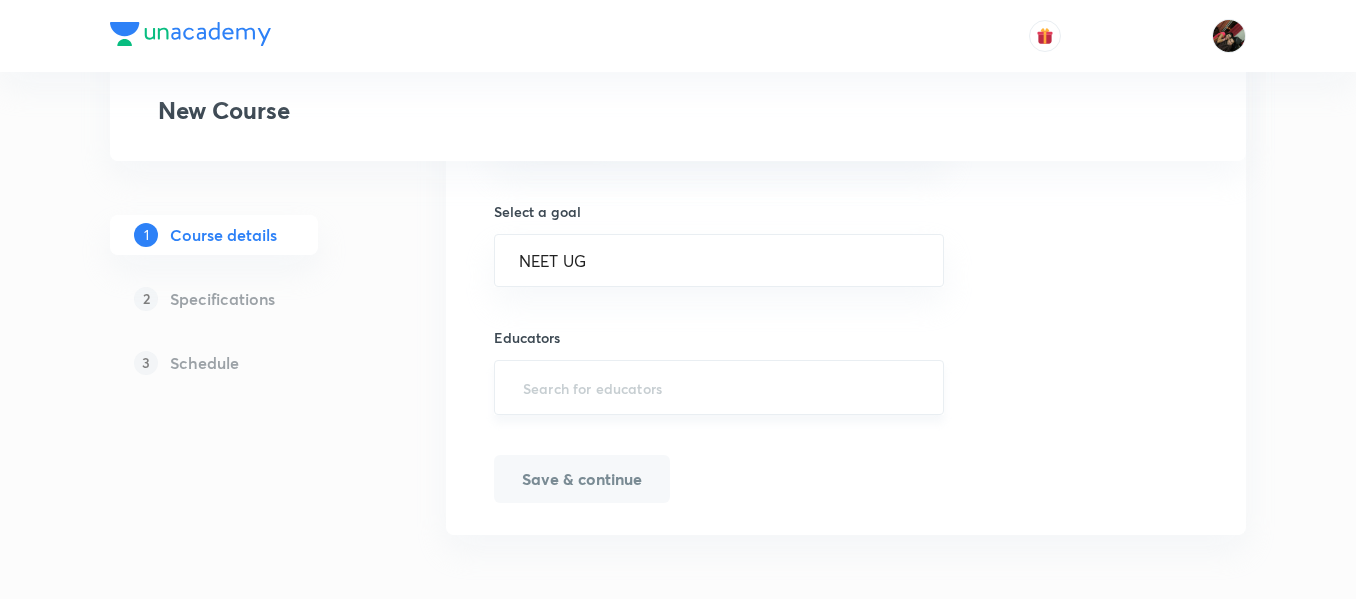 paste on "chandanitehalani-5381" 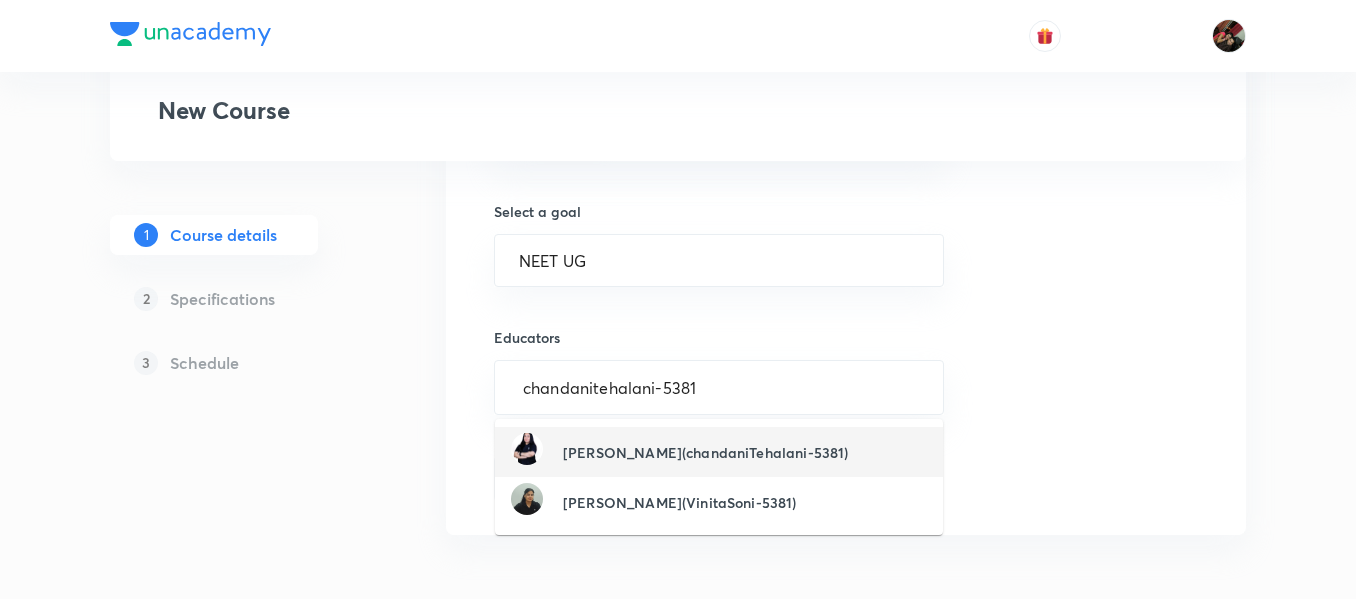 click on "Chandani Tehalani(chandaniTehalani-5381)" at bounding box center (705, 452) 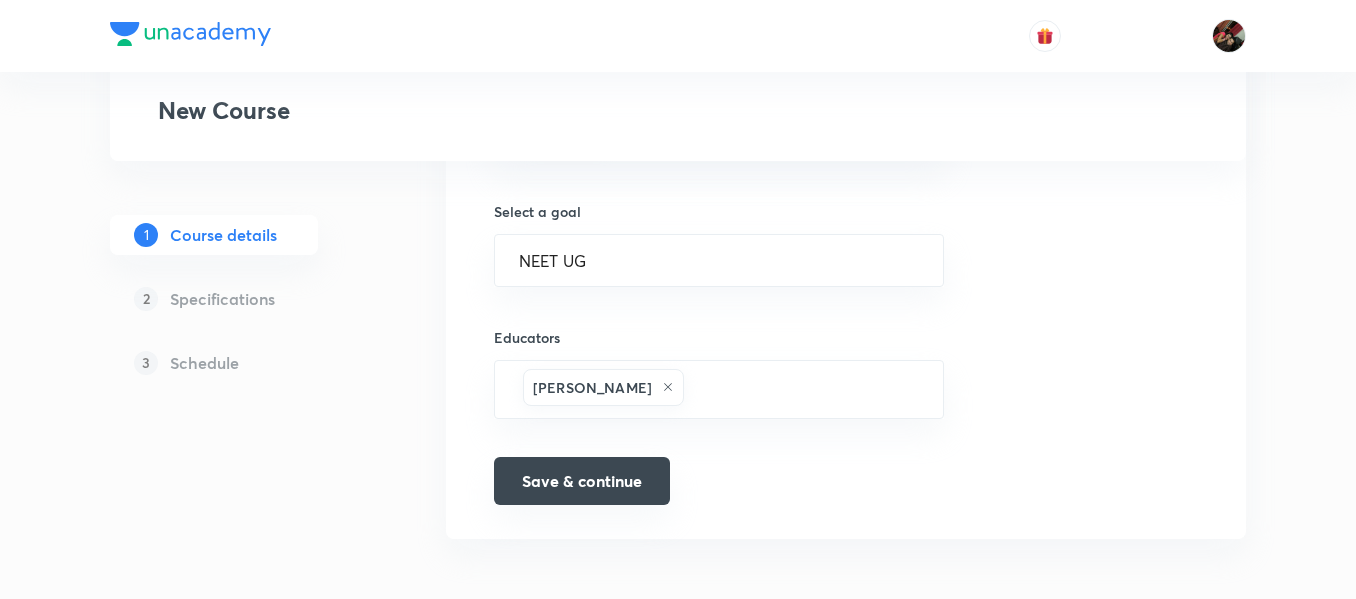 click on "Save & continue" at bounding box center (582, 481) 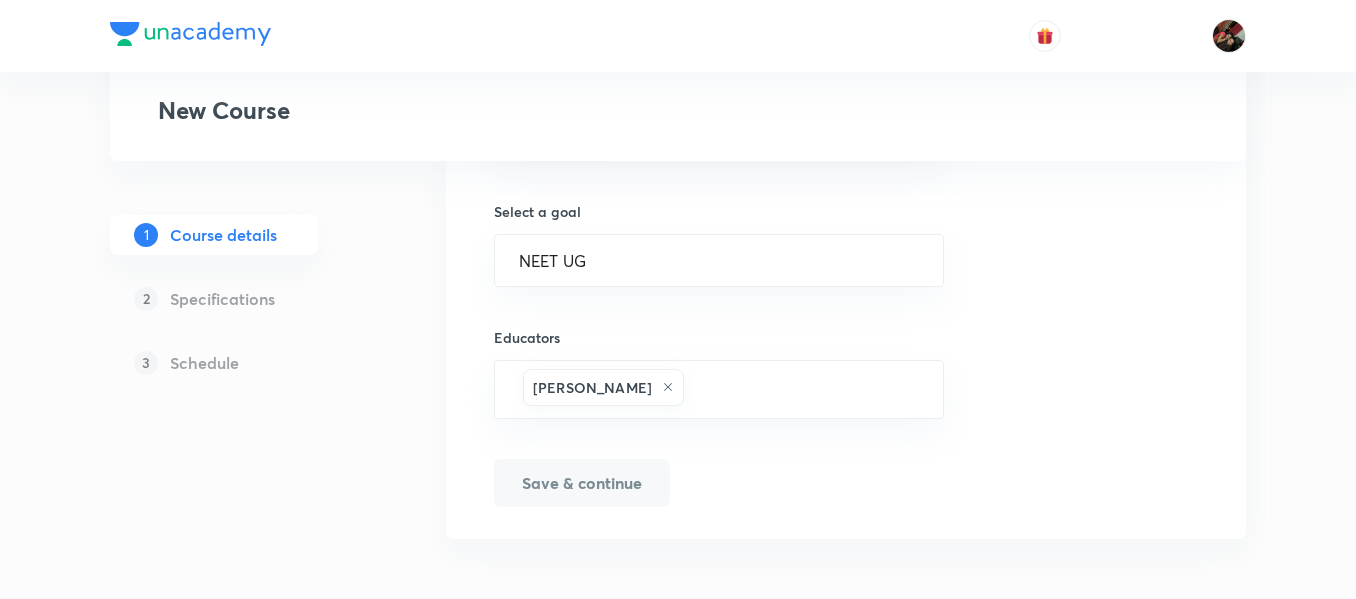 type 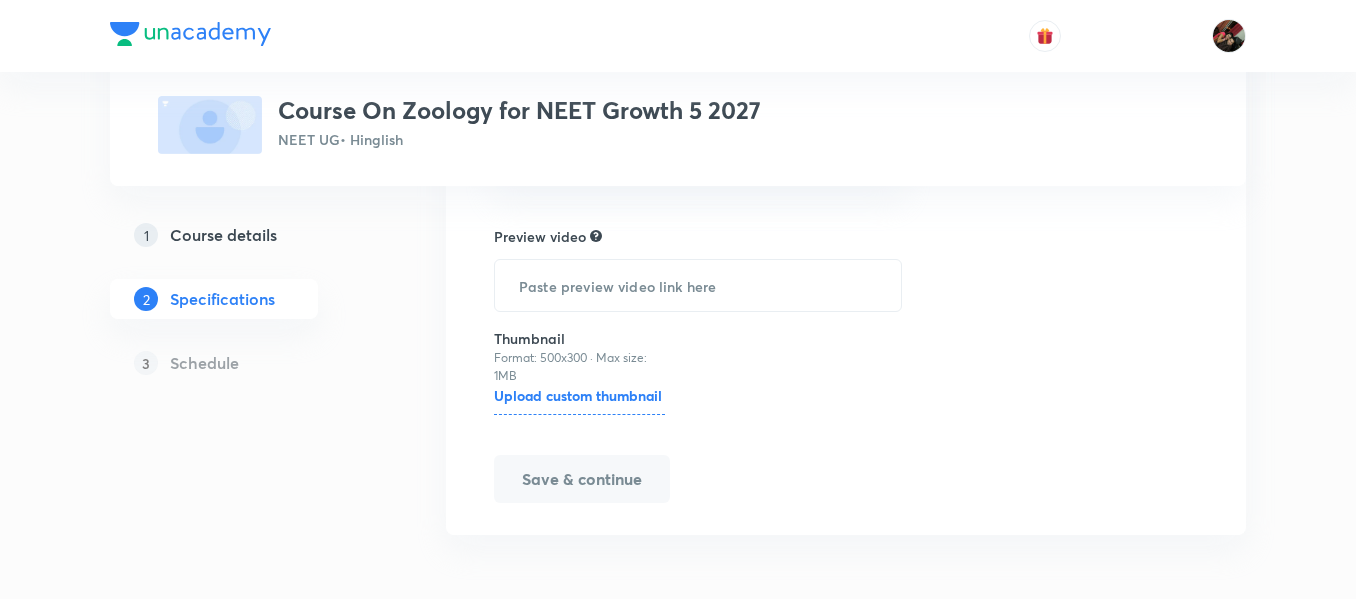 scroll, scrollTop: 0, scrollLeft: 0, axis: both 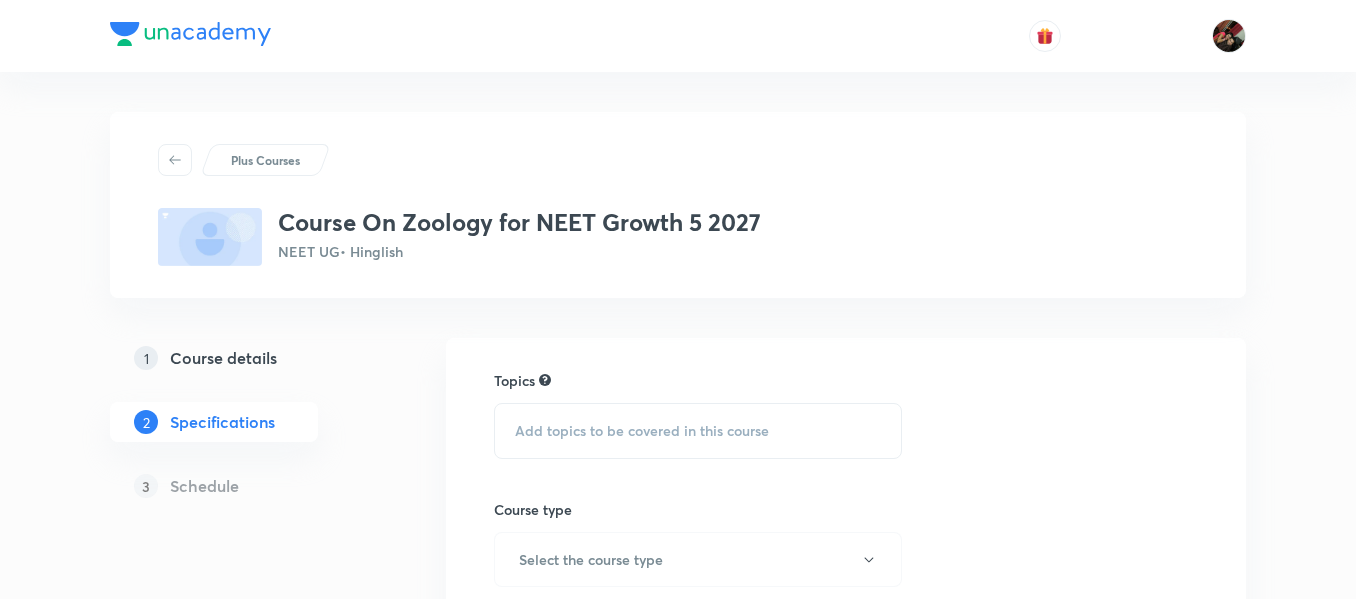 click on "Add topics to be covered in this course" at bounding box center [698, 431] 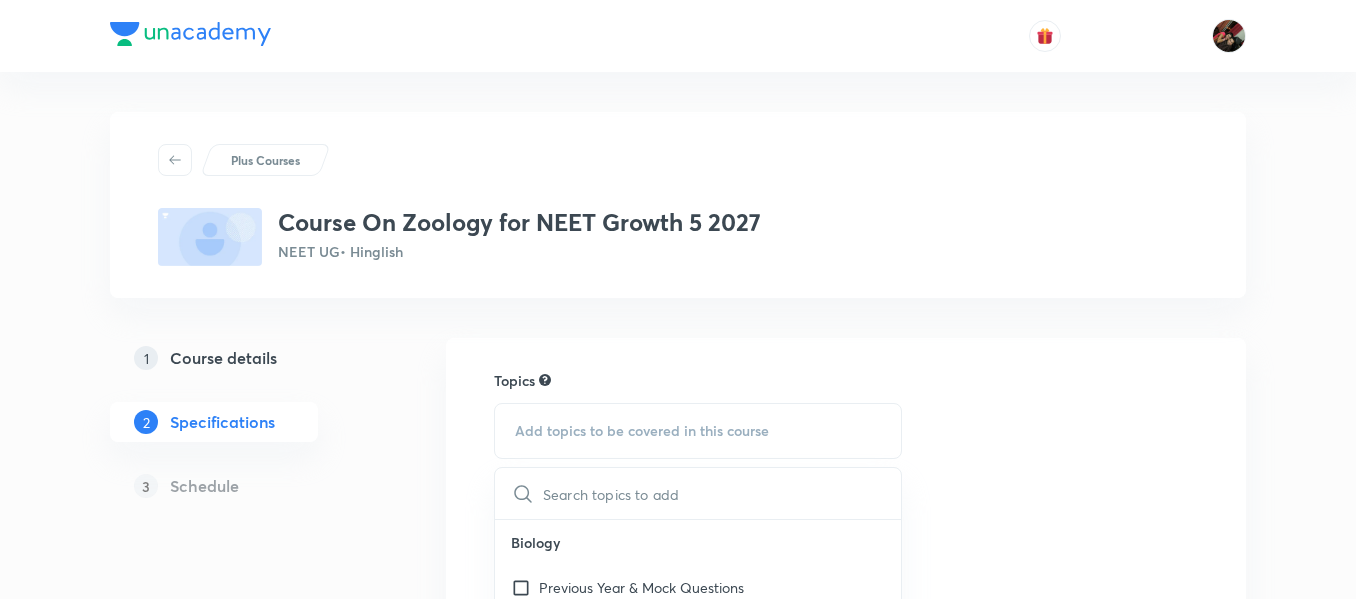 click on "Add topics to be covered in this course" at bounding box center [642, 431] 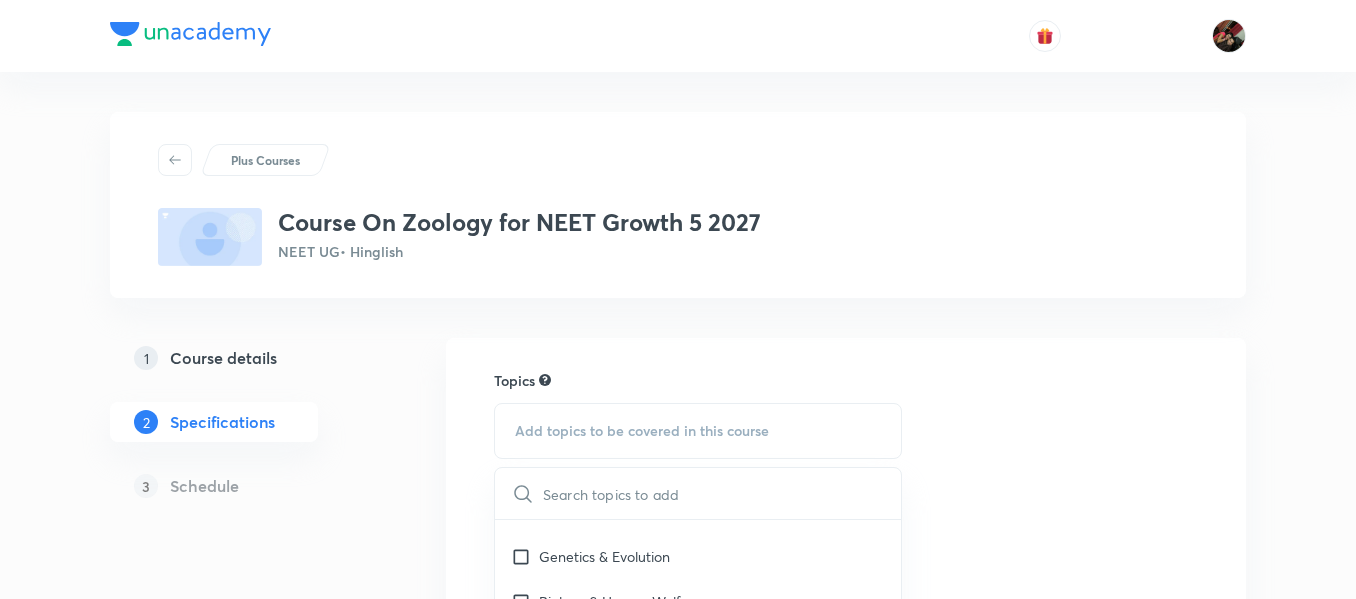 scroll, scrollTop: 349, scrollLeft: 0, axis: vertical 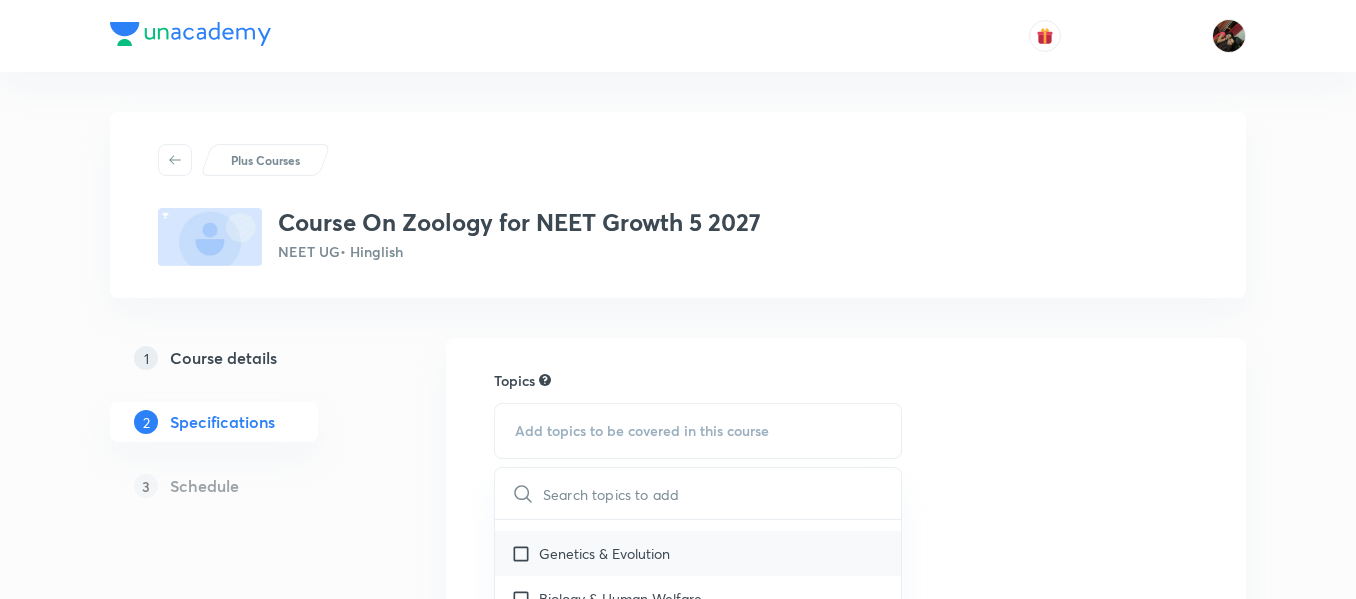 click on "Genetics & Evolution" at bounding box center [604, 553] 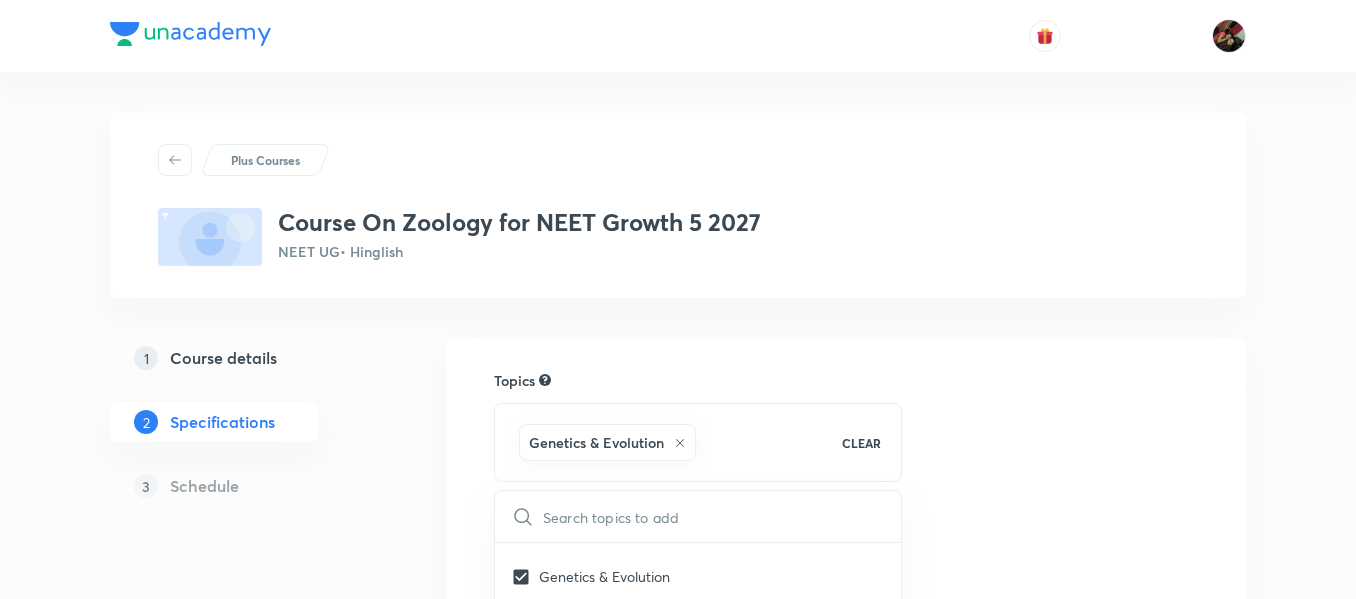 click on "Topics Genetics & Evolution CLEAR ​ Biology Previous Year & Mock Questions Diversity of Living Organisms Structural Organisation Cell Structure & Function Plant Physiology Human Physiology Reproduction Genetics & Evolution Biology & Human Welfare Biotechnology & Applications Environment & Ecology Cell - The Unit of Life Crash Course Reproduction in Organisms Biological Classification The Living World Cell Cycle and Cell Division Plant Kingdom Principles of Inheritance and Variation (Genetics) Sexual Reproduction in Flowering plants Reproductive Health Human Reproduction Morphology of Flowering Plants Respiration in Plants Photosynthesis in Higher Plants Mineral Nutrition Transport in Plants Anatomy of Flowering Plants Environmental Issues Biodiversity and Conservation Ecosystem Organism, Population and Community Microbes in Human Welfare Strategies for Enhancement in Food Production Molecular Basis of Inheritance Biotechnology and Its Application Biotechnology Principles and Processes Animal Husbandary Frog" at bounding box center [846, 776] 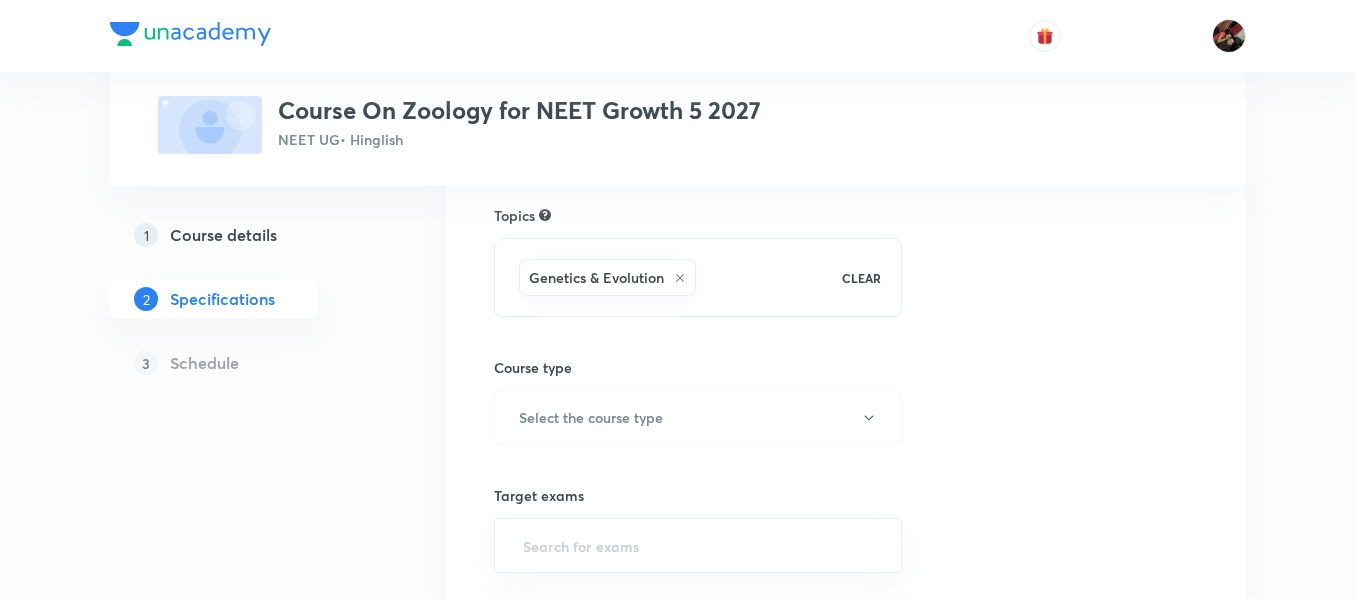 scroll, scrollTop: 214, scrollLeft: 0, axis: vertical 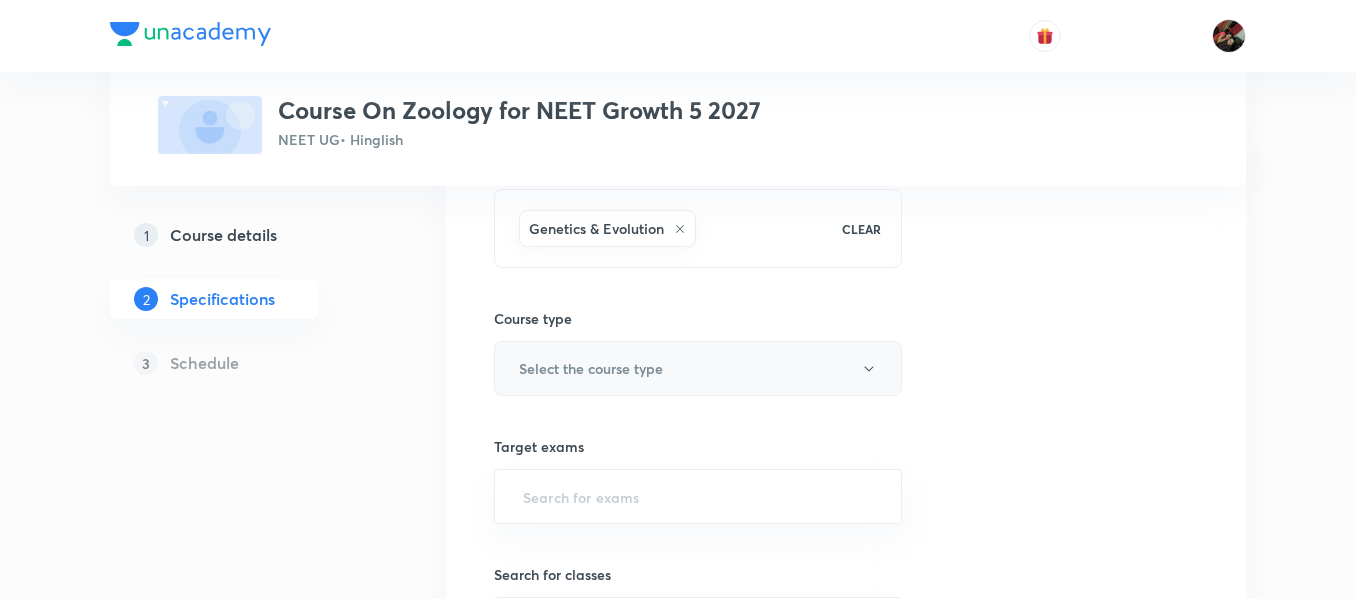 click on "Select the course type" at bounding box center [591, 368] 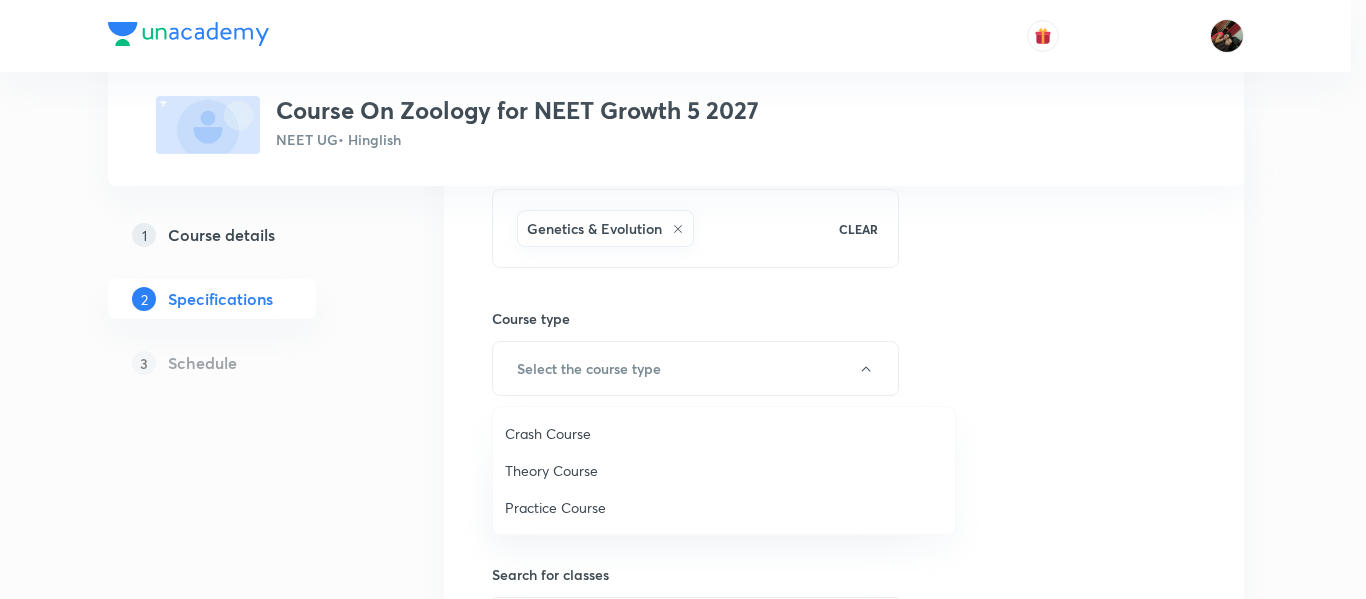 click on "Theory Course" at bounding box center [724, 470] 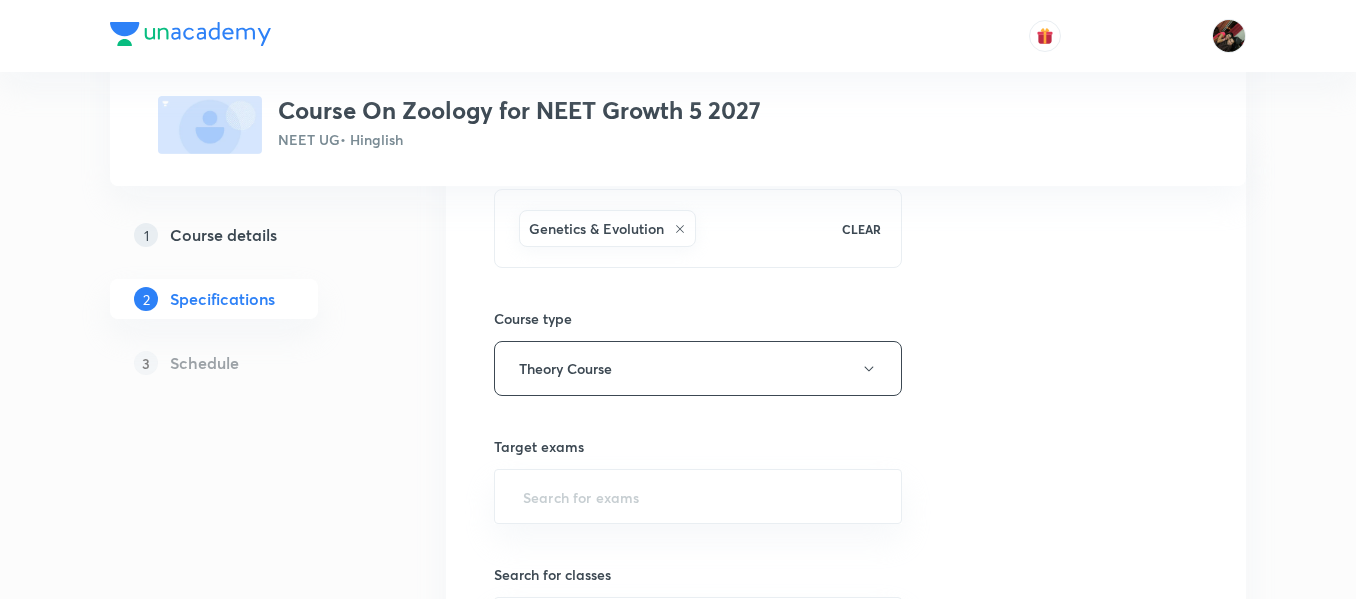 scroll, scrollTop: 403, scrollLeft: 0, axis: vertical 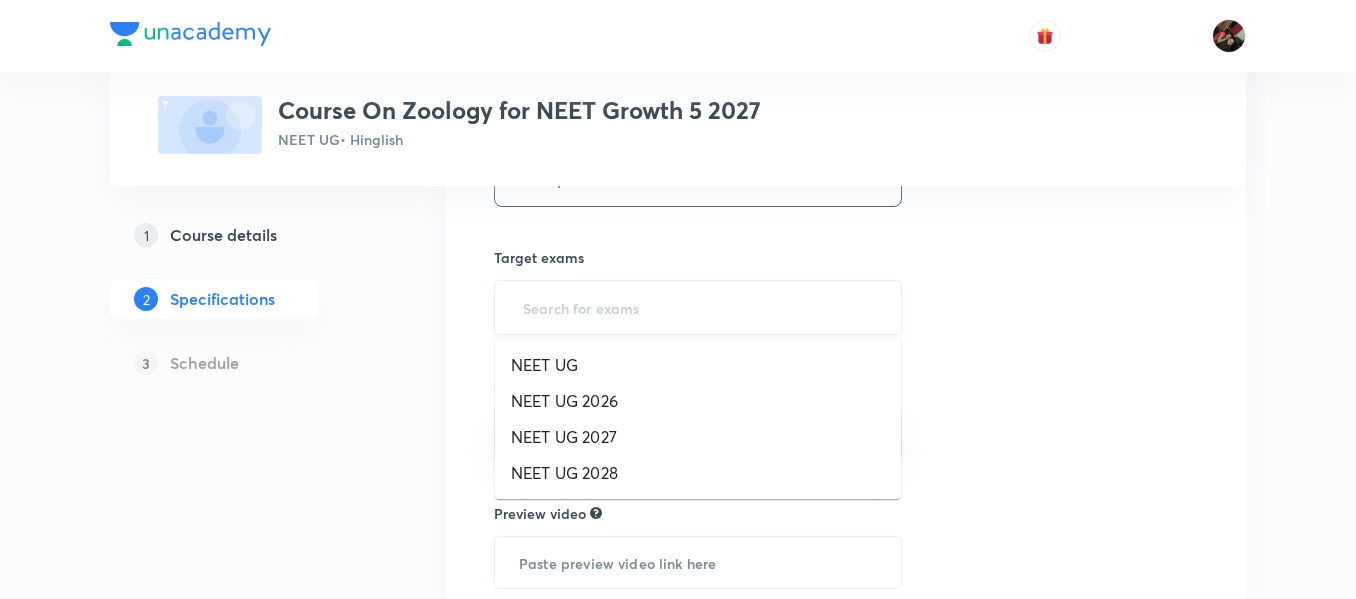 click at bounding box center [698, 307] 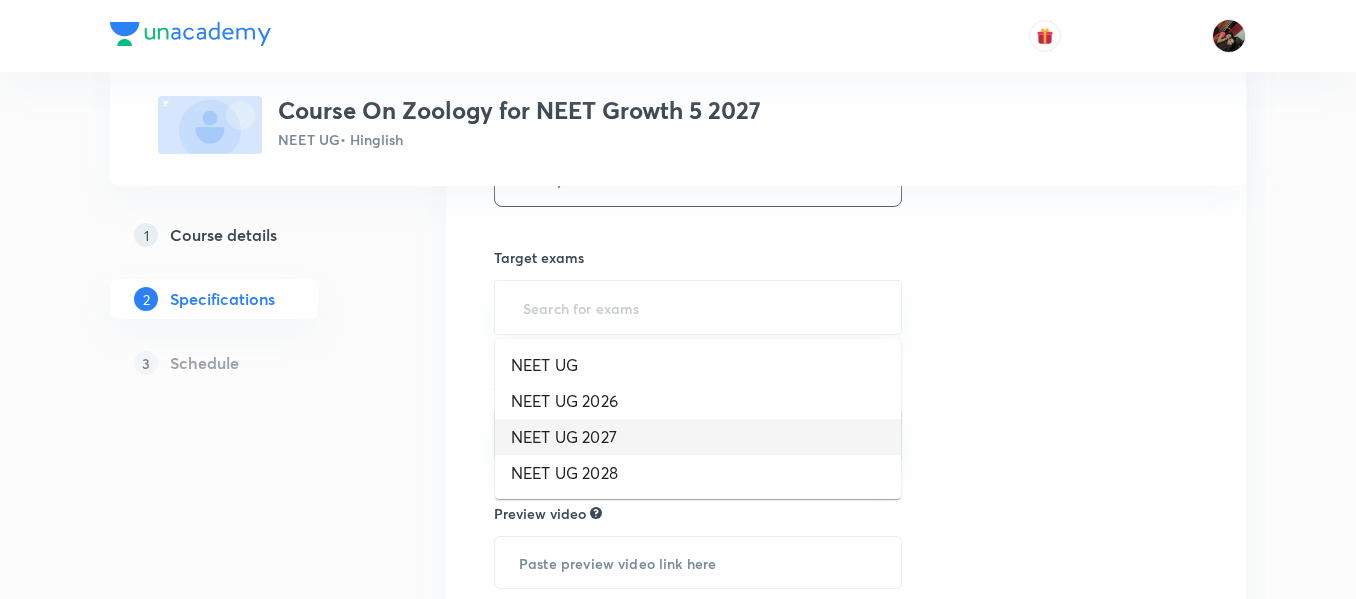 click on "NEET UG 2027" at bounding box center [698, 437] 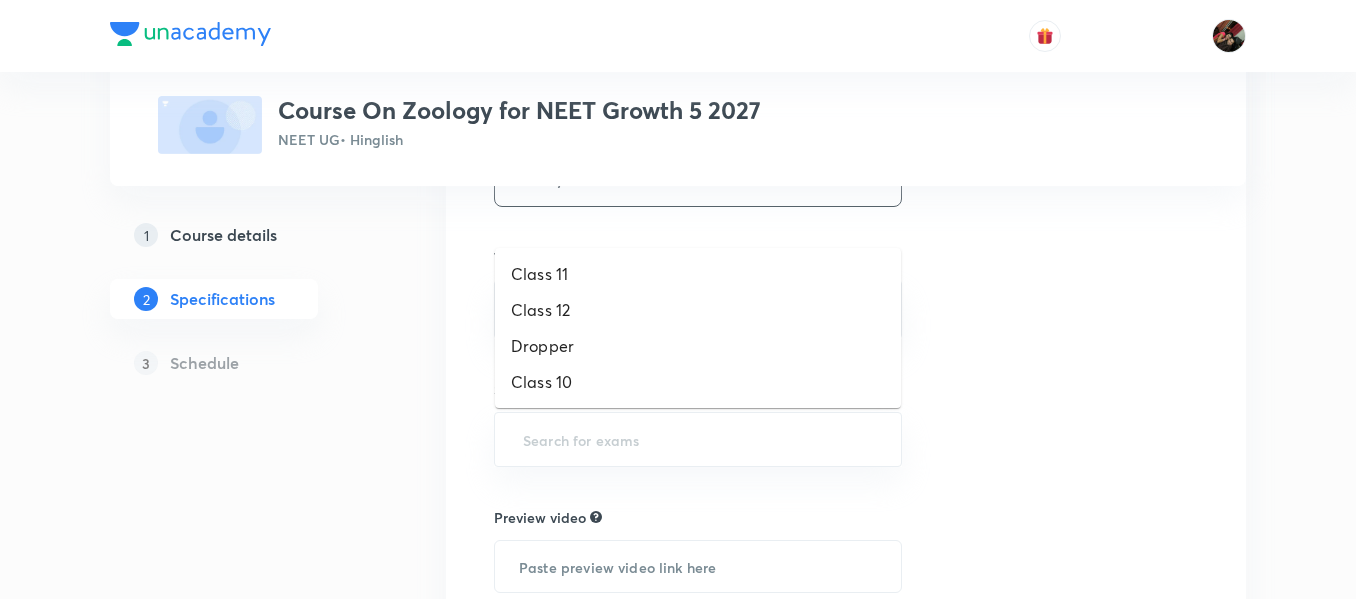 click at bounding box center [698, 439] 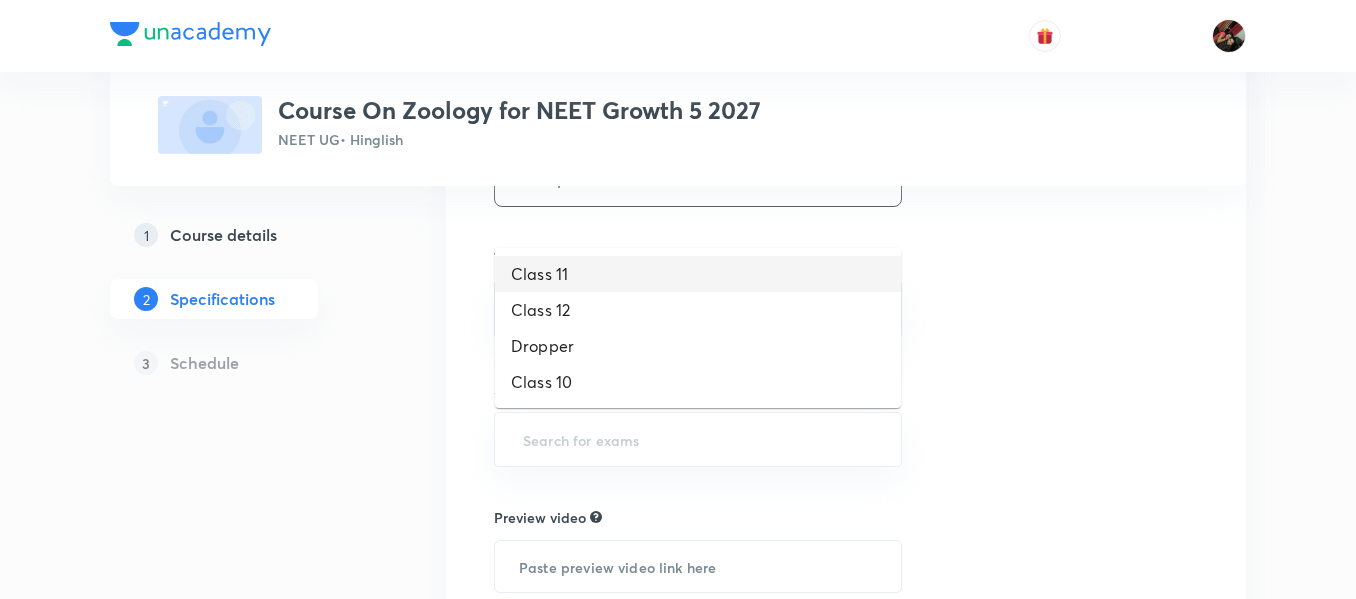 click on "Class 11" at bounding box center [698, 274] 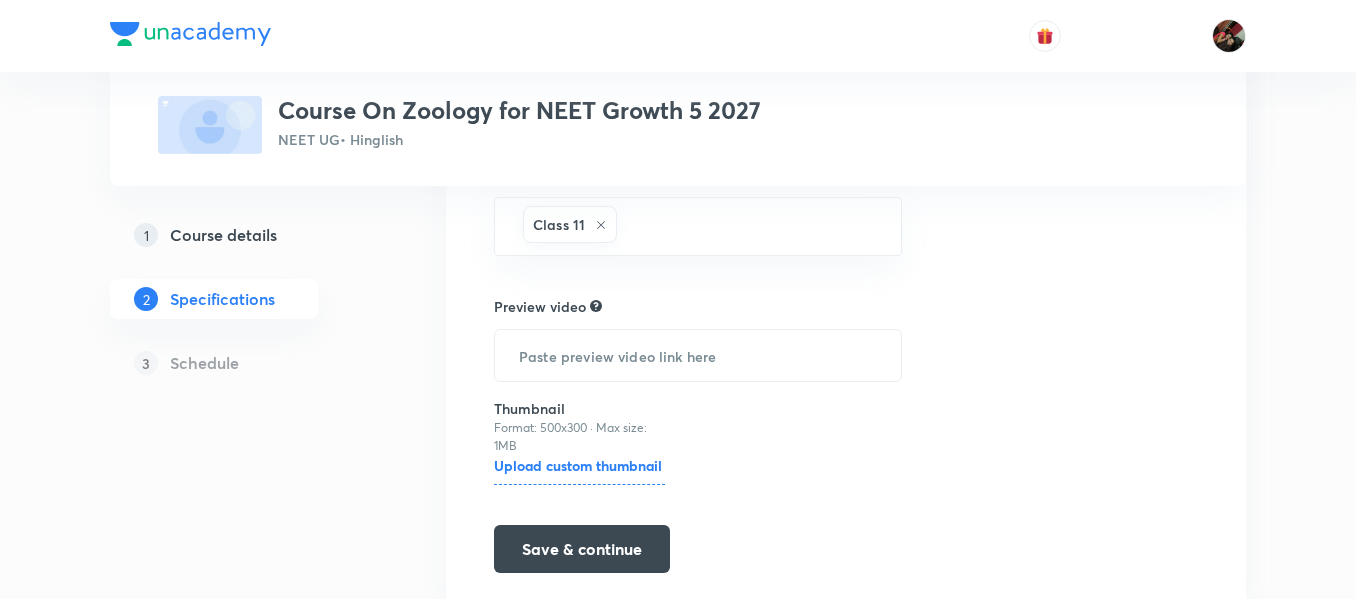 scroll, scrollTop: 619, scrollLeft: 0, axis: vertical 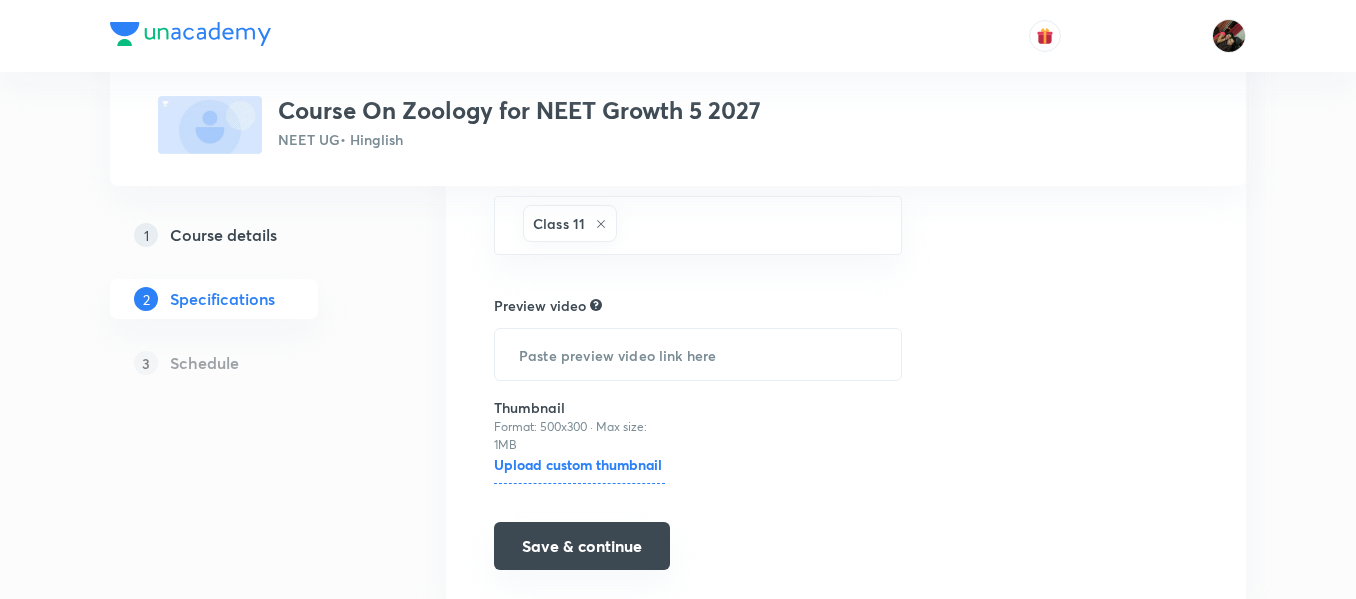 click on "Save & continue" at bounding box center (582, 546) 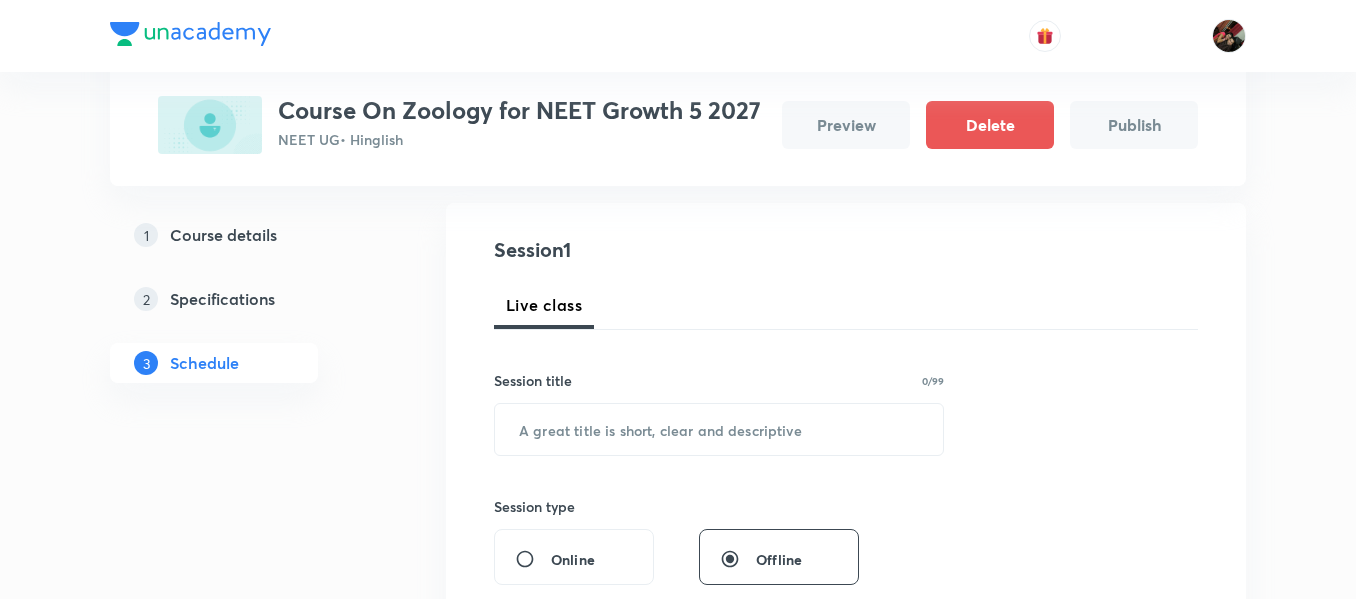 scroll, scrollTop: 200, scrollLeft: 0, axis: vertical 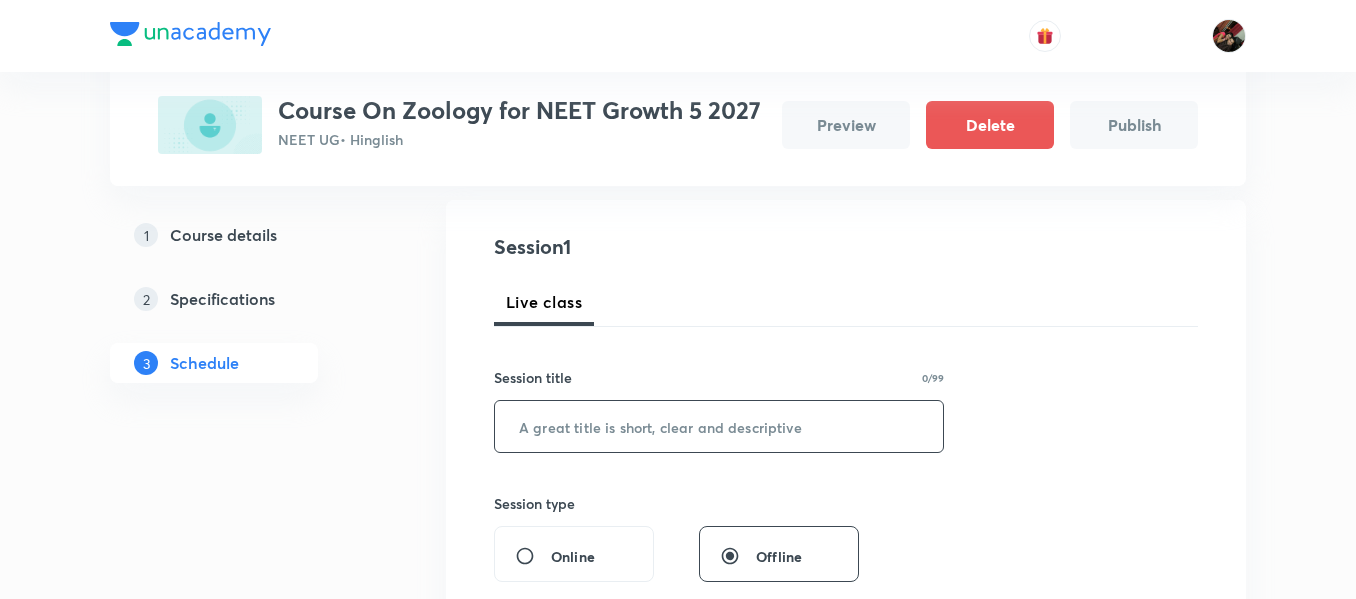 click at bounding box center (719, 426) 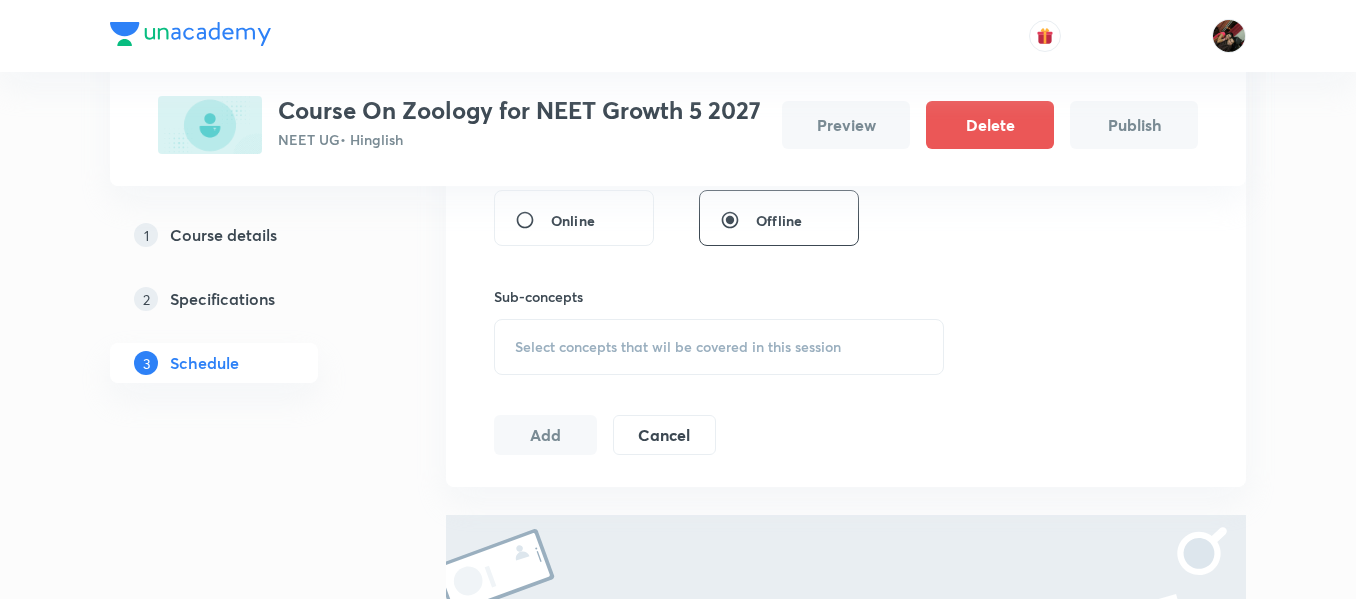 scroll, scrollTop: 537, scrollLeft: 0, axis: vertical 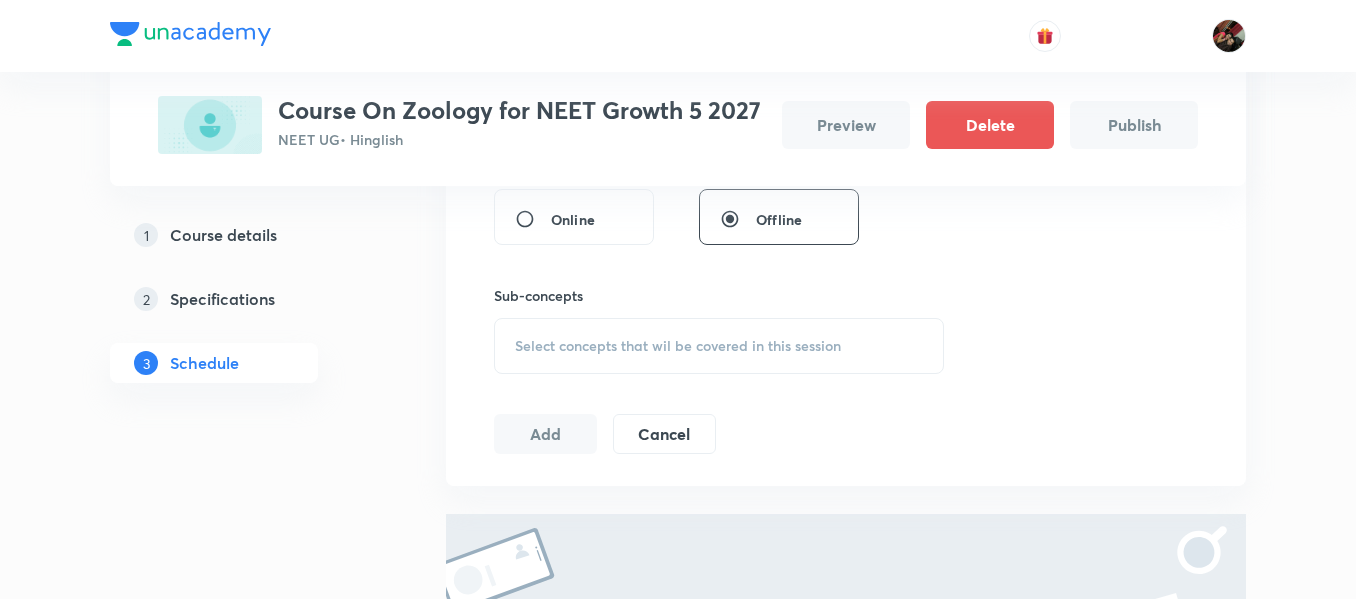 type on "Animal Kingdom" 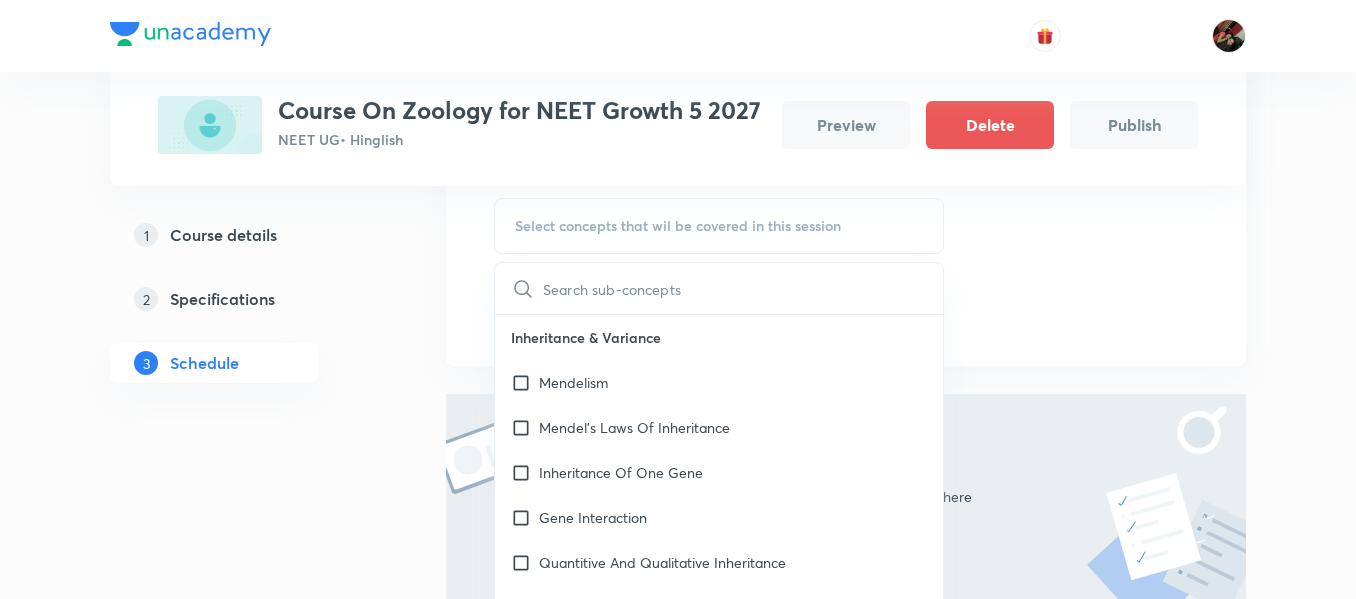 scroll, scrollTop: 658, scrollLeft: 0, axis: vertical 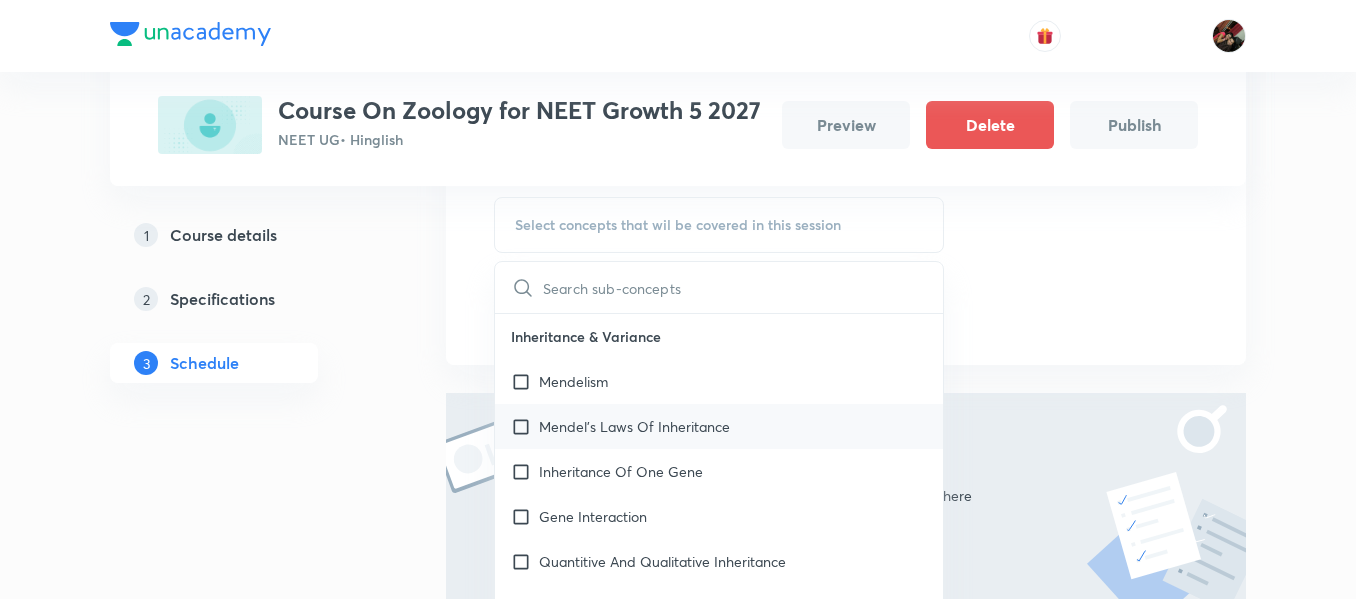 click on "Mendel’s Laws Of Inheritance" at bounding box center [719, 426] 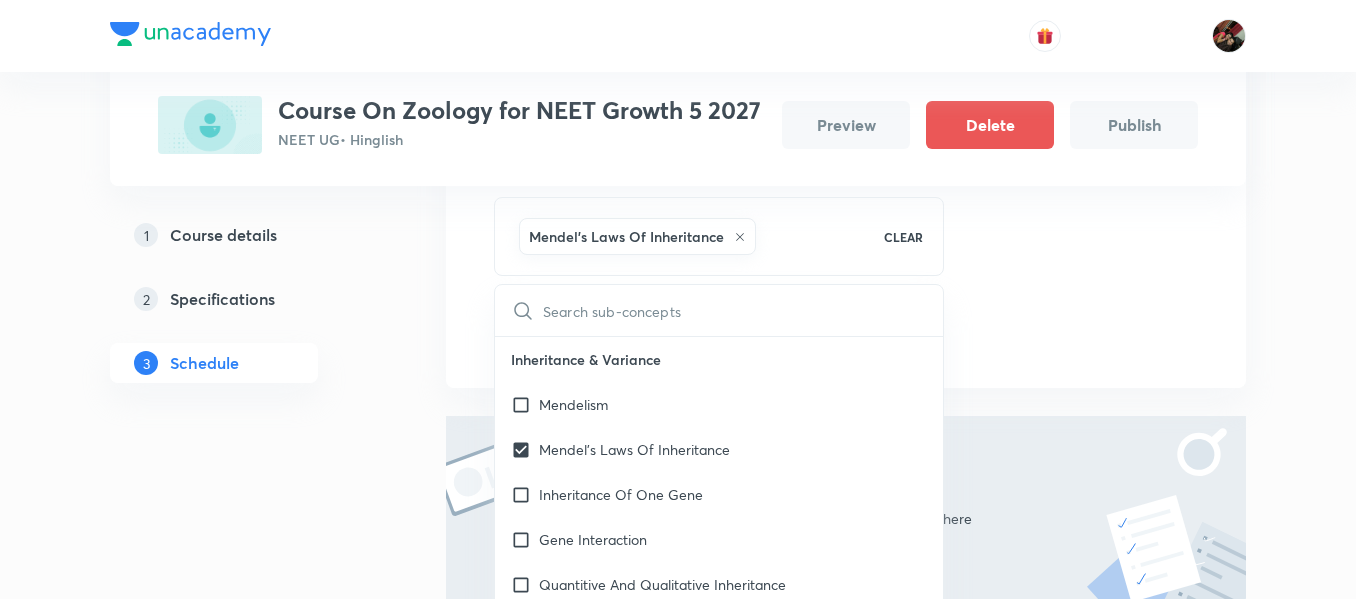 click on "1 Course details 2 Specifications 3 Schedule" at bounding box center [246, 311] 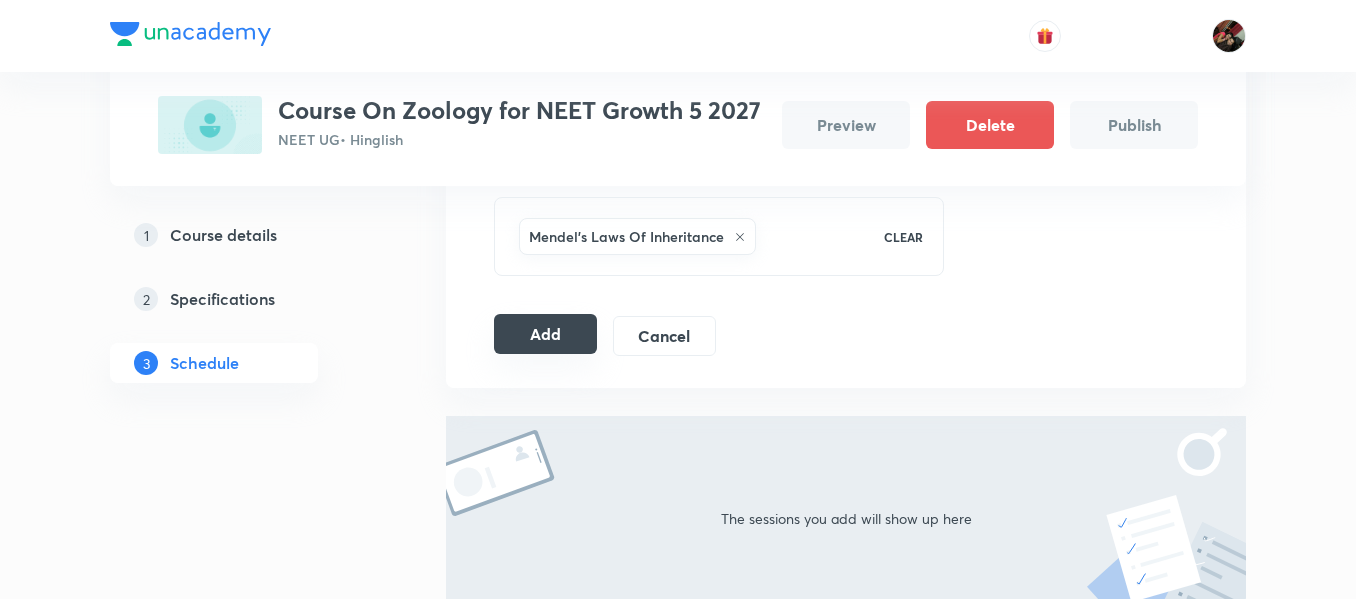 click on "Add" at bounding box center (545, 334) 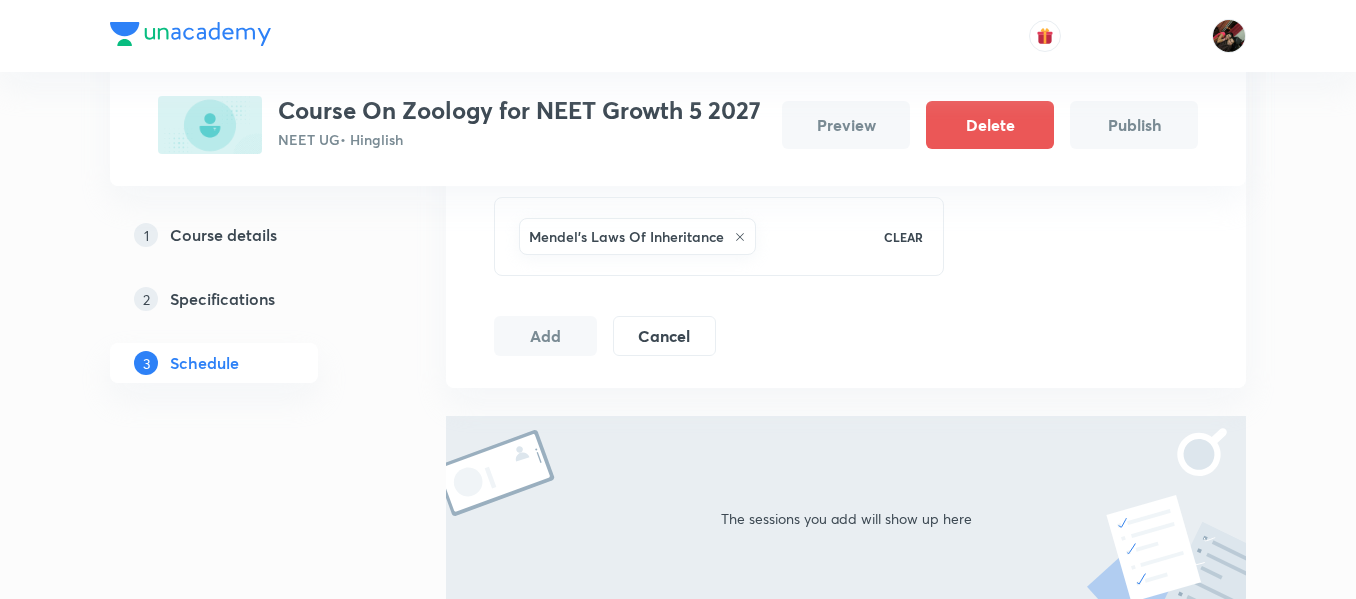 click on "Add" at bounding box center [545, 336] 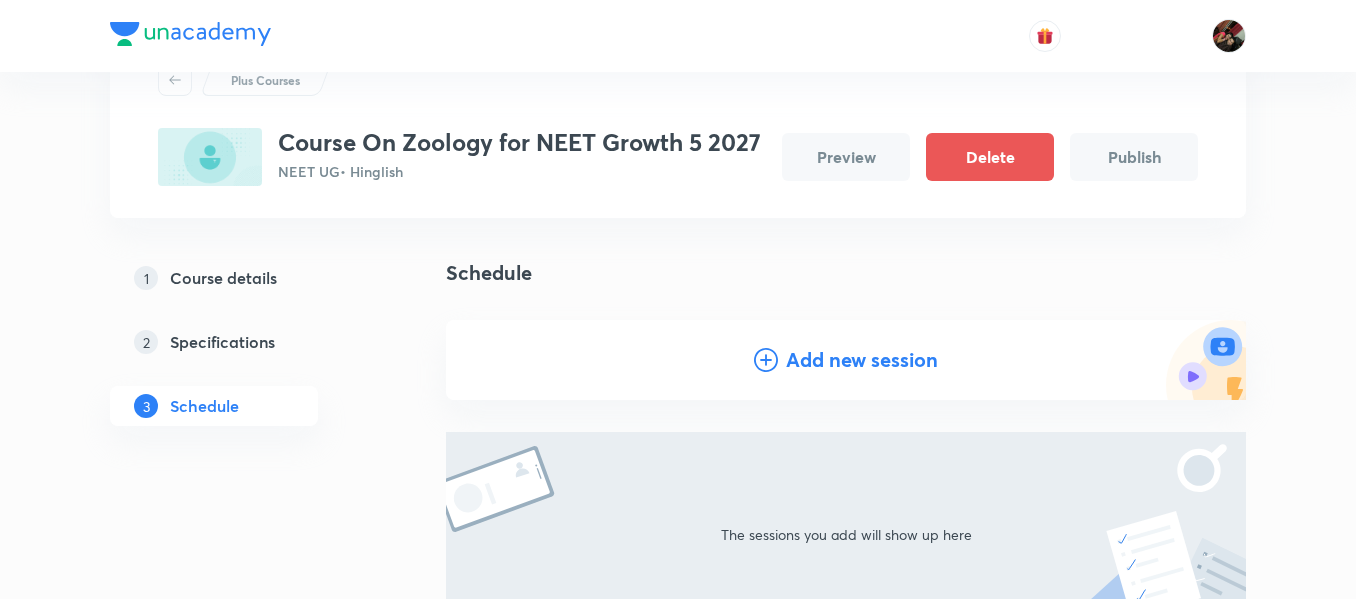 scroll, scrollTop: 0, scrollLeft: 0, axis: both 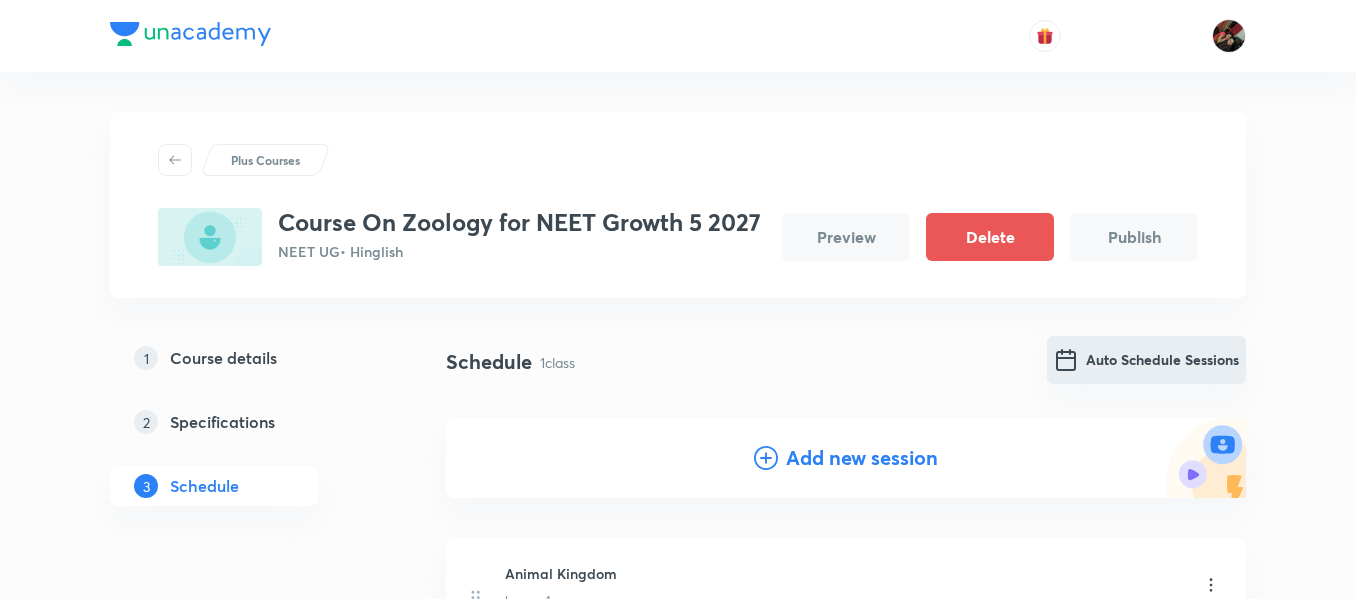 click on "Auto Schedule Sessions" at bounding box center [1146, 362] 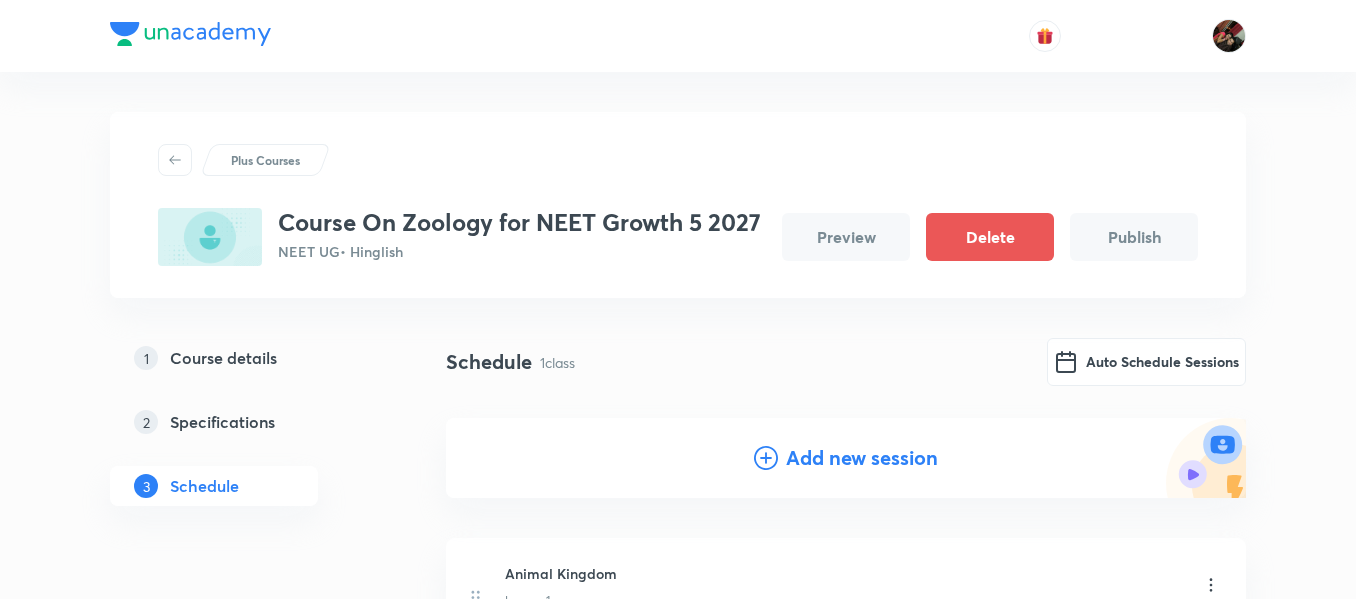 type 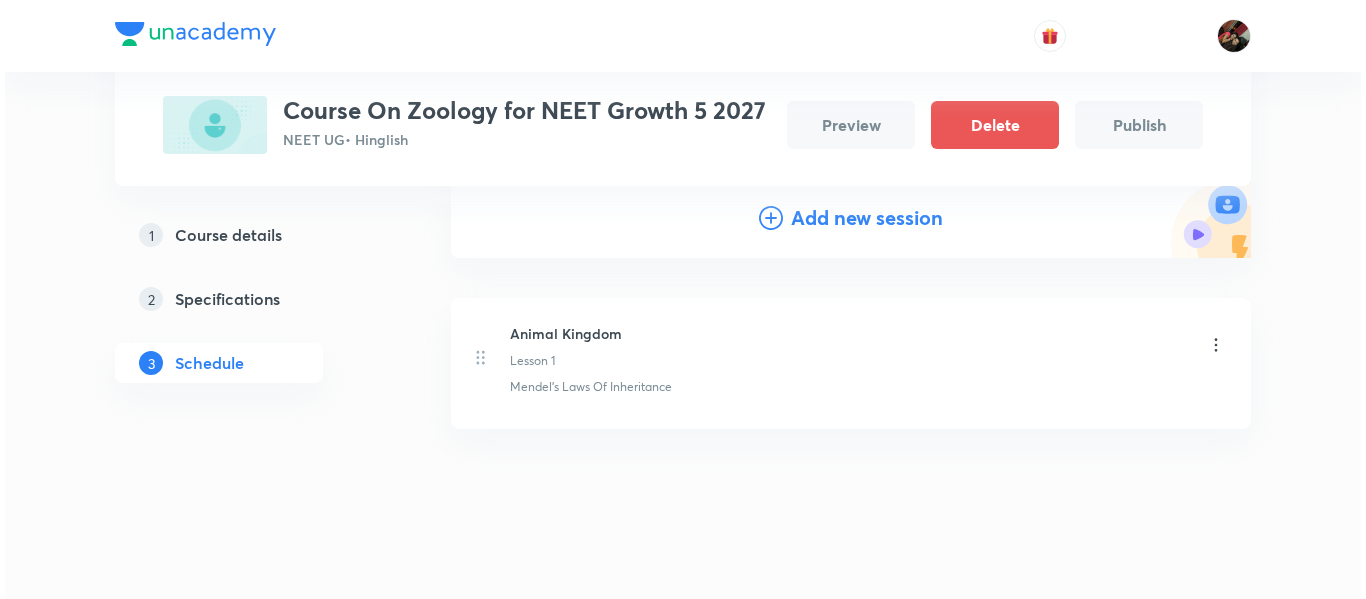scroll, scrollTop: 0, scrollLeft: 0, axis: both 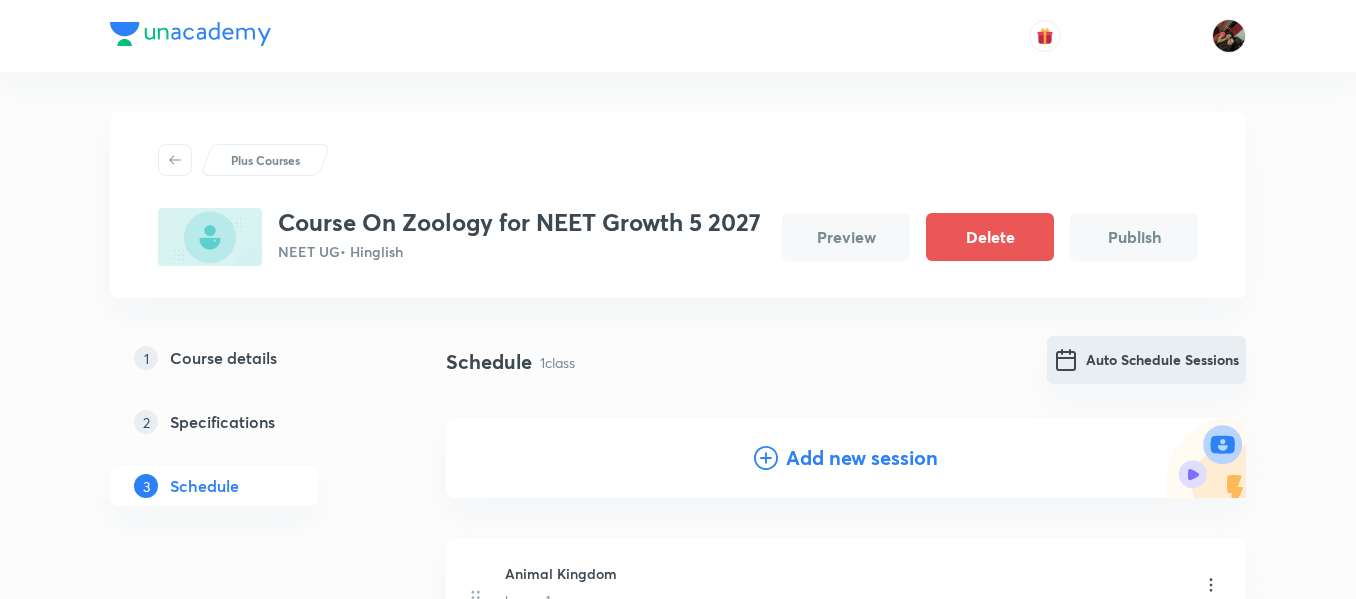 click on "Auto Schedule Sessions" at bounding box center (1146, 360) 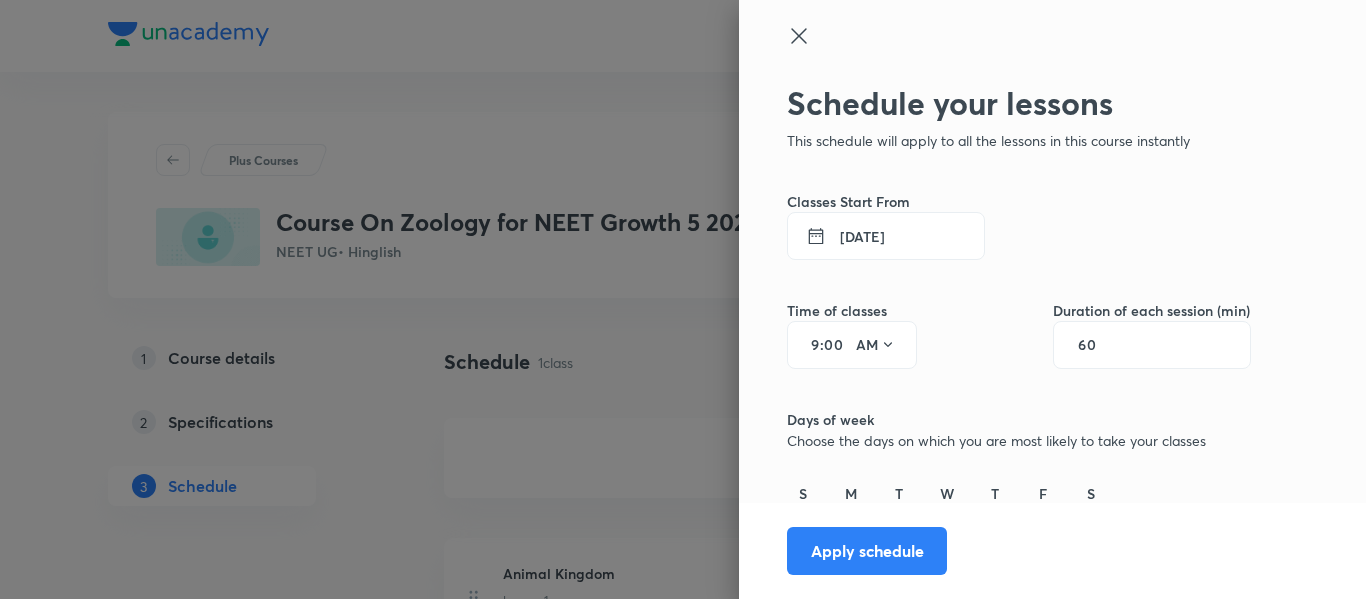 click on "[DATE]" at bounding box center (886, 236) 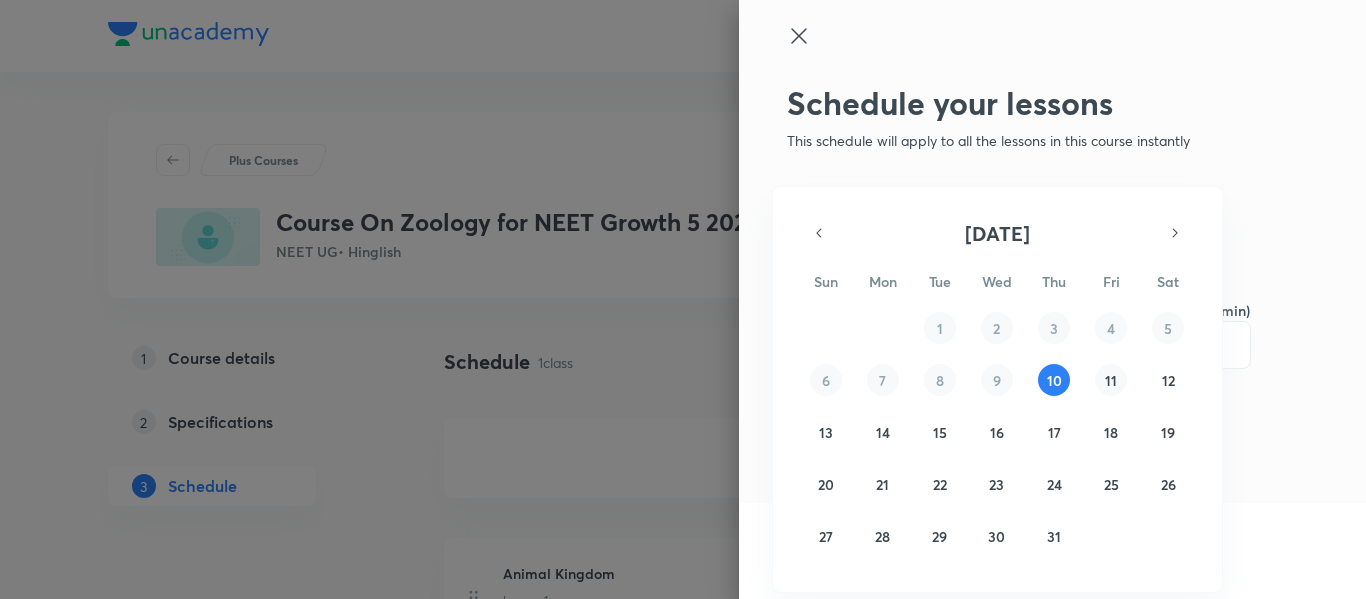 click on "11" at bounding box center (1111, 380) 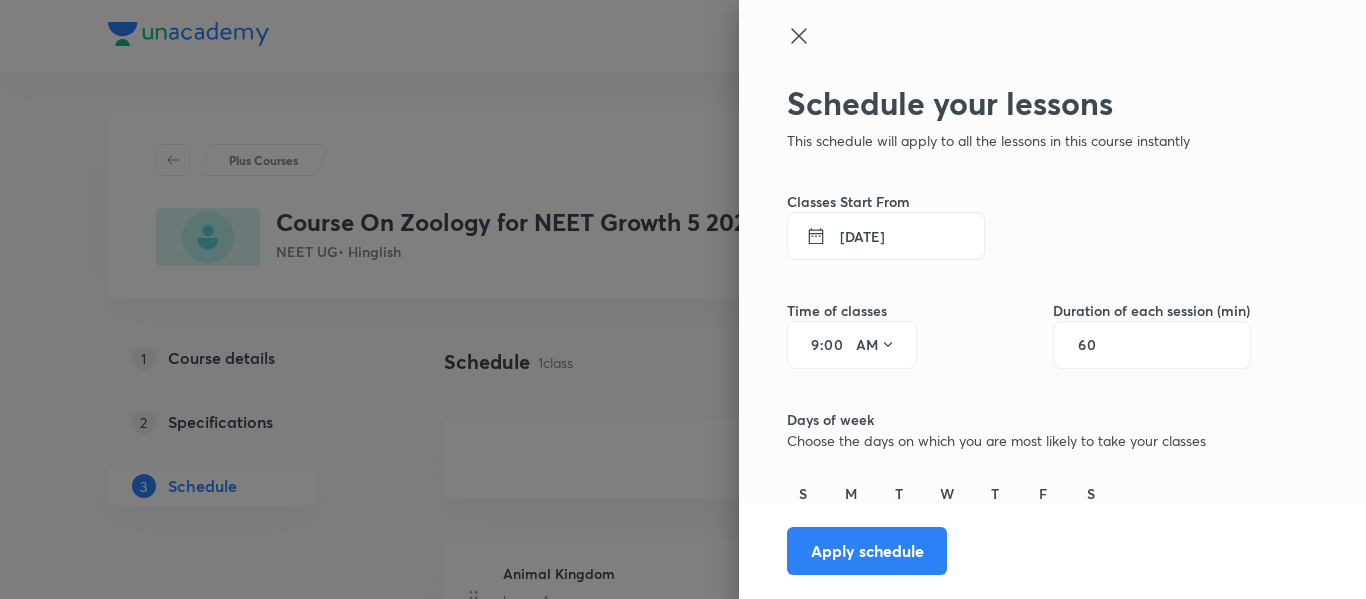 click on "9" at bounding box center (808, 345) 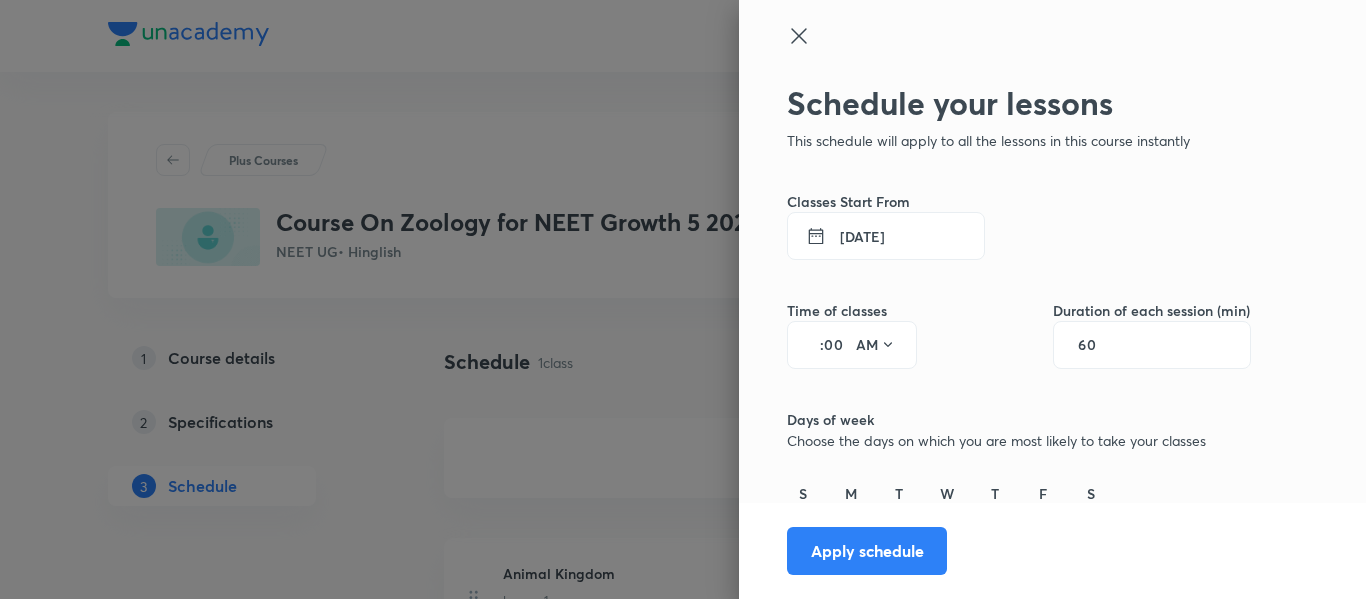 type on "5" 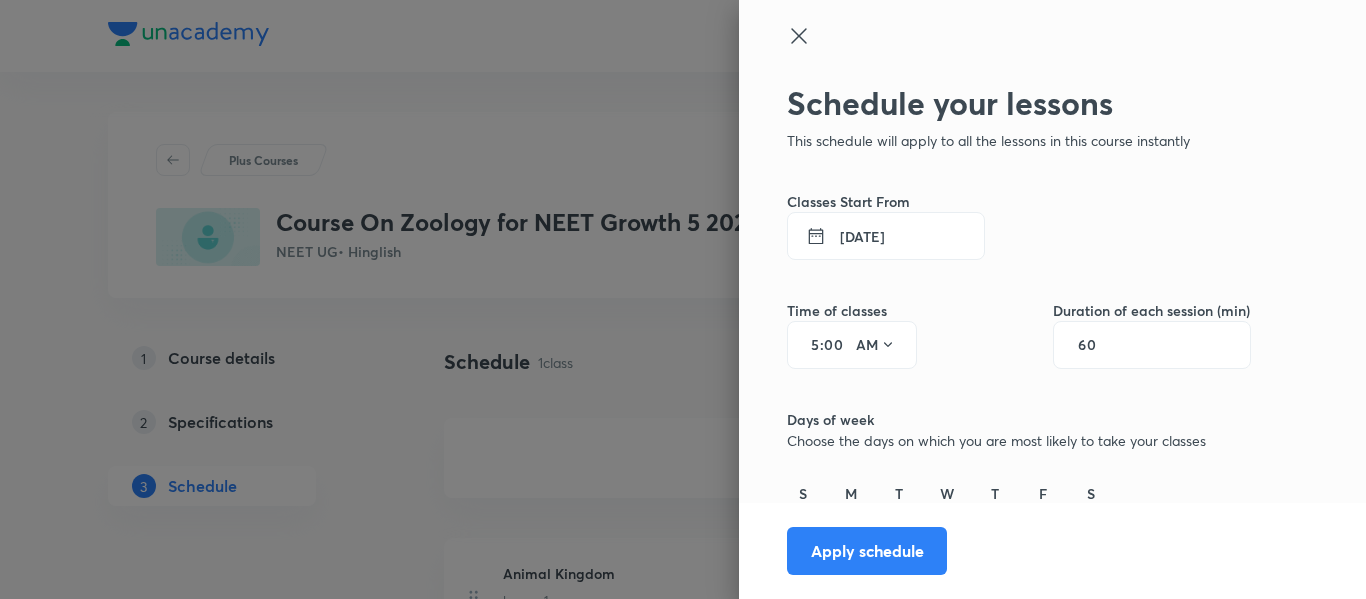 type on "0" 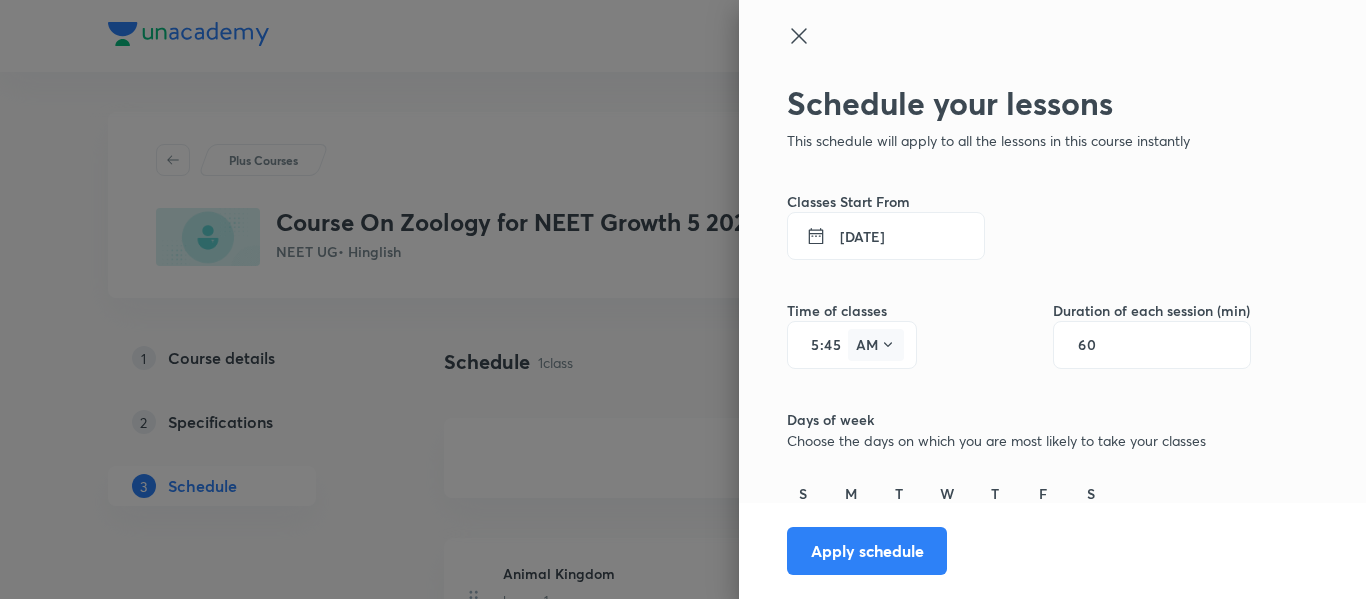 type on "45" 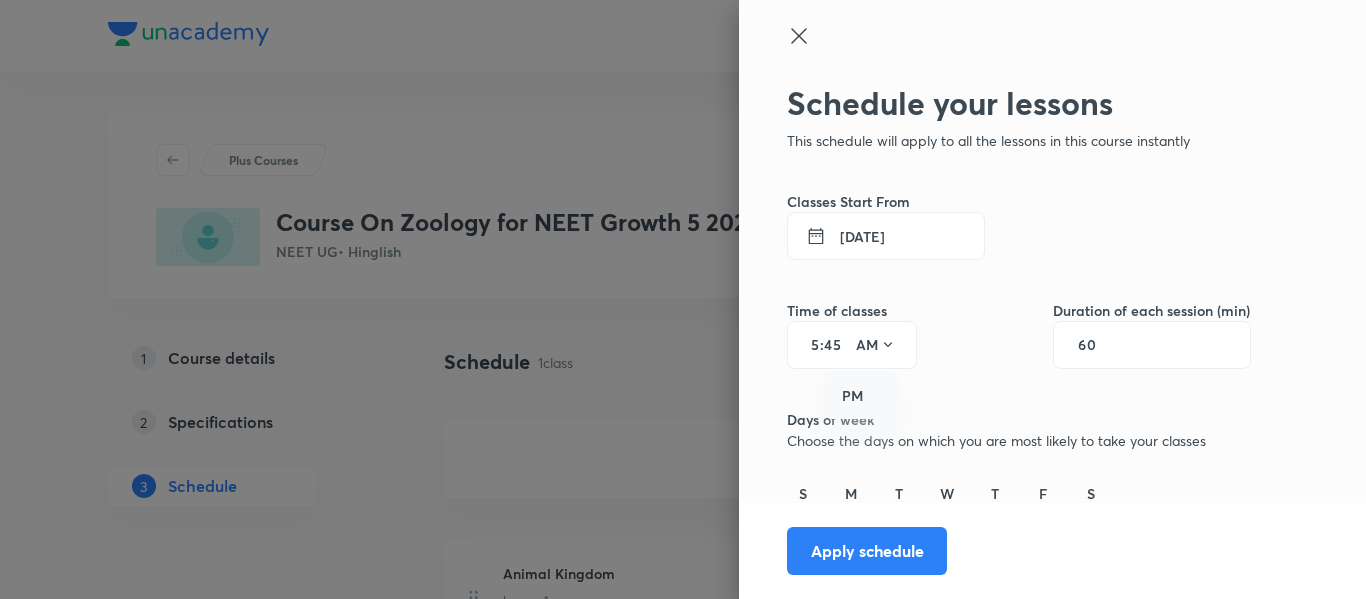 click on "PM" at bounding box center (862, 396) 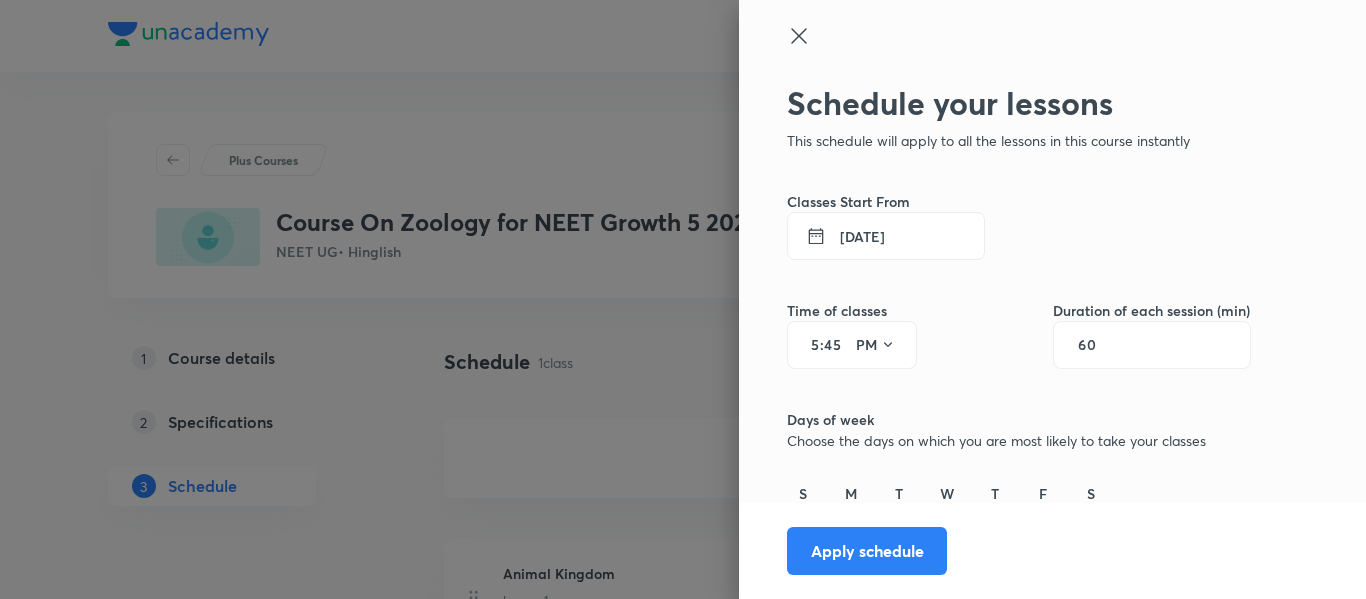 click on "60" at bounding box center (1097, 345) 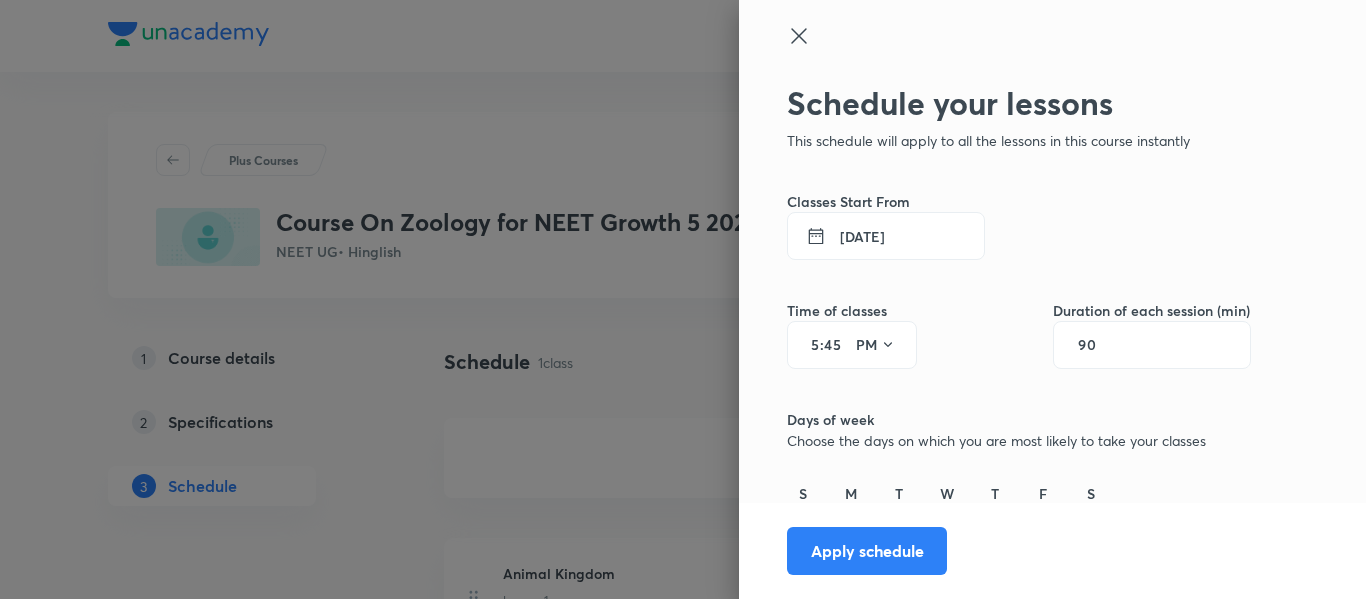 type on "90" 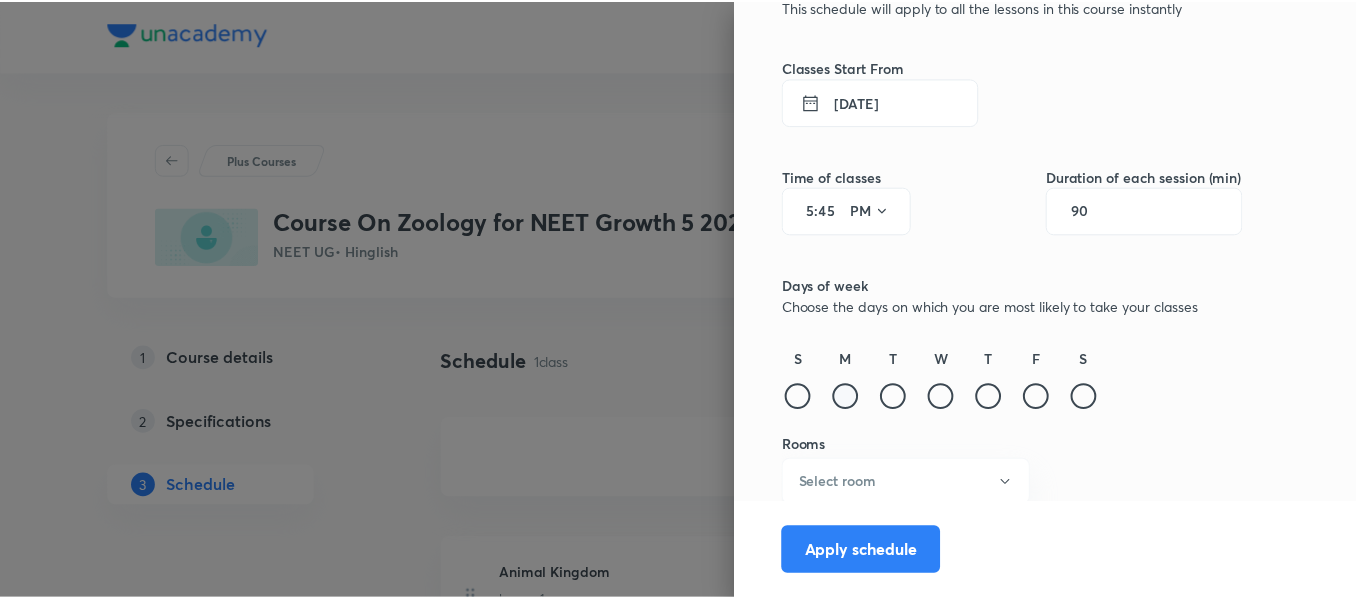 scroll, scrollTop: 141, scrollLeft: 0, axis: vertical 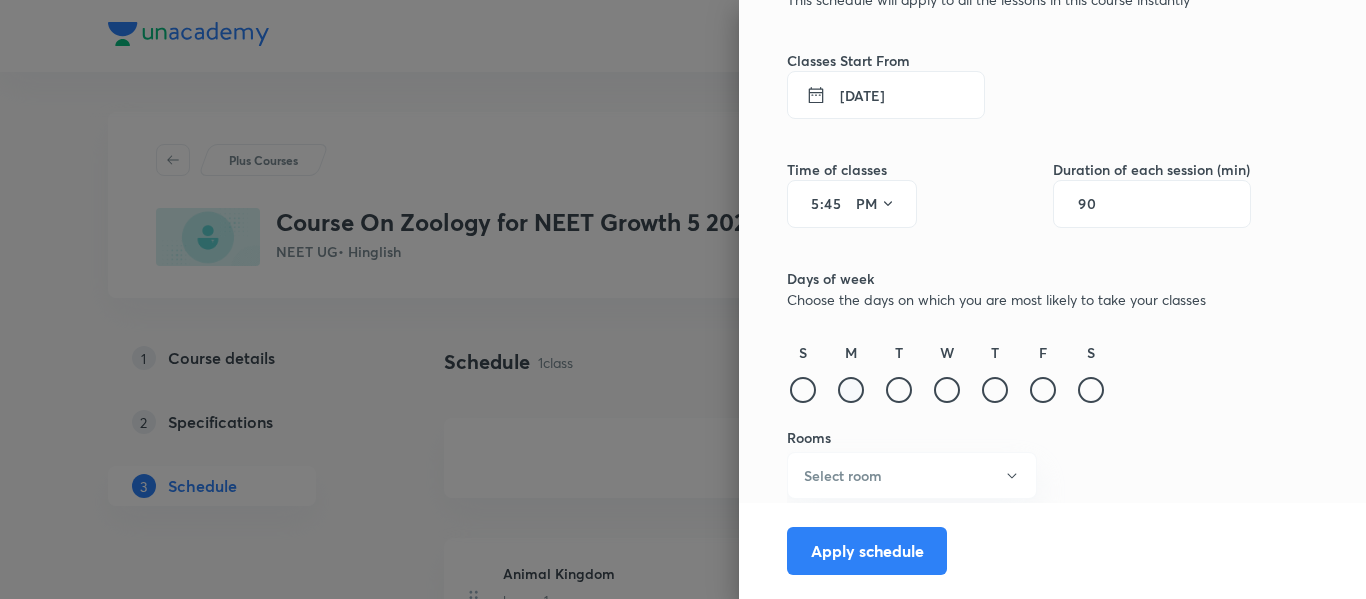 click at bounding box center (851, 390) 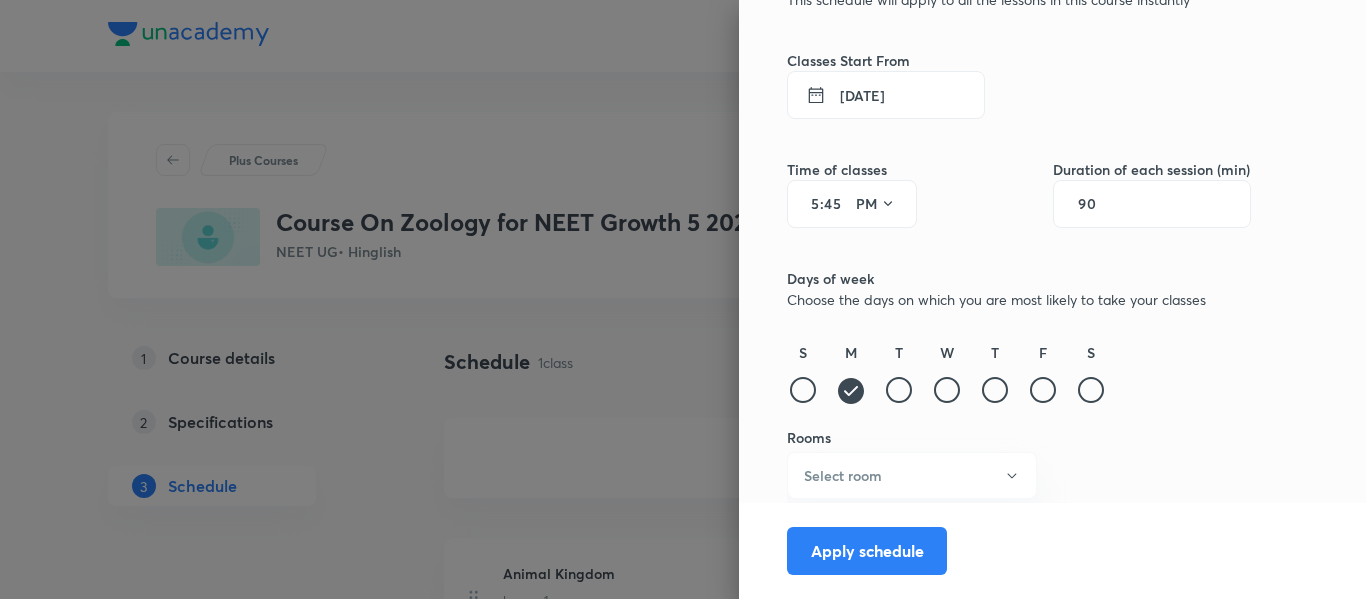 click on "T" at bounding box center (899, 374) 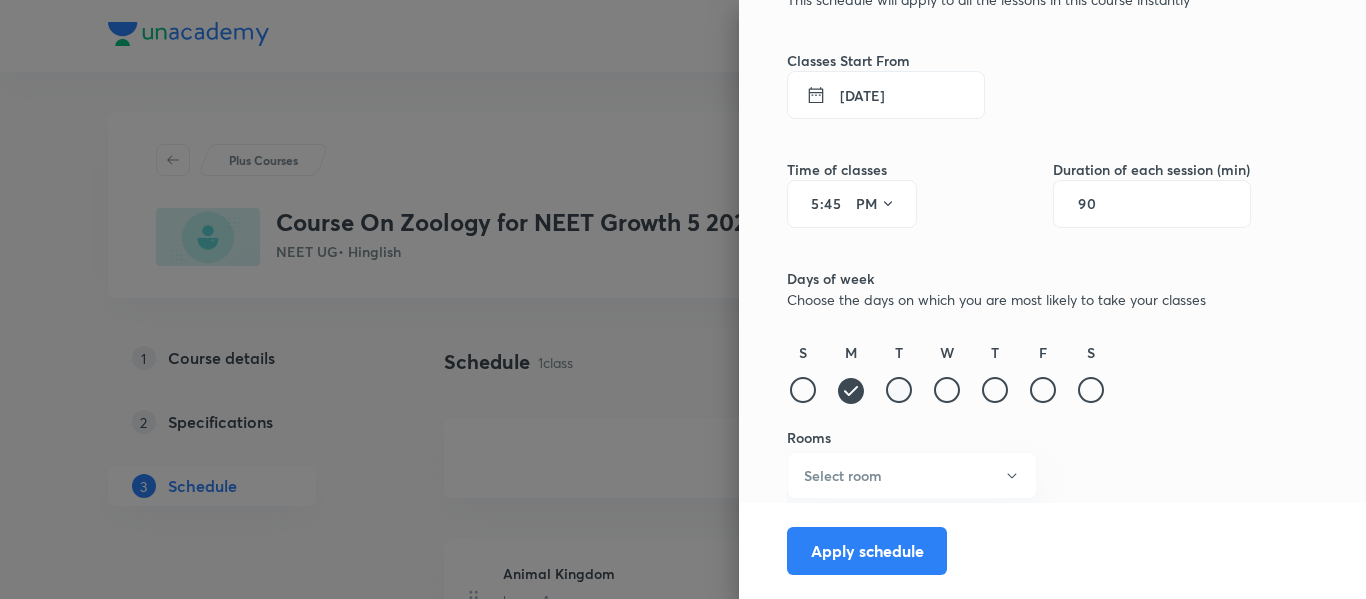 click at bounding box center (899, 390) 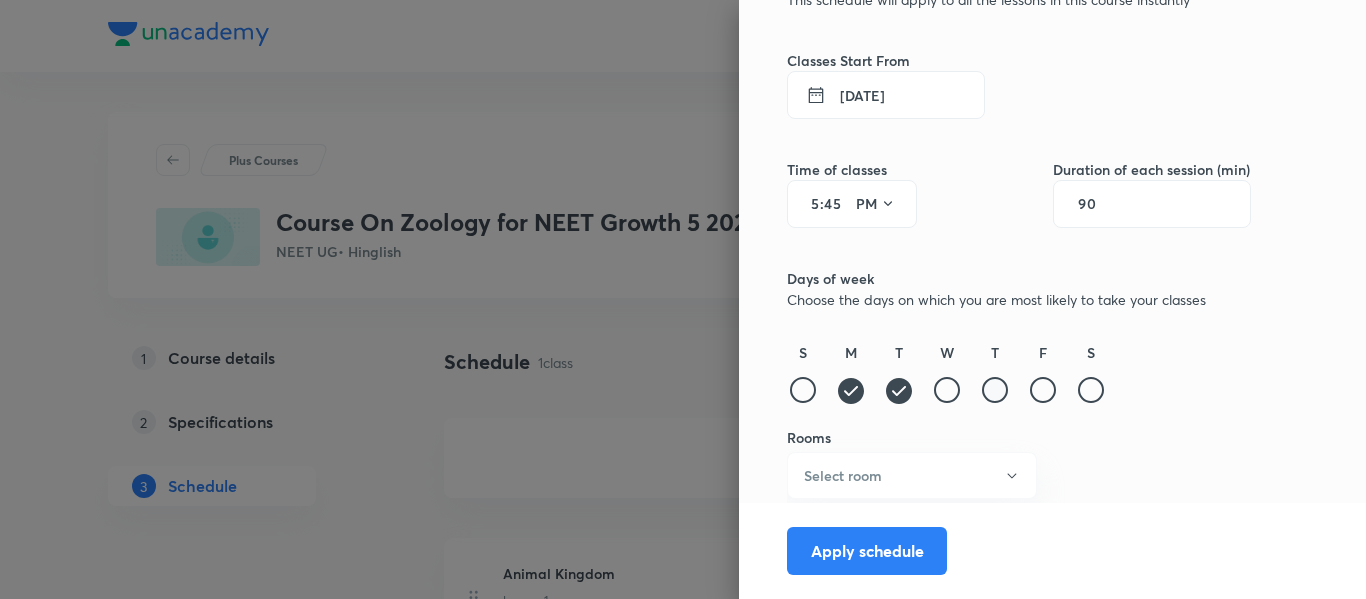 click at bounding box center [995, 390] 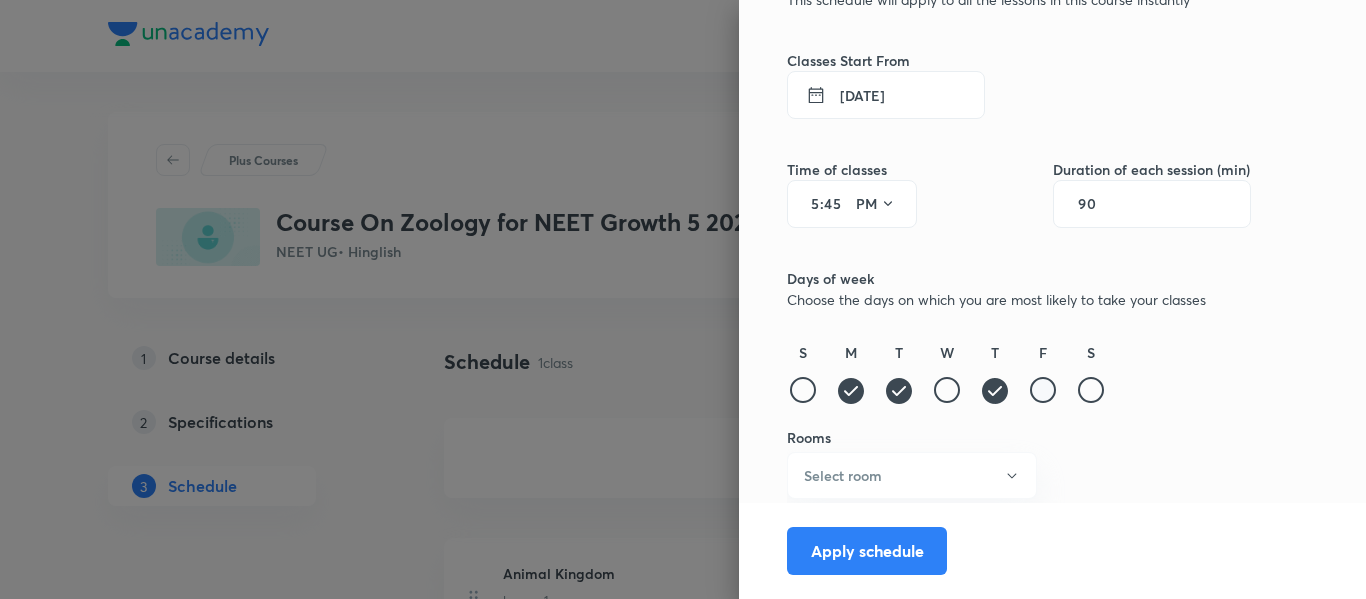 click at bounding box center (1043, 390) 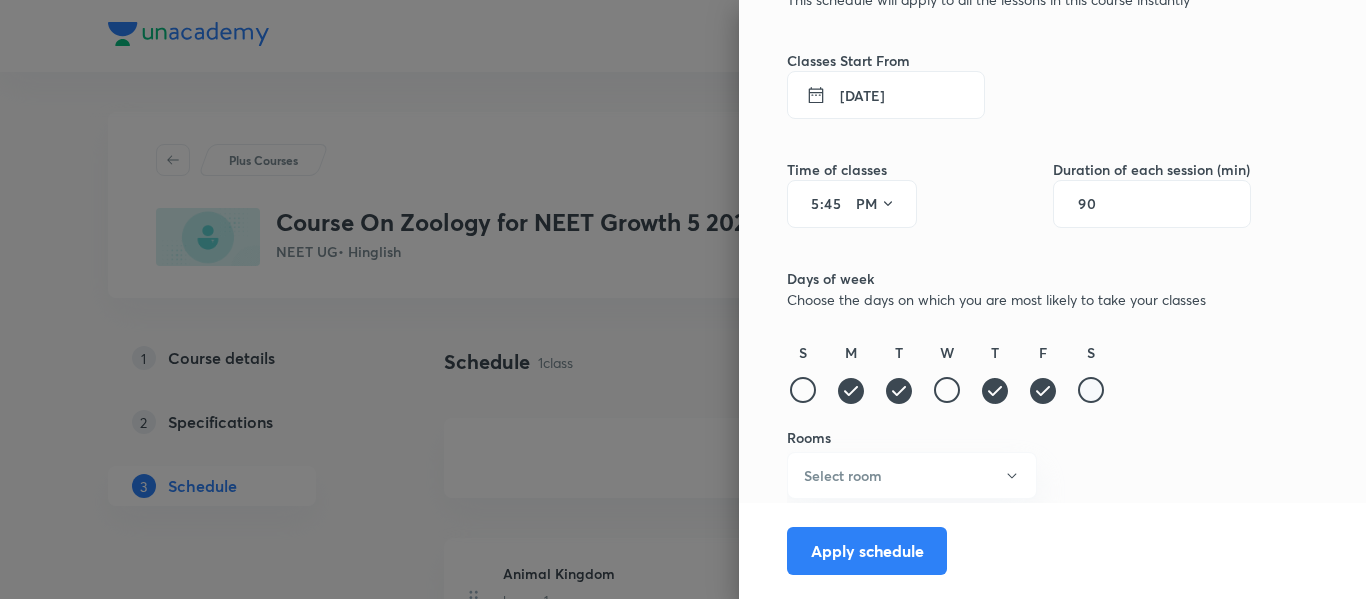 click at bounding box center (1091, 390) 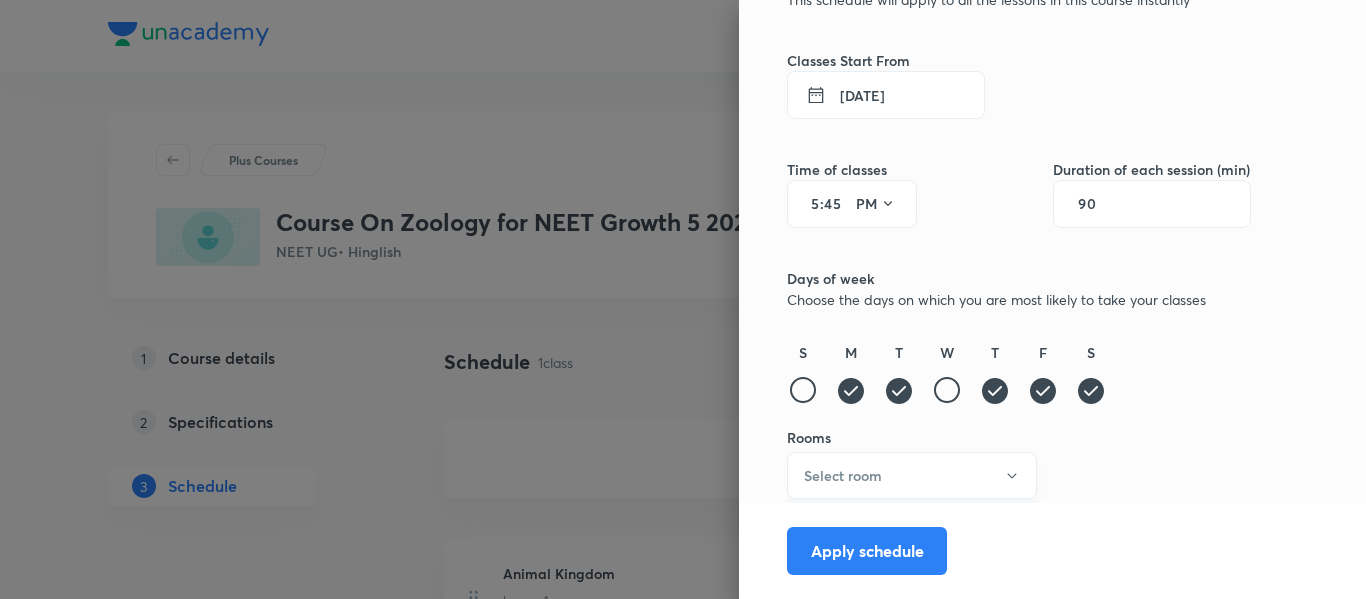 click on "Select room" at bounding box center (912, 475) 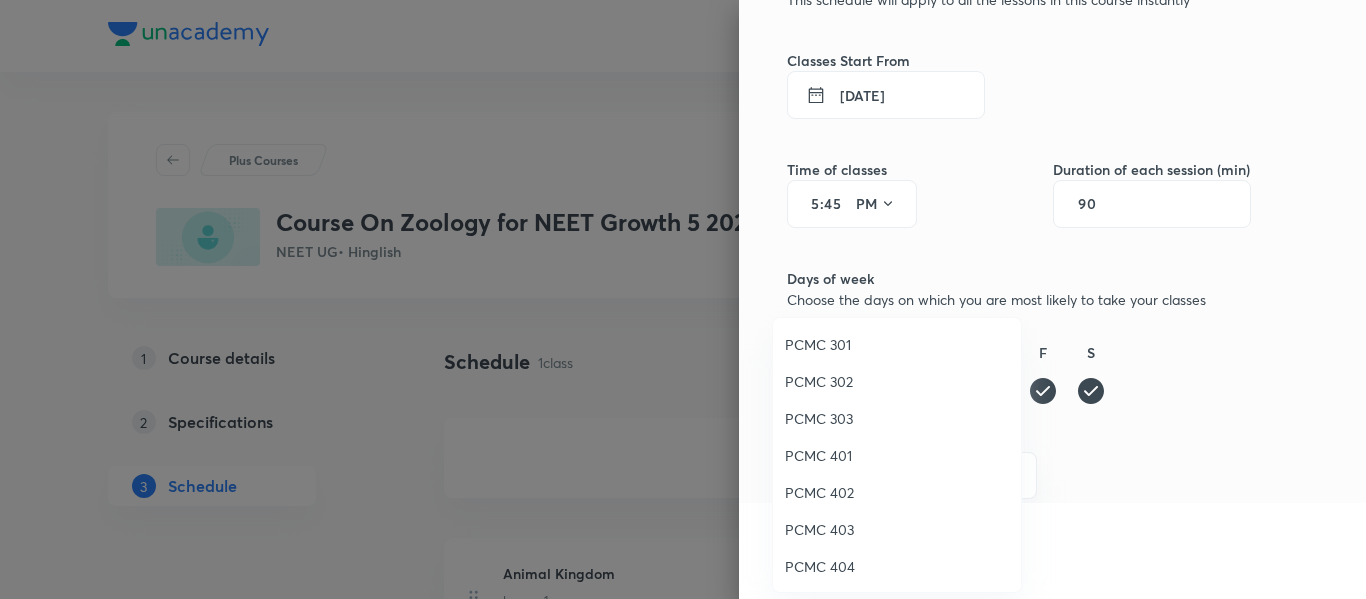 click on "PCMC 302" at bounding box center [897, 381] 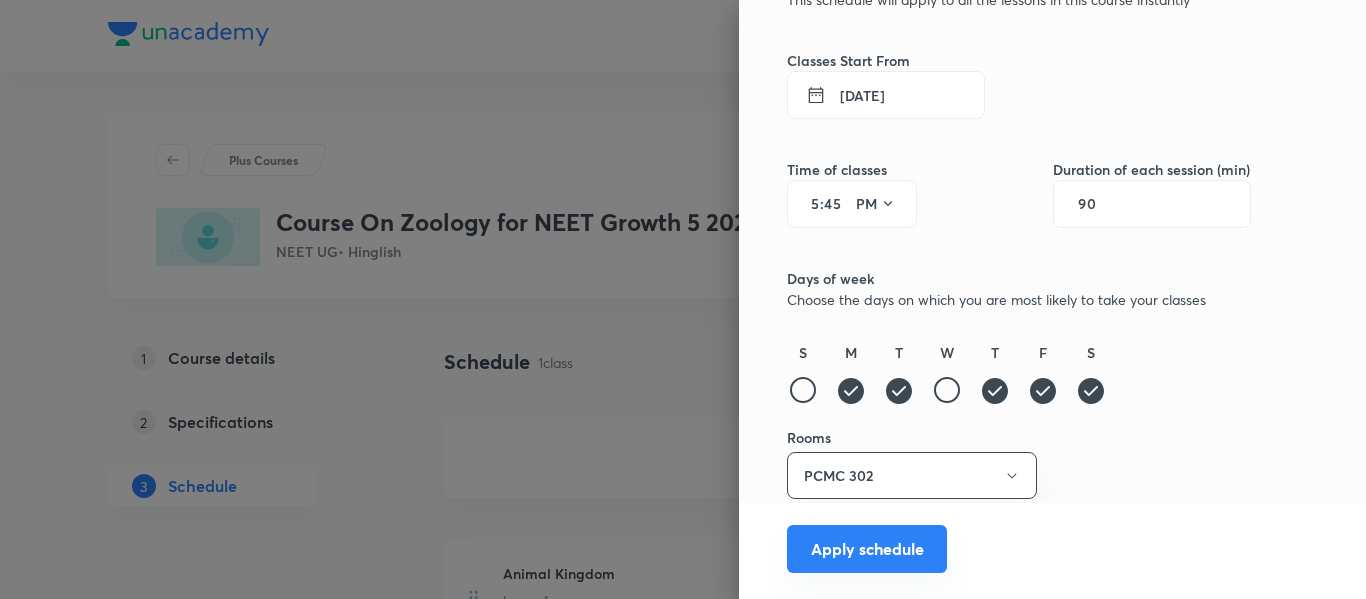 click on "Apply schedule" at bounding box center (867, 549) 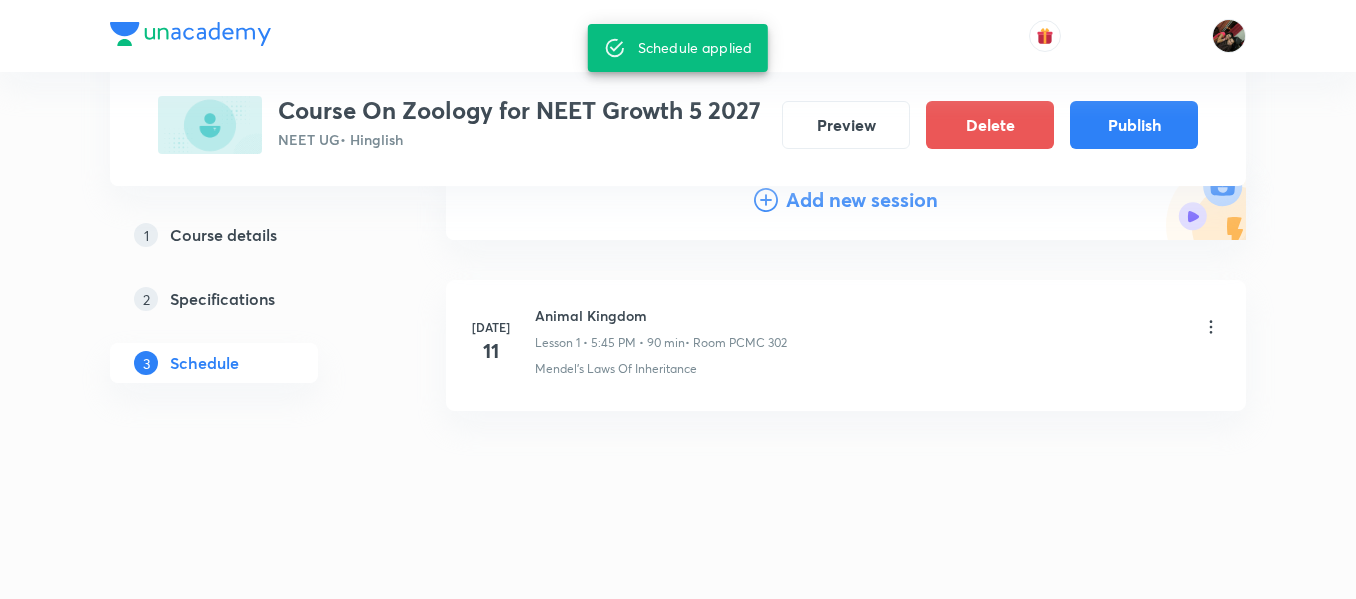 scroll, scrollTop: 0, scrollLeft: 0, axis: both 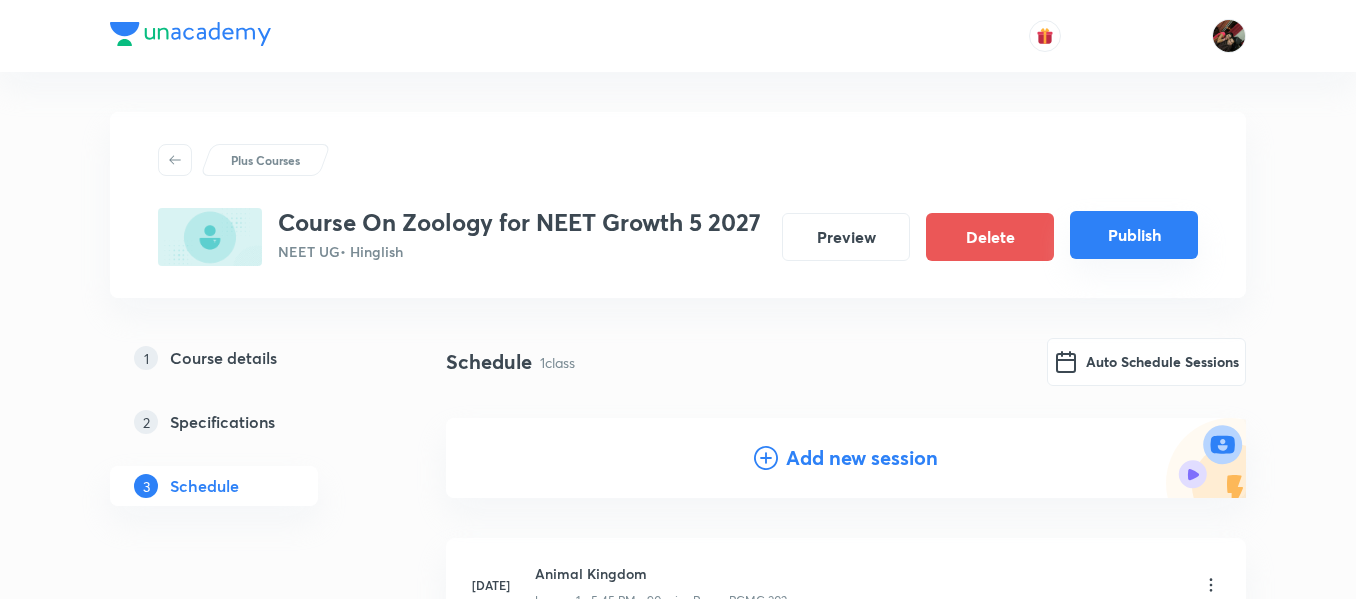 click on "Publish" at bounding box center [1134, 235] 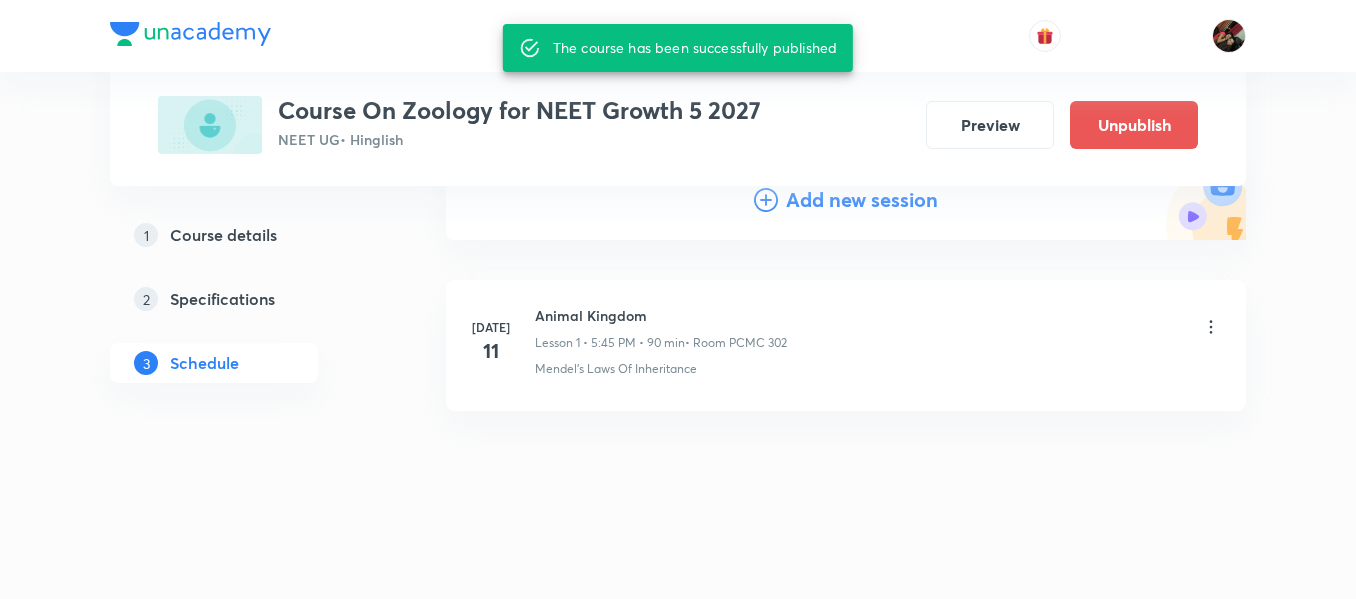 scroll, scrollTop: 0, scrollLeft: 0, axis: both 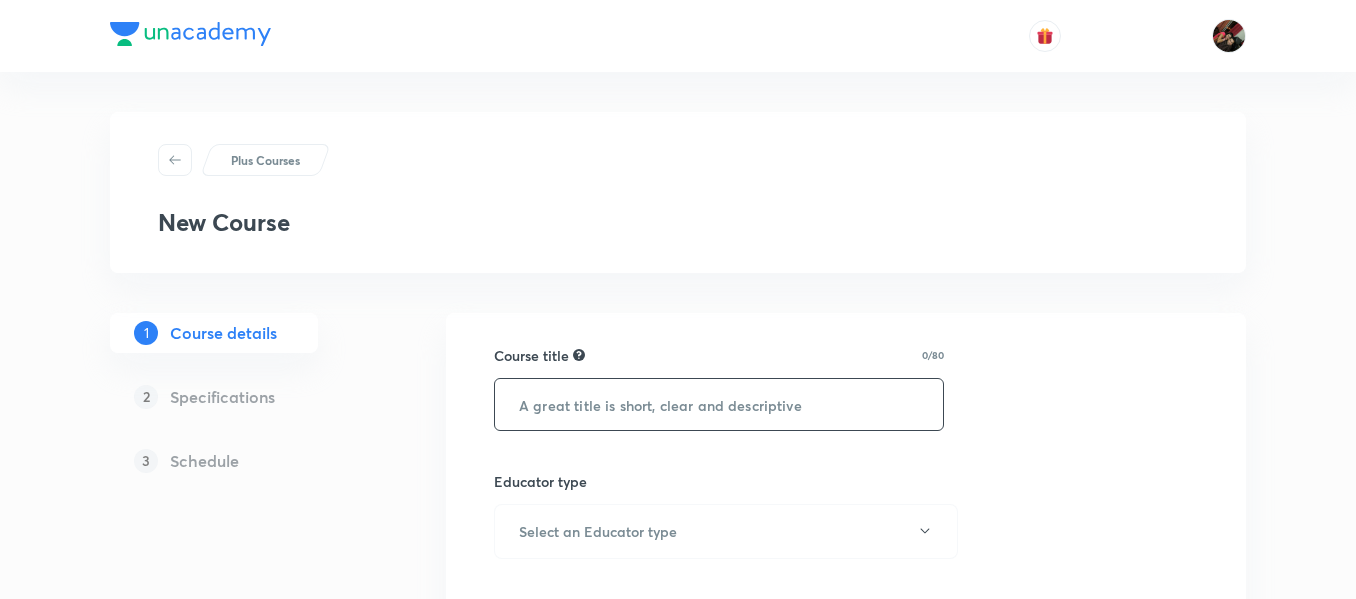 click at bounding box center [719, 404] 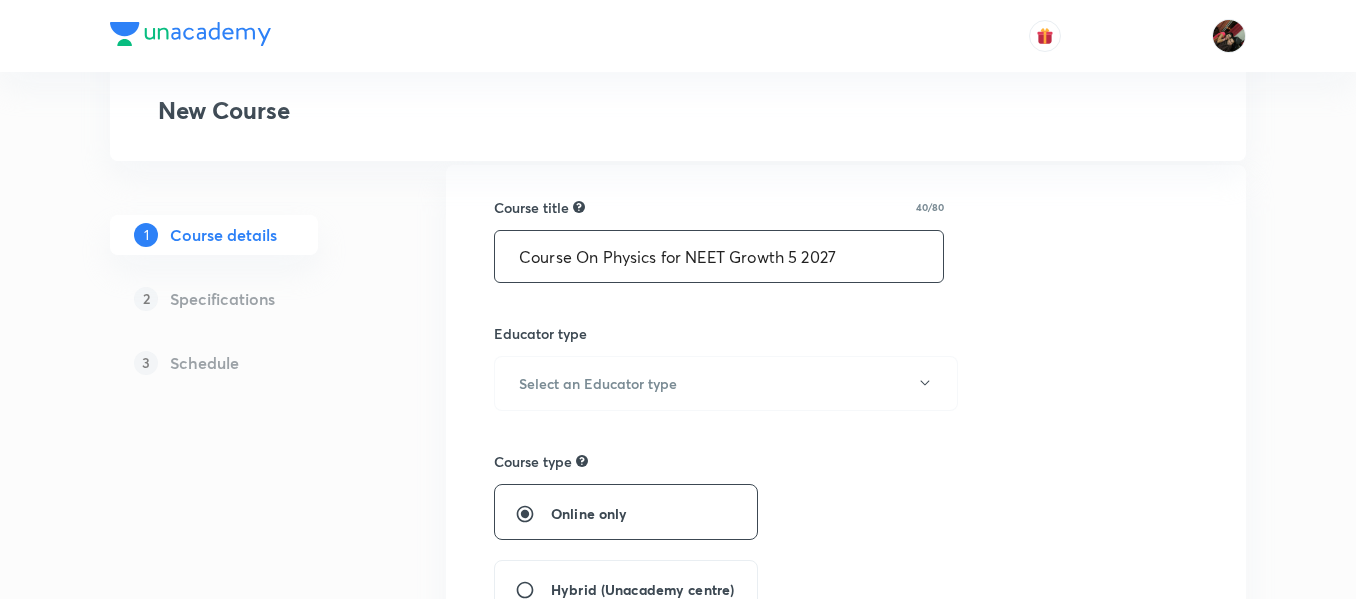 scroll, scrollTop: 149, scrollLeft: 0, axis: vertical 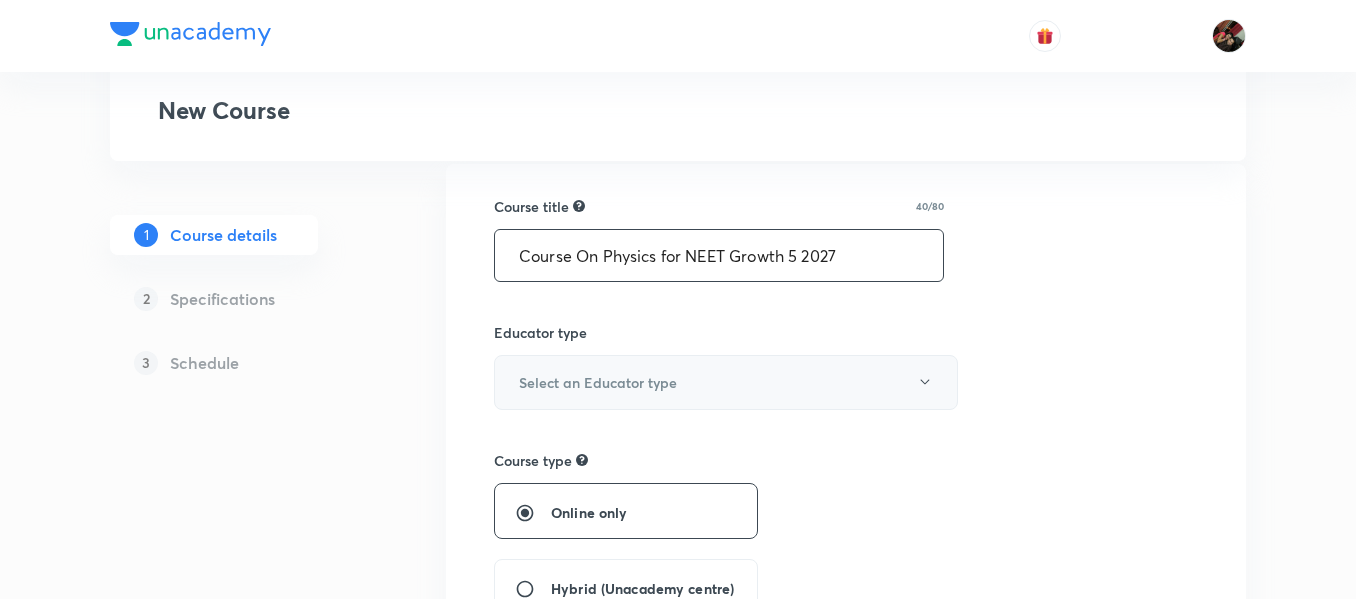 type on "Course On Physics for NEET Growth 5 2027" 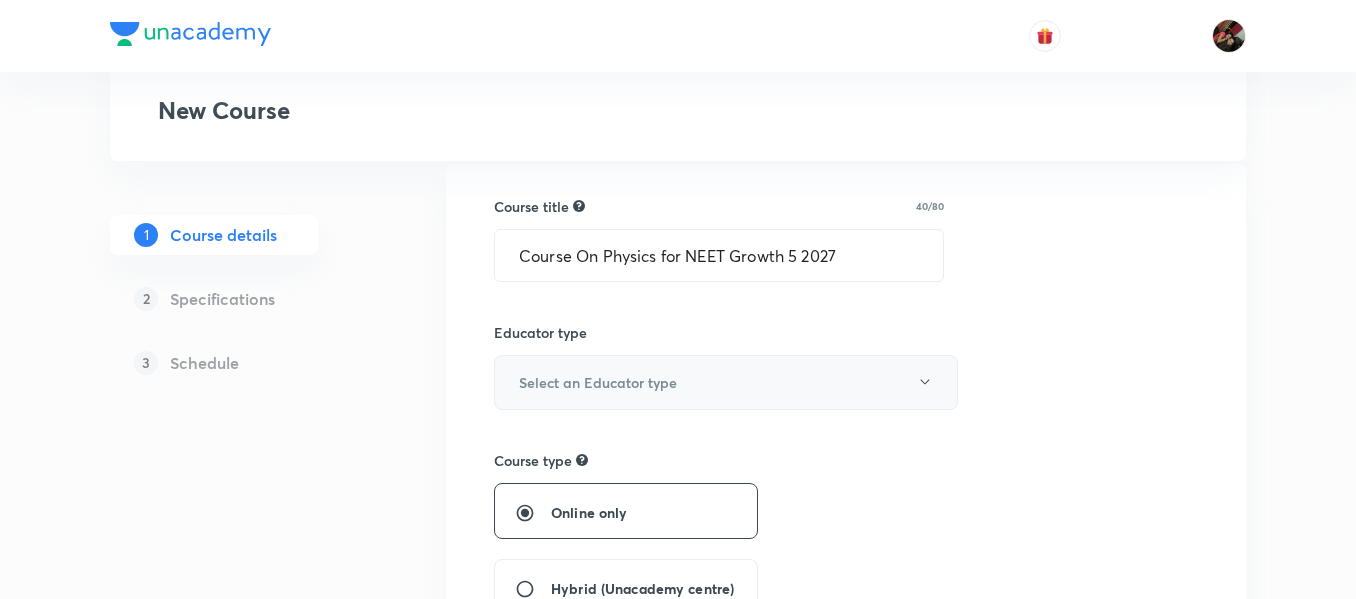 click on "Select an Educator type" at bounding box center [598, 382] 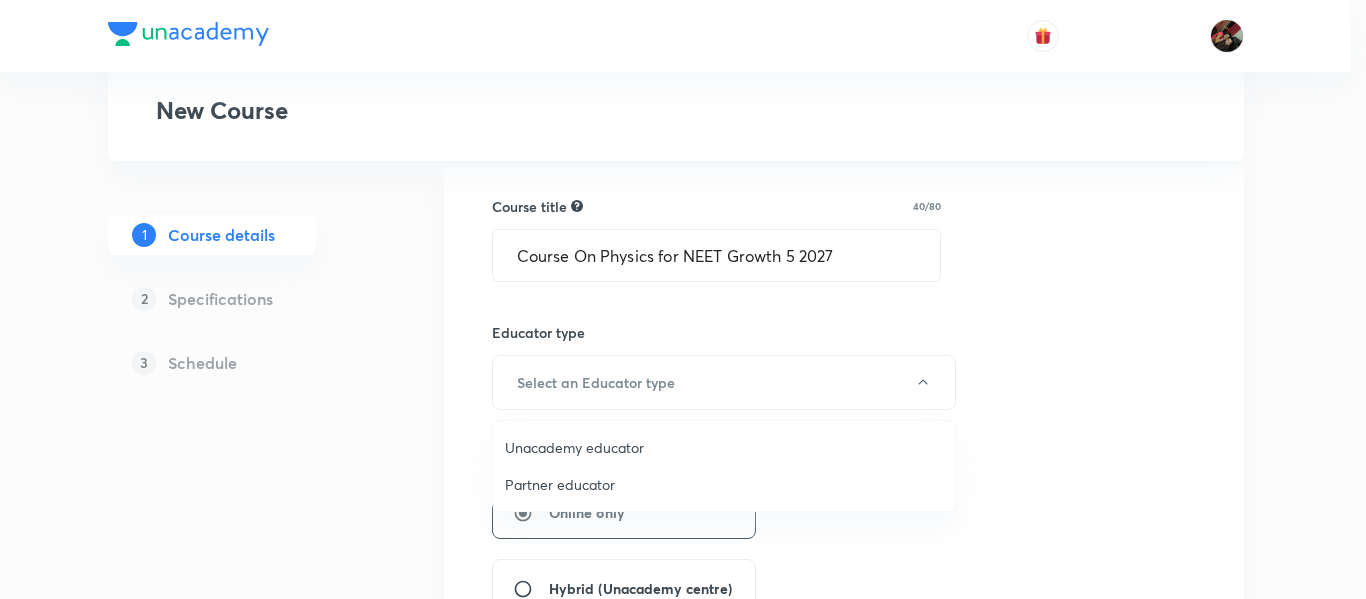 click on "Unacademy educator" at bounding box center [724, 447] 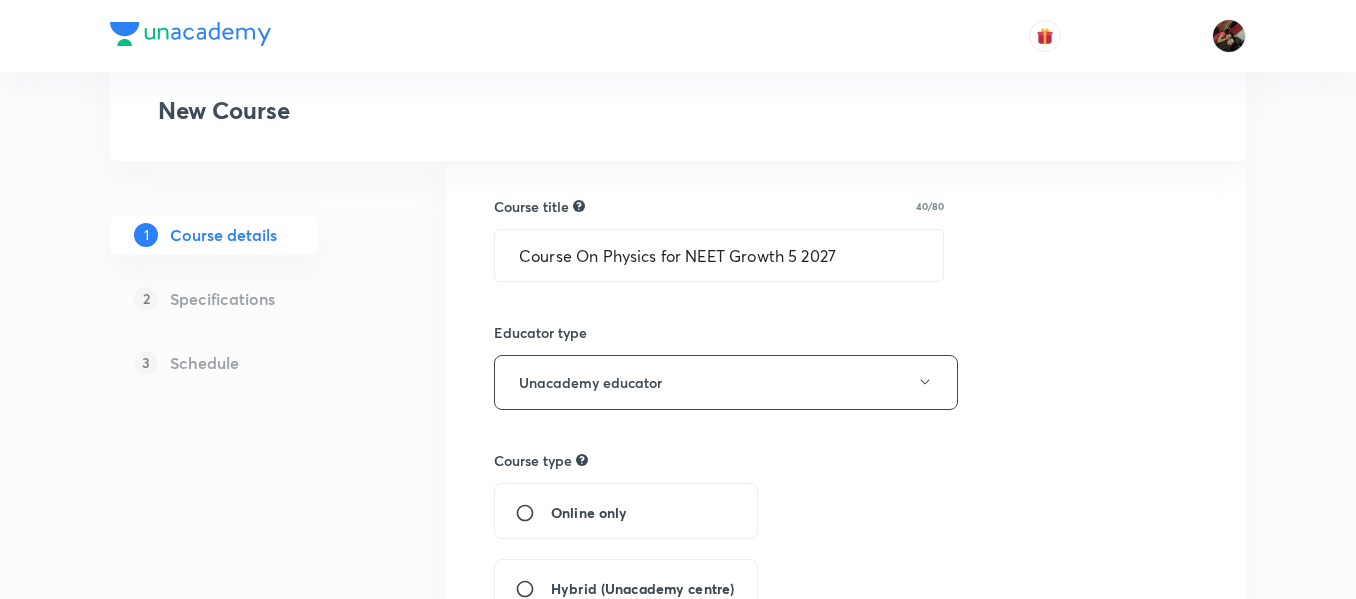 click on "Plus Courses New Course 1 Course details 2 Specifications 3 Schedule Course title 40/80 Course On Physics for NEET Growth 5 2027 ​ Educator type Unacademy educator   Course type Online only Hybrid (Unacademy centre) Hybrid (non-offline) Only select if both recorded and live classes would be added to the course Course description 0/500 ​ Spoken Language Select a language Written Content/Slide Language ​ Select a goal ​ Educators ​ Save & continue" at bounding box center [678, 749] 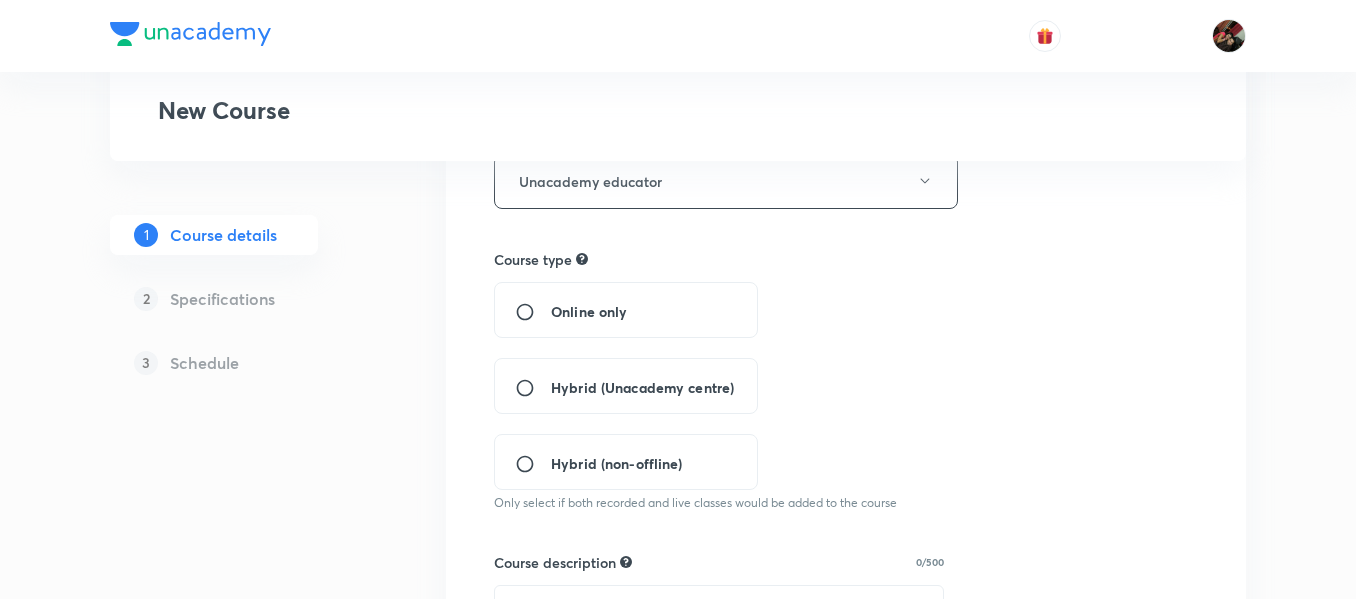 scroll, scrollTop: 359, scrollLeft: 0, axis: vertical 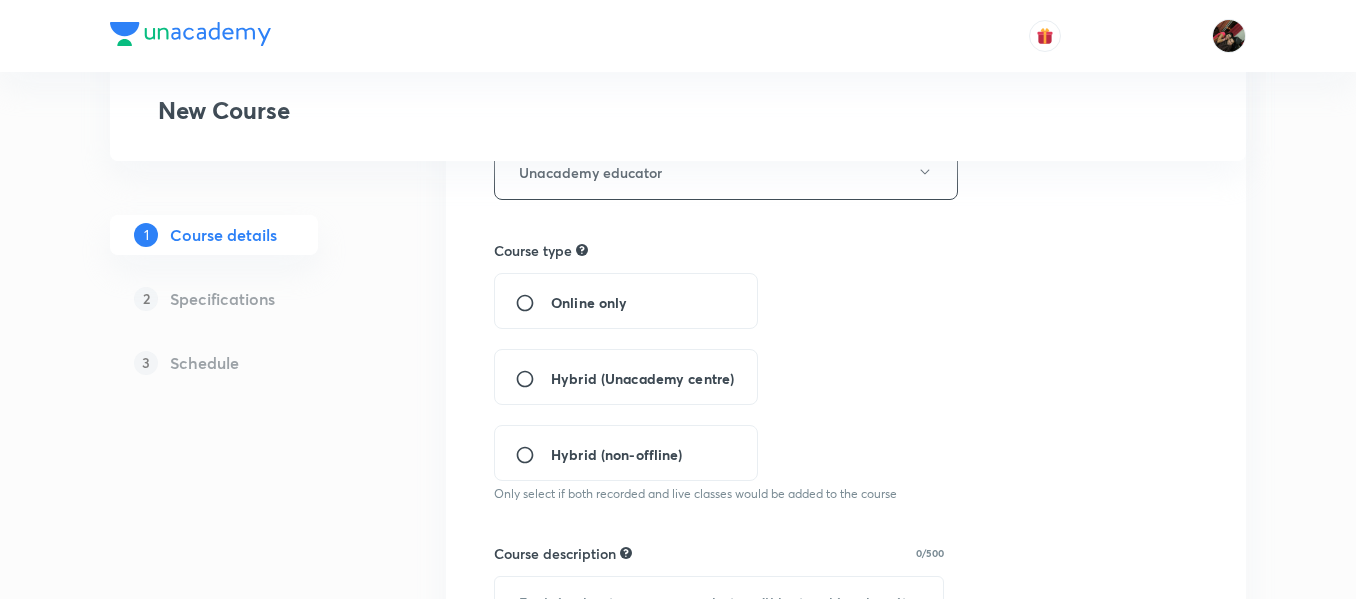click on "Hybrid (Unacademy centre)" at bounding box center (642, 378) 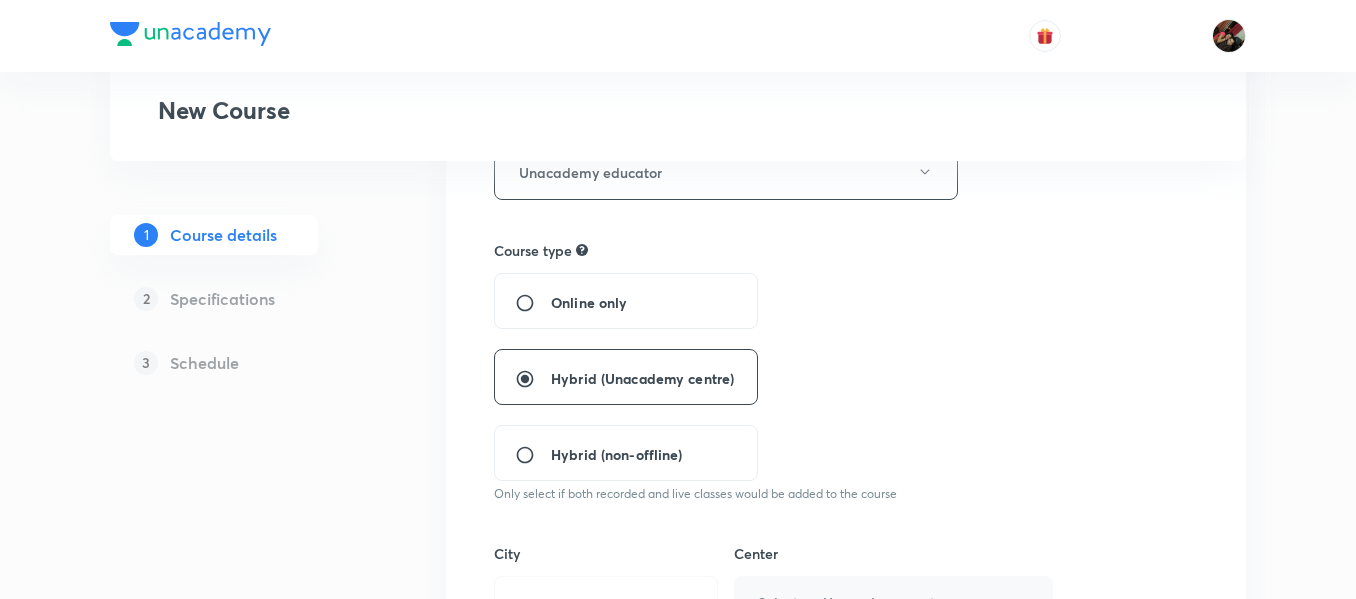 click on "Plus Courses New Course 1 Course details 2 Specifications 3 Schedule Course title 40/80 Course On Physics for NEET Growth 5 2027 ​ Educator type Unacademy educator   Course type Online only Hybrid (Unacademy centre) Hybrid (non-offline) Only select if both recorded and live classes would be added to the course City Select a city Center Select an Unacademy centre This is a TA powered course Checking this flag will make this course available to online learners as well Course description 0/500 ​ Spoken Language Select a language Written Content/Slide Language ​ Select a goal ​ Educators ​ Save & continue" at bounding box center (678, 653) 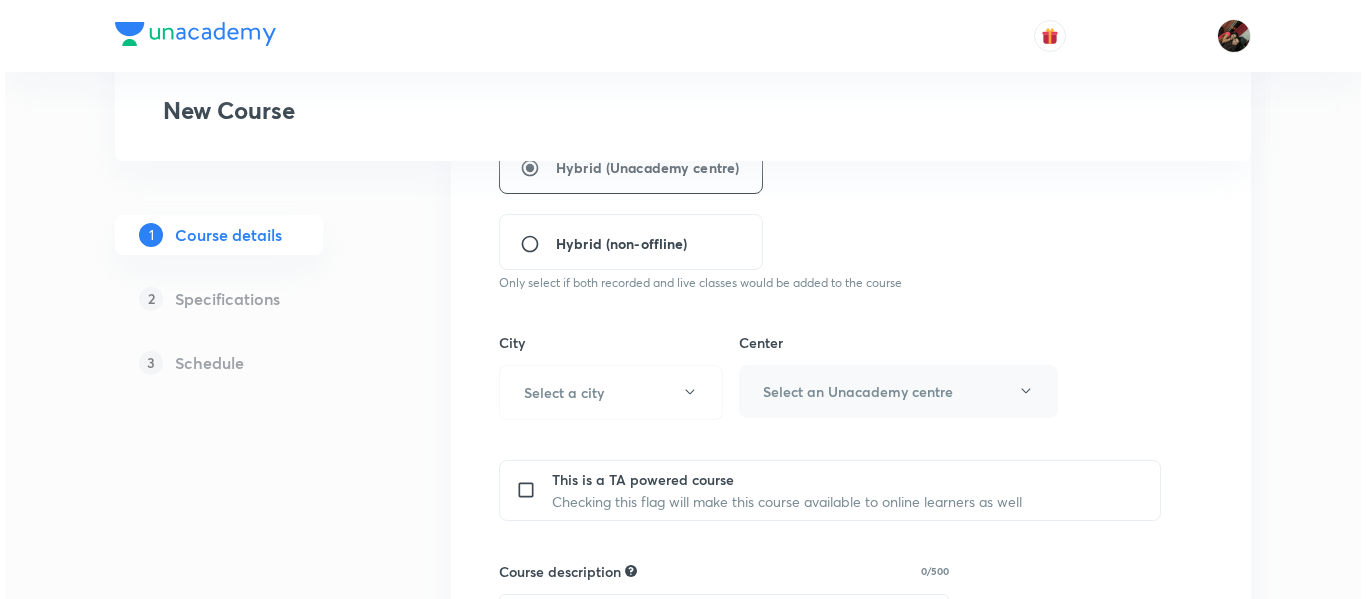 scroll, scrollTop: 588, scrollLeft: 0, axis: vertical 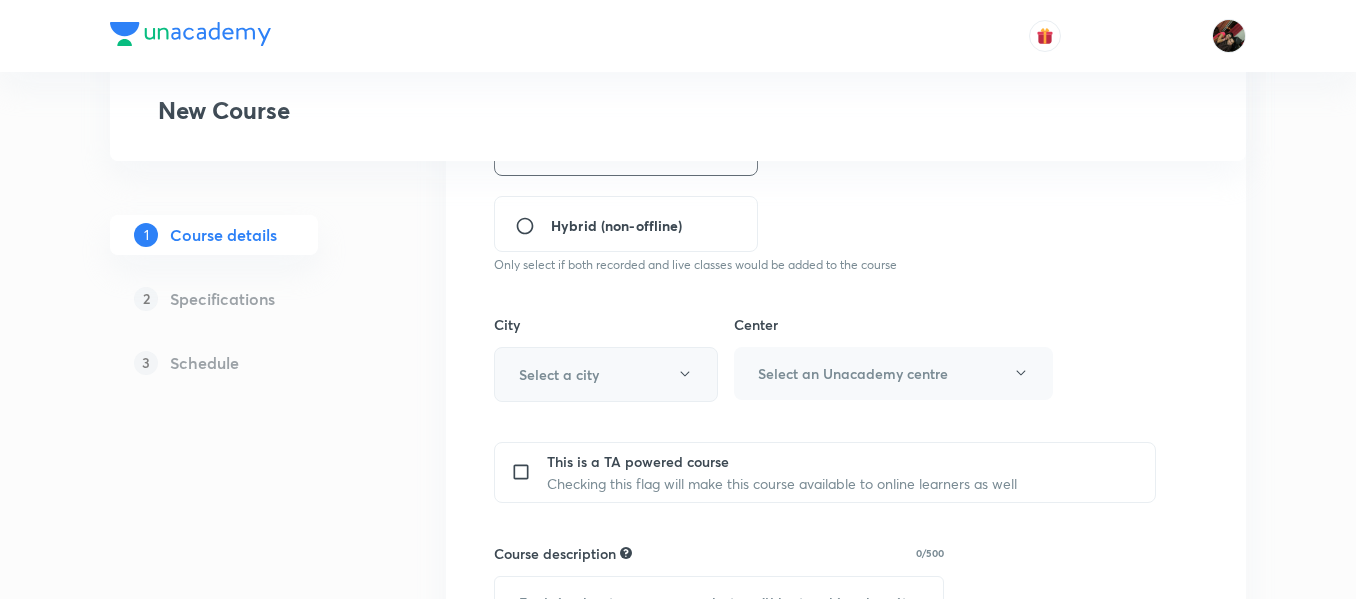 click on "Select a city" at bounding box center (606, 374) 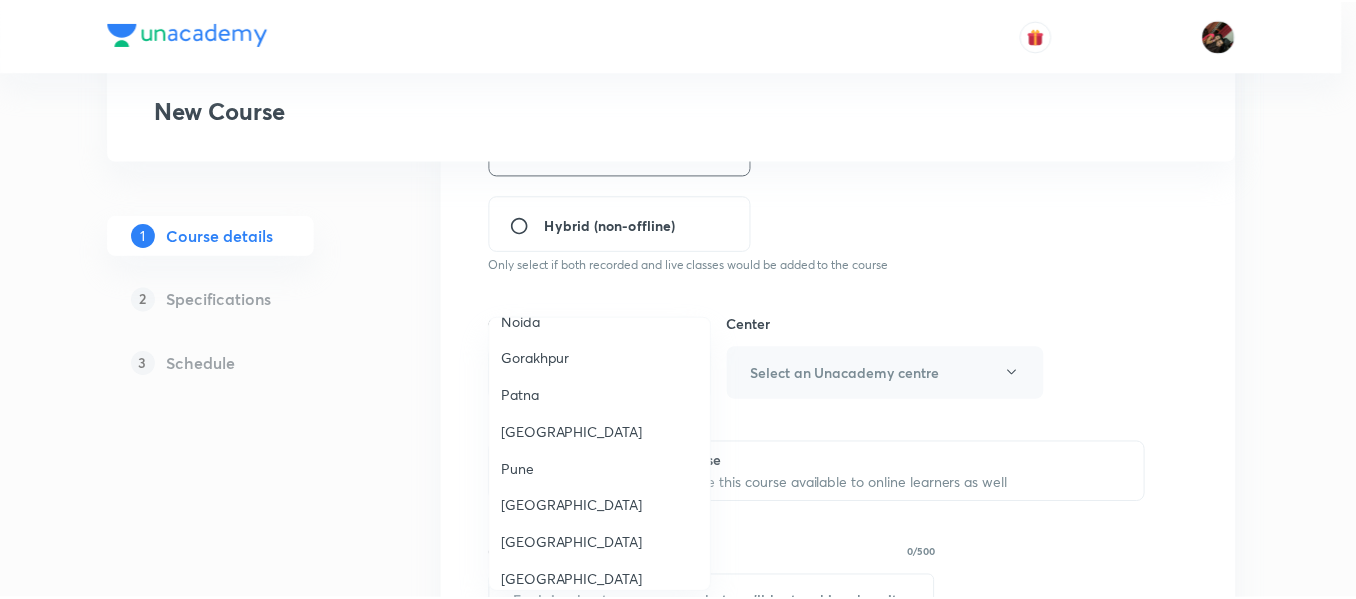 scroll, scrollTop: 1528, scrollLeft: 0, axis: vertical 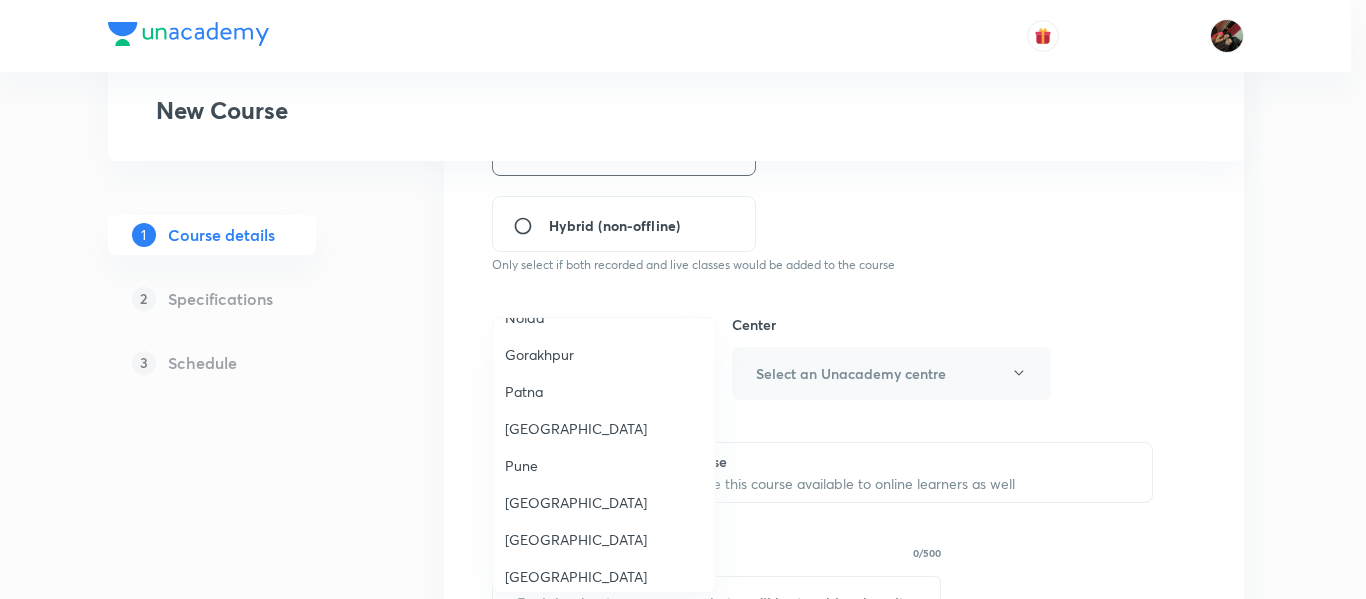 click on "Pune" at bounding box center [604, 465] 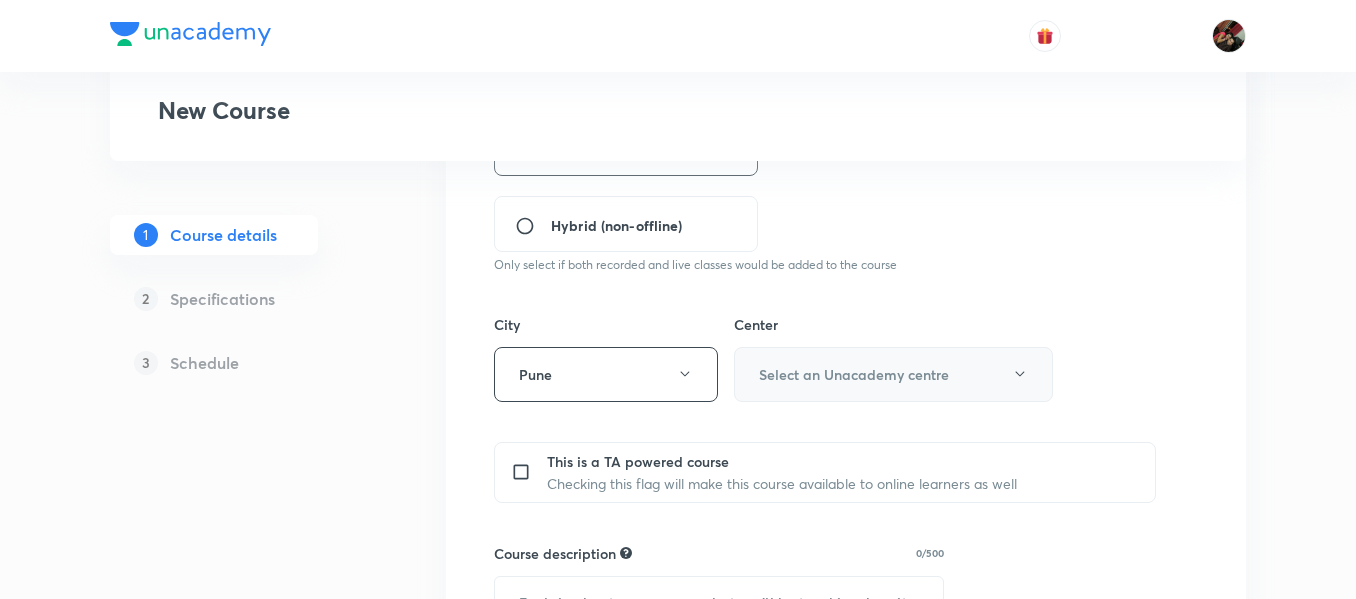 click on "Select an Unacademy centre" at bounding box center [854, 374] 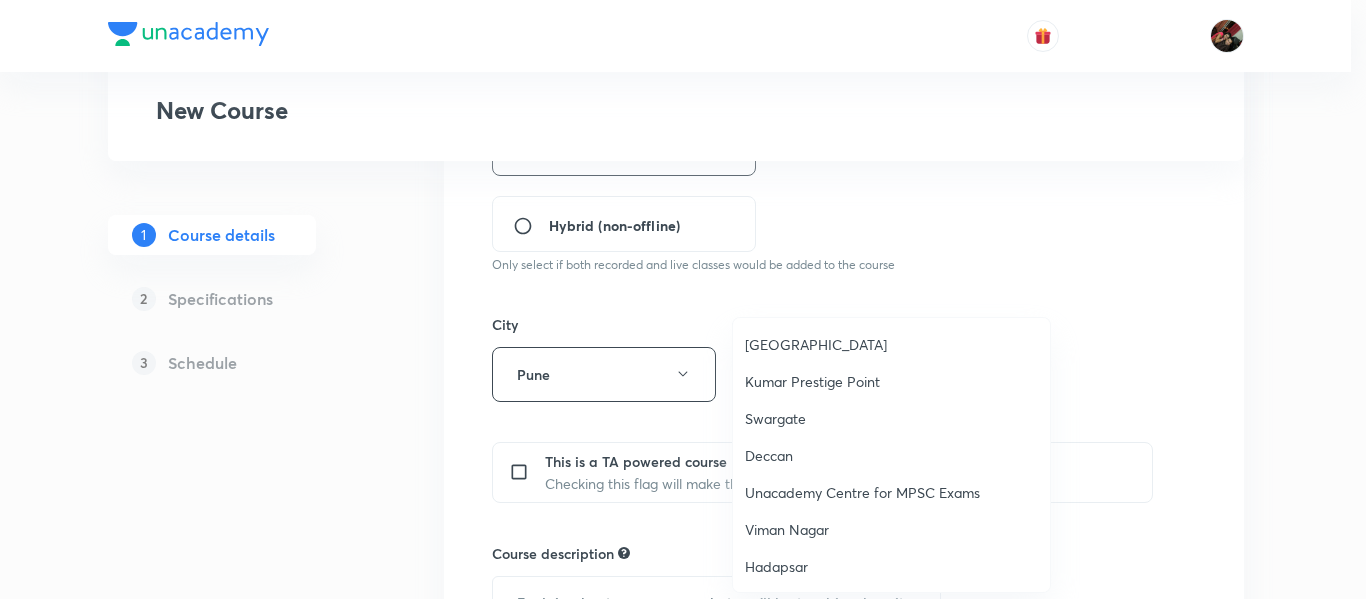 click on "[GEOGRAPHIC_DATA]" at bounding box center (891, 344) 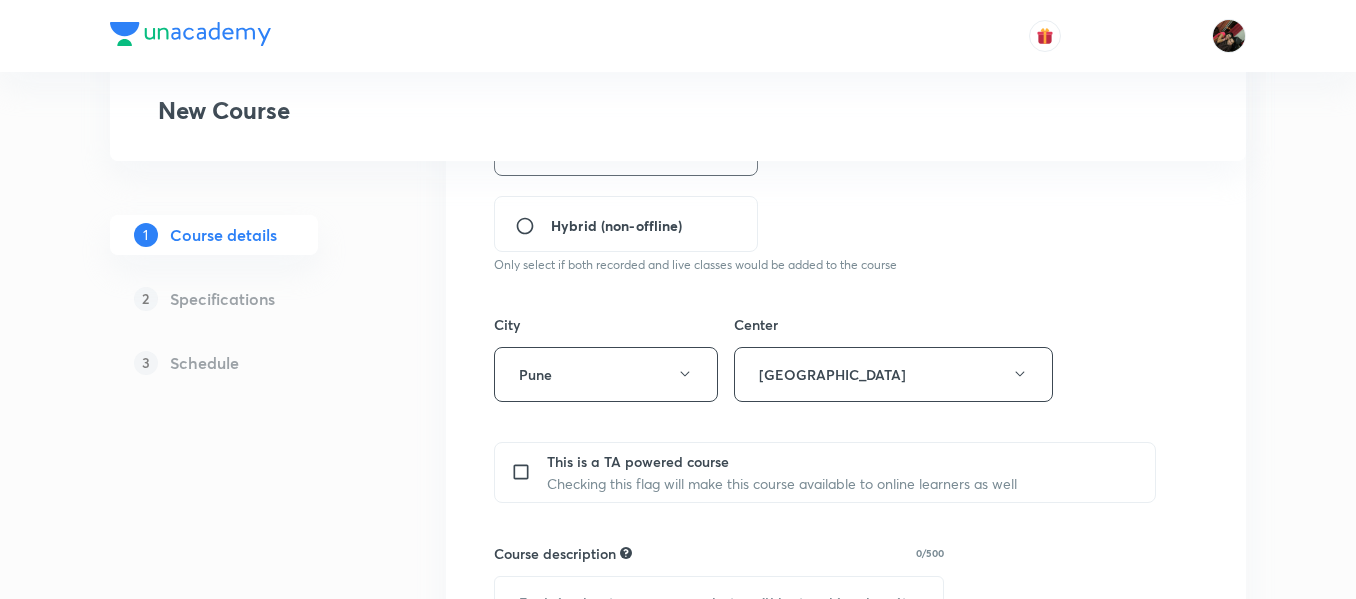click on "1 Course details 2 Specifications 3 Schedule" at bounding box center (246, 525) 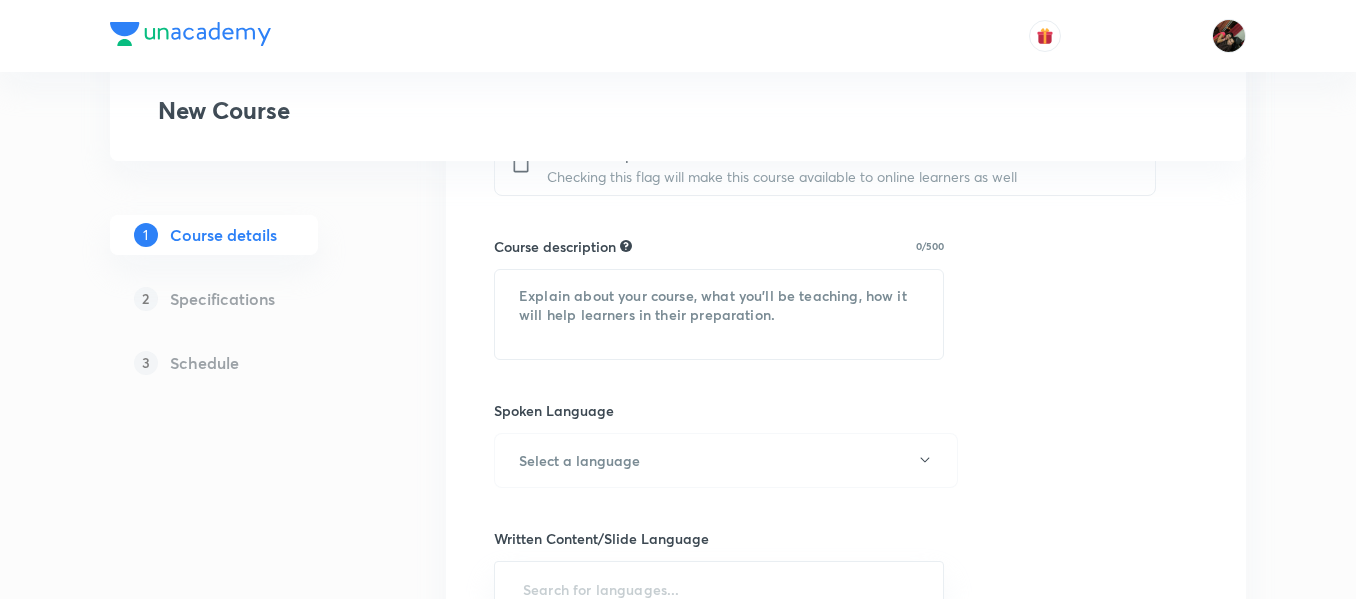 scroll, scrollTop: 907, scrollLeft: 0, axis: vertical 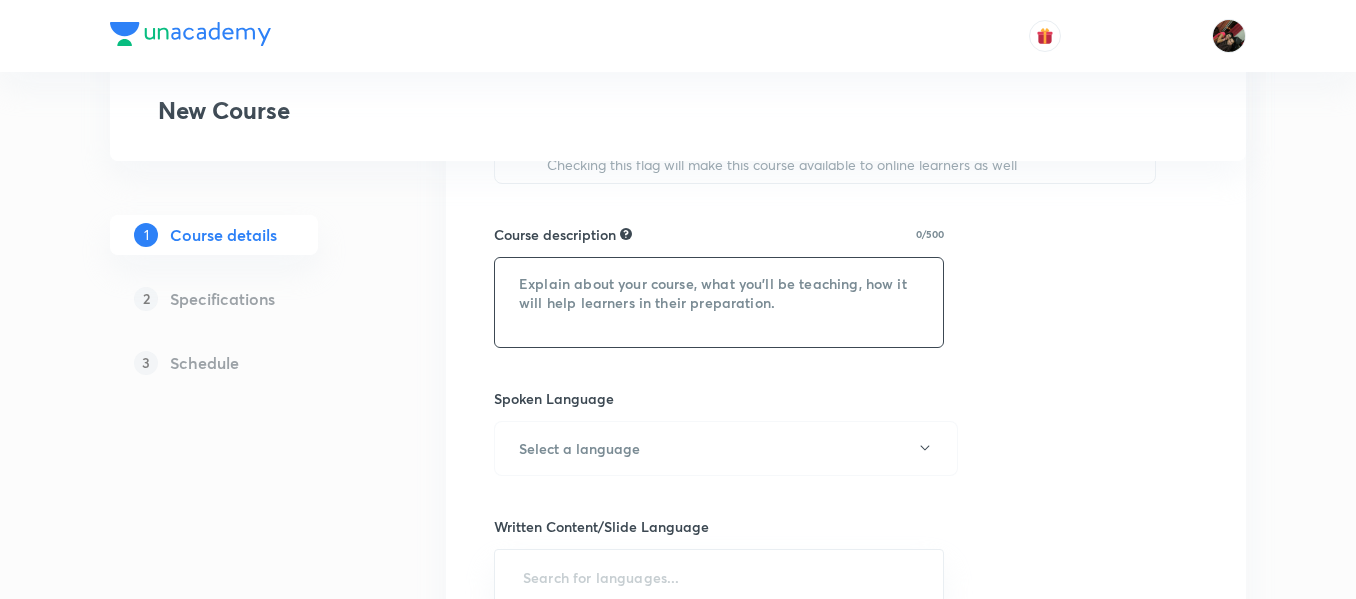 paste on ""In this course, [PERSON_NAME] will provide in-depth knowledge of Physics. The course will
be helpful for aspirants preparing for NEET UG. All doubts related to the topic will be
clarified during the doubt-clearing sessions in the course. The course will be covered in English and the notes will be provided in English"" 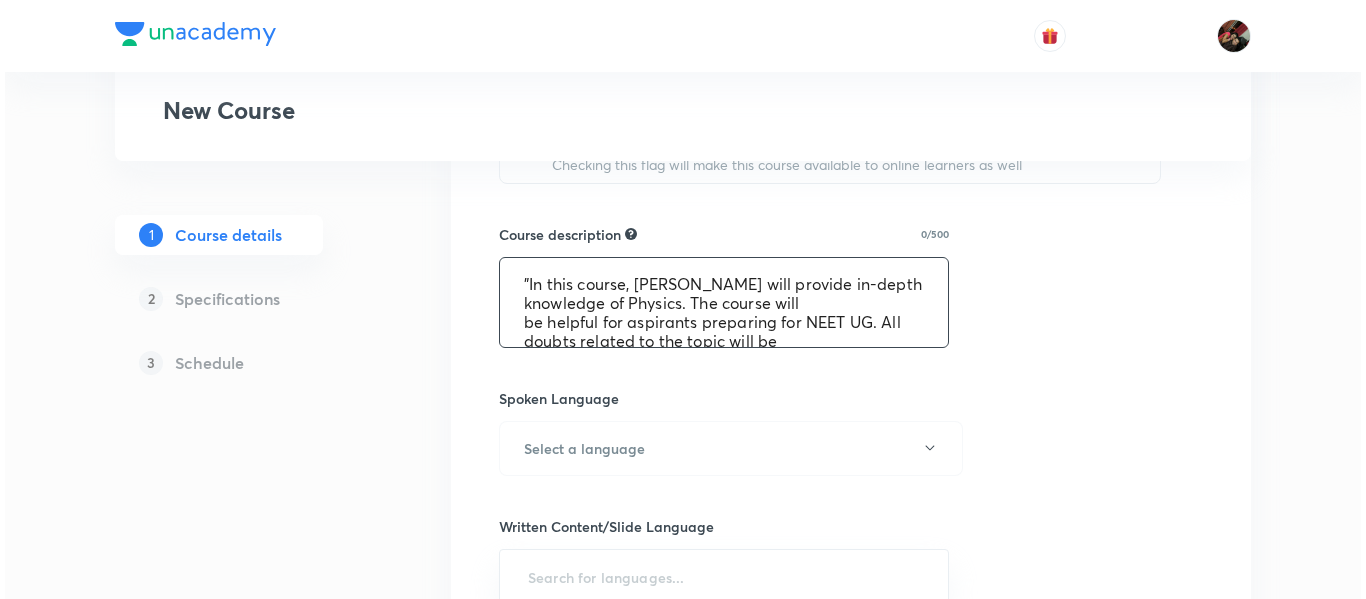 scroll, scrollTop: 61, scrollLeft: 0, axis: vertical 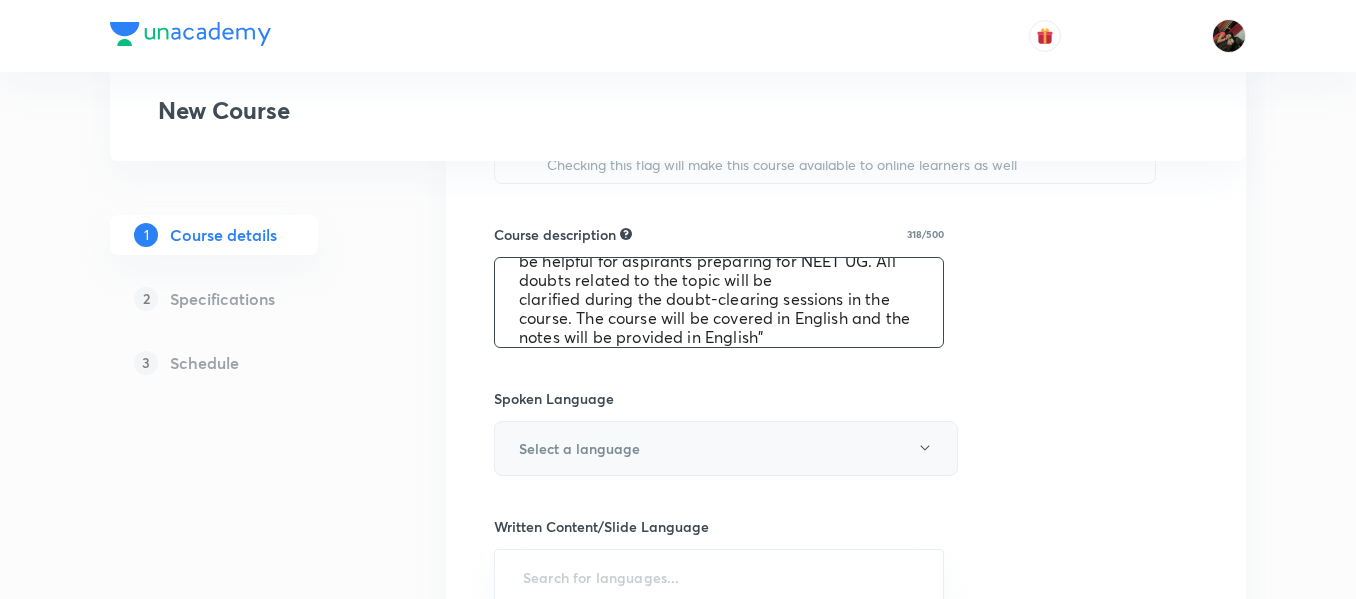 type on ""In this course, [PERSON_NAME] will provide in-depth knowledge of Physics. The course will
be helpful for aspirants preparing for NEET UG. All doubts related to the topic will be
clarified during the doubt-clearing sessions in the course. The course will be covered in English and the notes will be provided in English"" 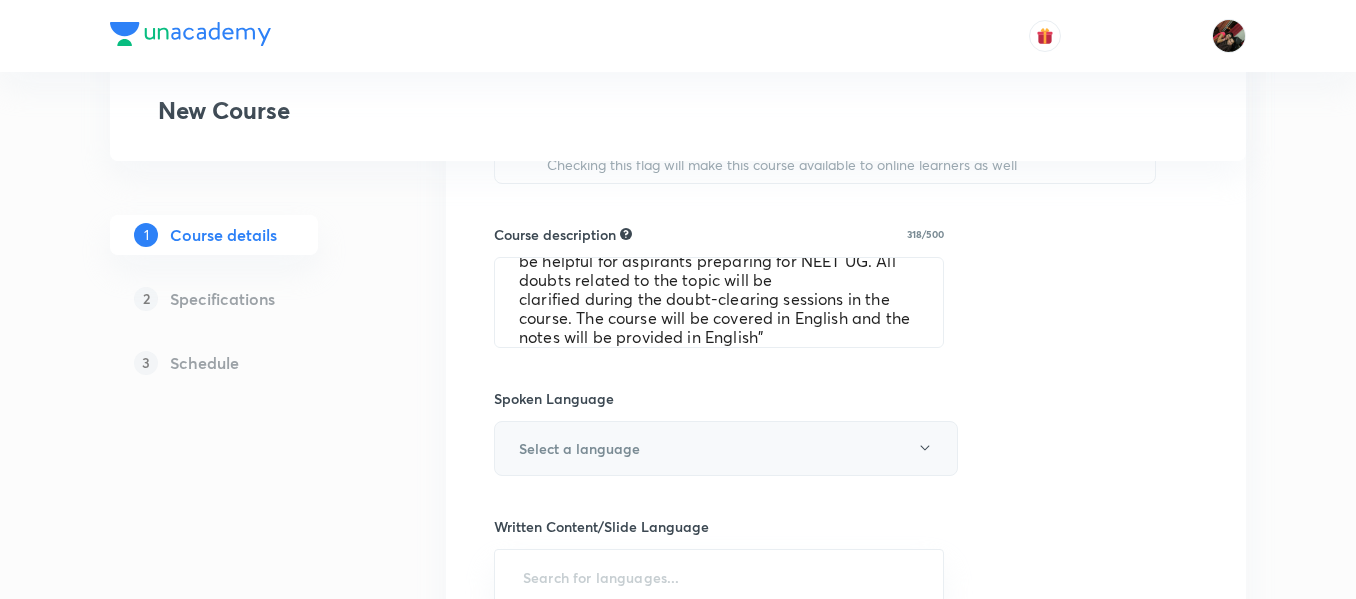 click on "Select a language" at bounding box center (726, 448) 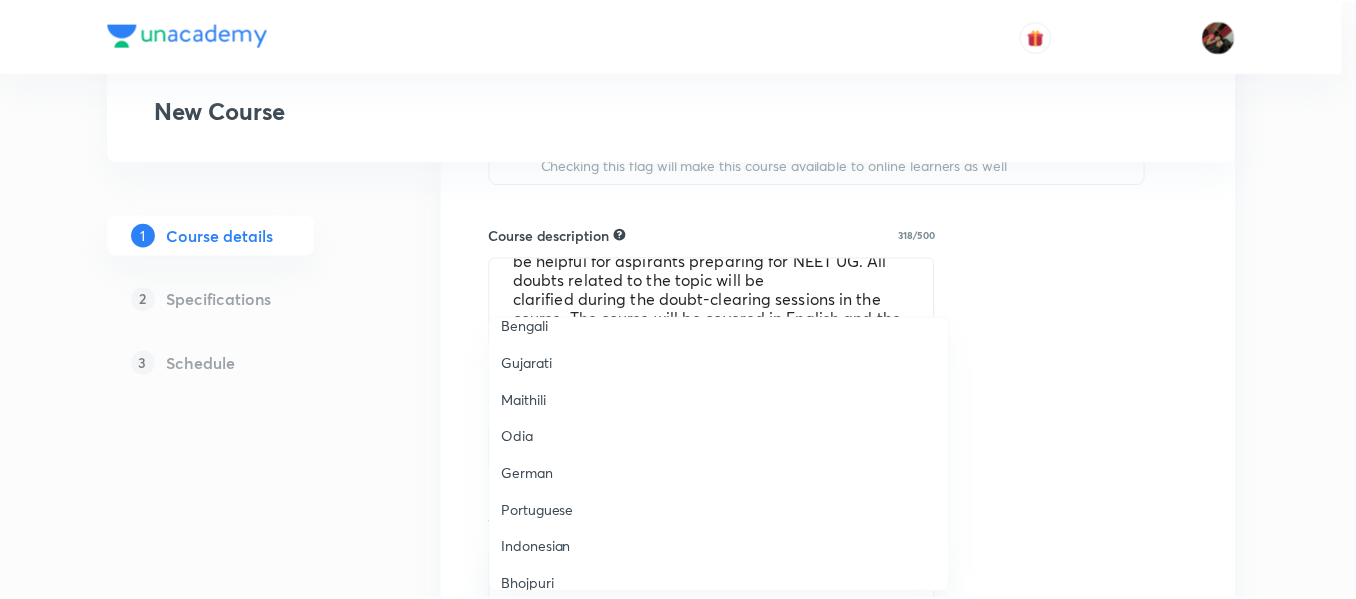 scroll, scrollTop: 593, scrollLeft: 0, axis: vertical 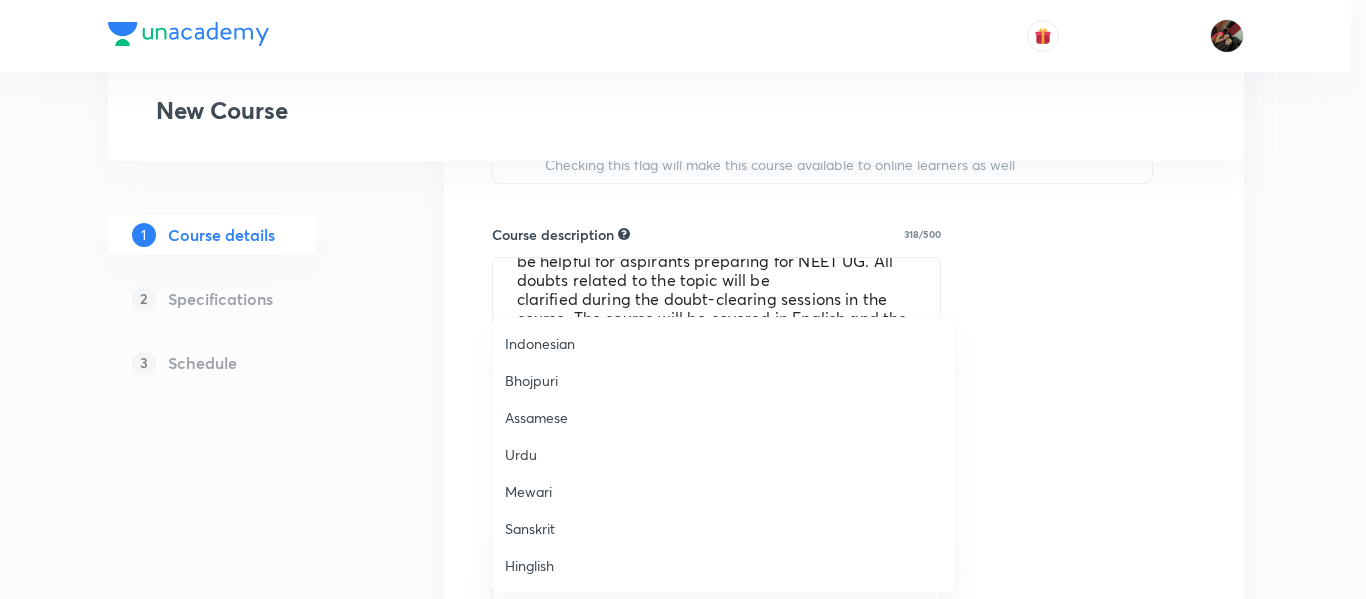 click on "Hinglish" at bounding box center [724, 565] 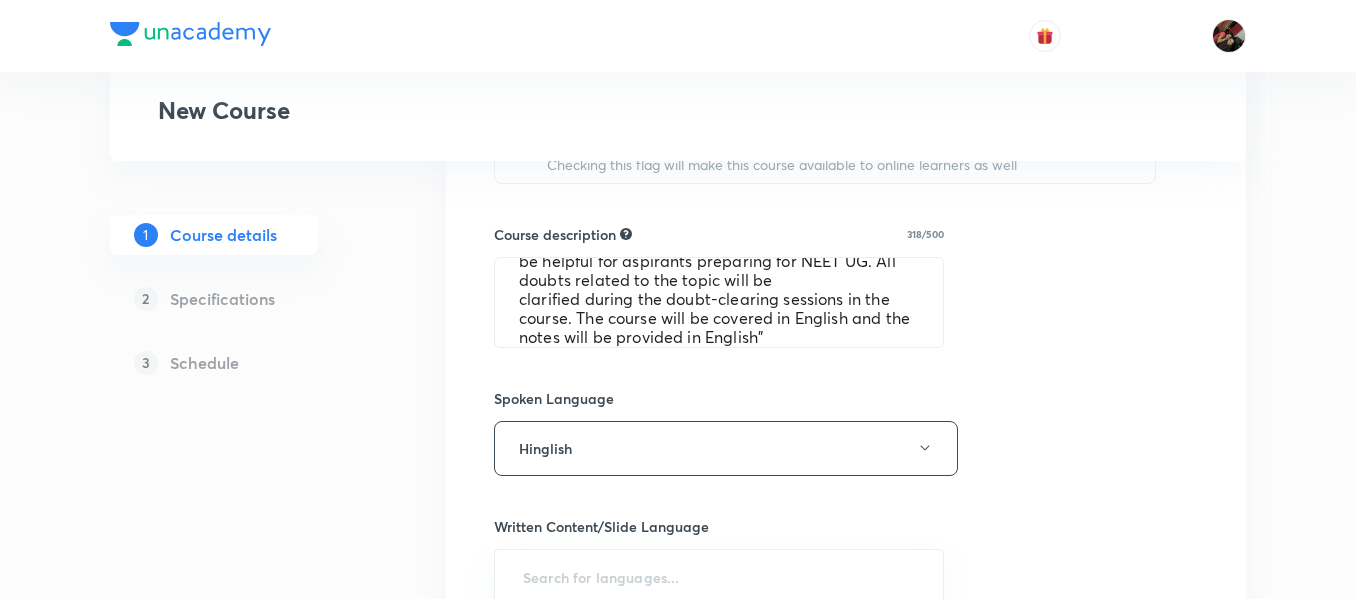 click on "Plus Courses New Course 1 Course details 2 Specifications 3 Schedule Course title 40/80 Course On Physics for NEET Growth 5 2027 ​ Educator type Unacademy educator   Course type Online only Hybrid (Unacademy centre) Hybrid (non-offline) Only select if both recorded and live classes would be added to the course City [GEOGRAPHIC_DATA] [GEOGRAPHIC_DATA] This is a TA powered course Checking this flag will make this course available to online learners as well Course description 318/500 "In this course, [PERSON_NAME] will provide in-depth knowledge of Physics. The course will
be helpful for aspirants preparing for NEET UG. All doubts related to the topic will be
clarified during the doubt-clearing sessions in the course. The course will be covered in English and the notes will be provided in English" ​ Spoken Language Hinglish Written Content/Slide Language ​ Select a goal ​ Educators ​ Save & continue" at bounding box center [678, 105] 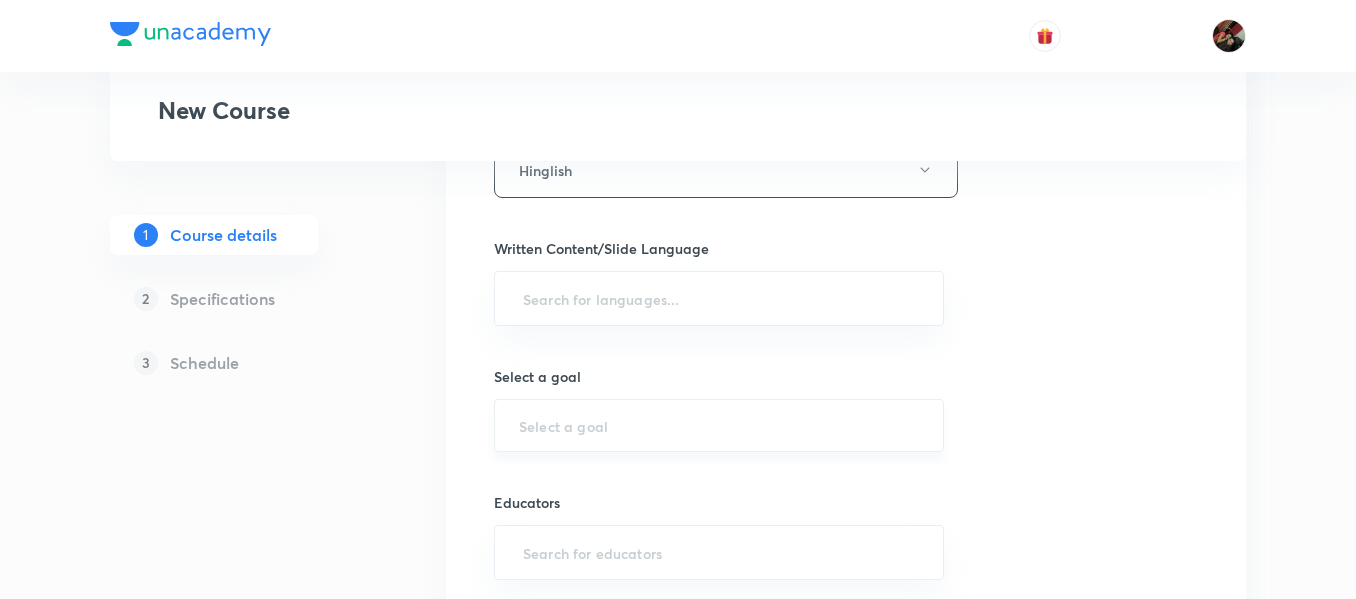 scroll, scrollTop: 1197, scrollLeft: 0, axis: vertical 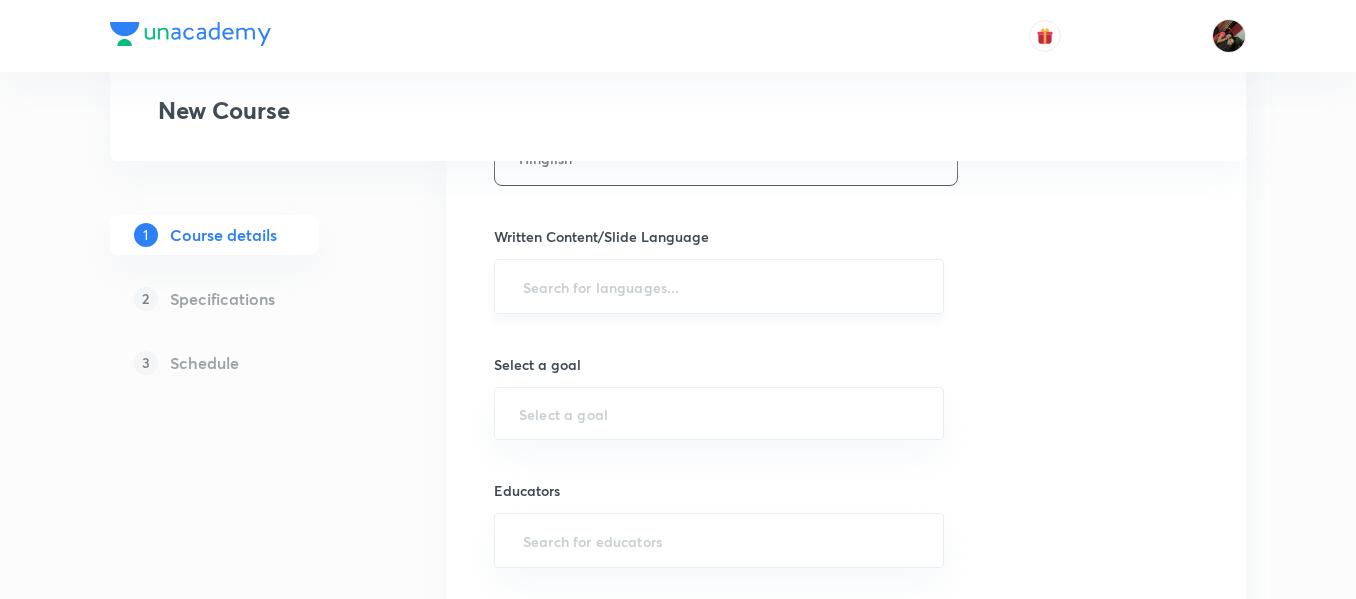 click on "​" at bounding box center [719, 286] 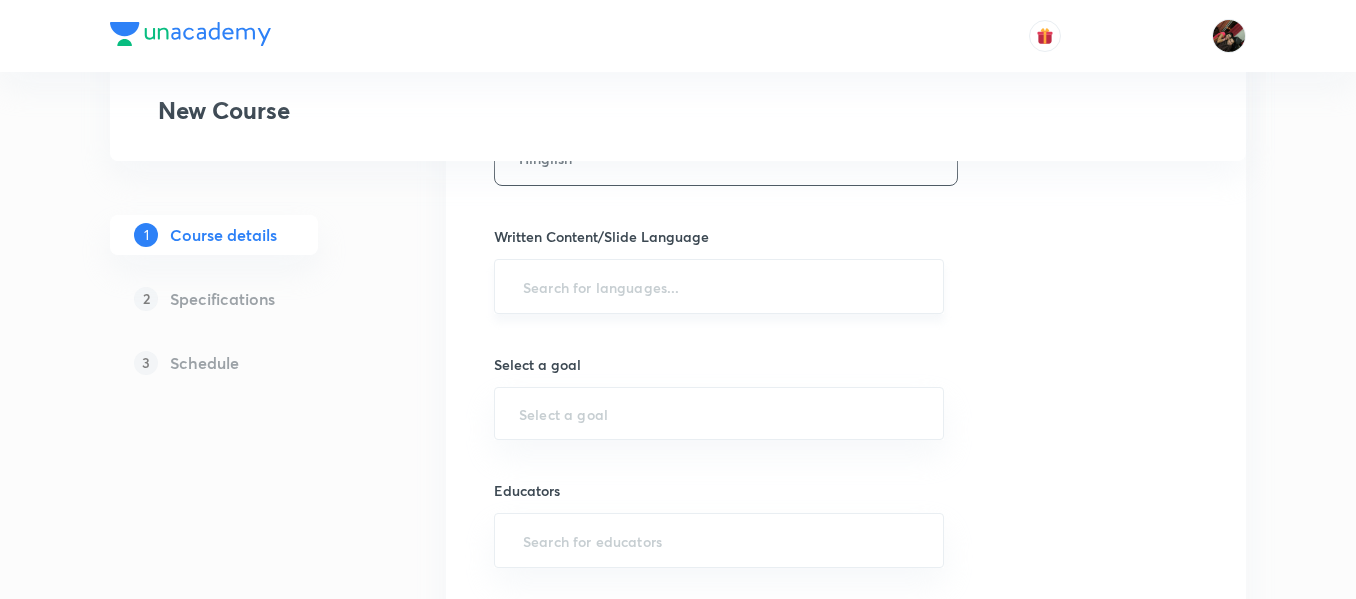 click on "​" at bounding box center (719, 286) 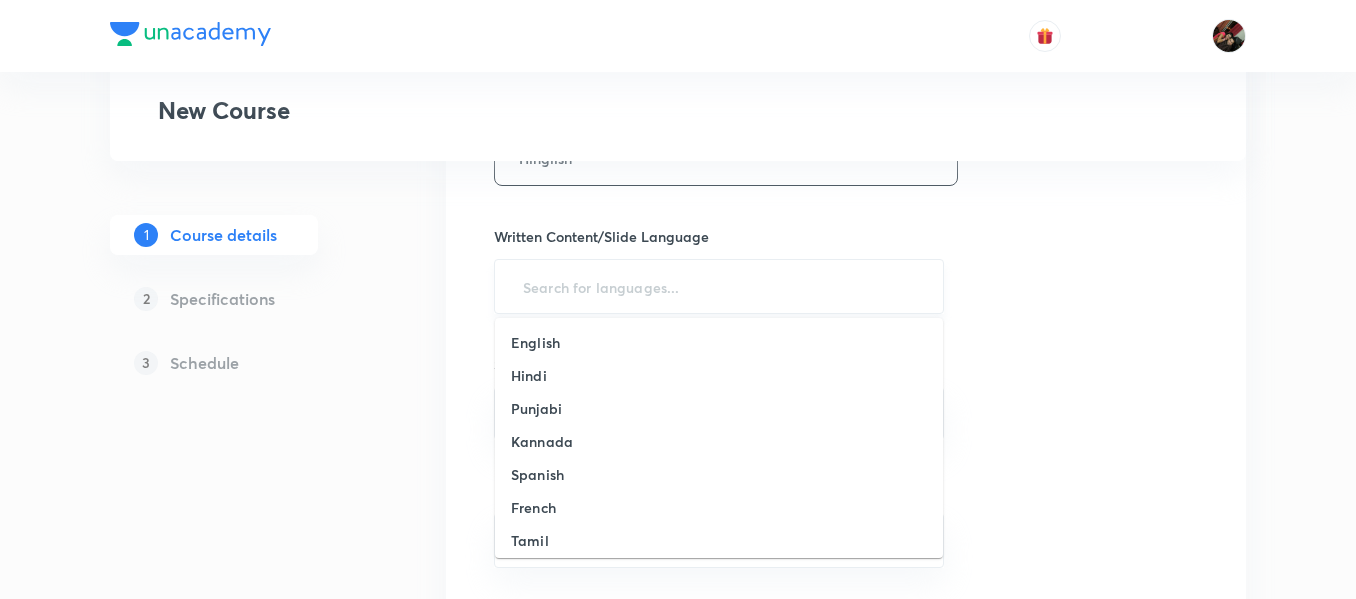 click at bounding box center (719, 286) 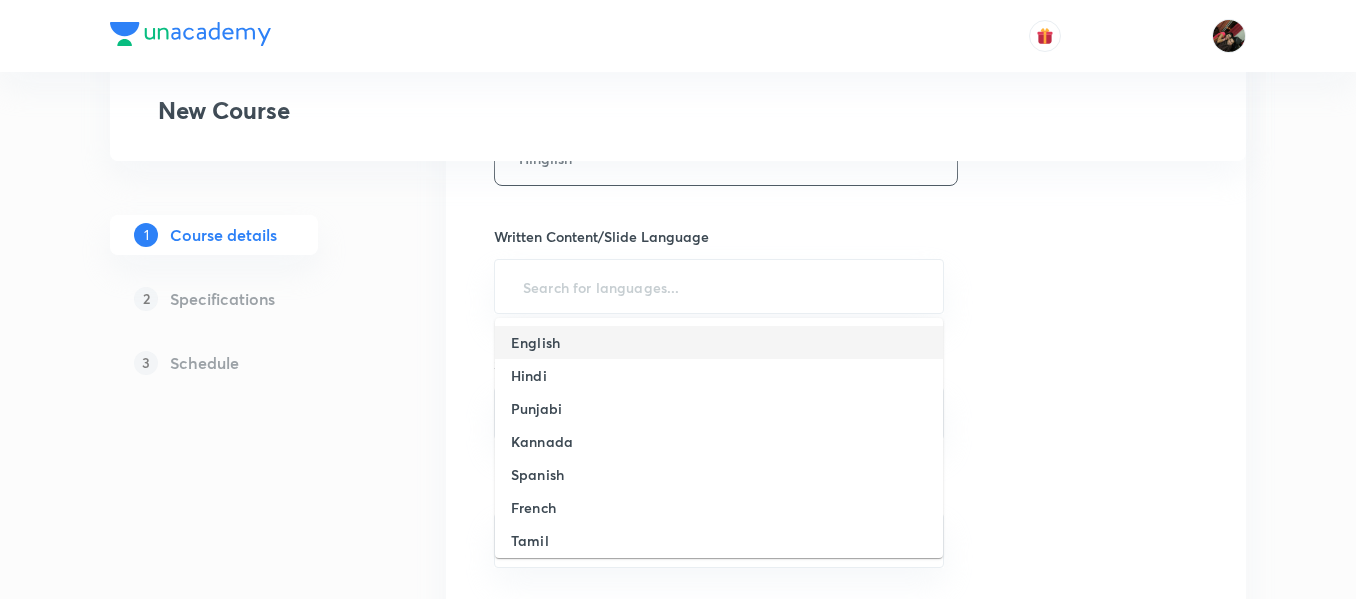 click on "English" at bounding box center [535, 342] 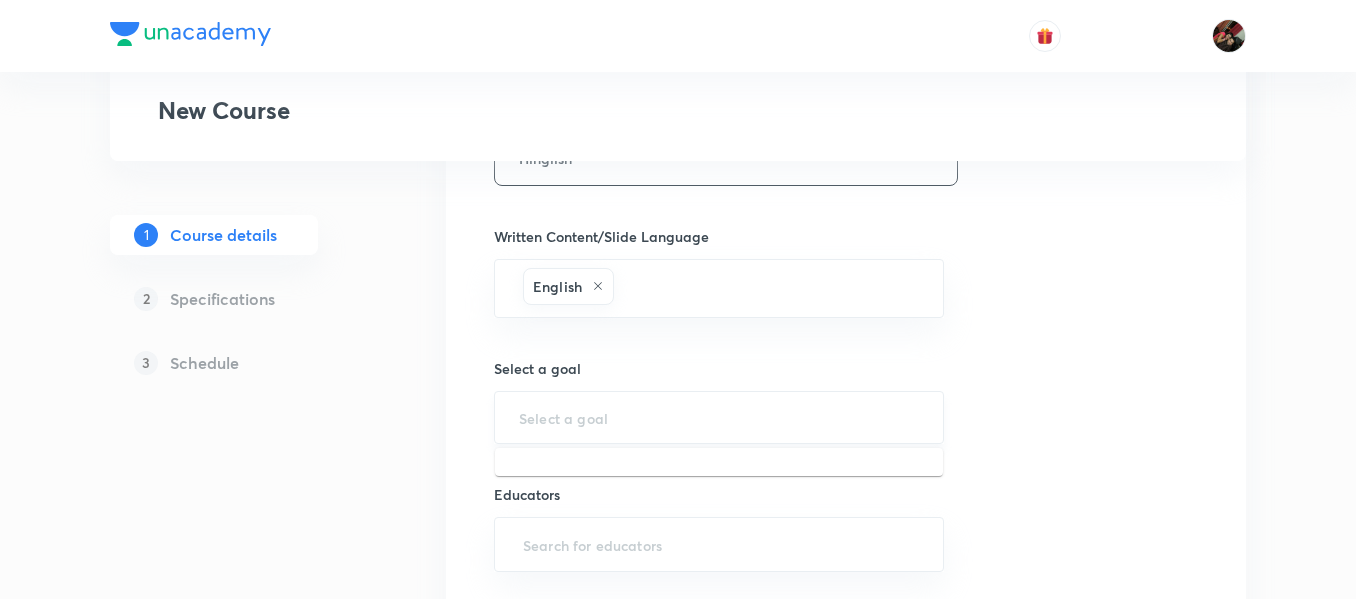 click at bounding box center [719, 417] 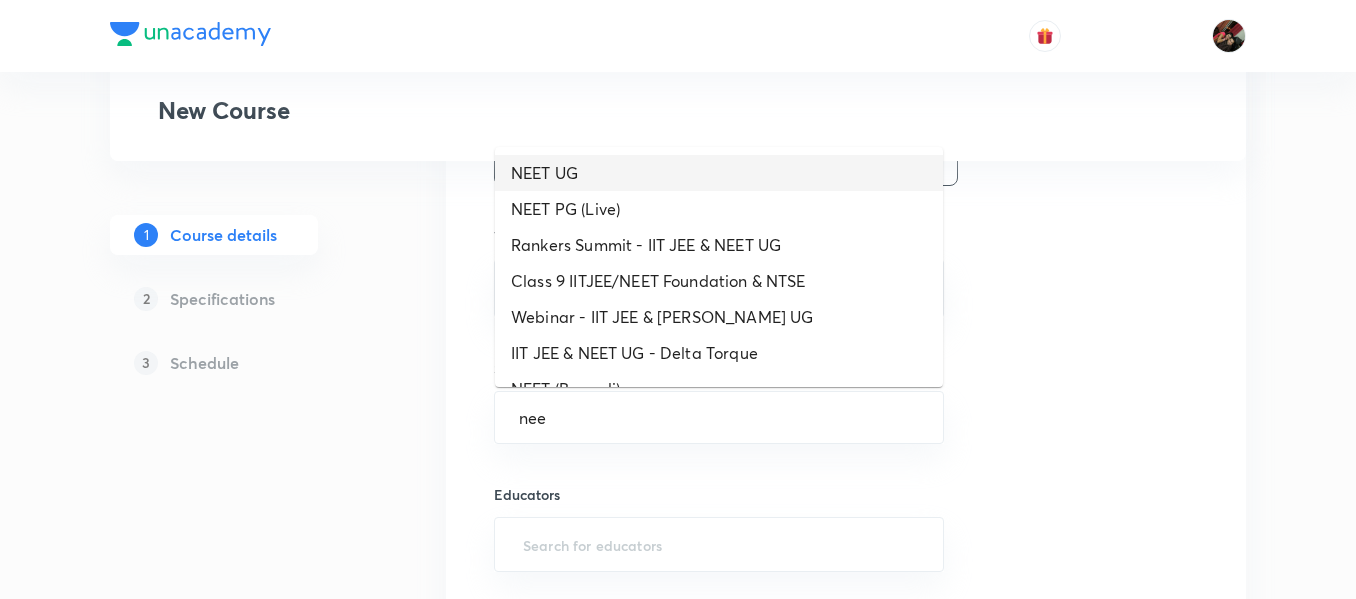 click on "NEET UG" at bounding box center [719, 173] 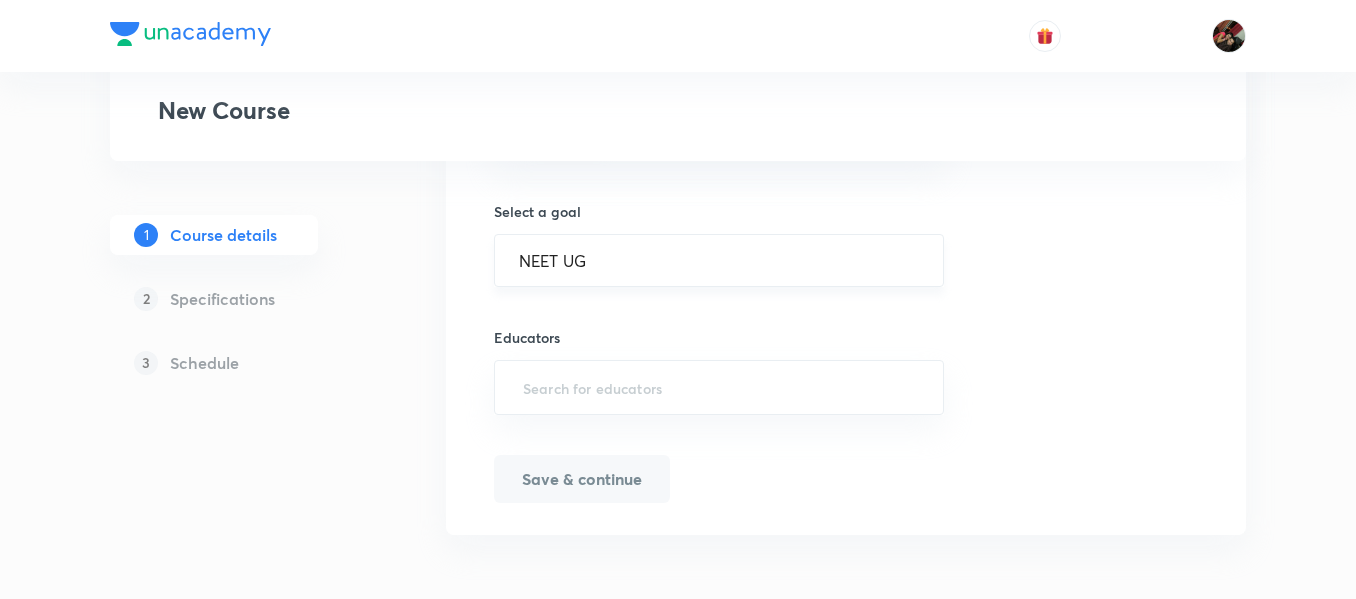 scroll, scrollTop: 1354, scrollLeft: 0, axis: vertical 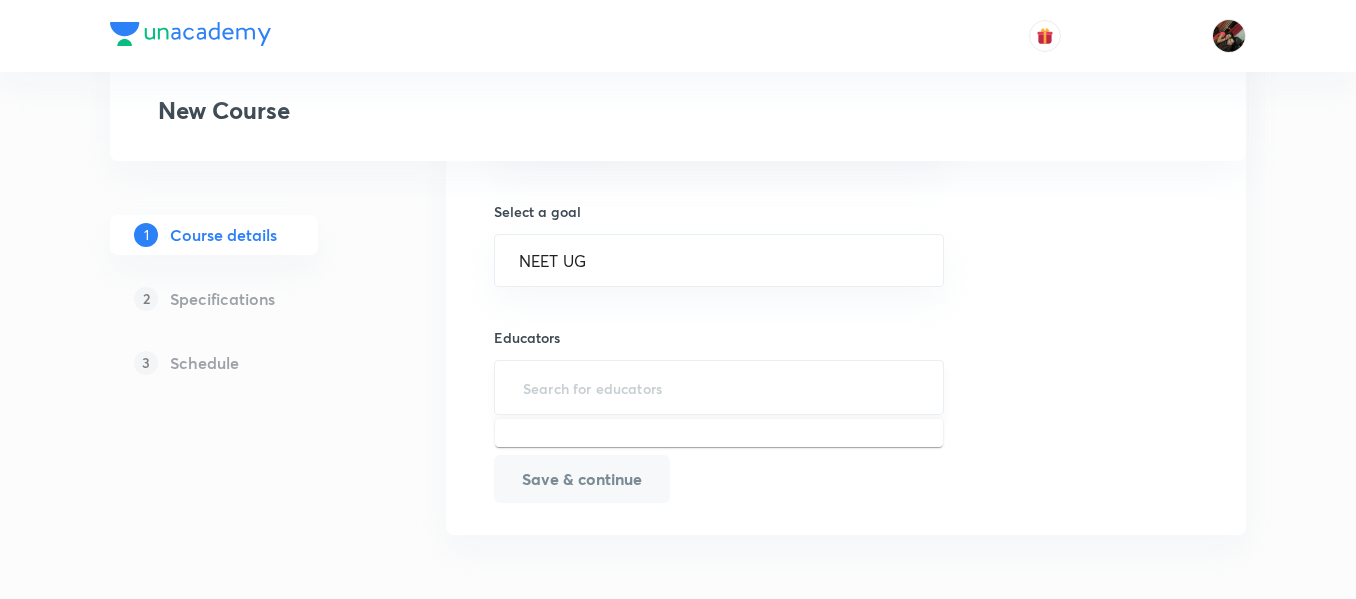 click at bounding box center (719, 387) 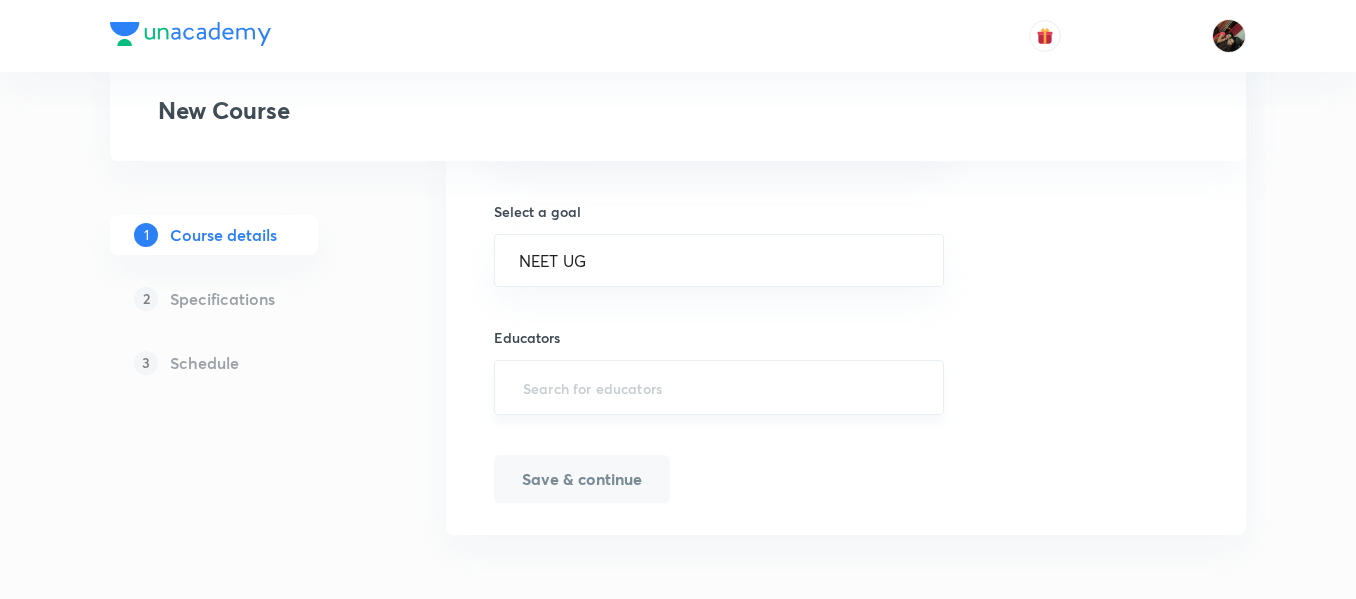 click at bounding box center [719, 387] 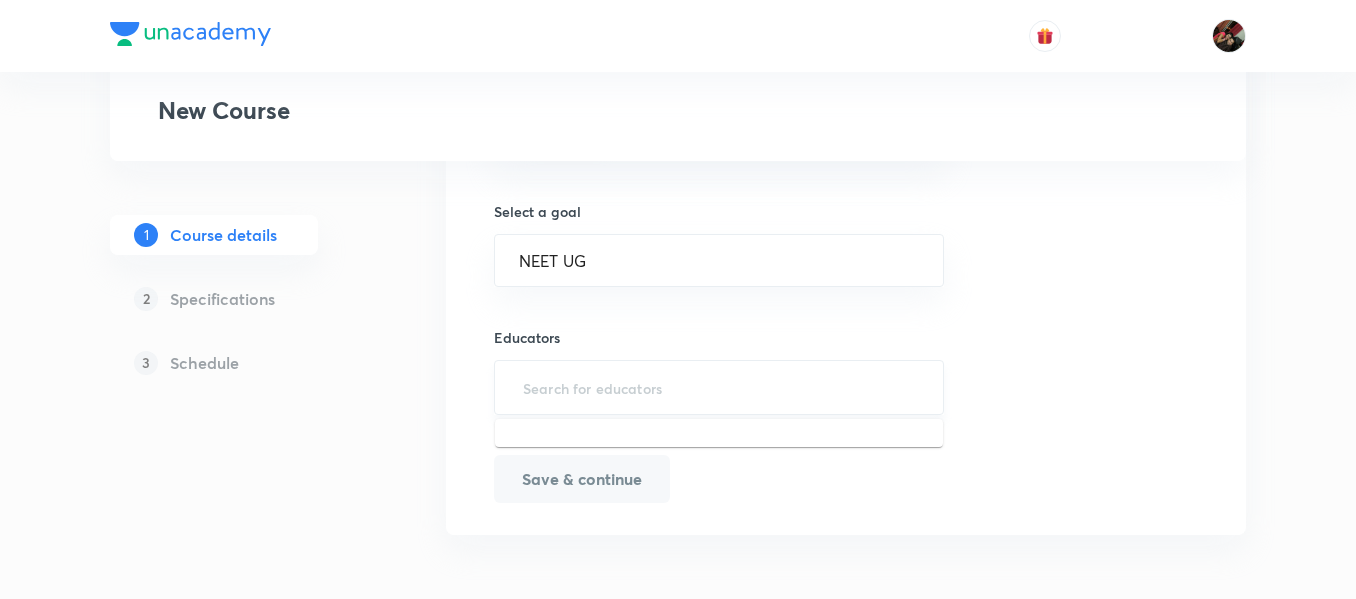 click at bounding box center (719, 387) 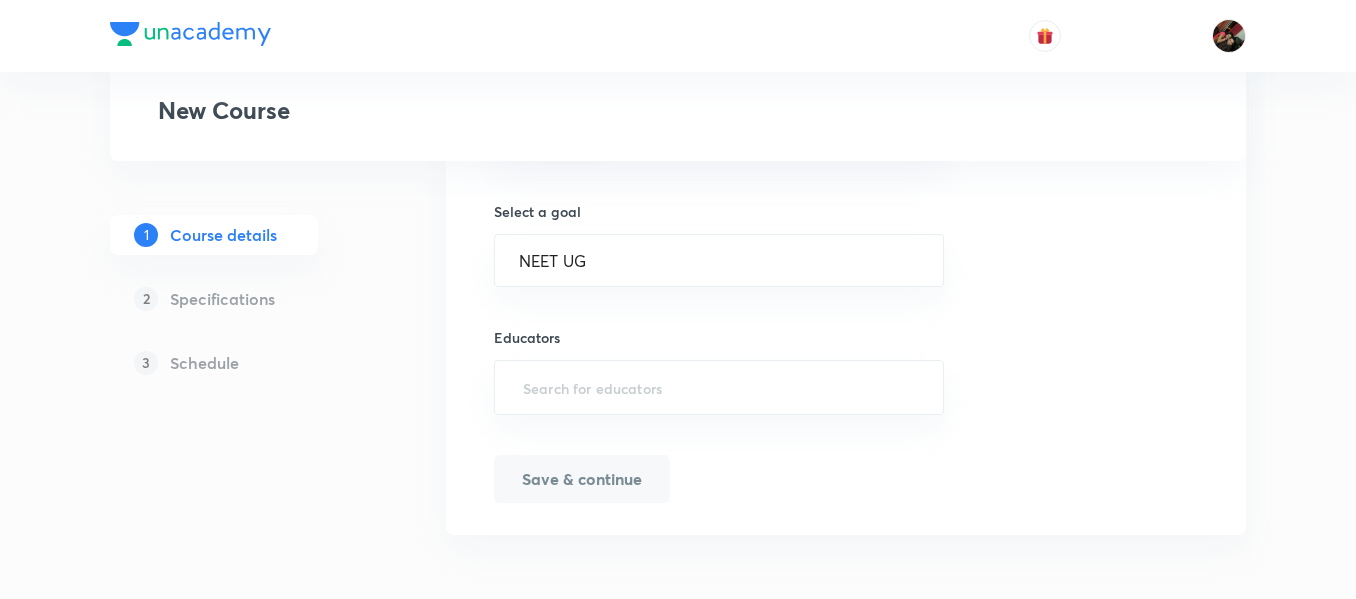 paste on "[EMAIL_ADDRESS][DOMAIN_NAME]" 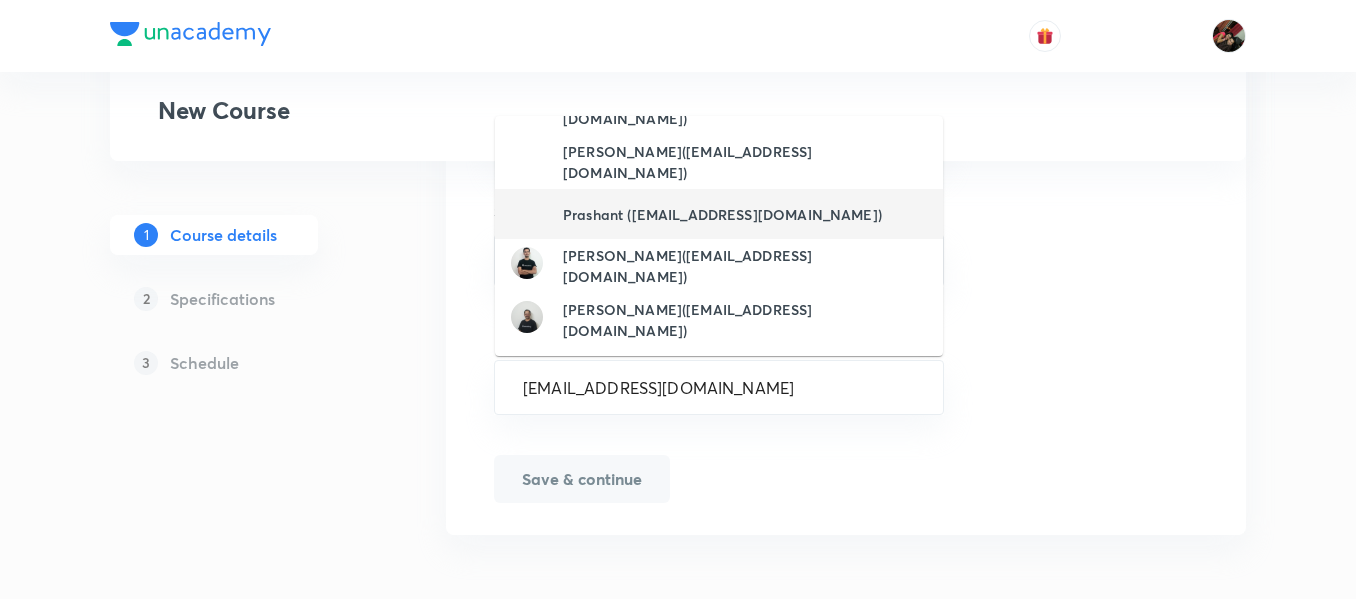 scroll, scrollTop: 280, scrollLeft: 0, axis: vertical 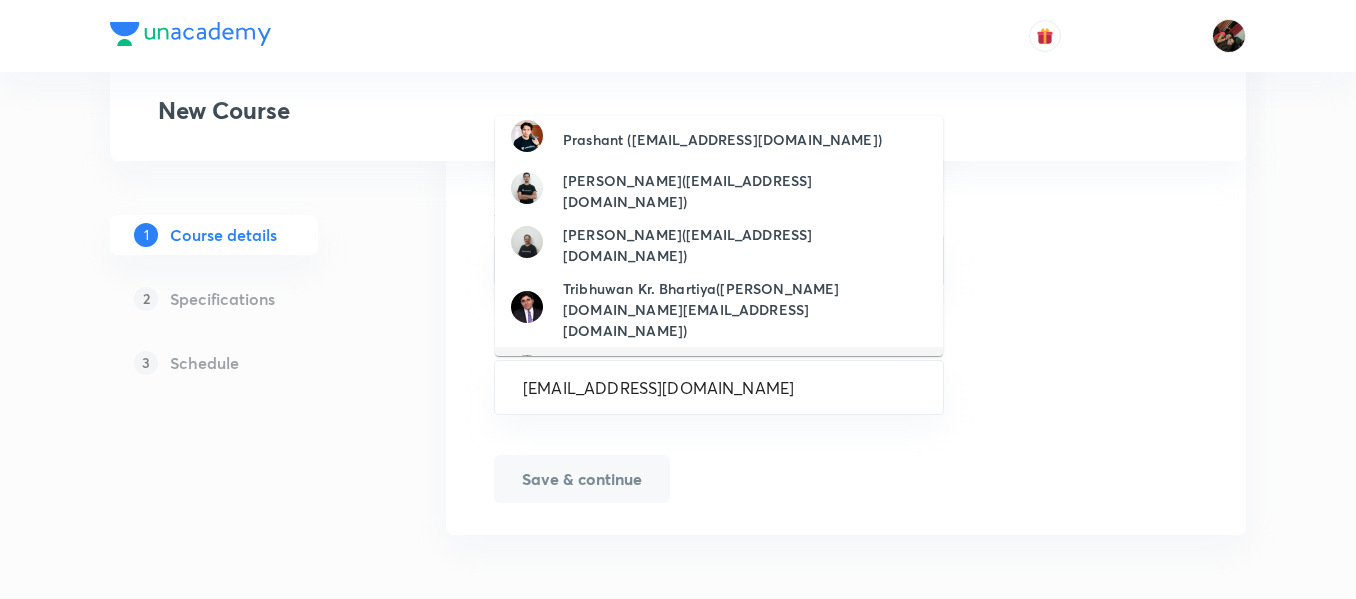 type on "[EMAIL_ADDRESS][DOMAIN_NAME]" 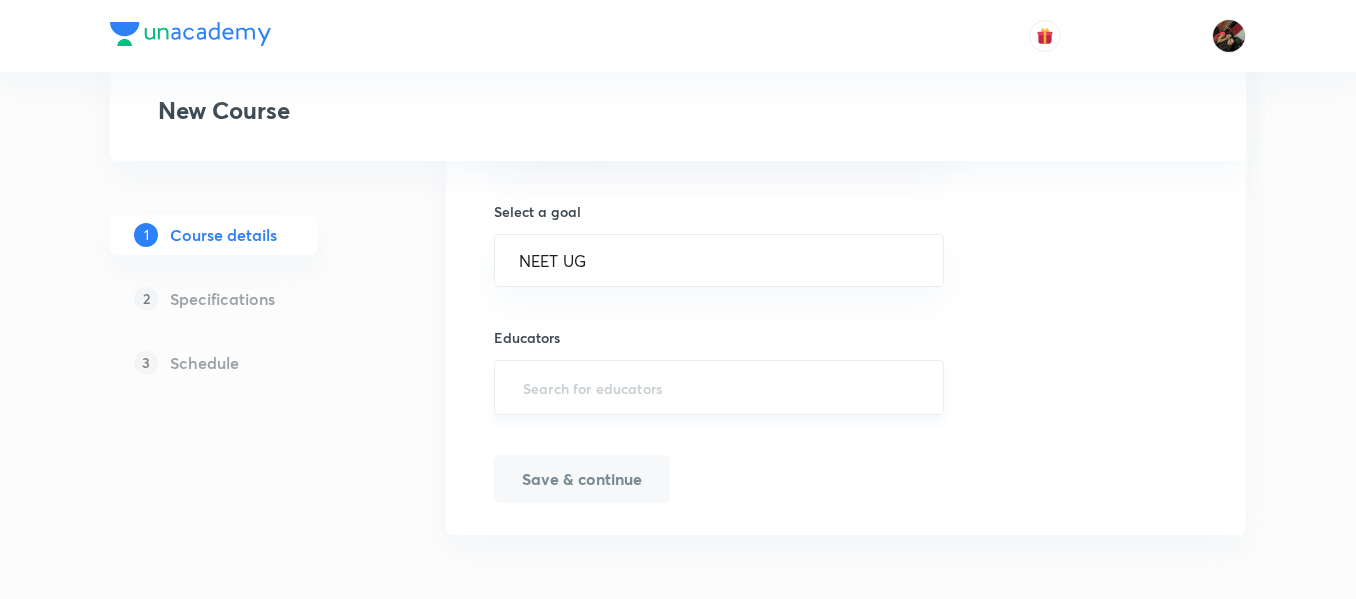 paste on "unacademy-user-CBHT4E1TO4QG" 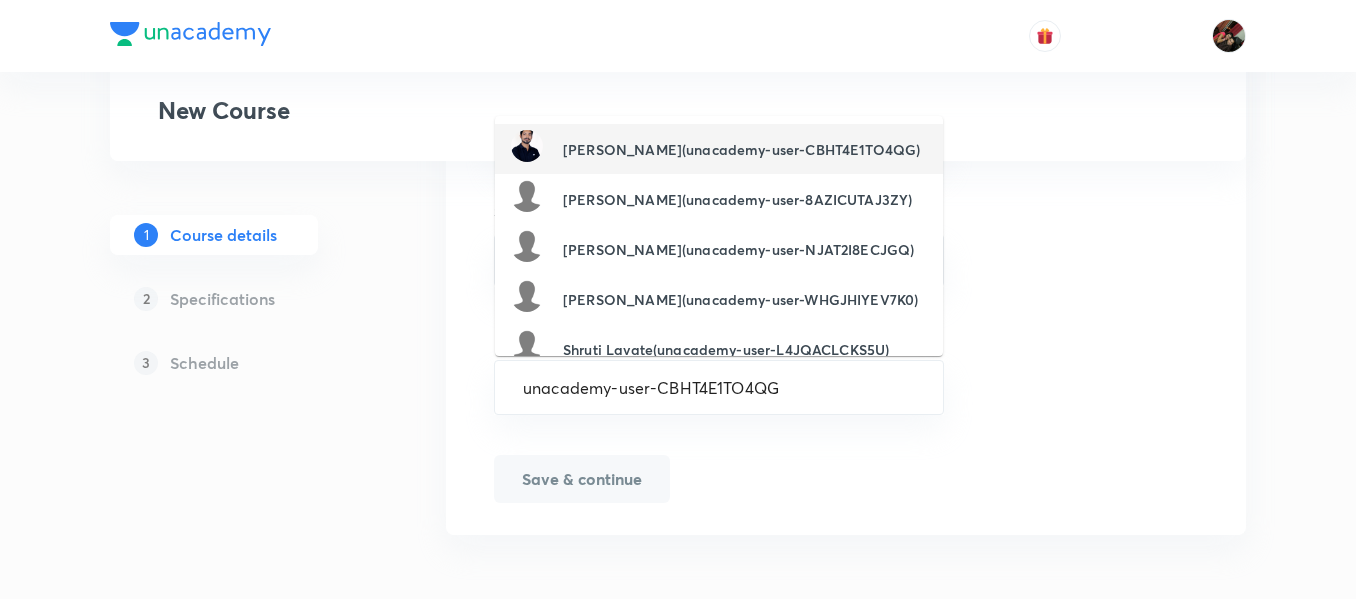 click on "[PERSON_NAME](unacademy-user-CBHT4E1TO4QG)" at bounding box center (719, 149) 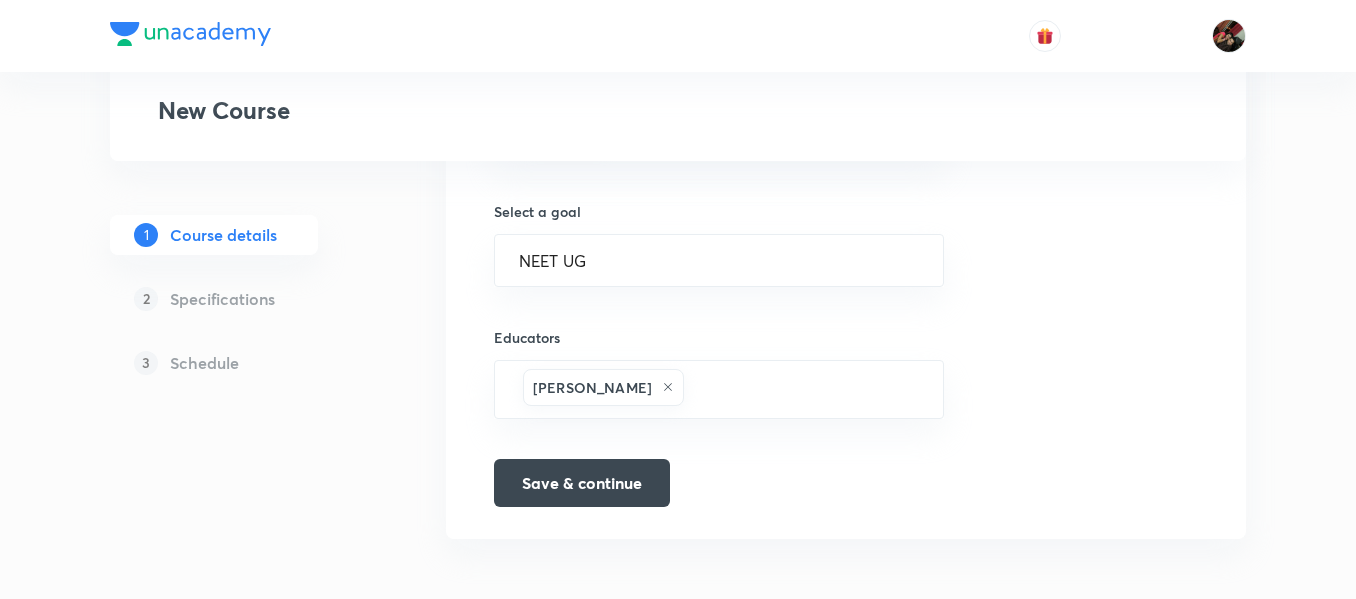 click on "Course title 40/80 Course On Physics for NEET Growth 5 2027 ​ Educator type Unacademy educator   Course type Online only Hybrid (Unacademy centre) Hybrid (non-offline) Only select if both recorded and live classes would be added to the course City [GEOGRAPHIC_DATA] [GEOGRAPHIC_DATA] This is a TA powered course Checking this flag will make this course available to online learners as well Course description 318/500 "In this course, [PERSON_NAME] will provide in-depth knowledge of Physics. The course will
be helpful for aspirants preparing for NEET UG. All doubts related to the topic will be
clarified during the doubt-clearing sessions in the course. The course will be covered in English and the notes will be provided in English" ​ Spoken Language Hinglish Written Content/Slide Language English ​ Select a goal NEET UG ​ Educators [PERSON_NAME] ​ Save & continue" at bounding box center (846, -251) 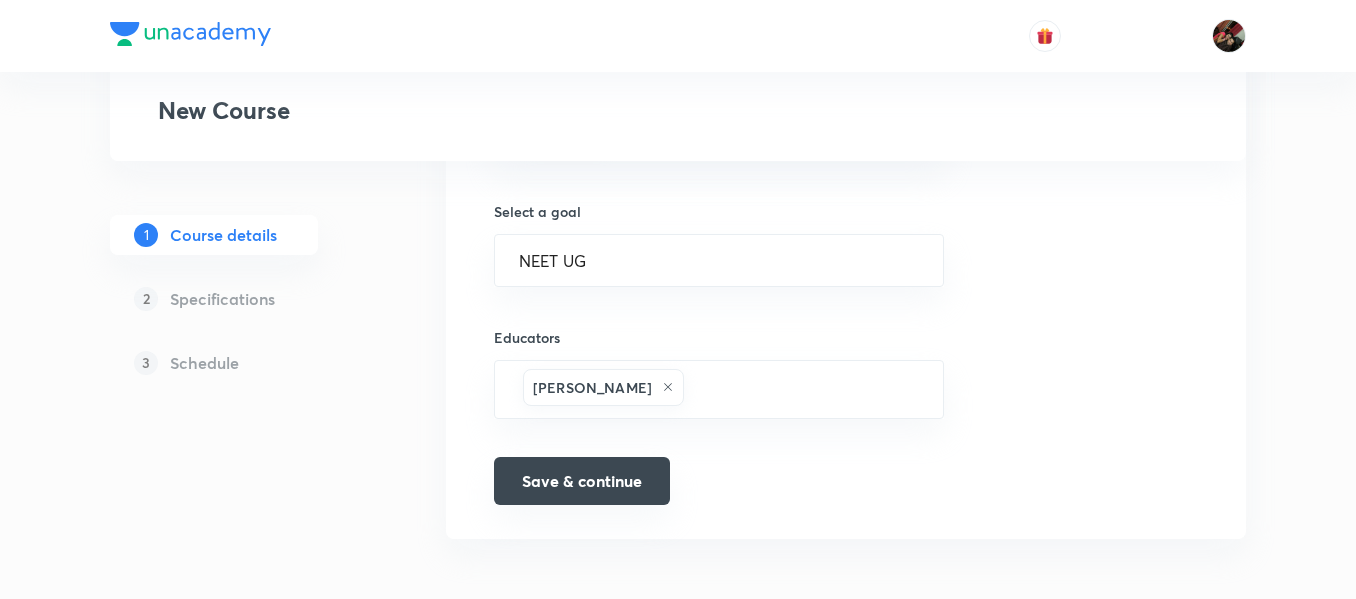 click on "Save & continue" at bounding box center (582, 481) 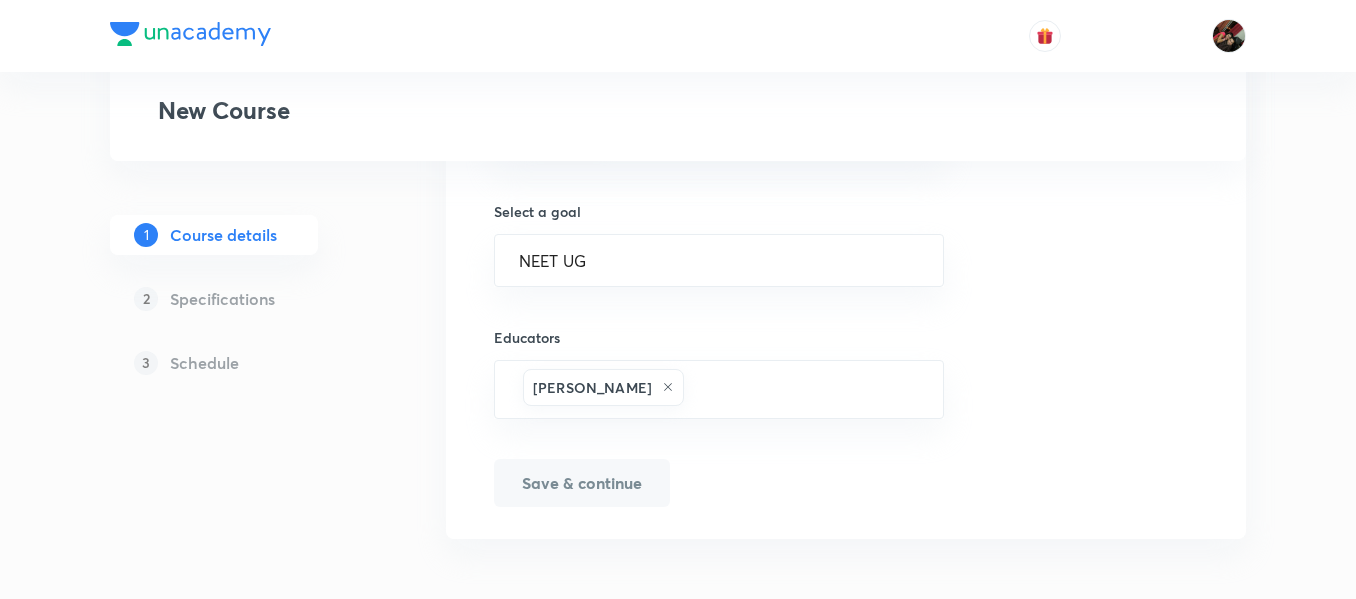 type 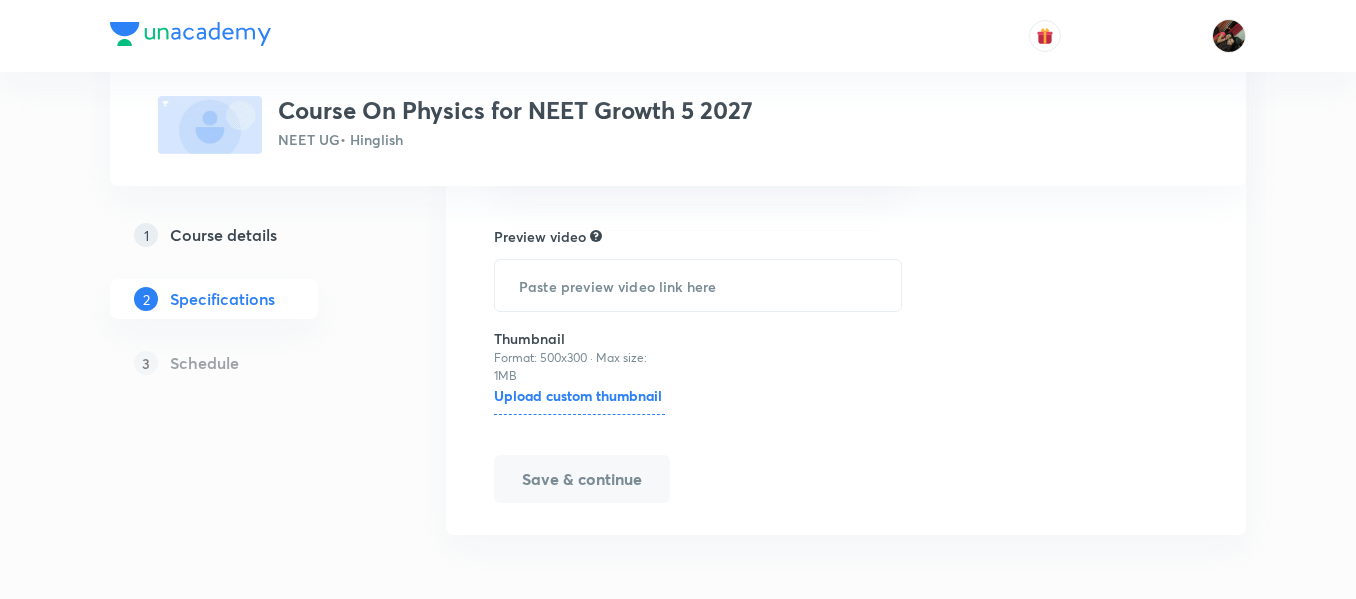 scroll, scrollTop: 0, scrollLeft: 0, axis: both 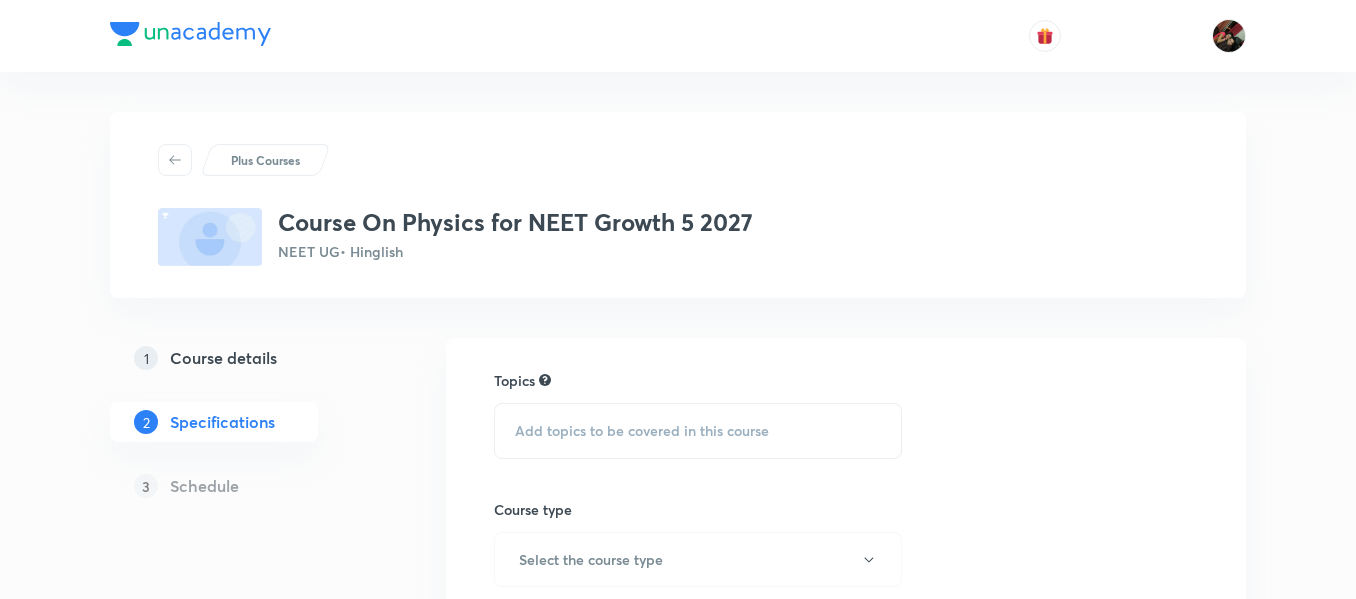 click on "Add topics to be covered in this course" at bounding box center [698, 431] 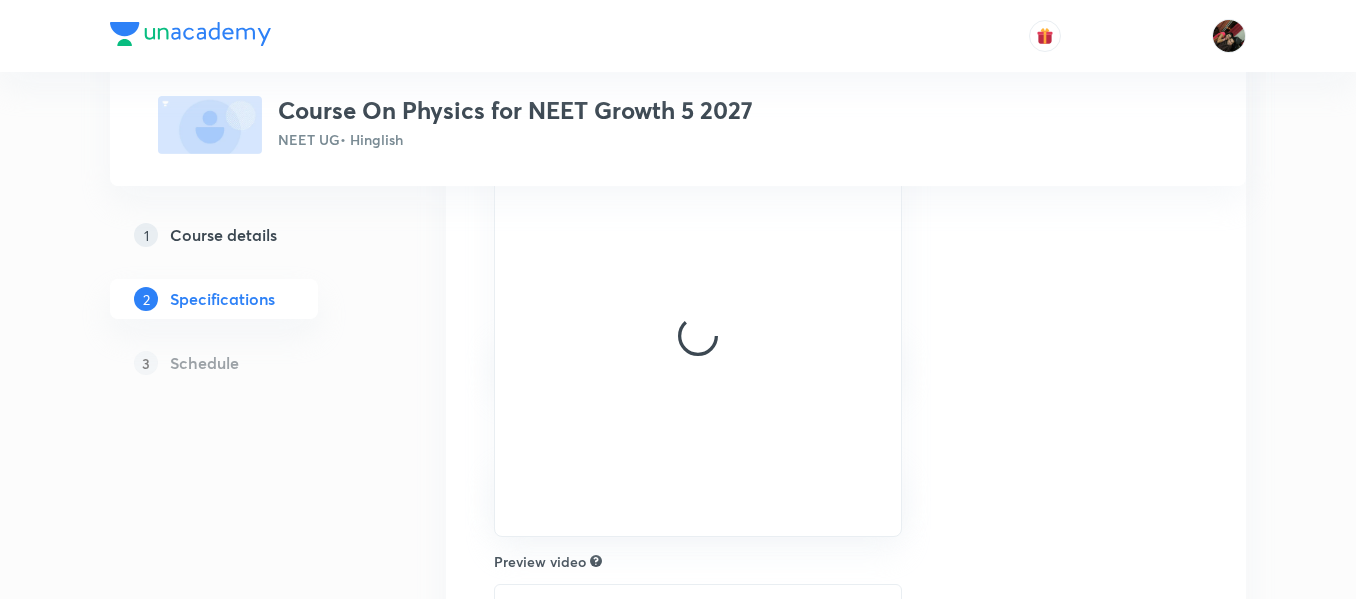 scroll, scrollTop: 336, scrollLeft: 0, axis: vertical 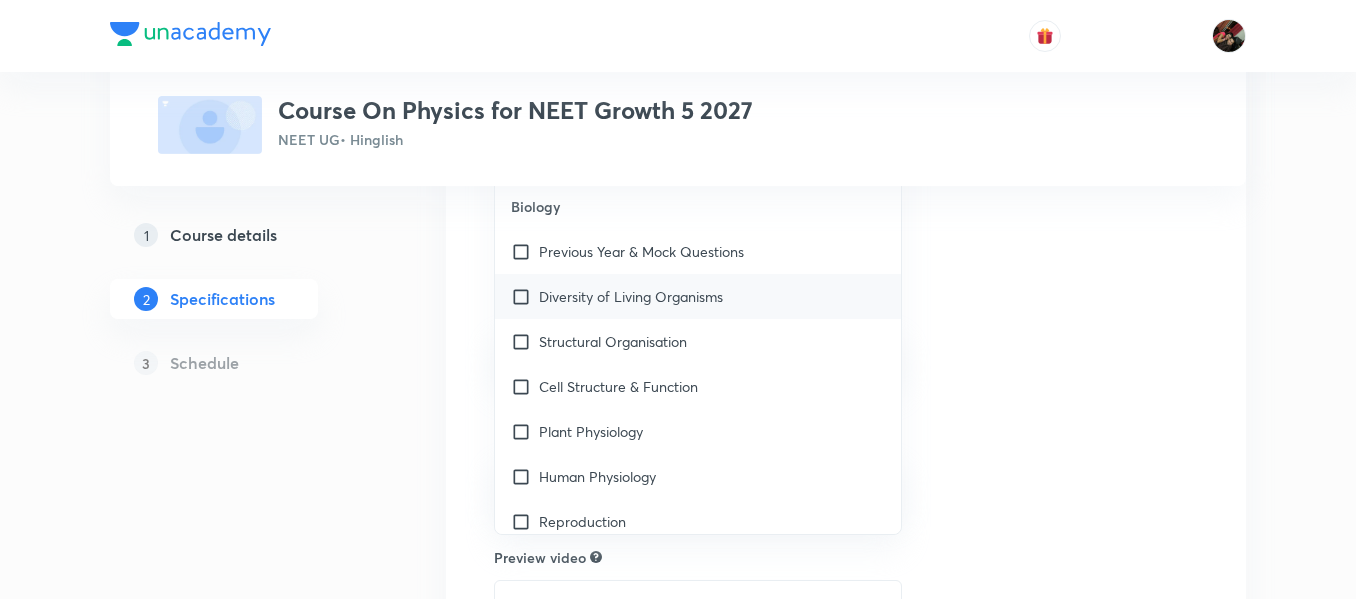 click on "Diversity of Living Organisms" at bounding box center (631, 296) 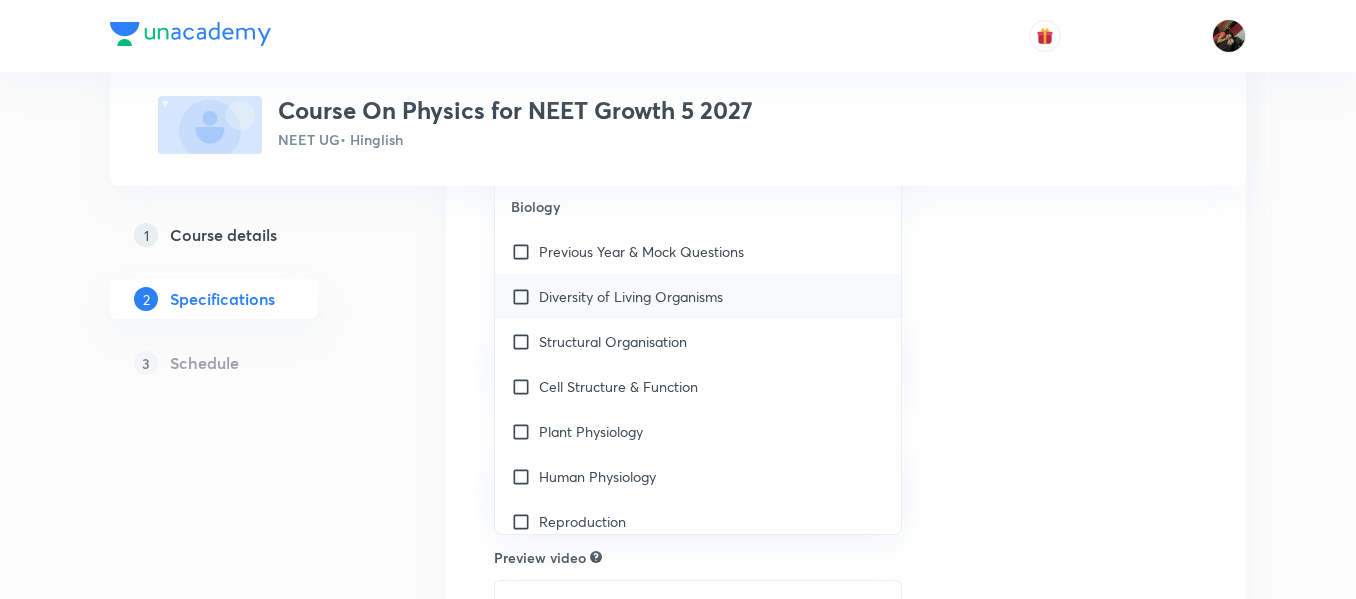 checkbox on "true" 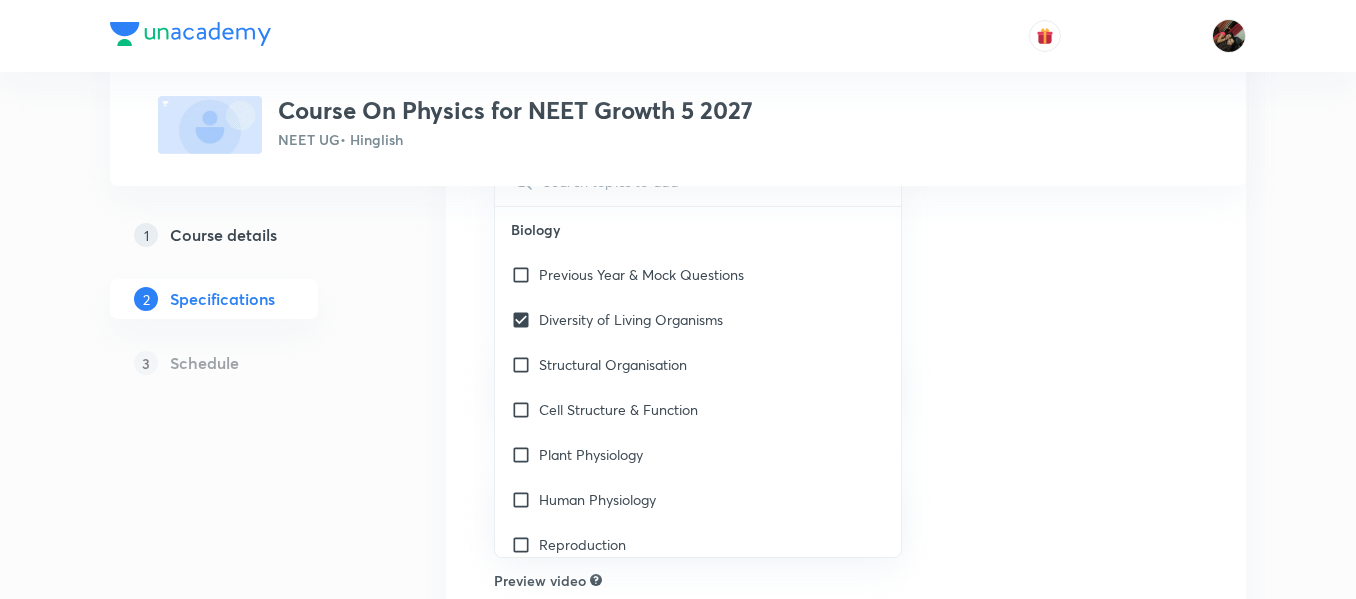 click on "Plus Courses Course On Physics for NEET Growth 5 2027 NEET UG  • Hinglish 1 Course details 2 Specifications 3 Schedule Topics Diversity of Living Organisms CLEAR ​ Biology Previous Year & Mock Questions Diversity of Living Organisms Structural Organisation Cell Structure & Function Plant Physiology Human Physiology Reproduction Genetics & Evolution Biology & Human Welfare Biotechnology & Applications Environment & Ecology Cell - The Unit of Life Crash Course Reproduction in Organisms Biological Classification The Living World Cell Cycle and Cell Division Plant Kingdom Principles of Inheritance and Variation (Genetics) Sexual Reproduction in Flowering plants Reproductive Health Human Reproduction Morphology of Flowering Plants Respiration in Plants Photosynthesis in Higher Plants Mineral Nutrition Transport in Plants Anatomy of Flowering Plants Environmental Issues Biodiversity and Conservation Ecosystem Organism, Population and Community Microbes in Human Welfare Molecular Basis of Inheritance Frog Botany" at bounding box center [678, 341] 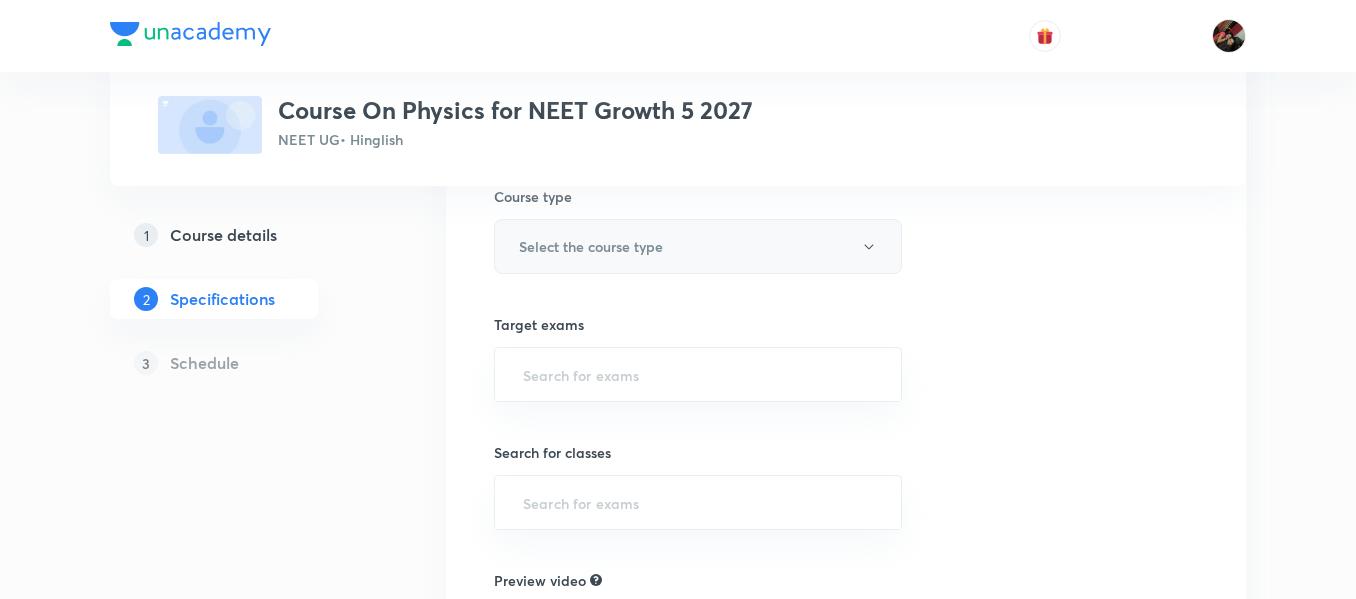 click on "Select the course type" at bounding box center (698, 246) 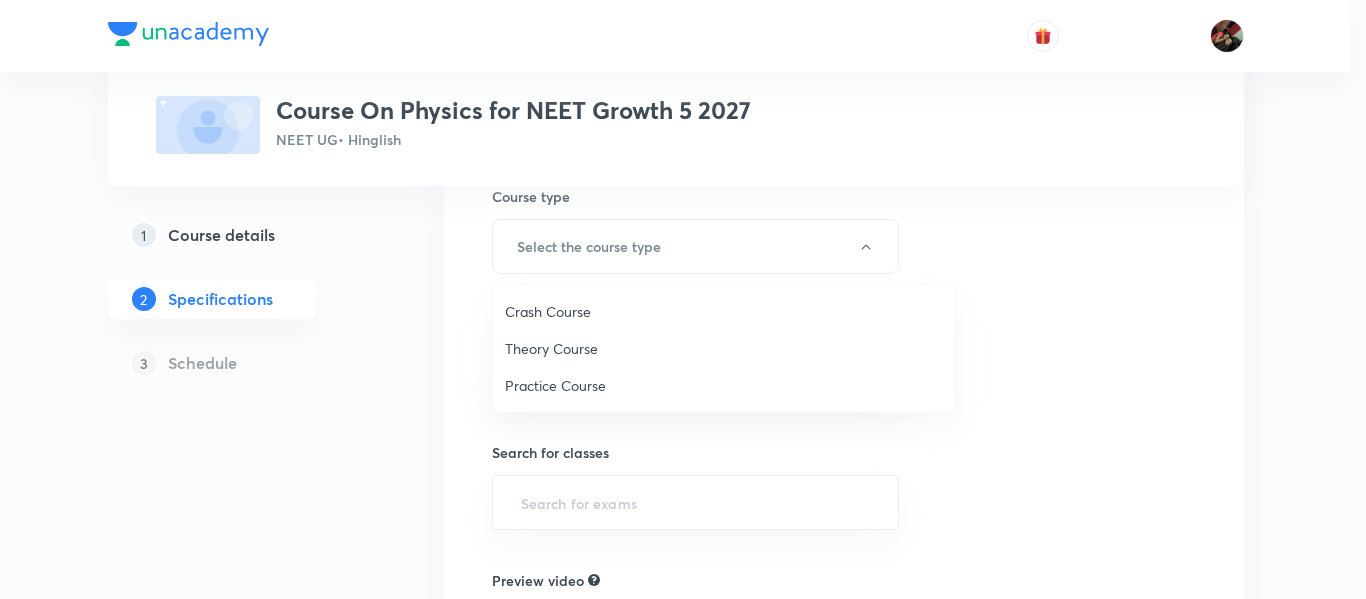 click on "Theory Course" at bounding box center [724, 348] 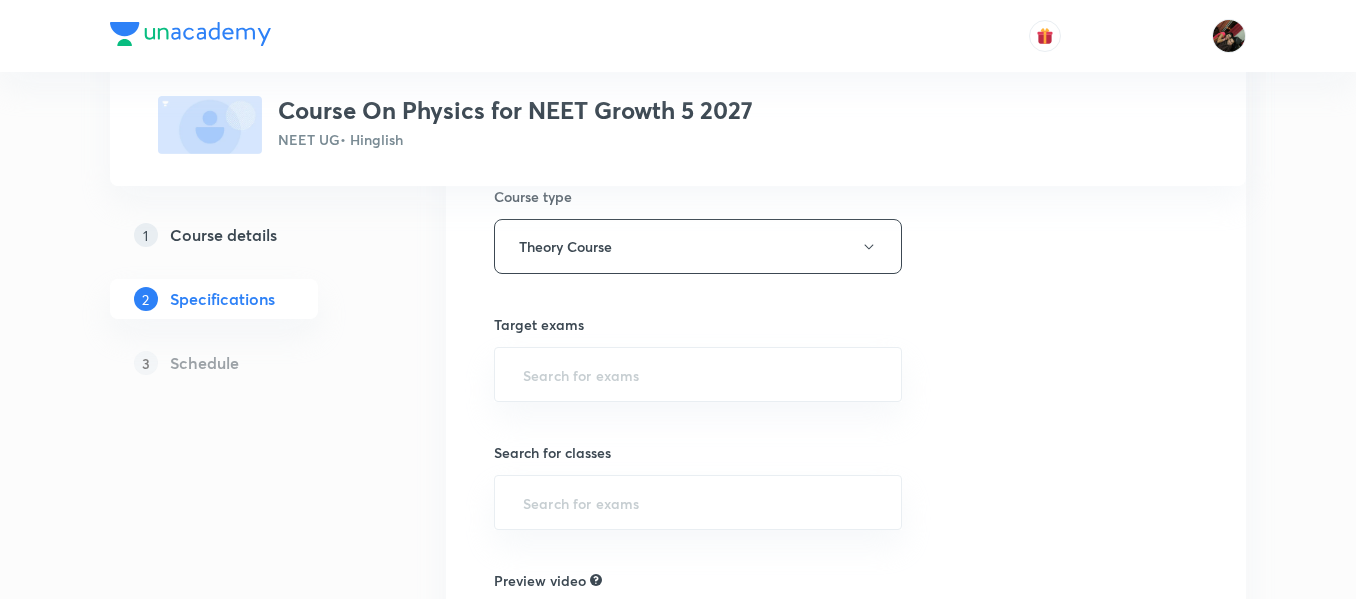 click on "Topics Diversity of Living Organisms CLEAR Course type Theory Course Target exams ​ Search for classes ​ Preview video ​ Thumbnail Format: 500x300 · Max size: 1MB Upload custom thumbnail Save & continue" at bounding box center (846, 440) 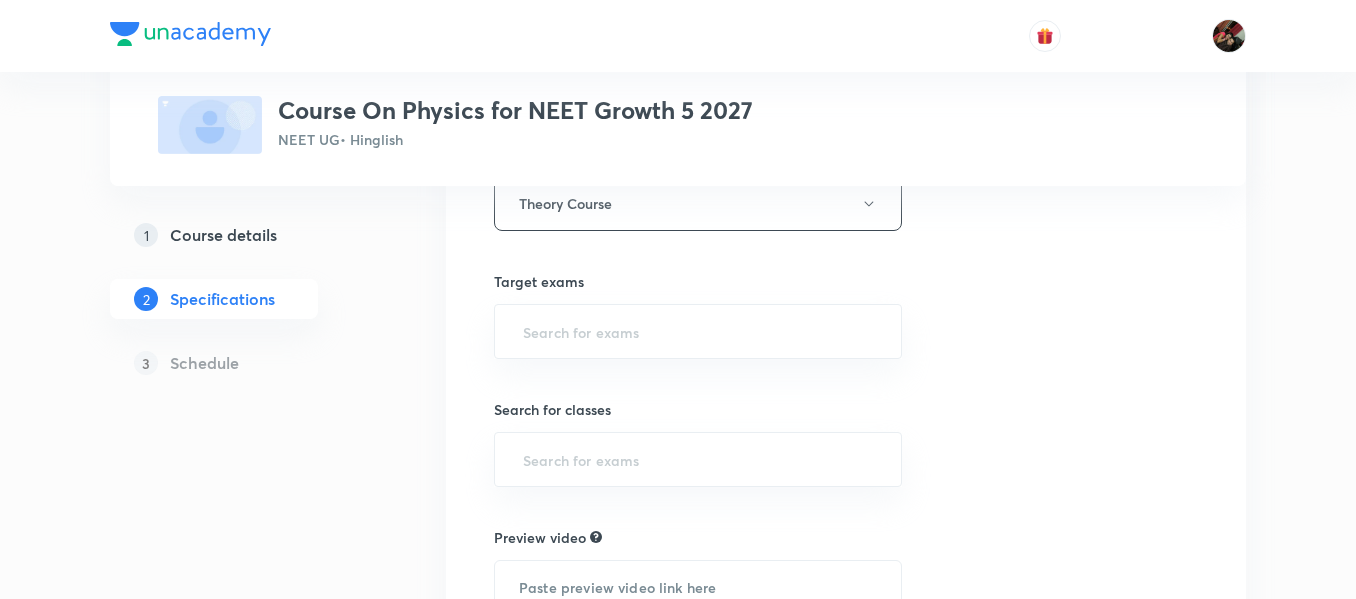 scroll, scrollTop: 387, scrollLeft: 0, axis: vertical 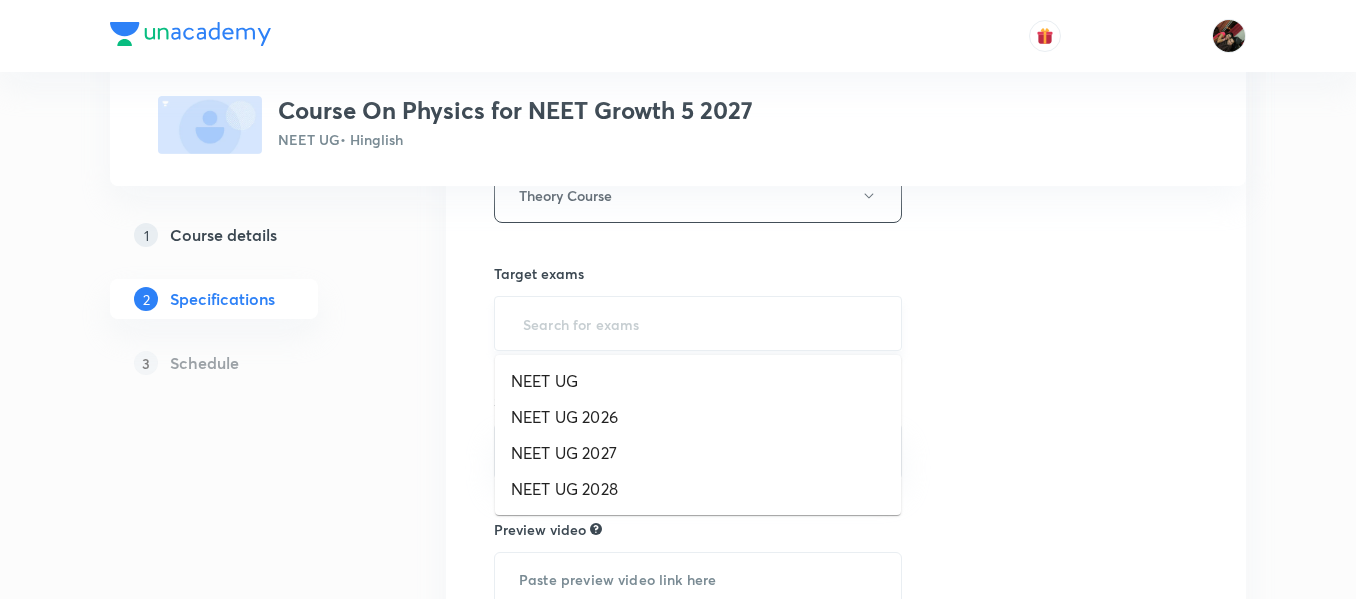 click at bounding box center (698, 323) 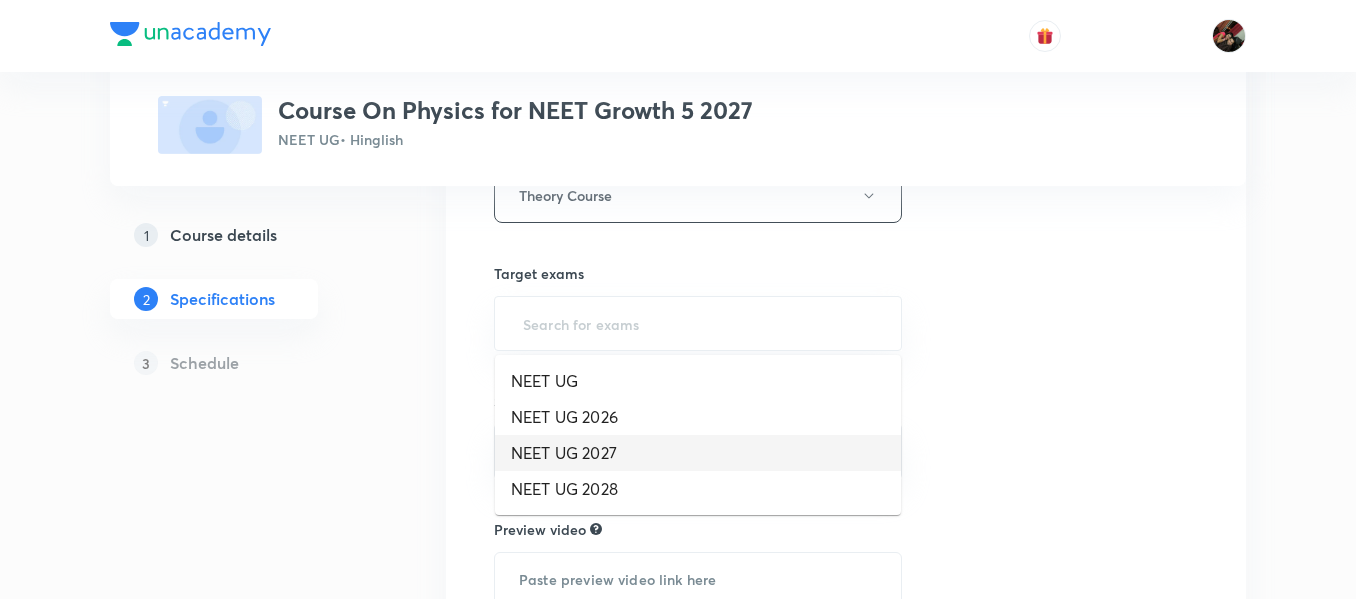 click on "NEET UG 2027" at bounding box center (698, 453) 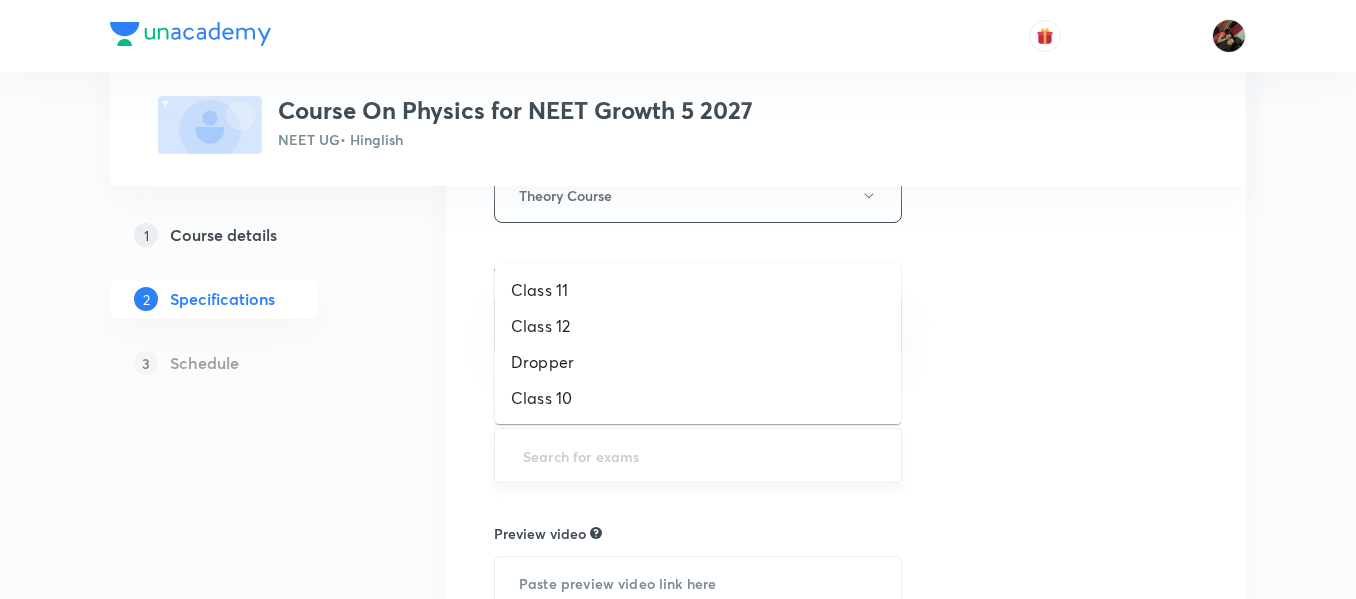 click at bounding box center [698, 455] 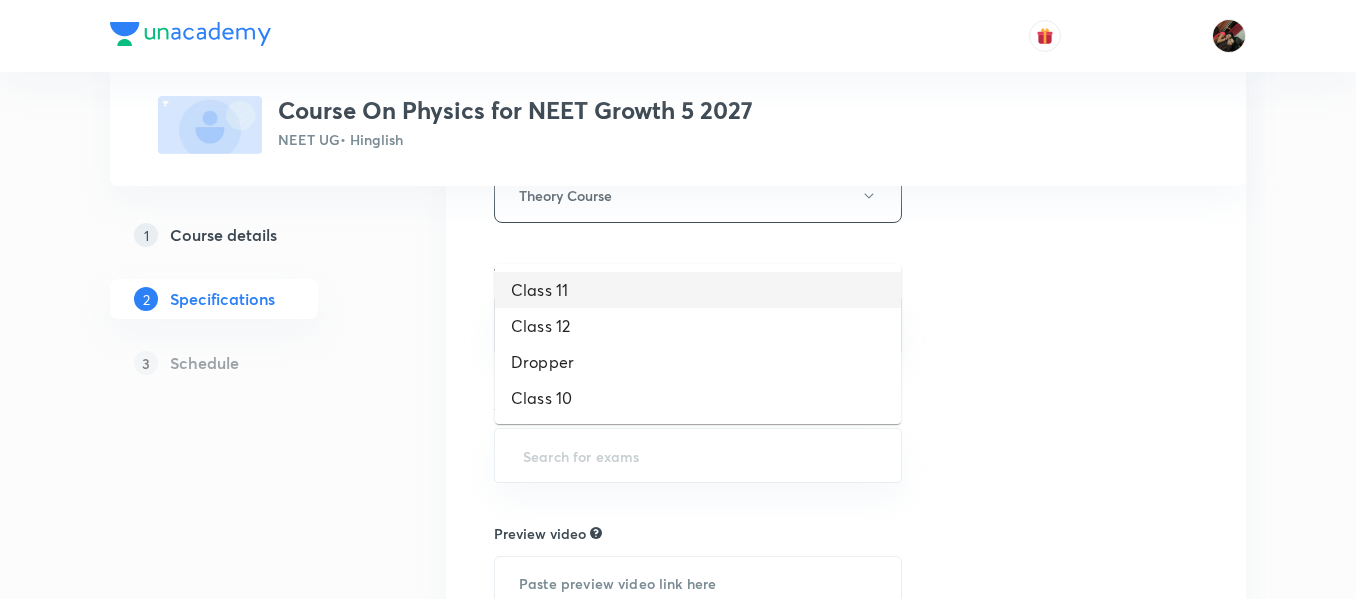 click on "Class 11" at bounding box center [698, 290] 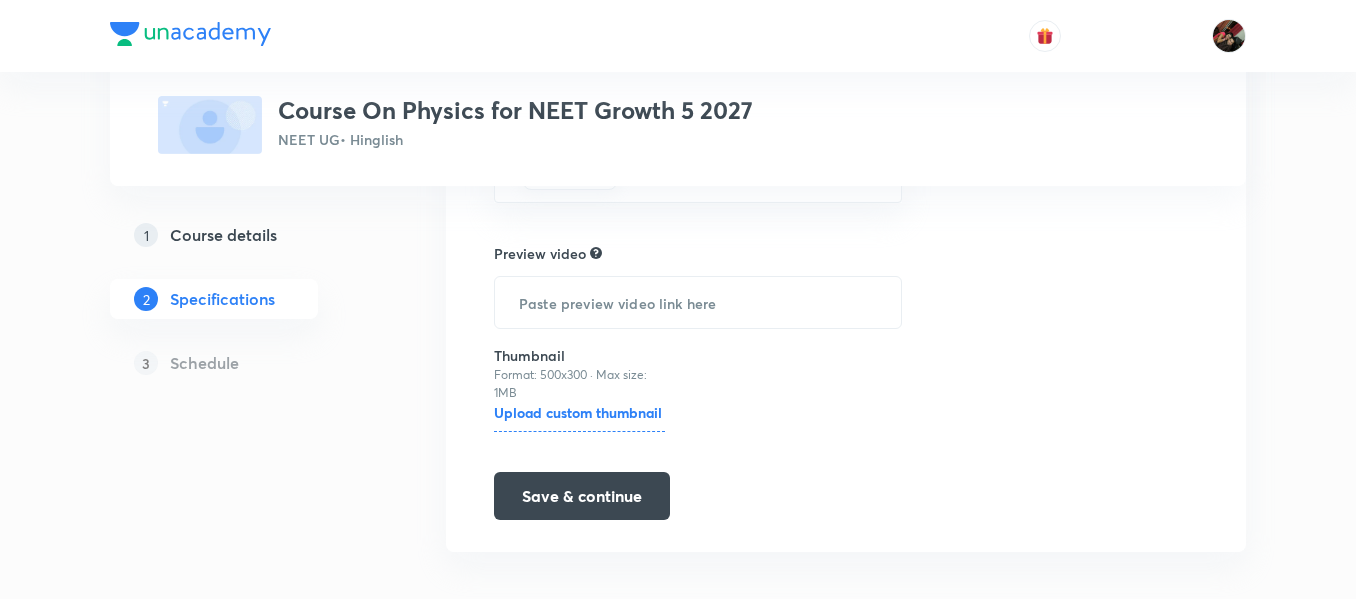 scroll, scrollTop: 674, scrollLeft: 0, axis: vertical 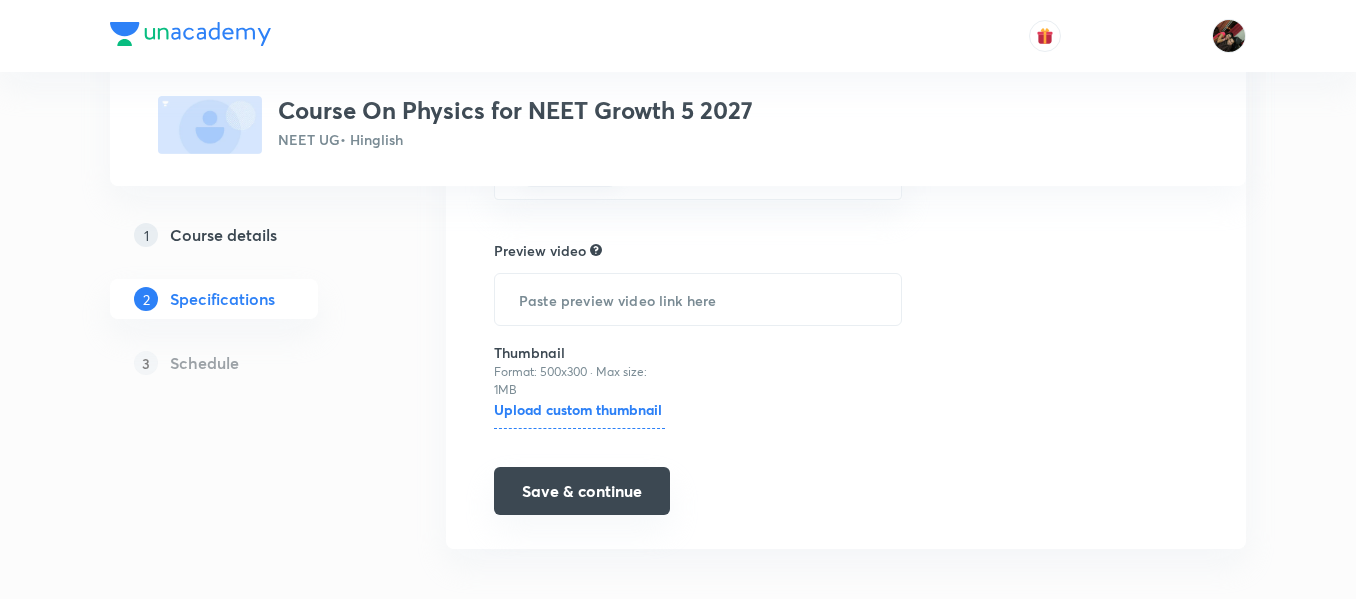 click on "Save & continue" at bounding box center (582, 491) 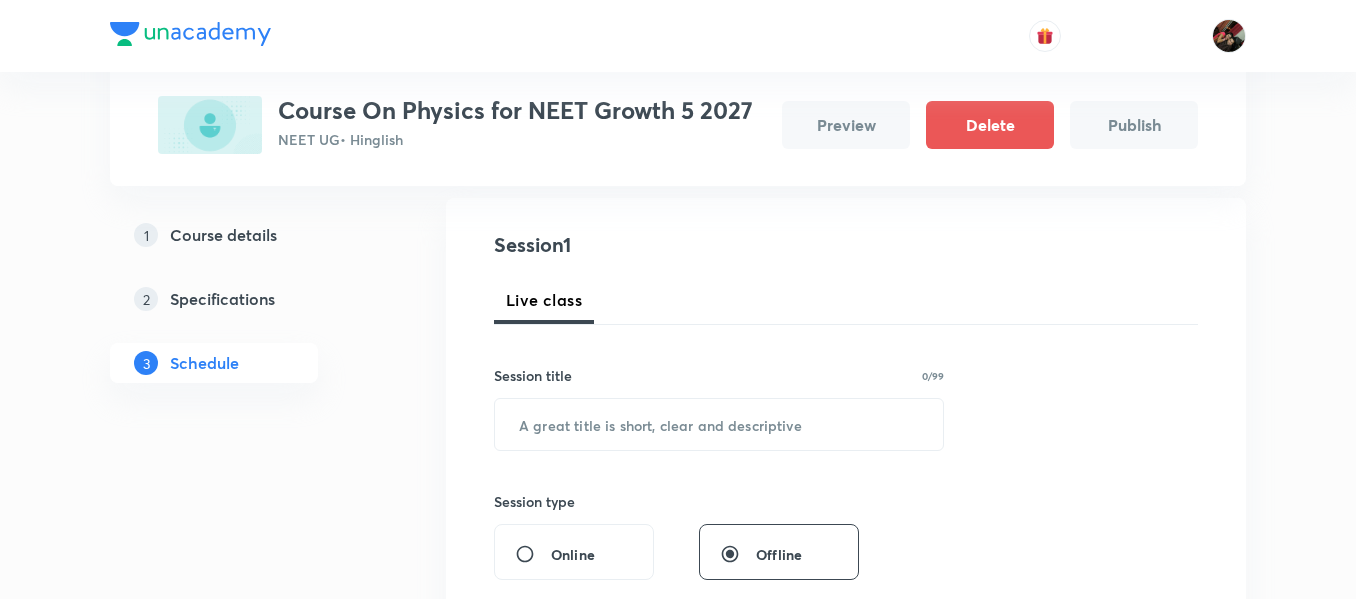 scroll, scrollTop: 203, scrollLeft: 0, axis: vertical 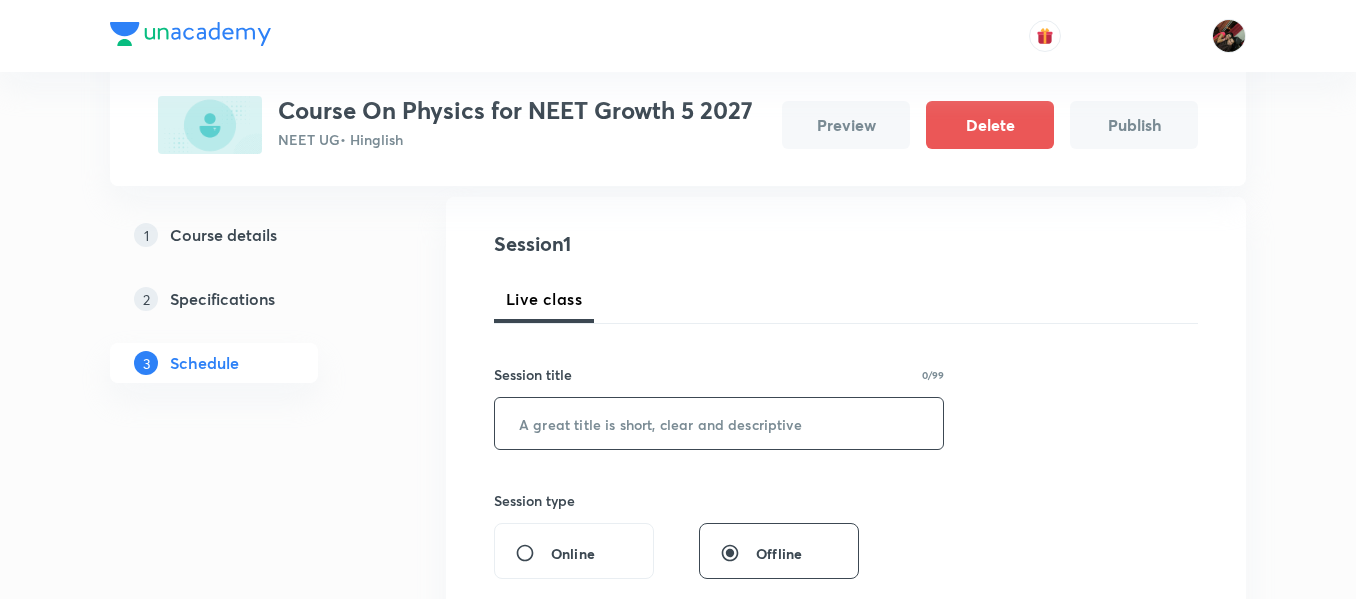 click at bounding box center [719, 423] 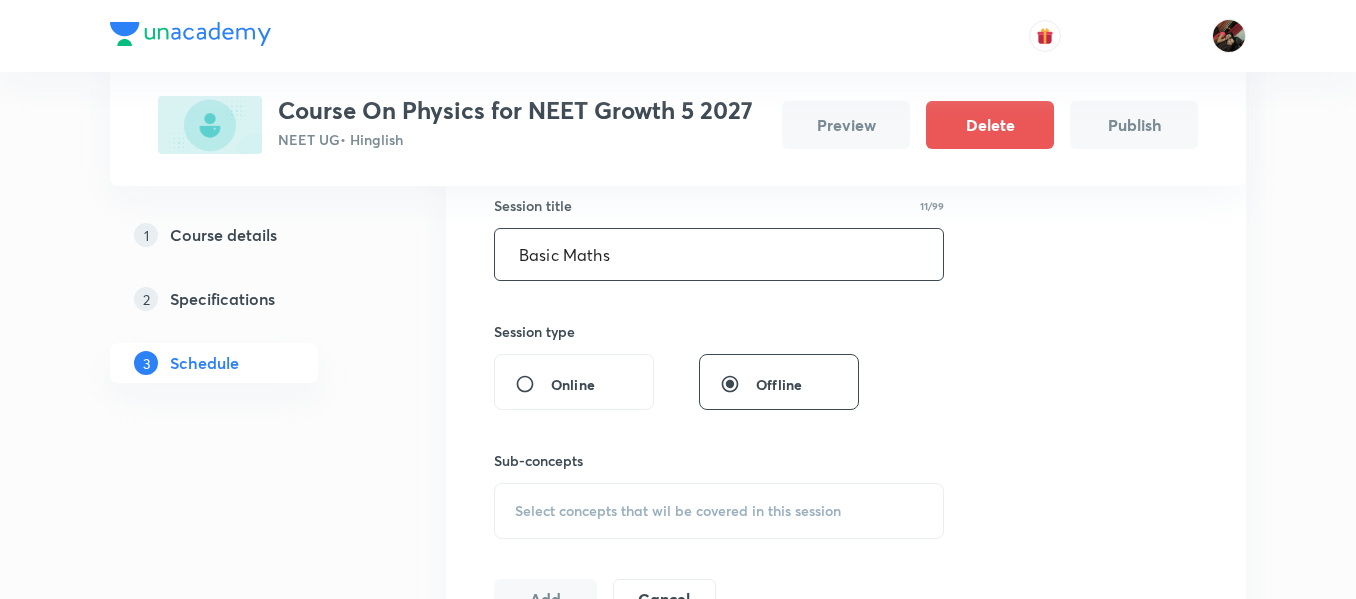 scroll, scrollTop: 374, scrollLeft: 0, axis: vertical 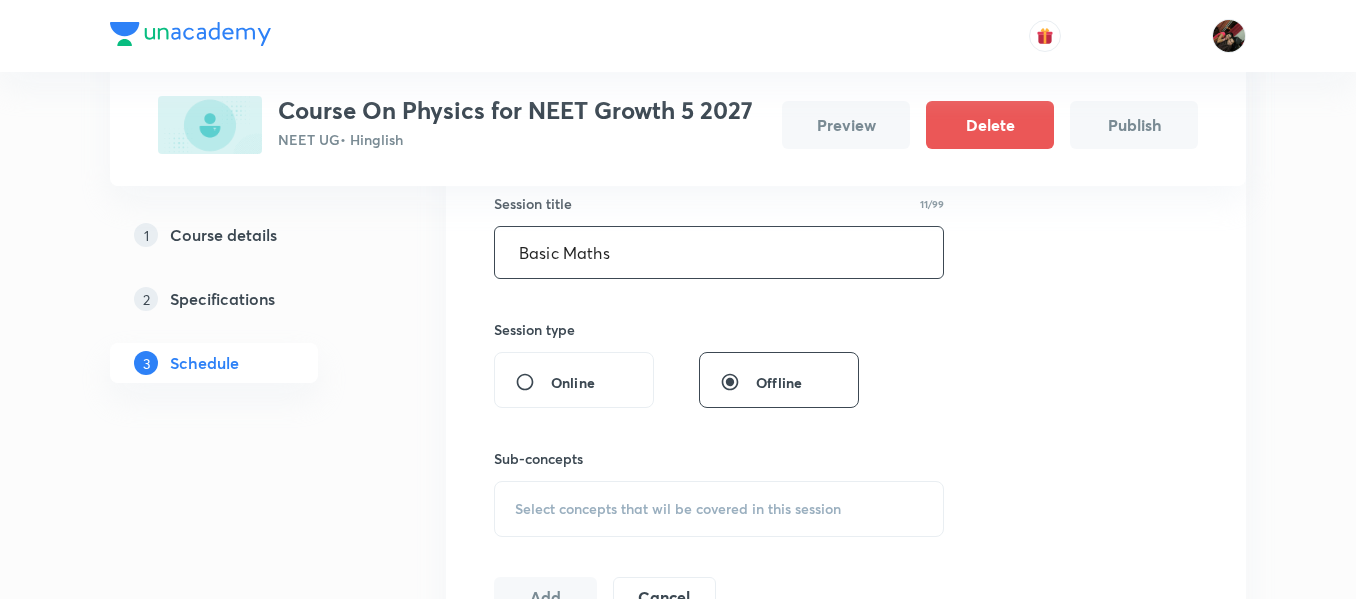 type on "Basic Maths" 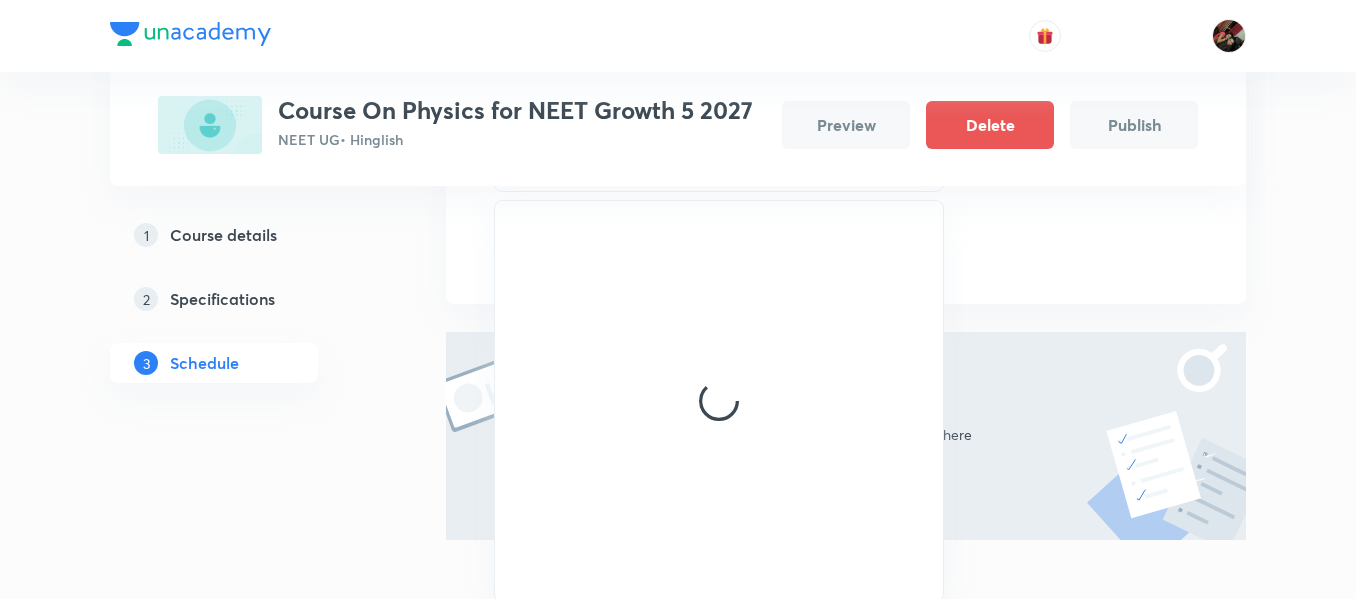 scroll, scrollTop: 721, scrollLeft: 0, axis: vertical 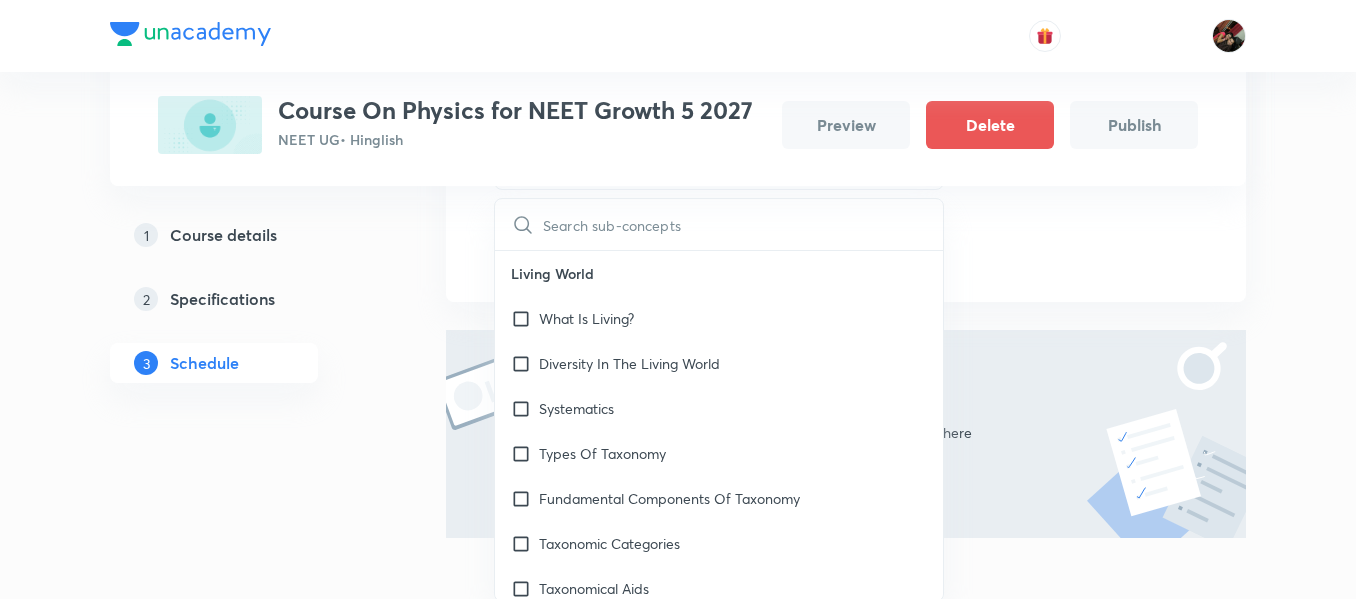click on "What Is Living?" at bounding box center (586, 318) 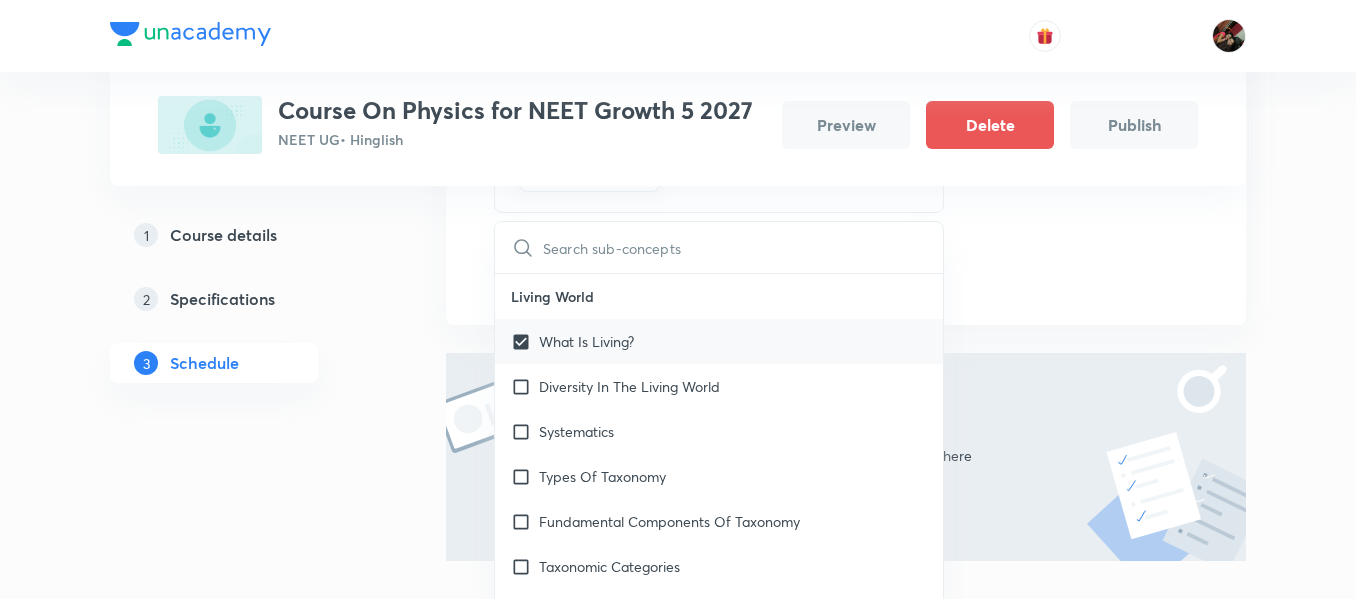 click on "What Is Living?" at bounding box center (586, 341) 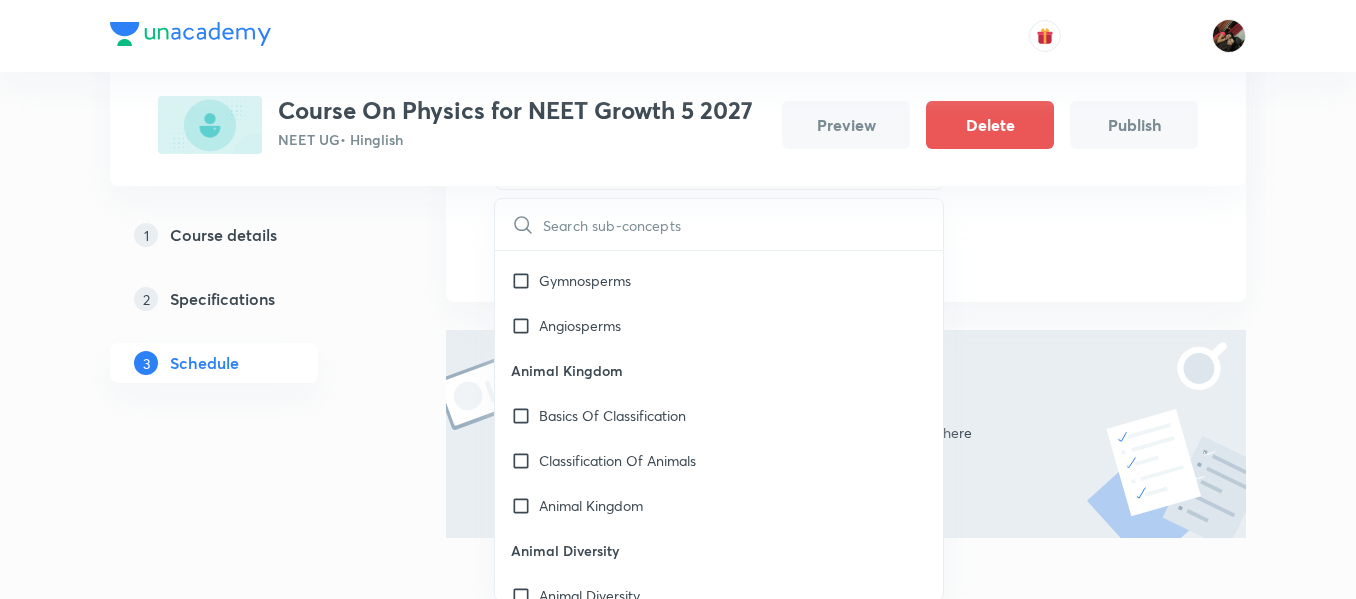scroll, scrollTop: 1180, scrollLeft: 0, axis: vertical 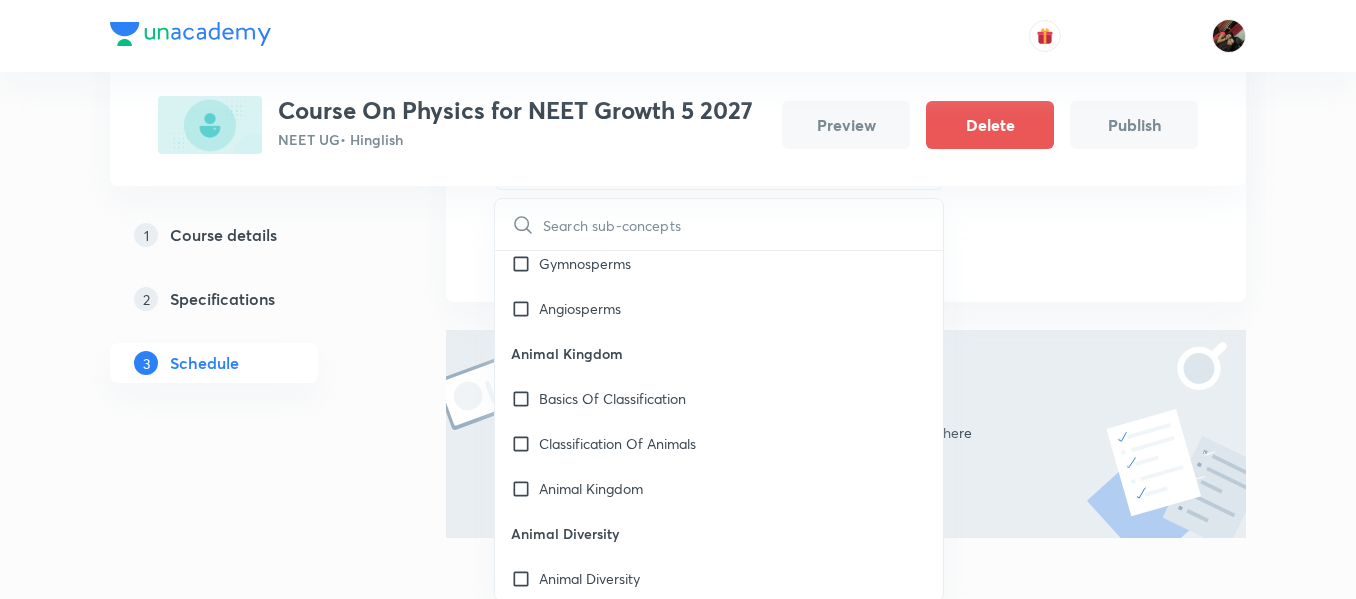 click on "Session  1 Live class Session title 11/99 Basic Maths ​   Session type Online Offline Sub-concepts Select concepts that wil be covered in this session ​ Living World What Is Living? Diversity In The Living World Systematics Types Of Taxonomy Fundamental Components Of Taxonomy Taxonomic Categories Taxonomical Aids The Three Domains Of Life Biological Nomenclature  Biological Classification System Of Classification Kingdom Monera Kingdom Protista Kingdom Fungi Kingdom Plantae Kingdom Animalia Linchens Mycorrhiza Virus Prions Viroids Plant Kingdom Algae Bryophytes Pteridophytes Gymnosperms Angiosperms Animal Kingdom Basics Of Classification Classification Of Animals Animal Kingdom Animal Diversity Animal Diversity Add Cancel" at bounding box center (846, -10) 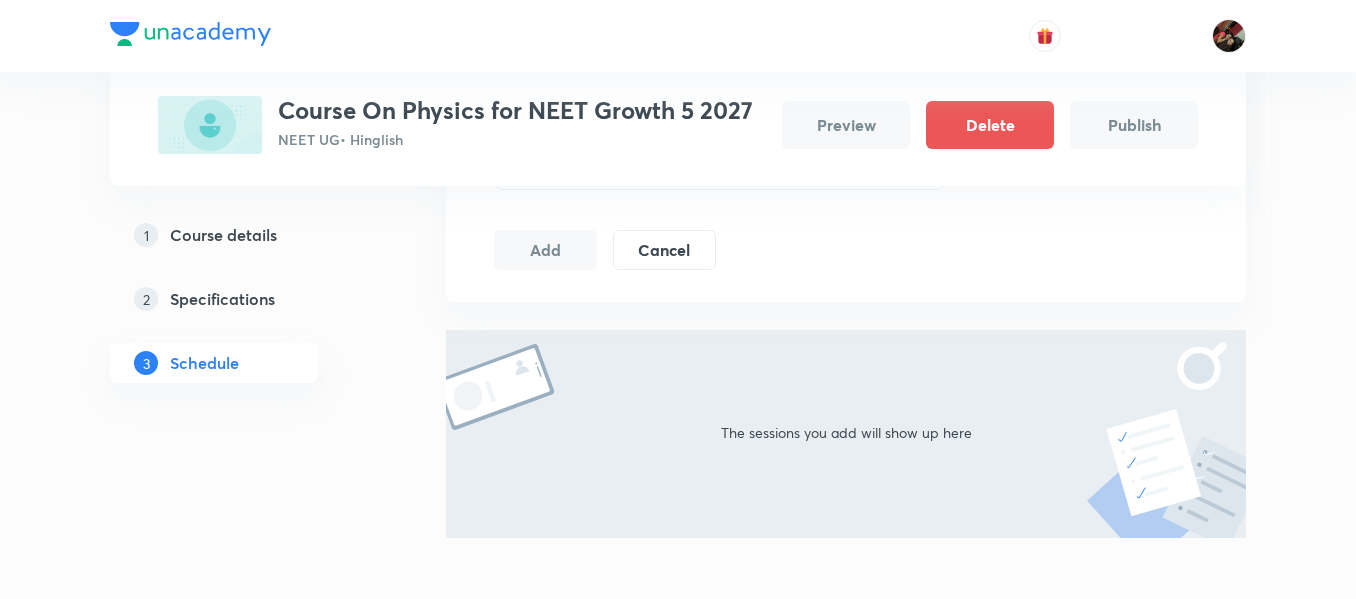 click on "Course details" at bounding box center (223, 235) 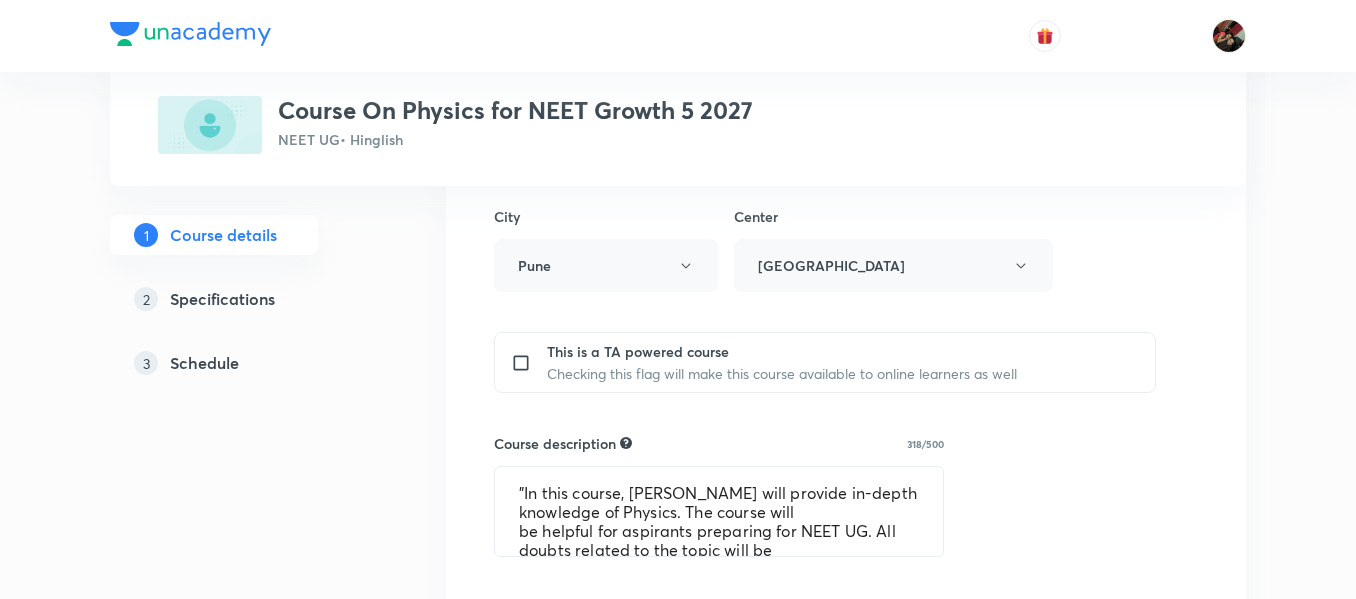 type on "NEET UG" 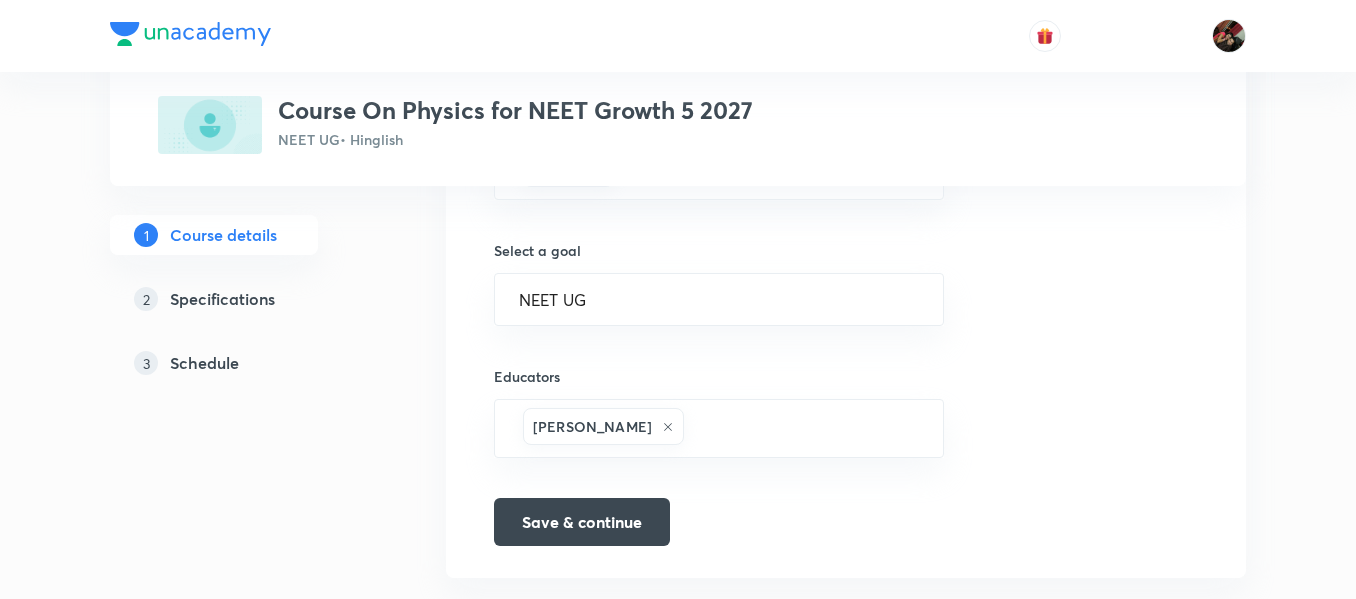 scroll, scrollTop: 1381, scrollLeft: 0, axis: vertical 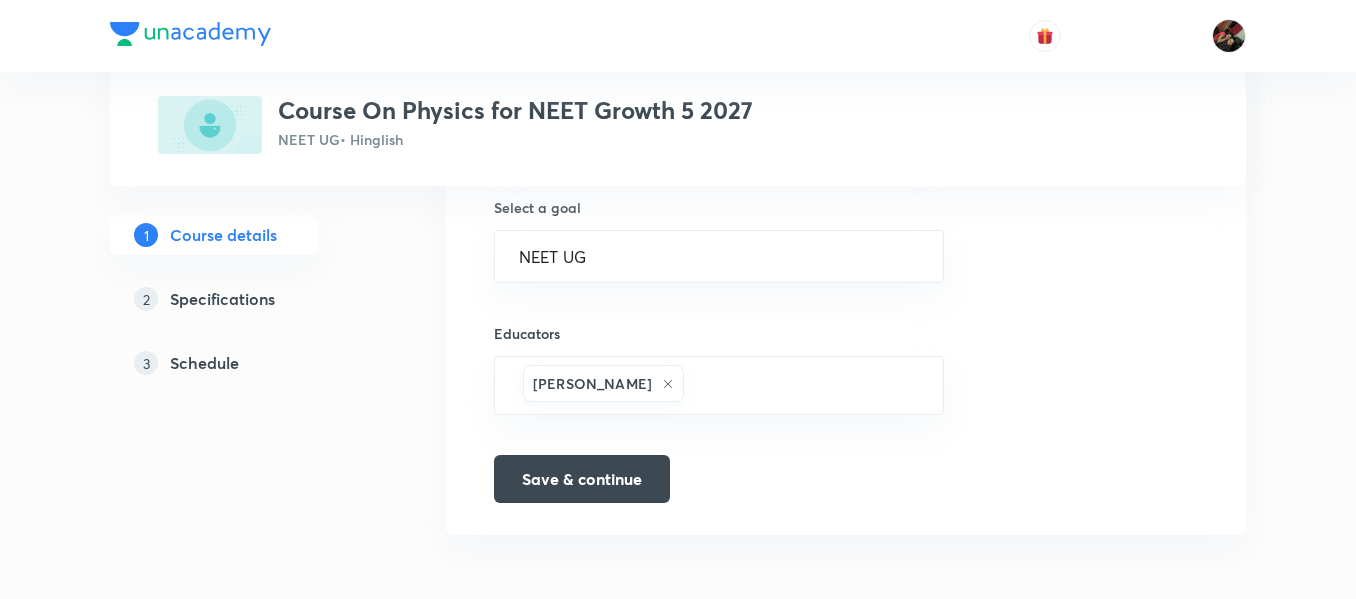 click on "Specifications" at bounding box center [222, 299] 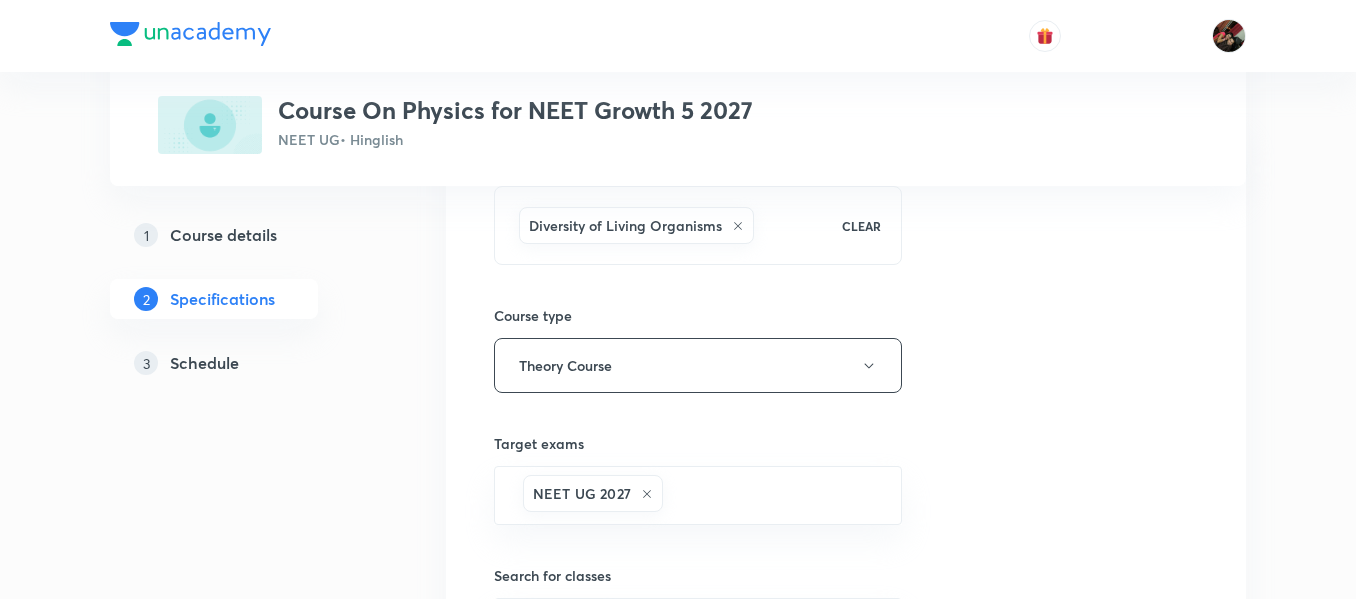 scroll, scrollTop: 218, scrollLeft: 0, axis: vertical 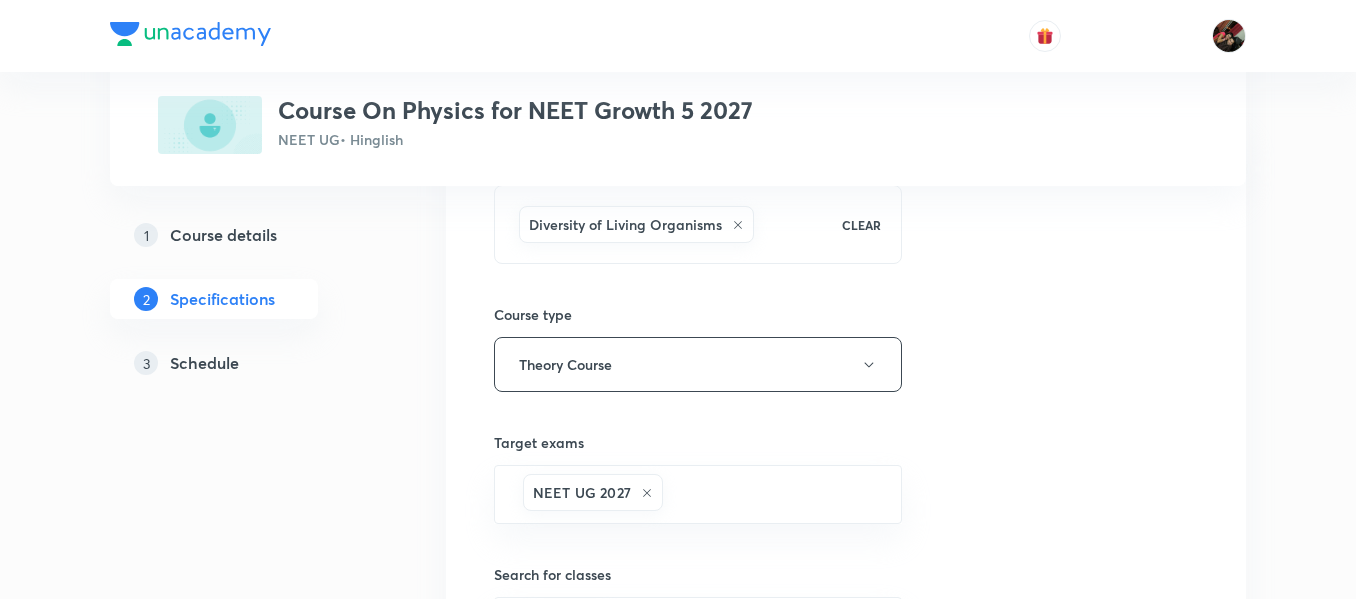 click 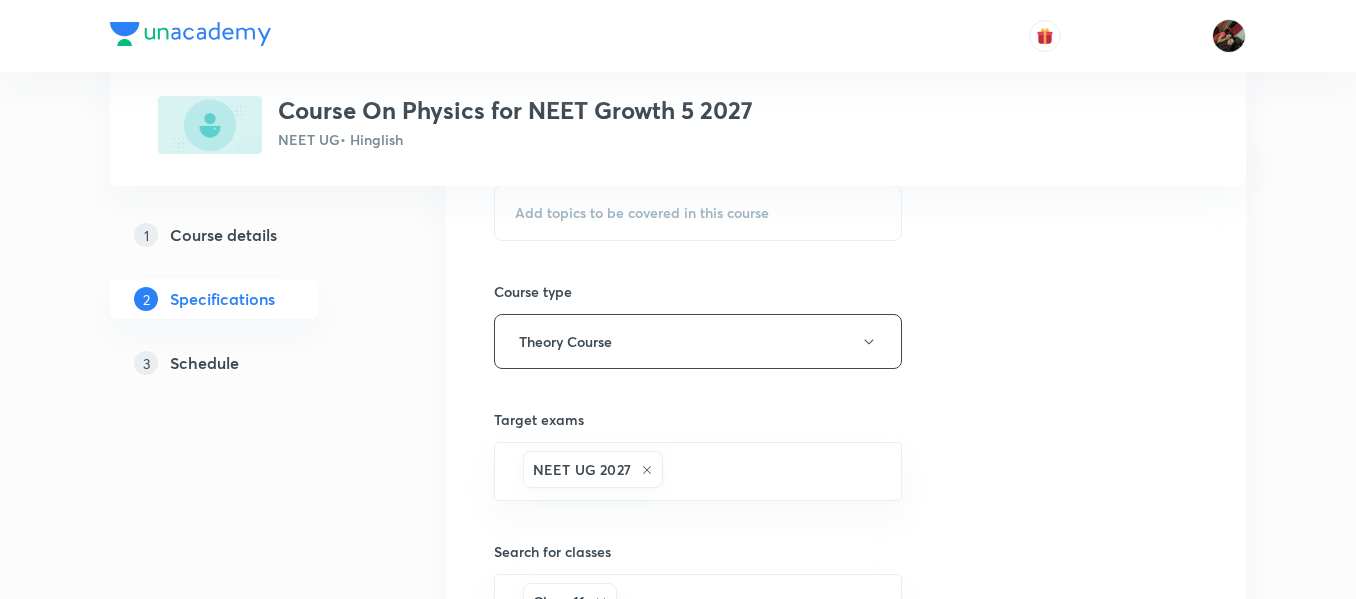 click on "Add topics to be covered in this course" at bounding box center [642, 213] 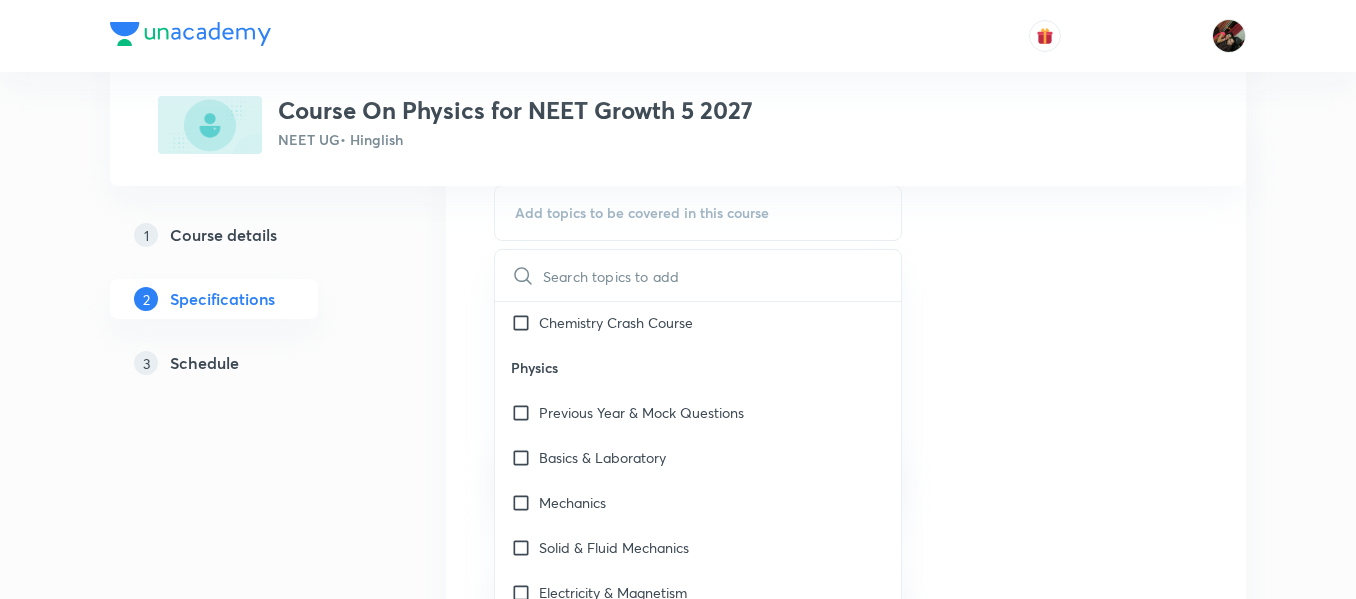 scroll, scrollTop: 3151, scrollLeft: 0, axis: vertical 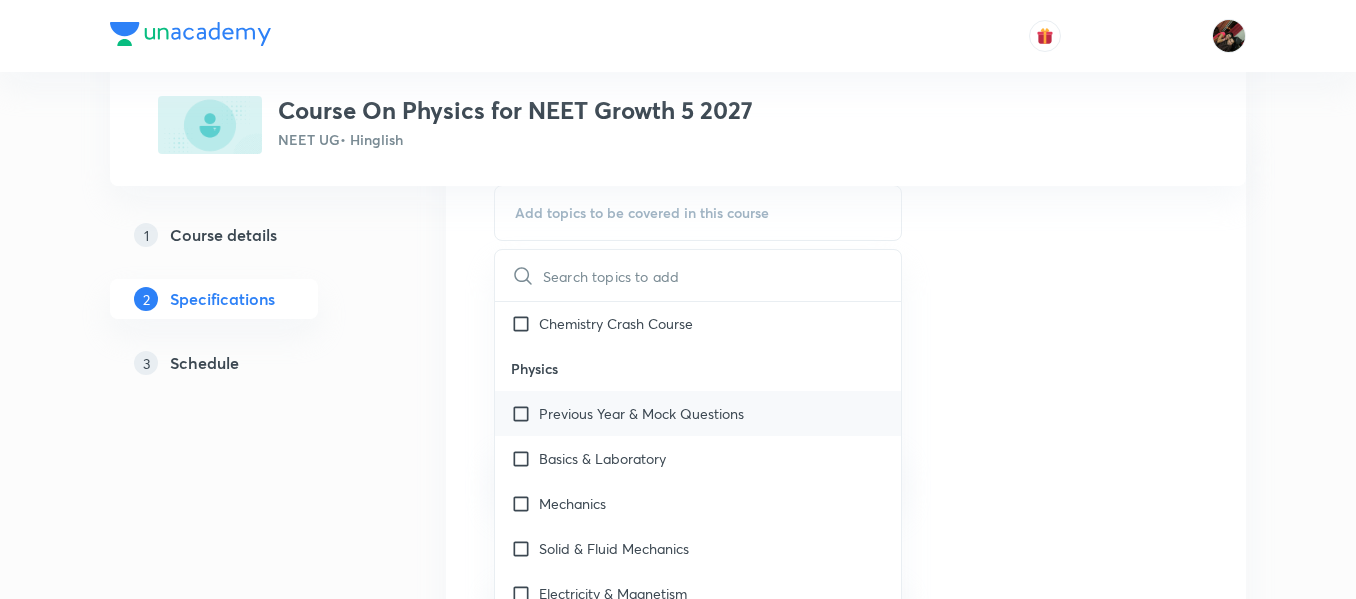 click on "Previous Year & Mock Questions" at bounding box center (641, 413) 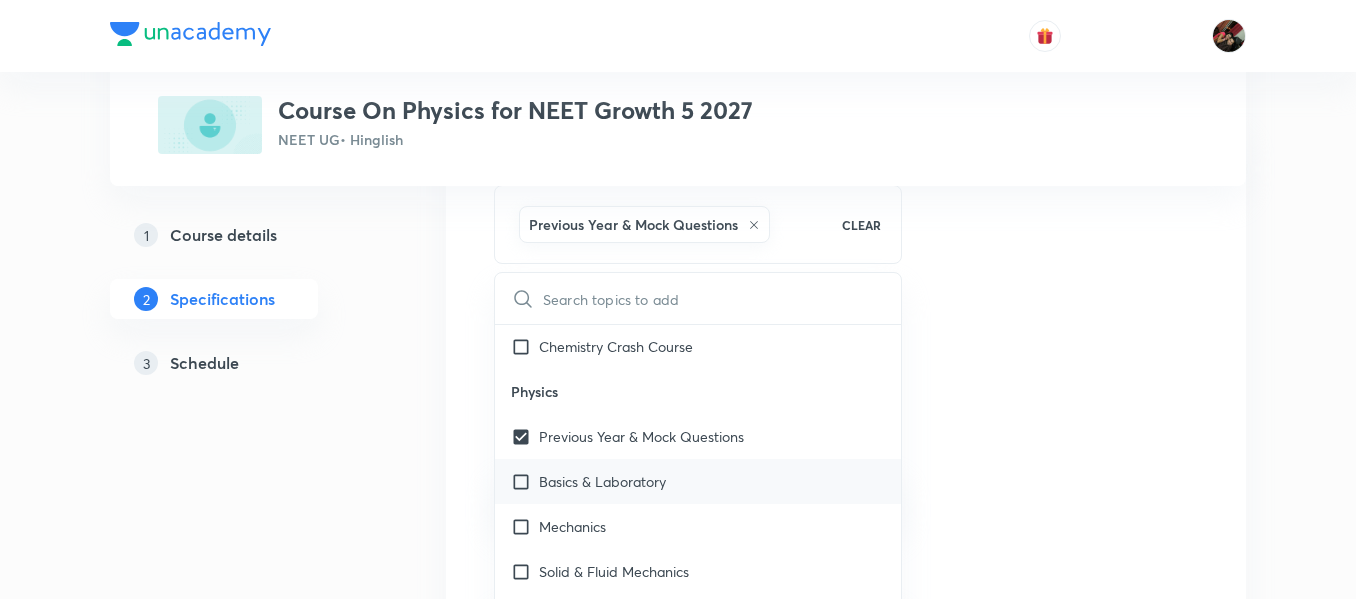 click on "Basics & Laboratory" at bounding box center [602, 481] 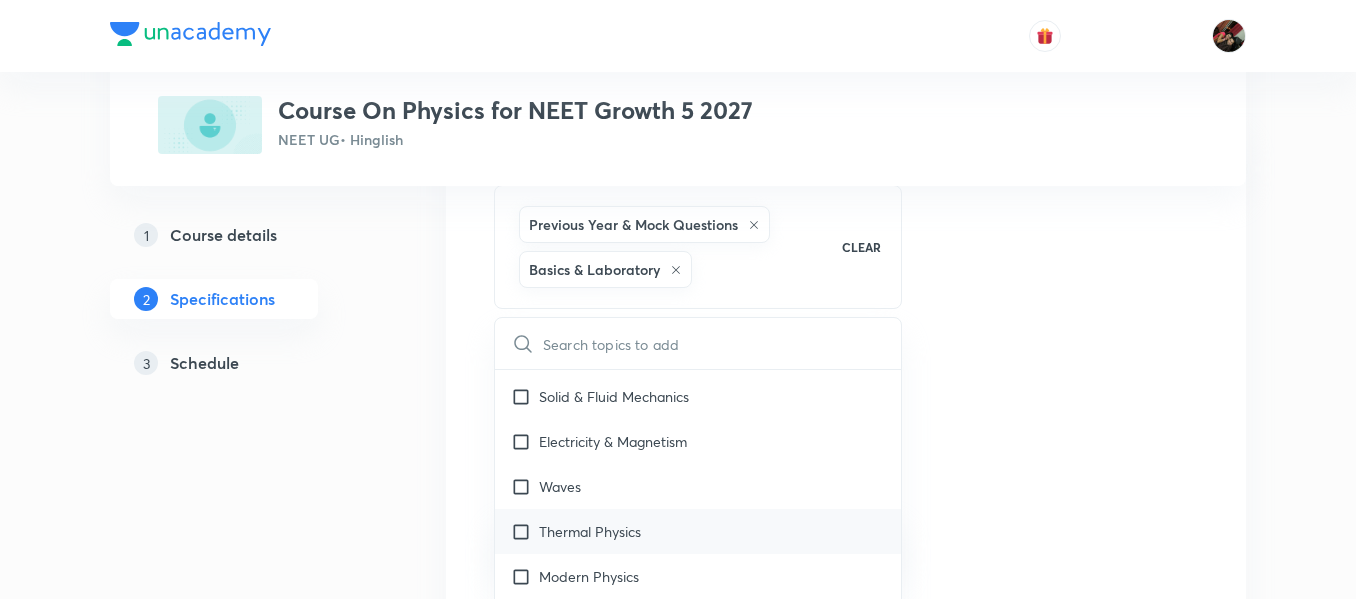 scroll, scrollTop: 3375, scrollLeft: 0, axis: vertical 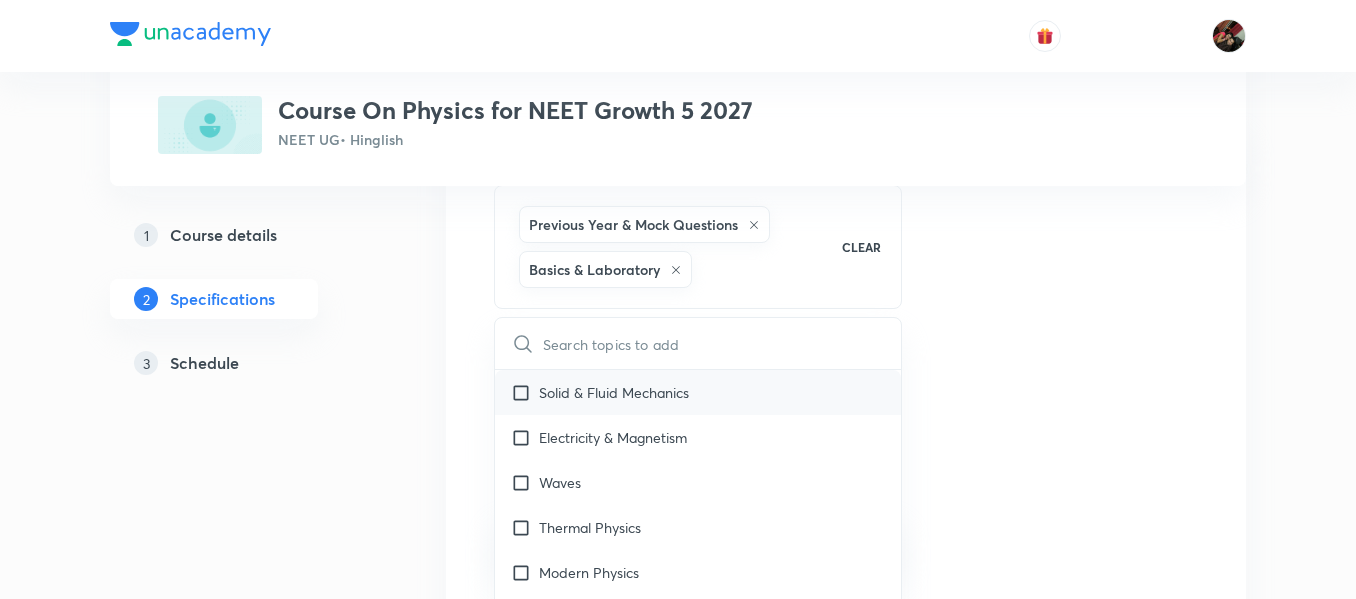 click on "Solid & Fluid Mechanics" at bounding box center [698, 392] 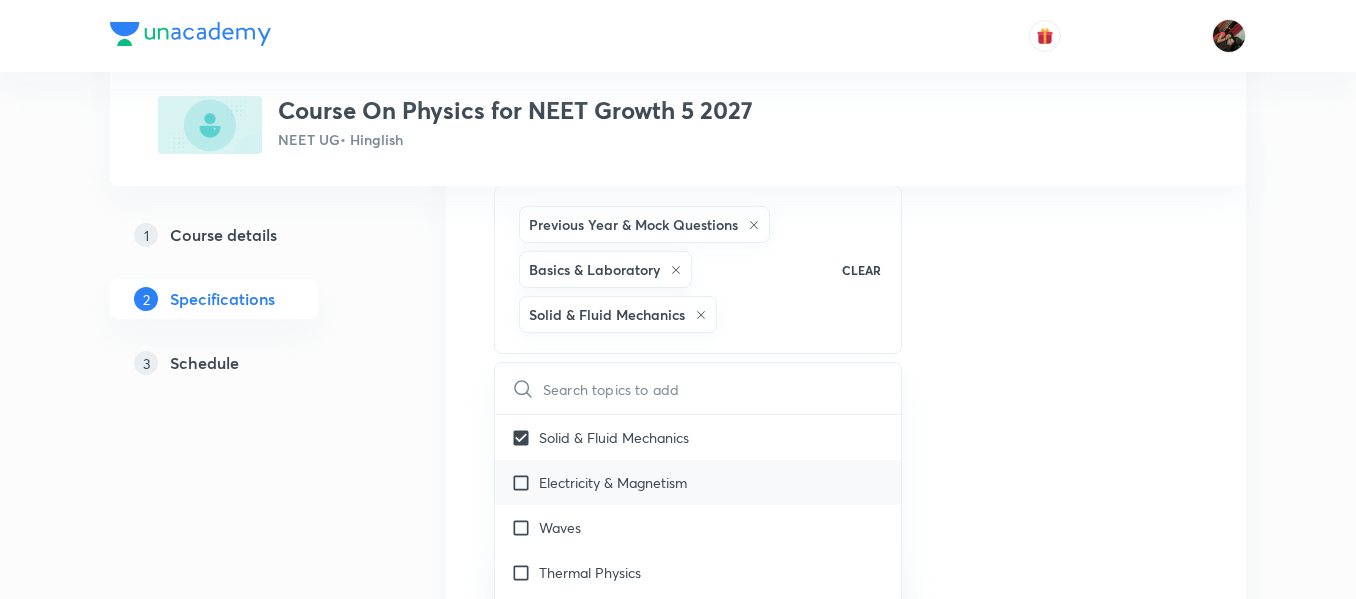 click on "Electricity & Magnetism" at bounding box center (613, 482) 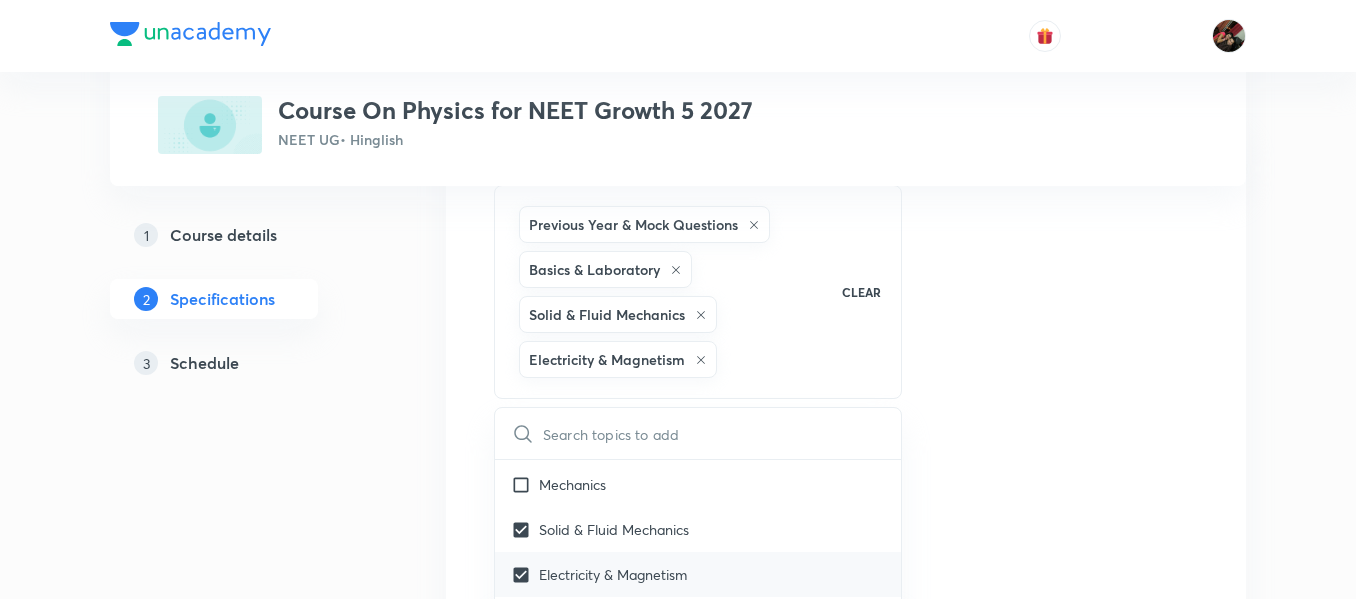 scroll, scrollTop: 3327, scrollLeft: 0, axis: vertical 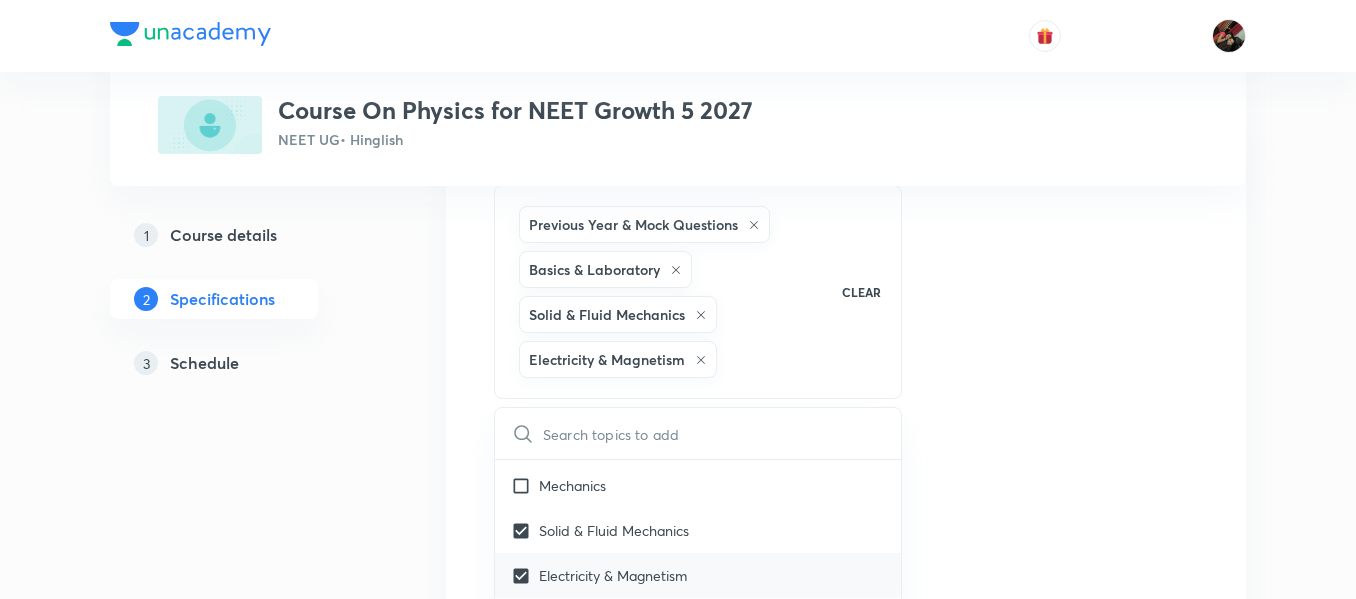 click on "Mechanics" at bounding box center (572, 485) 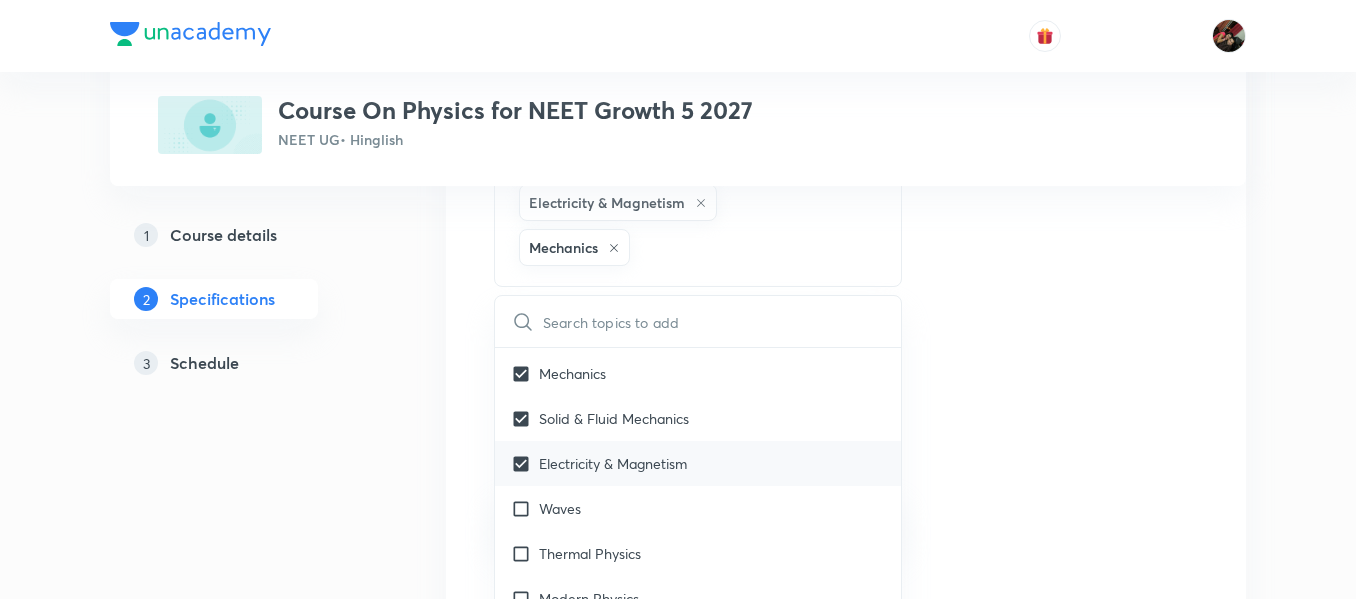 scroll, scrollTop: 376, scrollLeft: 0, axis: vertical 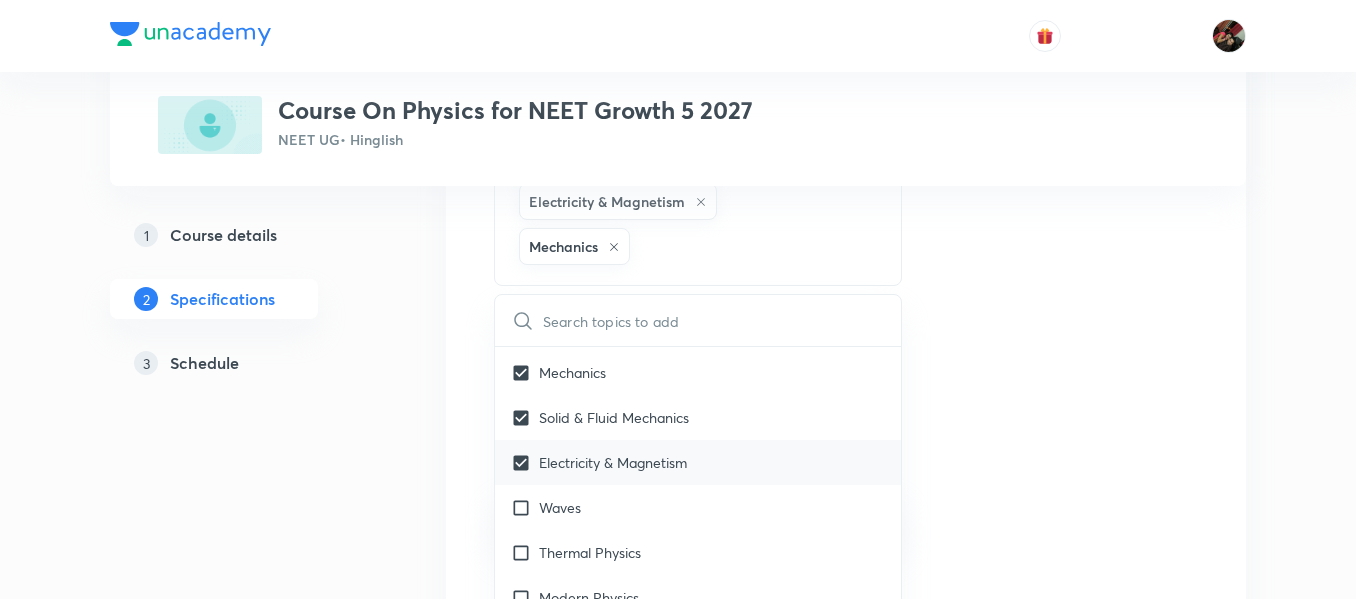 click on "Waves" at bounding box center [698, 507] 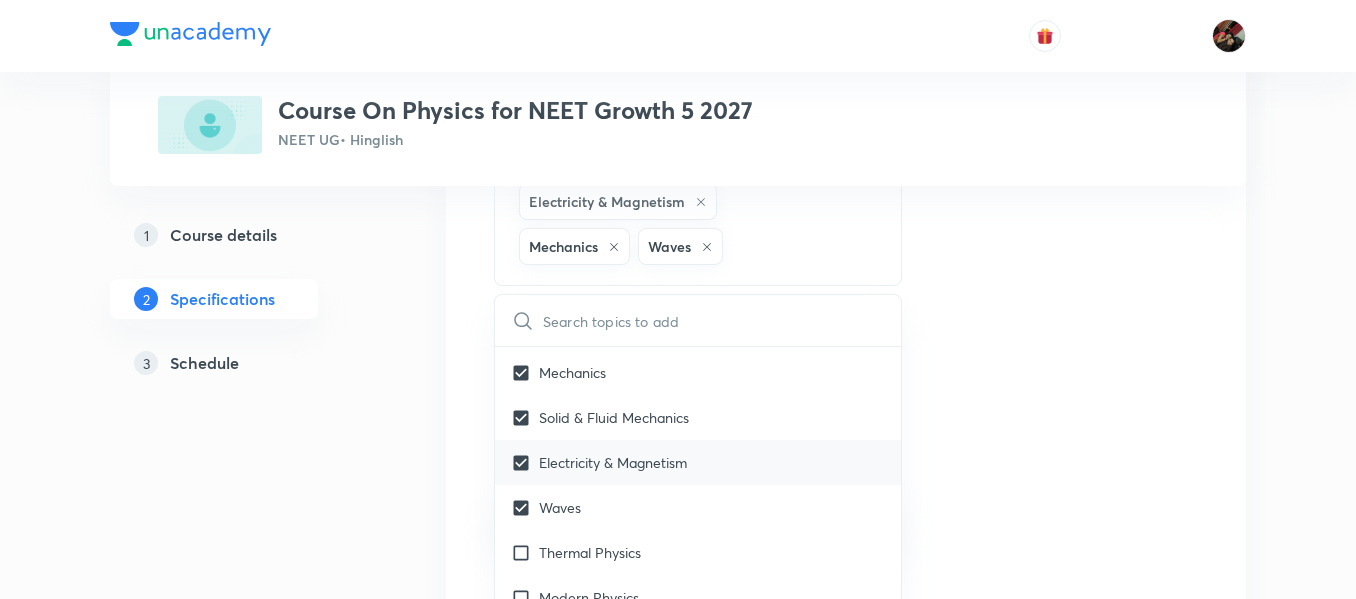 scroll, scrollTop: 3451, scrollLeft: 0, axis: vertical 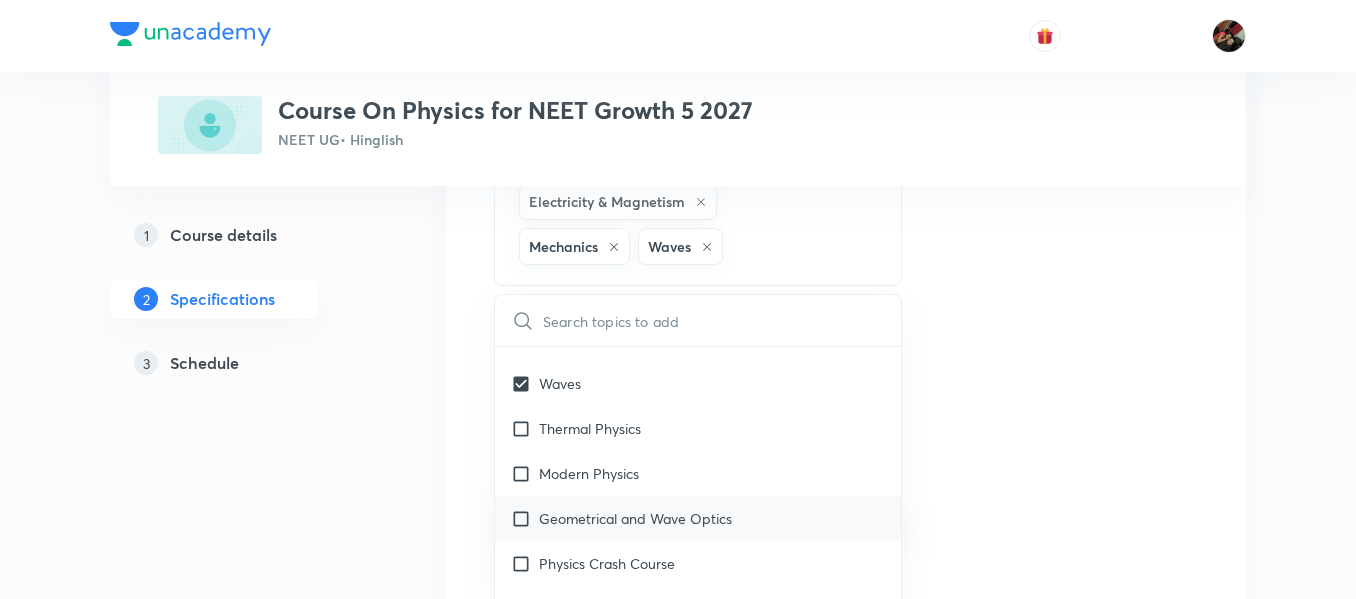 click on "Geometrical and Wave Optics" at bounding box center [635, 518] 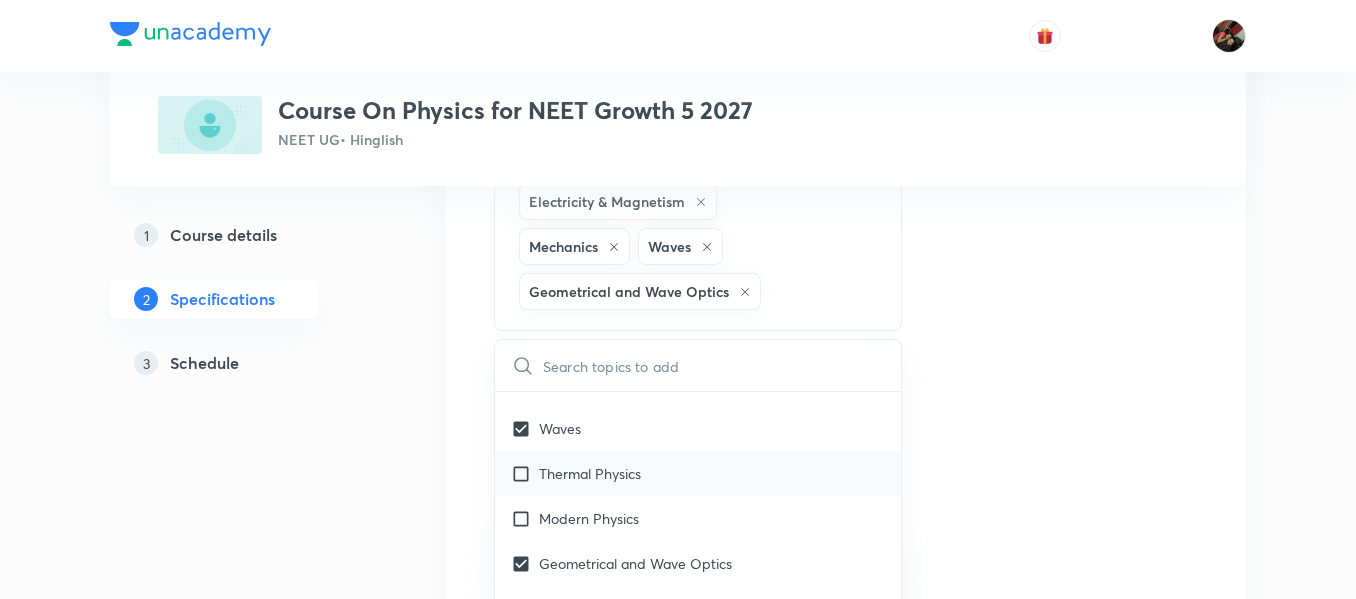 click on "Thermal Physics" at bounding box center (698, 473) 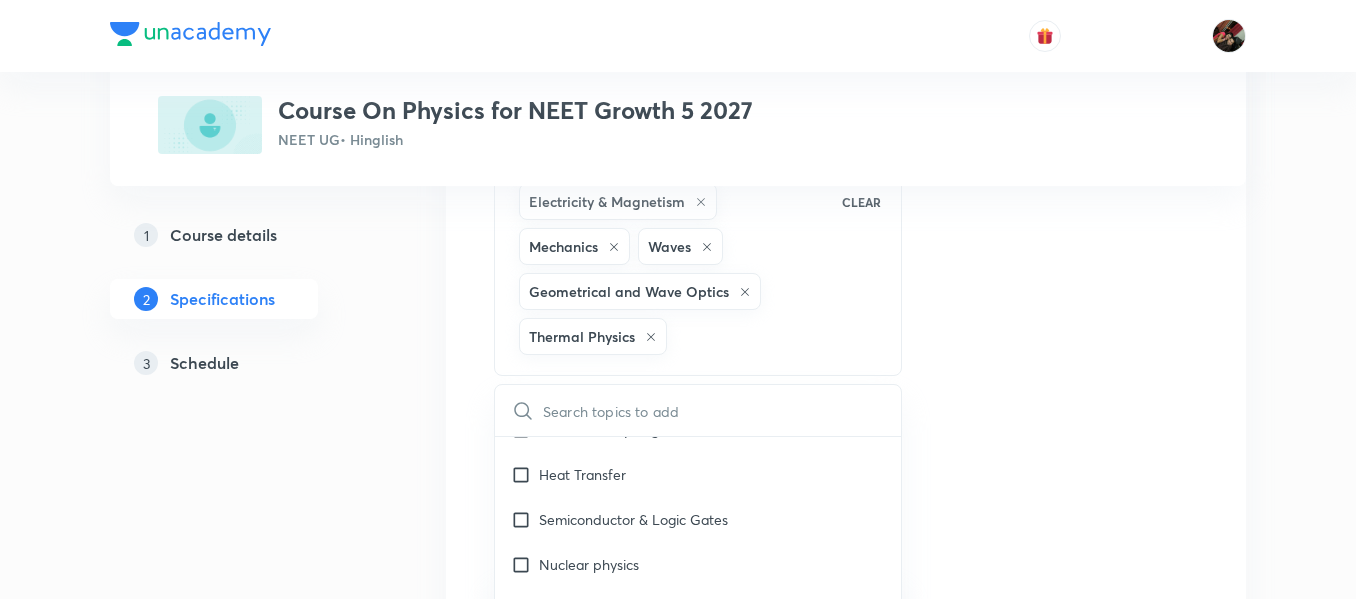 scroll, scrollTop: 3721, scrollLeft: 0, axis: vertical 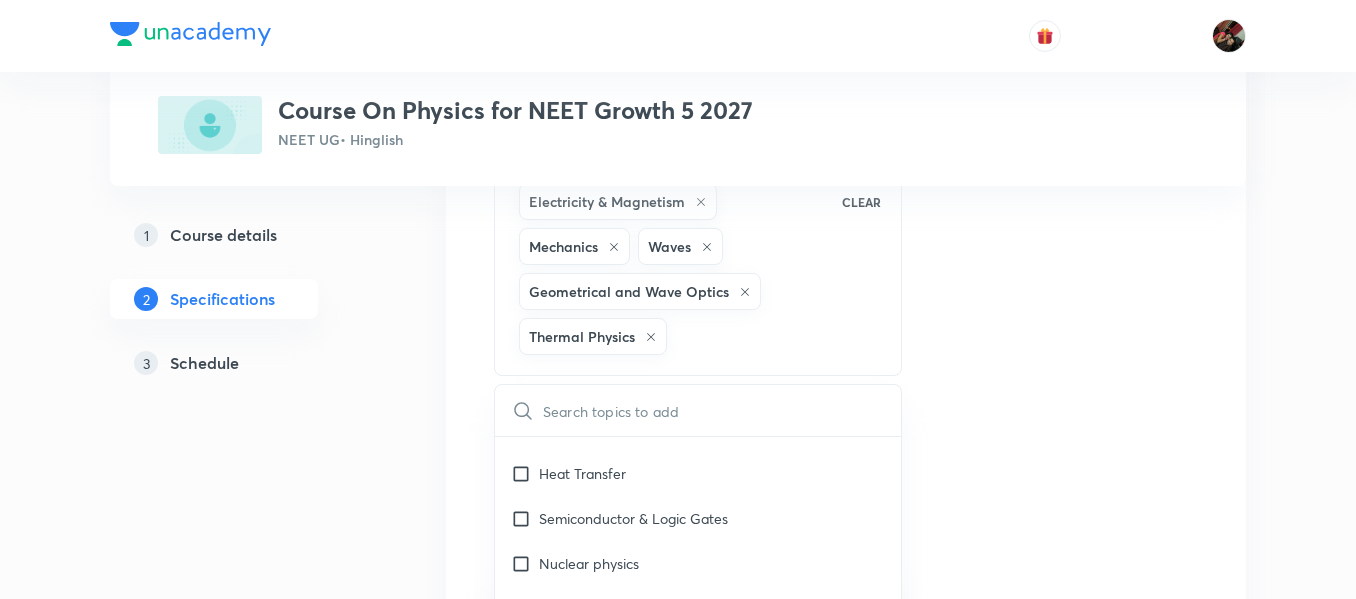click on "Heat Transfer" at bounding box center (698, 473) 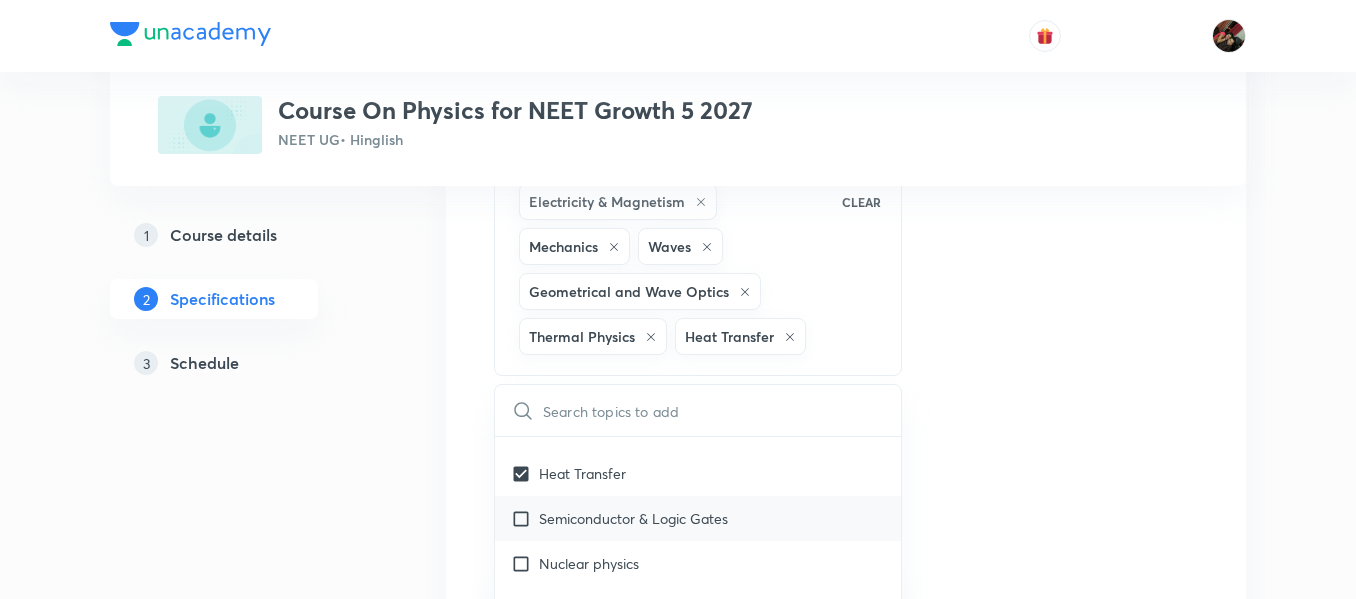 click on "Semiconductor & Logic Gates" at bounding box center (698, 518) 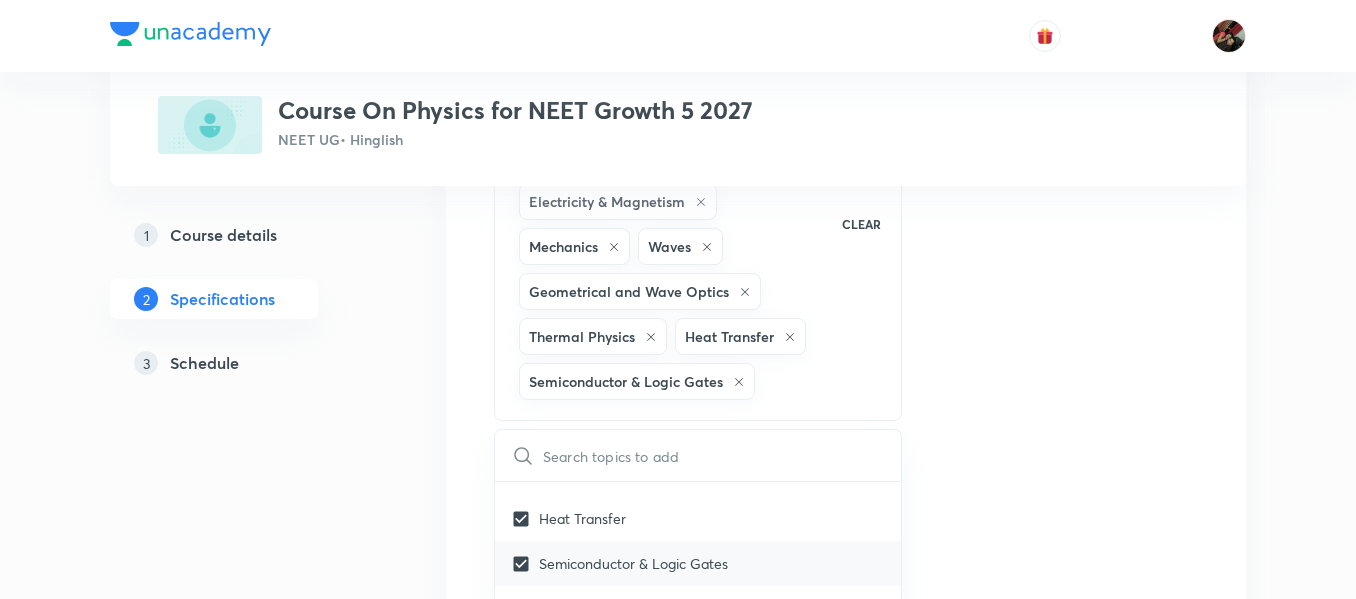 scroll, scrollTop: 3798, scrollLeft: 0, axis: vertical 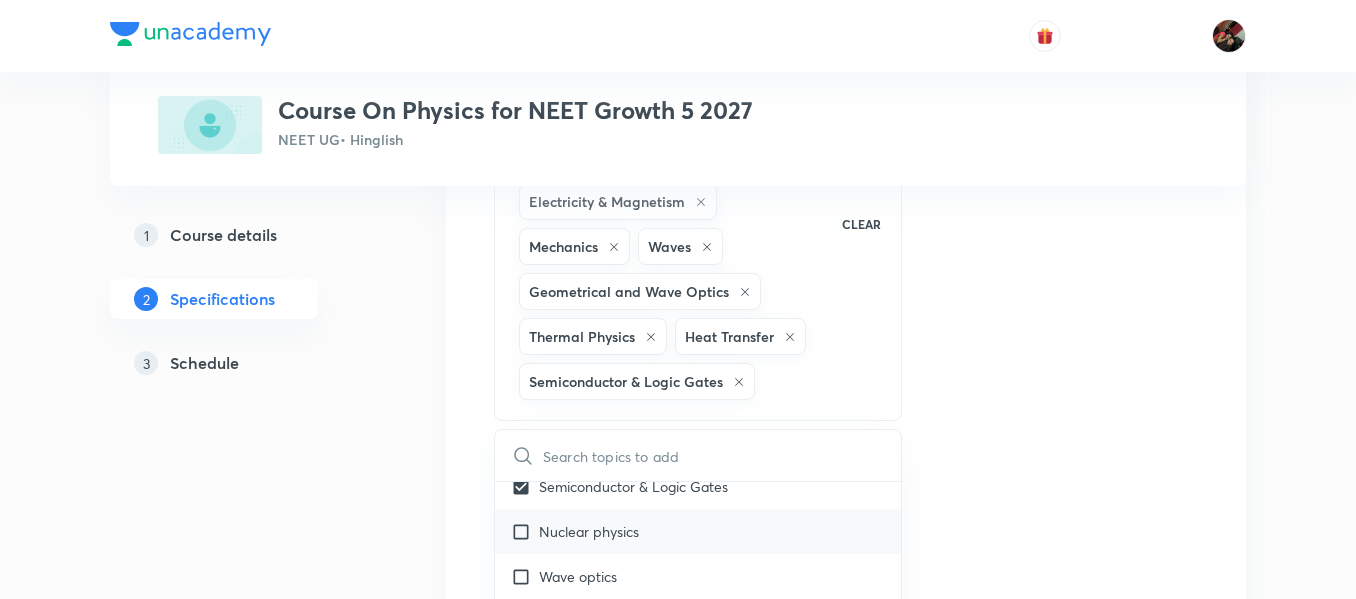 click on "Nuclear physics" at bounding box center (698, 531) 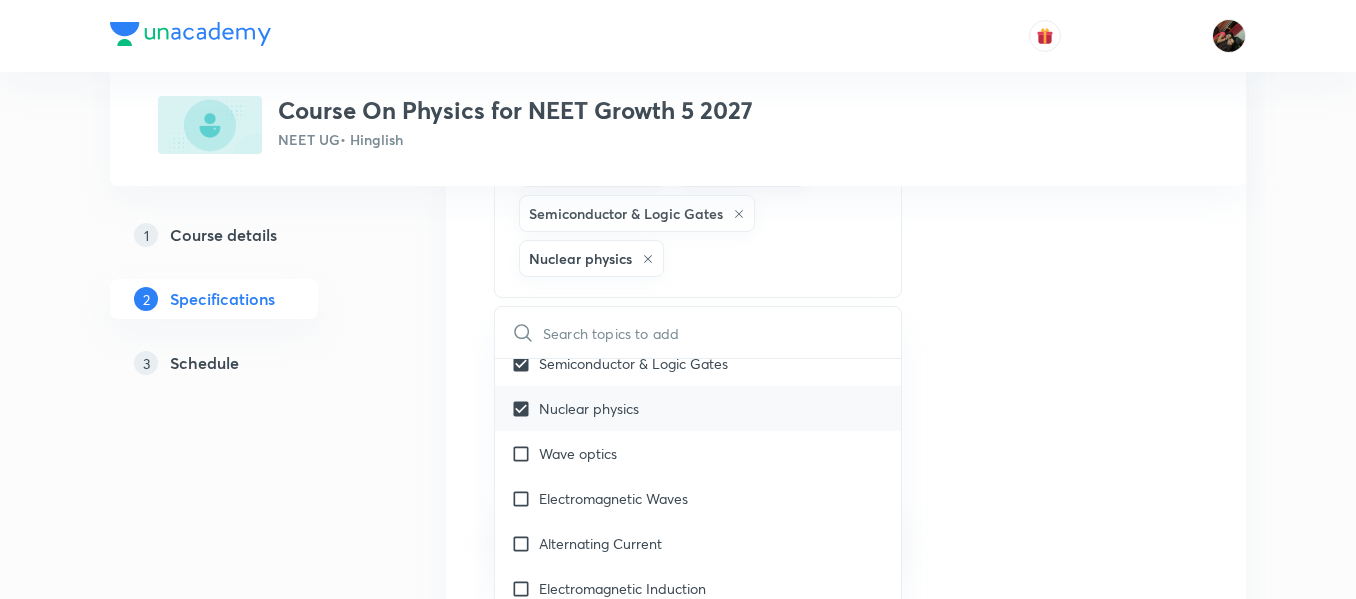 scroll, scrollTop: 545, scrollLeft: 0, axis: vertical 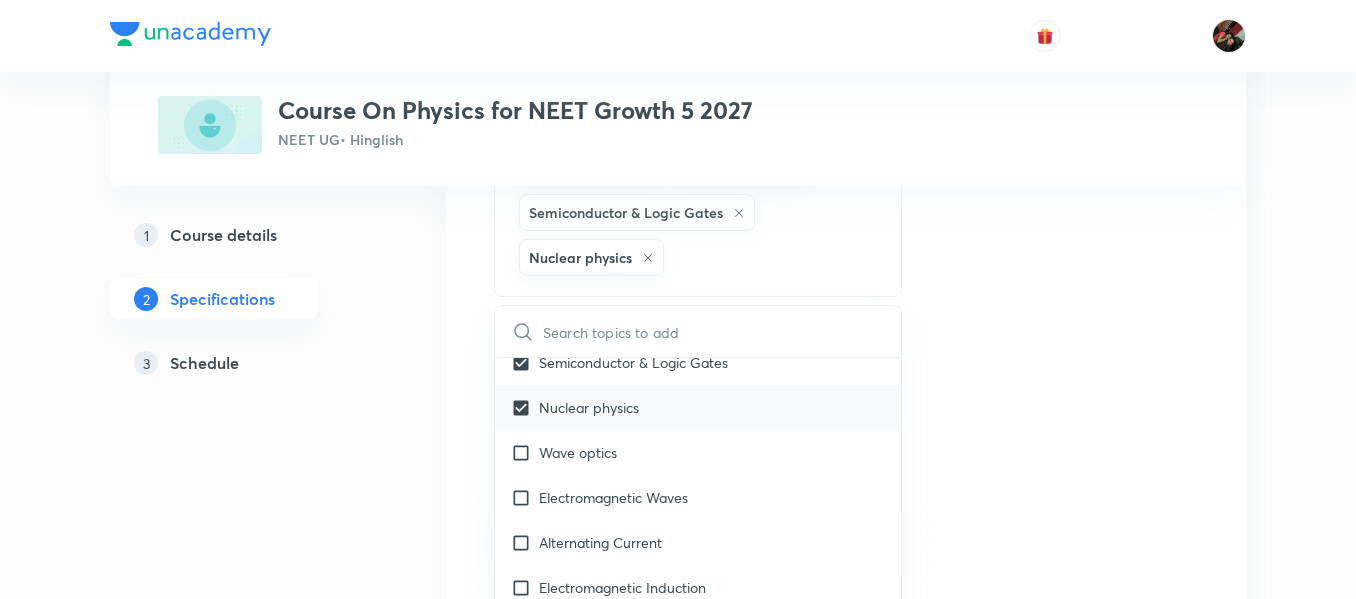 click on "Electromagnetic Waves" at bounding box center (698, 497) 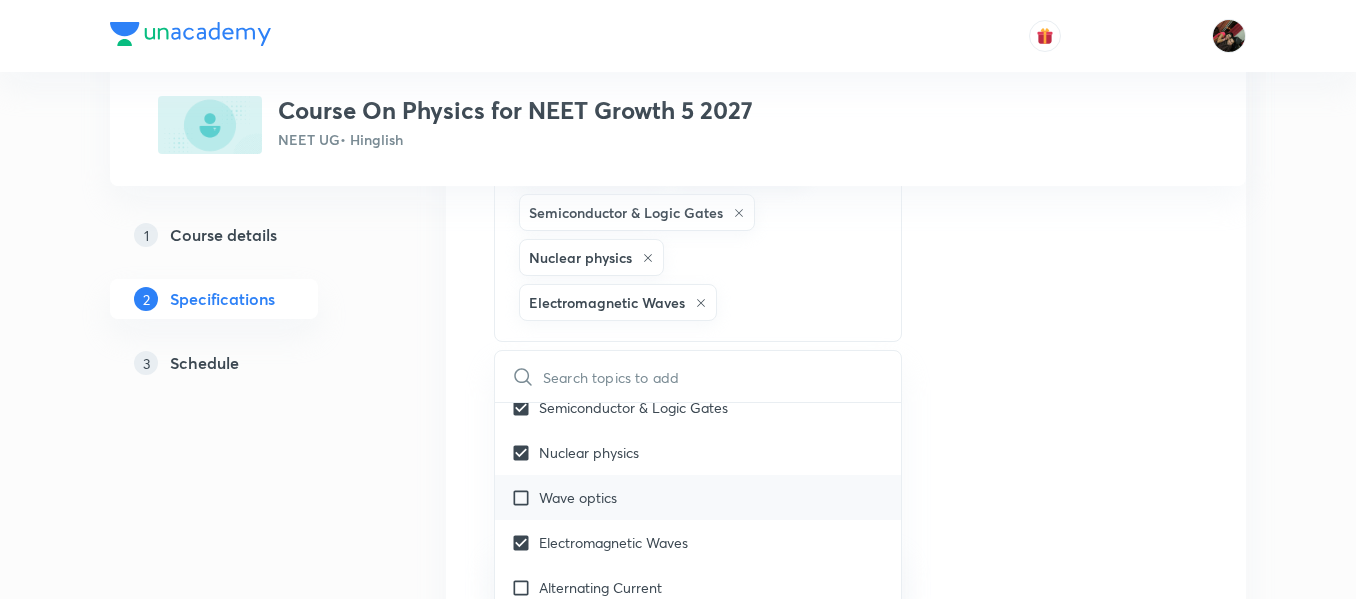 click on "Wave optics" at bounding box center (698, 497) 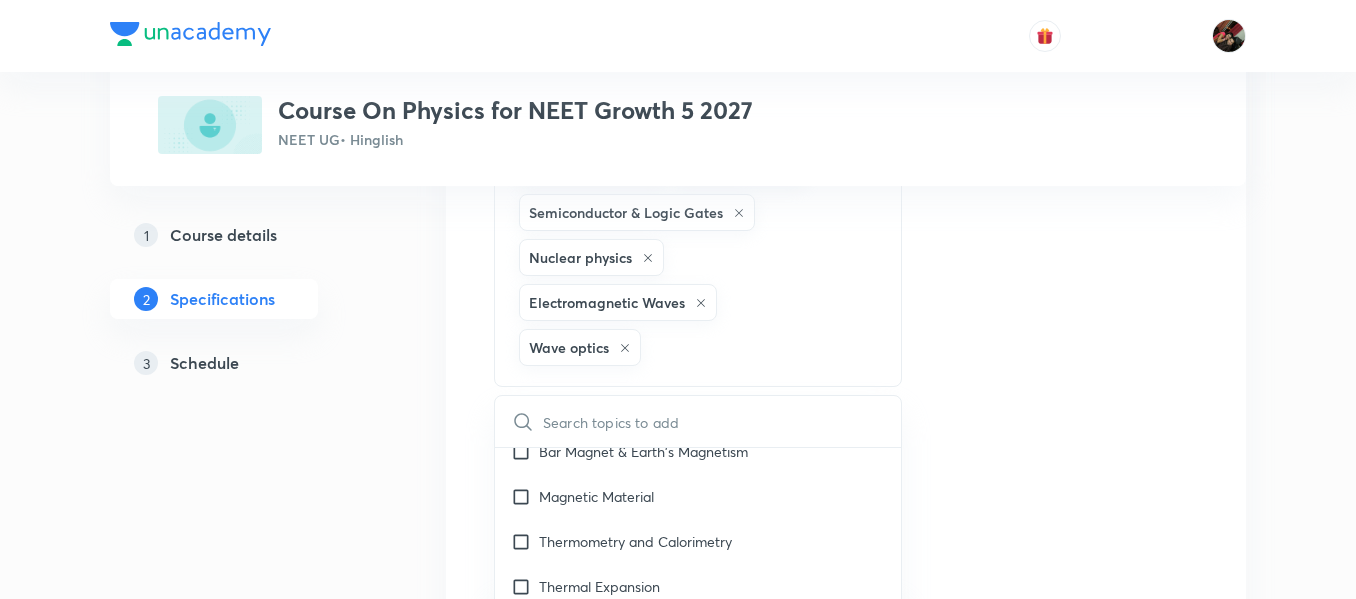 scroll, scrollTop: 4071, scrollLeft: 0, axis: vertical 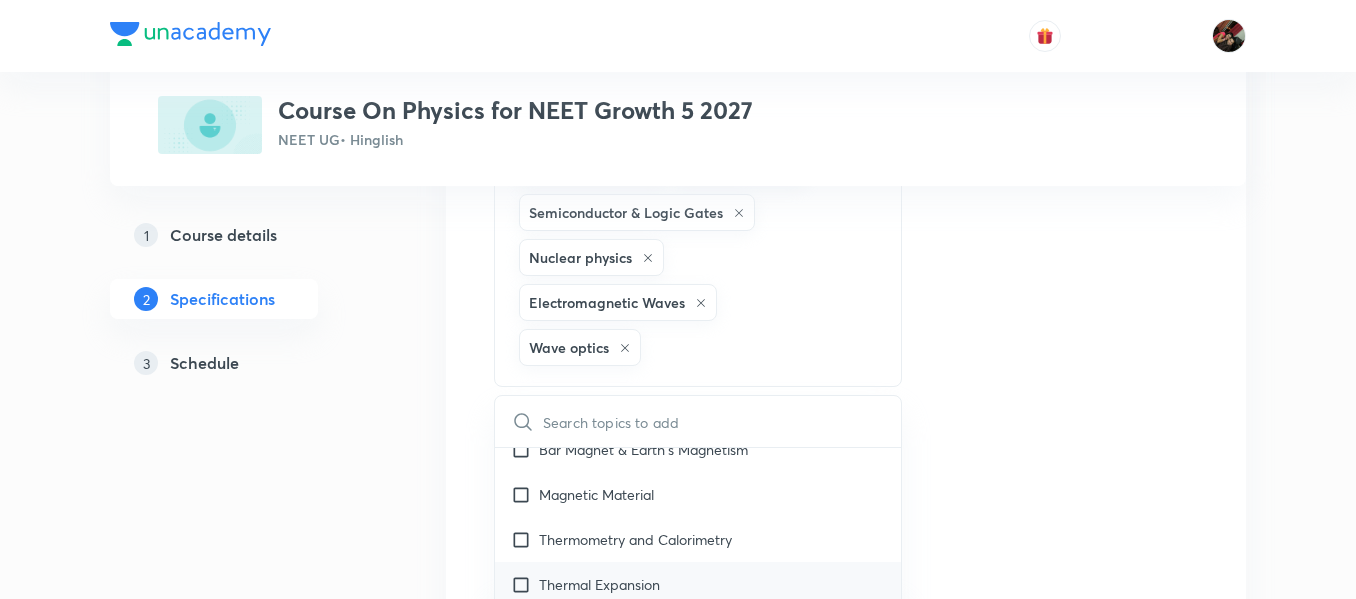 click on "Thermal Expansion" at bounding box center [698, 584] 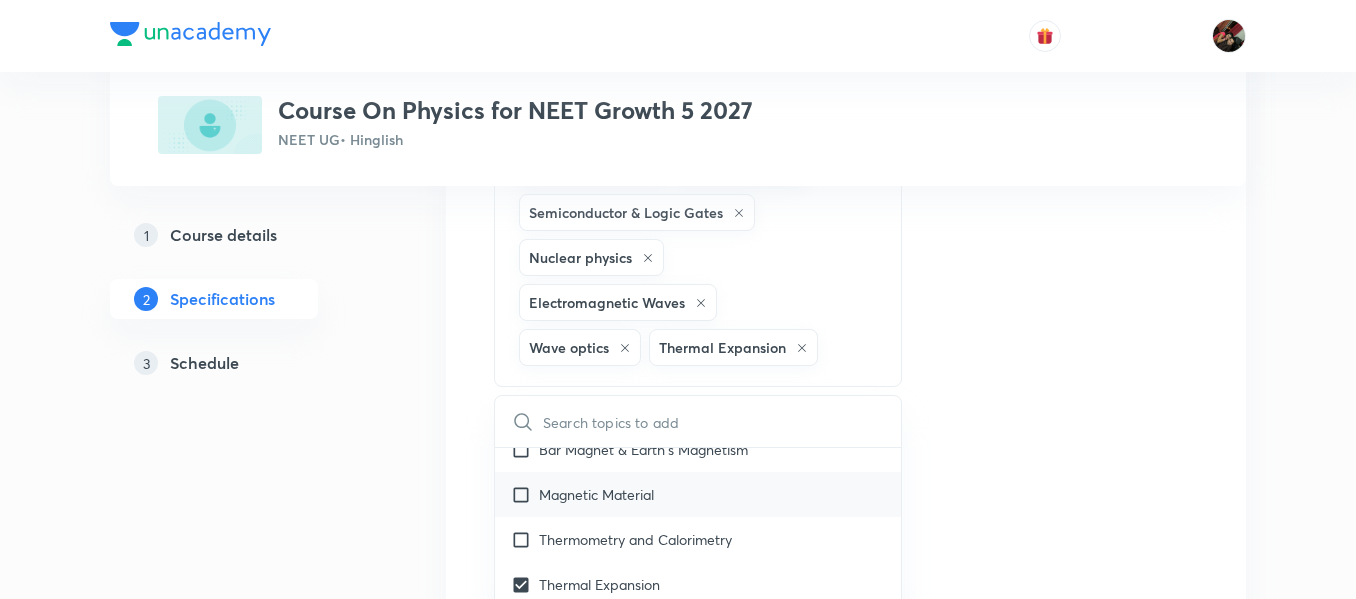 click on "Magnetic Material" at bounding box center [698, 494] 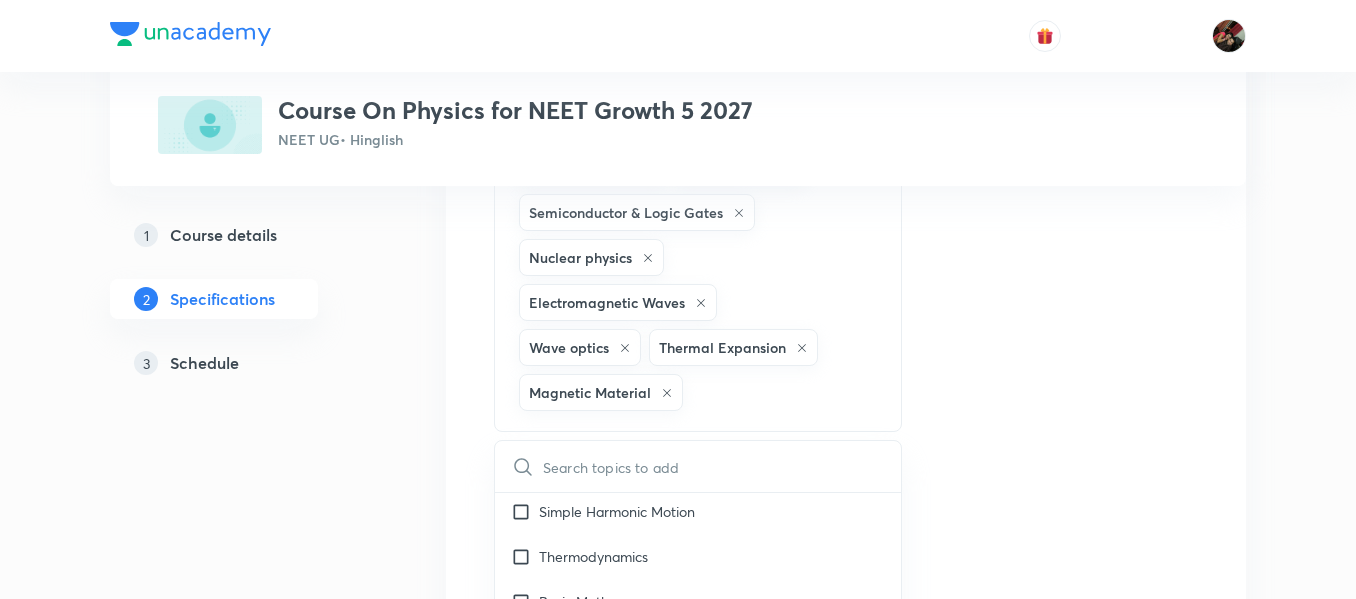 scroll, scrollTop: 4325, scrollLeft: 0, axis: vertical 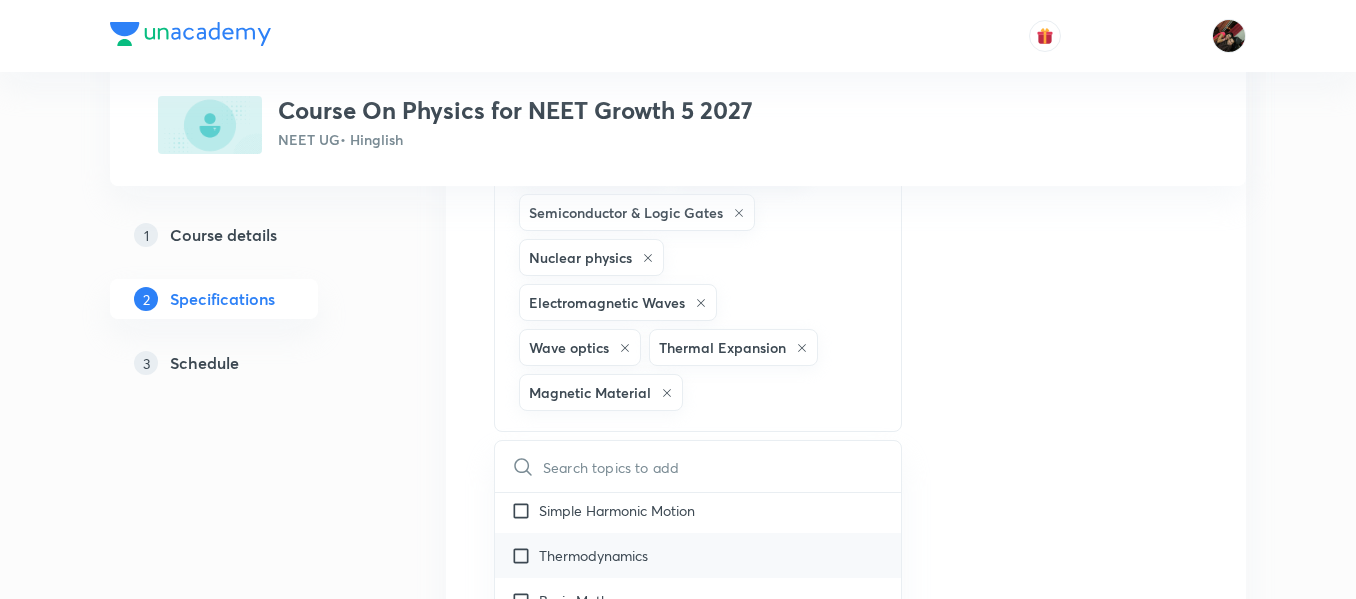 click on "Thermodynamics" at bounding box center [698, 555] 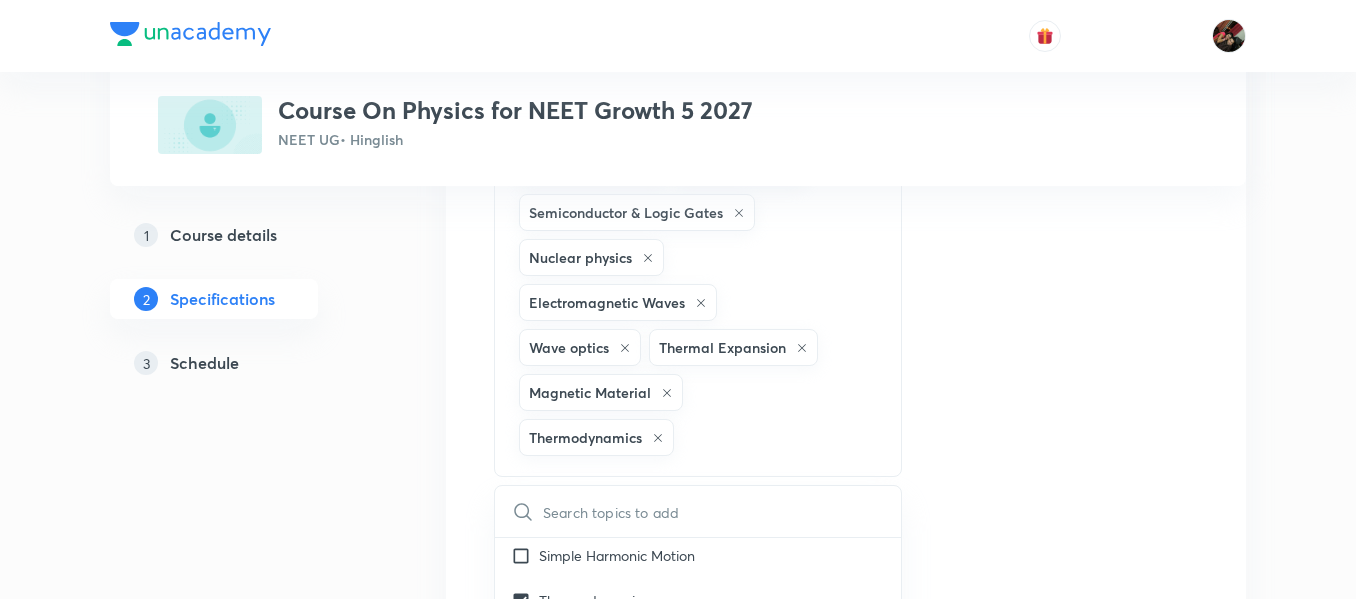 click on "Topics Previous Year & Mock Questions Basics & Laboratory Solid & Fluid Mechanics Electricity & Magnetism Mechanics Waves Geometrical and Wave Optics Thermal Physics Heat Transfer Semiconductor & Logic Gates Nuclear physics Electromagnetic Waves Wave optics Thermal Expansion Magnetic Material Thermodynamics CLEAR ​ Biology Previous Year & Mock Questions Diversity of Living Organisms Structural Organisation Cell Structure & Function Plant Physiology Human Physiology Reproduction Genetics & Evolution Biology & Human Welfare Biotechnology & Applications Environment & Ecology Cell - The Unit of Life Crash Course Reproduction in Organisms Biological Classification The Living World Cell Cycle and Cell Division Plant Kingdom Principles of Inheritance and Variation (Genetics) Sexual Reproduction in Flowering plants Reproductive Health Human Reproduction Morphology of Flowering Plants Respiration in Plants Photosynthesis in Higher Plants Mineral Nutrition Transport in Plants Anatomy of Flowering Plants Ecosystem ​" at bounding box center [846, 505] 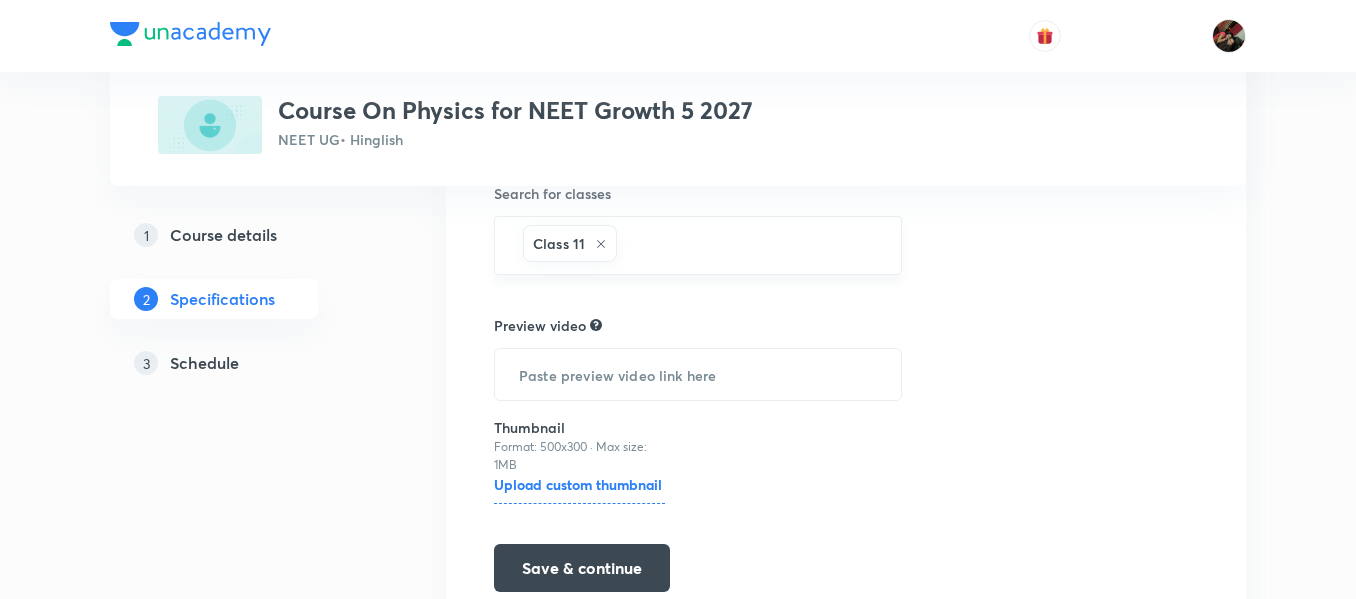 scroll, scrollTop: 1228, scrollLeft: 0, axis: vertical 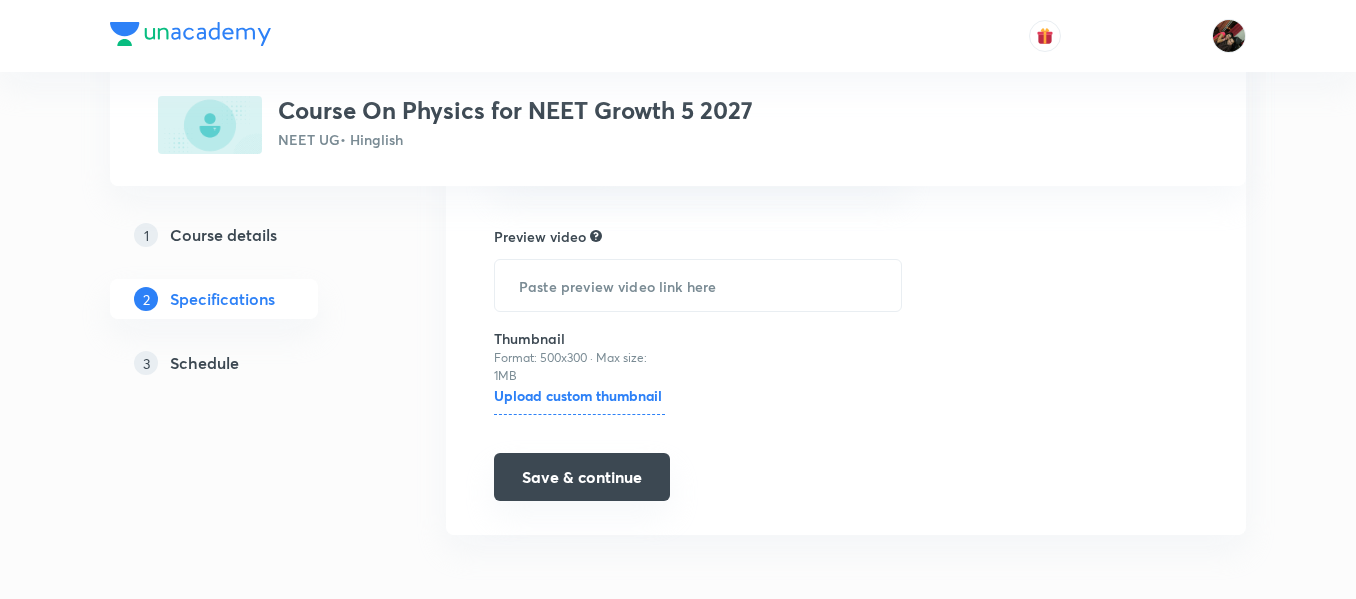 click on "Save & continue" at bounding box center [582, 477] 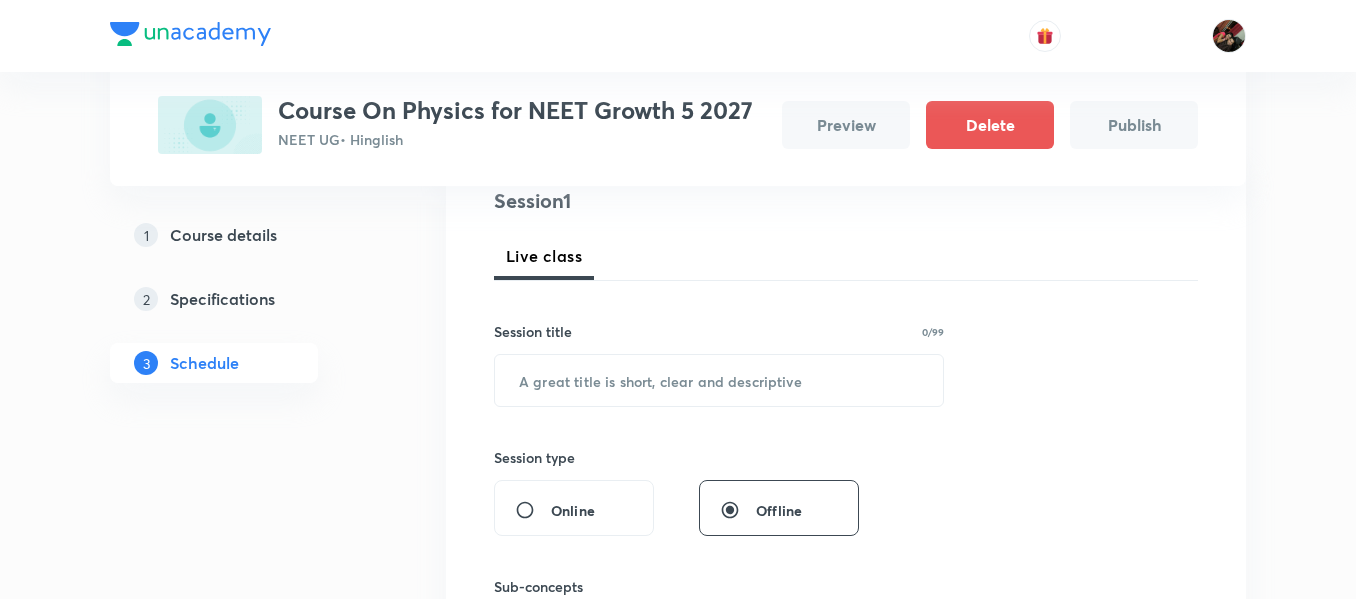 scroll, scrollTop: 247, scrollLeft: 0, axis: vertical 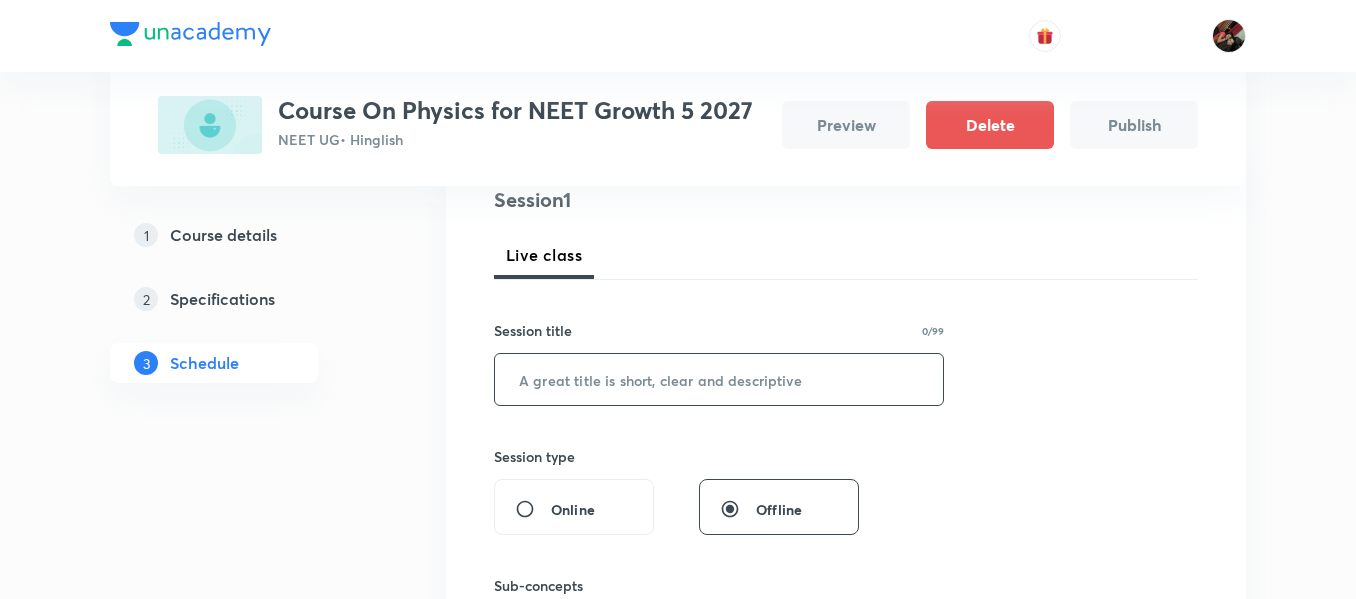 click at bounding box center (719, 379) 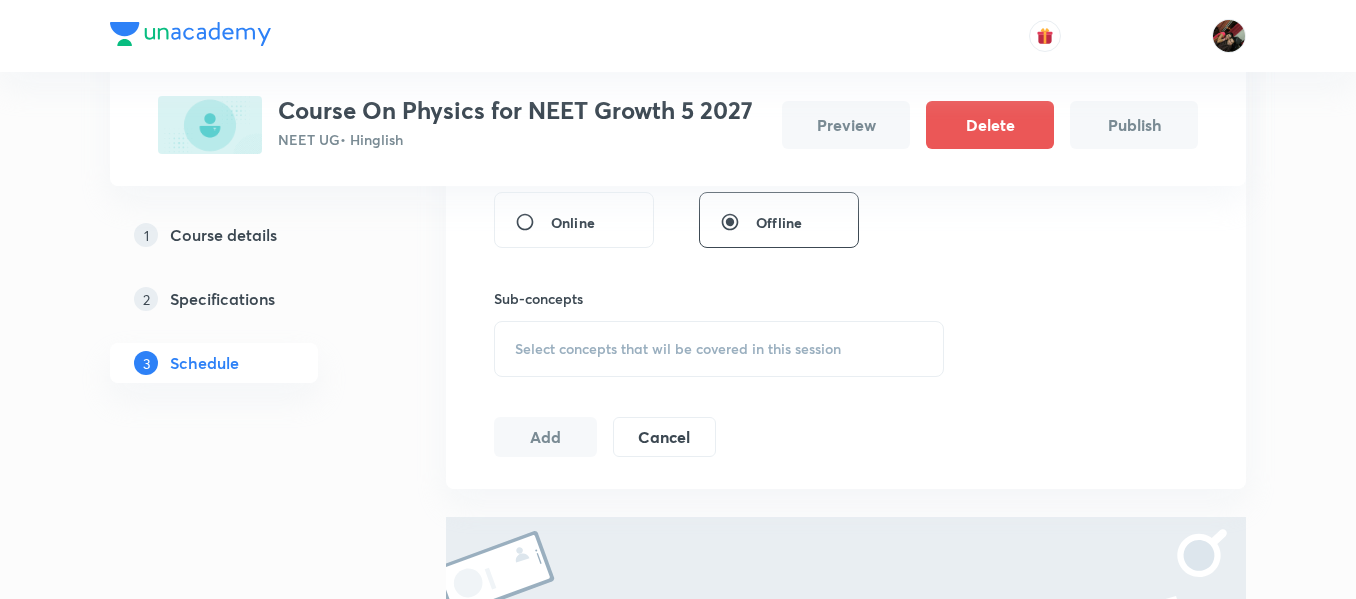 scroll, scrollTop: 535, scrollLeft: 0, axis: vertical 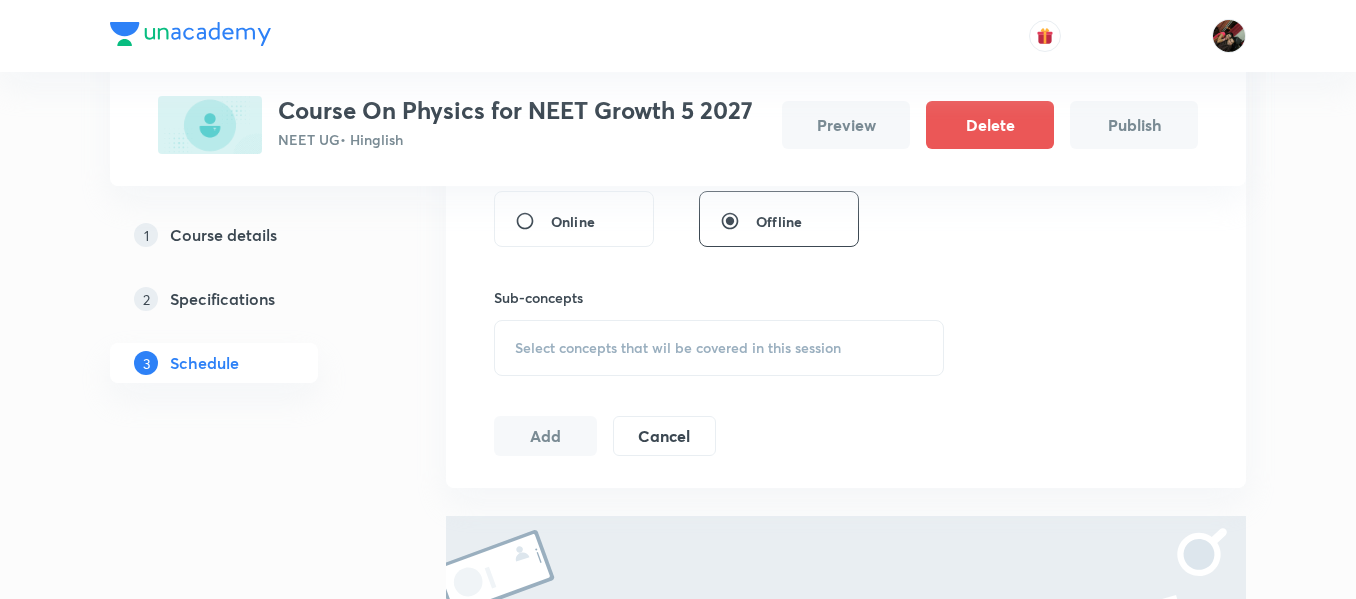 type on "Basic Maths" 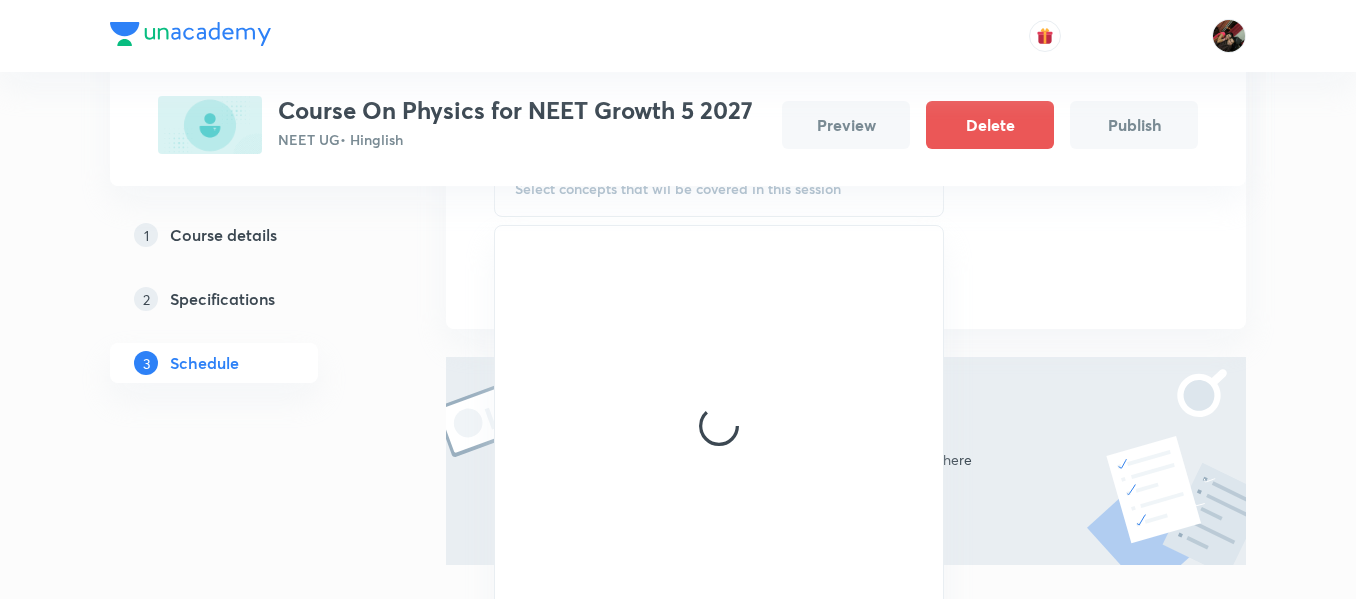 scroll, scrollTop: 695, scrollLeft: 0, axis: vertical 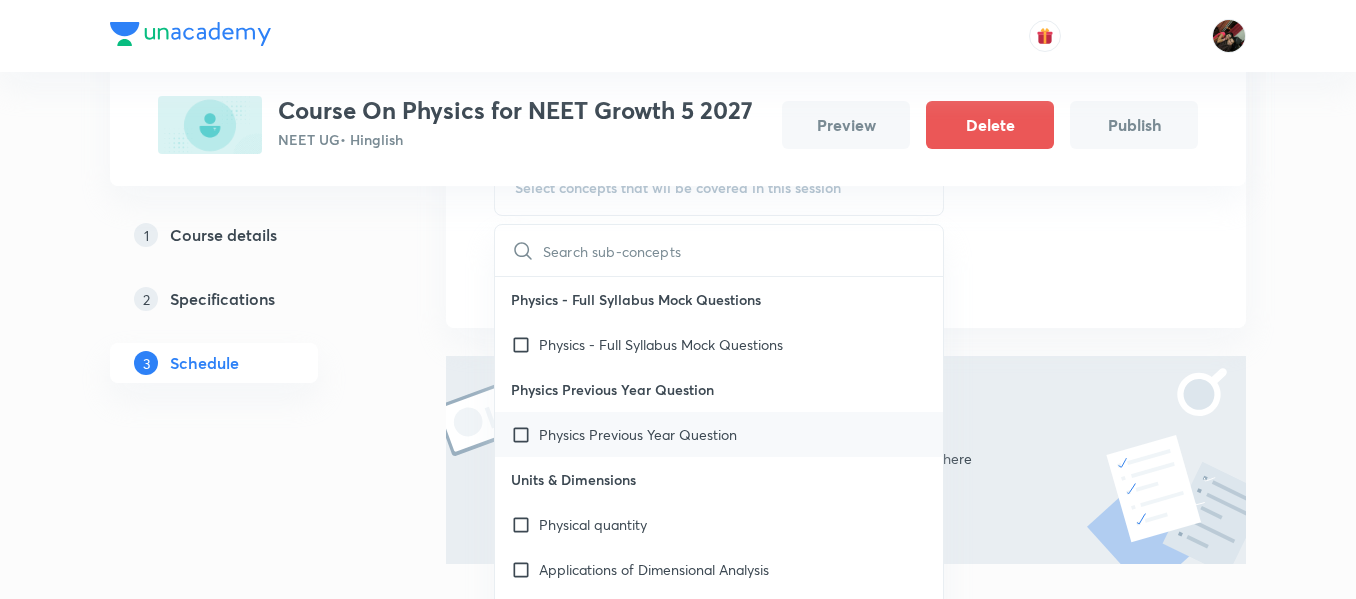click on "Physics Previous Year Question" at bounding box center (638, 434) 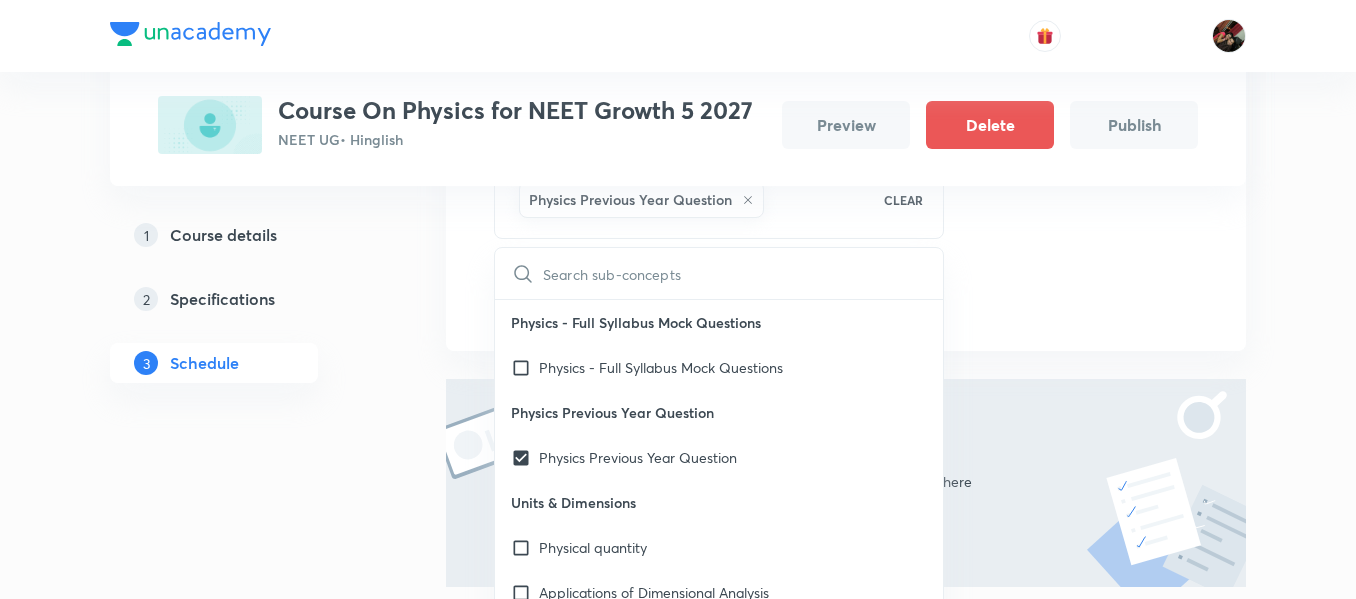 click on "Plus Courses Course On Physics for NEET Growth 5 2027 NEET UG  • Hinglish Preview Delete Publish 1 Course details 2 Specifications 3 Schedule Schedule Session  1 Live class Session title 11/99 Basic Maths ​   Session type Online Offline Sub-concepts Physics Previous Year Question CLEAR ​ Physics - Full Syllabus Mock Questions Physics - Full Syllabus Mock Questions Physics Previous Year Question Physics Previous Year Question Units & Dimensions Physical quantity Applications of Dimensional Analysis Significant Figures Units of Physical Quantities System of Units Dimensions of Some Mathematical Functions Unit and Dimension Product of Two Vectors Subtraction of Vectors Cross Product Least Count Analysis Errors of Measurement Vernier Callipers Screw Gauge Zero Error Basic Mathematics Elementary Algebra Elementary Trigonometry Basic Coordinate Geometry Functions Differentiation Integral of a Function Use of Differentiation & Integration in One Dimensional Motion Derivatives of Equations of Motion by Calculus" at bounding box center [678, 66] 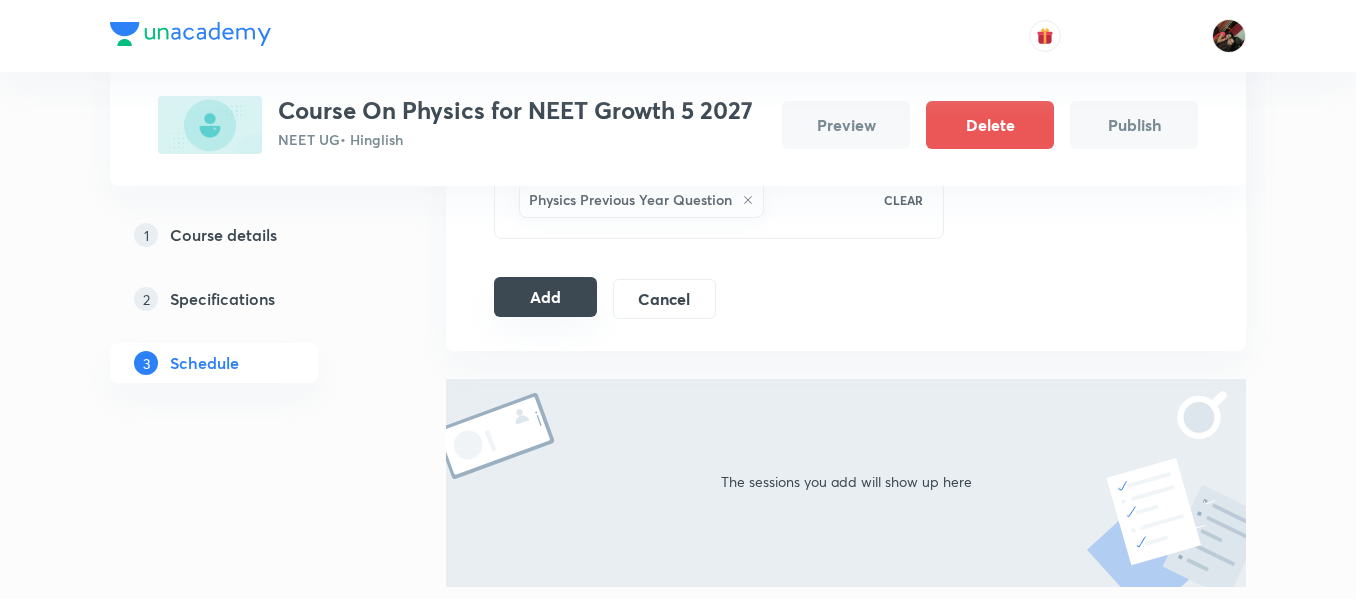 click on "Add" at bounding box center (545, 297) 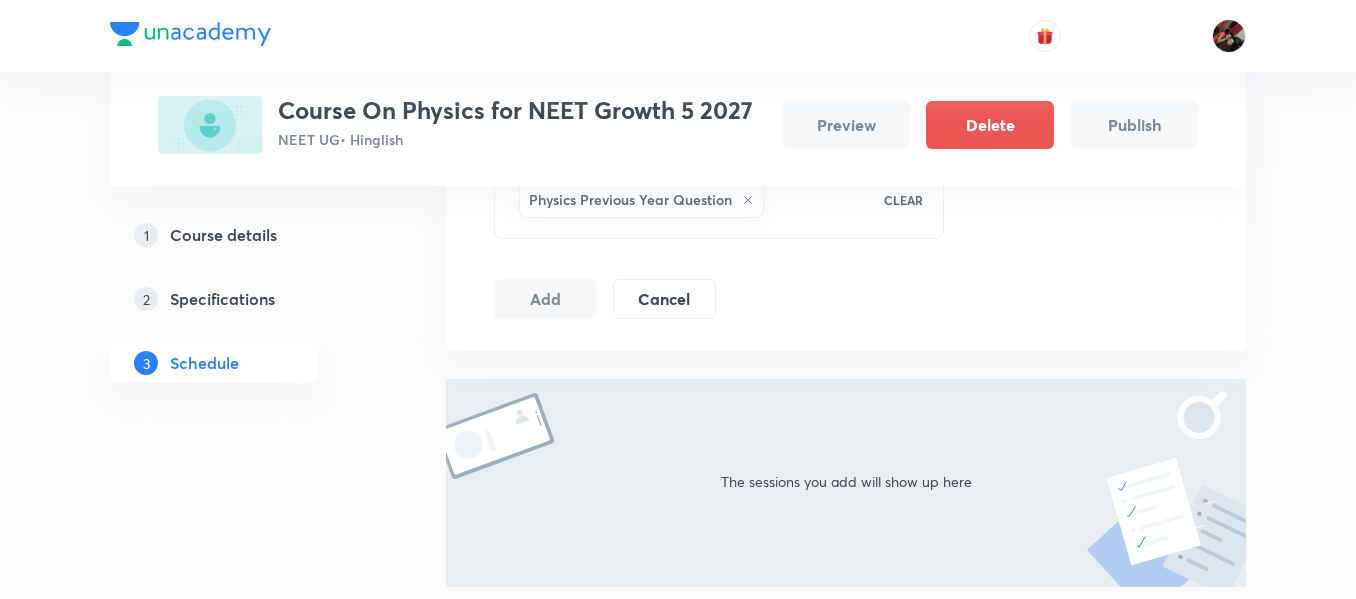 type 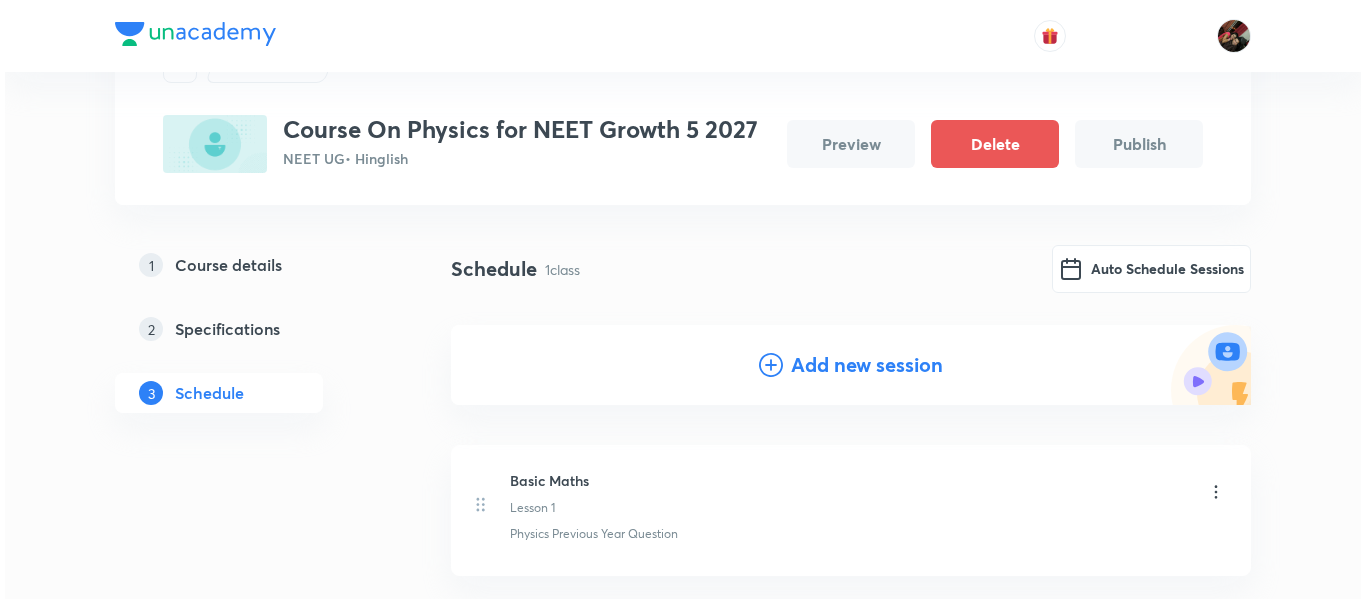 scroll, scrollTop: 90, scrollLeft: 0, axis: vertical 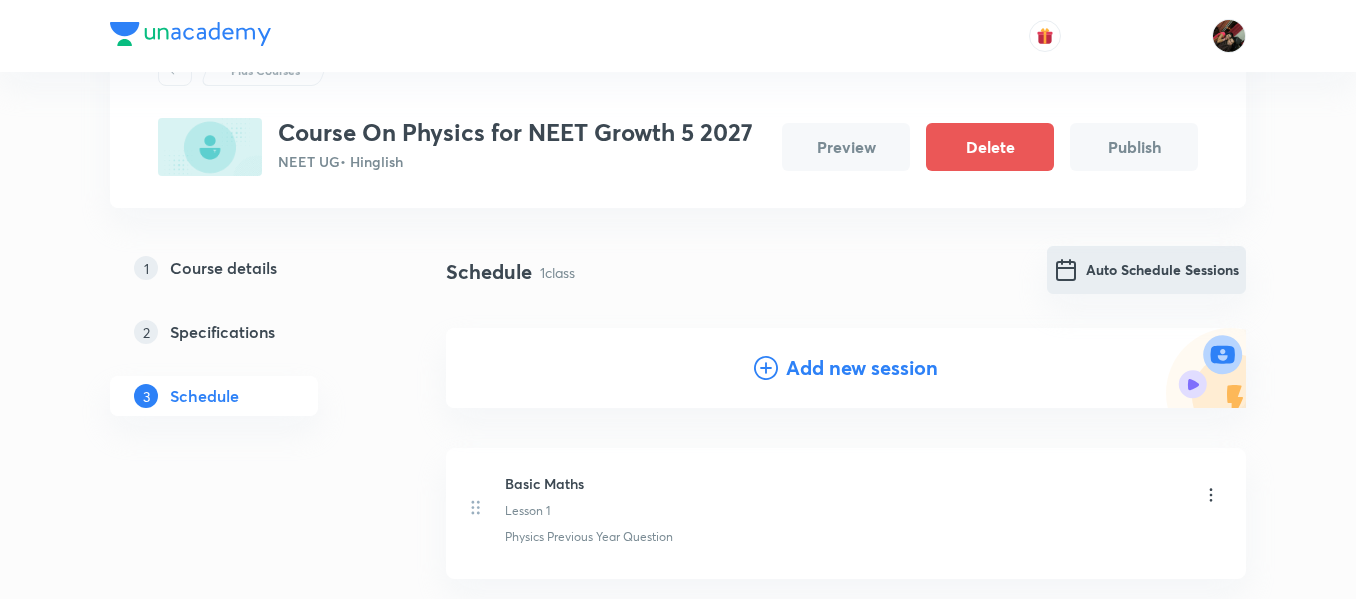 click on "Auto Schedule Sessions" at bounding box center (1146, 270) 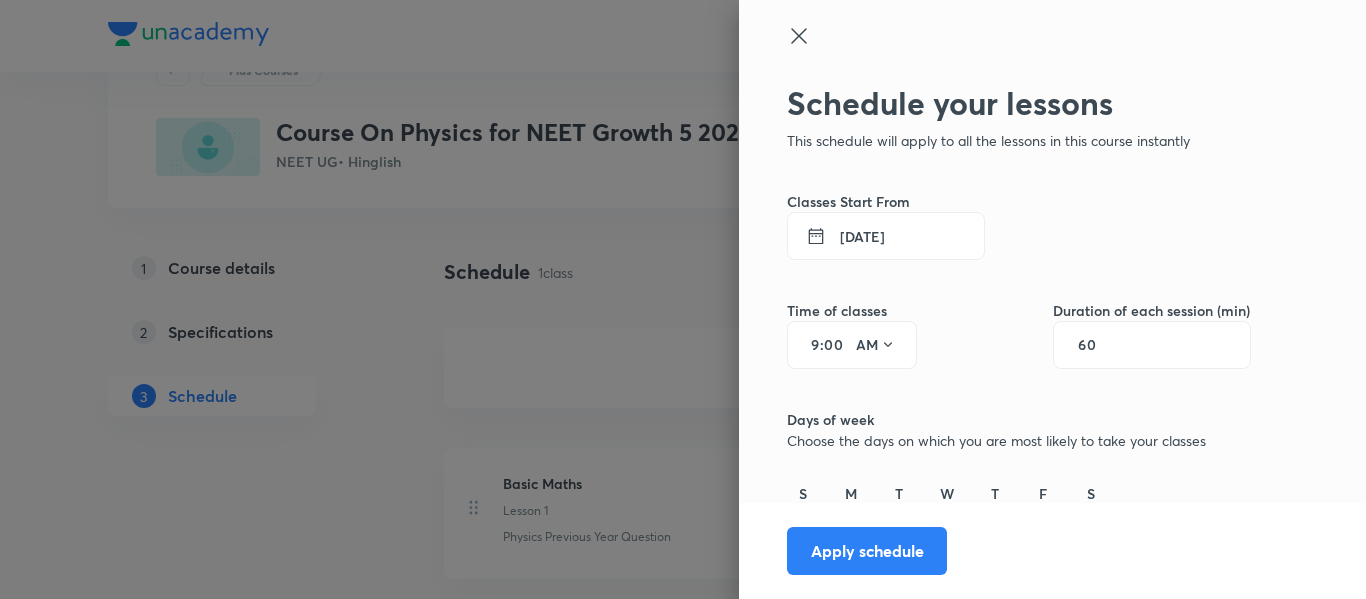 click on "10 Jul 2025" at bounding box center (886, 236) 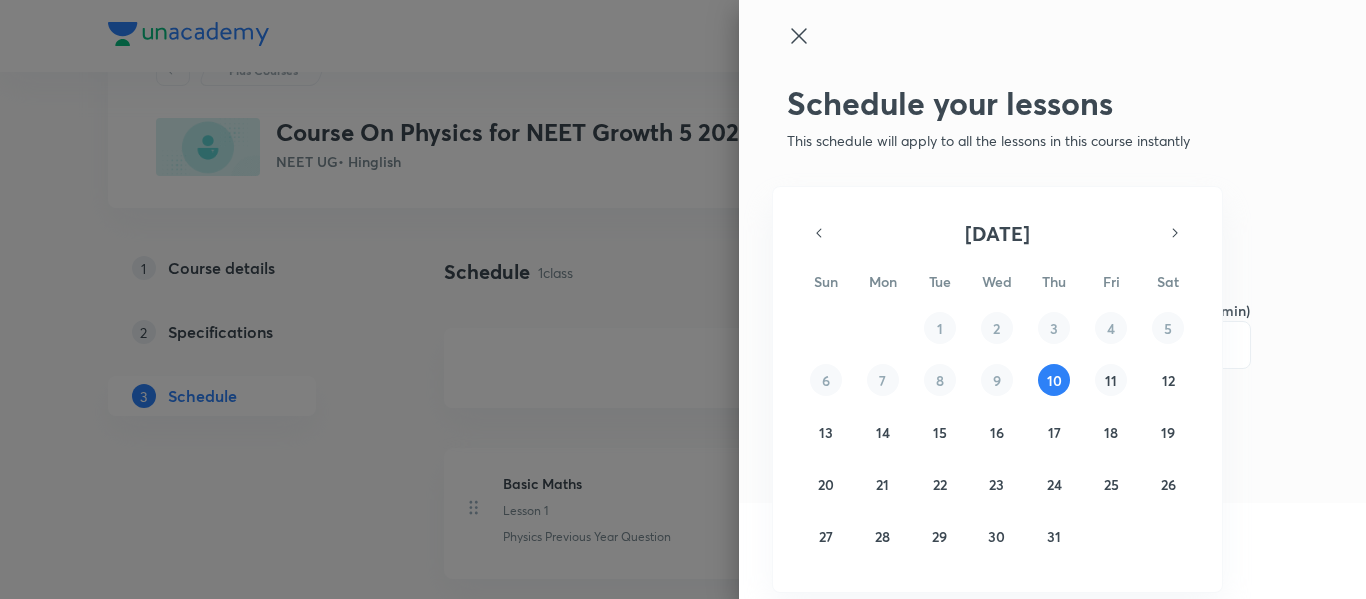 click on "11" at bounding box center [1111, 380] 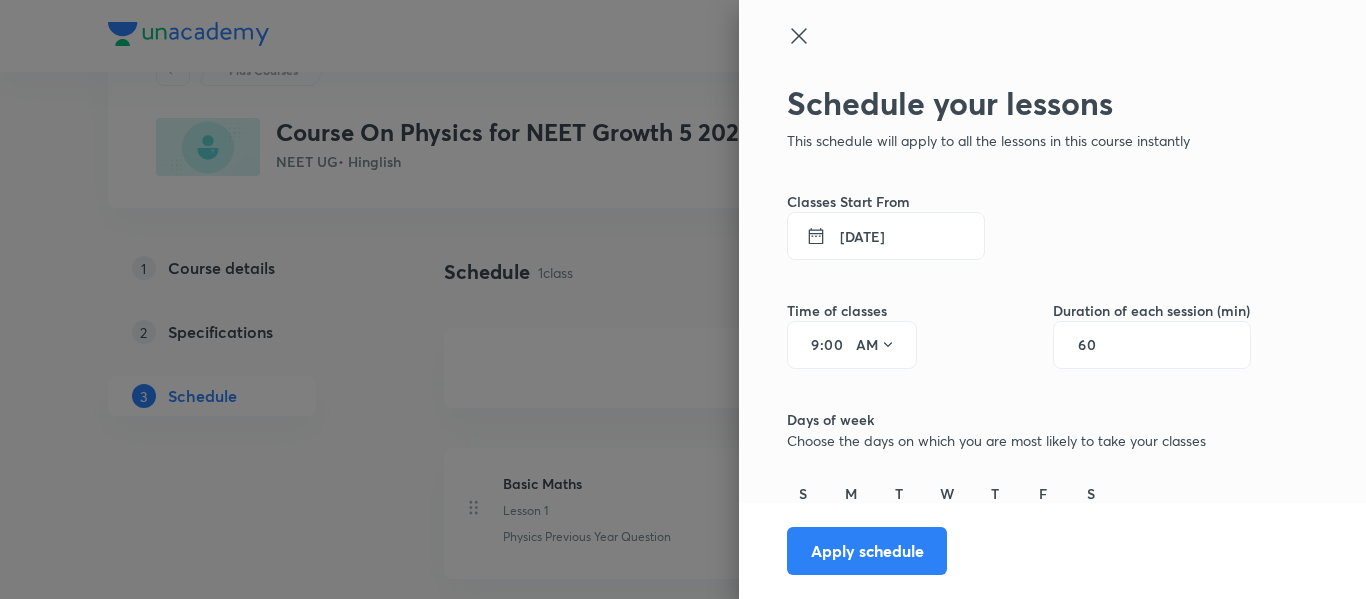 click on "00" at bounding box center [836, 345] 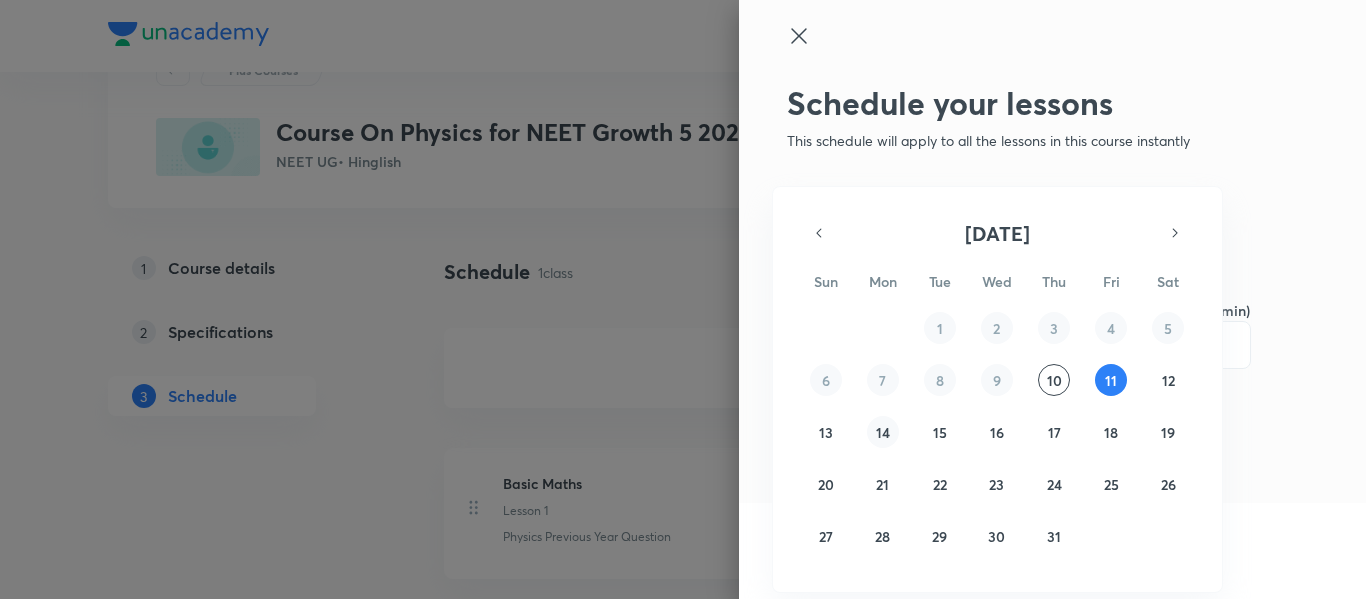 click on "14" at bounding box center [883, 432] 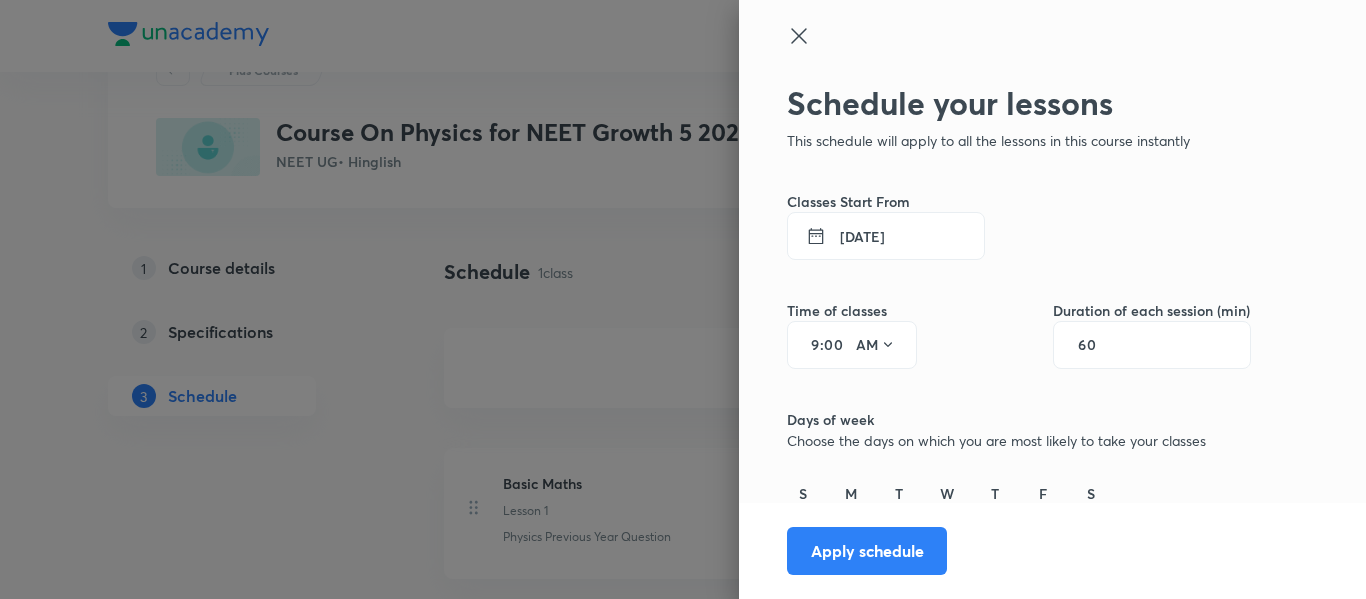 click on "9" at bounding box center [808, 345] 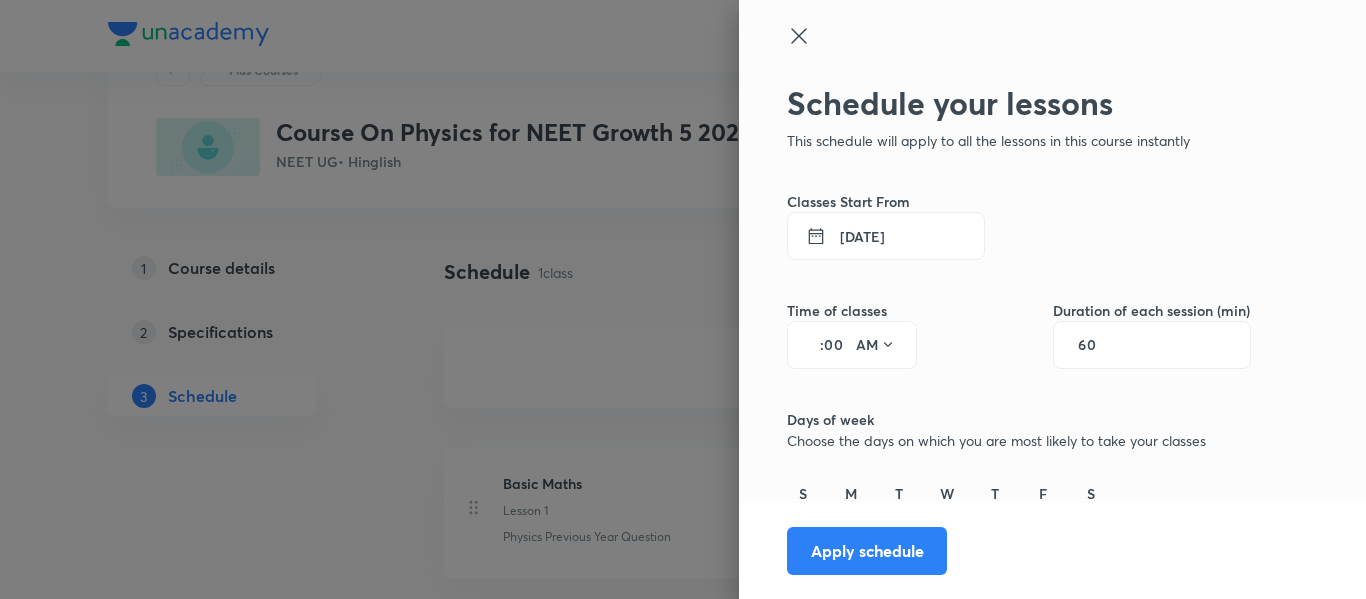 type on "4" 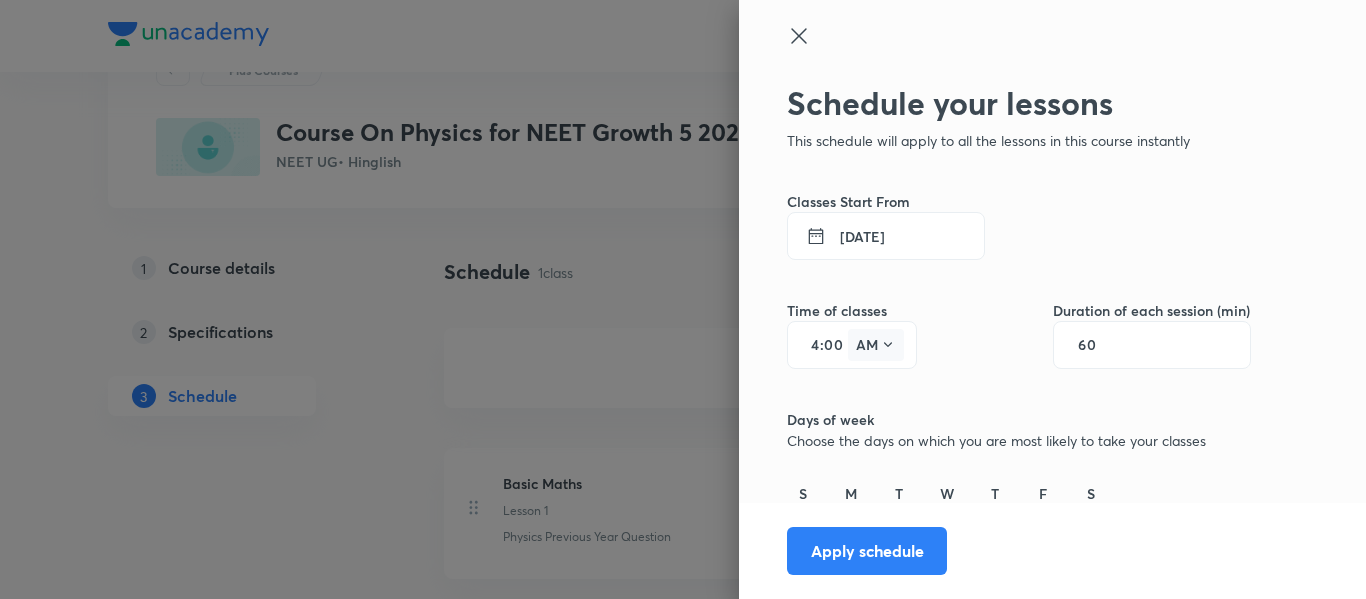 click on "AM" at bounding box center [876, 345] 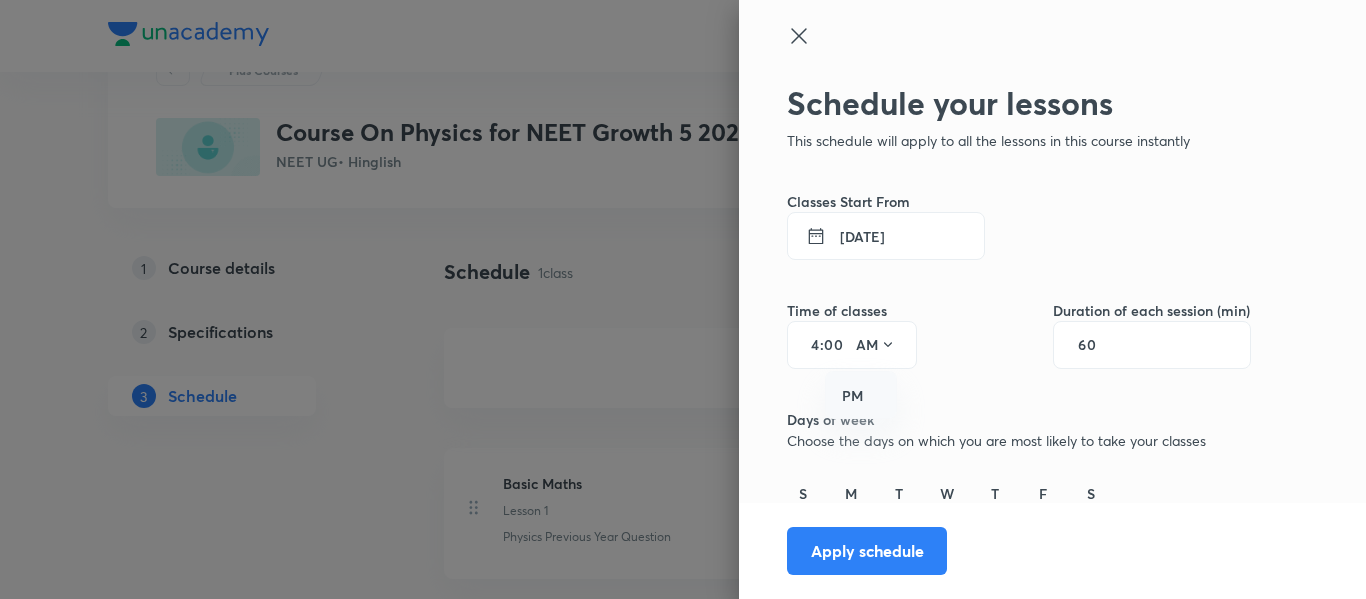 click on "PM" at bounding box center [862, 396] 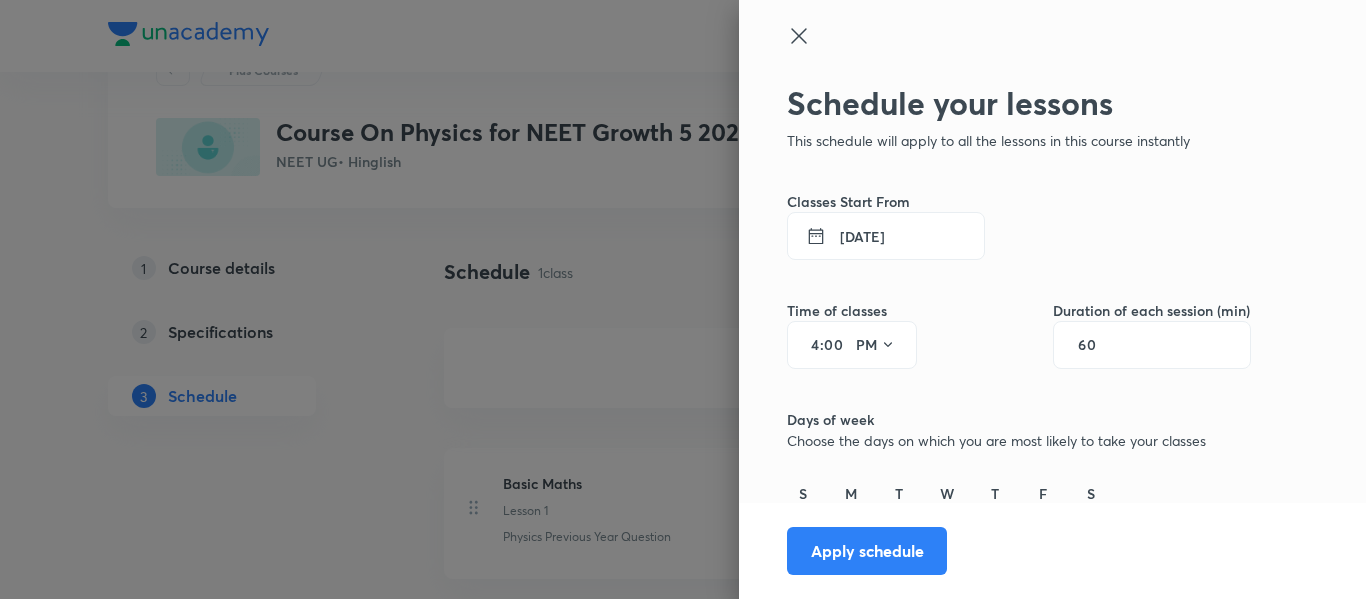 click on "60" at bounding box center (1097, 345) 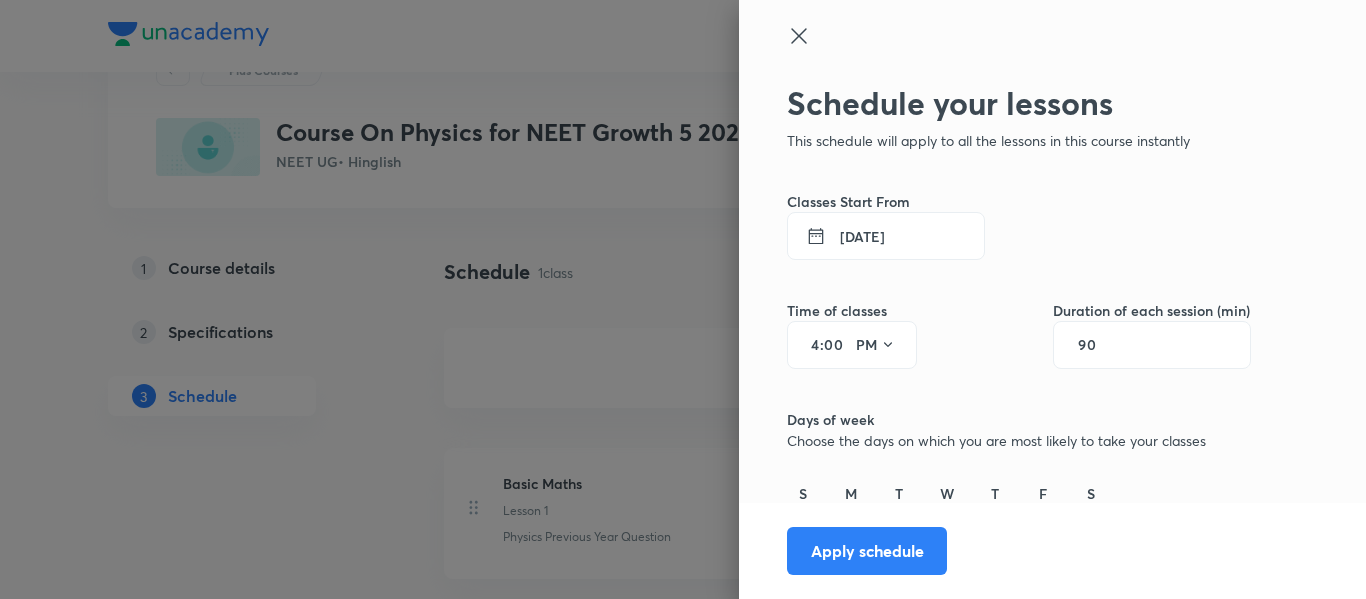 scroll, scrollTop: 1, scrollLeft: 0, axis: vertical 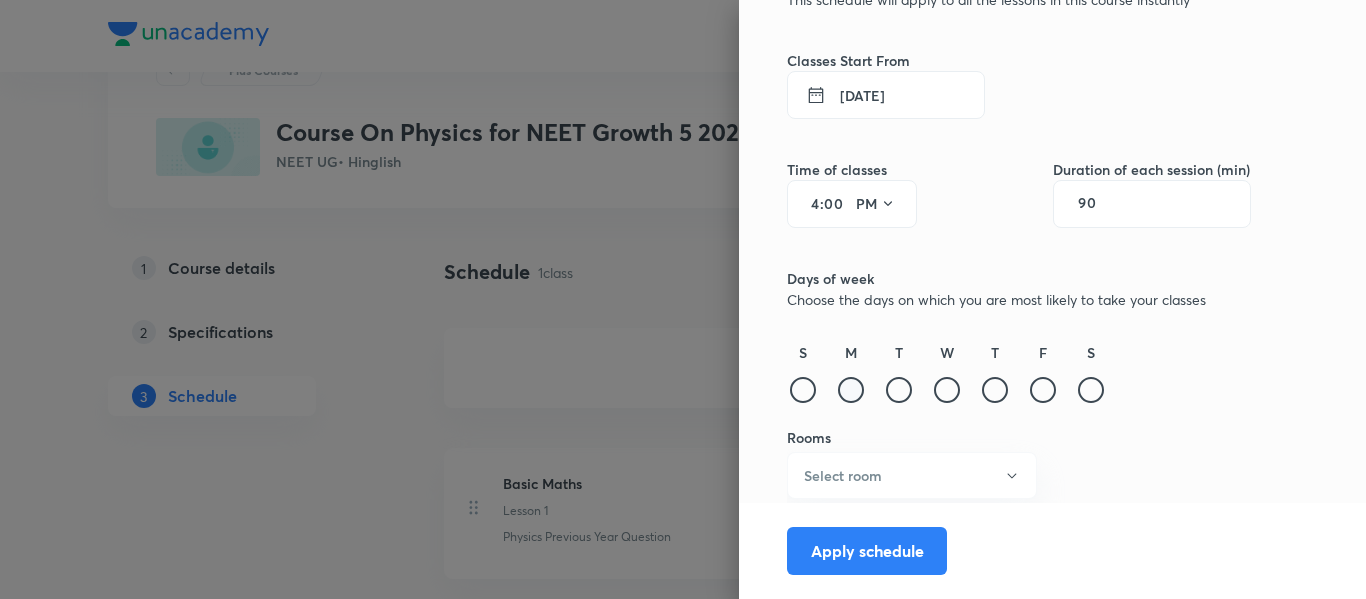 type on "90" 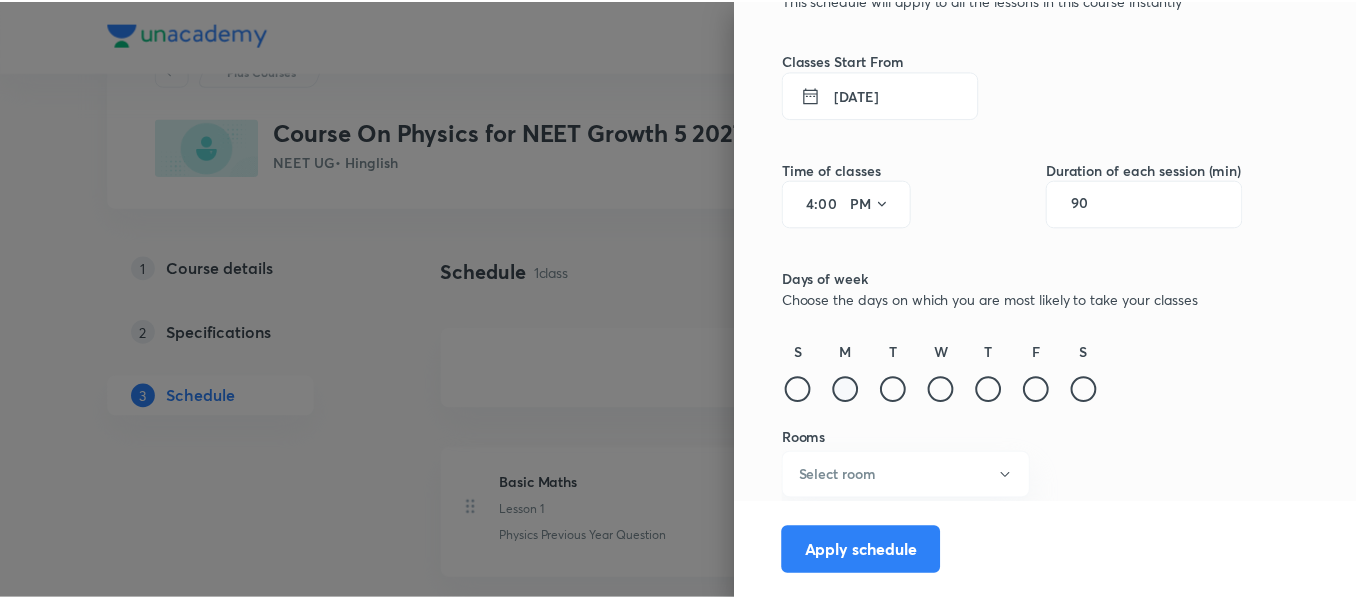 scroll, scrollTop: 0, scrollLeft: 0, axis: both 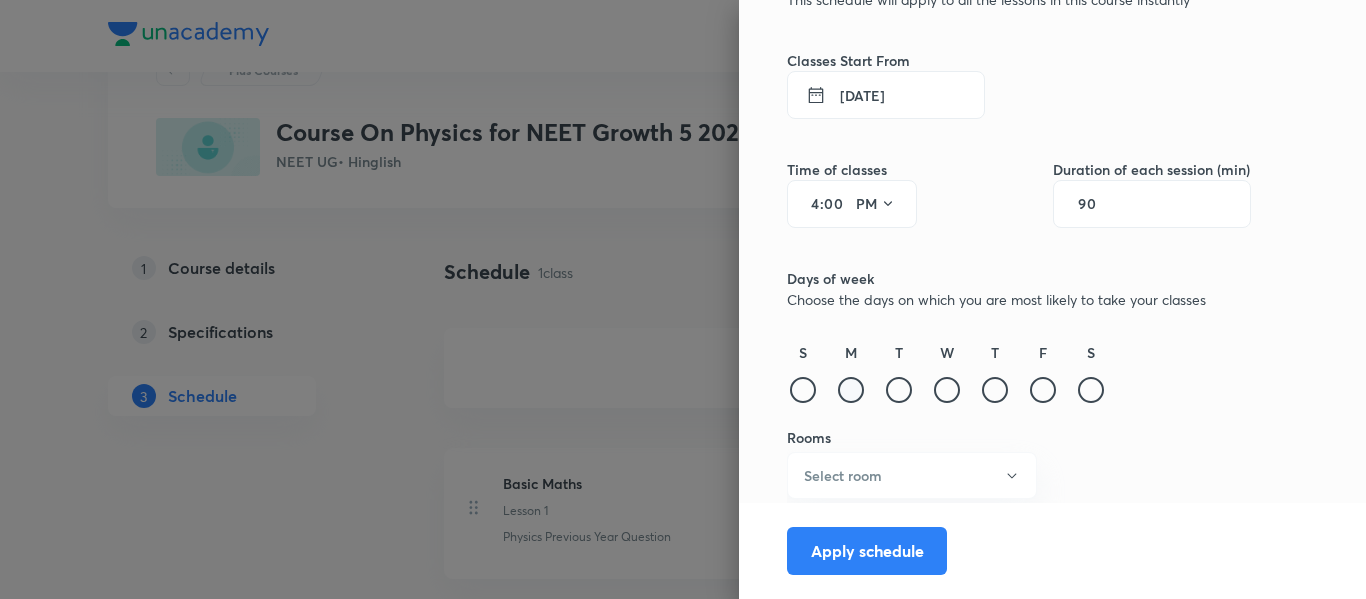 click at bounding box center [851, 390] 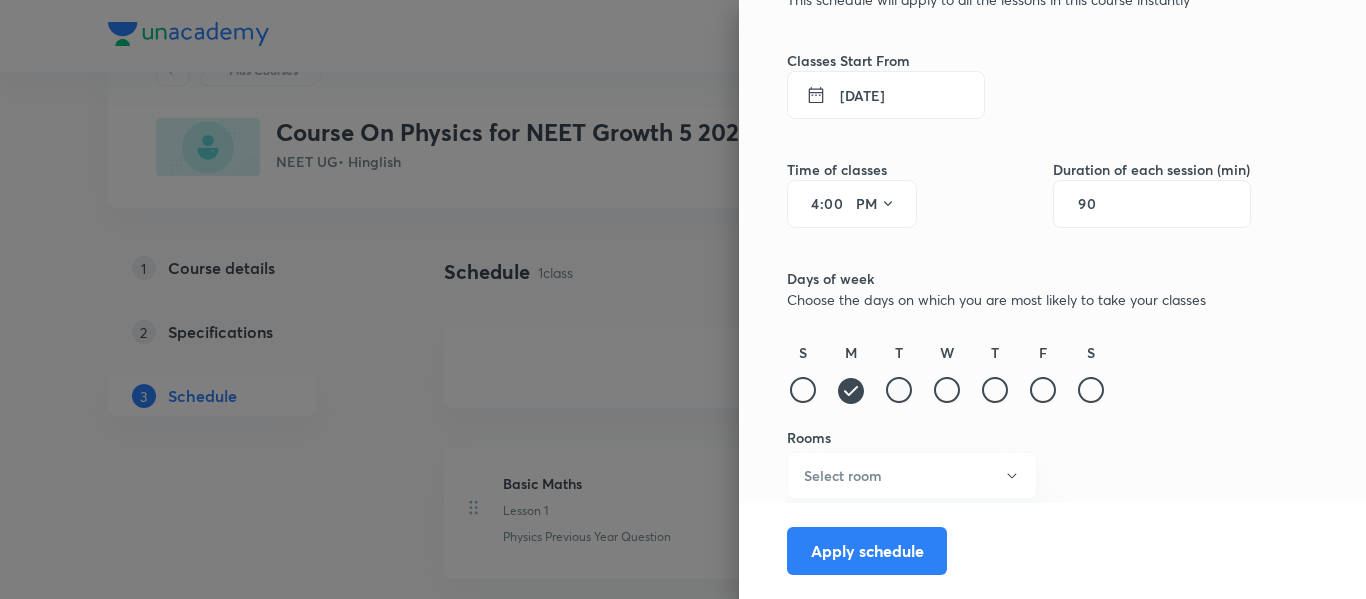 click at bounding box center (899, 390) 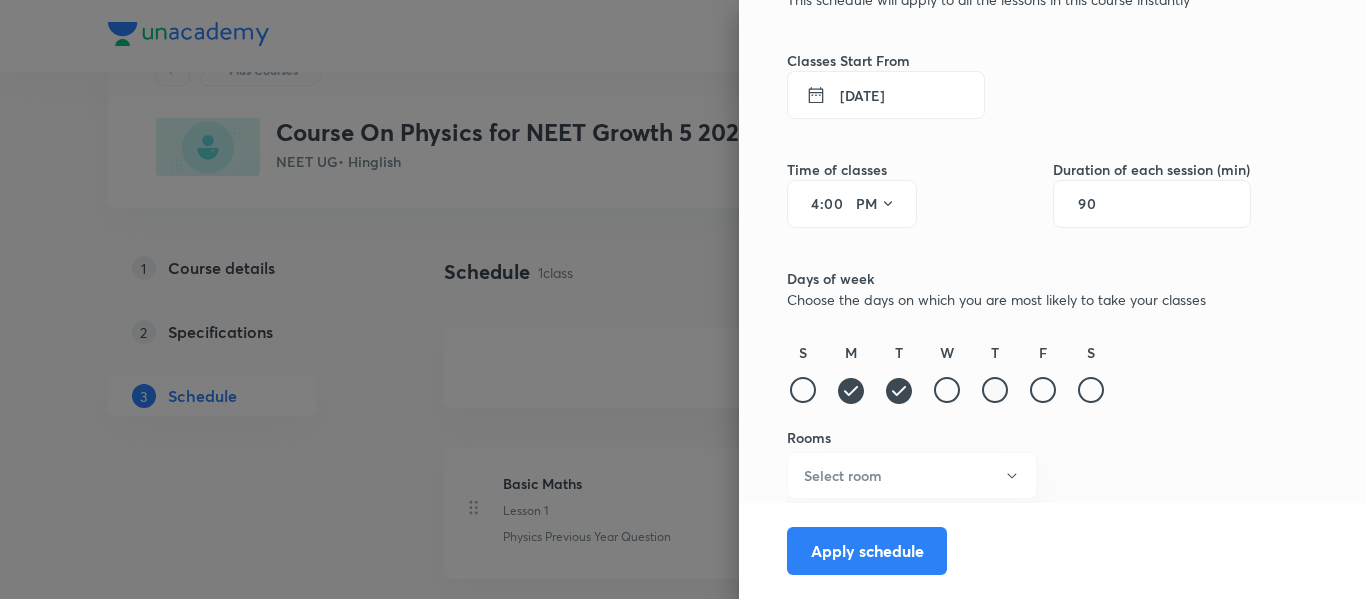 click at bounding box center [995, 390] 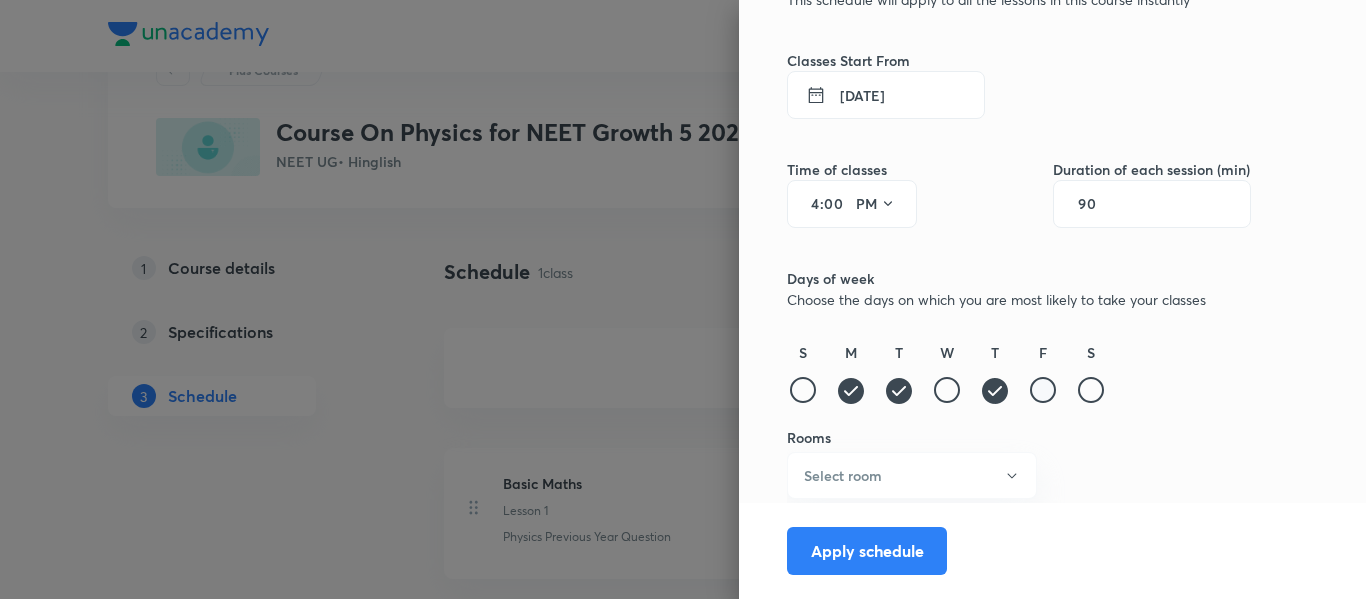 click at bounding box center (1043, 390) 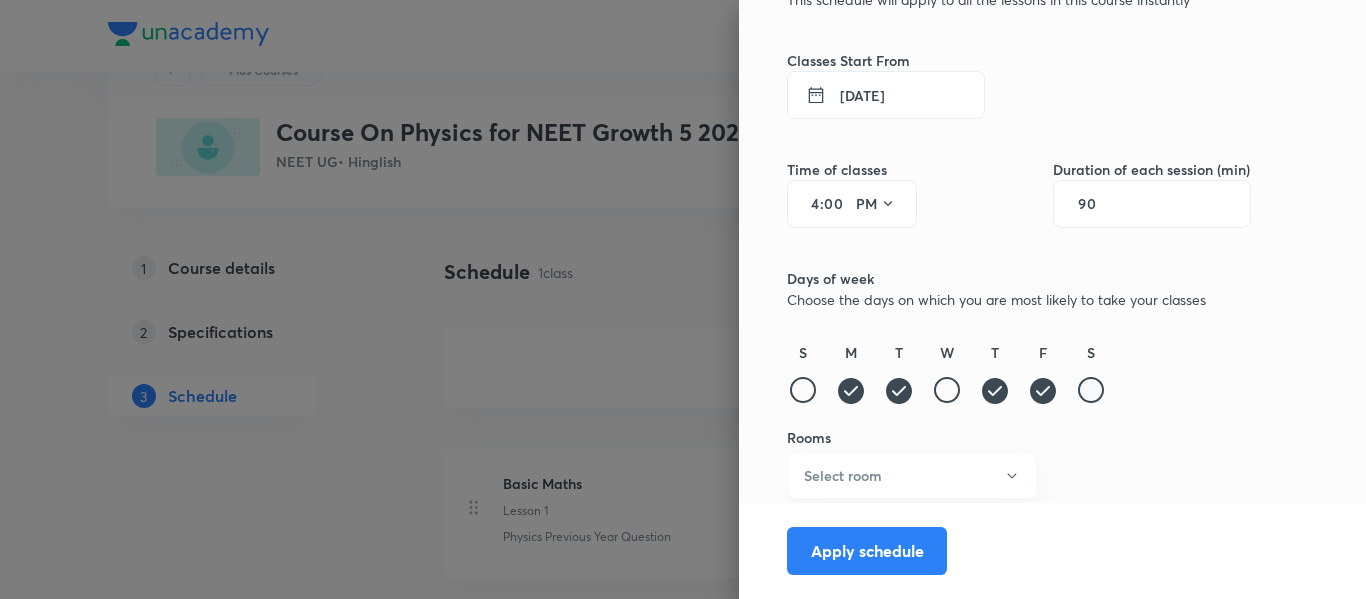 click at bounding box center [1091, 390] 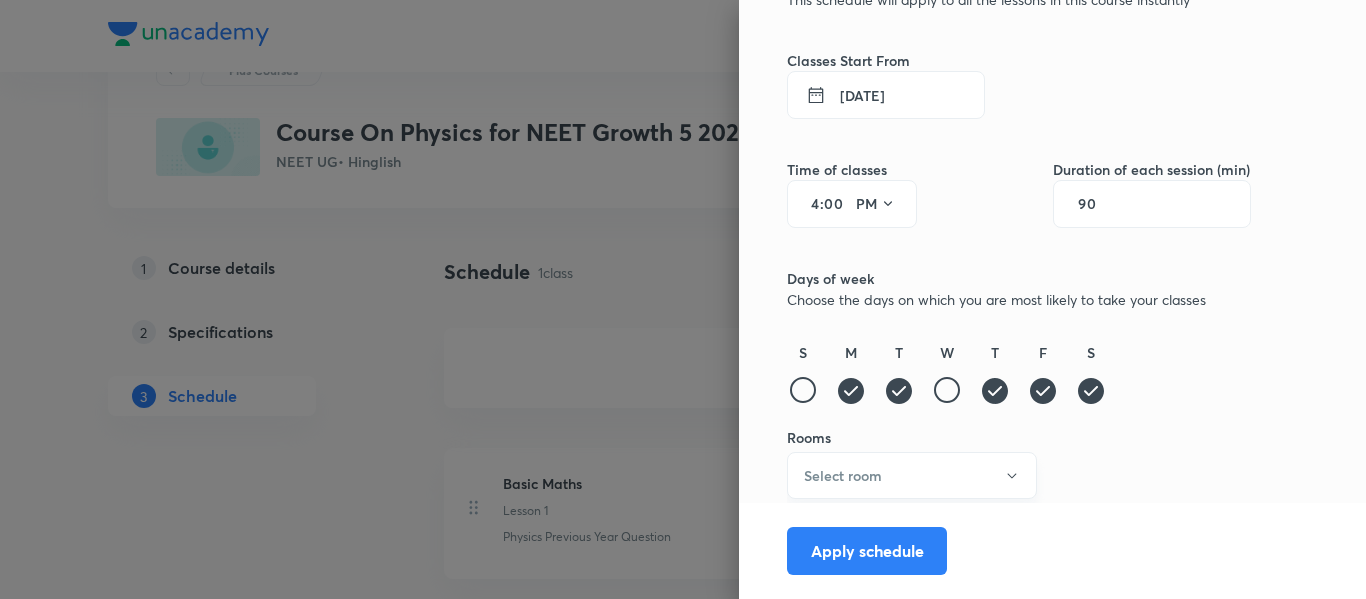 click on "Select room" at bounding box center (912, 475) 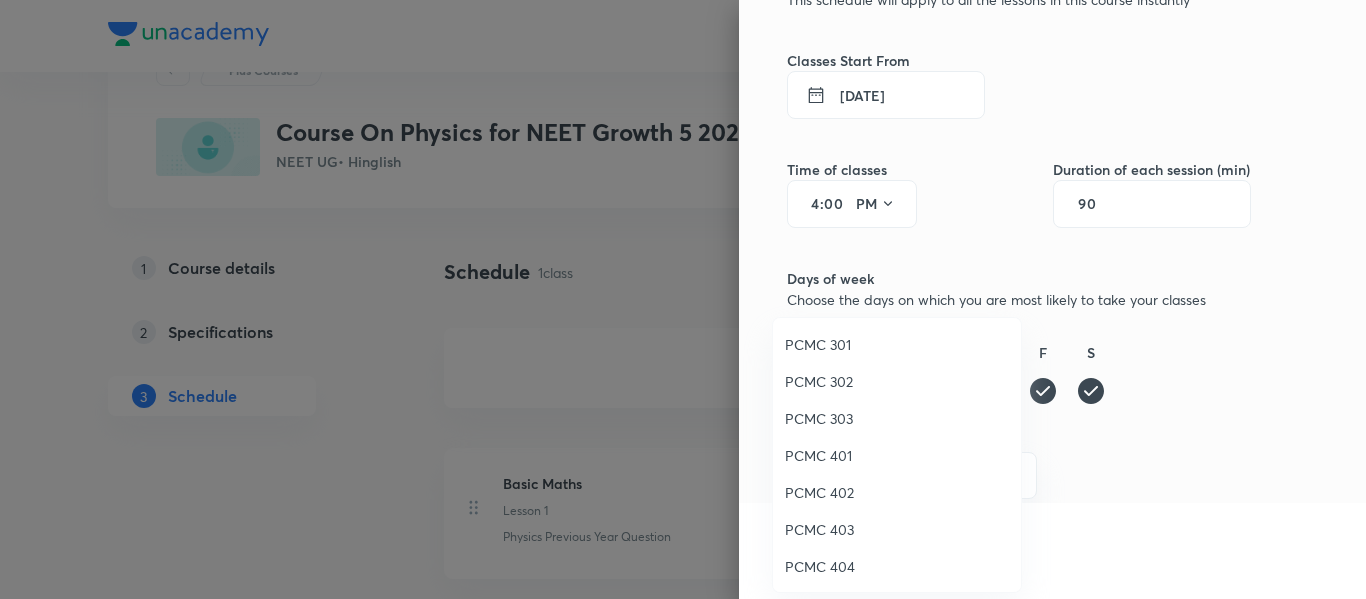 click on "PCMC 302" at bounding box center (897, 381) 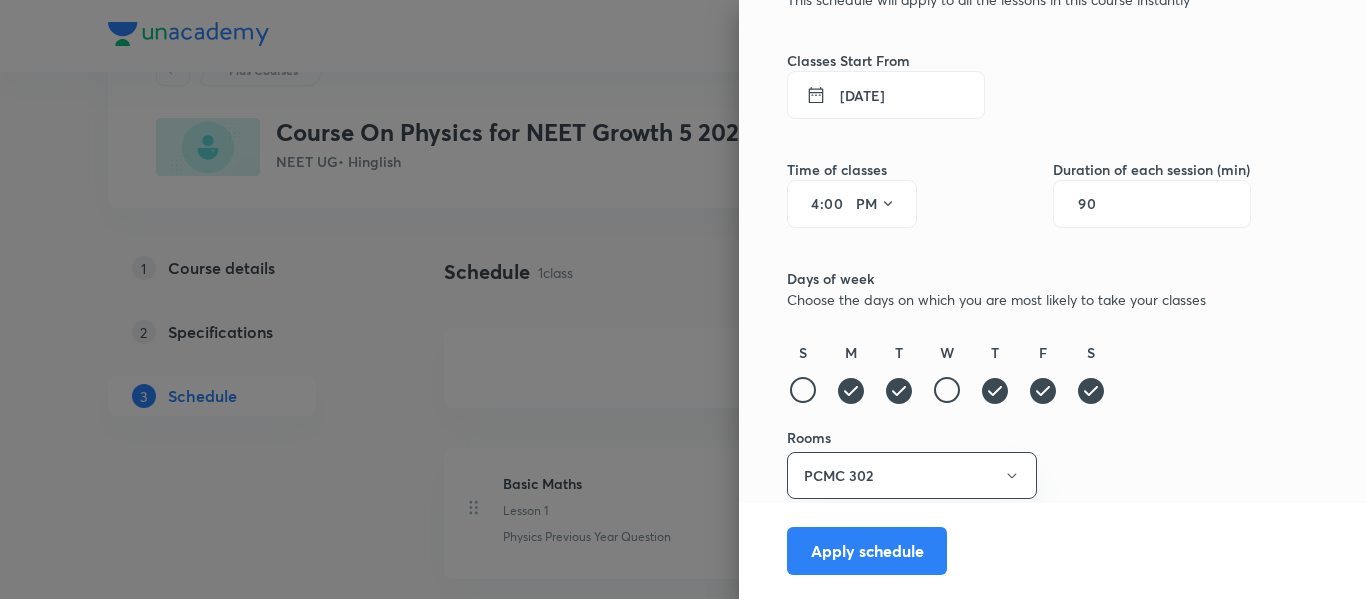 click on "Schedule your lessons  This schedule will apply to all the lessons in this course instantly Classes Start From 14 Jul 2025 Time of classes 4   : 00 PM   Duration of each session (min) 90 Days of week Choose the days on which you are most likely to take your classes S M T W T F S Rooms PCMC 302 Apply schedule" at bounding box center [1019, 271] 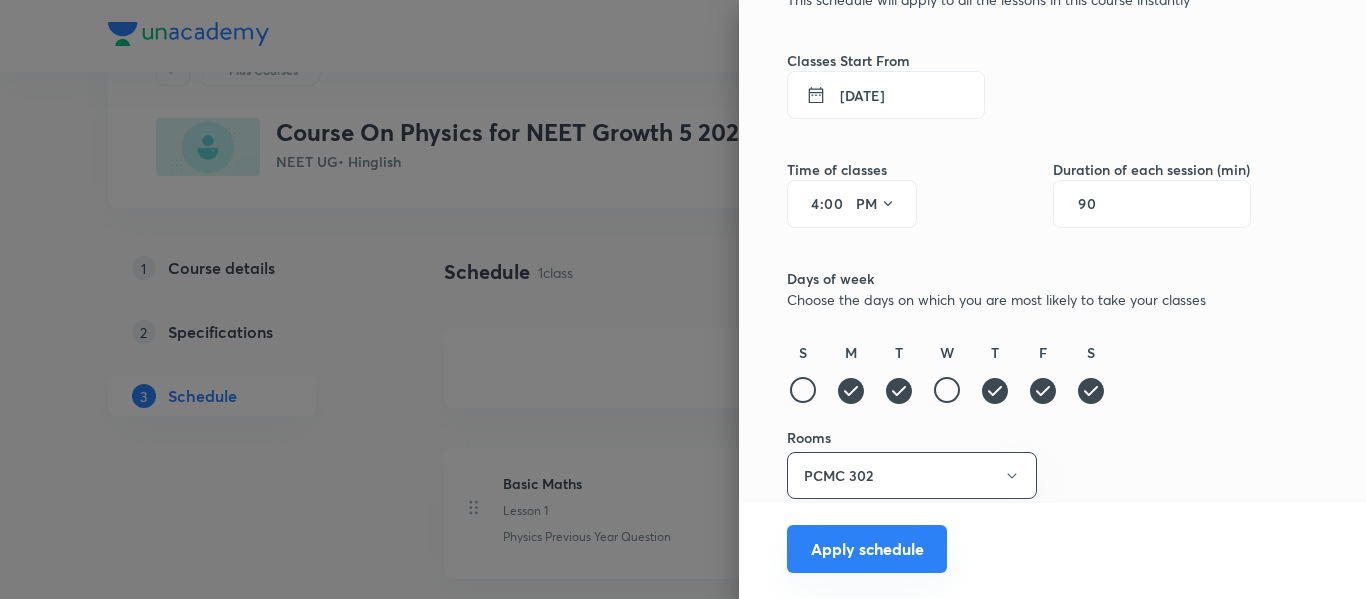 click on "Apply schedule" at bounding box center (867, 549) 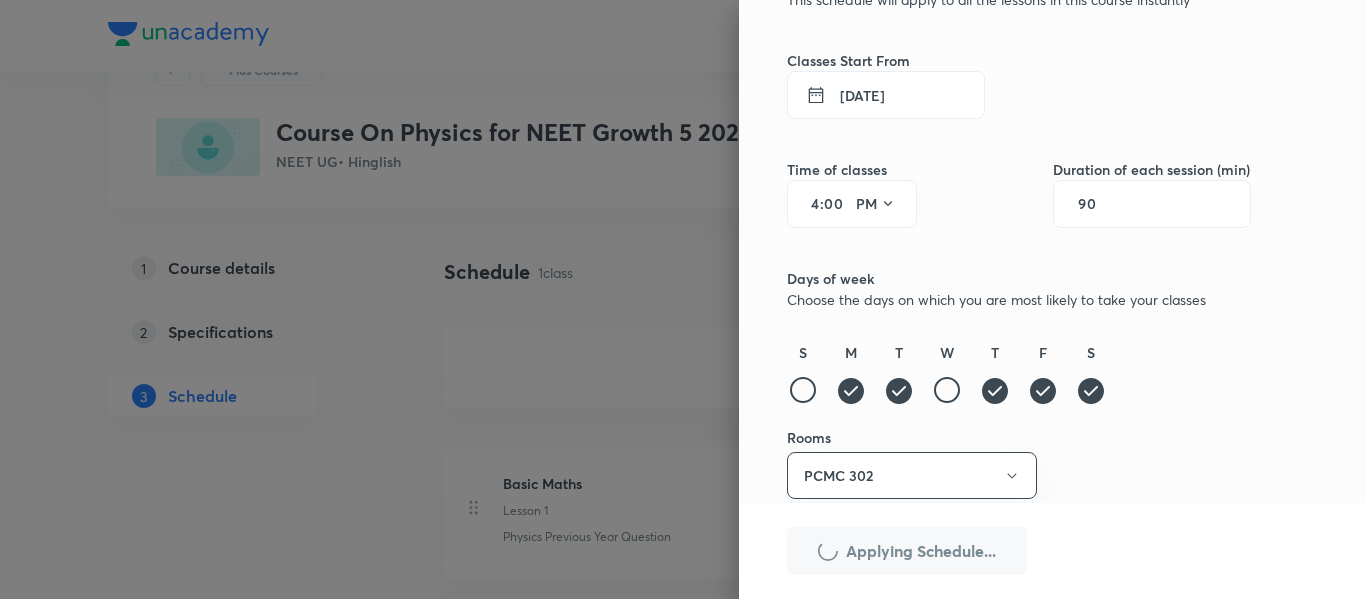 type 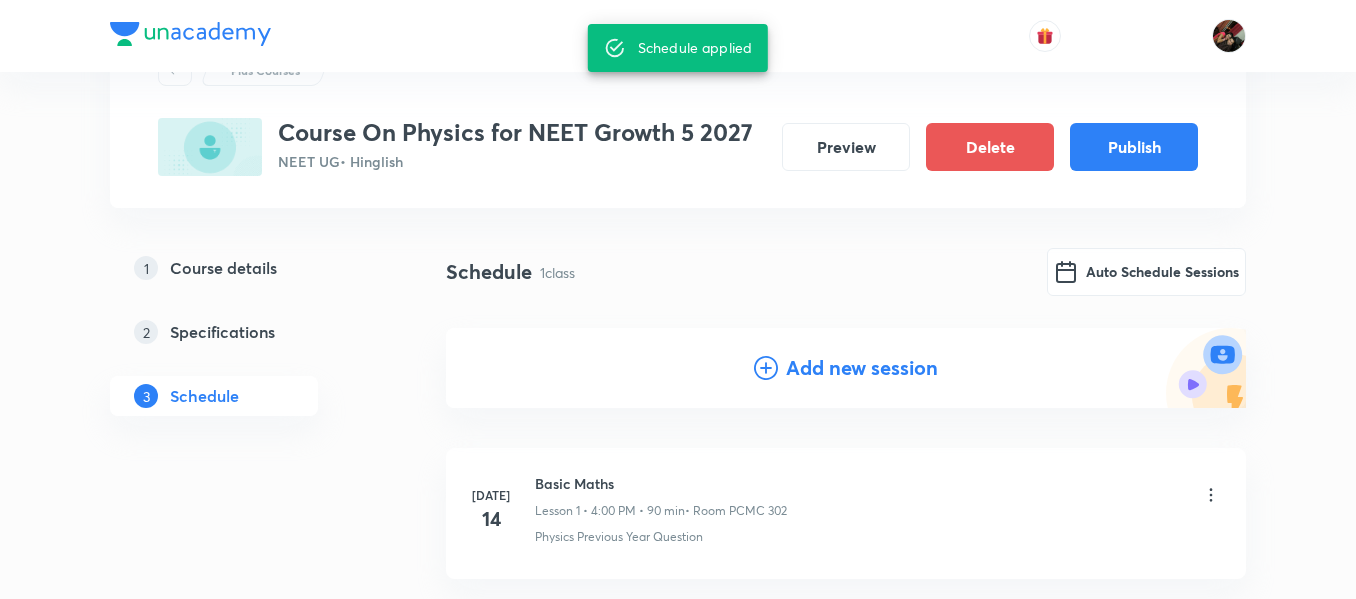 type 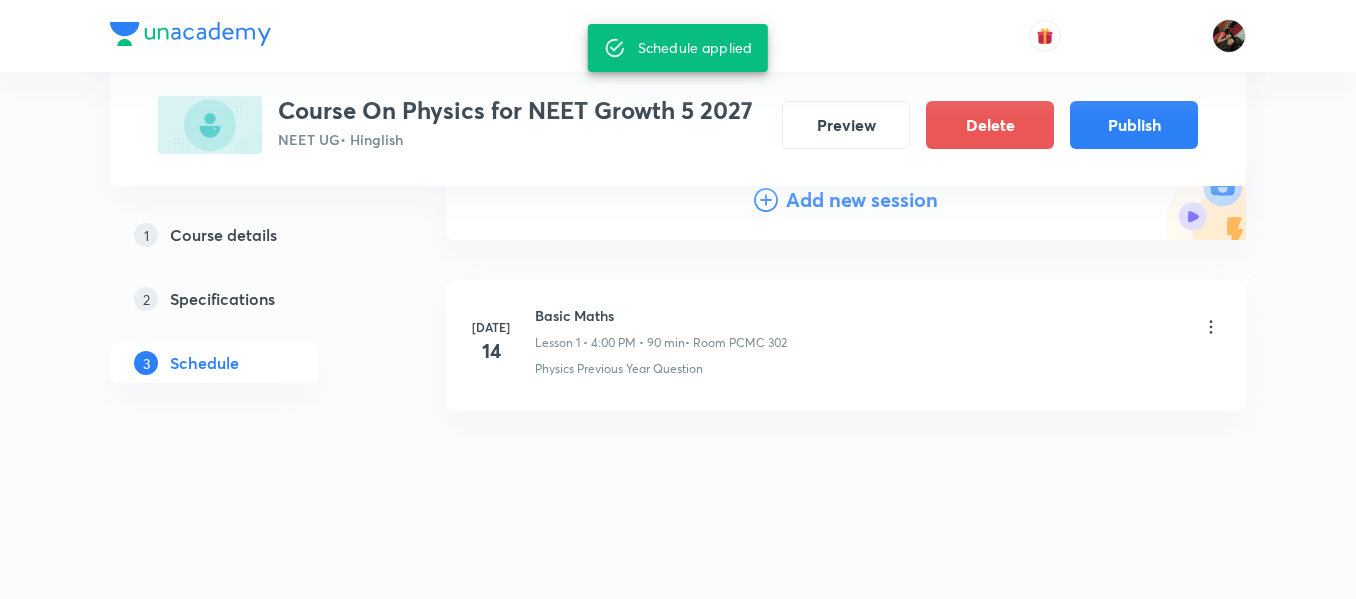 scroll, scrollTop: 0, scrollLeft: 0, axis: both 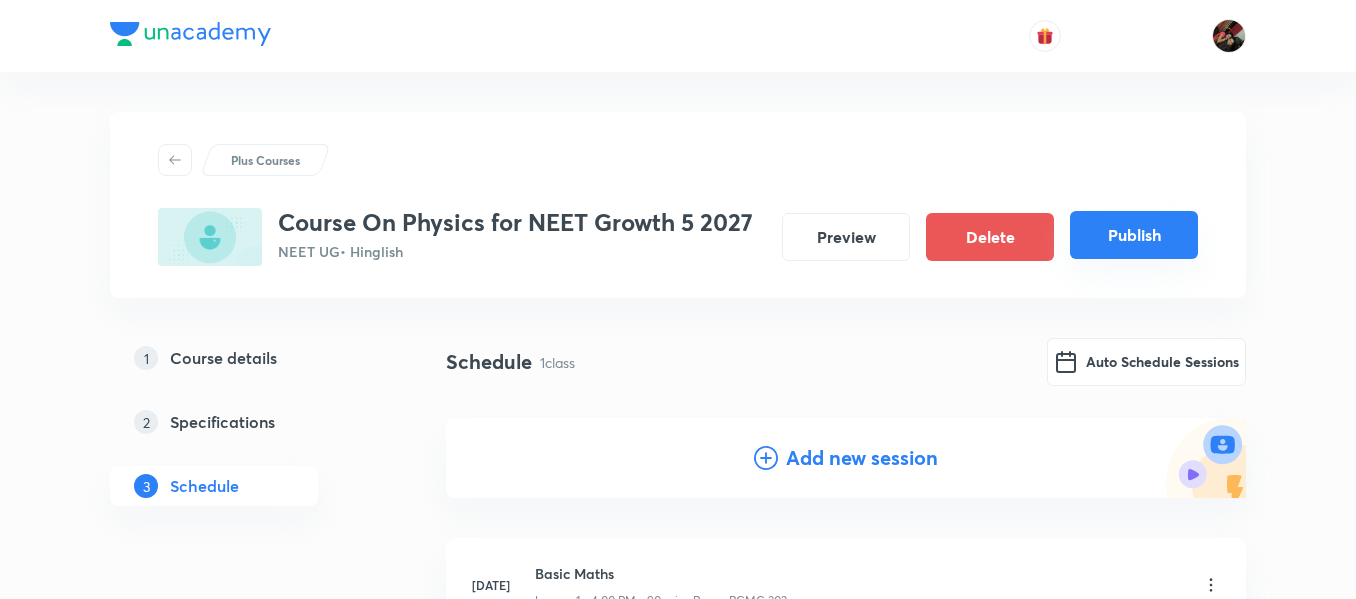 click on "Publish" at bounding box center (1134, 235) 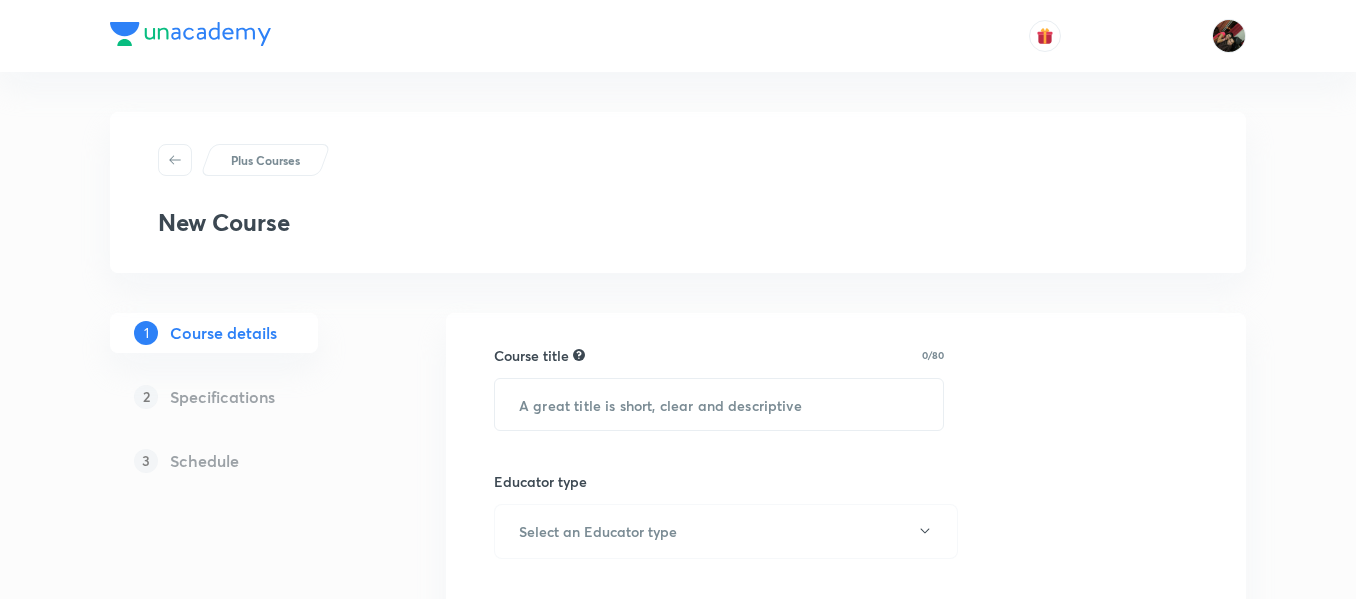 scroll, scrollTop: 0, scrollLeft: 0, axis: both 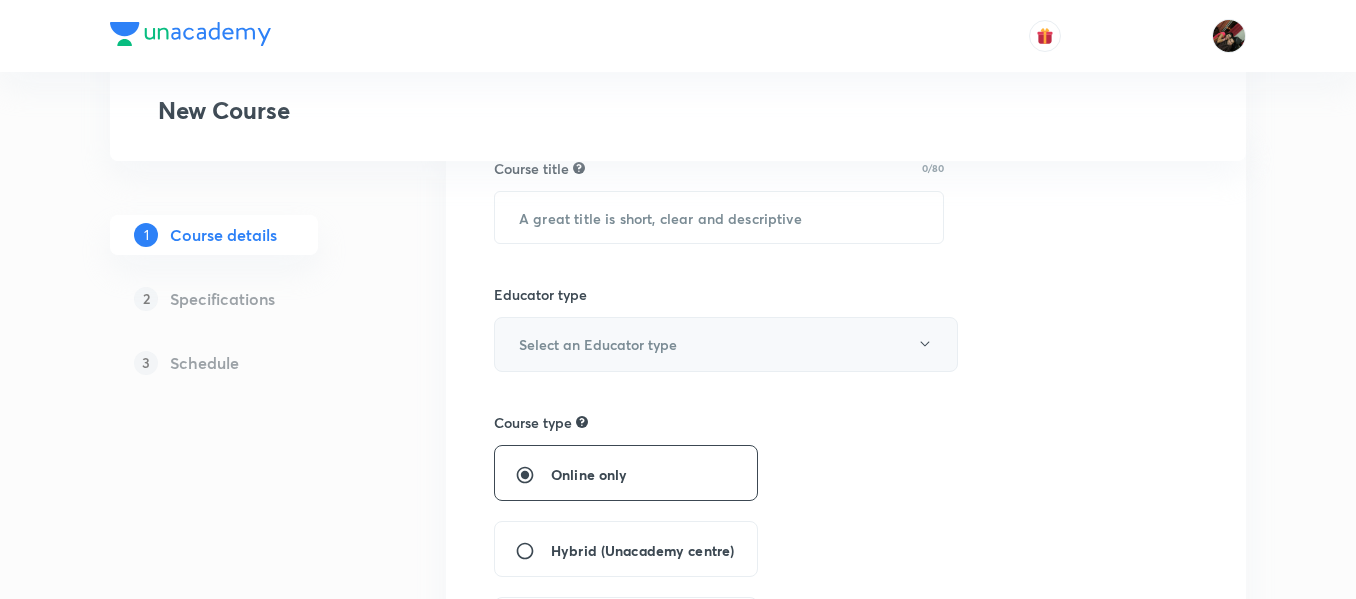 click on "Select an Educator type" at bounding box center [598, 344] 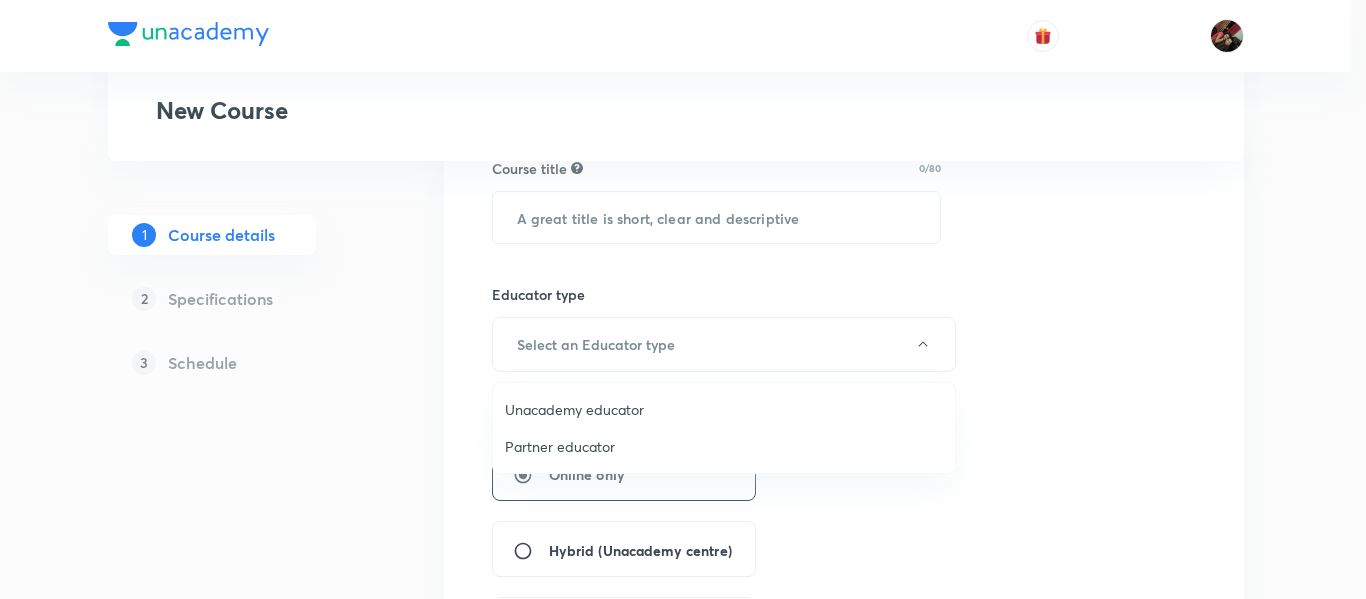 click at bounding box center (683, 299) 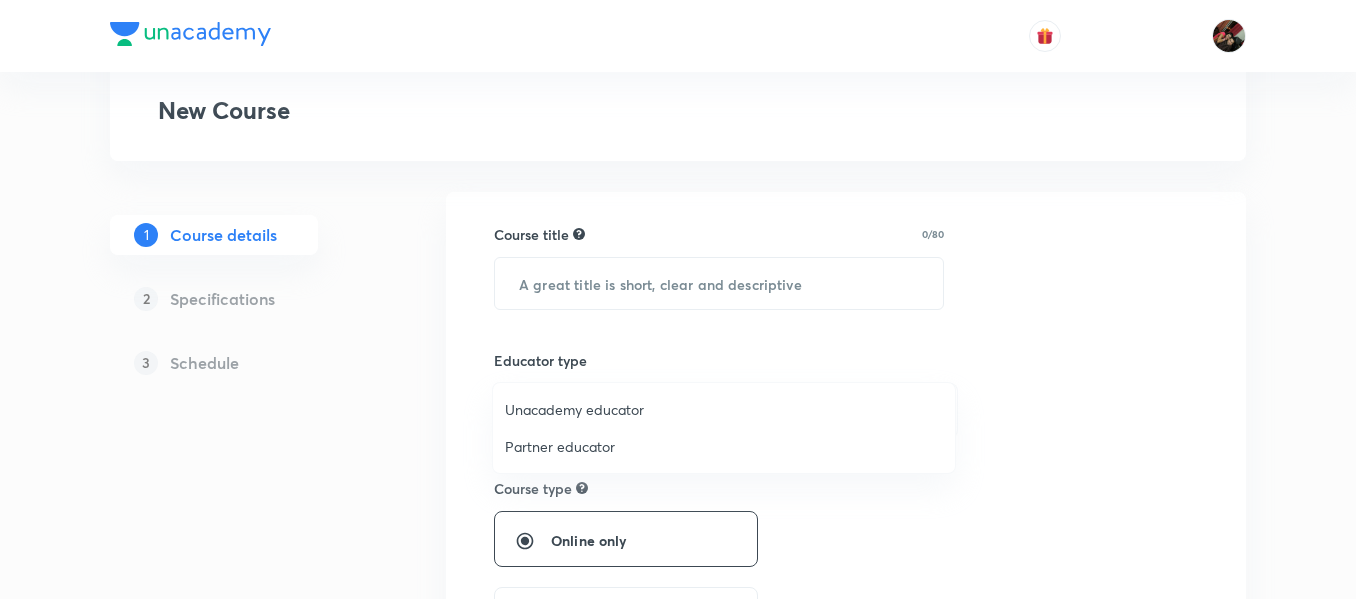 scroll, scrollTop: 0, scrollLeft: 0, axis: both 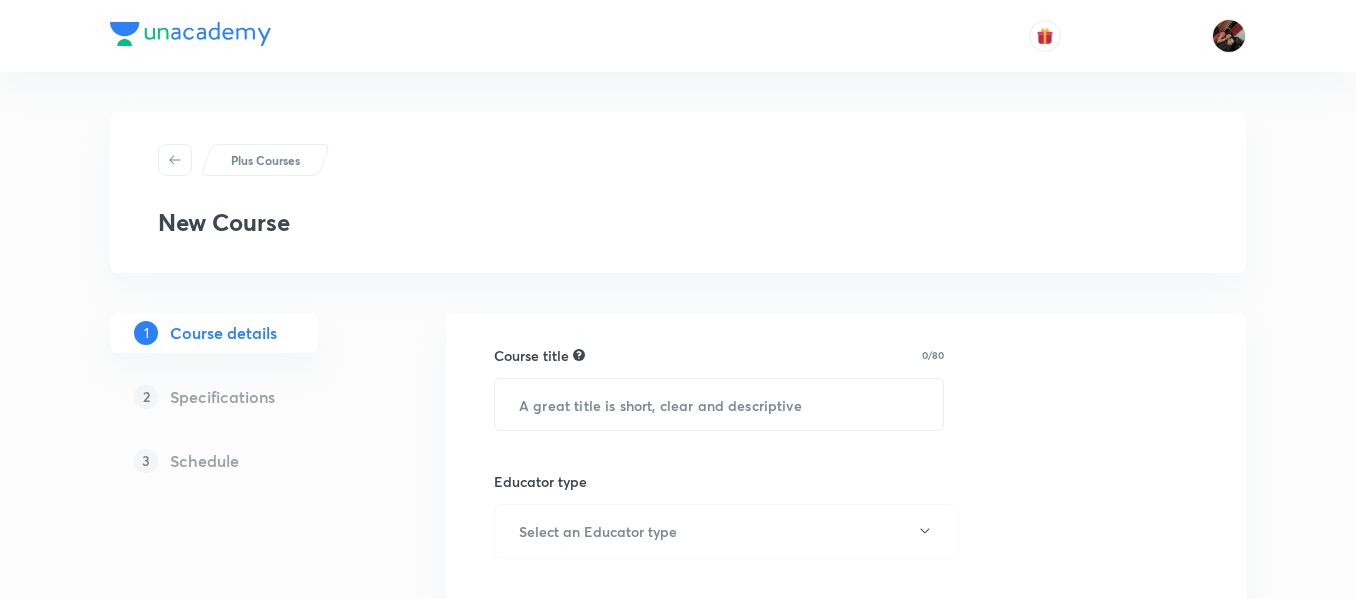type 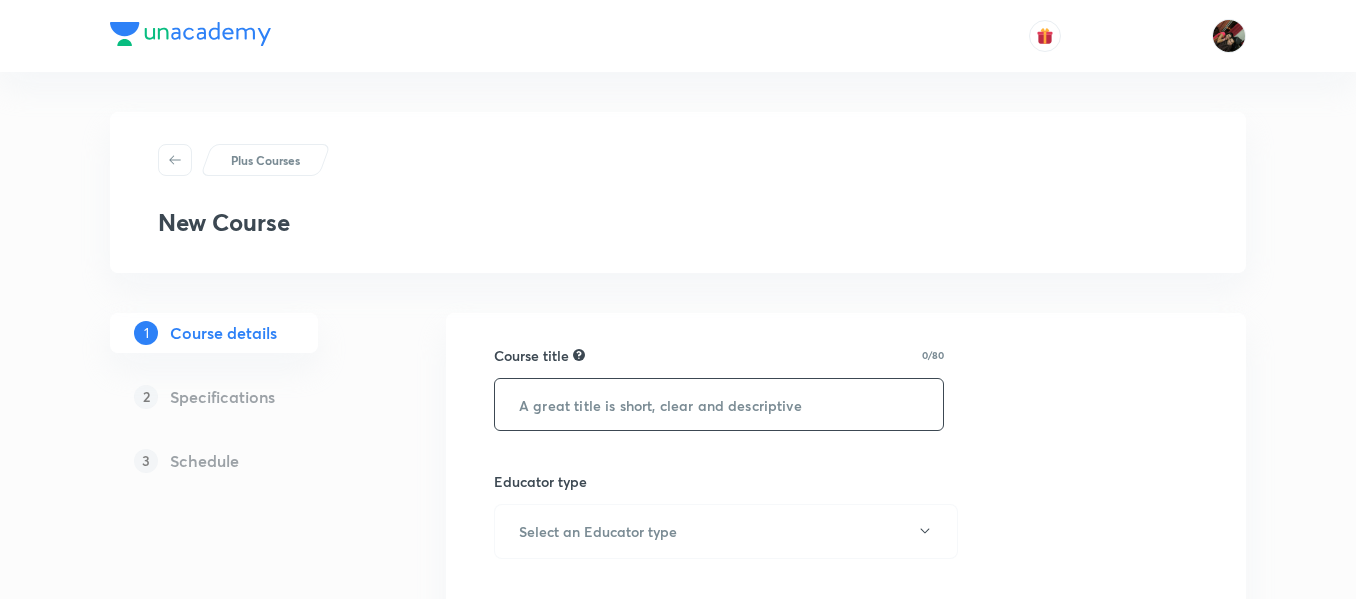 click at bounding box center [719, 404] 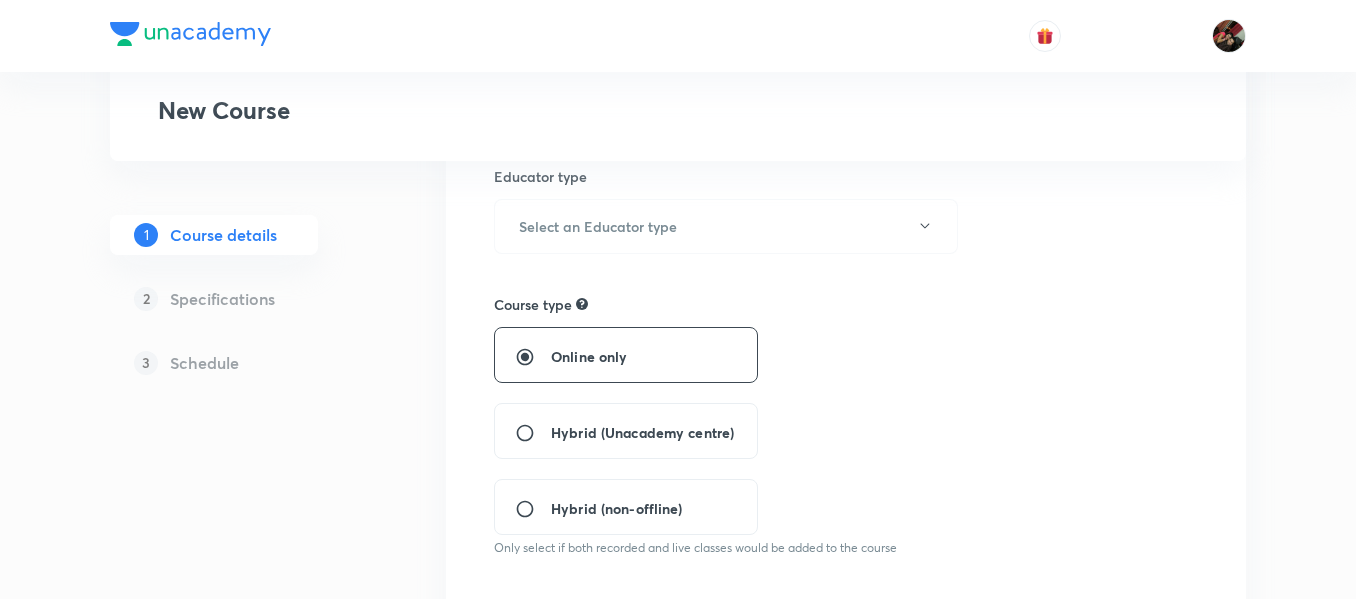 scroll, scrollTop: 306, scrollLeft: 0, axis: vertical 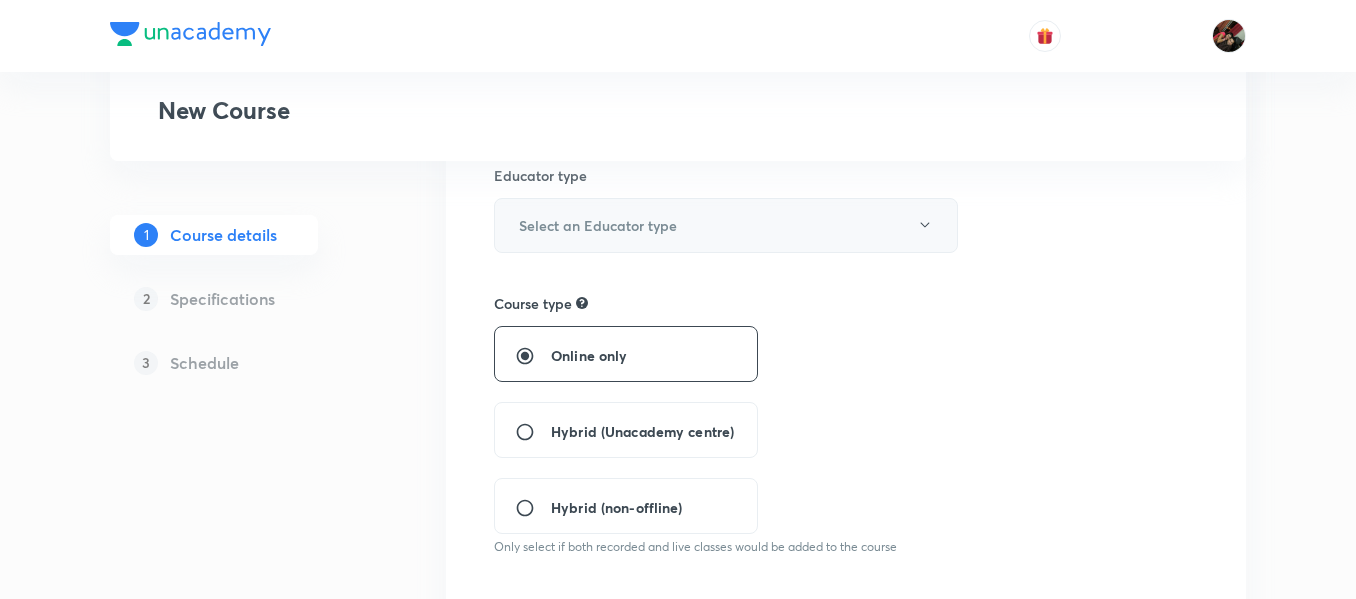 type on "Mole Concept and Concentration Terms" 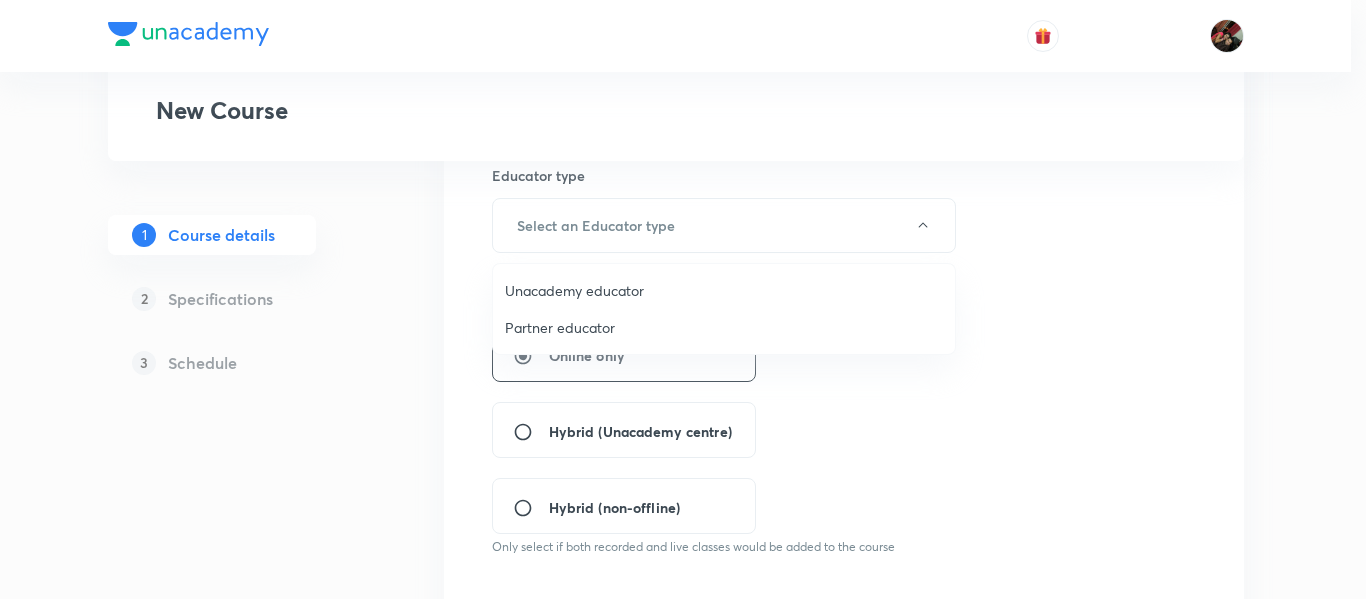 click on "Unacademy educator" at bounding box center [724, 290] 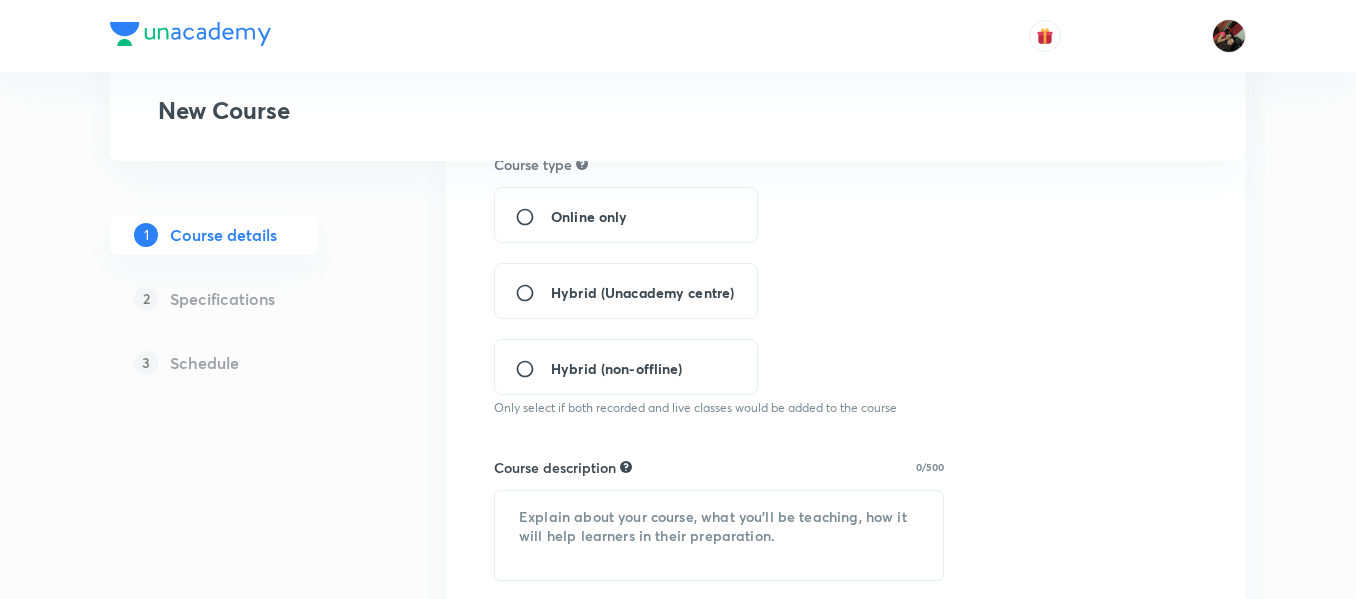 scroll, scrollTop: 449, scrollLeft: 0, axis: vertical 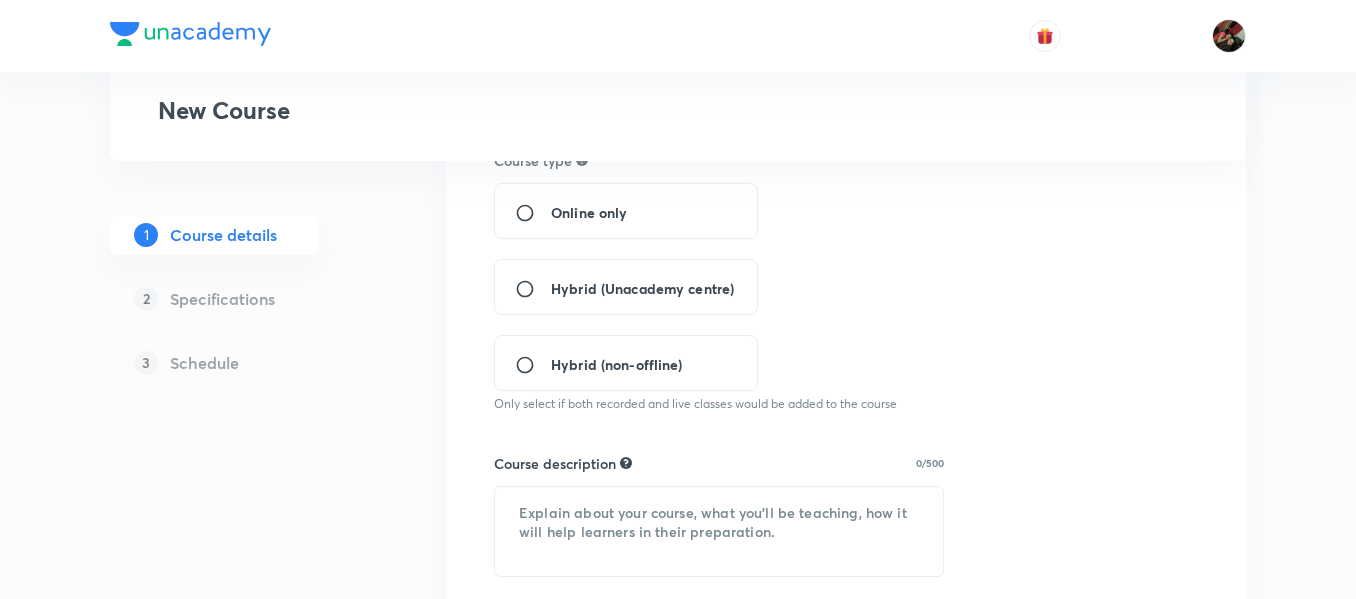 click on "Hybrid (Unacademy centre)" at bounding box center [626, 287] 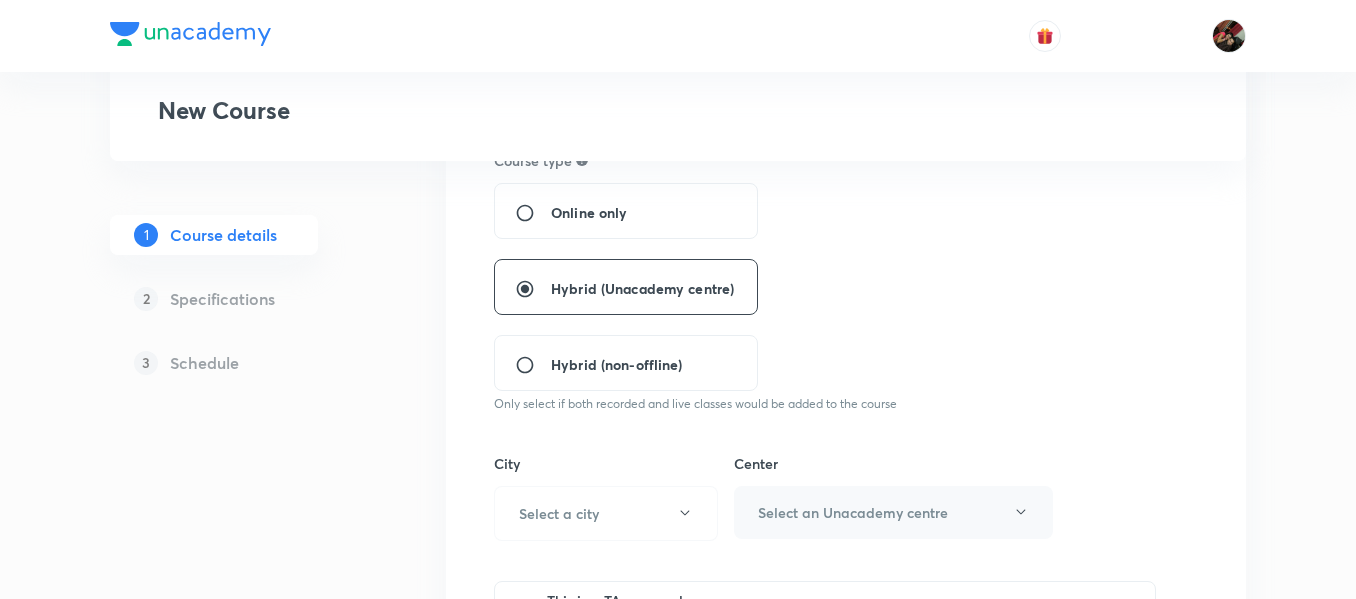 click on "Hybrid (Unacademy centre)" at bounding box center [626, 287] 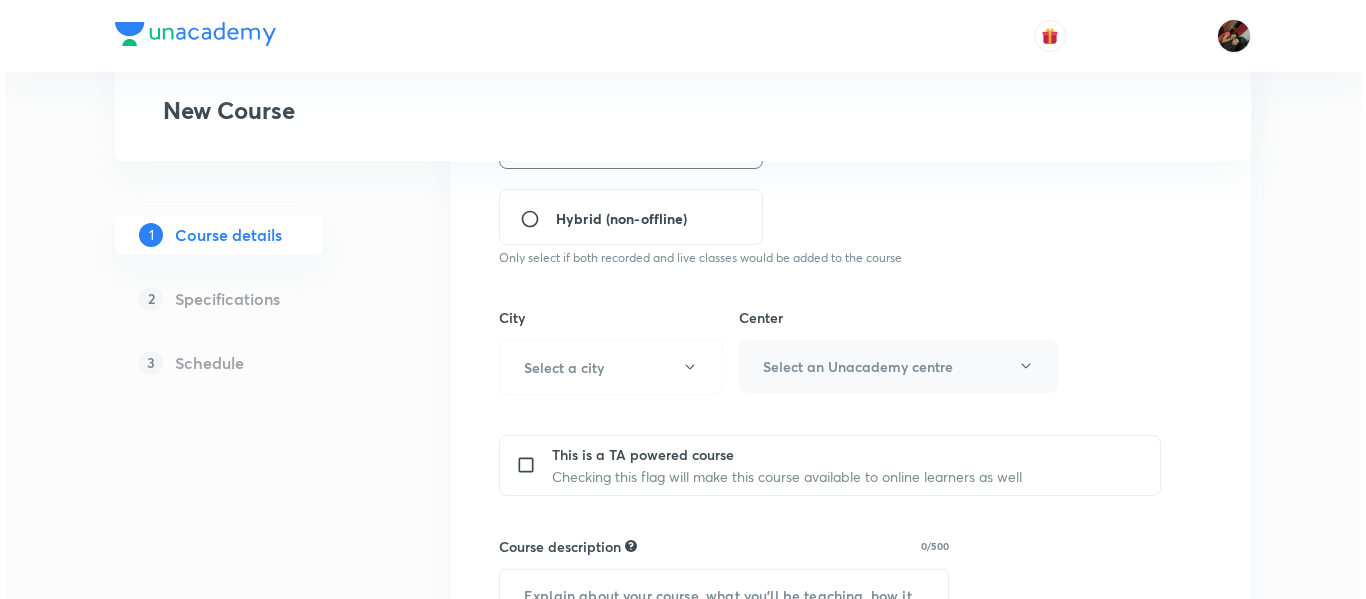 scroll, scrollTop: 609, scrollLeft: 0, axis: vertical 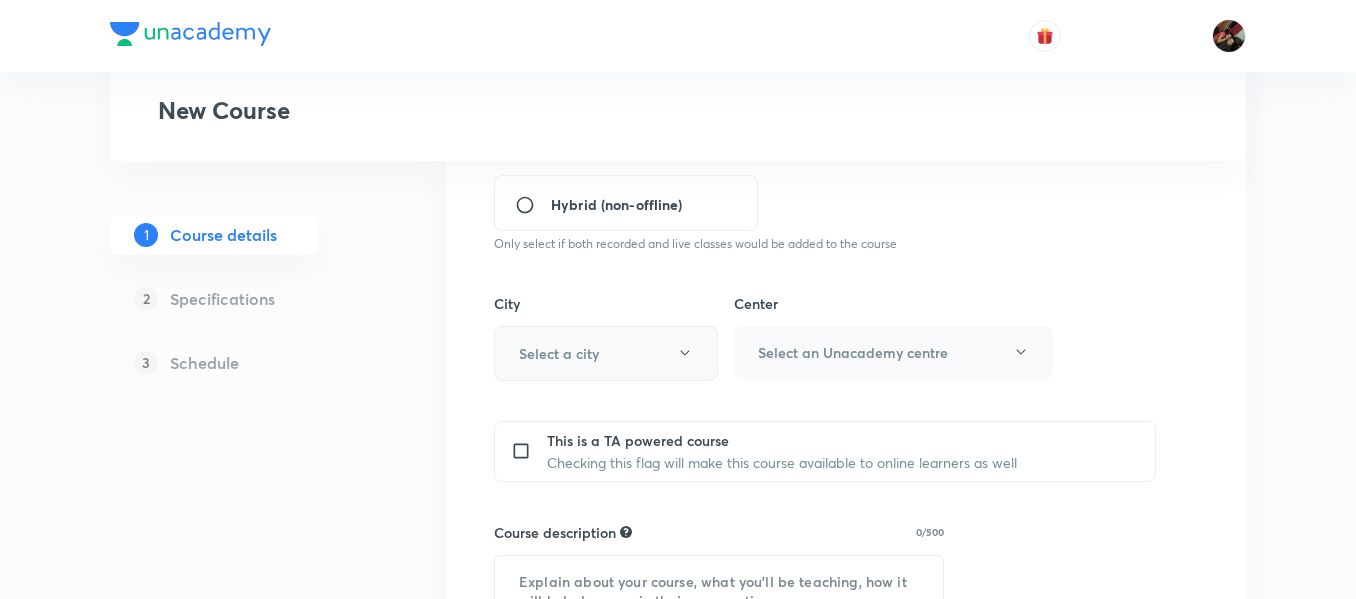 click on "Select a city" at bounding box center [559, 353] 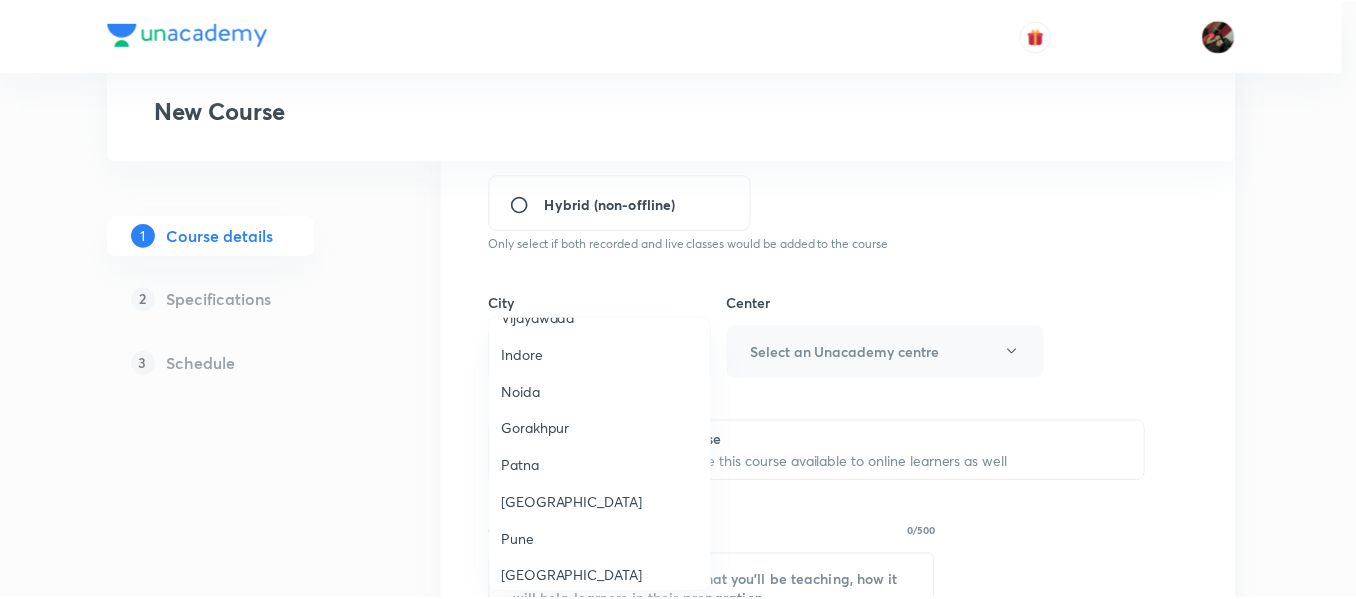 scroll, scrollTop: 1531, scrollLeft: 0, axis: vertical 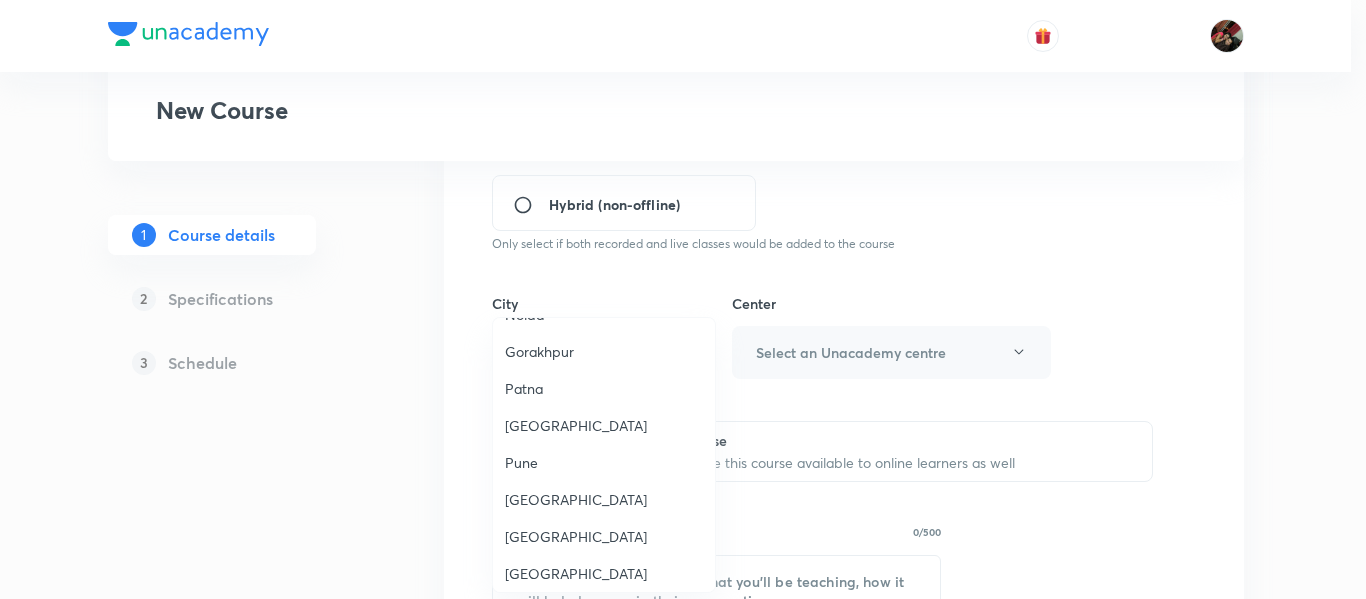 click on "Pune" at bounding box center [604, 462] 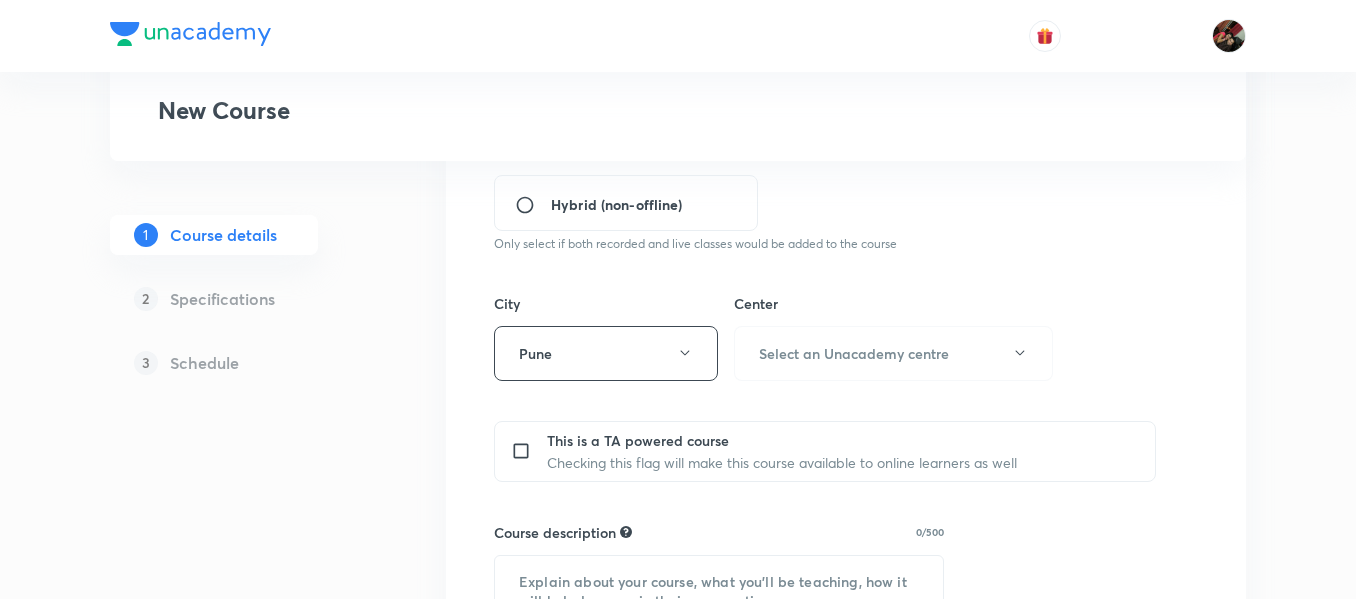 click on "Course title 36/80 Mole Concept and Concentration Terms ​ Educator type Unacademy educator   Course type Online only Hybrid (Unacademy centre) Hybrid (non-offline) Only select if both recorded and live classes would be added to the course City Pune Center Select an Unacademy centre This is a TA powered course Checking this flag will make this course available to online learners as well Course description 0/500 ​ Spoken Language Select a language Written Content/Slide Language ​ Select a goal ​ Educators ​ Save & continue" at bounding box center (846, 490) 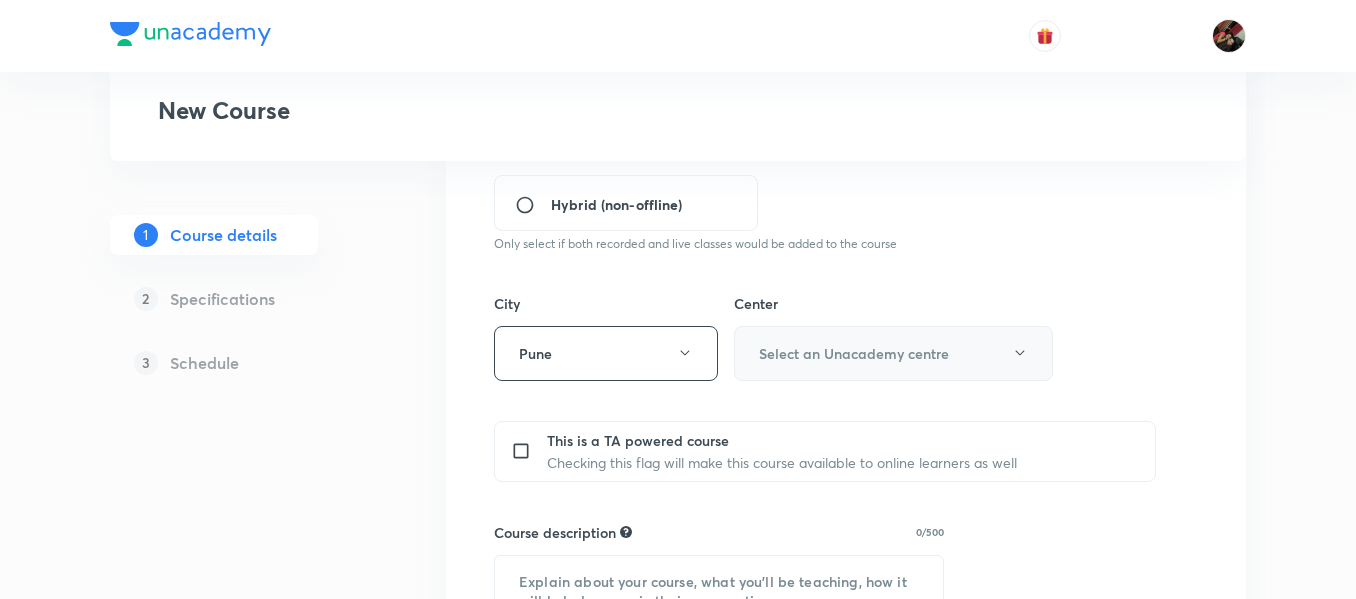 click on "Select an Unacademy centre" at bounding box center (854, 353) 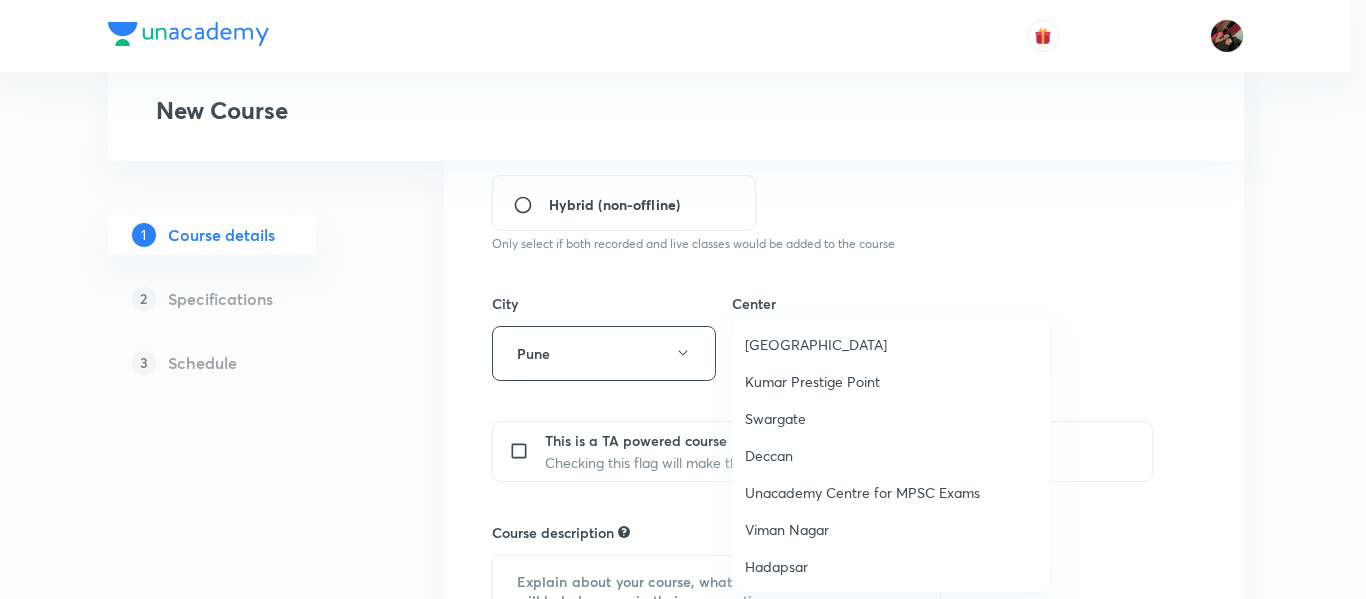 click on "[GEOGRAPHIC_DATA]" at bounding box center [891, 344] 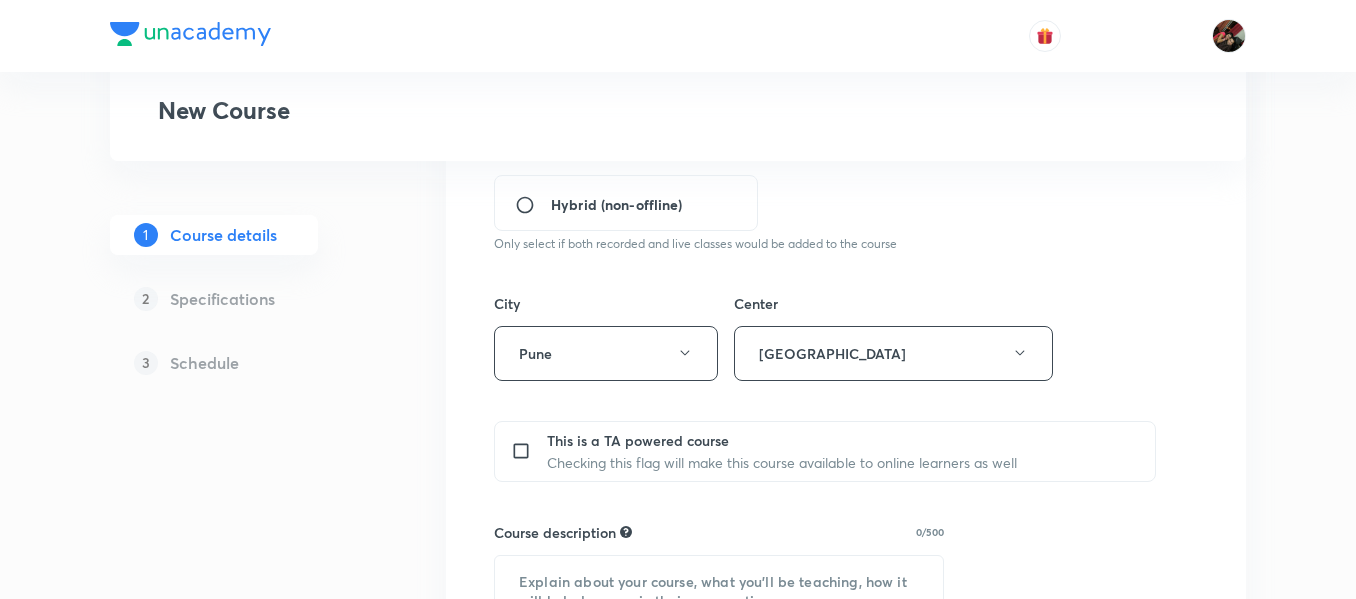 click on "1 Course details 2 Specifications 3 Schedule" at bounding box center (246, 504) 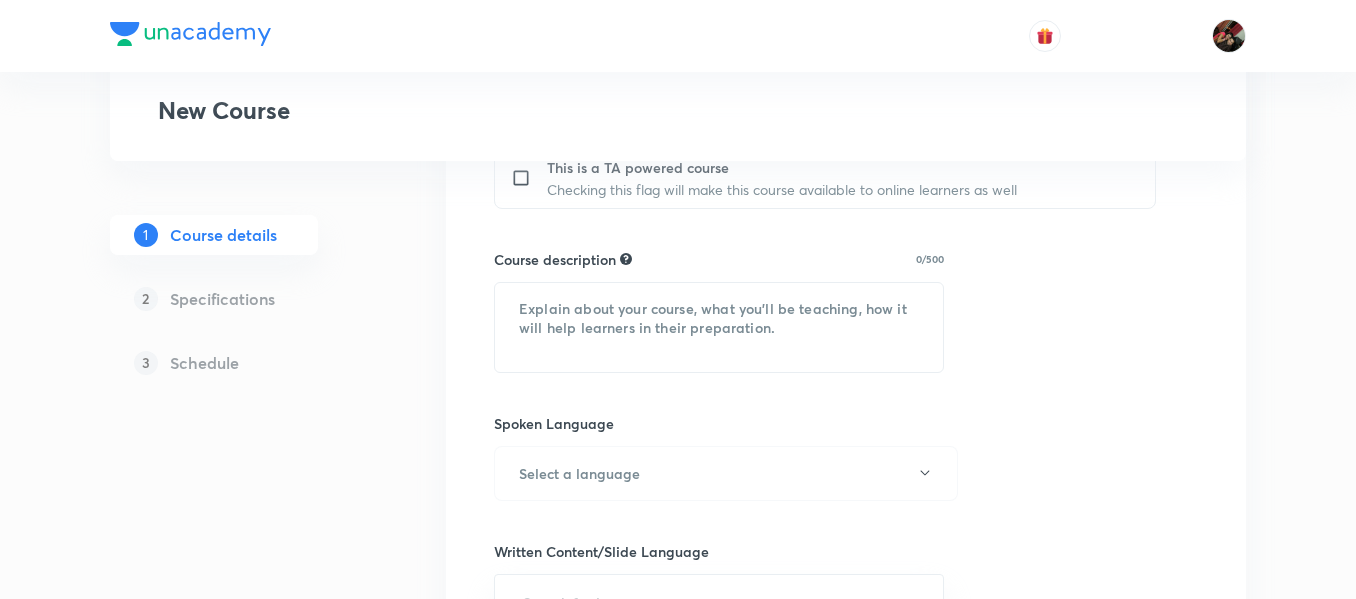 scroll, scrollTop: 888, scrollLeft: 0, axis: vertical 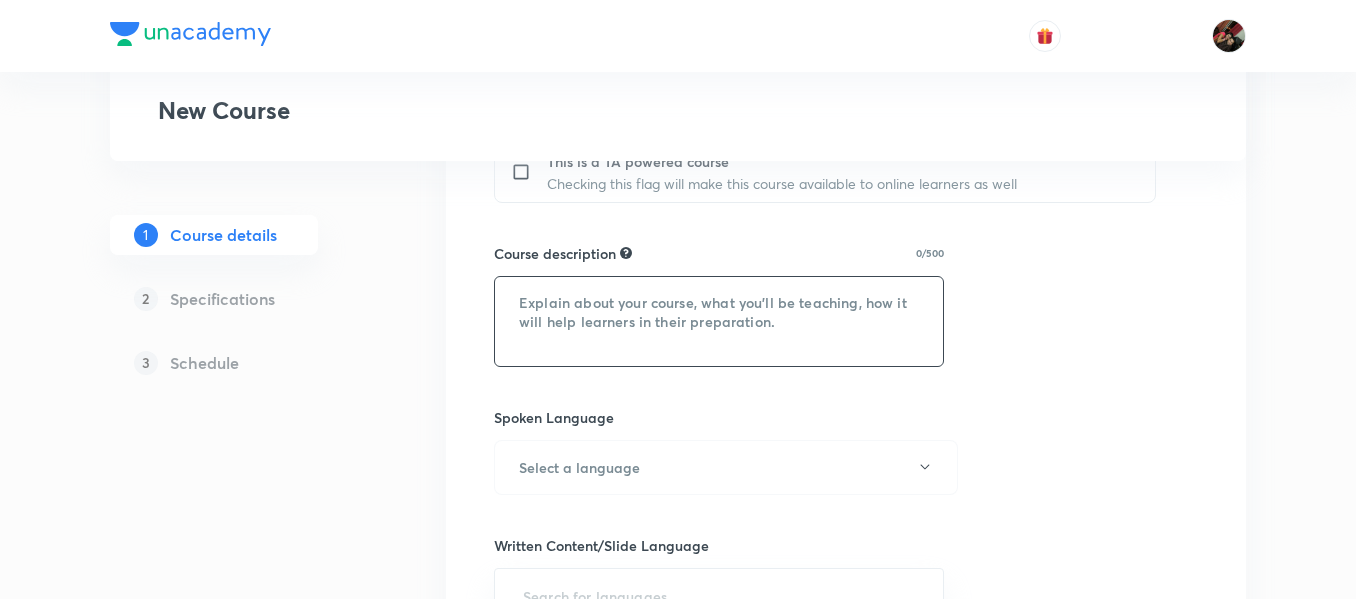 click at bounding box center [719, 321] 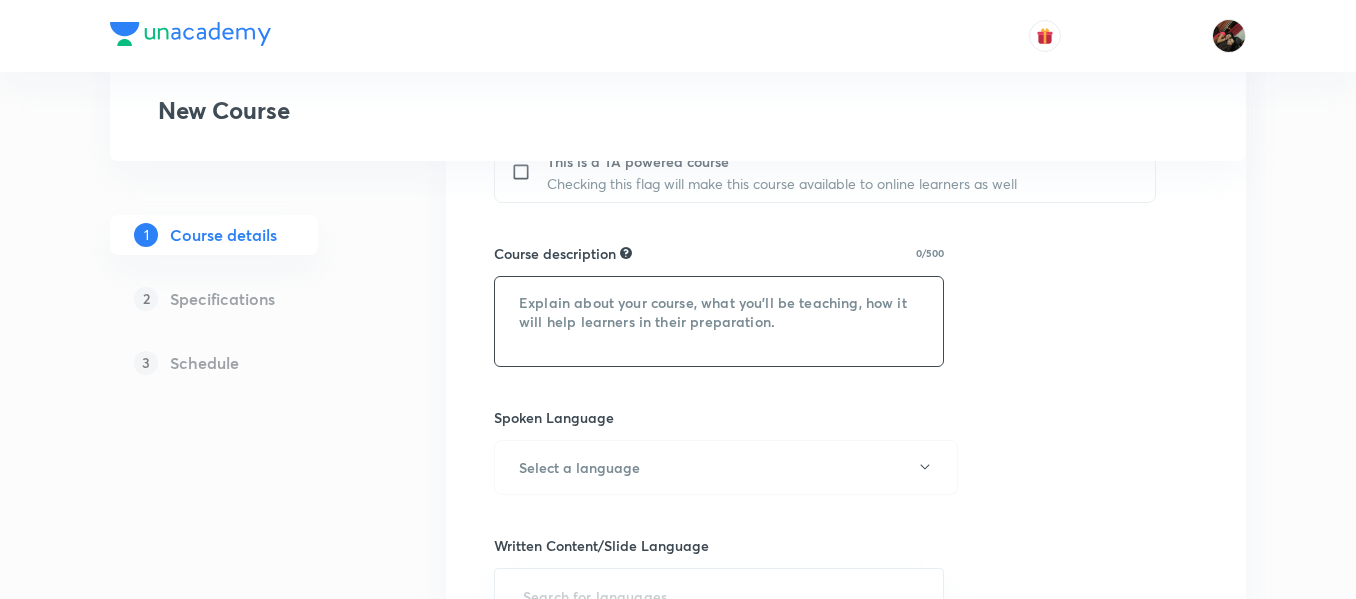 paste on ""In this course, [PERSON_NAME] will provide in-depth knowledge of Botany. The course will
be helpful for aspirants preparing for NEET UG. All doubts related to the topic will be
clarified during the doubt-clearing sessions in the course. The course will be covered in English and the notes will be provided in English"" 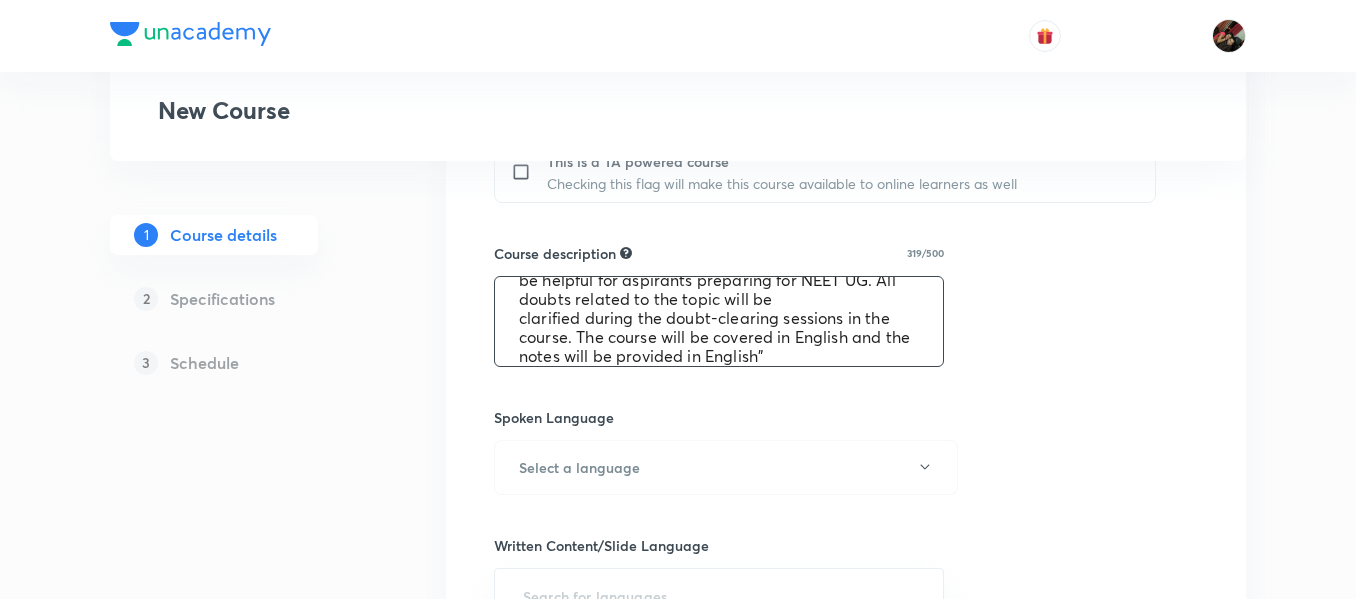 scroll, scrollTop: 0, scrollLeft: 0, axis: both 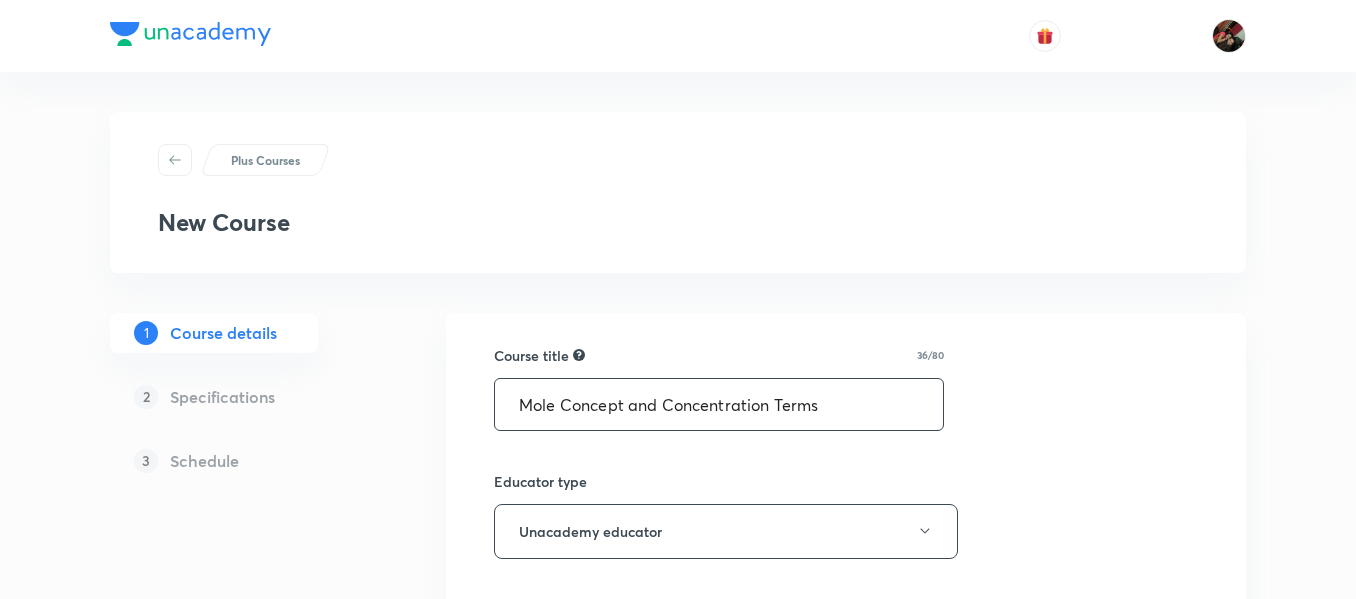 type on ""In this course, [PERSON_NAME] will provide in-depth knowledge of Botany. The course will
be helpful for aspirants preparing for NEET UG. All doubts related to the topic will be
clarified during the doubt-clearing sessions in the course. The course will be covered in English and the notes will be provided in English"" 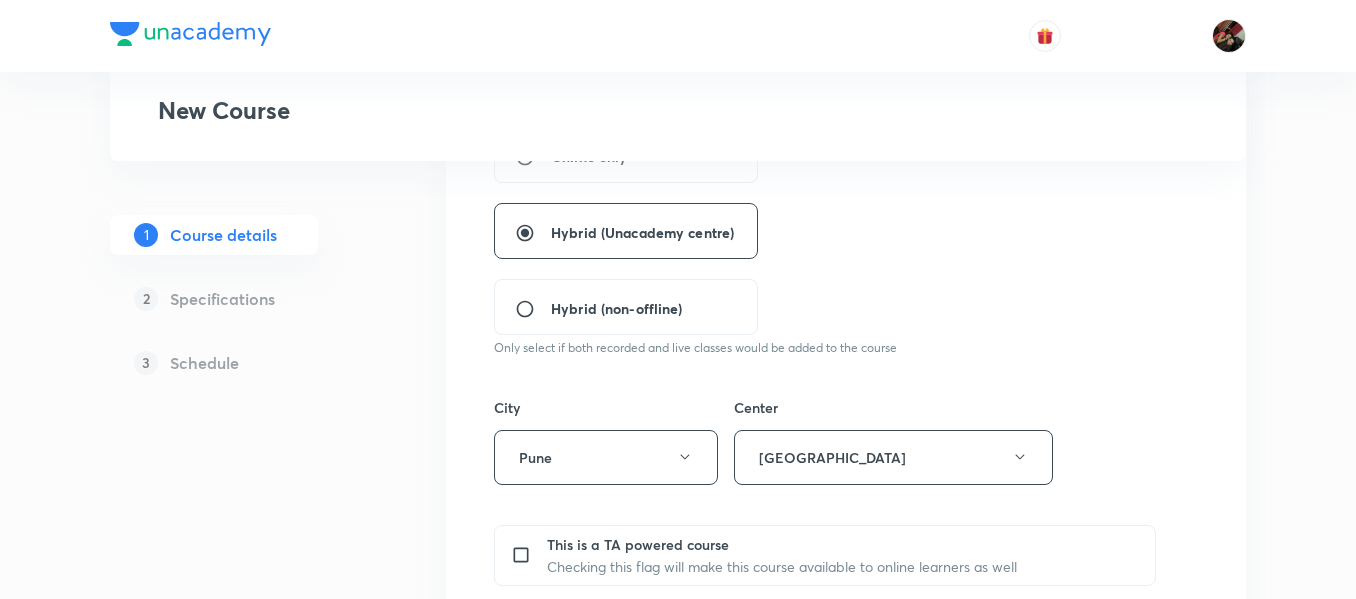 scroll, scrollTop: 509, scrollLeft: 0, axis: vertical 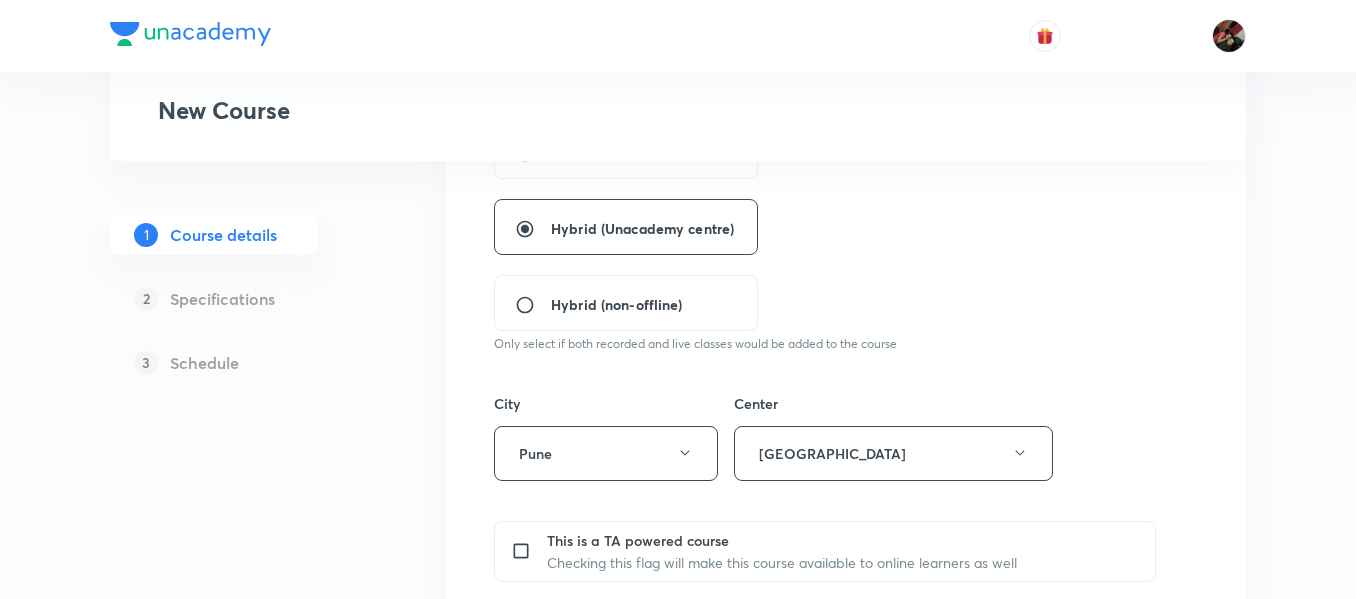 type on "Cell- Unit of Life" 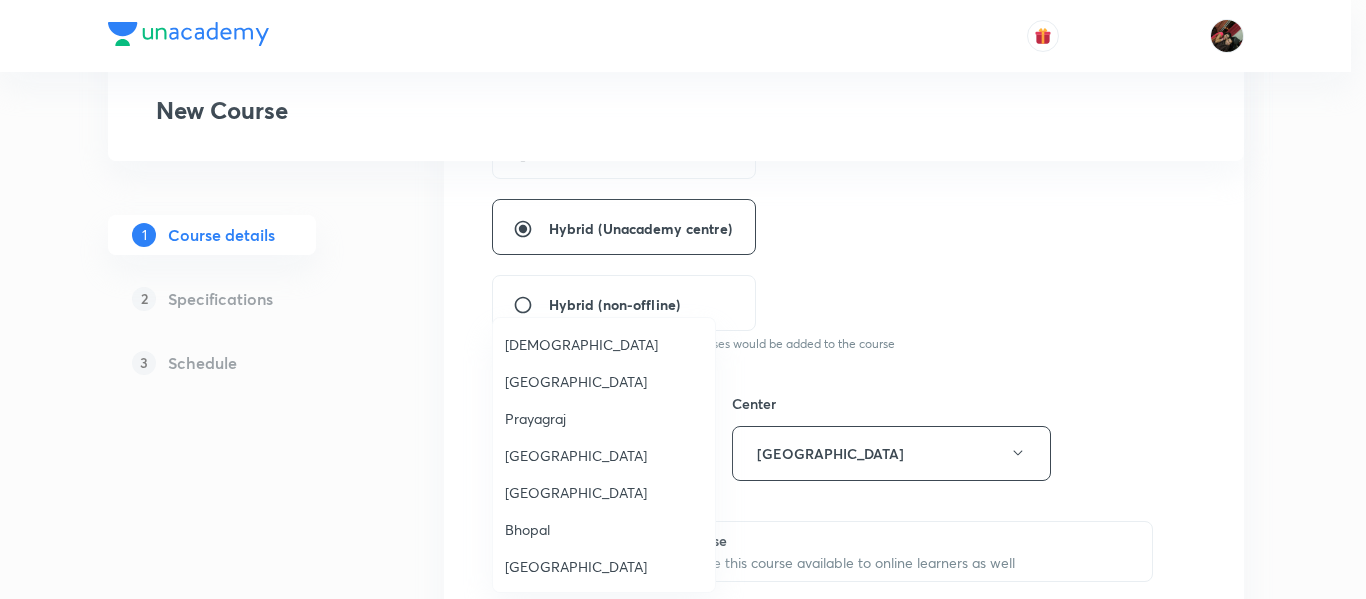 click at bounding box center [683, 299] 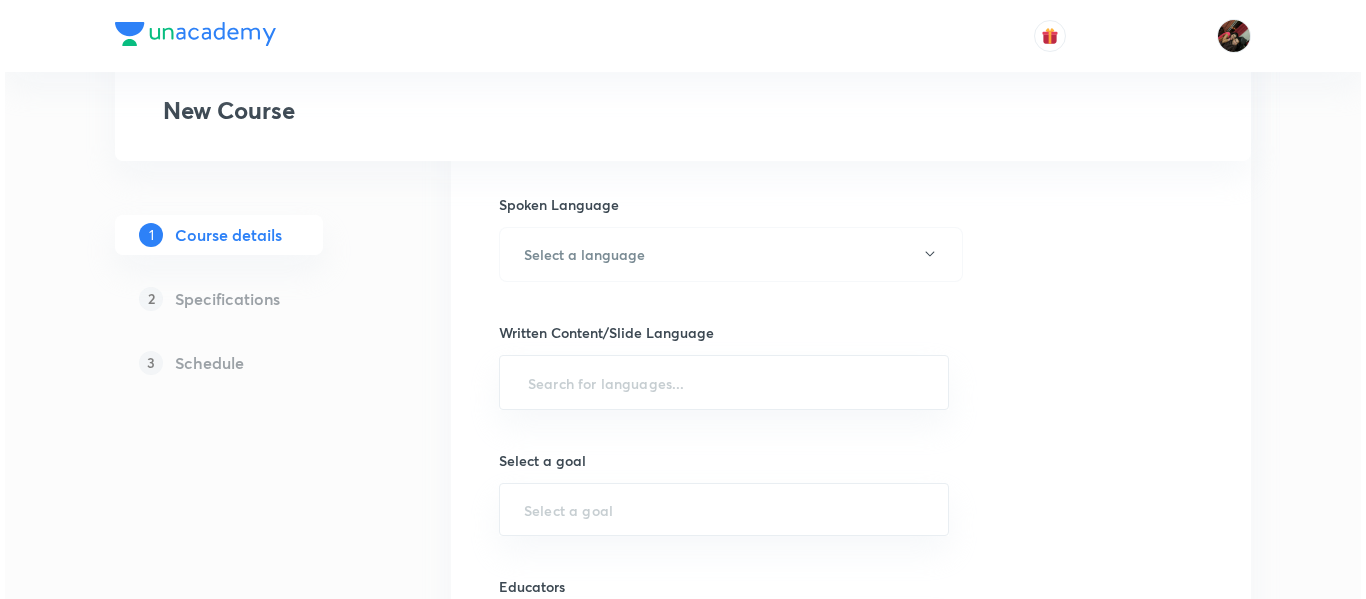 scroll, scrollTop: 1102, scrollLeft: 0, axis: vertical 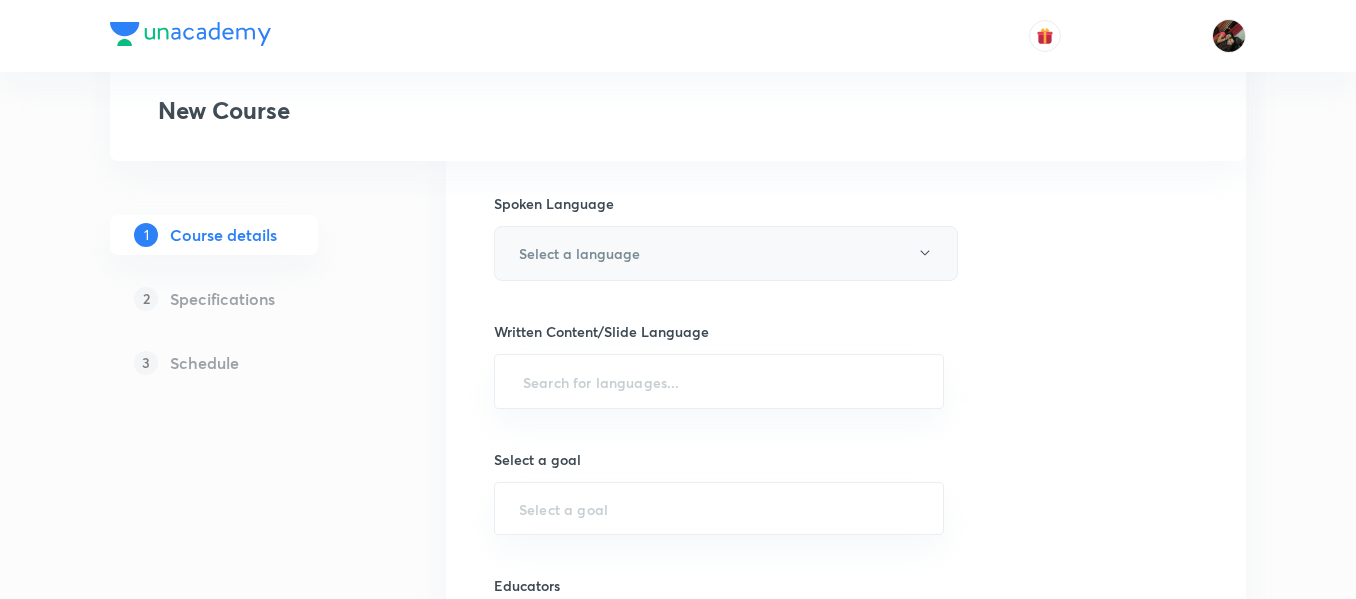 click on "Select a language" at bounding box center (726, 253) 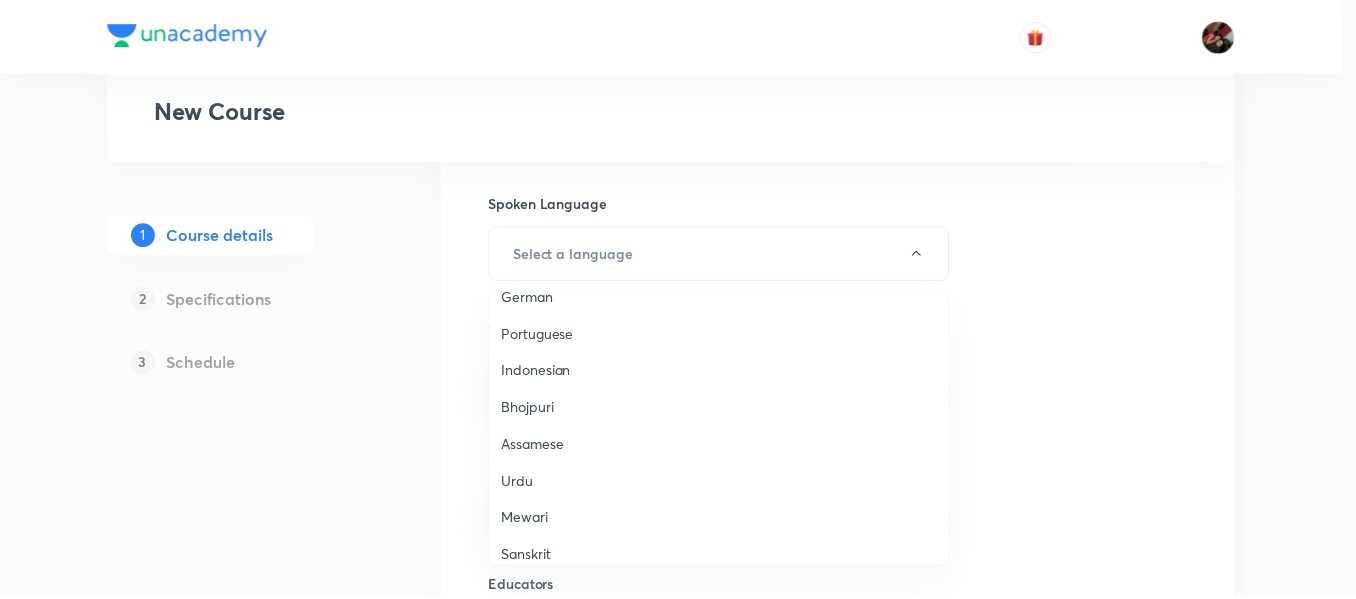 scroll, scrollTop: 593, scrollLeft: 0, axis: vertical 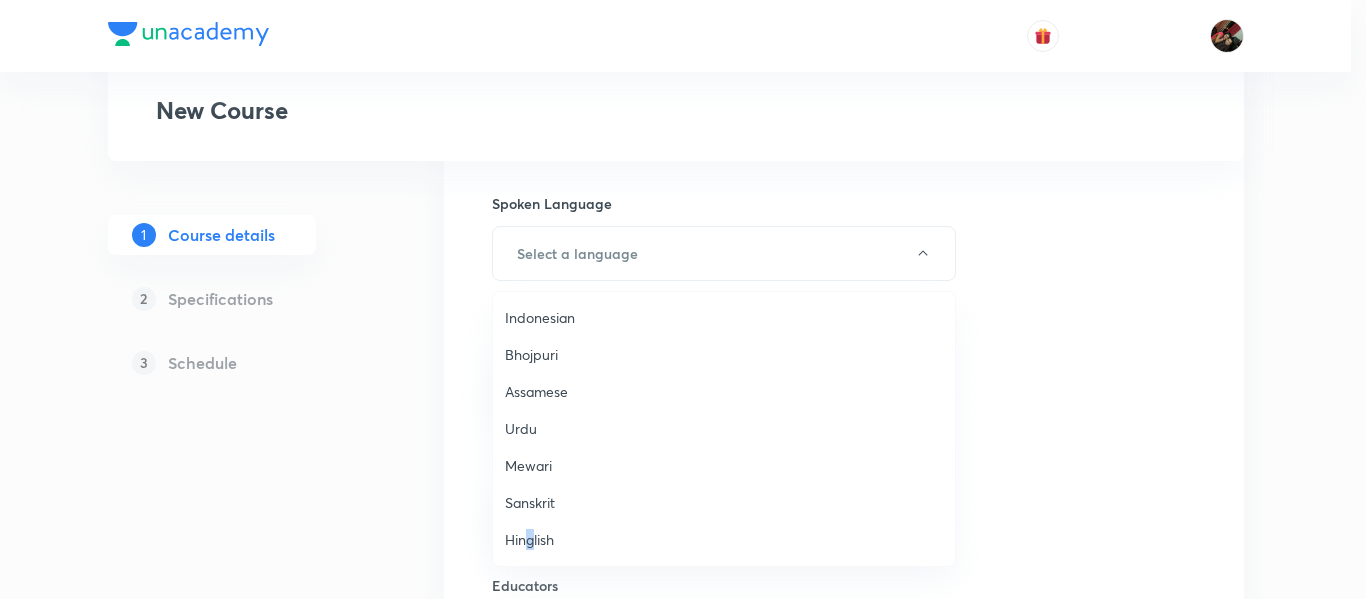 drag, startPoint x: 533, startPoint y: 559, endPoint x: 528, endPoint y: 532, distance: 27.45906 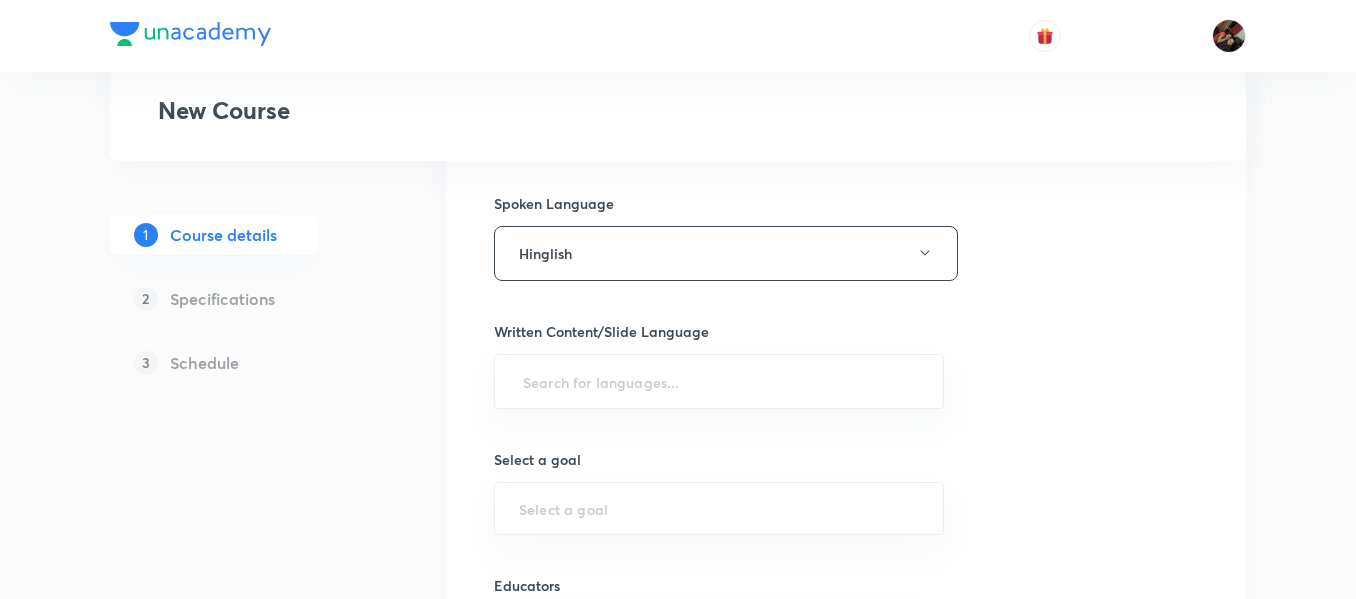 click on "Course title 18/80 Cell- Unit of Life ​ Educator type Unacademy educator   Course type Online only Hybrid (Unacademy centre) Hybrid (non-offline) Only select if both recorded and live classes would be added to the course City [GEOGRAPHIC_DATA] This is a TA powered course Checking this flag will make this course available to online learners as well Course description 319/500 "In this course, [PERSON_NAME] will provide in-depth knowledge of Botany. The course will
be helpful for aspirants preparing for NEET UG. All doubts related to the topic will be
clarified during the doubt-clearing sessions in the course. The course will be covered in English and the notes will be provided in English" ​ Spoken Language Hinglish Written Content/Slide Language ​ Select a goal ​ Educators ​ Save & continue" at bounding box center (846, -3) 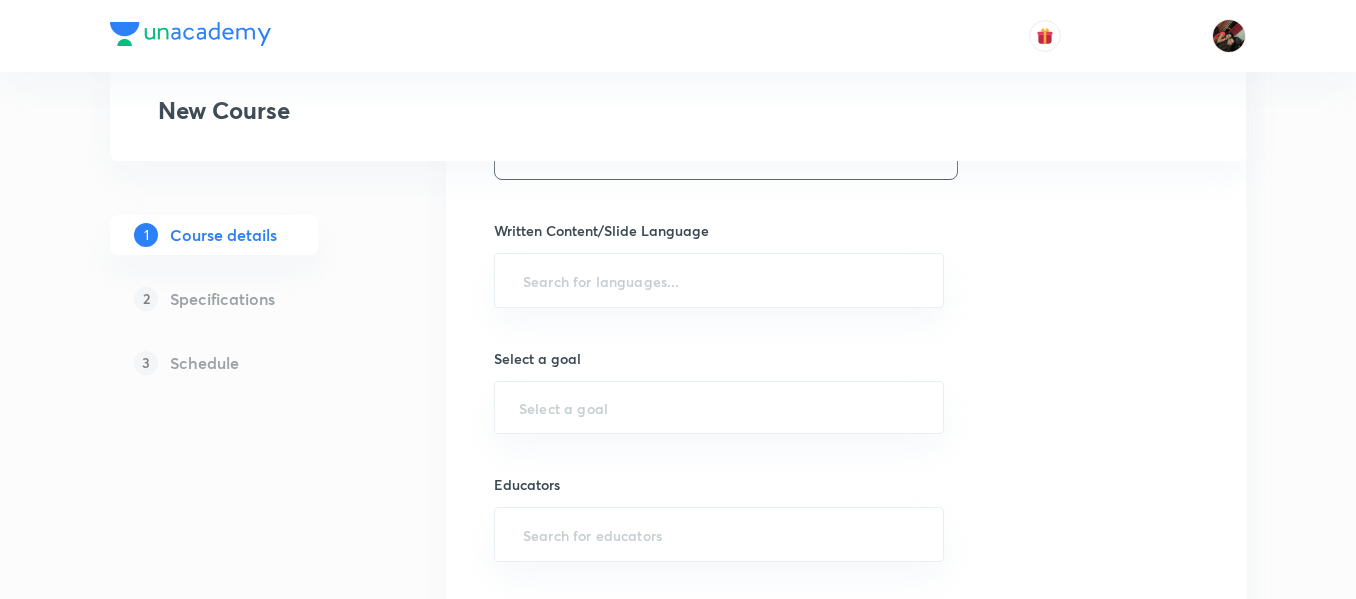 scroll, scrollTop: 1202, scrollLeft: 0, axis: vertical 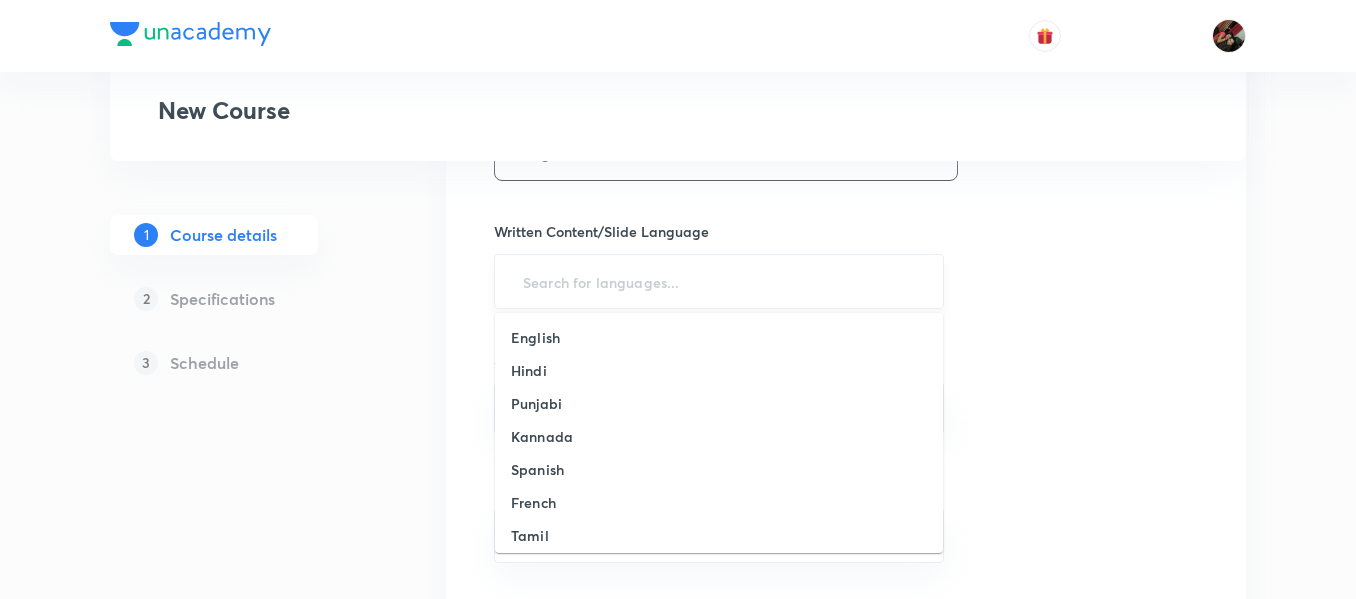 click at bounding box center (719, 281) 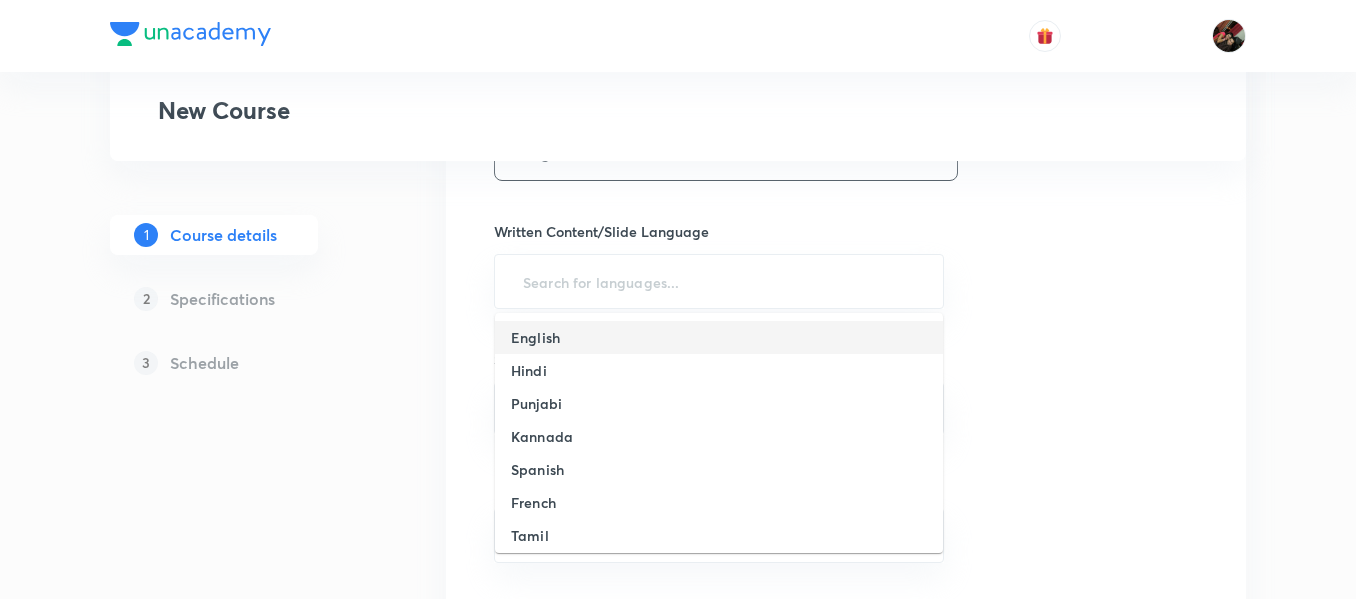click on "English" at bounding box center [719, 337] 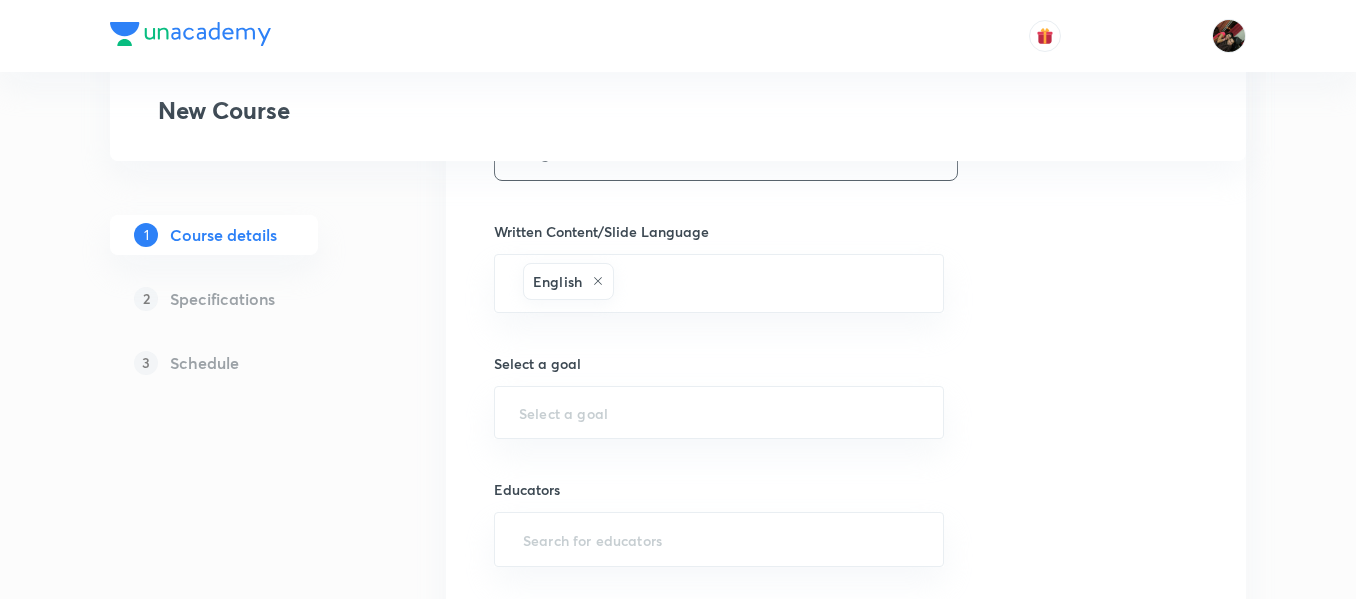 click on "Course title 18/80 Cell- Unit of Life ​ Educator type Unacademy educator   Course type Online only Hybrid (Unacademy centre) Hybrid (non-offline) Only select if both recorded and live classes would be added to the course City [GEOGRAPHIC_DATA] This is a TA powered course Checking this flag will make this course available to online learners as well Course description 319/500 "In this course, [PERSON_NAME] will provide in-depth knowledge of Botany. The course will
be helpful for aspirants preparing for NEET UG. All doubts related to the topic will be
clarified during the doubt-clearing sessions in the course. The course will be covered in English and the notes will be provided in English" ​ Spoken Language Hinglish Written Content/Slide Language English ​ Select a goal ​ Educators ​ Save & continue" at bounding box center (846, -101) 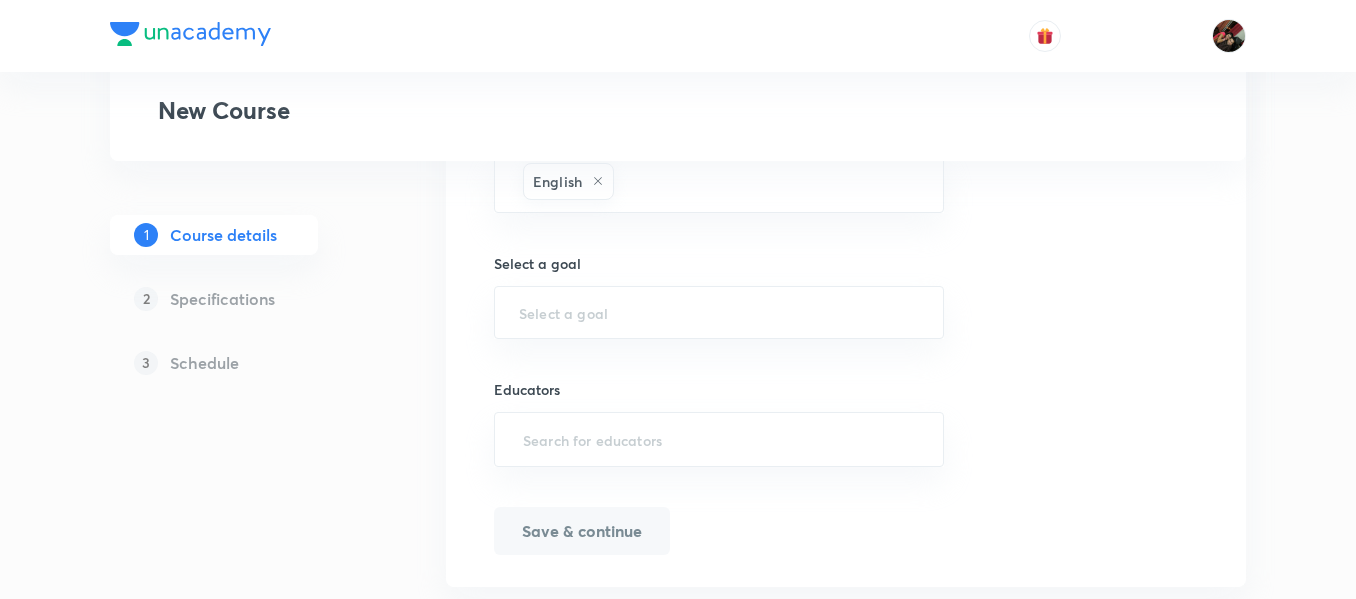 scroll, scrollTop: 1304, scrollLeft: 0, axis: vertical 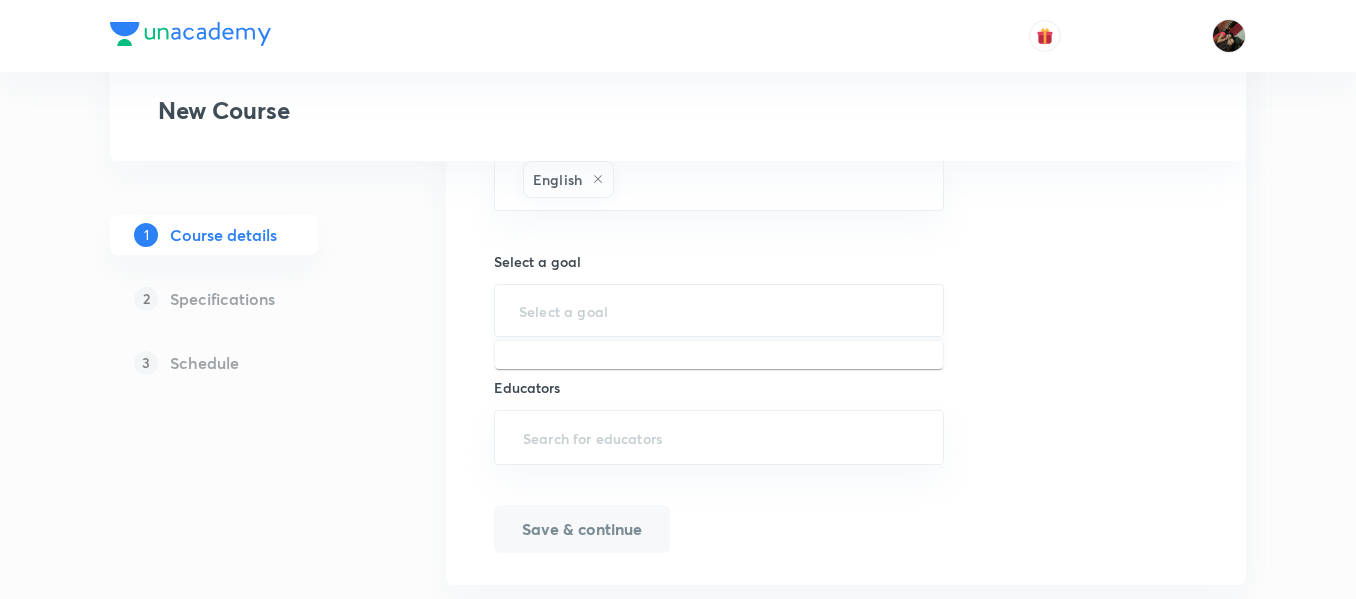 click at bounding box center [719, 310] 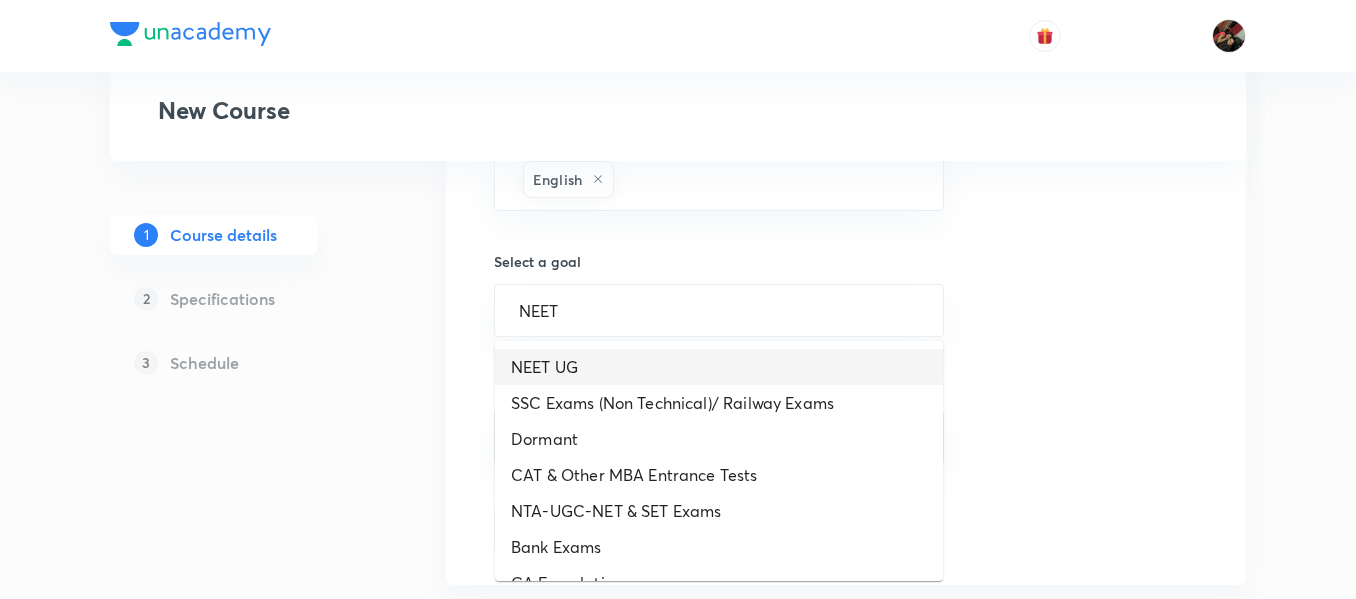 click on "NEET UG" at bounding box center (719, 367) 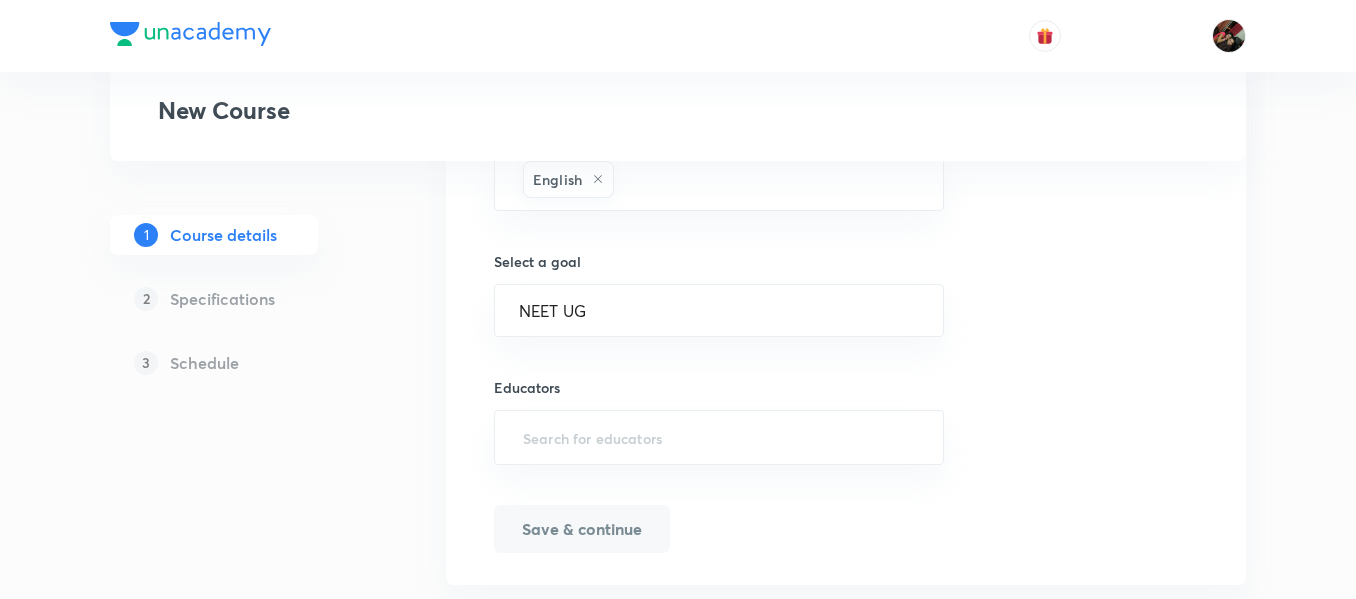 click on "Course title 18/80 Cell- Unit of Life ​ Educator type Unacademy educator   Course type Online only Hybrid (Unacademy centre) Hybrid (non-offline) Only select if both recorded and live classes would be added to the course City [GEOGRAPHIC_DATA] This is a TA powered course Checking this flag will make this course available to online learners as well Course description 319/500 "In this course, [PERSON_NAME] will provide in-depth knowledge of Botany. The course will
be helpful for aspirants preparing for NEET UG. All doubts related to the topic will be
clarified during the doubt-clearing sessions in the course. The course will be covered in English and the notes will be provided in English" ​ Spoken Language Hinglish Written Content/Slide Language English ​ Select a goal NEET UG ​ Educators ​ Save & continue" at bounding box center [846, -203] 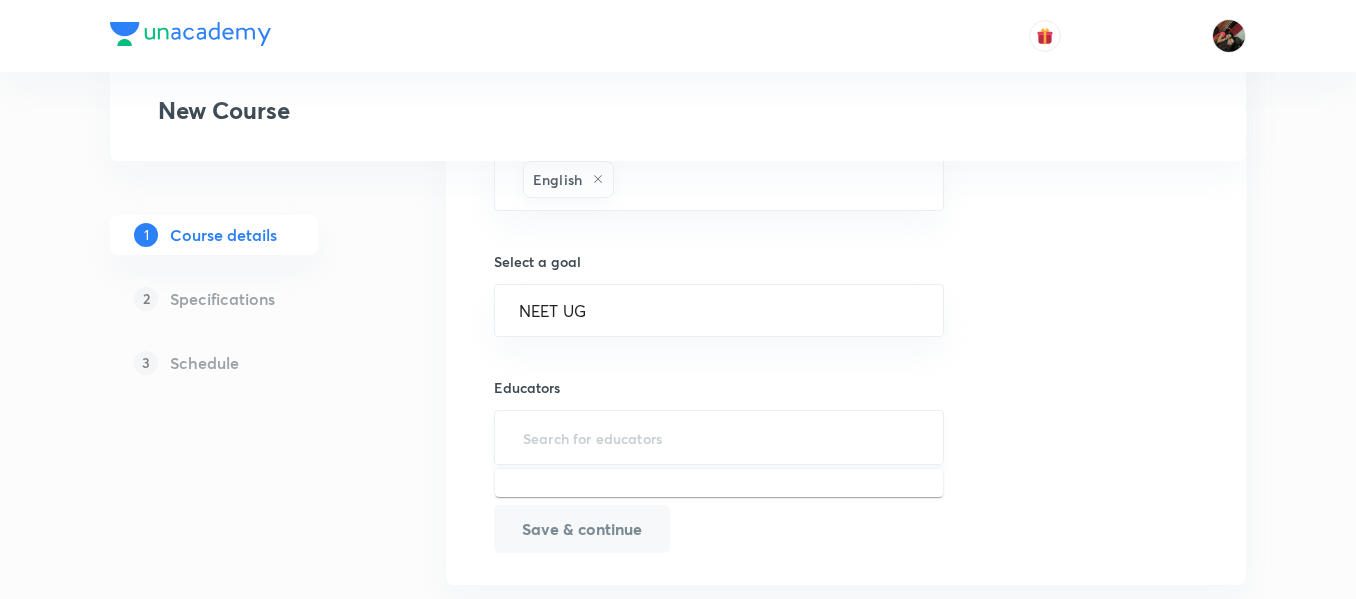click at bounding box center (719, 437) 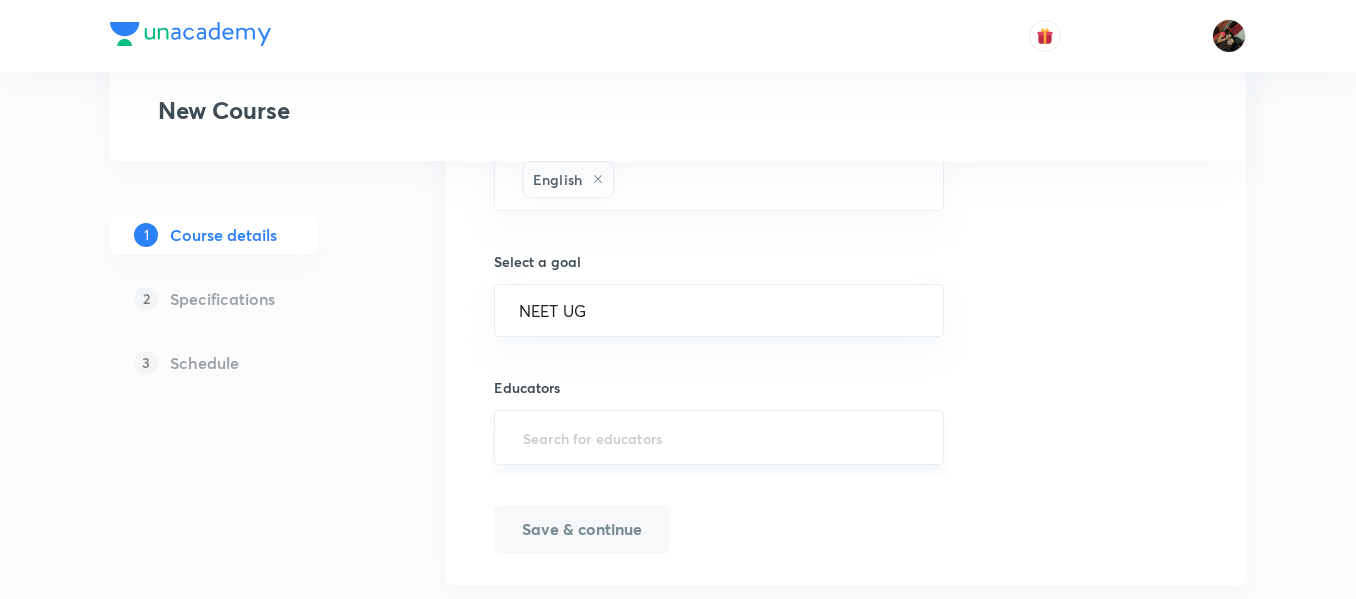 paste on "AnjaliSolanki-9113" 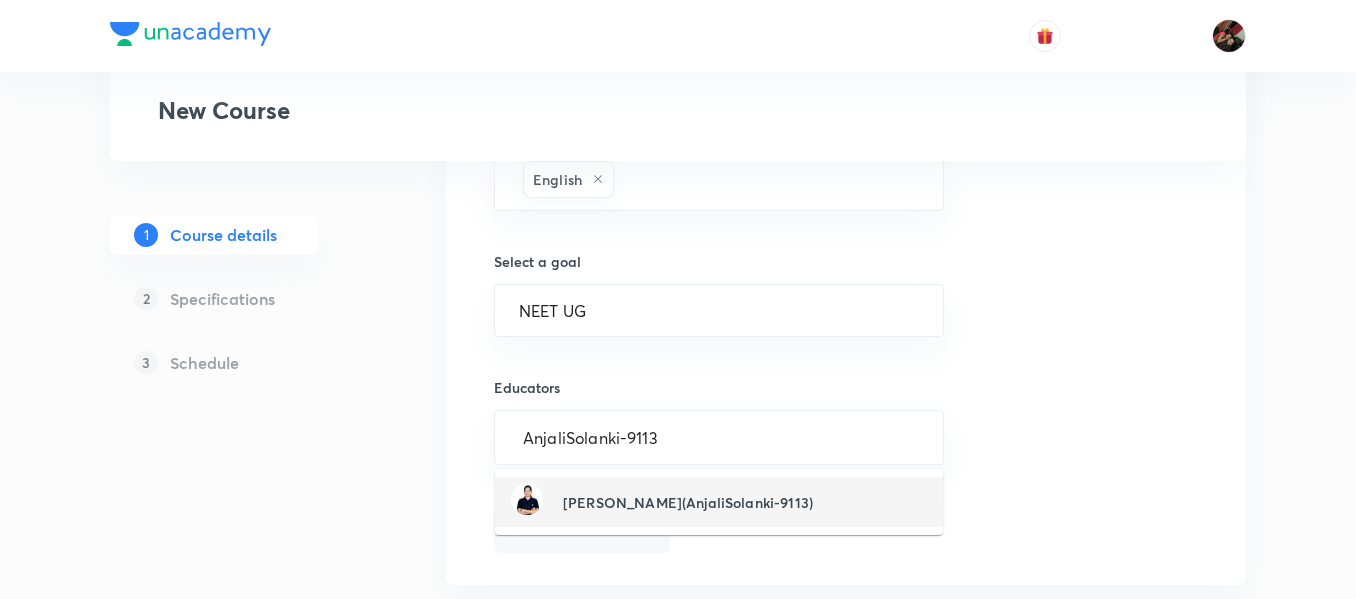 click on "[PERSON_NAME](AnjaliSolanki-9113)" at bounding box center [688, 502] 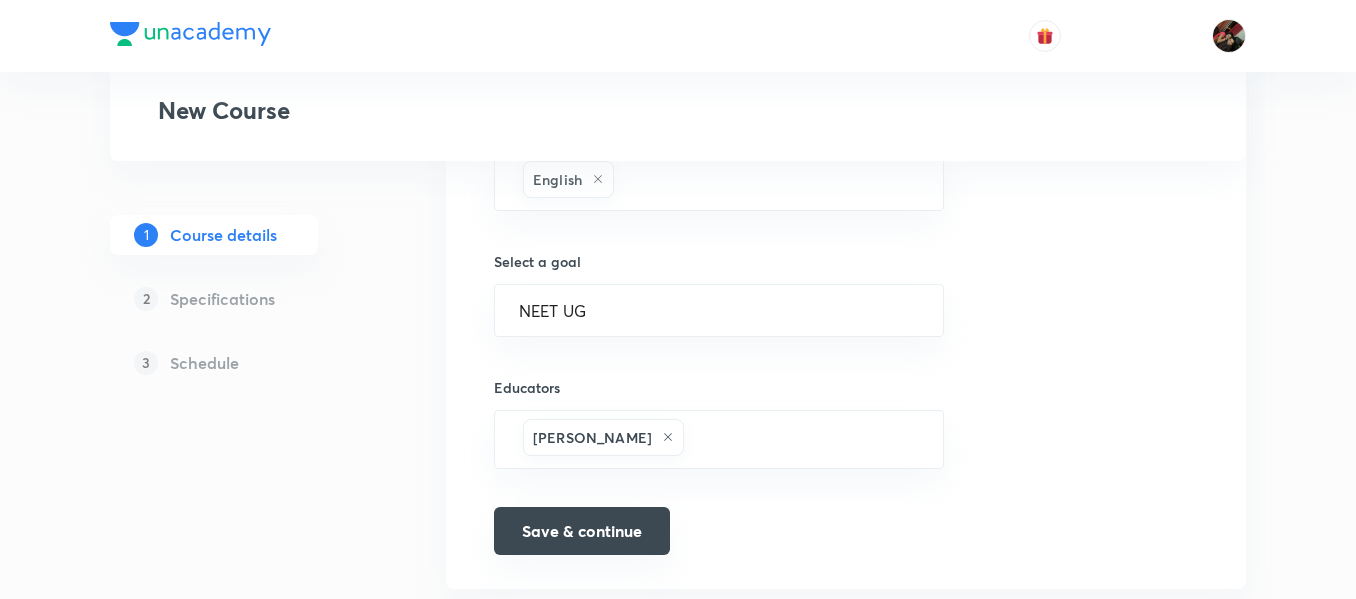 click on "Save & continue" at bounding box center [582, 531] 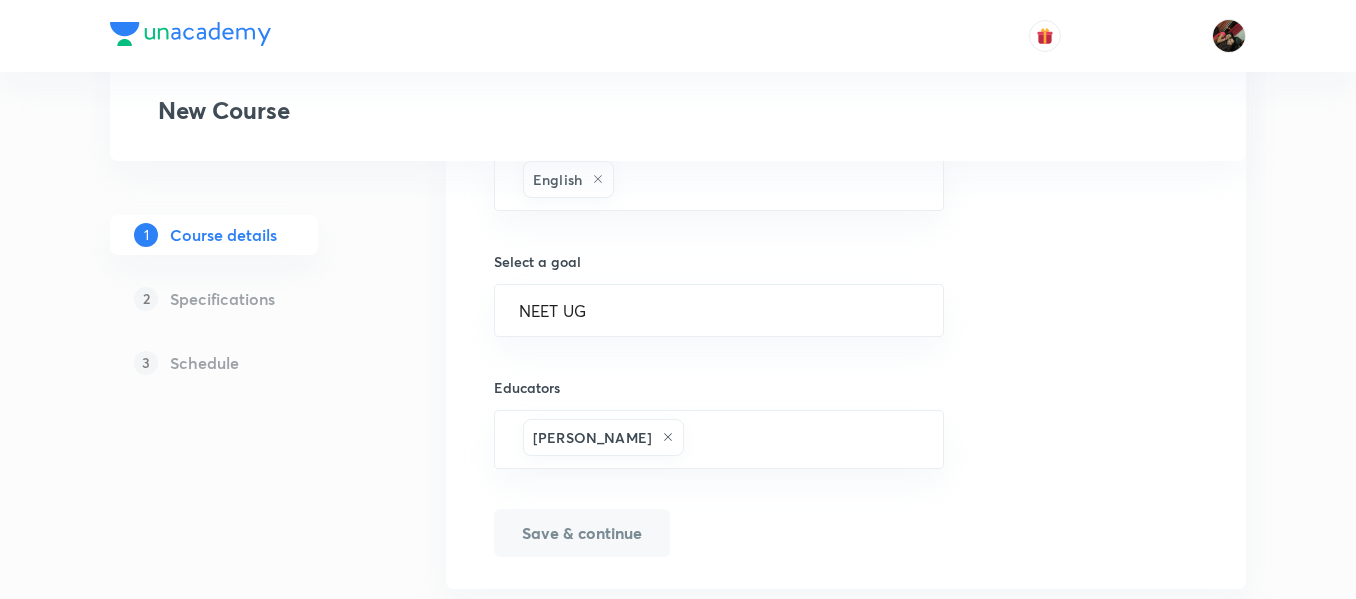 type 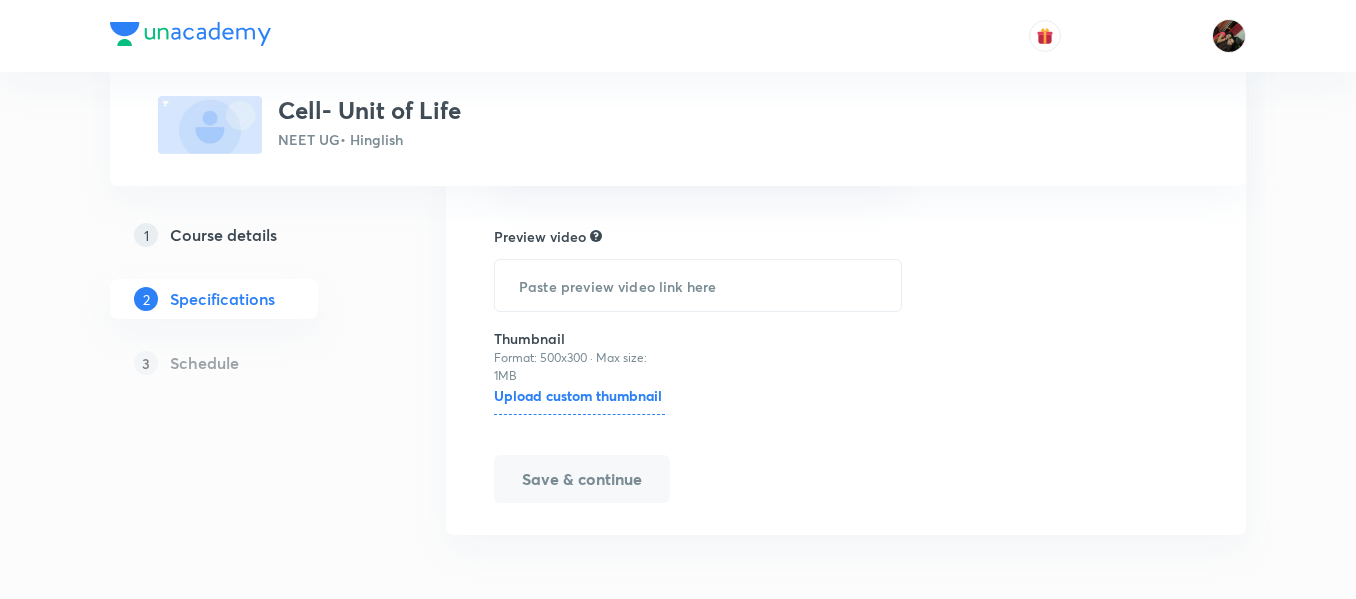 scroll, scrollTop: 0, scrollLeft: 0, axis: both 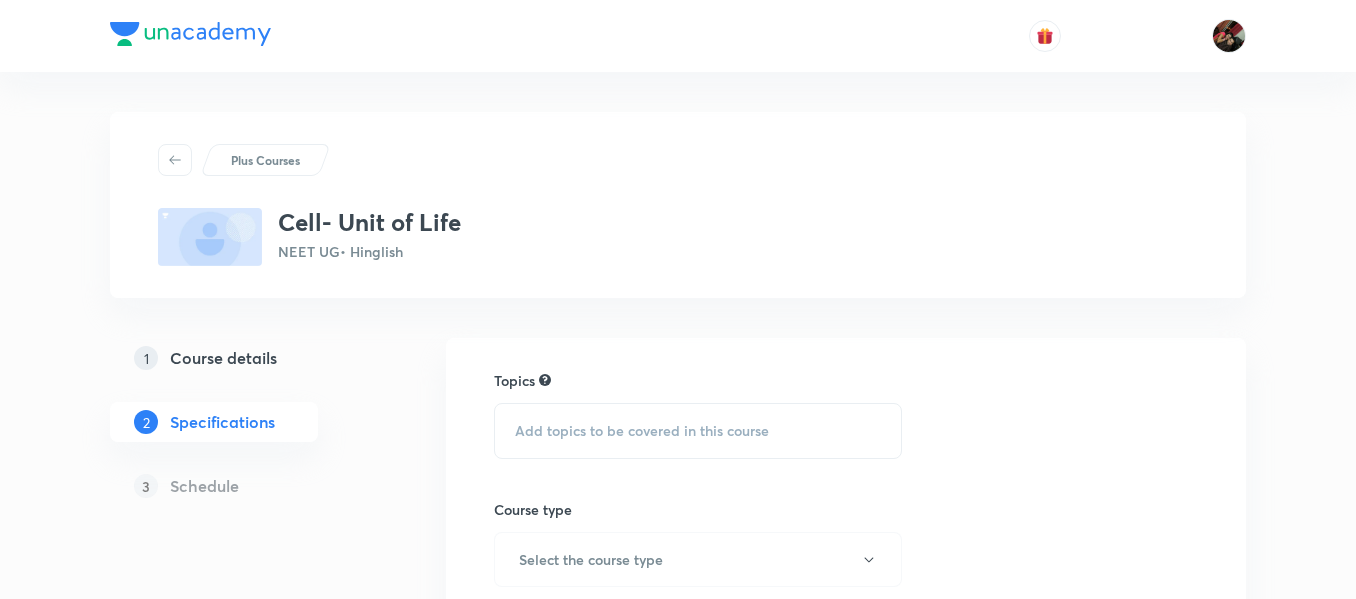 click on "Add topics to be covered in this course" at bounding box center [698, 431] 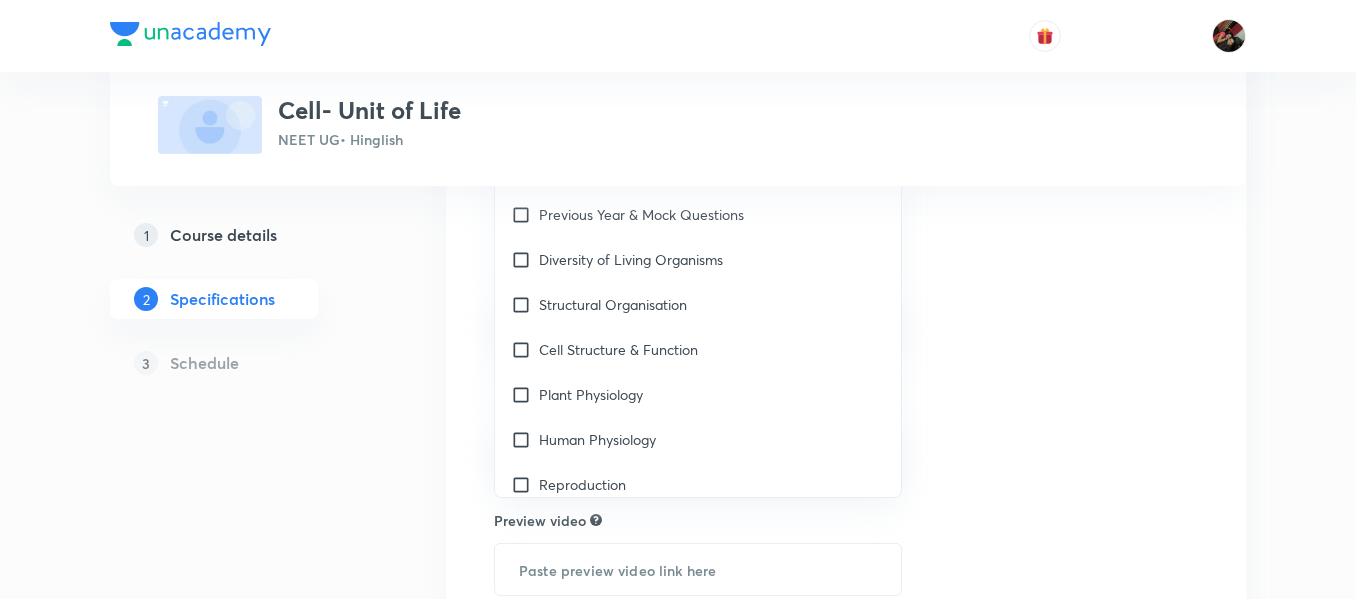 scroll, scrollTop: 372, scrollLeft: 0, axis: vertical 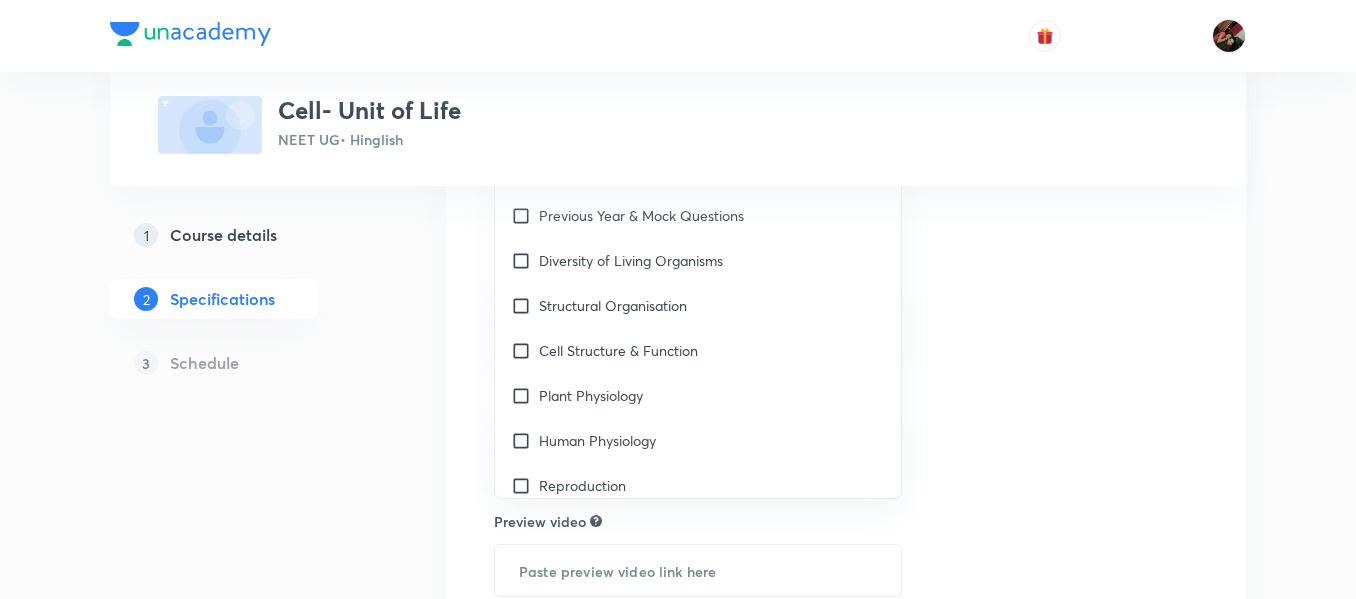 click on "1 Course details" at bounding box center [246, 235] 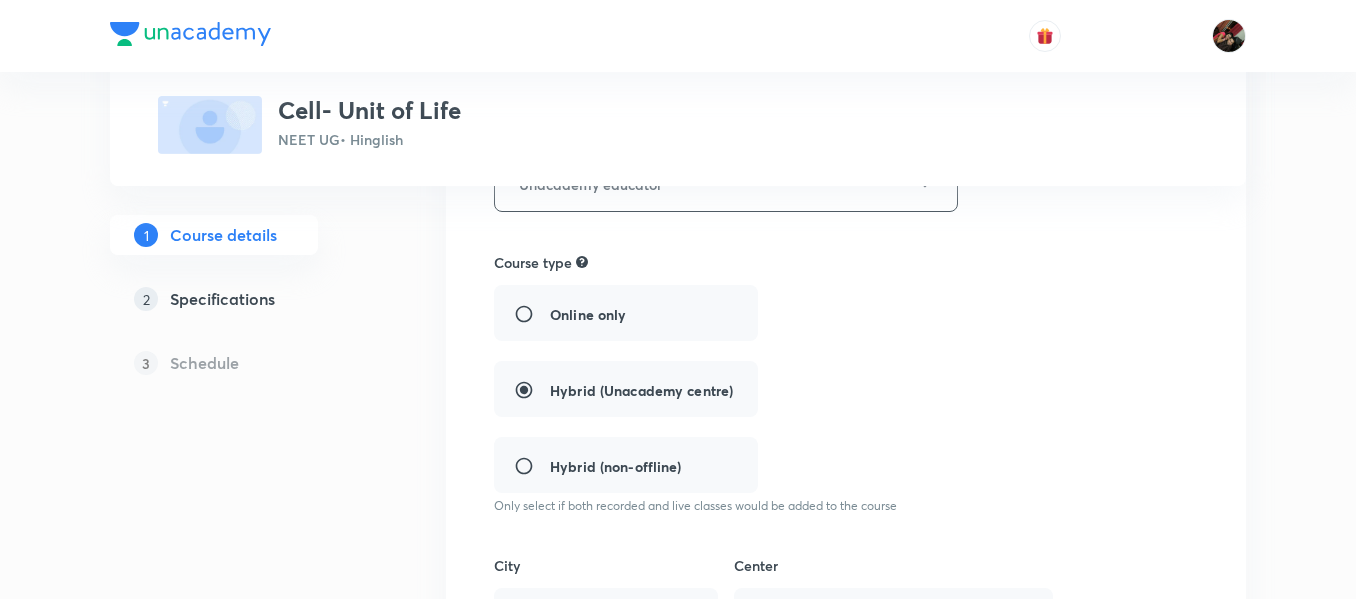 scroll, scrollTop: 0, scrollLeft: 0, axis: both 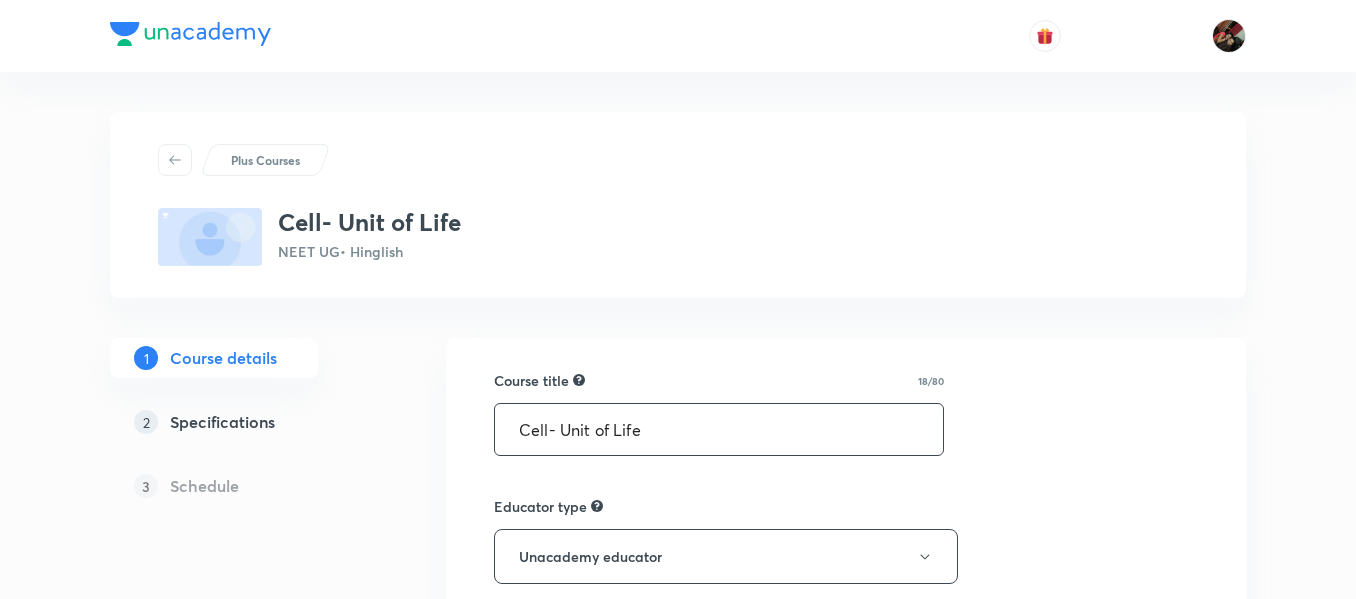 click on "Cell- Unit of Life" at bounding box center [719, 429] 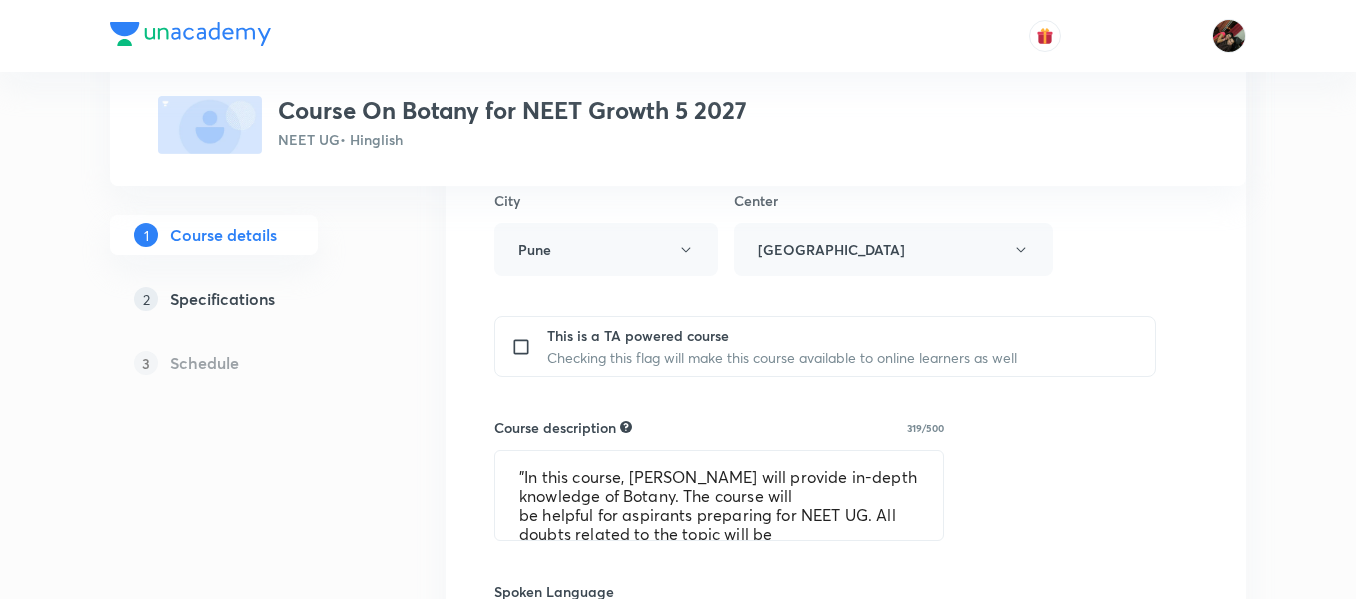 scroll, scrollTop: 741, scrollLeft: 0, axis: vertical 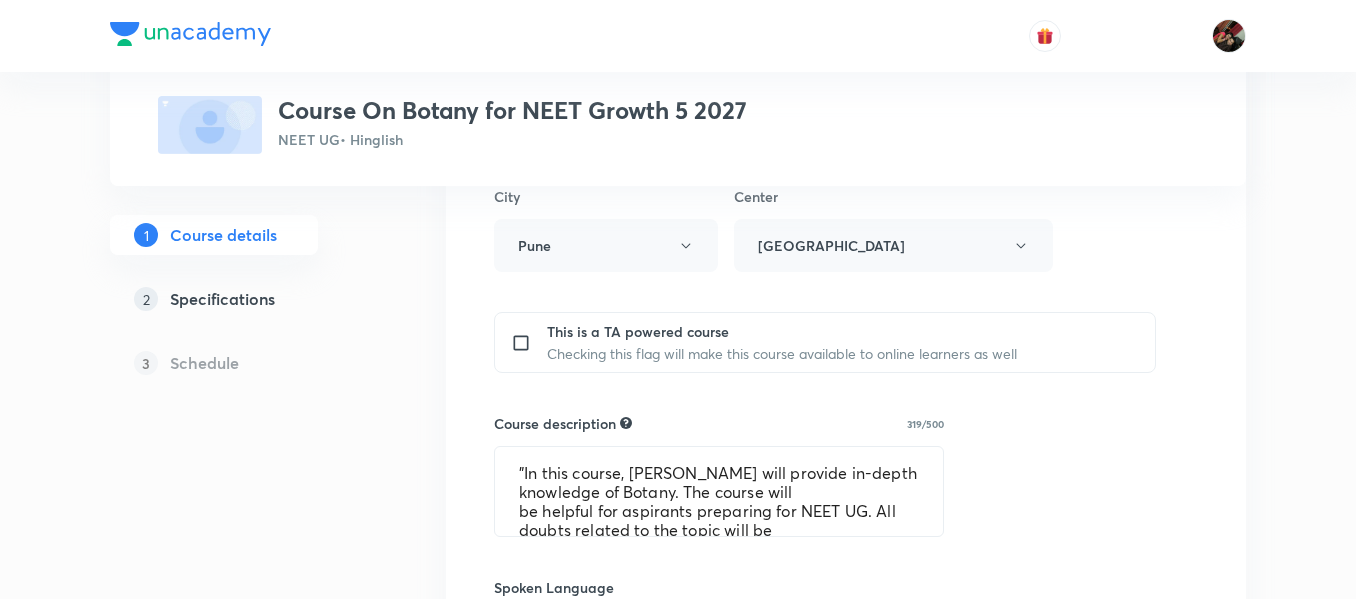 type on "Course On Botany for NEET Growth 5 2027" 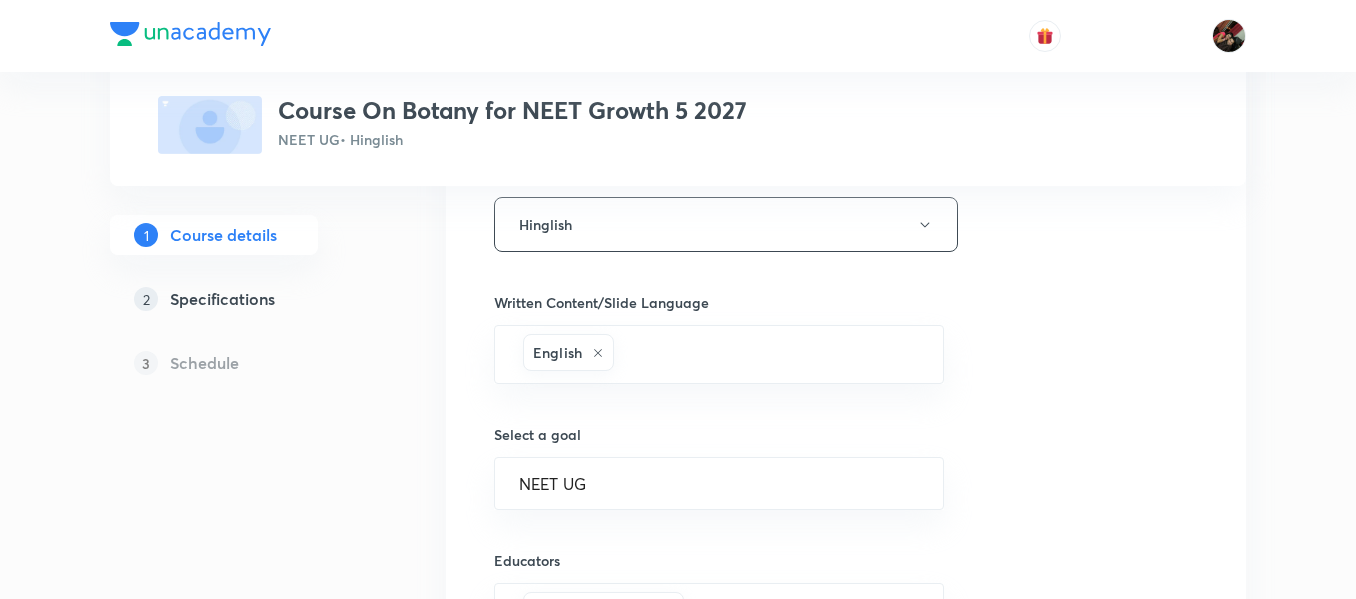 scroll, scrollTop: 1381, scrollLeft: 0, axis: vertical 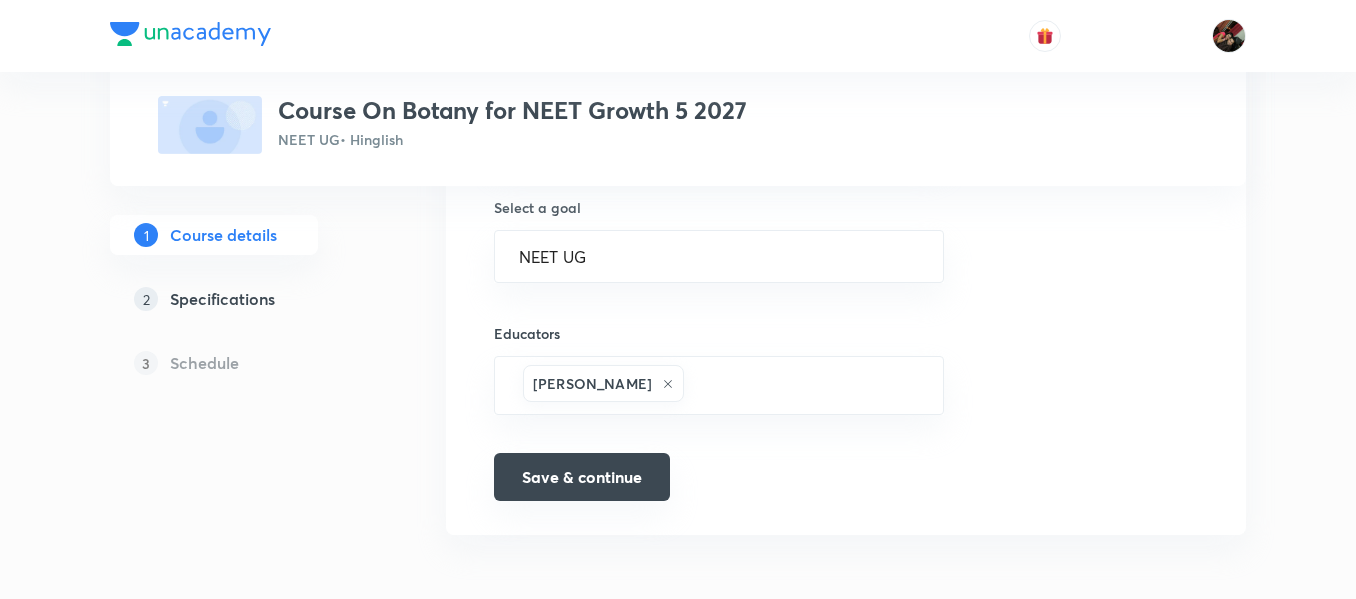 click on "Save & continue" at bounding box center [582, 477] 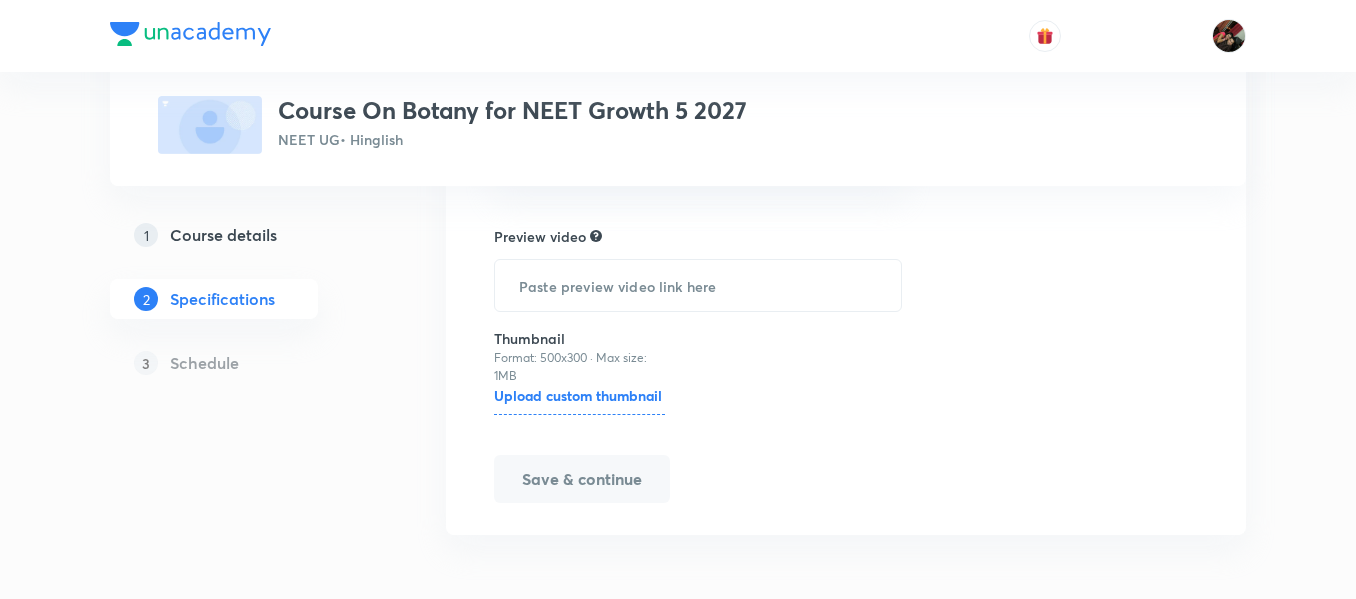 scroll, scrollTop: 0, scrollLeft: 0, axis: both 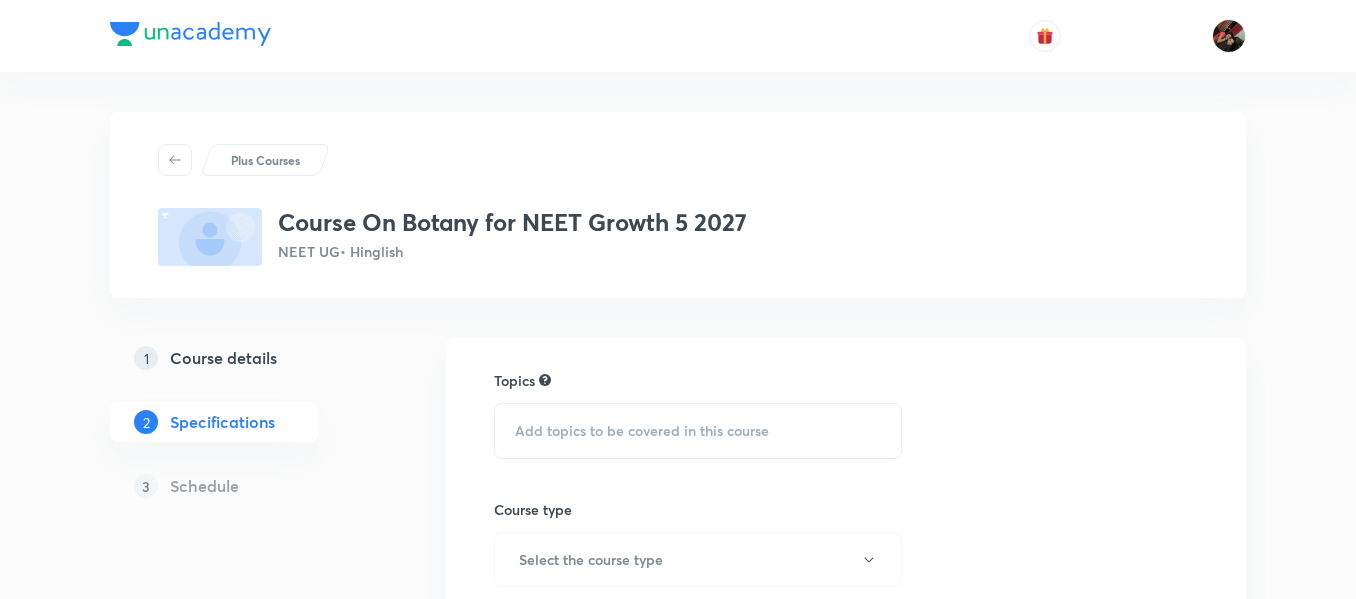 click on "Add topics to be covered in this course" at bounding box center (698, 431) 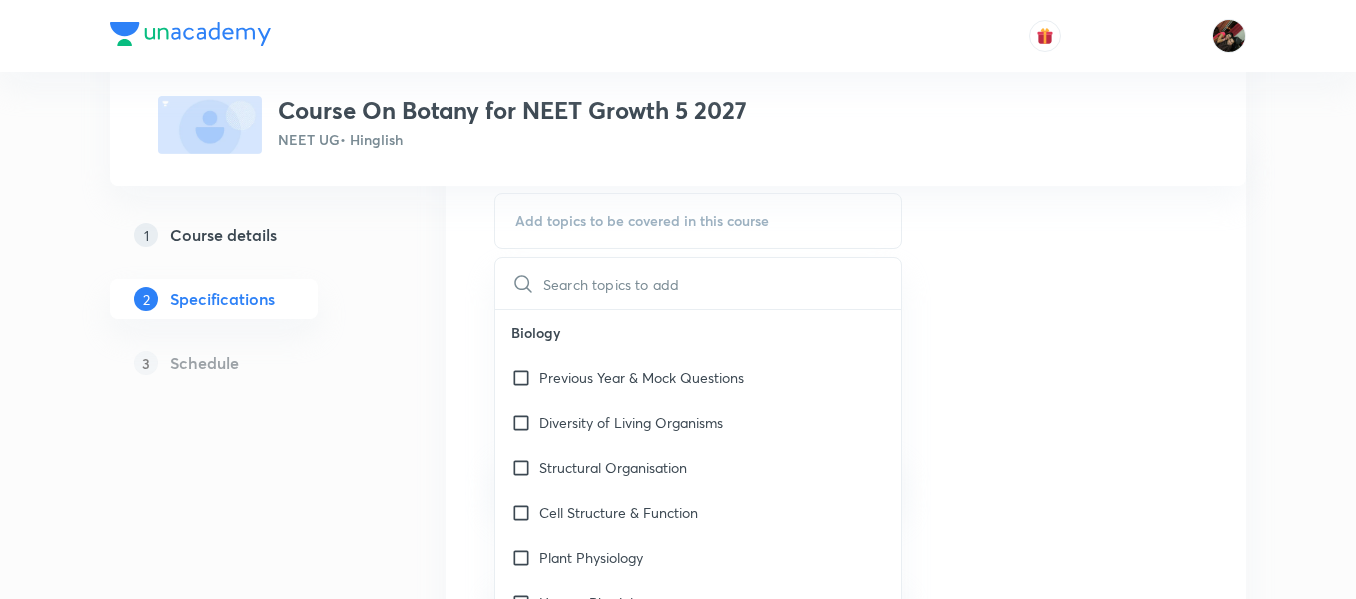 scroll, scrollTop: 221, scrollLeft: 0, axis: vertical 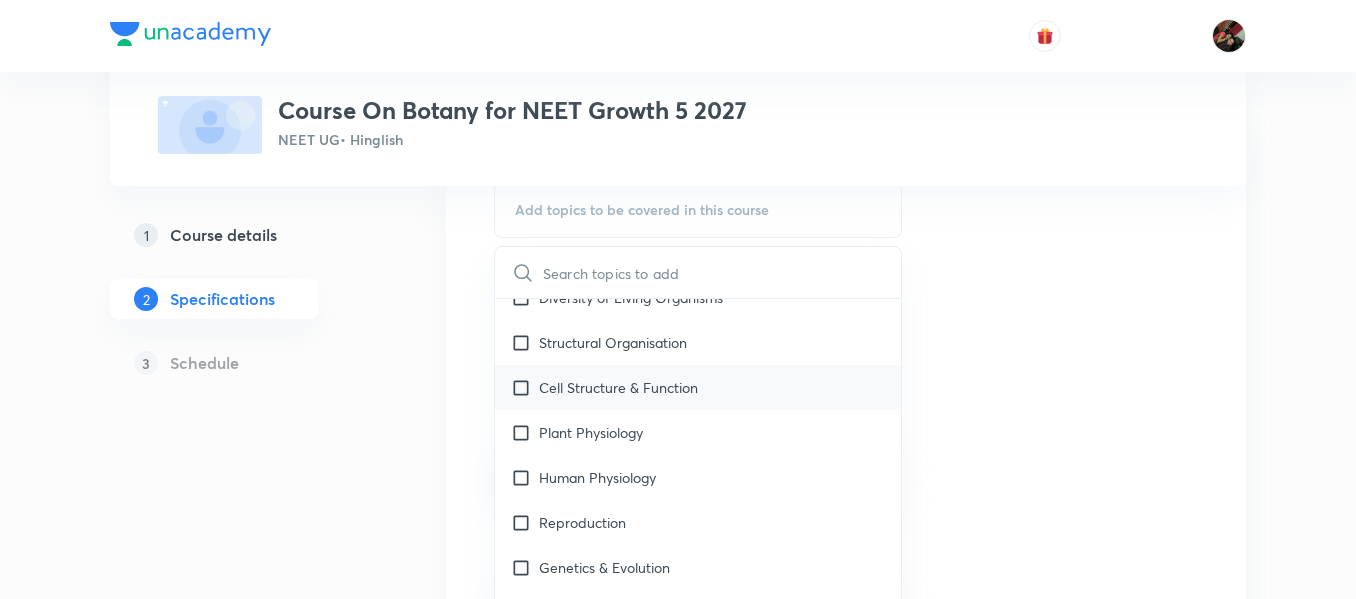 click on "Cell Structure & Function" at bounding box center (618, 387) 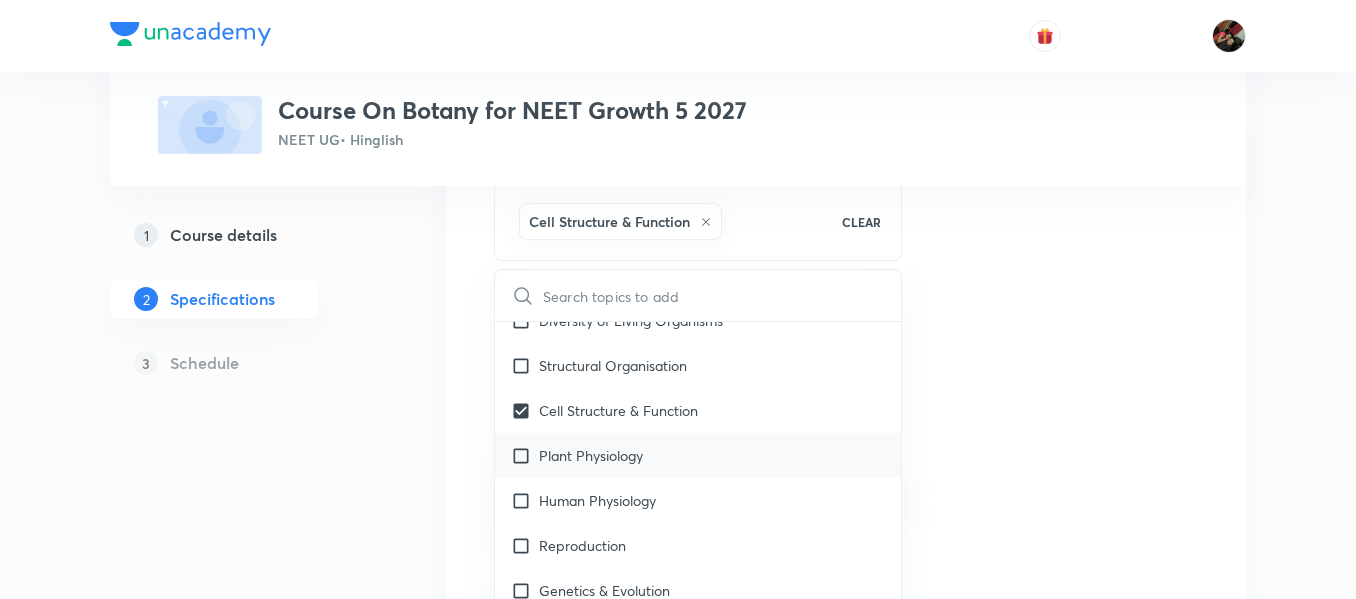 click on "Plant Physiology" at bounding box center (591, 455) 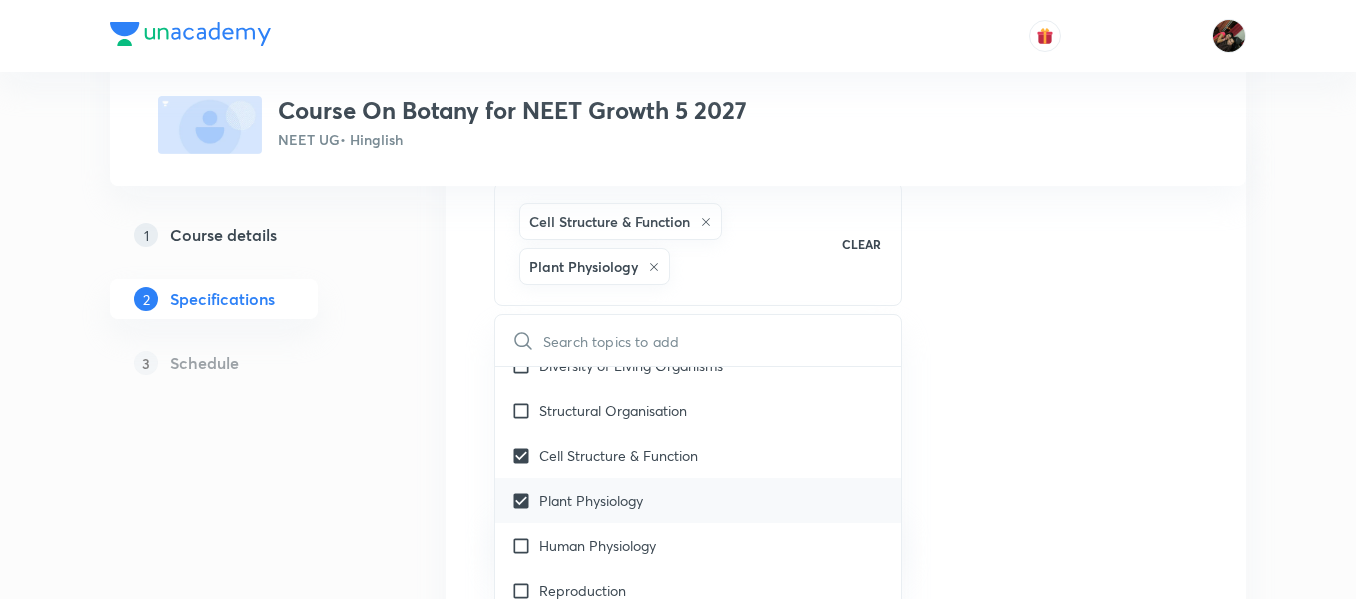 click on "Plant Physiology" at bounding box center [698, 500] 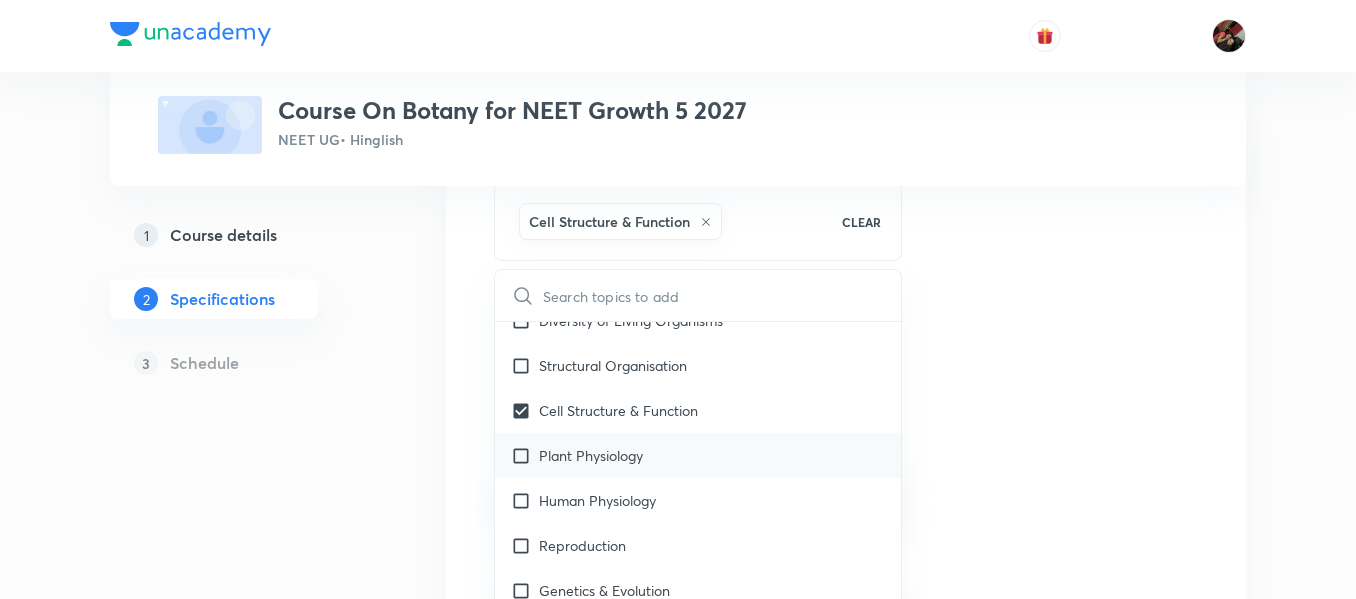 click on "Human Physiology" at bounding box center [698, 500] 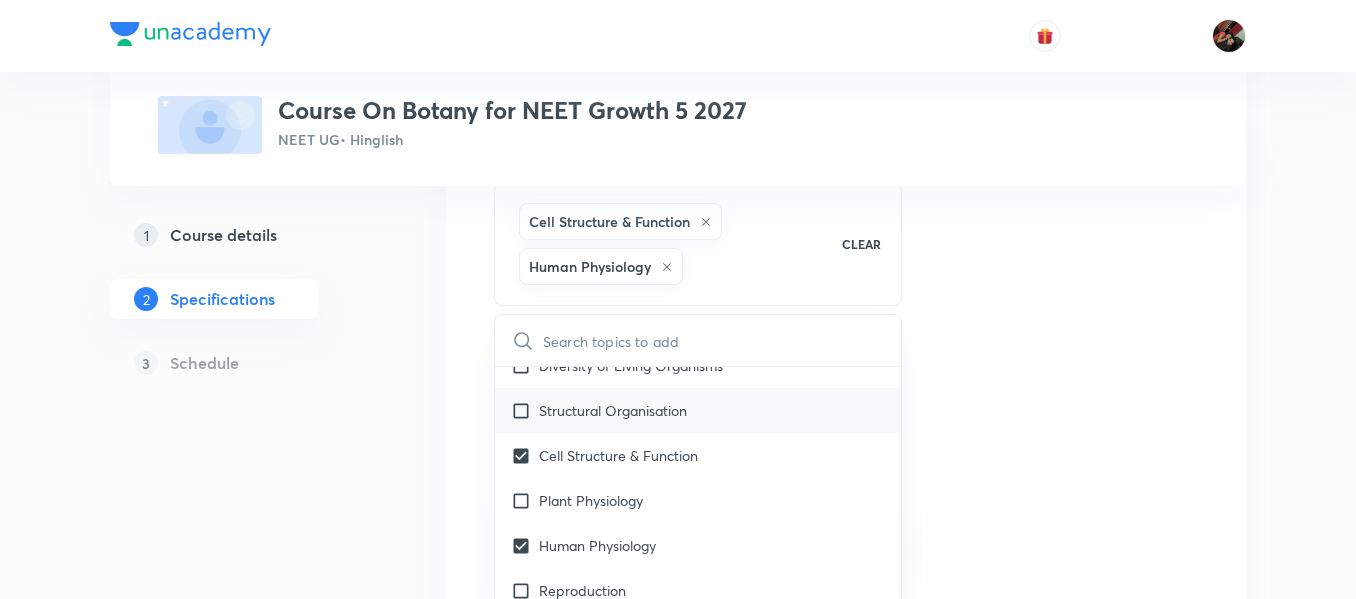click on "Structural Organisation" at bounding box center [613, 410] 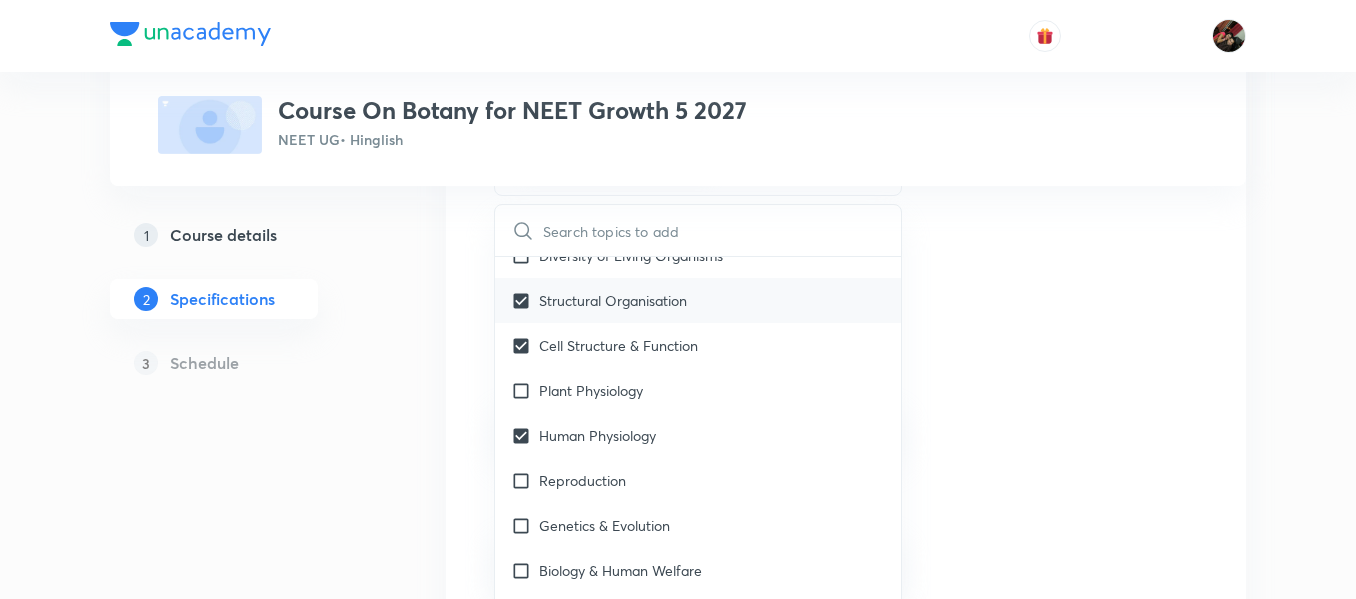 scroll, scrollTop: 378, scrollLeft: 0, axis: vertical 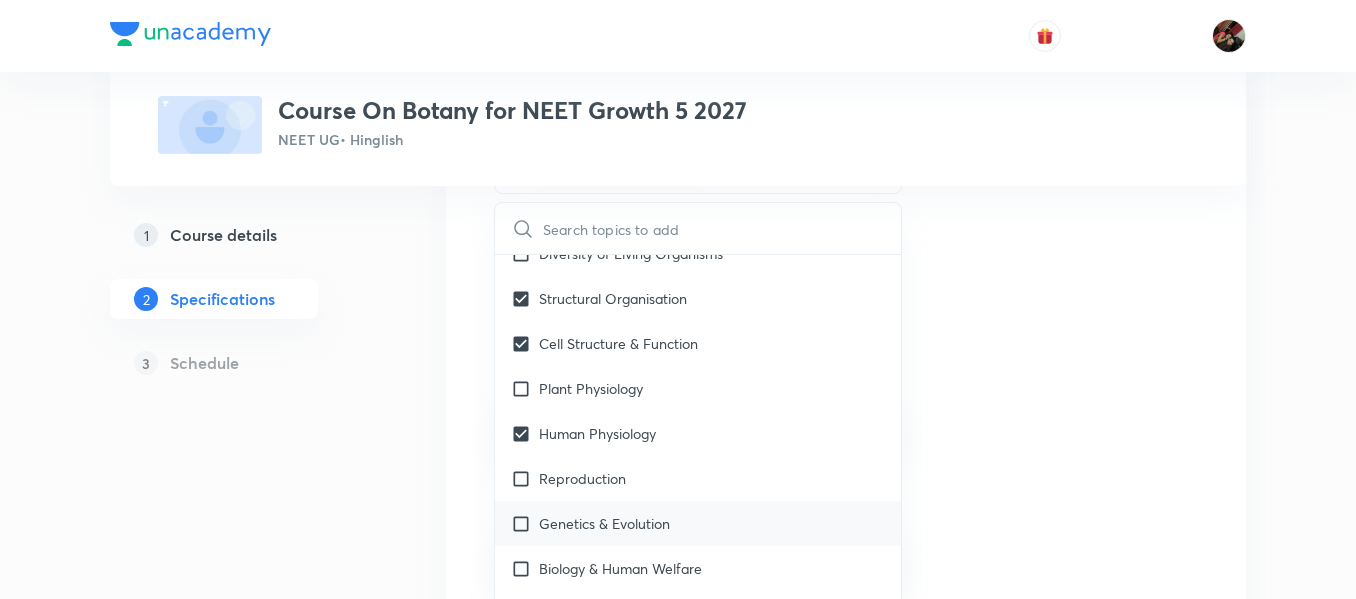 click on "Genetics & Evolution" at bounding box center [698, 523] 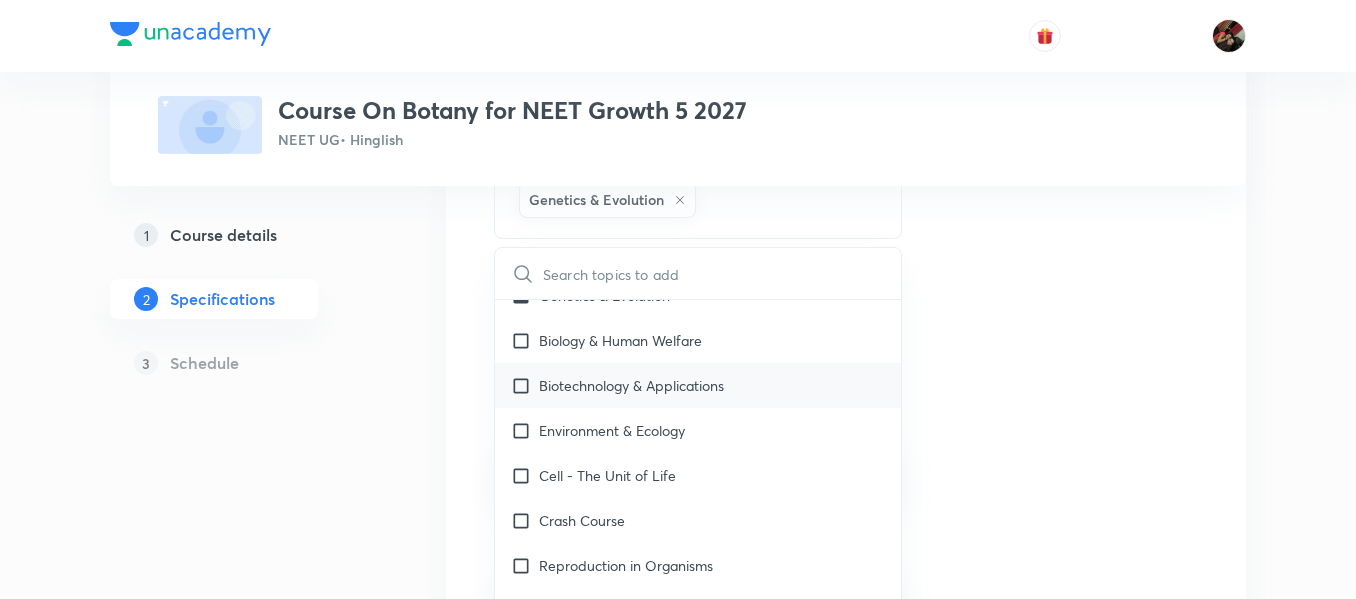 scroll, scrollTop: 391, scrollLeft: 0, axis: vertical 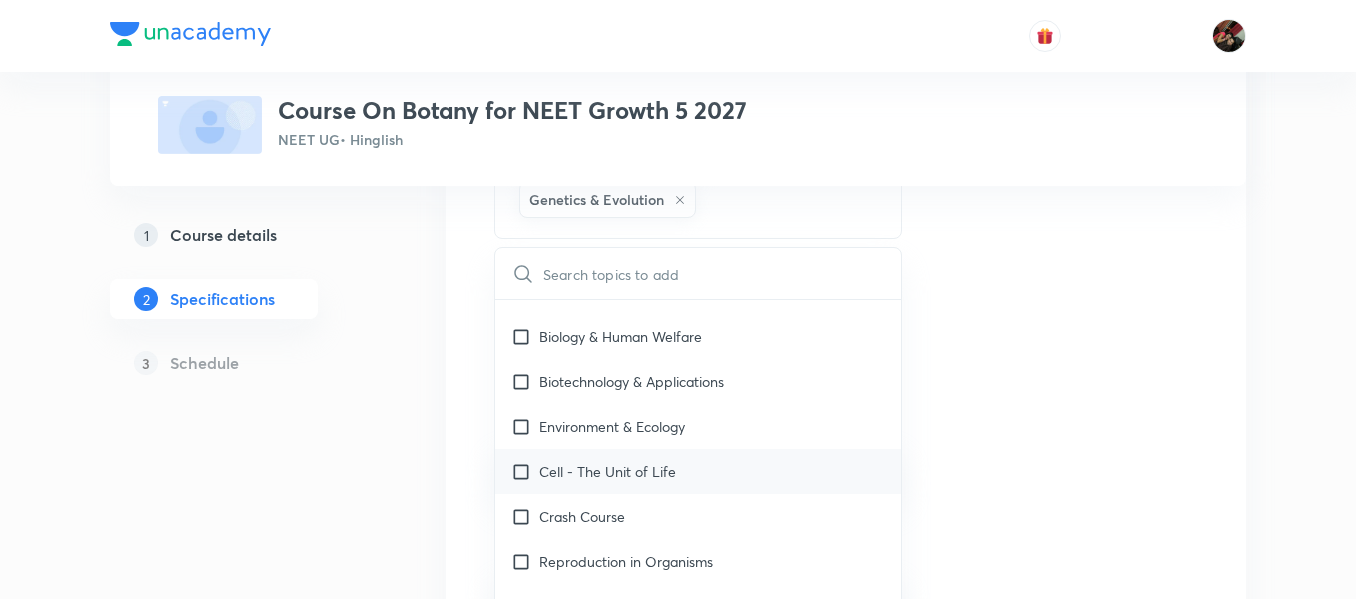 click on "Cell - The Unit of Life" at bounding box center (607, 471) 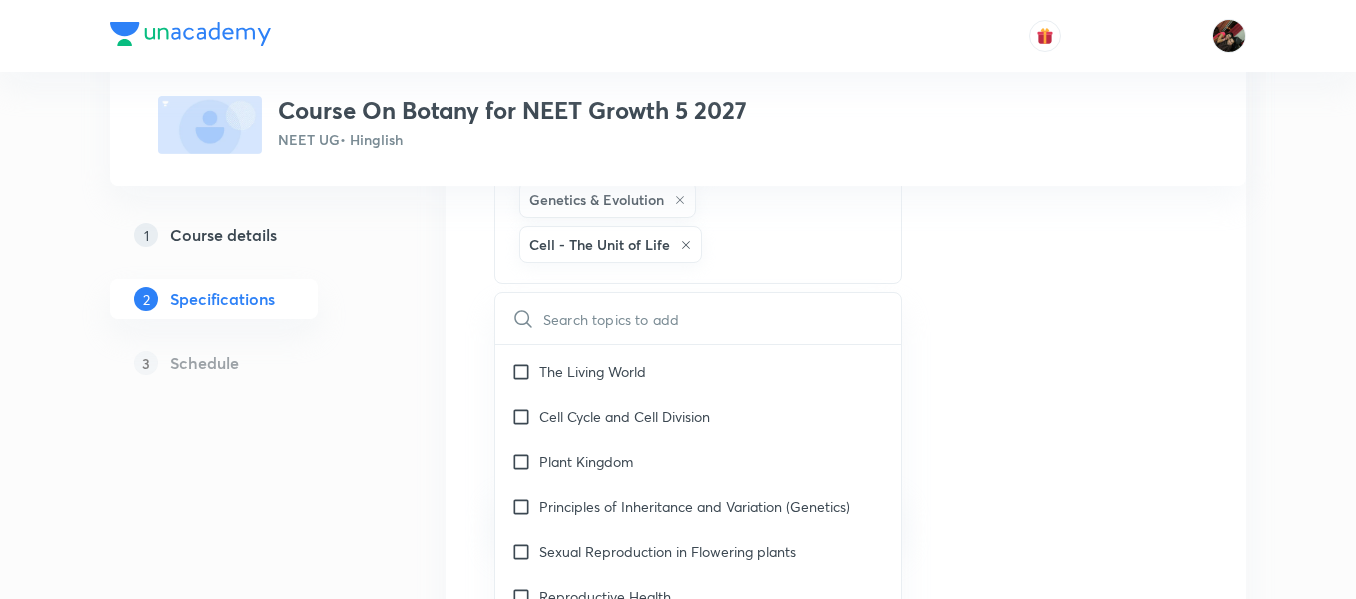 scroll, scrollTop: 717, scrollLeft: 0, axis: vertical 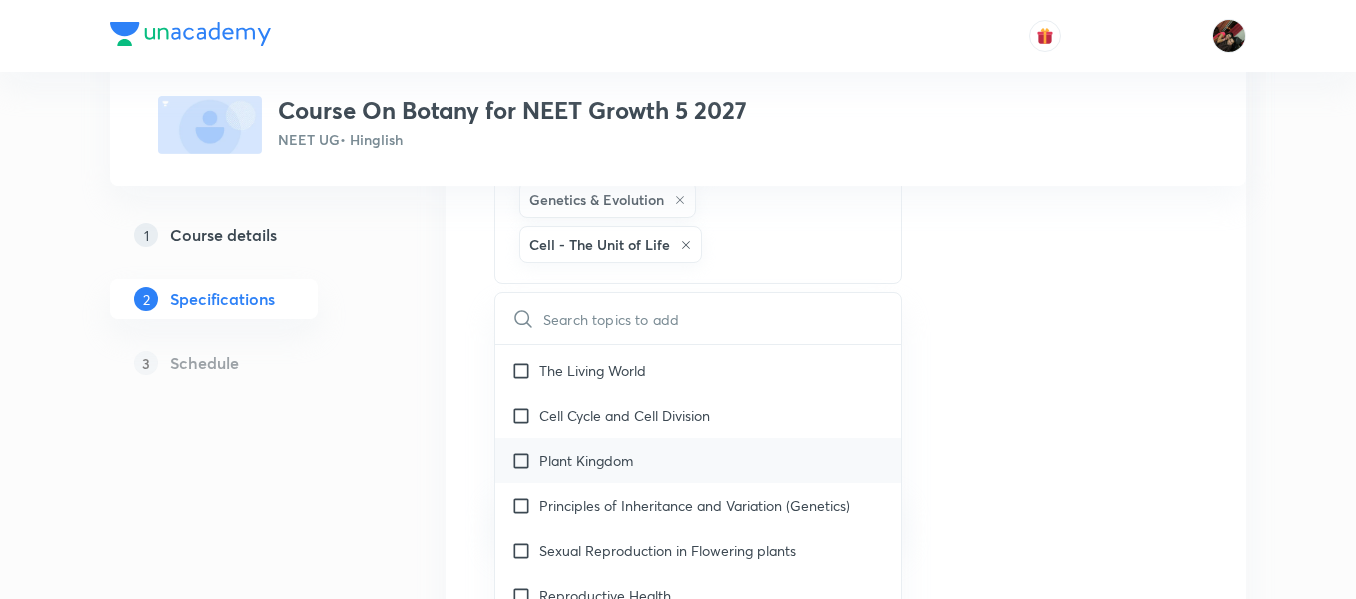 click on "Plant Kingdom" at bounding box center [698, 460] 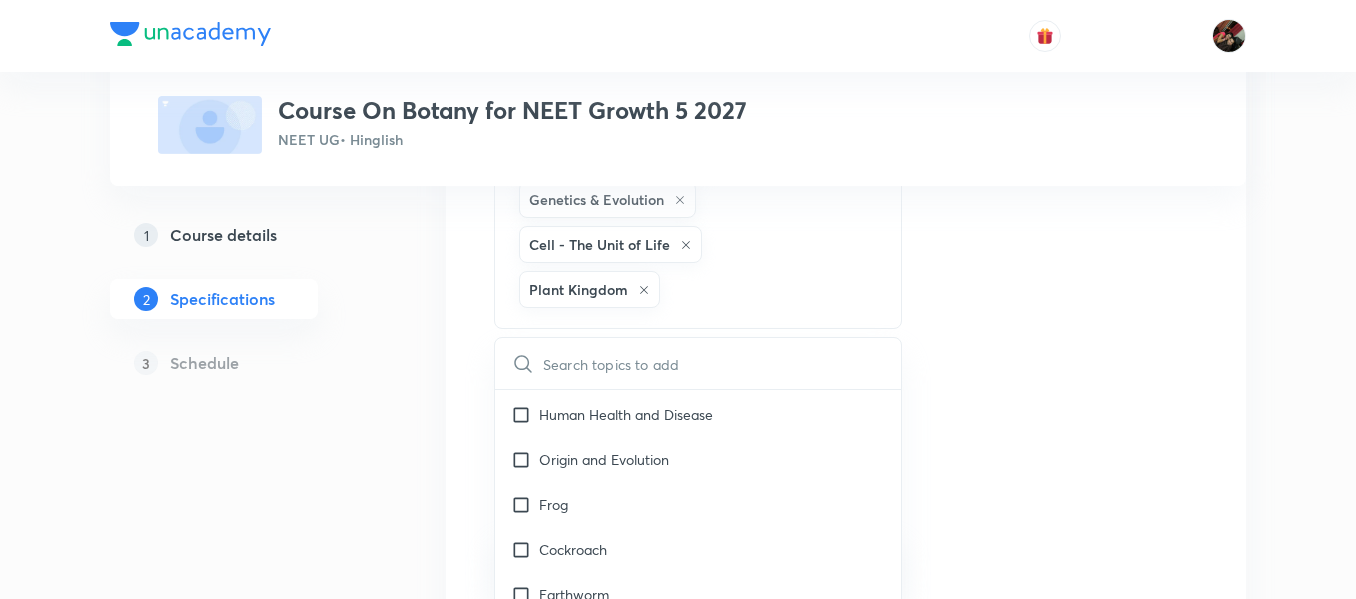 scroll, scrollTop: 1755, scrollLeft: 0, axis: vertical 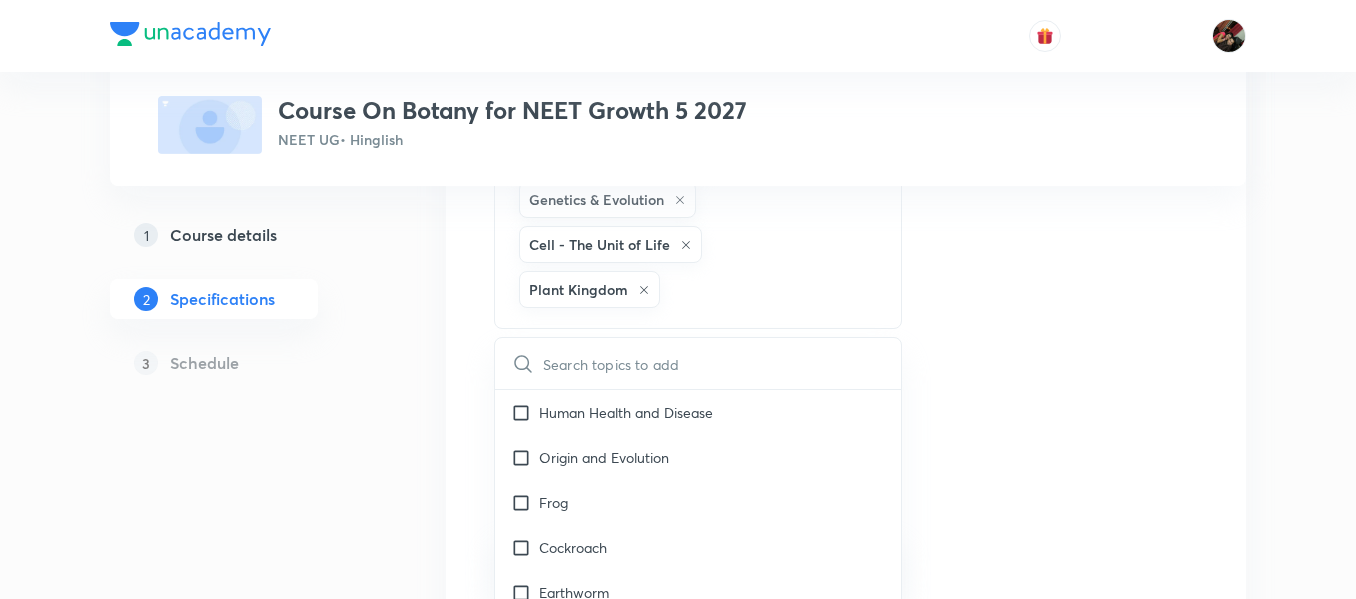 click on "Topics Cell Structure & Function Human Physiology Structural Organisation Genetics & Evolution Cell - The Unit of Life Plant Kingdom CLEAR ​ Biology Previous Year & Mock Questions Diversity of Living Organisms Structural Organisation Cell Structure & Function Plant Physiology Human Physiology Reproduction Genetics & Evolution Biology & Human Welfare Biotechnology & Applications Environment & Ecology Cell - The Unit of Life Crash Course Reproduction in Organisms Biological Classification The Living World Cell Cycle and Cell Division Plant Kingdom Principles of Inheritance and Variation (Genetics) Sexual Reproduction in Flowering plants Reproductive Health Human Reproduction Morphology of Flowering Plants Respiration in Plants Photosynthesis in Higher Plants Mineral Nutrition Transport in Plants Anatomy of Flowering Plants Environmental Issues Biodiversity and Conservation Ecosystem Organism, Population and Community Microbes in Human Welfare Strategies for Enhancement in Food Production Animal Husbandary ​" at bounding box center [846, 511] 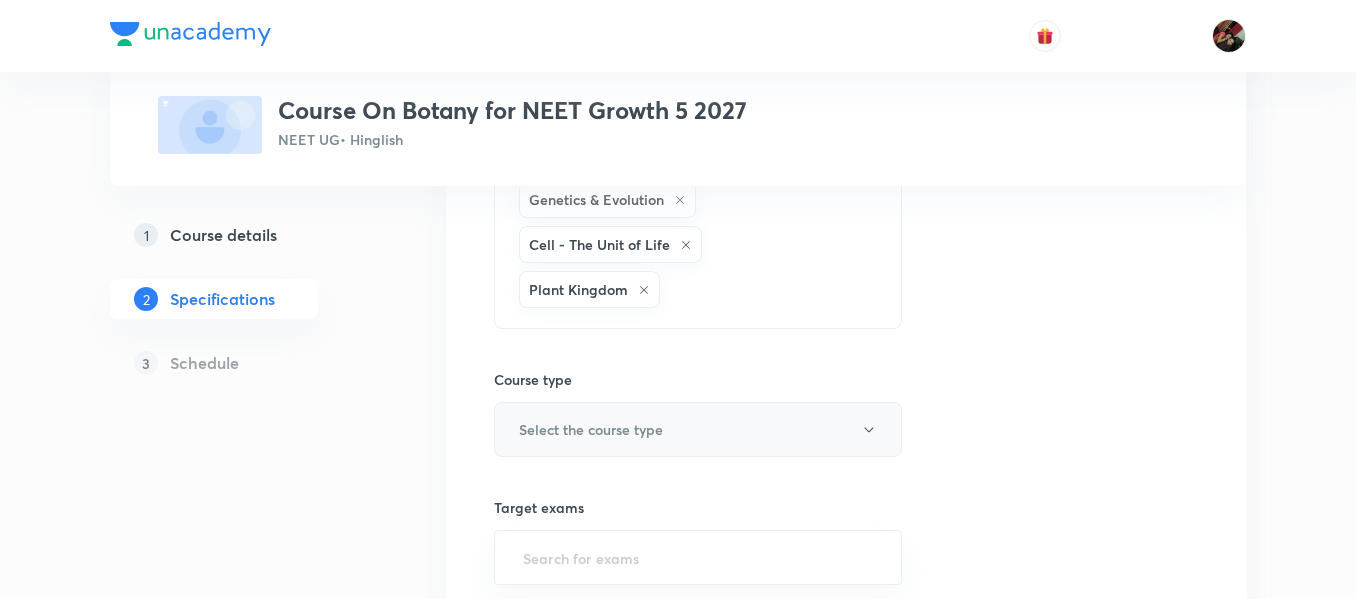 click on "Select the course type" at bounding box center [591, 429] 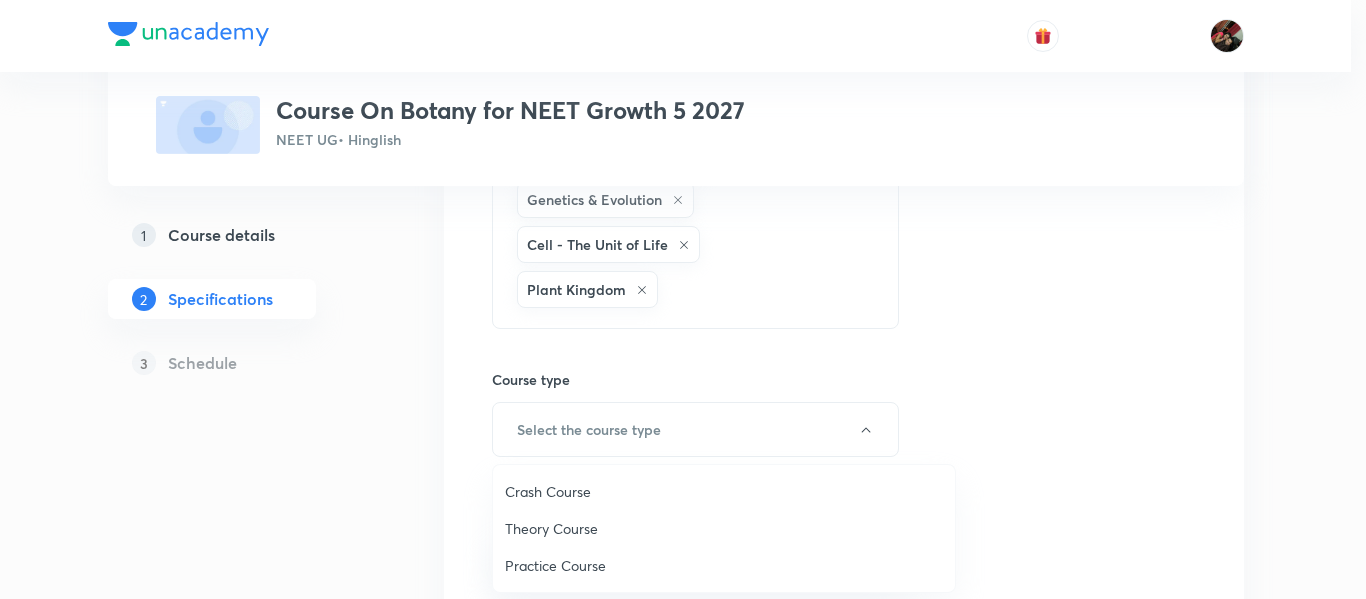 click on "Theory Course" at bounding box center (724, 528) 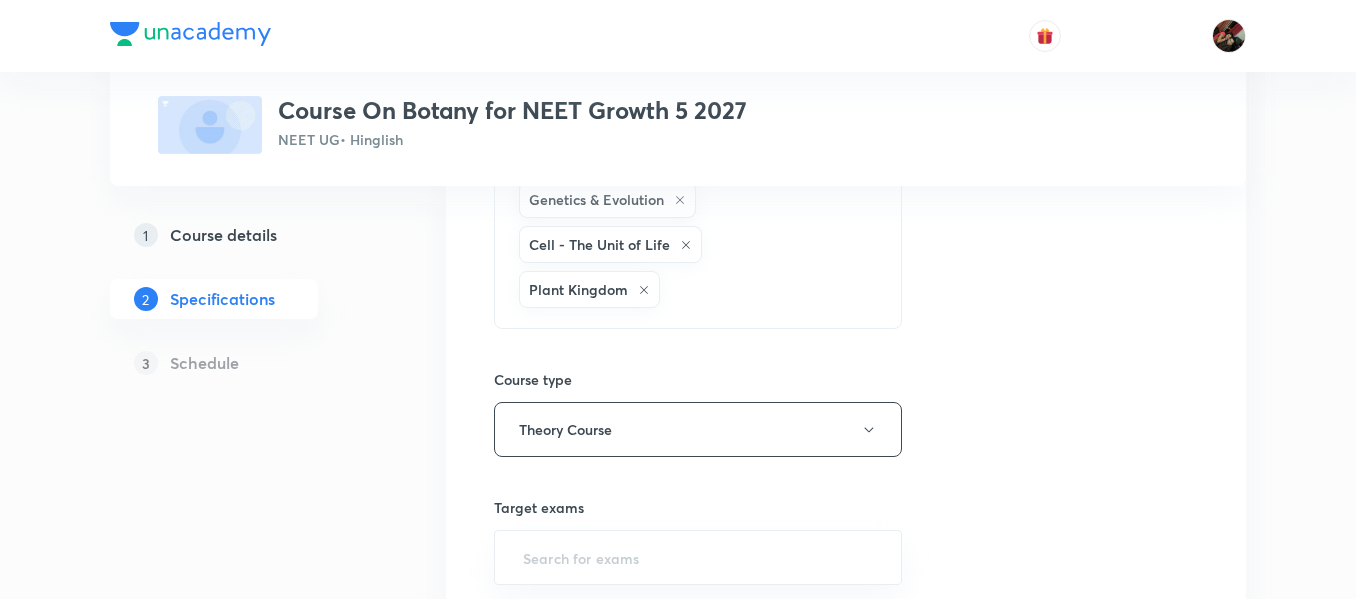 click on "Plus Courses Course On Botany for NEET Growth 5 2027 NEET UG  • Hinglish 1 Course details 2 Specifications 3 Schedule Topics Cell Structure & Function Human Physiology Structural Organisation Genetics & Evolution Cell - The Unit of Life Plant Kingdom CLEAR Course type Theory Course Target exams ​ Search for classes ​ Preview video ​ Thumbnail Format: 500x300 · Max size: 1MB Upload custom thumbnail Save & continue" at bounding box center [678, 412] 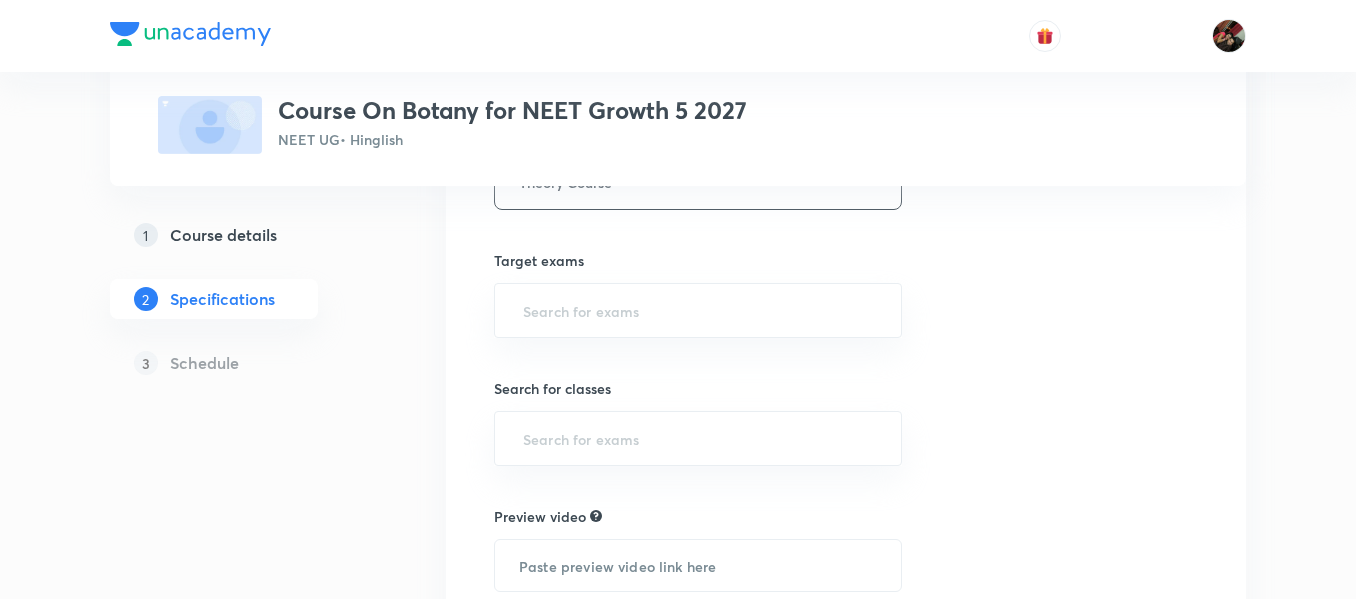 scroll, scrollTop: 631, scrollLeft: 0, axis: vertical 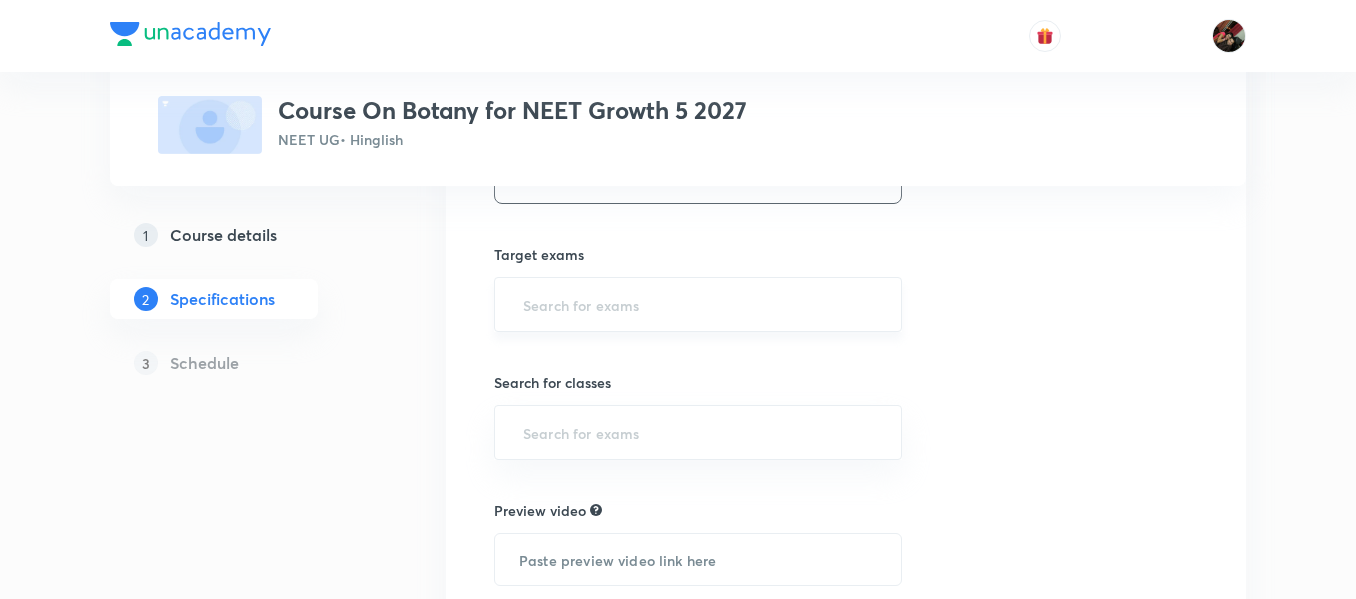 click on "​" at bounding box center (698, 304) 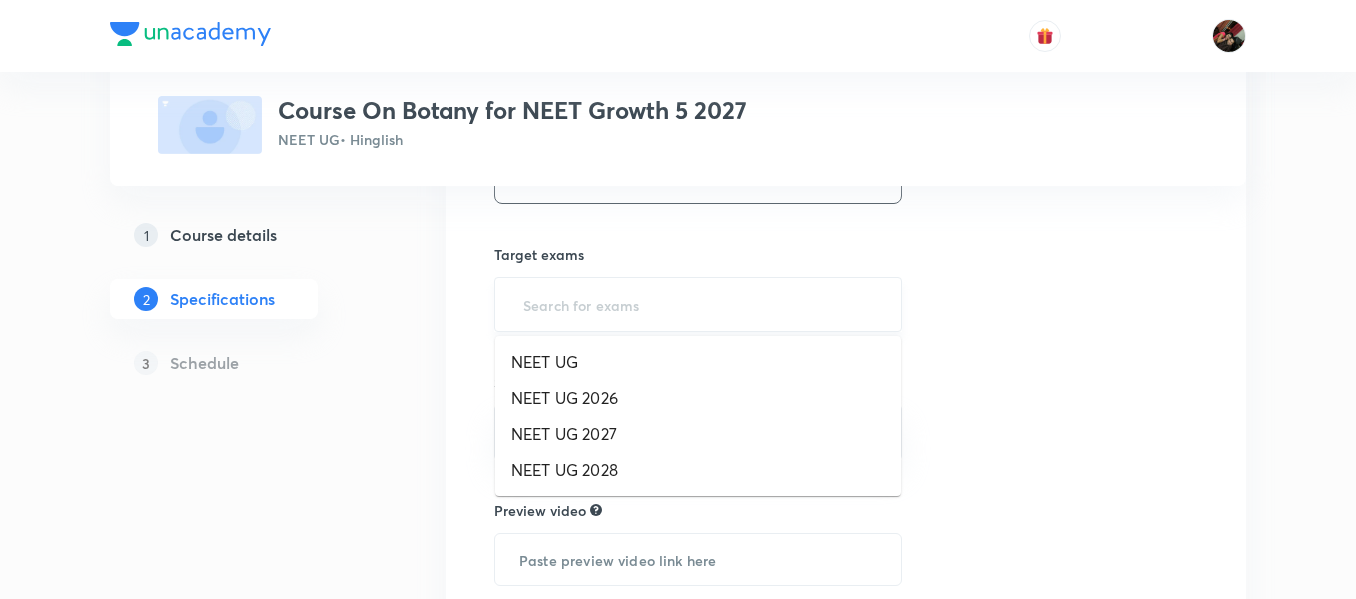 click at bounding box center [698, 304] 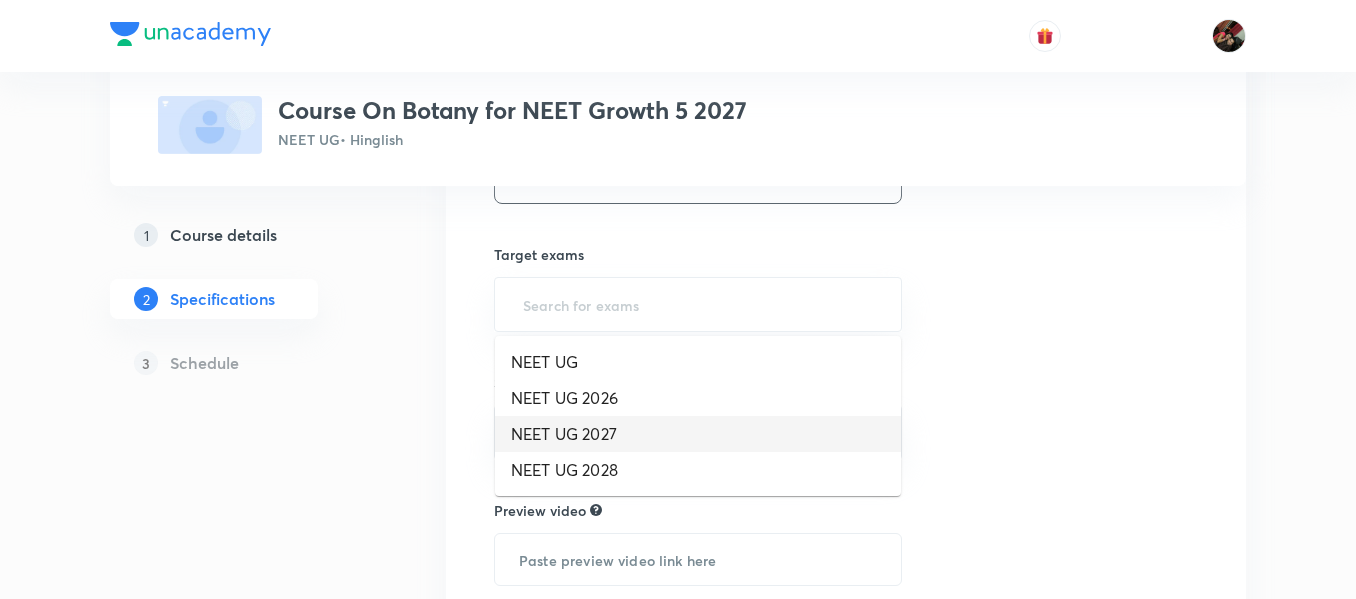 click on "NEET UG 2027" at bounding box center (698, 434) 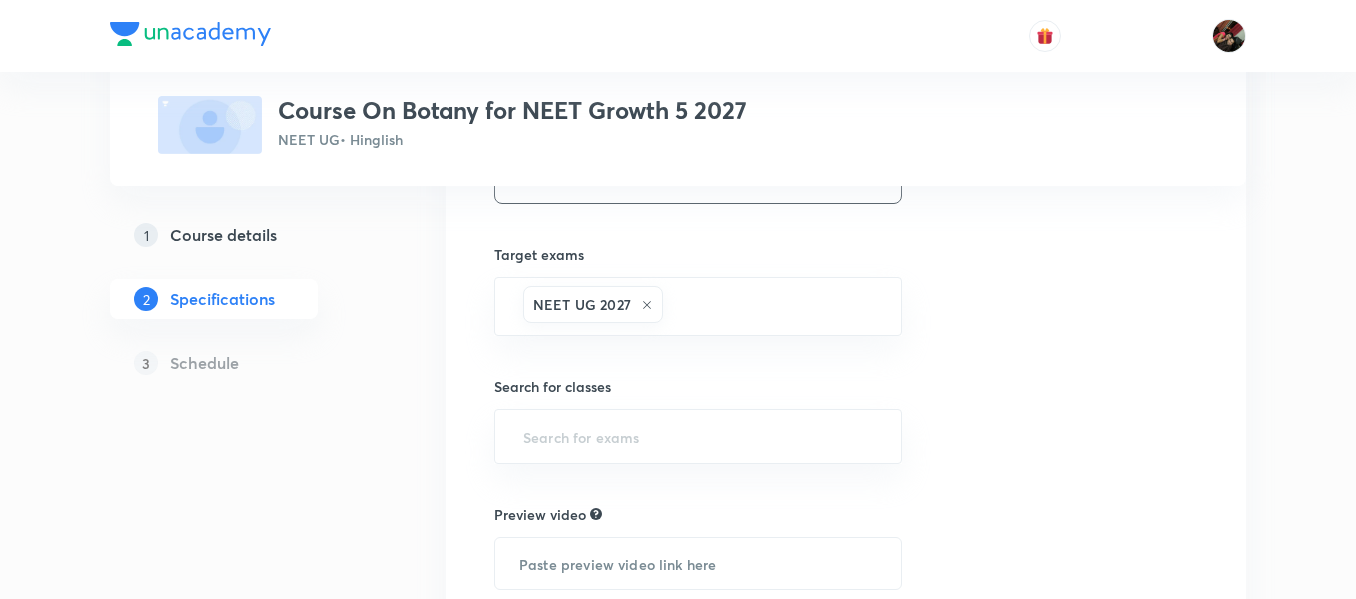 click on "Plus Courses Course On Botany for NEET Growth 5 2027 NEET UG  • Hinglish 1 Course details 2 Specifications 3 Schedule Topics Cell Structure & Function Human Physiology Structural Organisation Genetics & Evolution Cell - The Unit of Life Plant Kingdom CLEAR Course type Theory Course Target exams NEET UG 2027 ​ Search for classes ​ Preview video ​ Thumbnail Format: 500x300 · Max size: 1MB Upload custom thumbnail Save & continue" at bounding box center (678, 161) 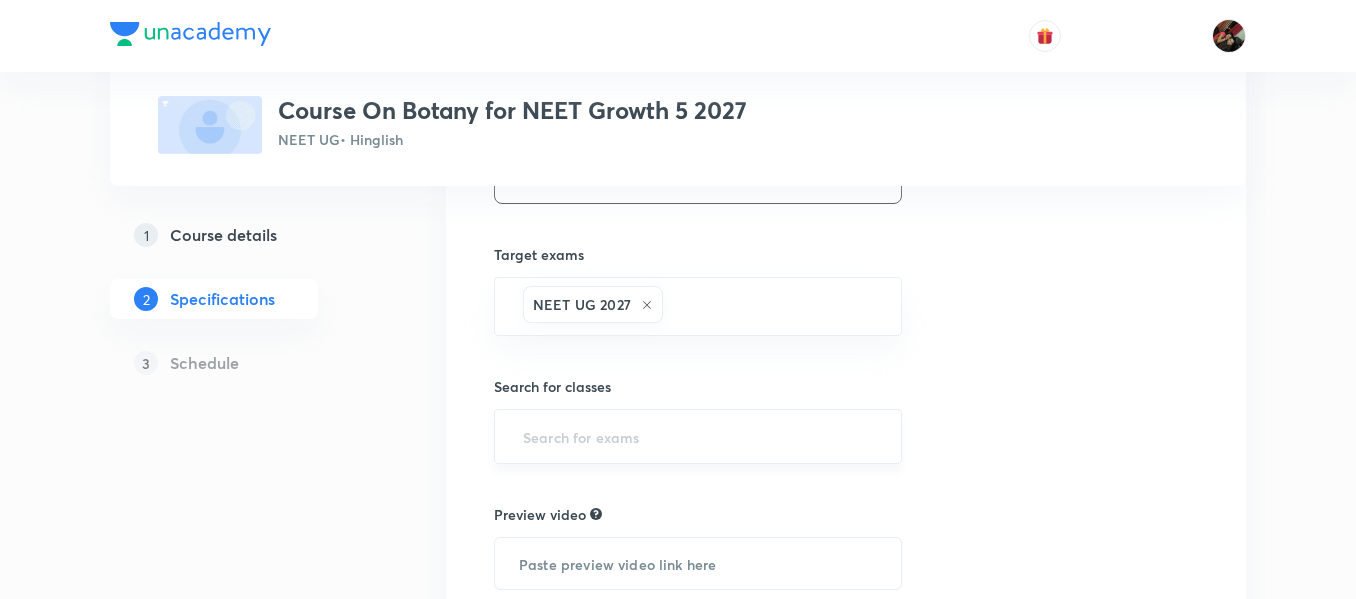 click on "​" at bounding box center [698, 436] 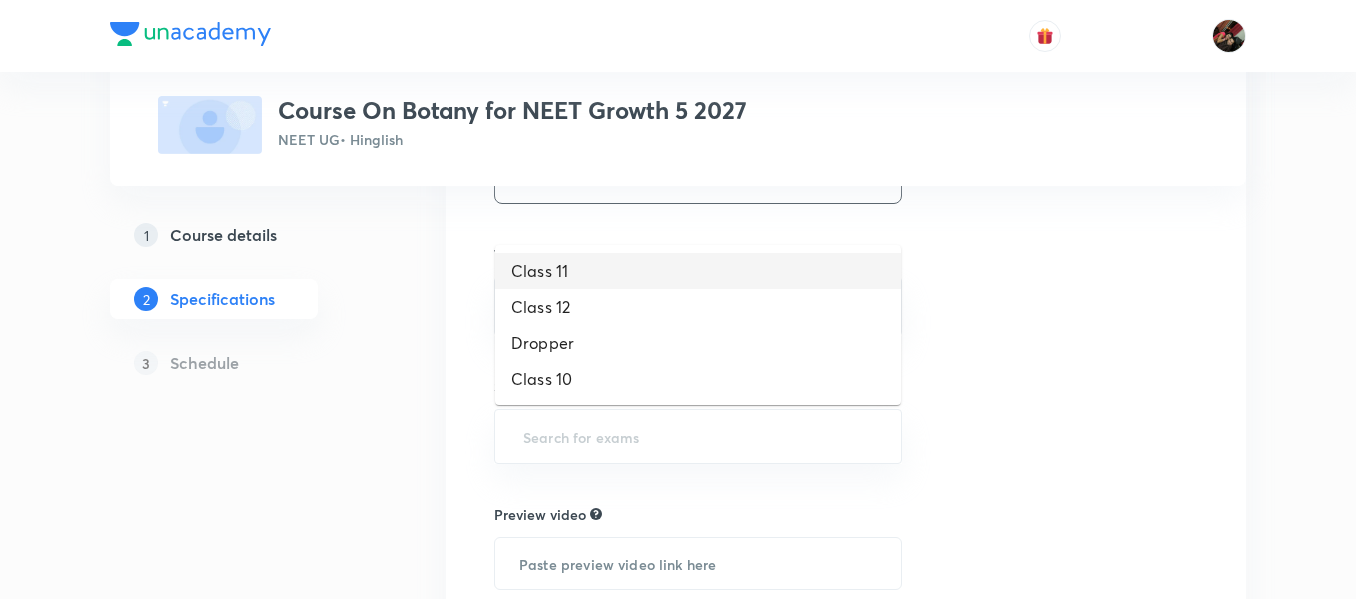 click on "Class 11" at bounding box center (698, 271) 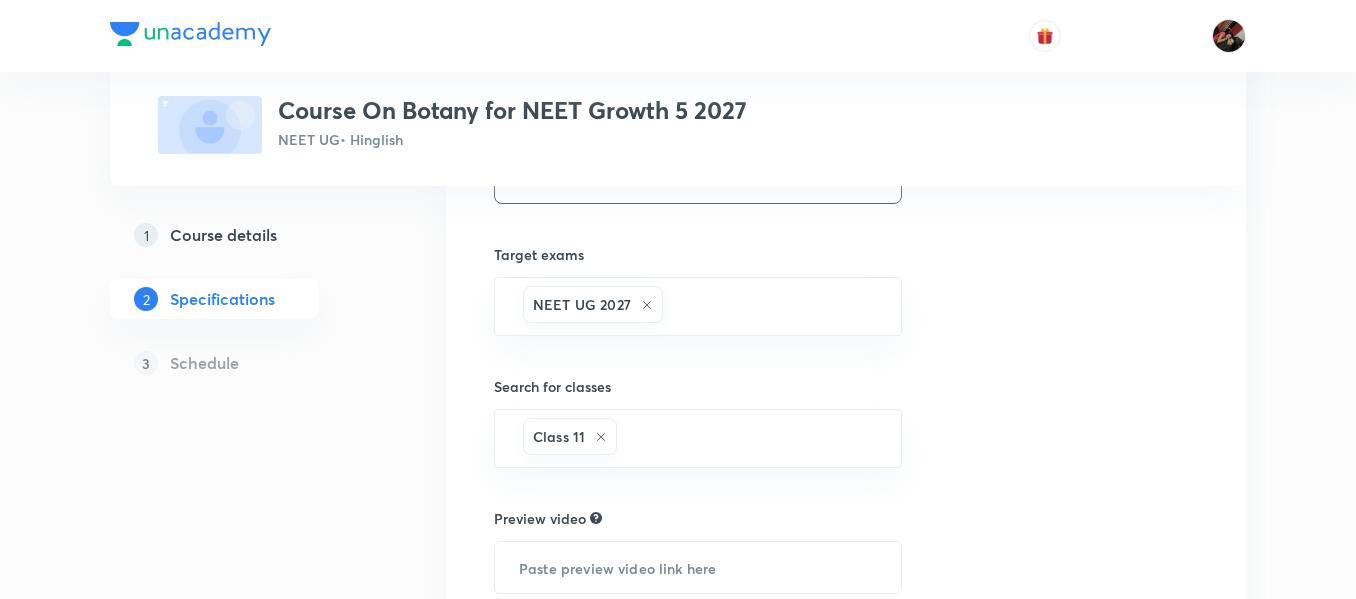 scroll, scrollTop: 913, scrollLeft: 0, axis: vertical 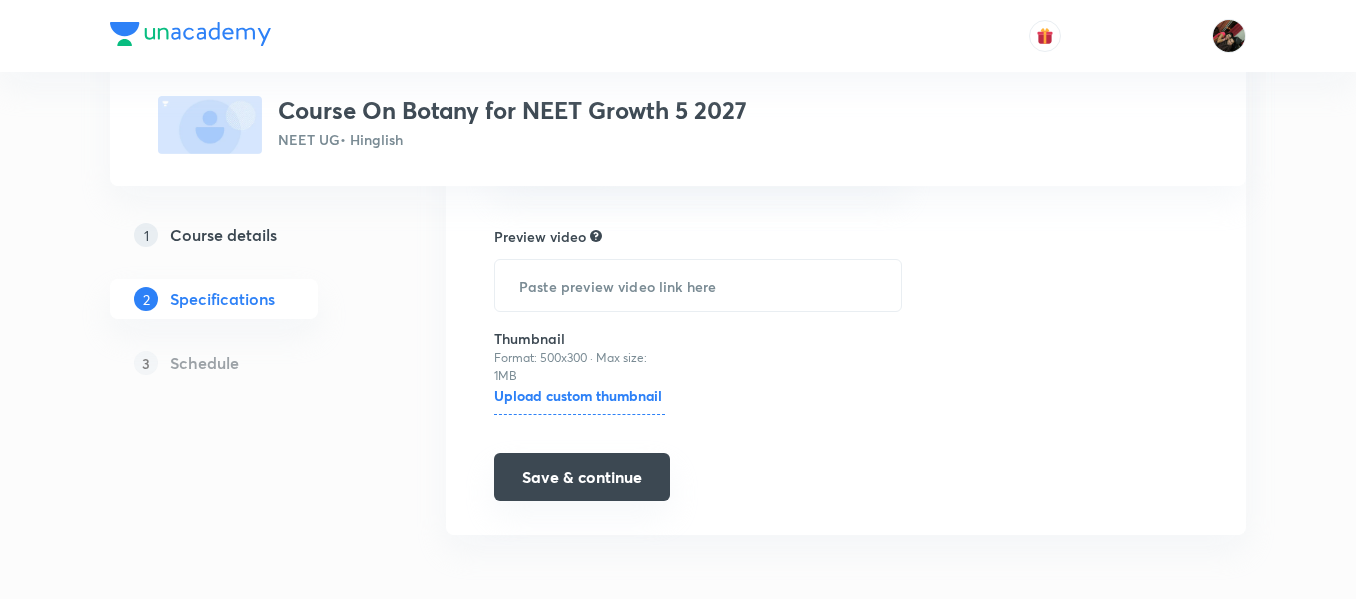 click on "Save & continue" at bounding box center (582, 477) 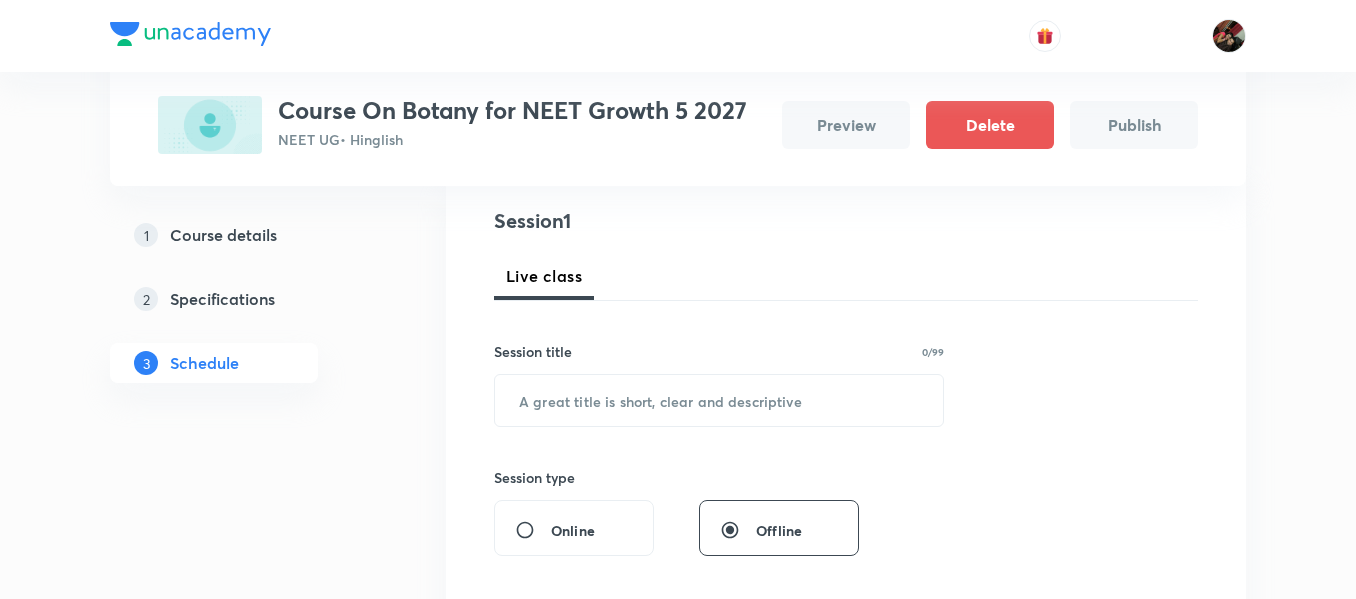 scroll, scrollTop: 229, scrollLeft: 0, axis: vertical 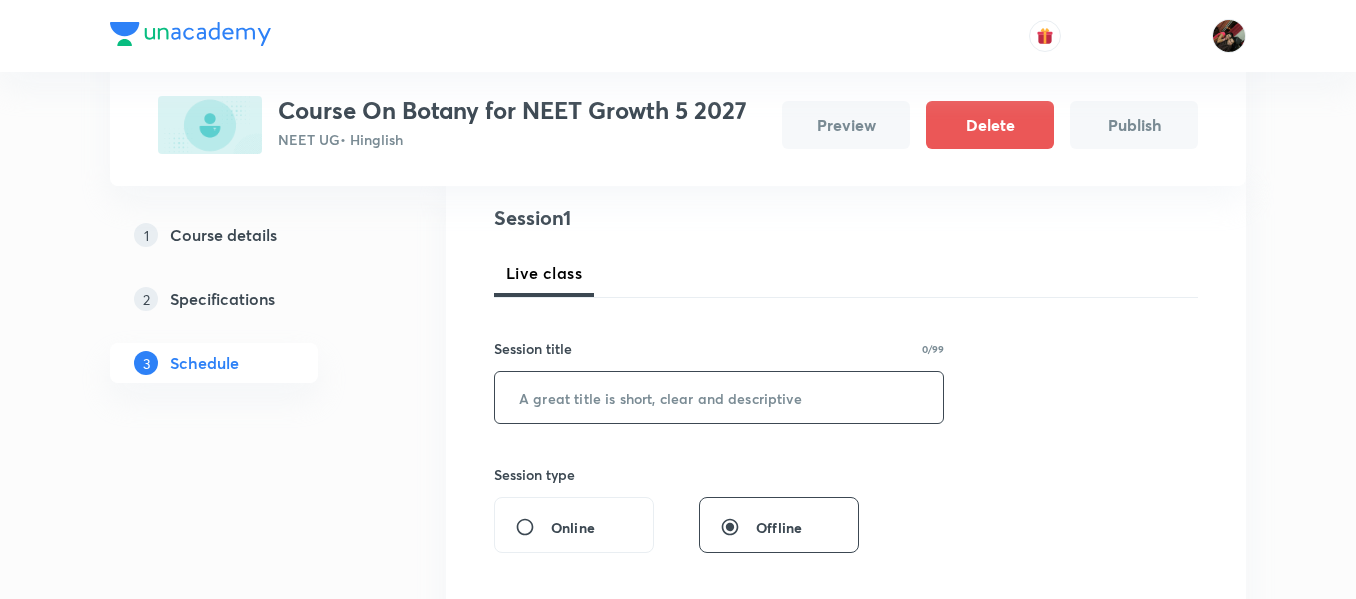 click at bounding box center [719, 397] 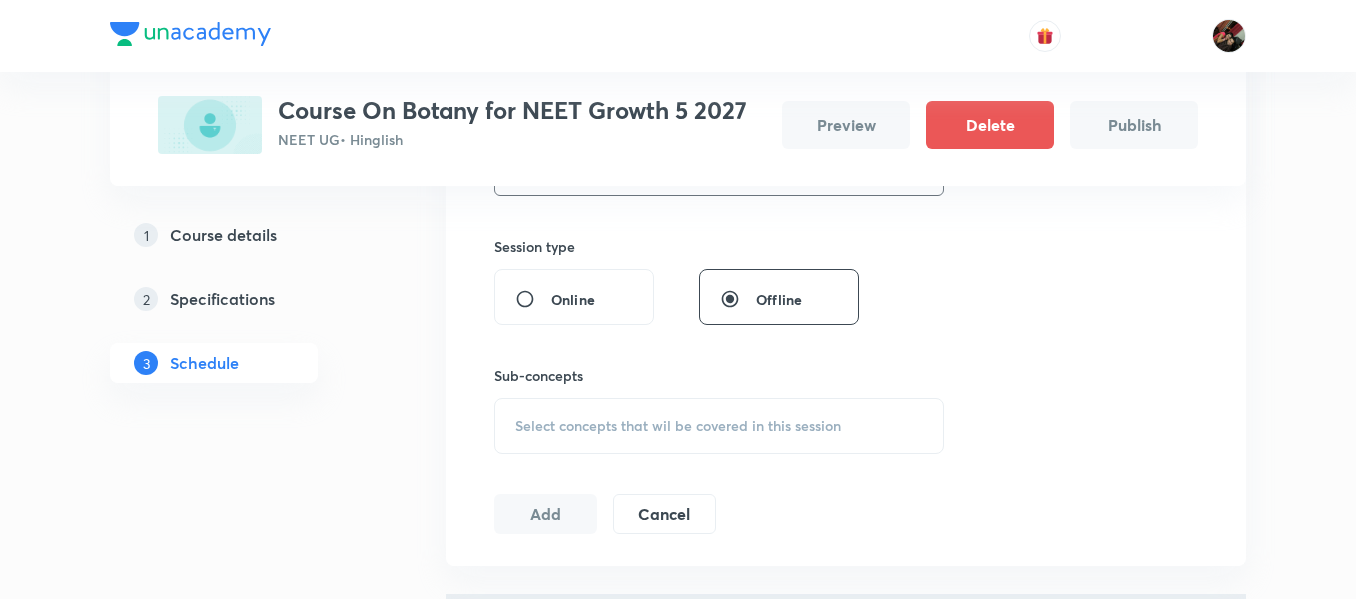 scroll, scrollTop: 458, scrollLeft: 0, axis: vertical 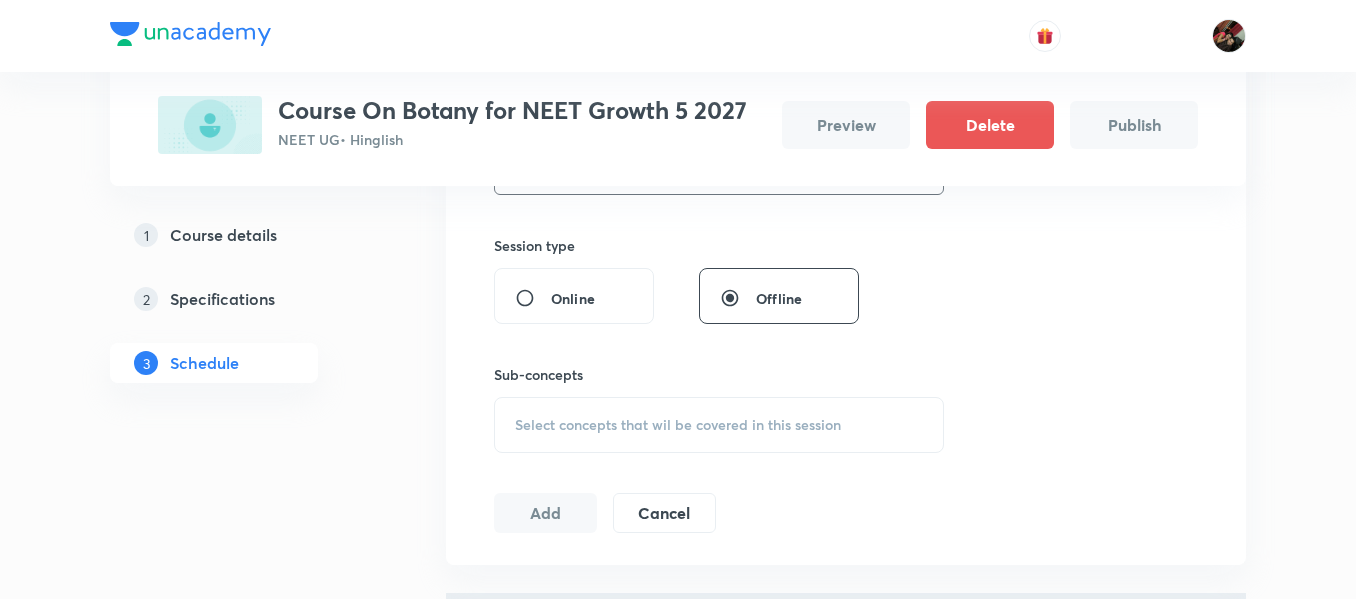 type on "Cell- Unit of Life" 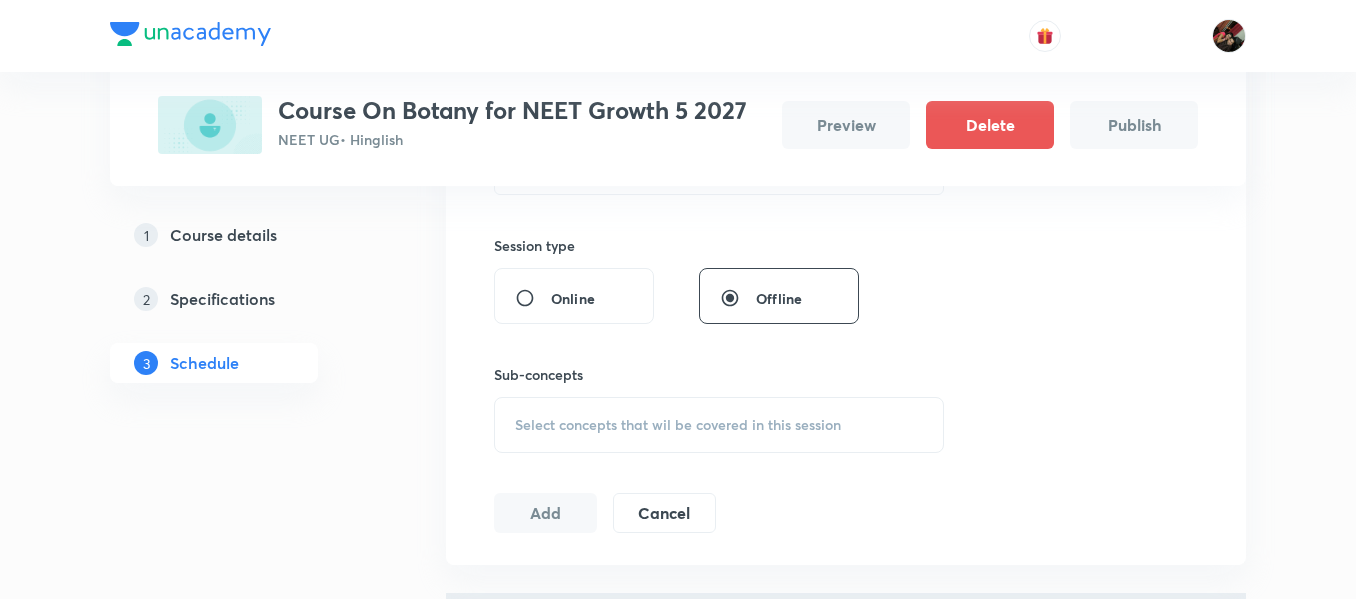 click on "Select concepts that wil be covered in this session" at bounding box center (678, 425) 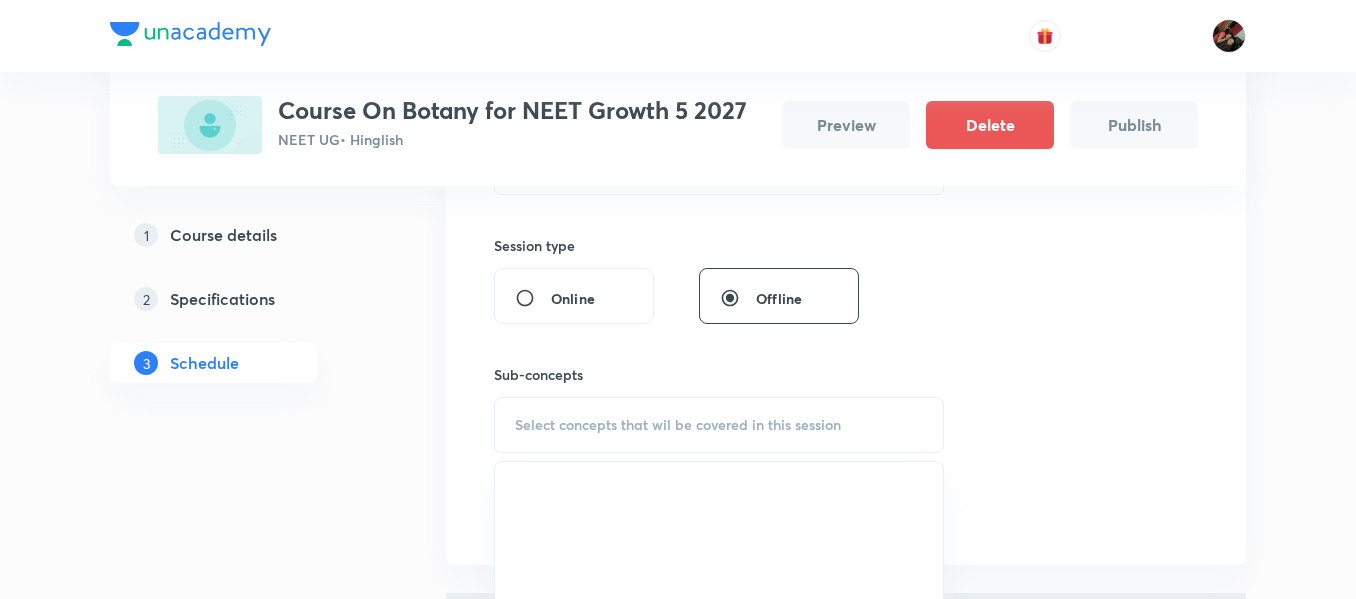 scroll, scrollTop: 608, scrollLeft: 0, axis: vertical 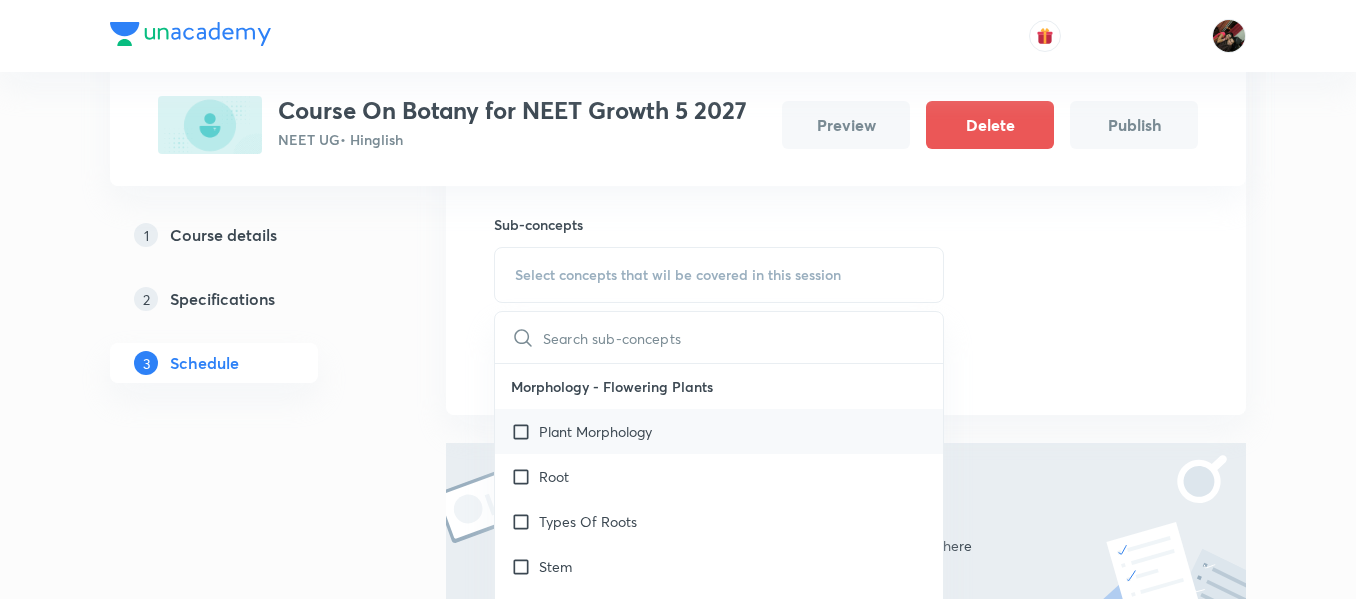 click on "Plant Morphology" at bounding box center (595, 431) 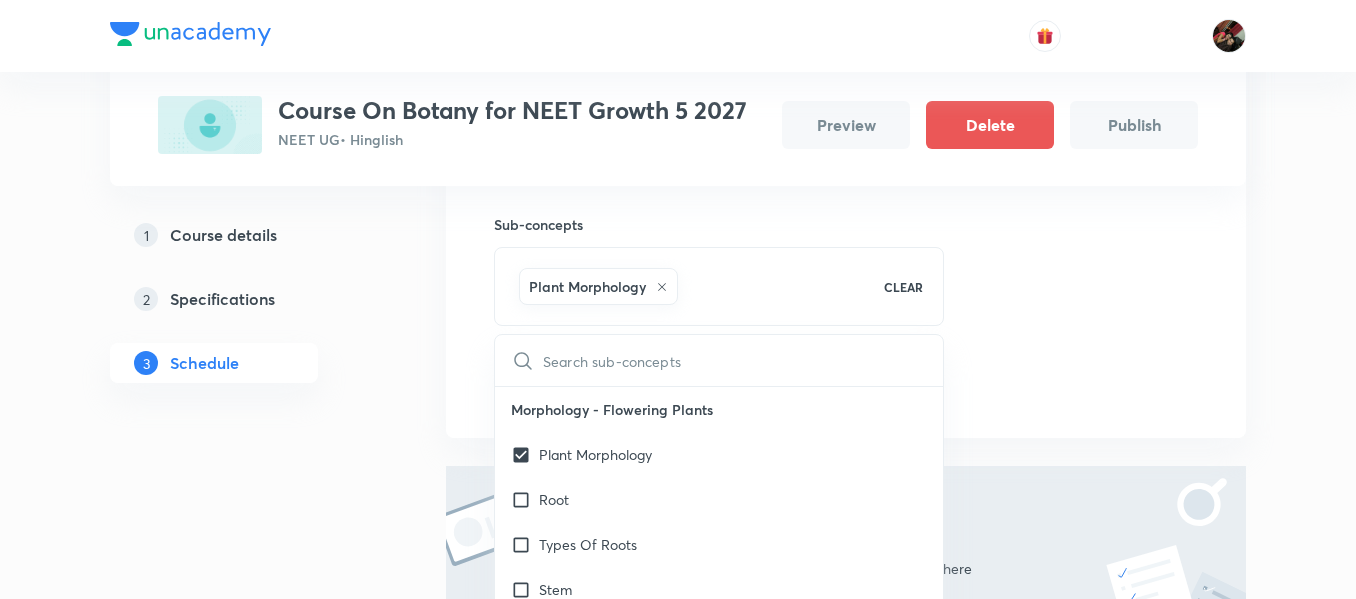 click on "Plus Courses Course On Botany for NEET Growth 5 2027 NEET UG  • Hinglish Preview Delete Publish 1 Course details 2 Specifications 3 Schedule Schedule Session  1 Live class Session title 18/99 Cell- Unit of Life ​   Session type Online Offline Sub-concepts Plant Morphology CLEAR ​ Morphology - Flowering Plants Plant Morphology Root Types Of Roots Stem Types Of Stem  Leaf Inflorescence Flower Fruit Seed Semi-Technical Description Of A Typical Flowering Plant Description Of Some Important Families Anatomy - Flowering Plants The Tissues  Tissue System Anatomy Of Dicotyledonous And Monocotyledonous Plants Secondary Growth Structural Organisation in Animals Animal Tissues Organ And Organ System Earthworm Cockroach Frogs Structural Organization in Animals Cockroach General Features  Frog General Features Cell - Unit of Life What Is A Cell? Cell Theory An Overview Of Cell Cell Shape And Size Prokaryotic Cells Eukaryotic Cells Ribosome and Inclusion Bodies Cell - Unit of Life Biomolecules Biomacromolecules Blood" at bounding box center [678, 153] 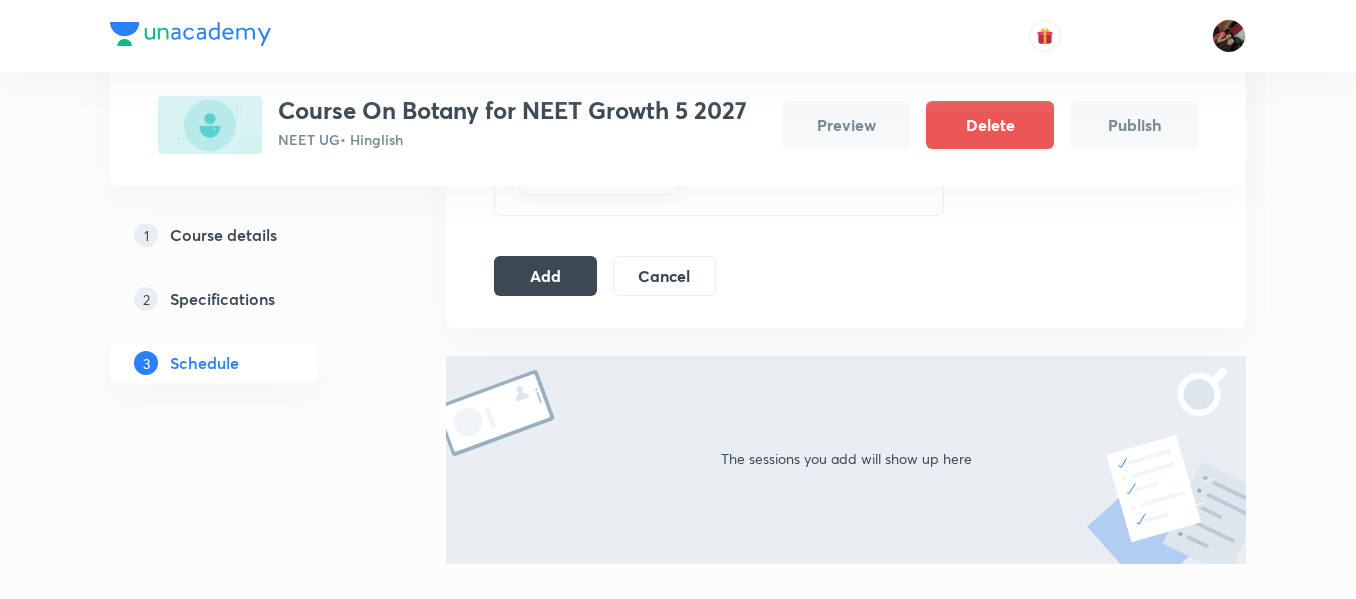 scroll, scrollTop: 716, scrollLeft: 0, axis: vertical 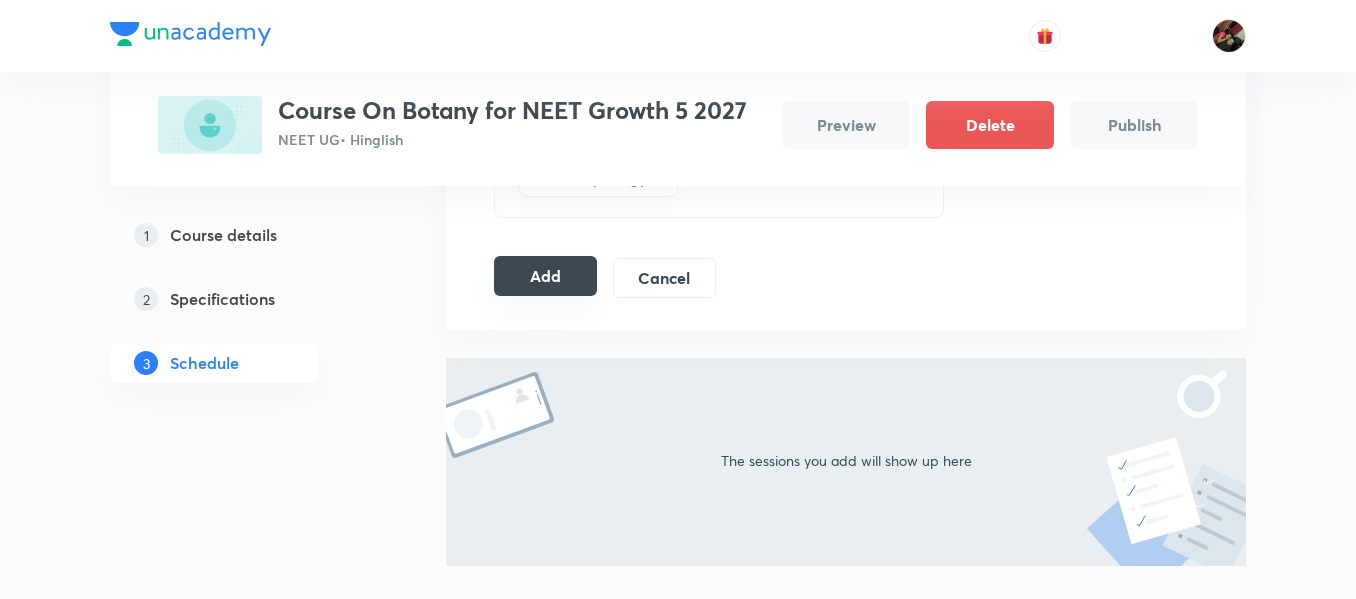 click on "Add" at bounding box center [545, 276] 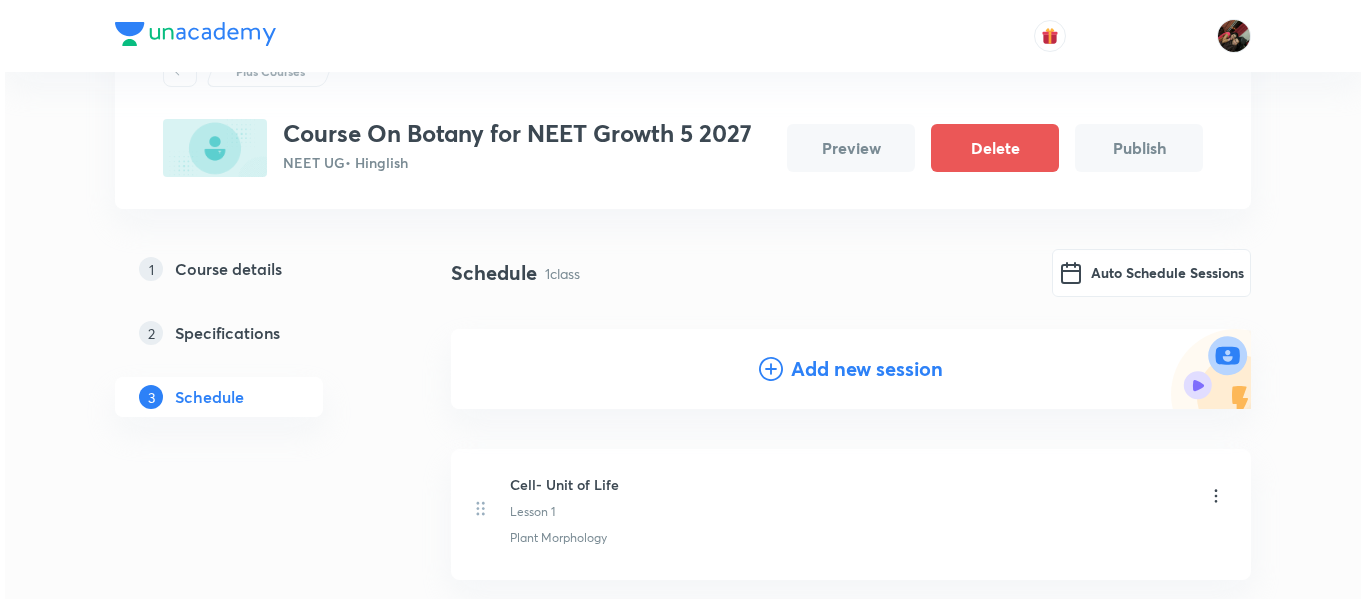scroll, scrollTop: 0, scrollLeft: 0, axis: both 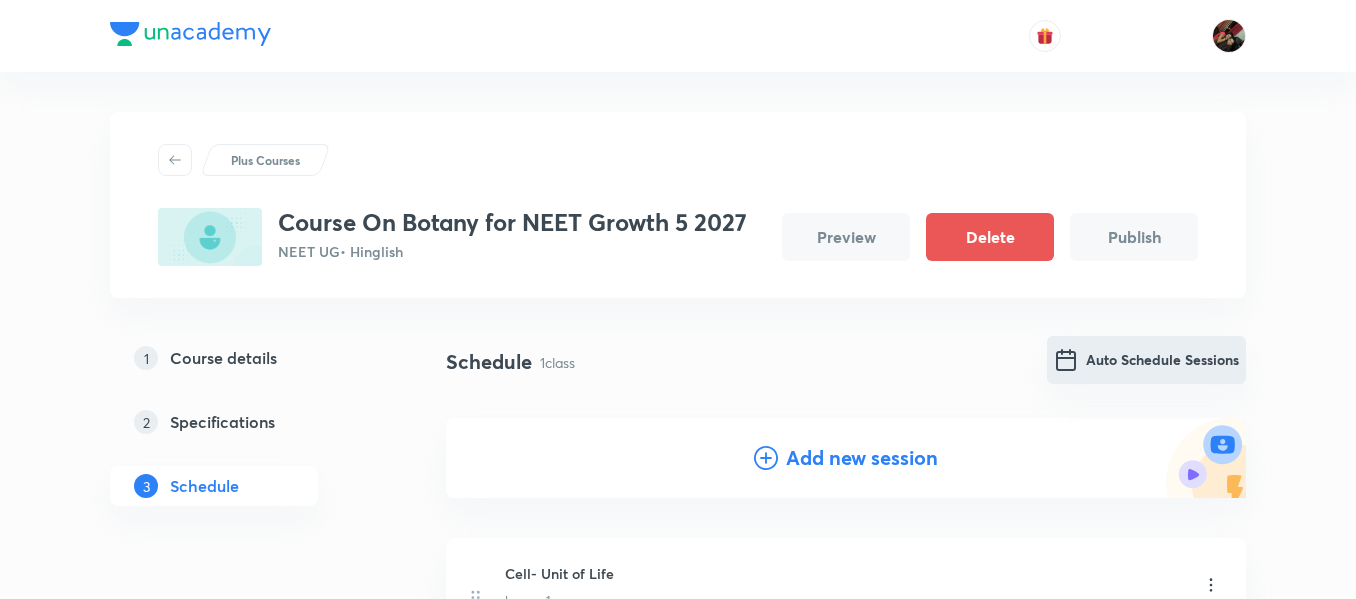 click on "Auto Schedule Sessions" at bounding box center (1146, 360) 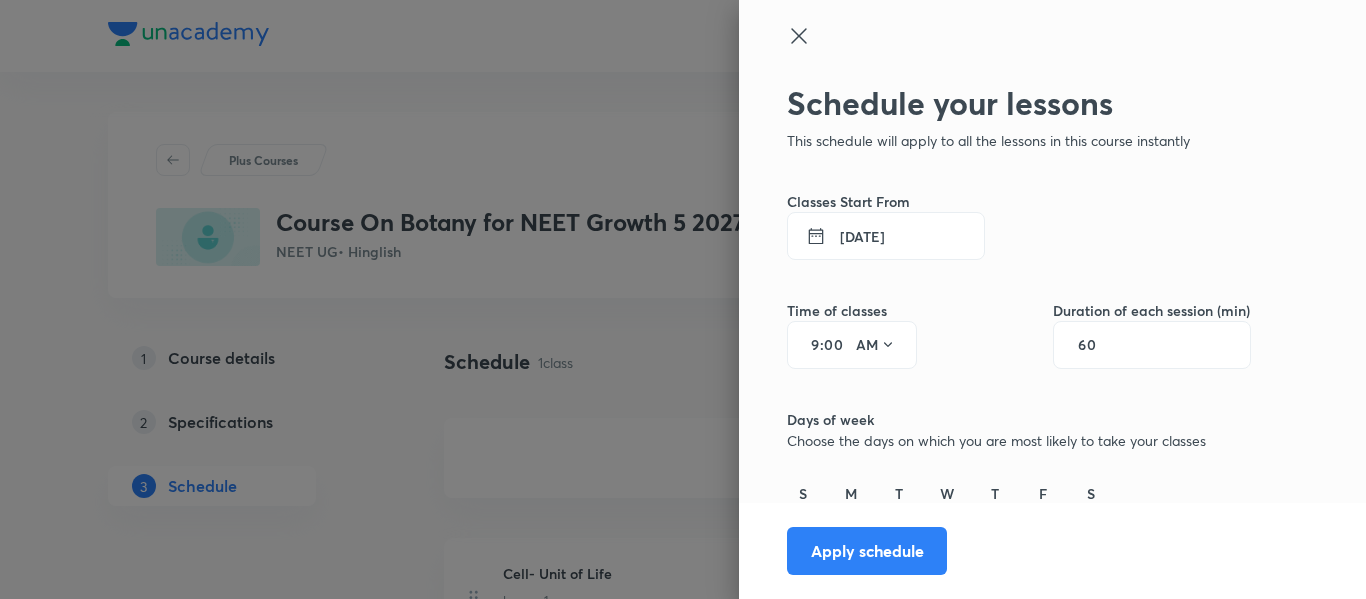 click on "10 Jul 2025" at bounding box center (886, 236) 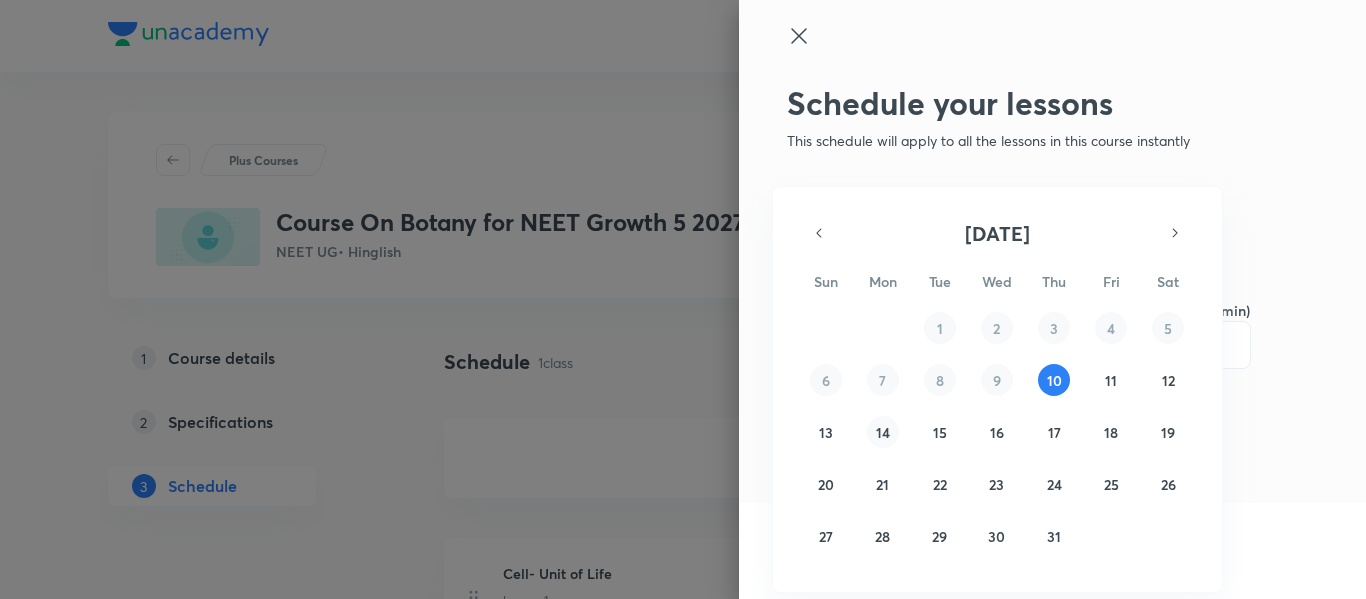 click on "29 30 1 2 3 4 5 6 7 8 9 10 11 12 13 14 15 16 17 18 19 20 21 22 23 24 25 26 27 28 29 30 31 1 2" at bounding box center (997, 432) 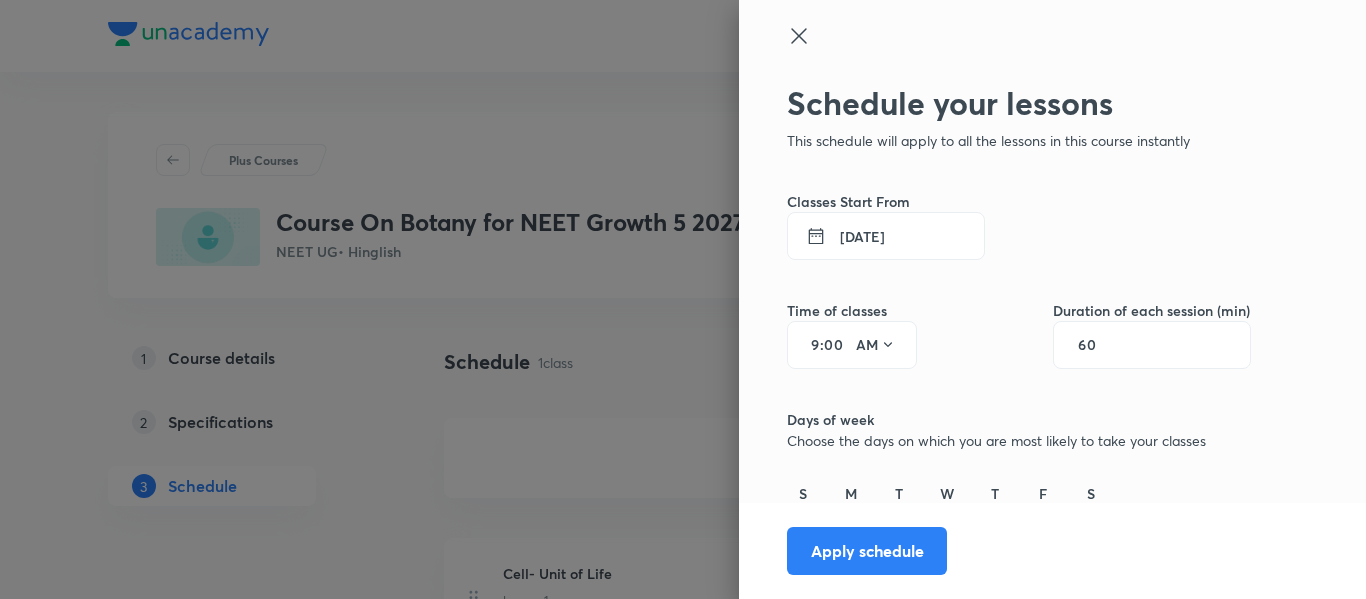 click on "9" at bounding box center [808, 345] 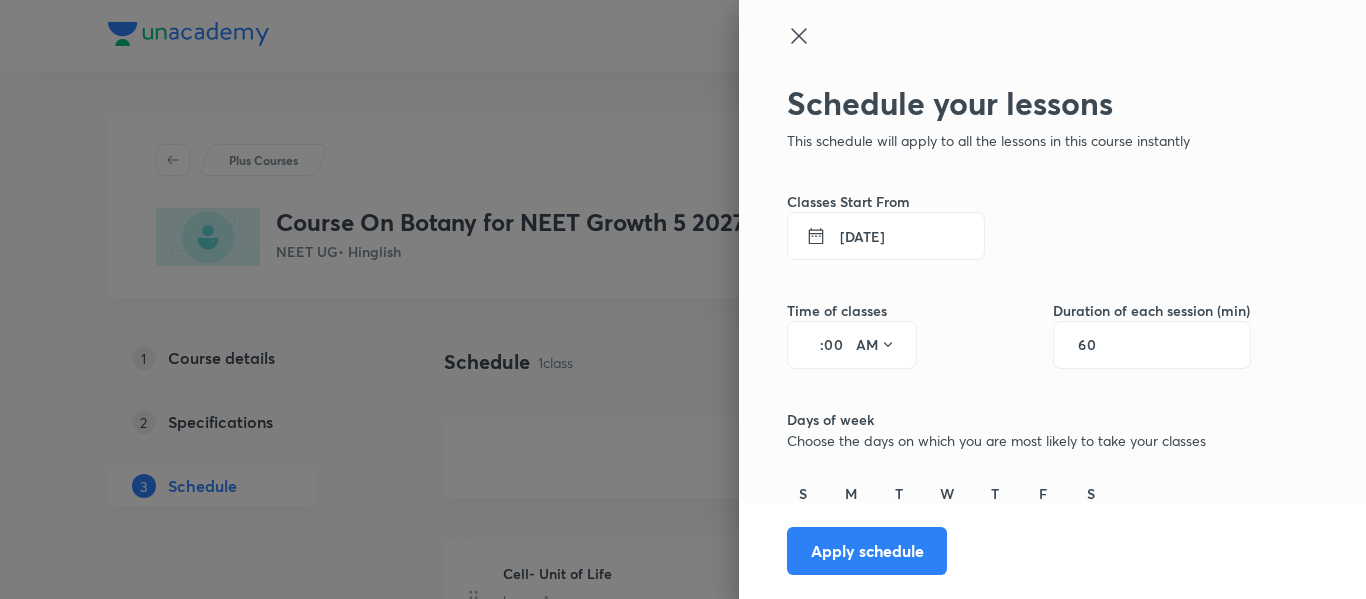 type on "9" 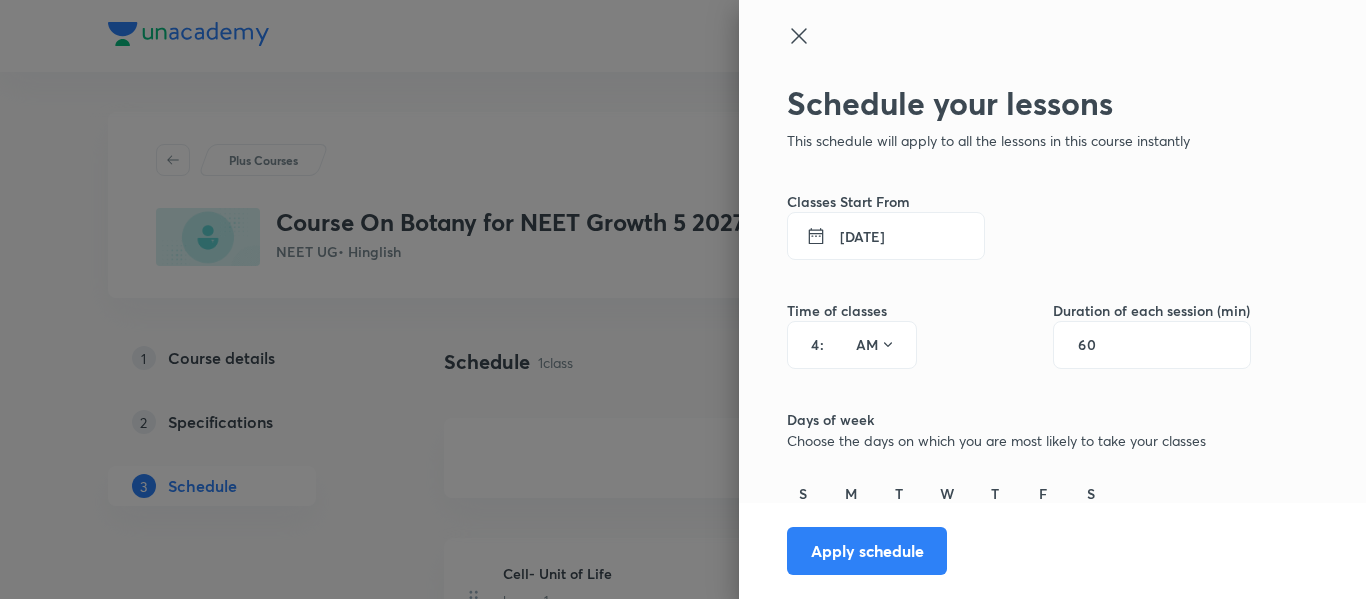 type on "00" 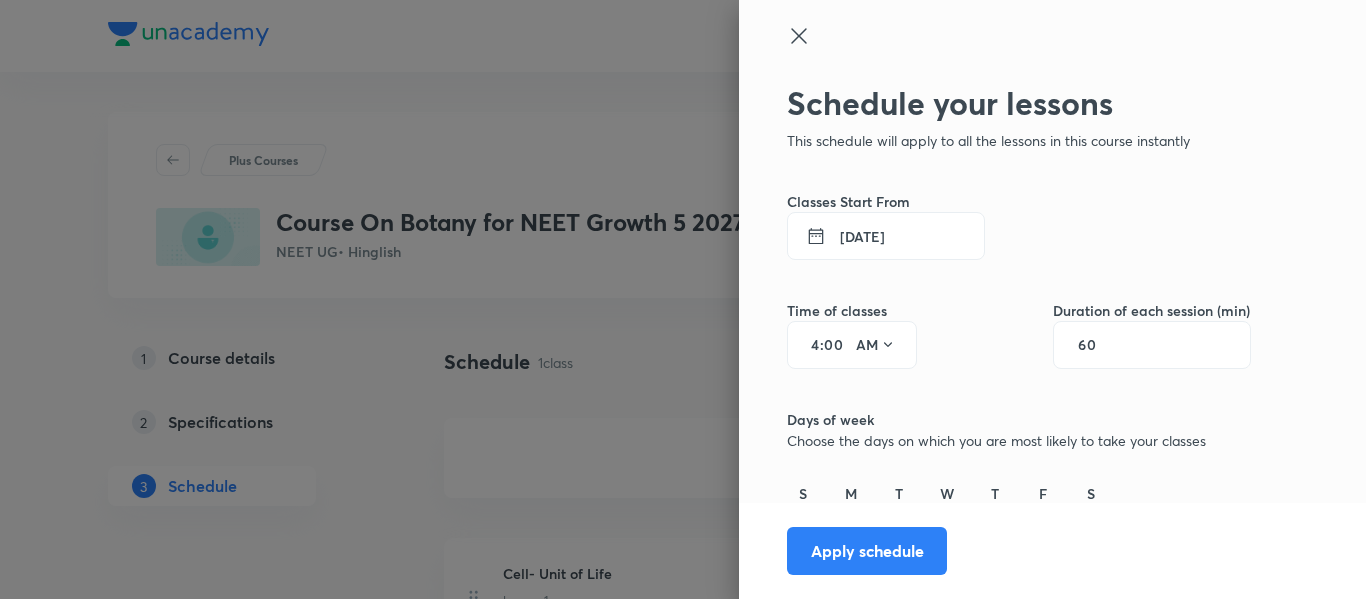 click on "4" at bounding box center [808, 345] 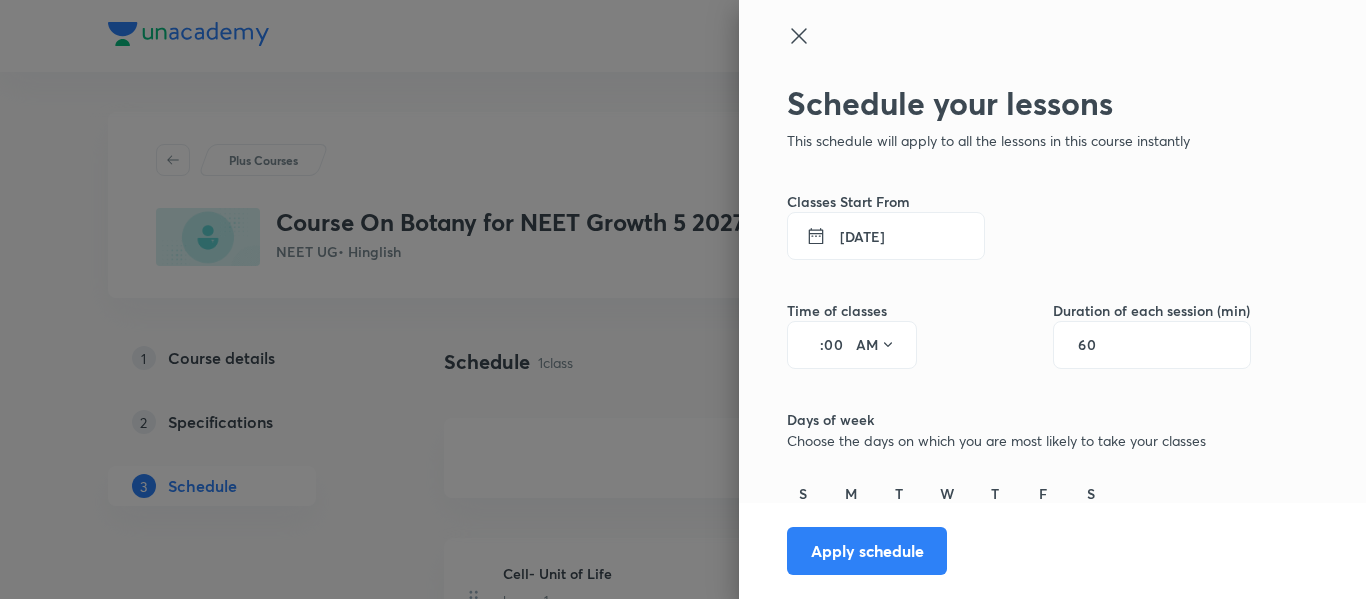 type on "5" 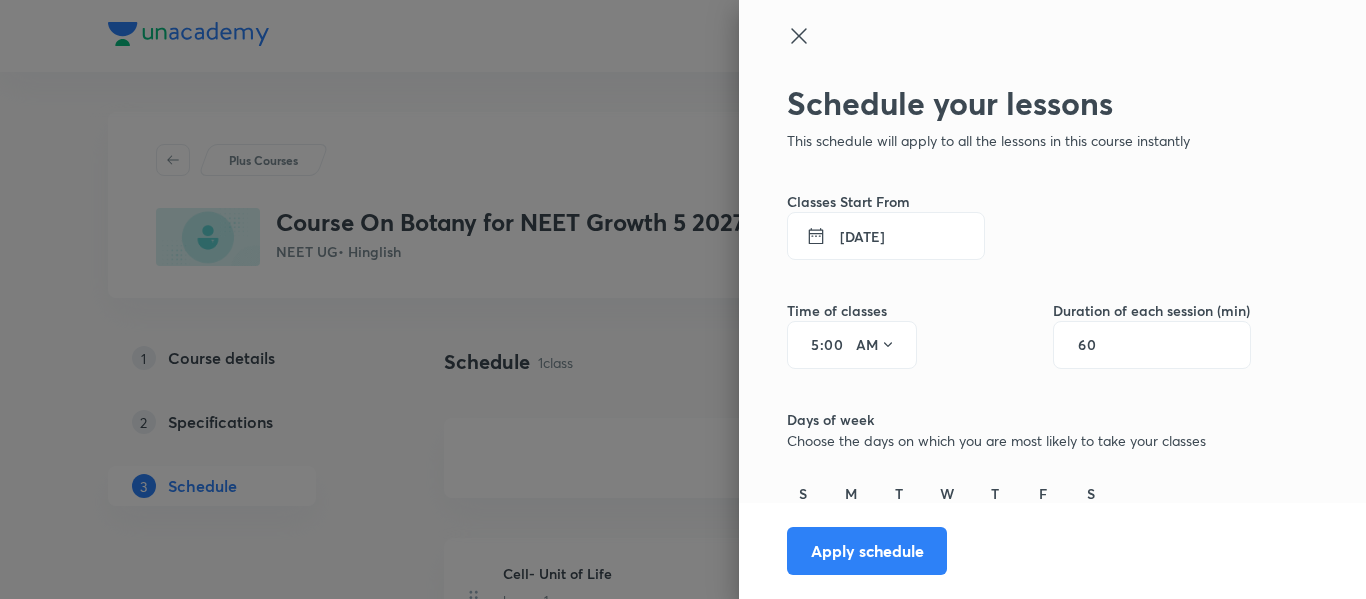 type on "2" 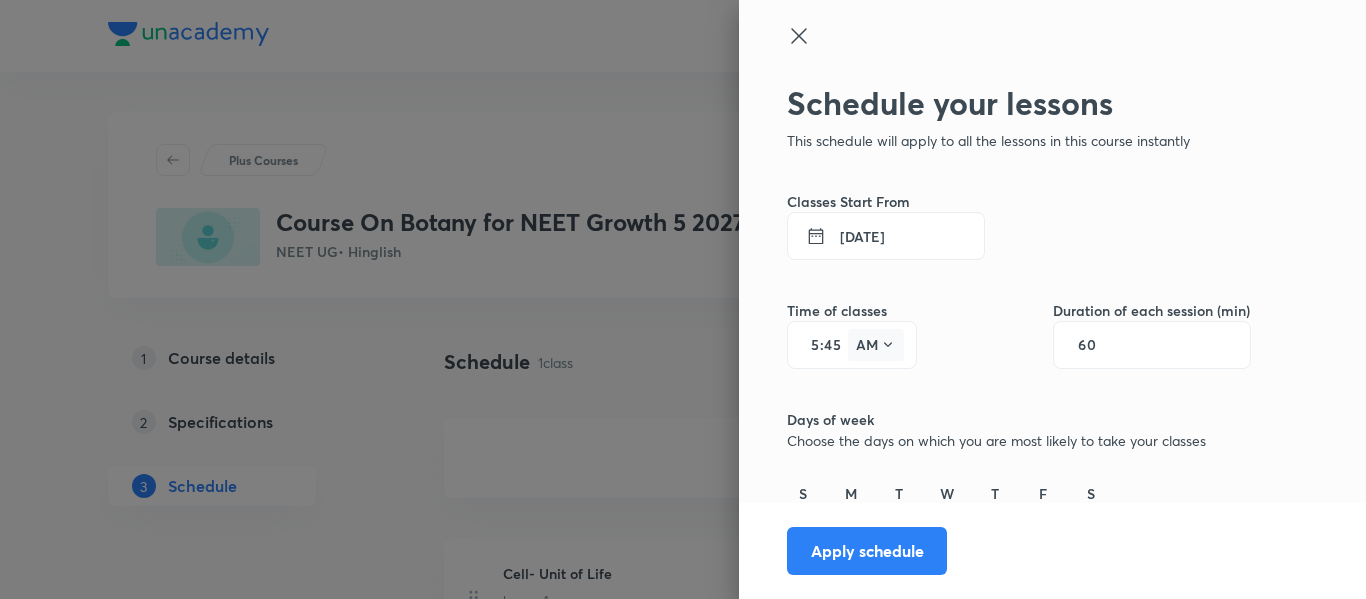 type on "45" 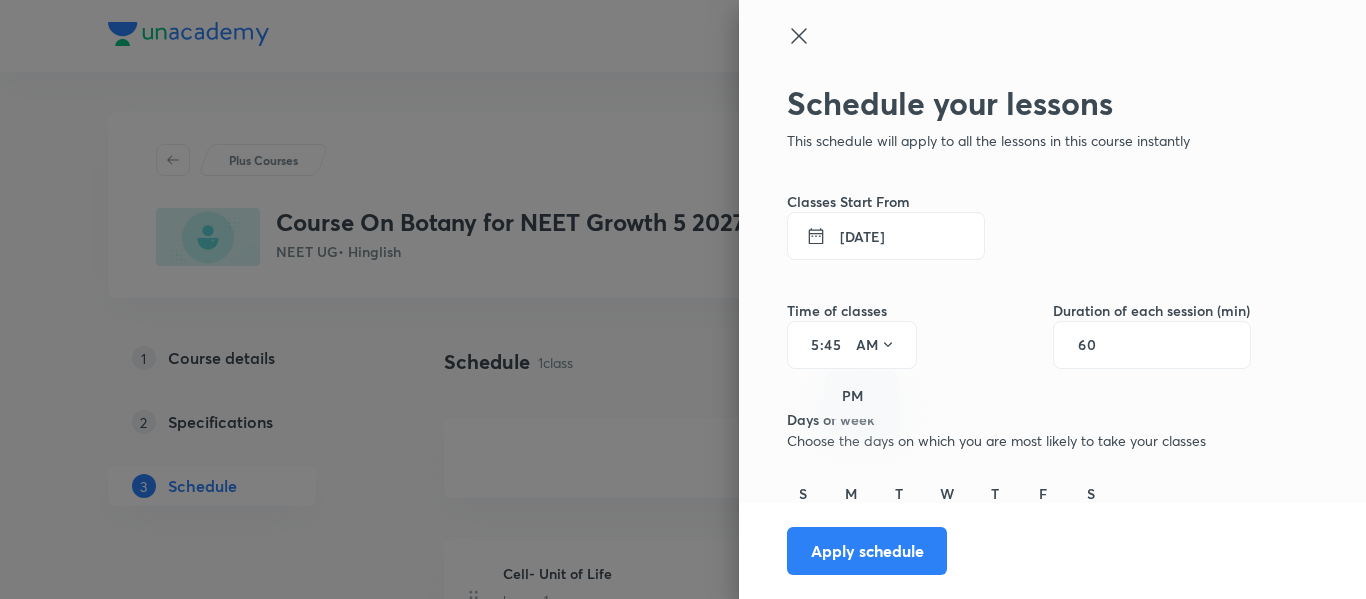 click on "PM" at bounding box center [862, 396] 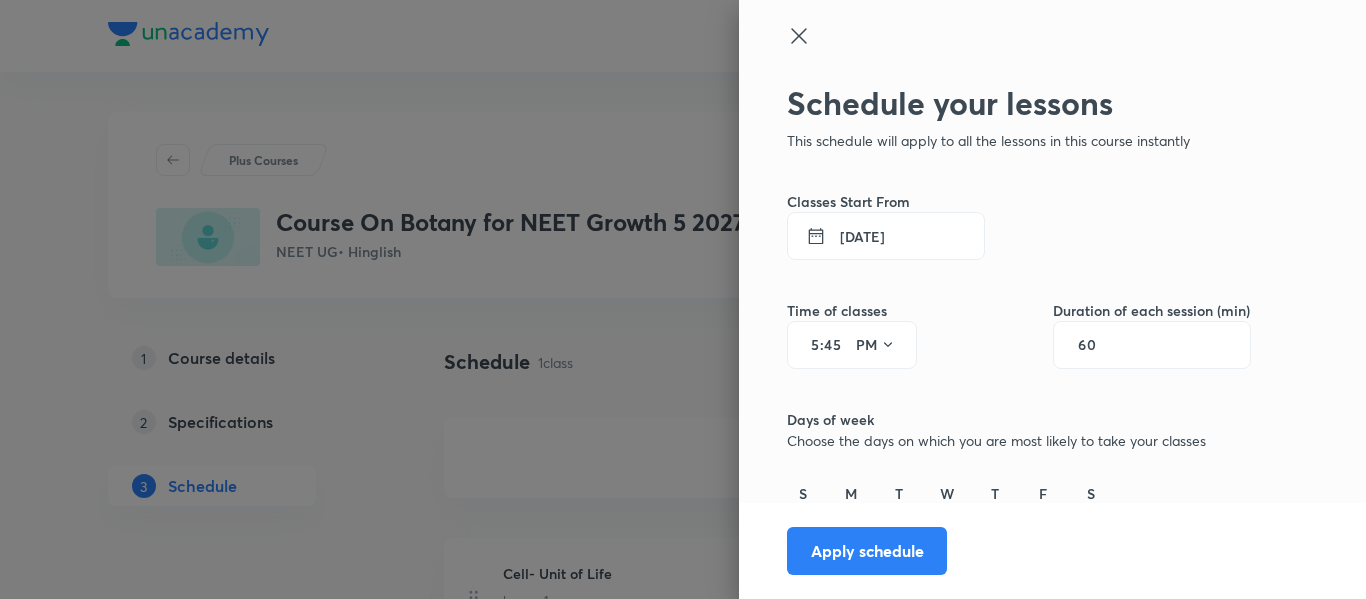 click on "60" at bounding box center (1097, 345) 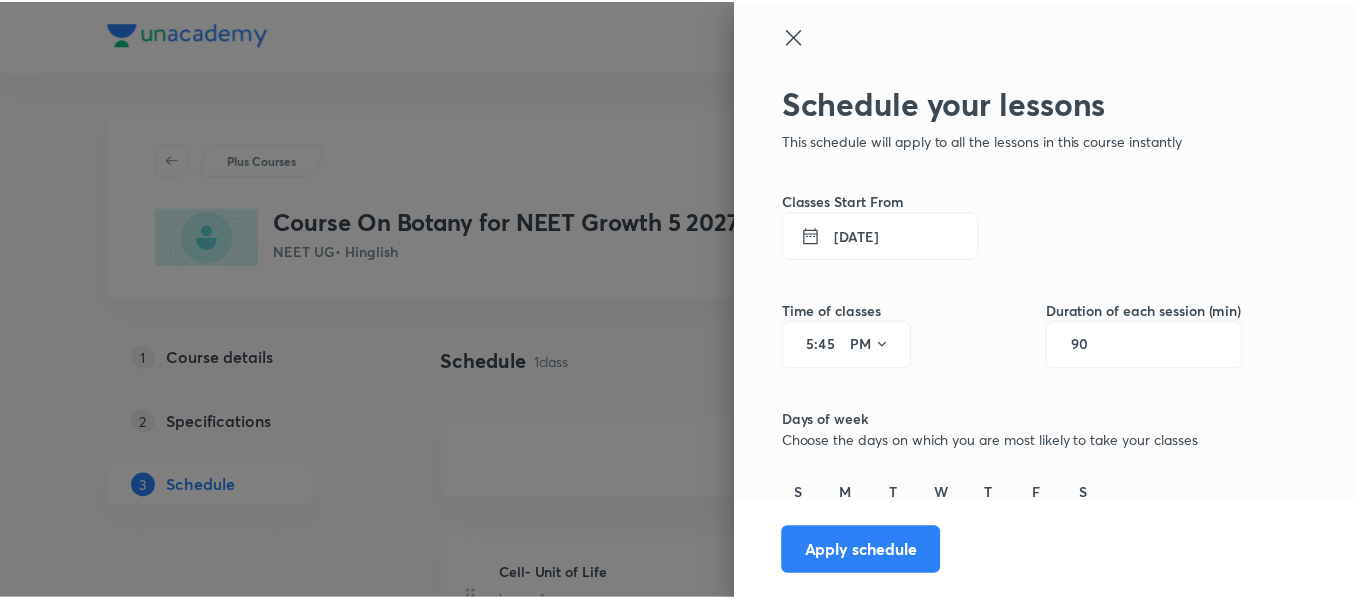 scroll, scrollTop: 141, scrollLeft: 0, axis: vertical 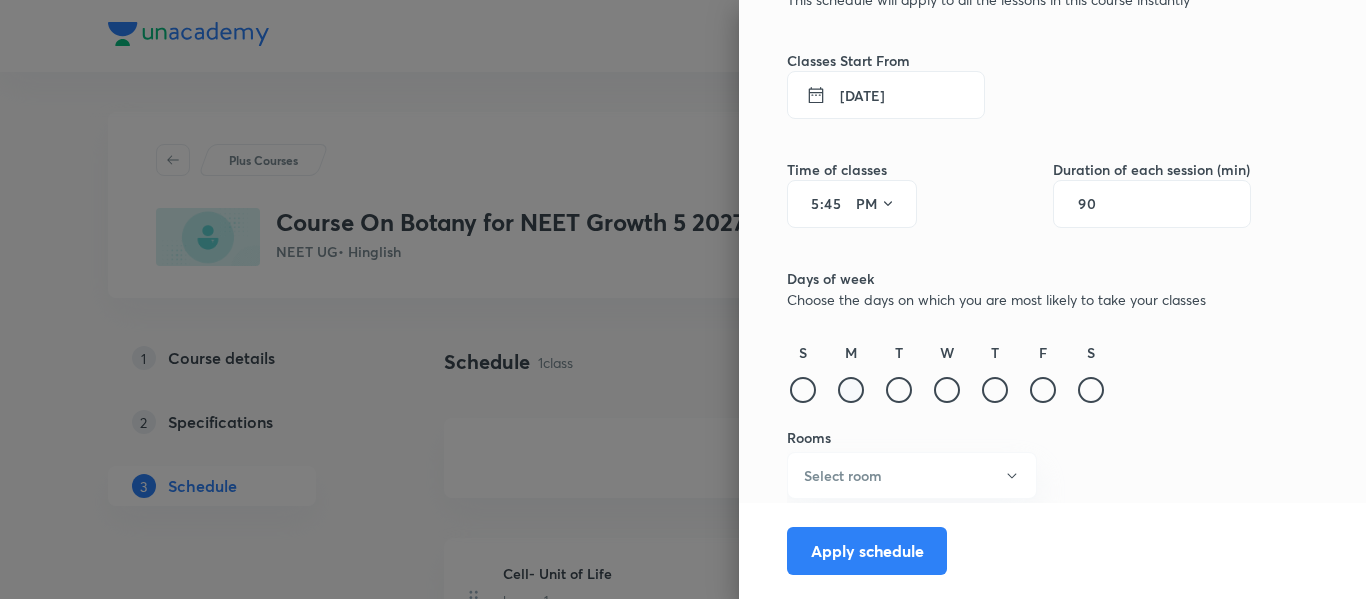 type on "90" 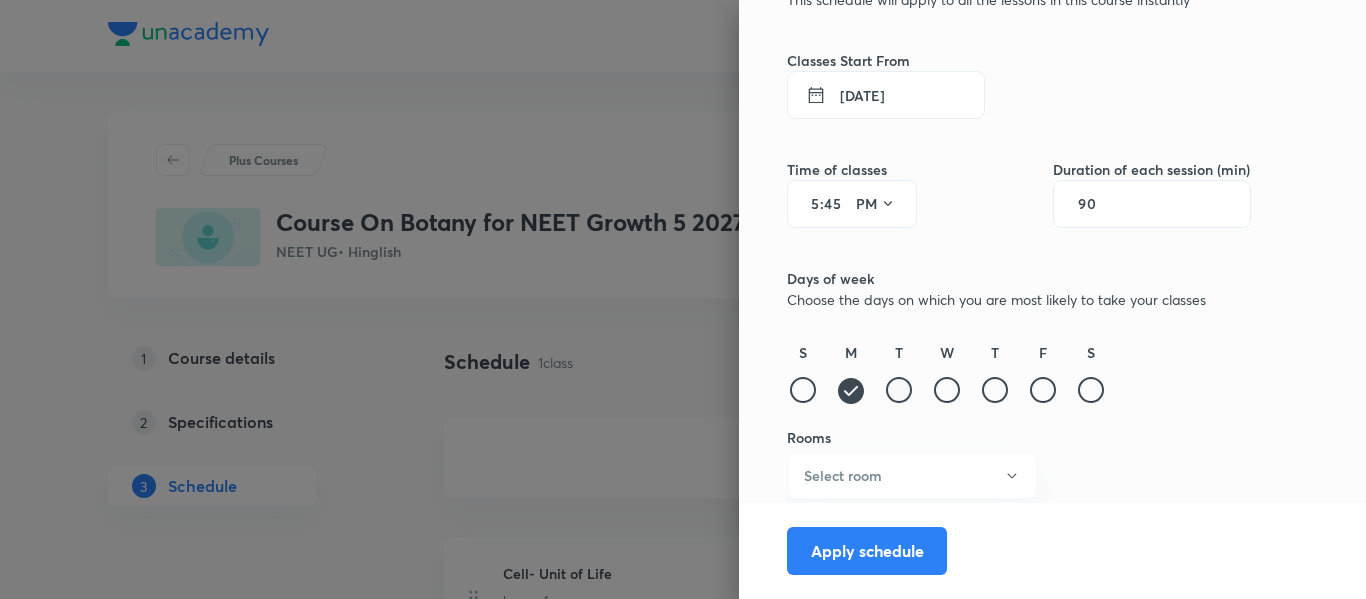 click at bounding box center (899, 390) 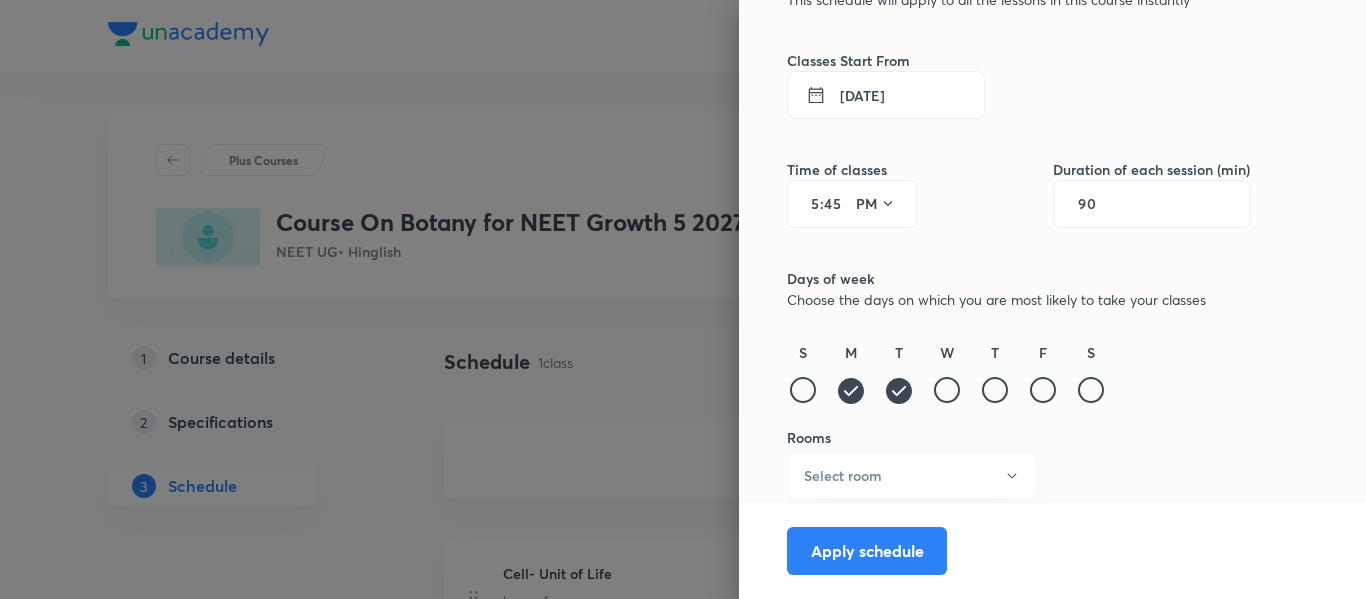 click on "T" at bounding box center (995, 374) 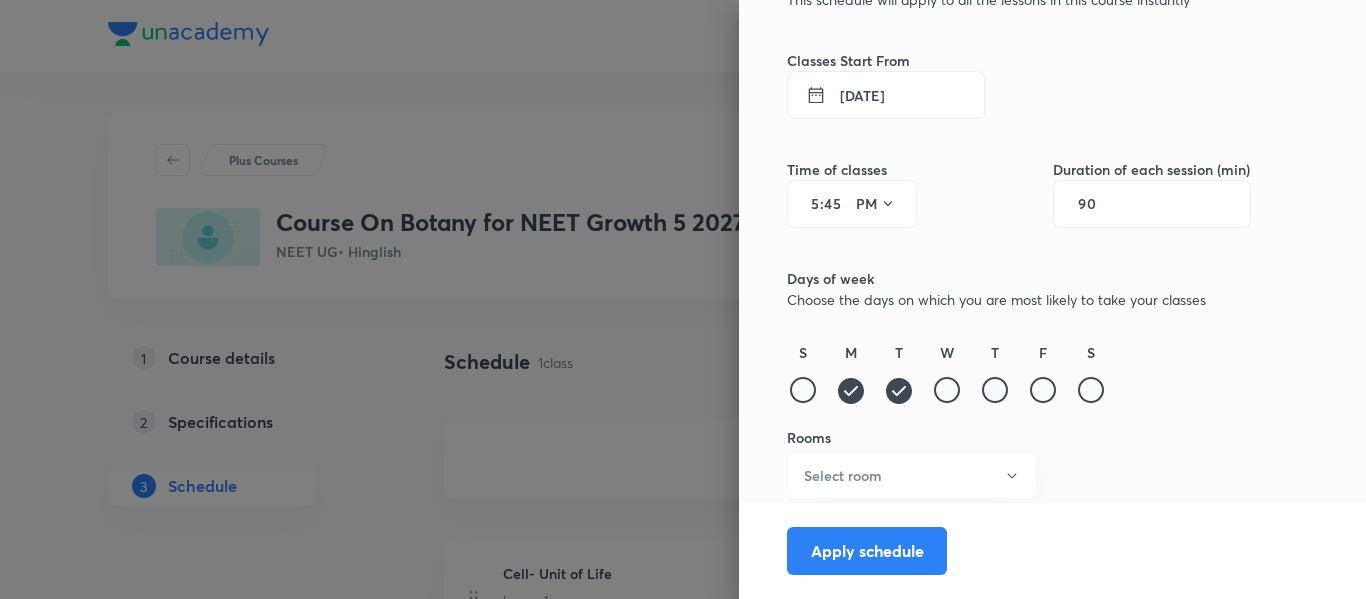 click at bounding box center [995, 390] 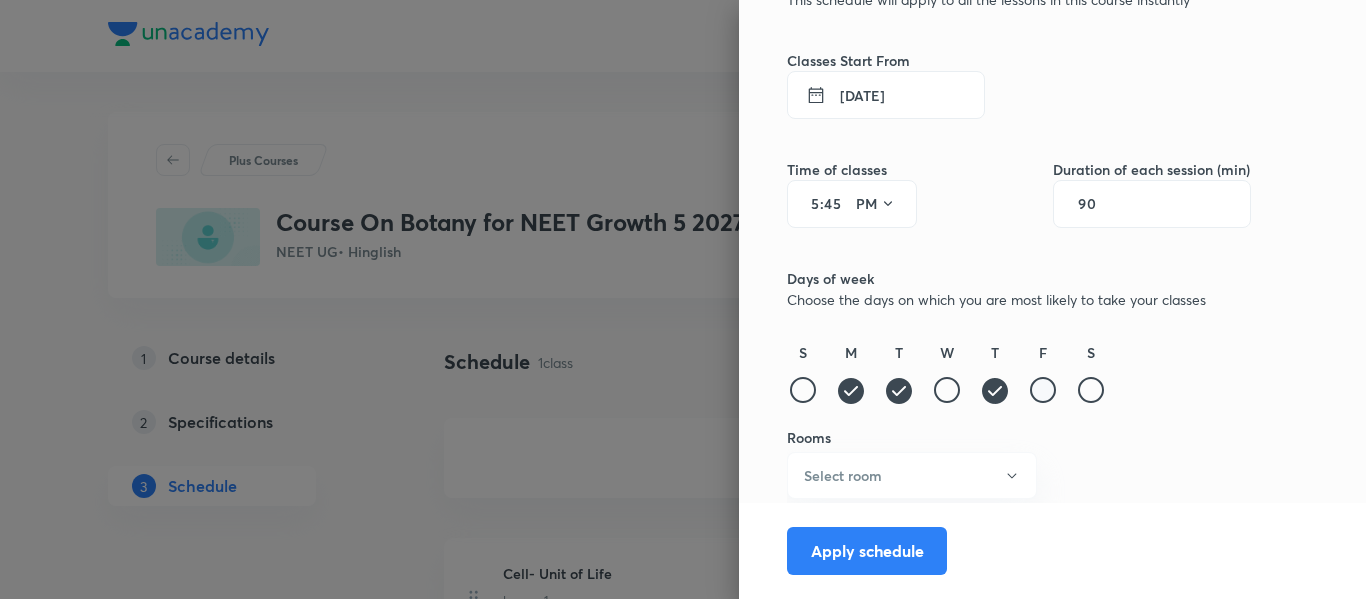 click at bounding box center [1043, 390] 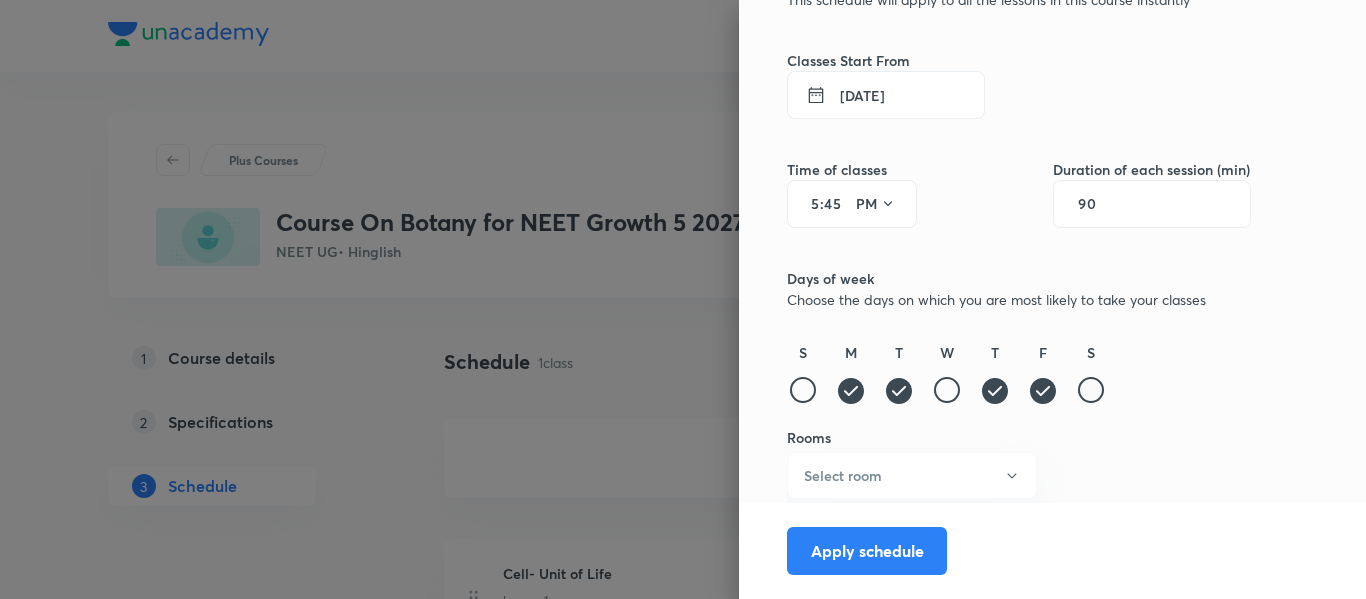 click at bounding box center [1091, 390] 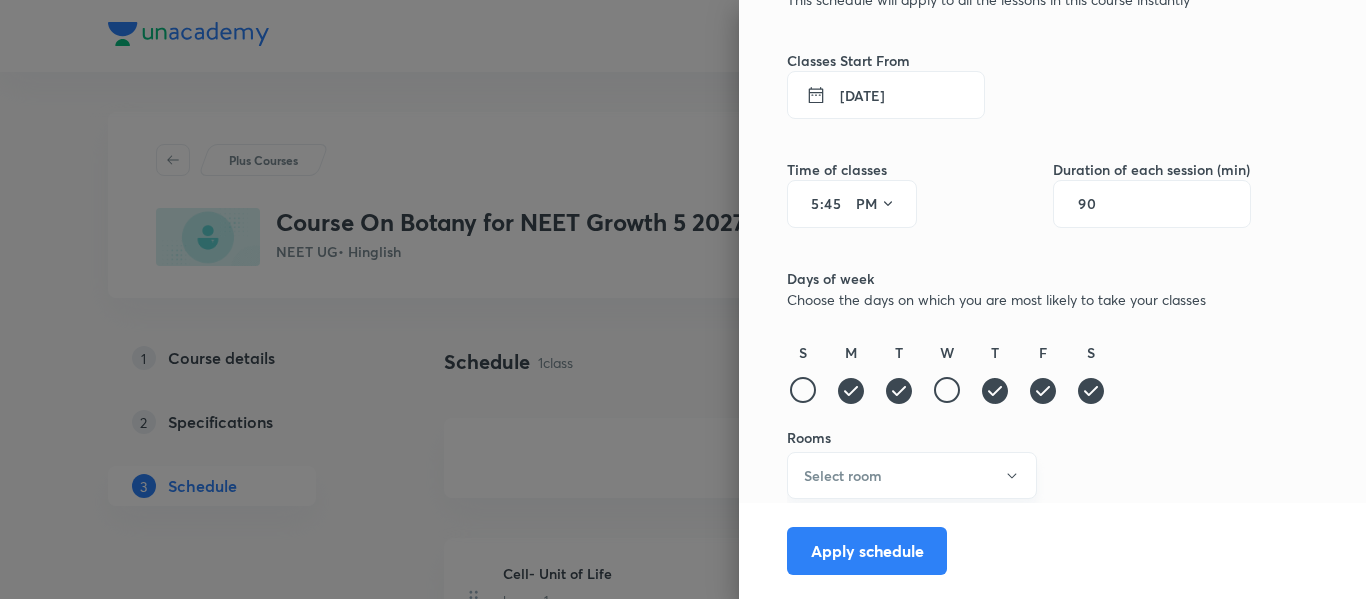 click on "Select room" at bounding box center (912, 475) 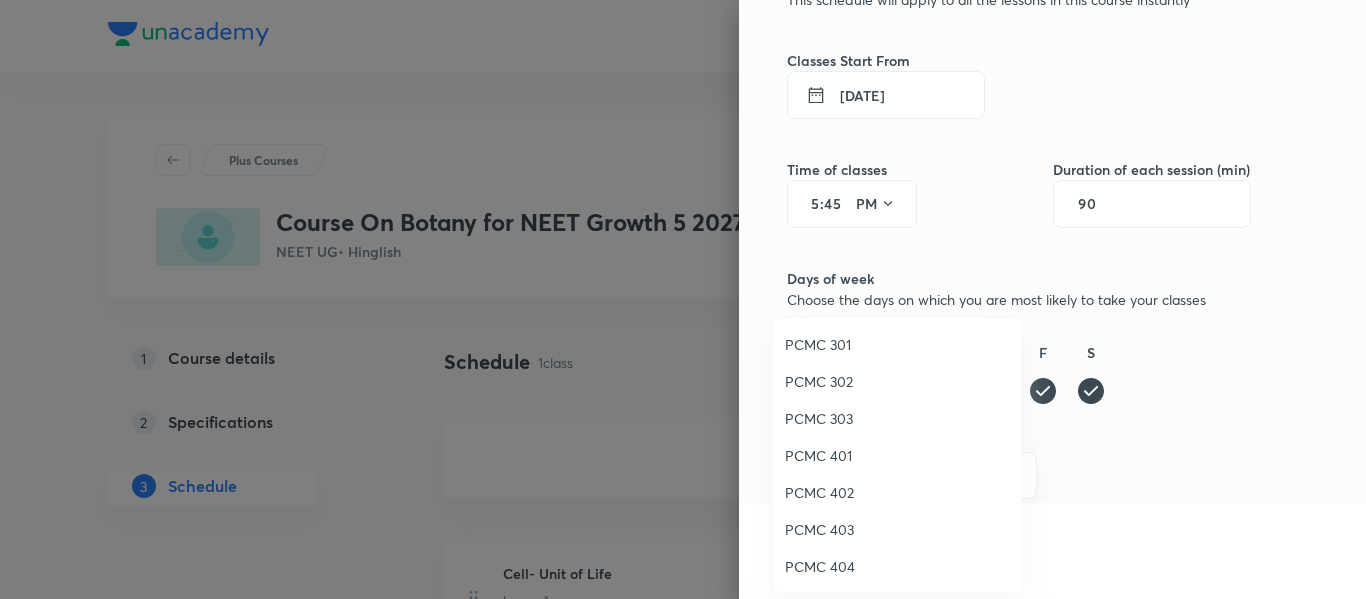 click on "PCMC 302" at bounding box center [897, 381] 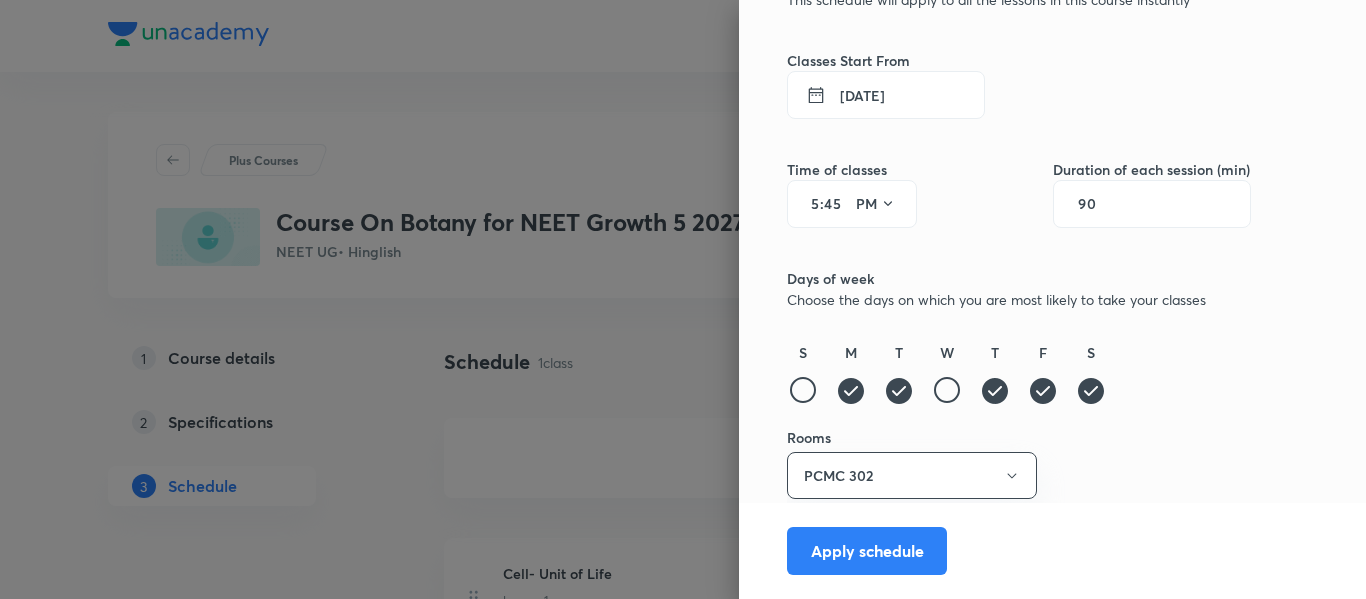 click on "Schedule your lessons  This schedule will apply to all the lessons in this course instantly Classes Start From 14 Jul 2025 Time of classes 5   : 45 PM   Duration of each session (min) 90 Days of week Choose the days on which you are most likely to take your classes S M T W T F S Rooms PCMC 302 Apply schedule" at bounding box center (1019, 271) 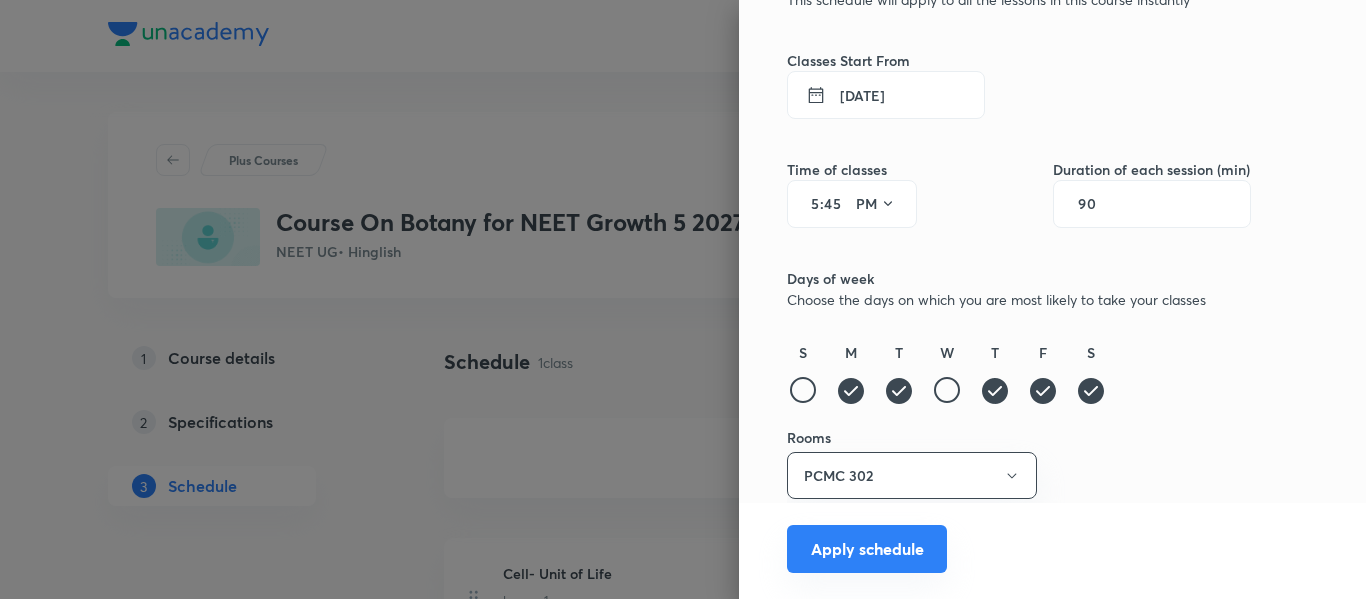 click on "Apply schedule" at bounding box center (867, 549) 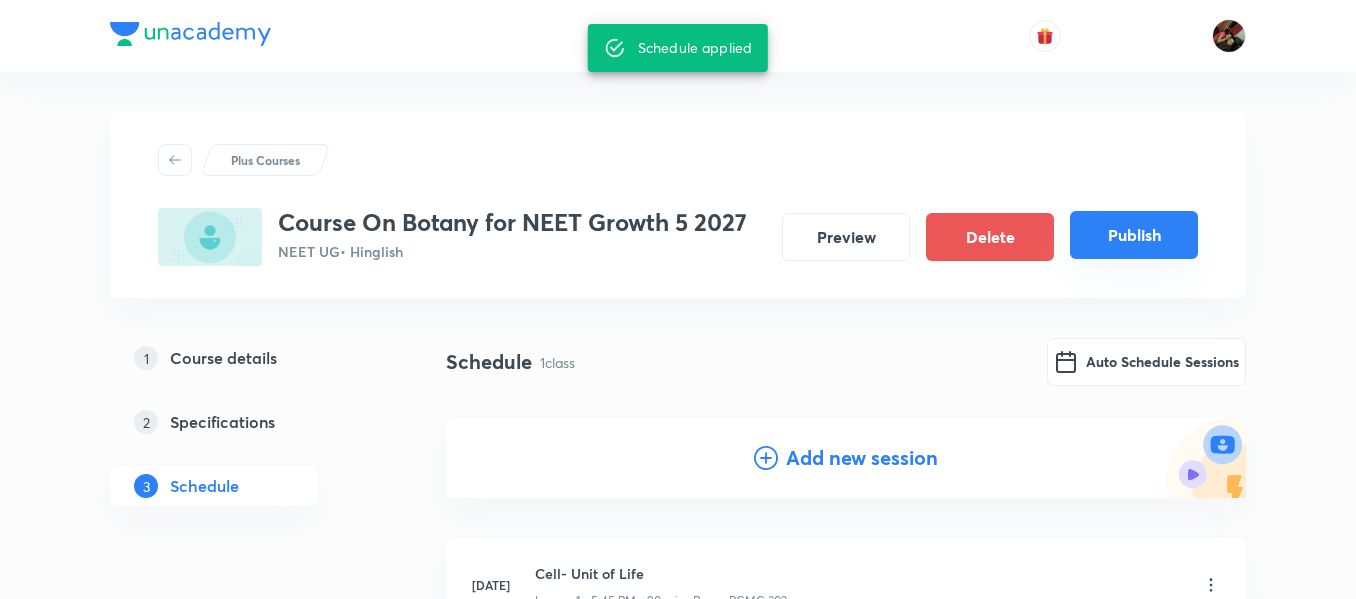 click on "Publish" at bounding box center [1134, 235] 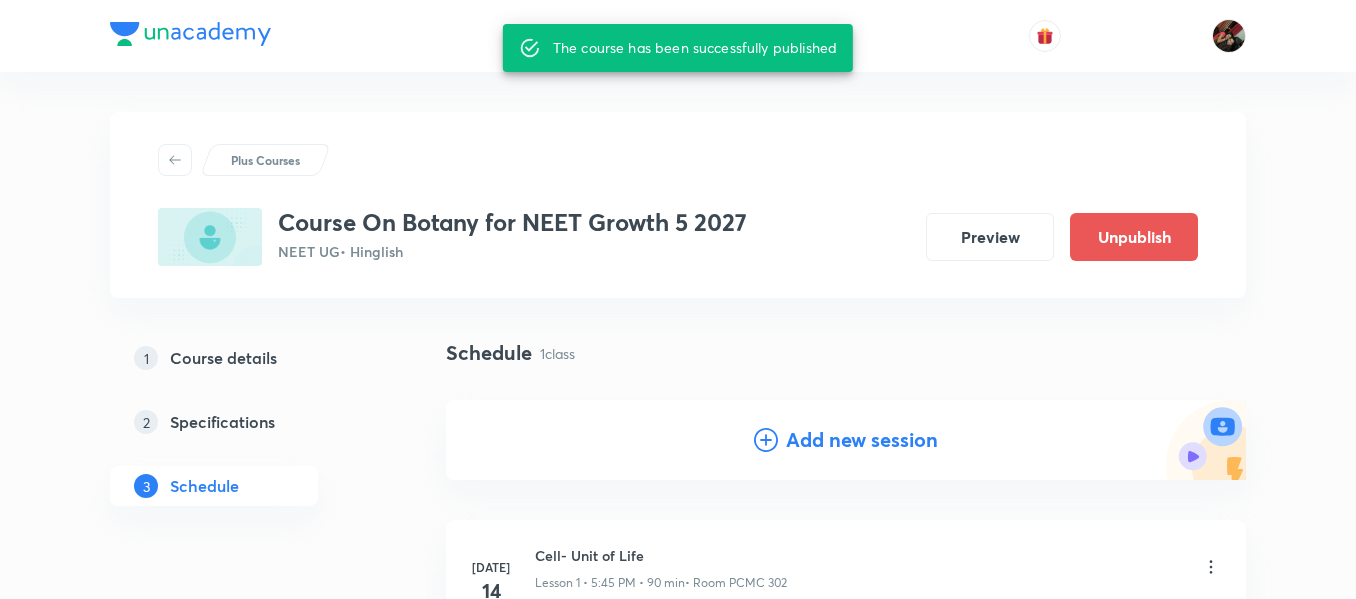 click on "Plus Courses" at bounding box center [678, 160] 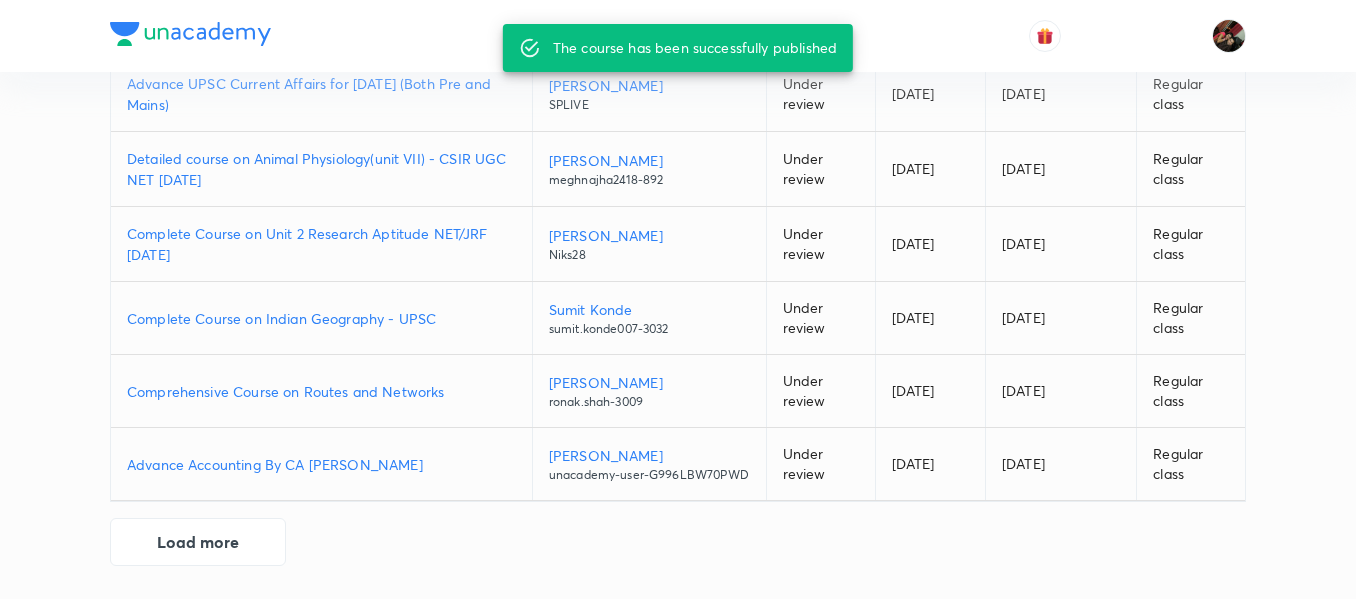 scroll, scrollTop: 0, scrollLeft: 0, axis: both 